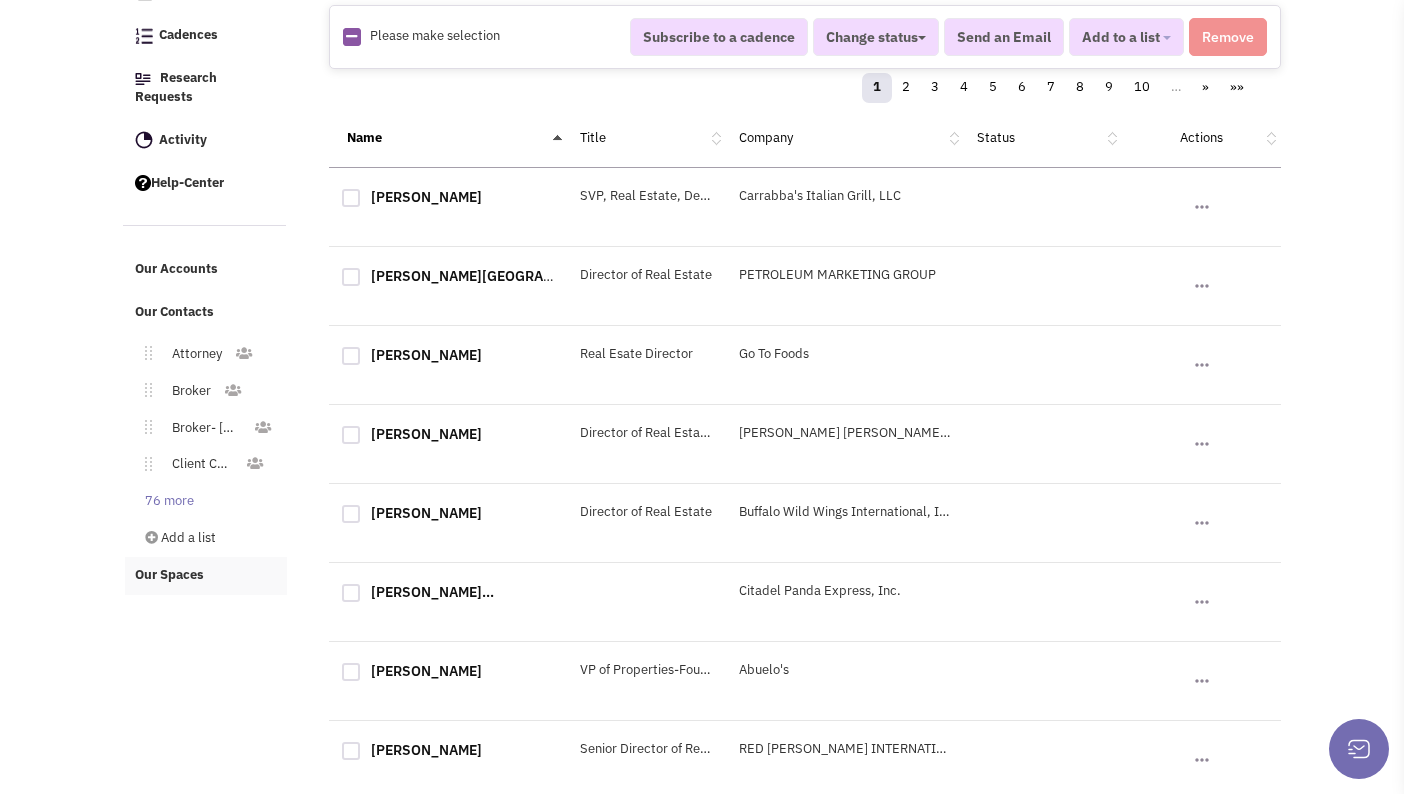 scroll, scrollTop: 348, scrollLeft: 0, axis: vertical 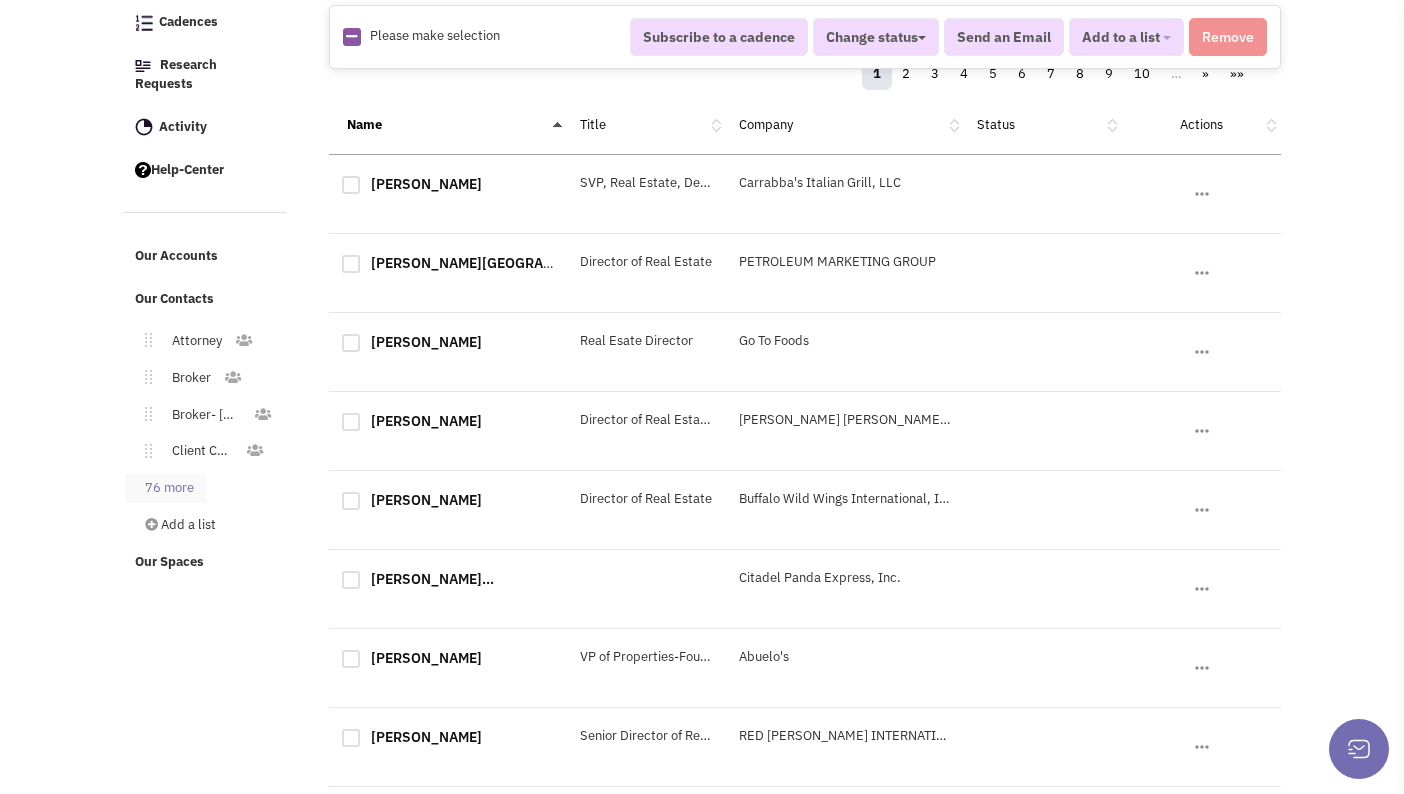 click on "76 more" at bounding box center [165, 488] 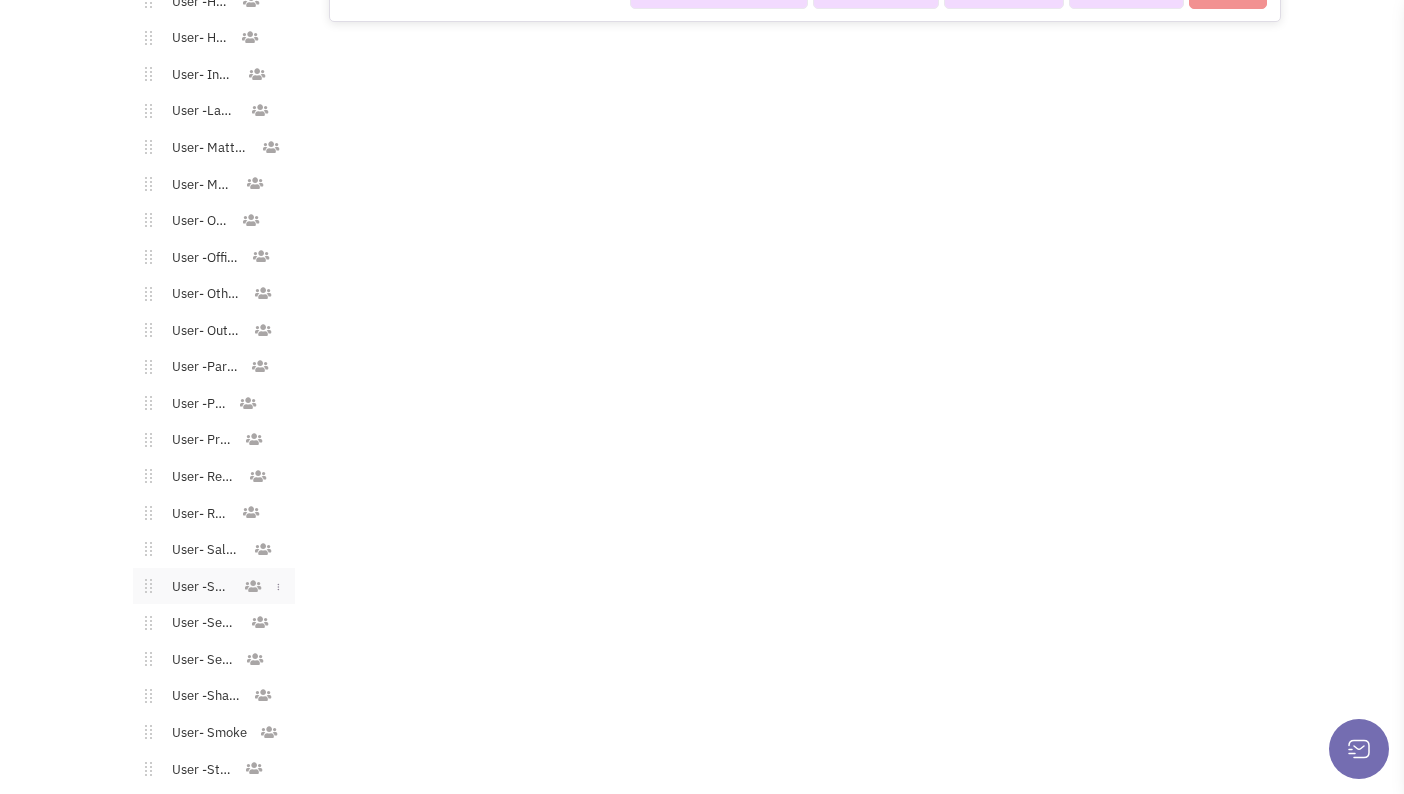 scroll, scrollTop: 2900, scrollLeft: 0, axis: vertical 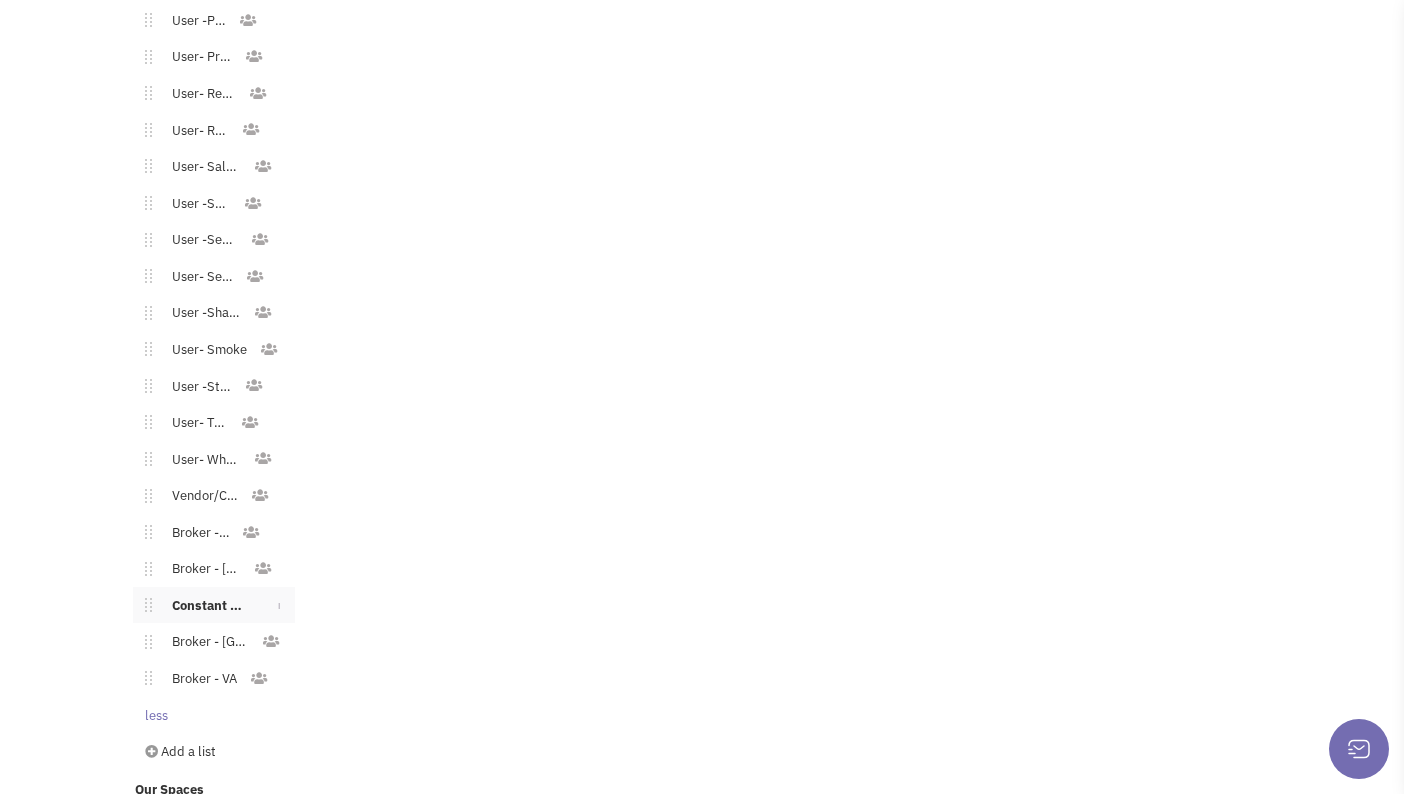 click on "Constant Contact - Southampton SC" at bounding box center [206, 606] 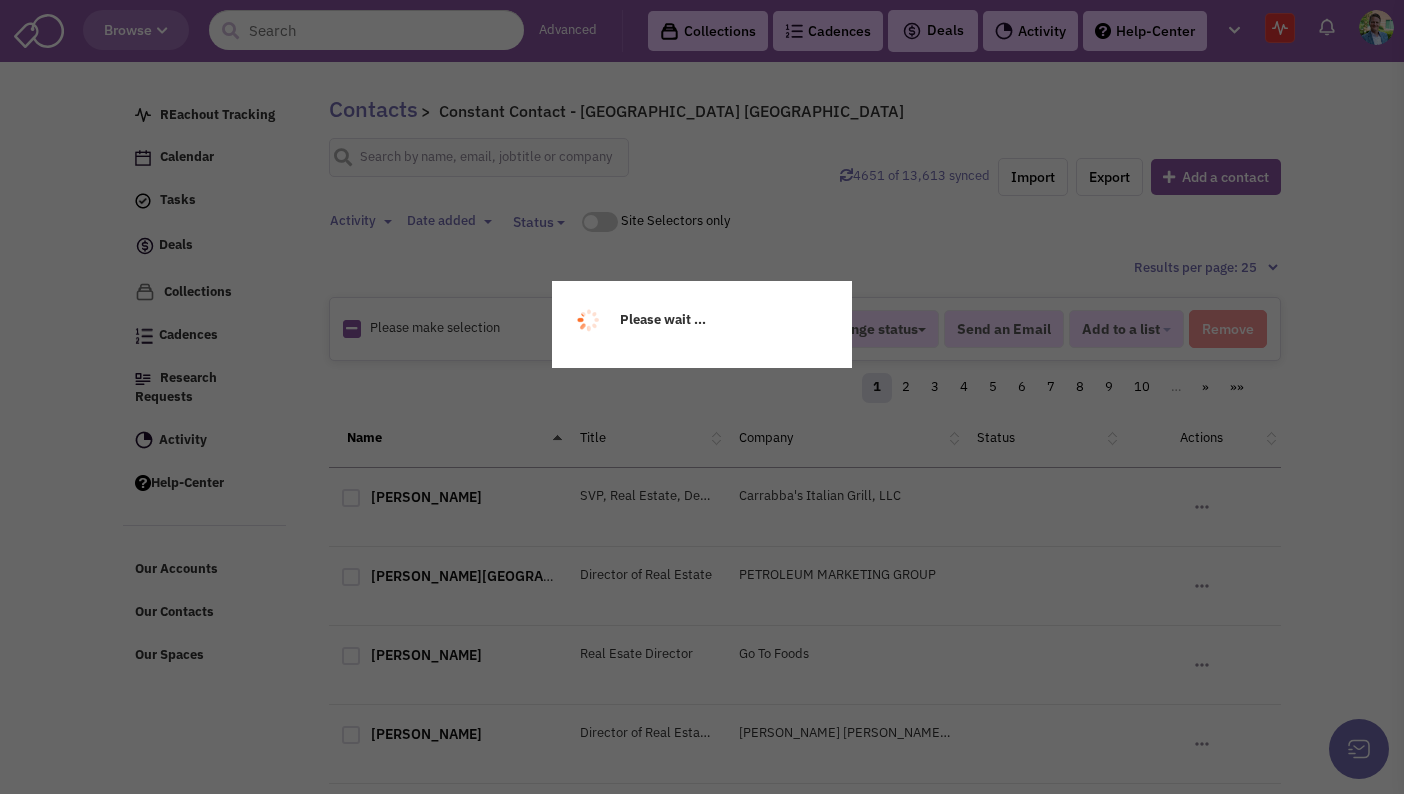 scroll, scrollTop: 0, scrollLeft: 0, axis: both 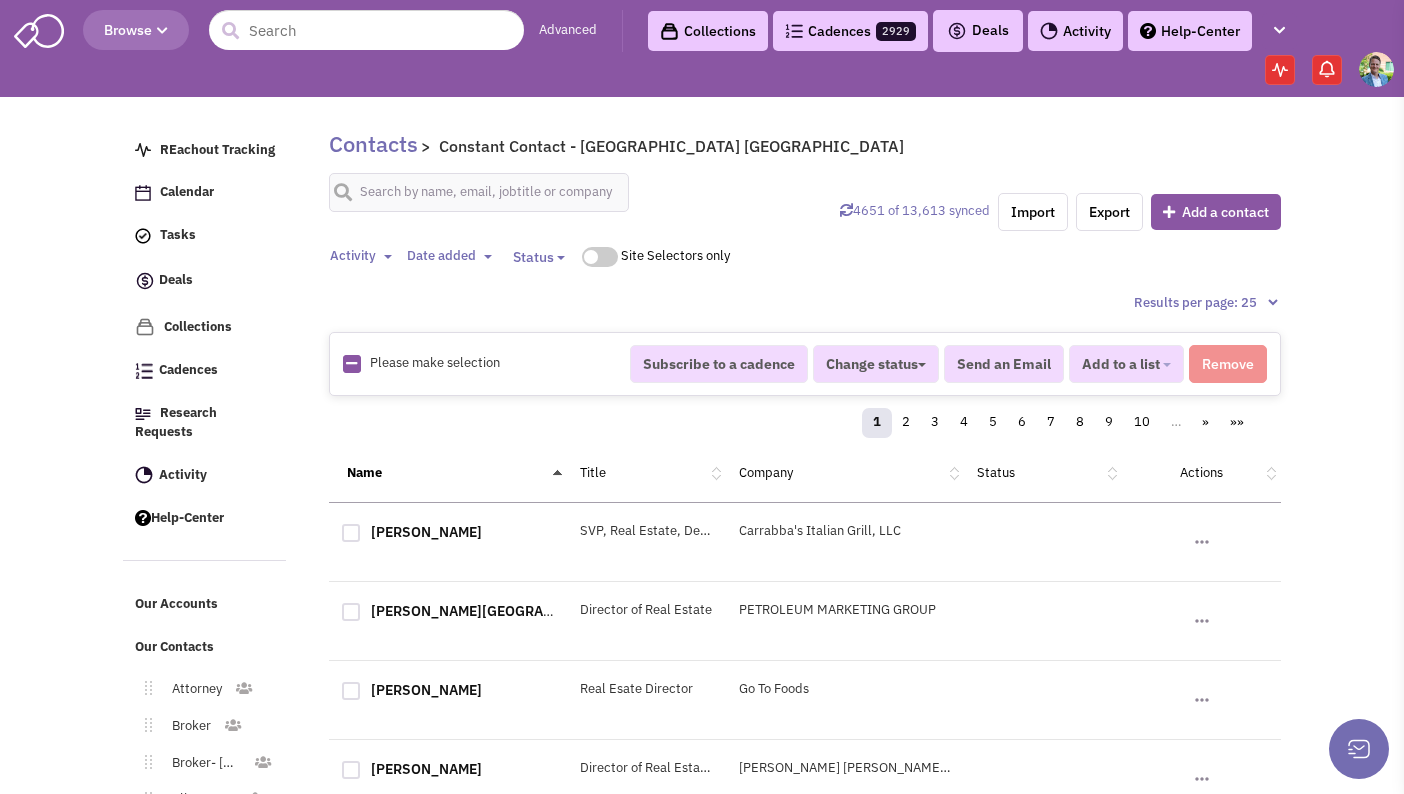 click on "Please make selection    selected" at bounding box center (473, 363) 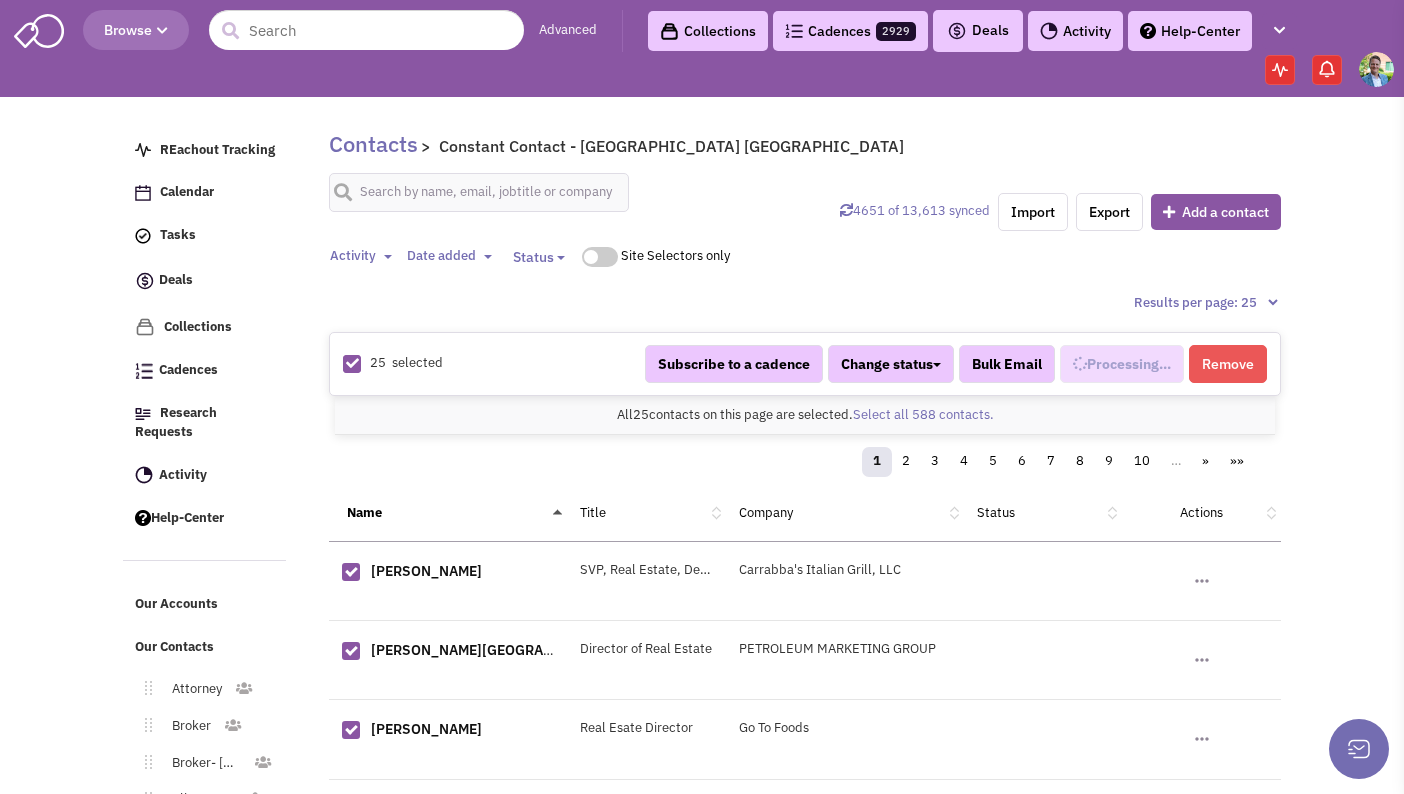 scroll, scrollTop: 1471, scrollLeft: 0, axis: vertical 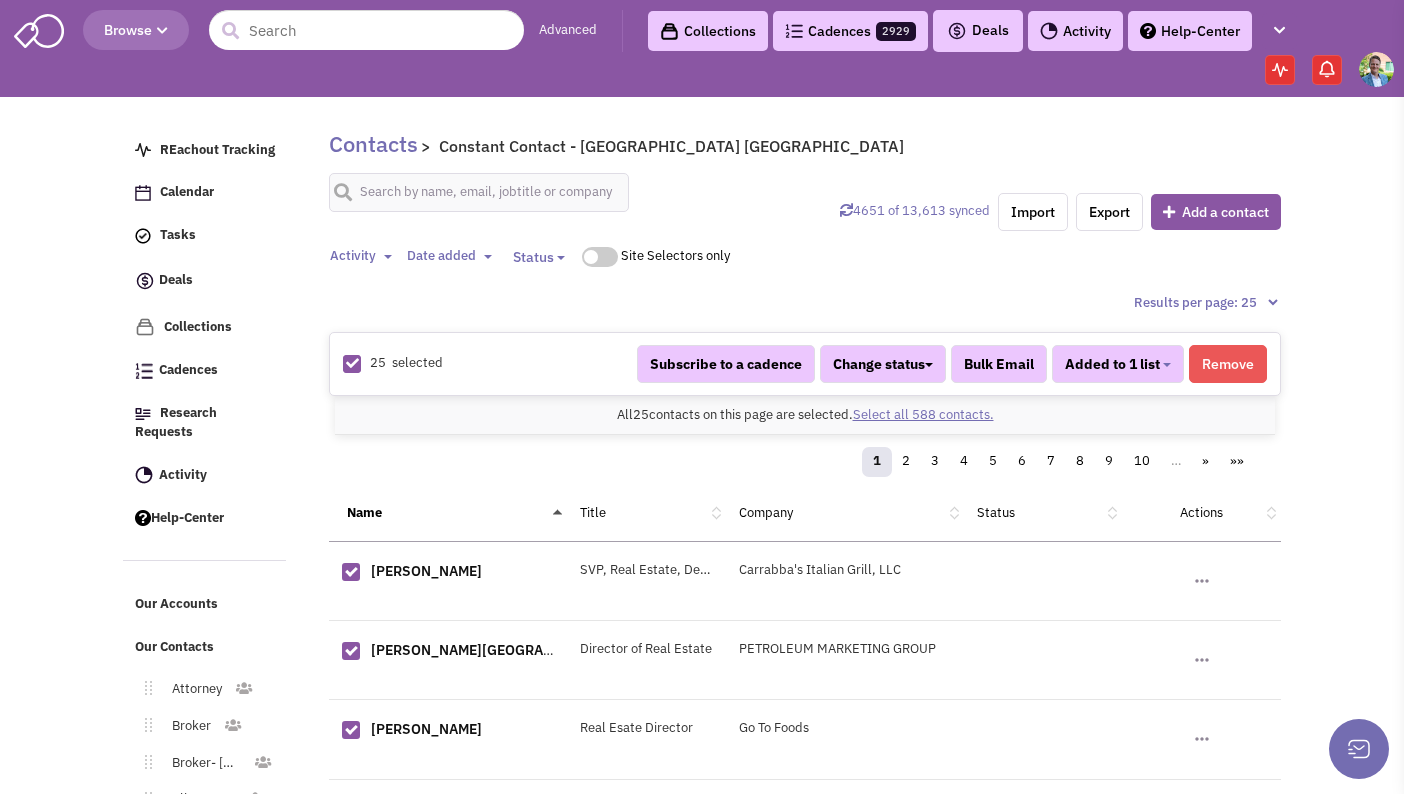 click on "Select all 588 contacts." at bounding box center [923, 414] 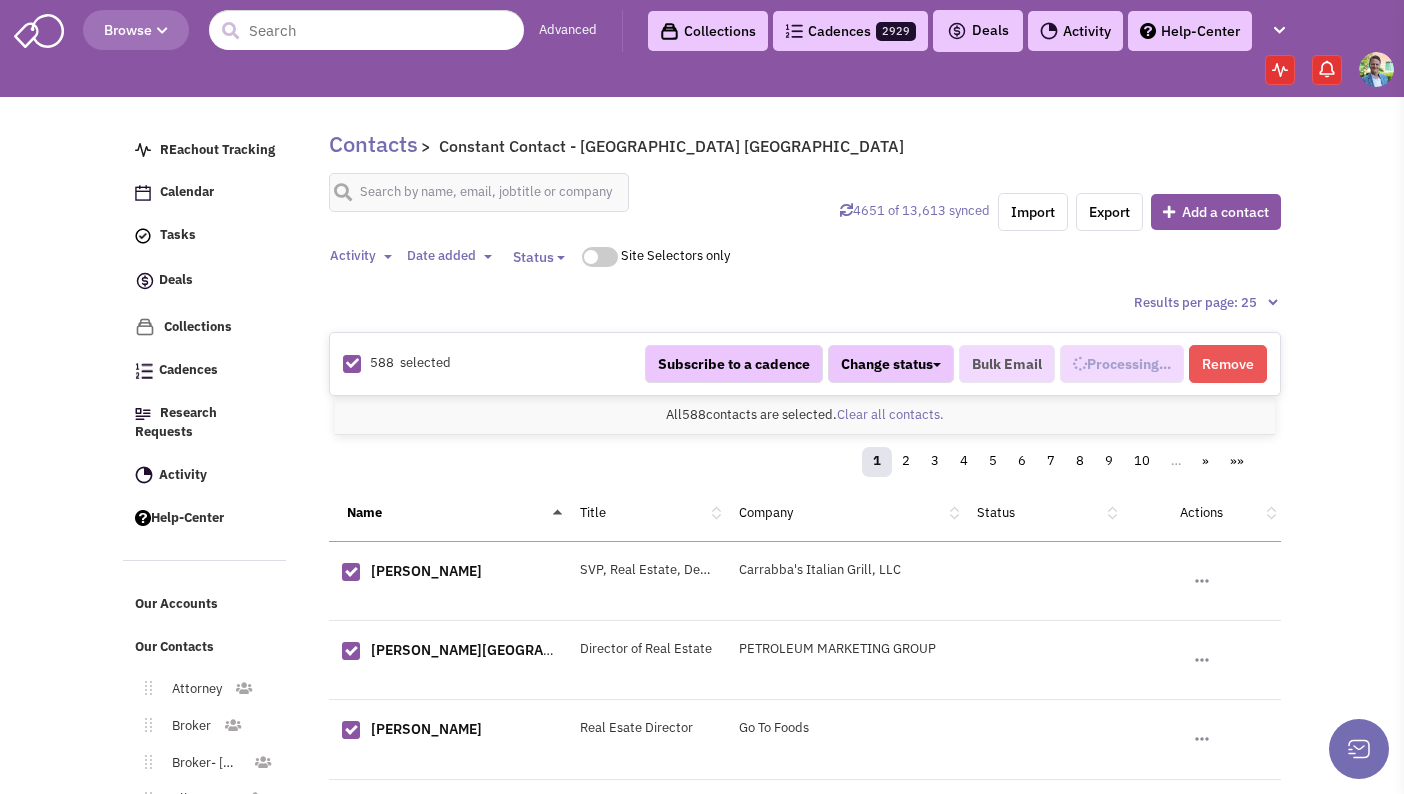 select on "740" 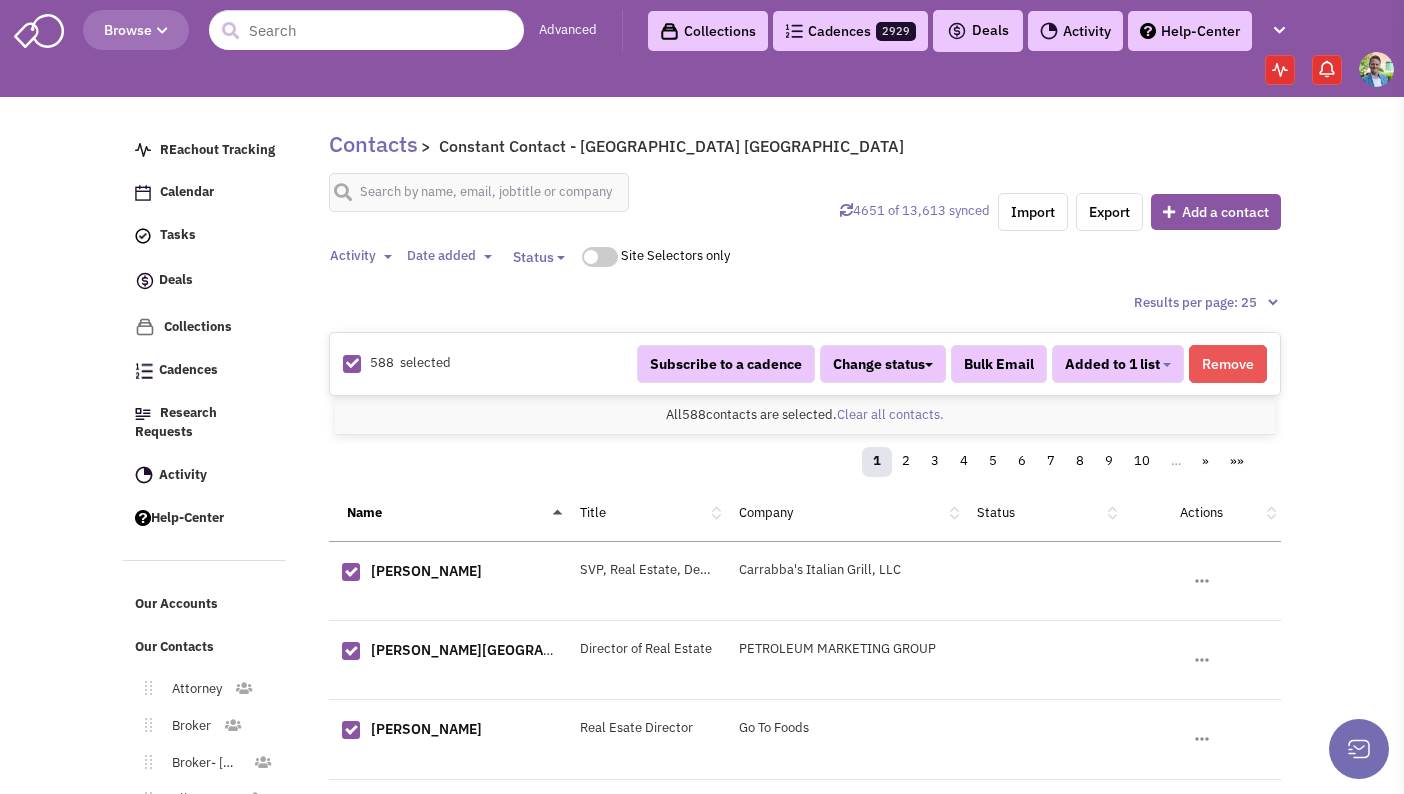 scroll, scrollTop: 1471, scrollLeft: 0, axis: vertical 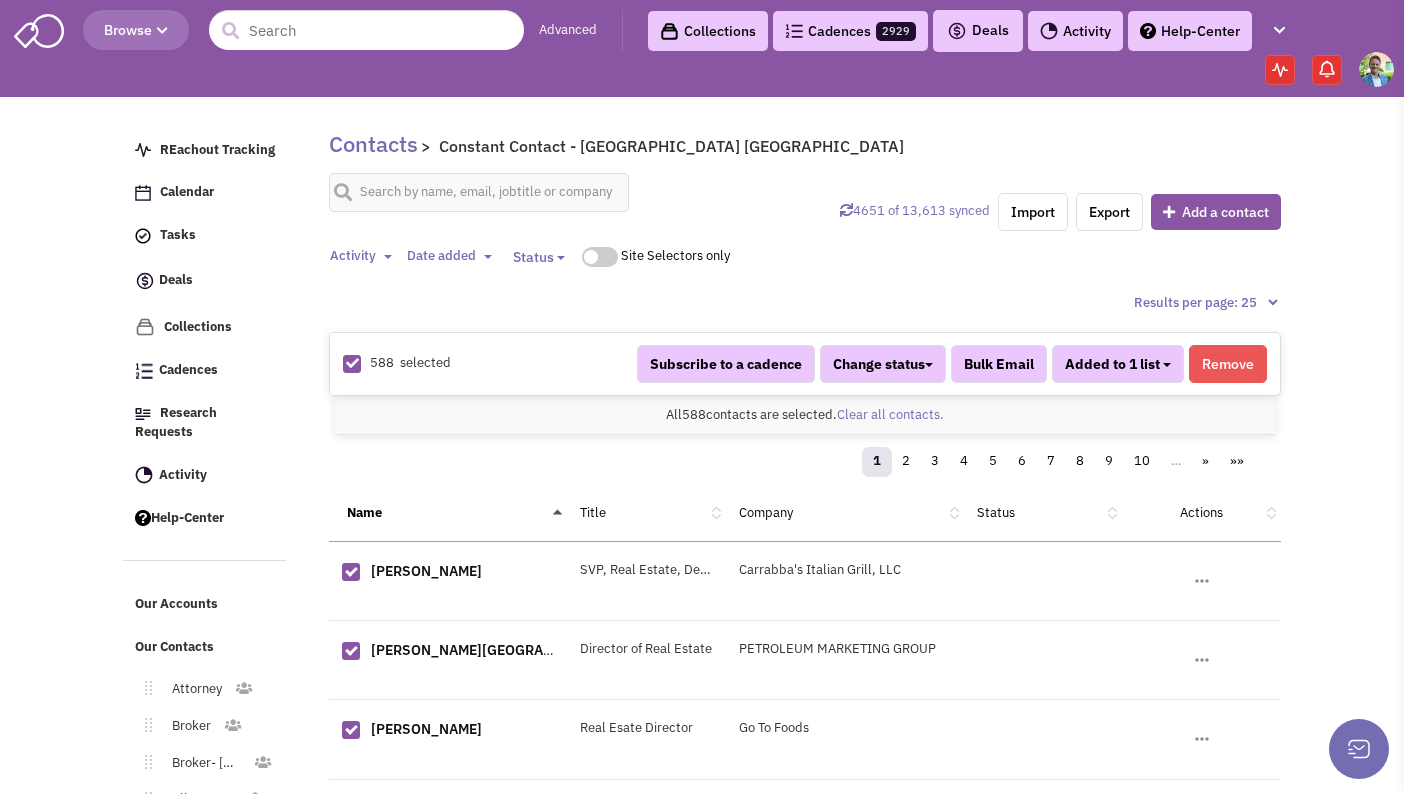 click on "Added to 1 list" at bounding box center (1118, 364) 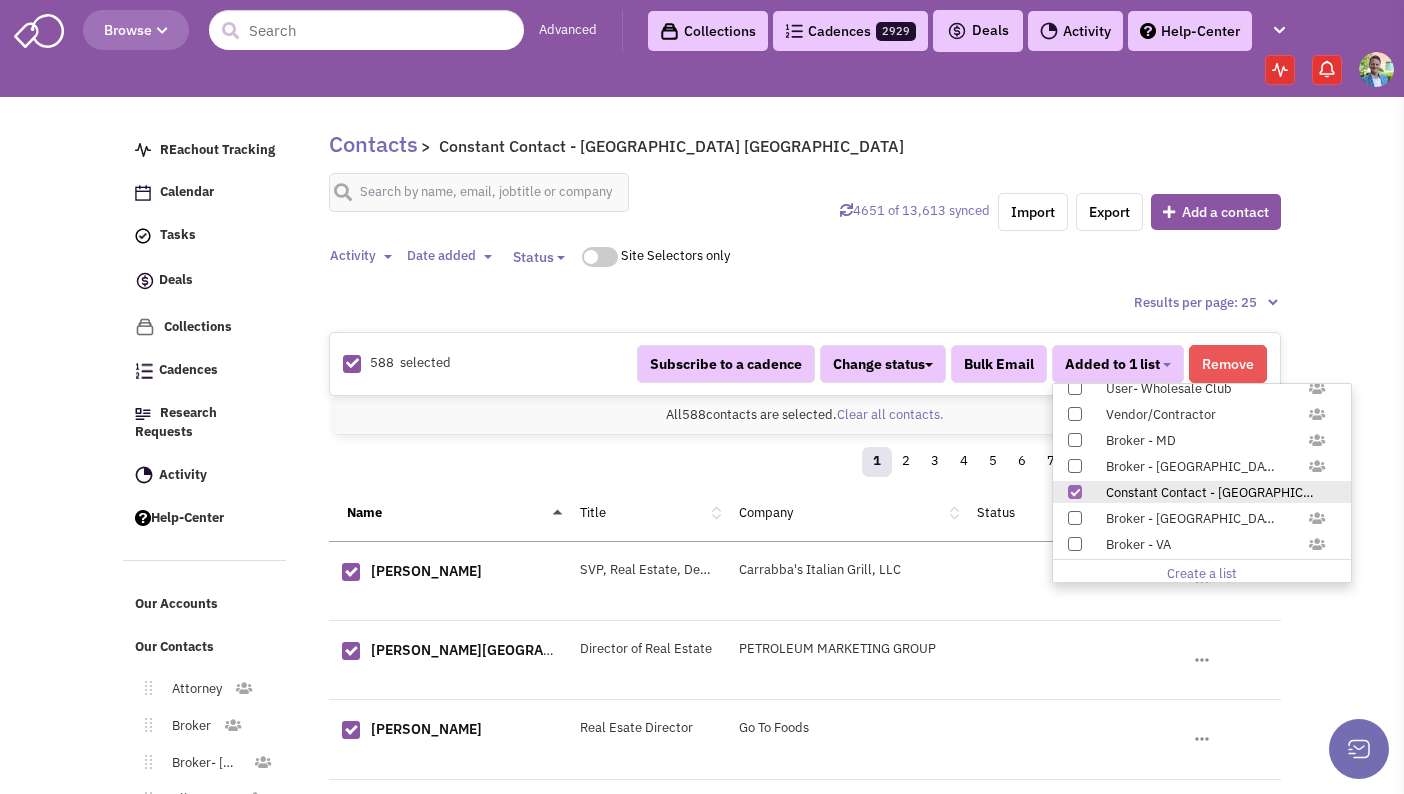 scroll, scrollTop: 1958, scrollLeft: 0, axis: vertical 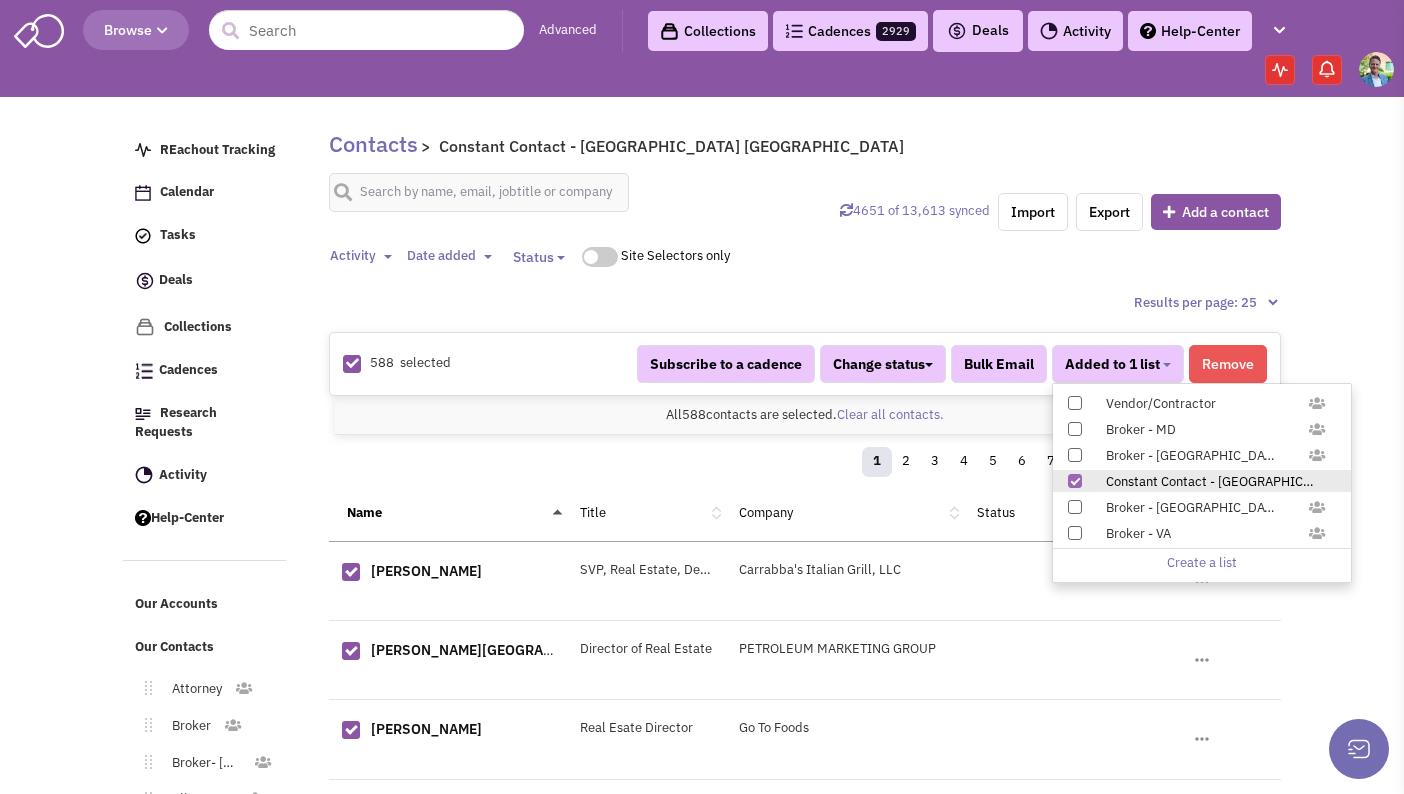 click at bounding box center (1075, 481) 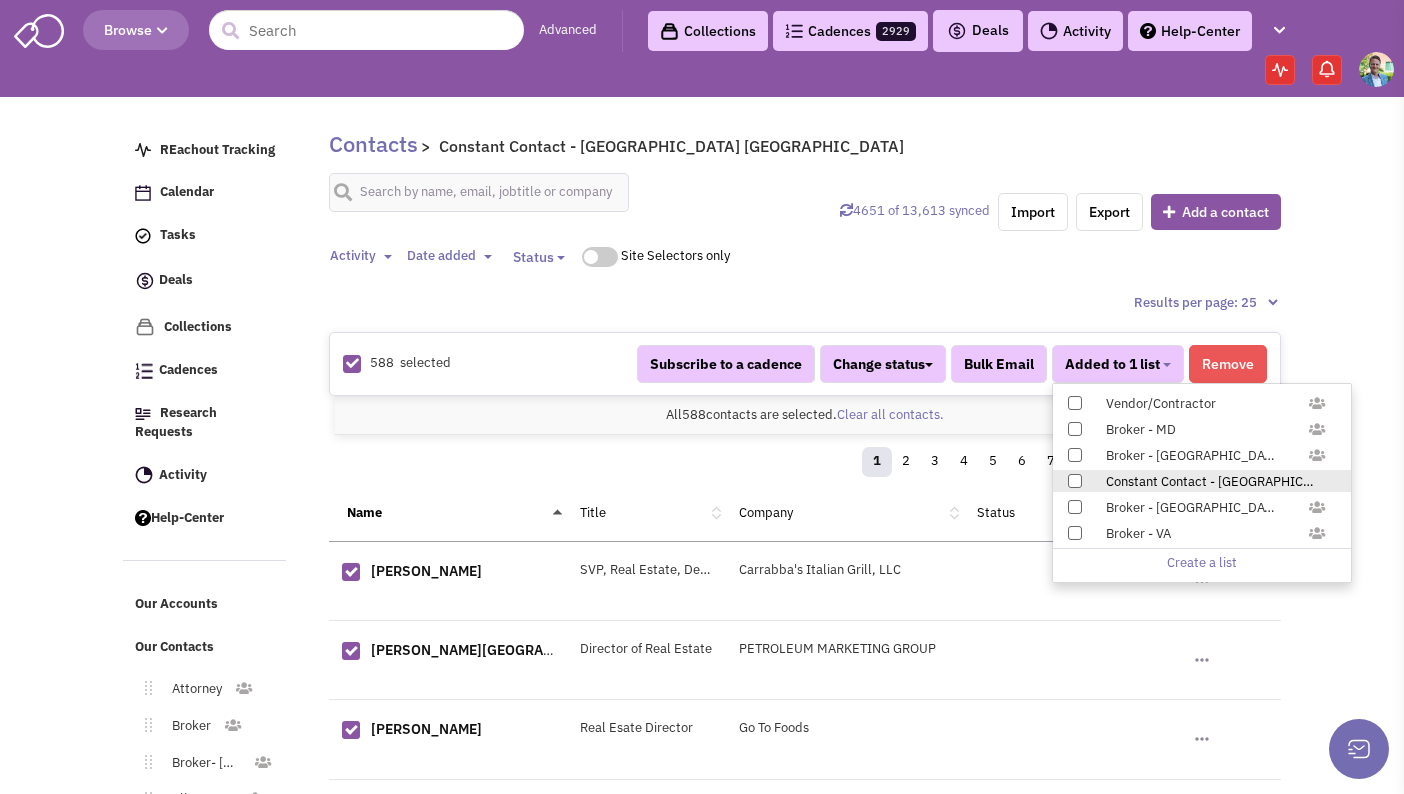 select 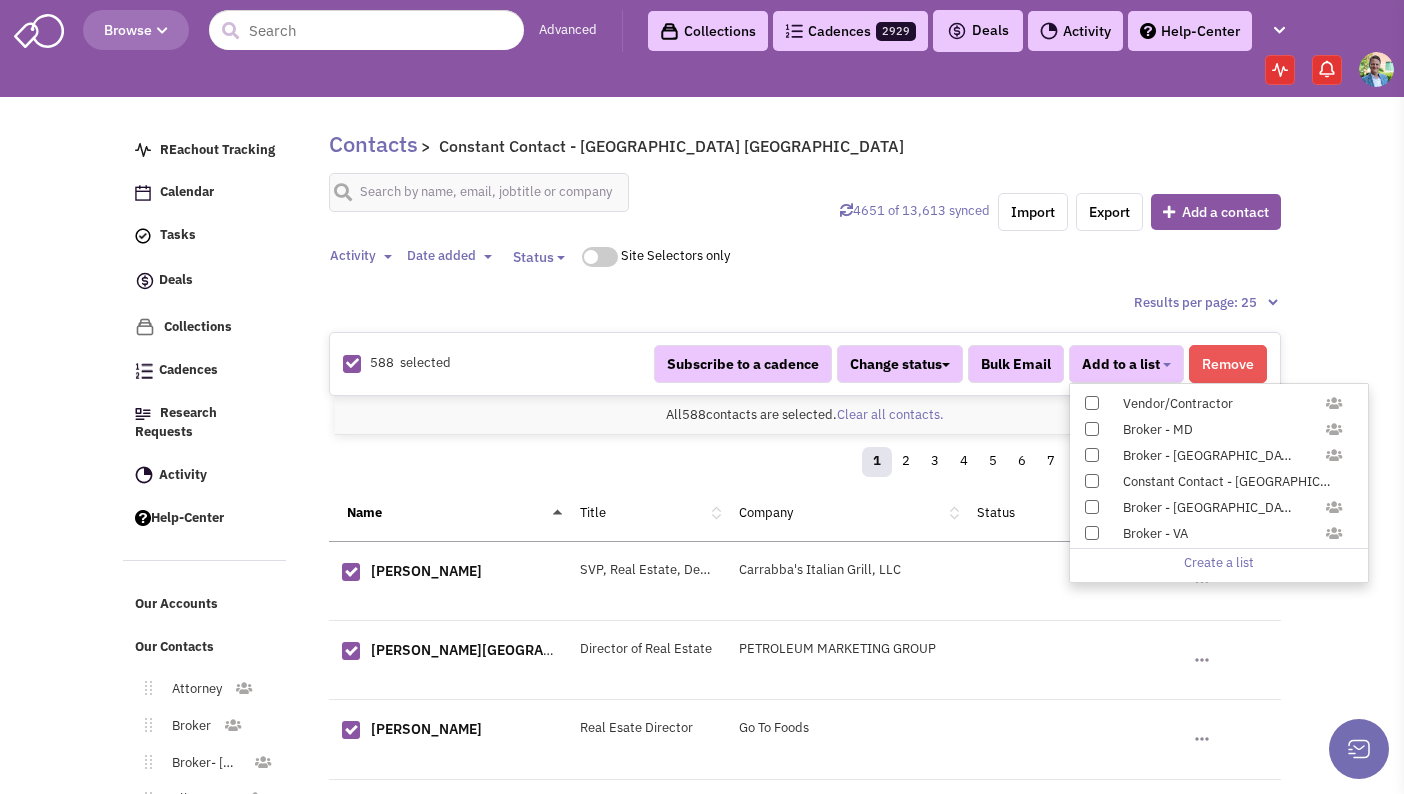click on "Browse
Advanced
Collections
Cadences  2929
Deals
Activity" at bounding box center [702, 1289] 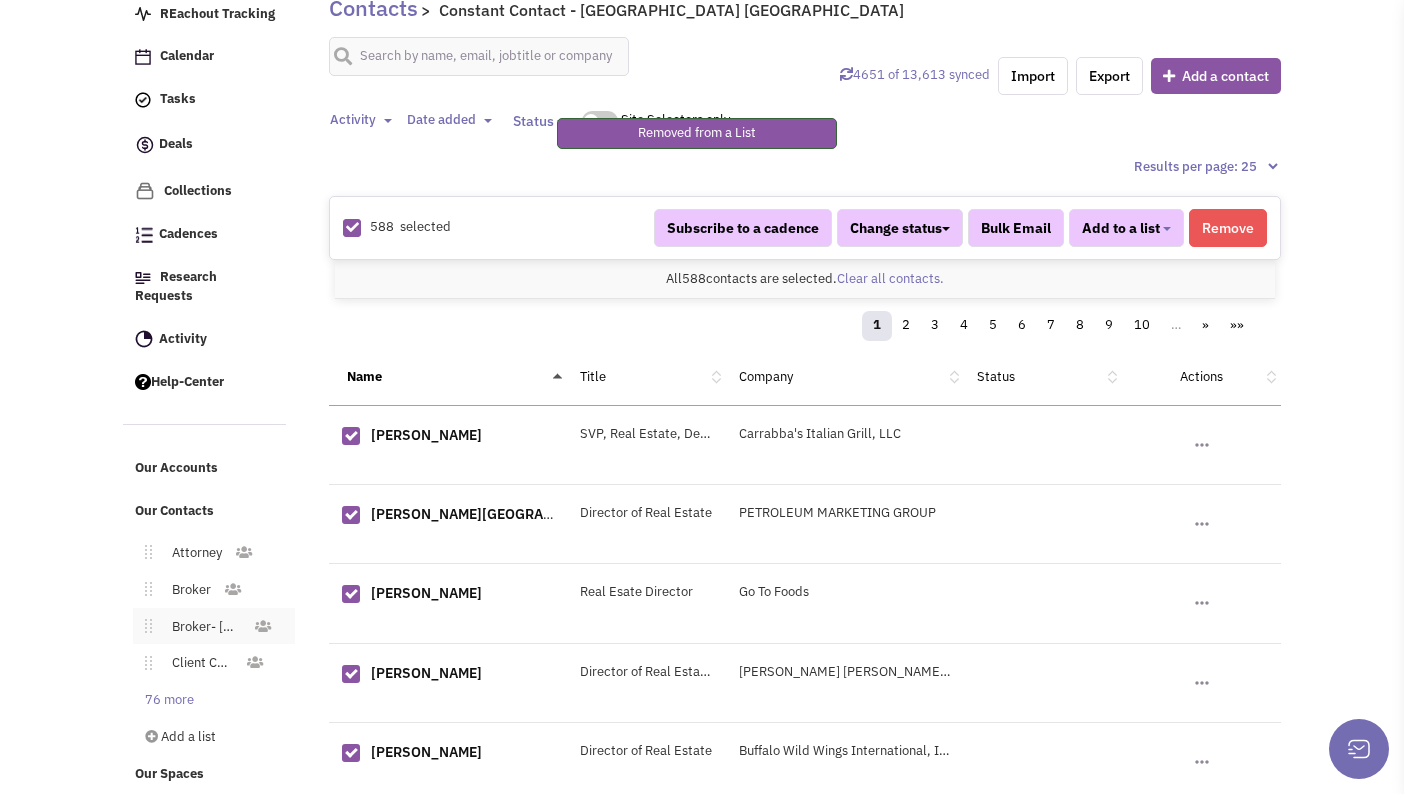scroll, scrollTop: 232, scrollLeft: 0, axis: vertical 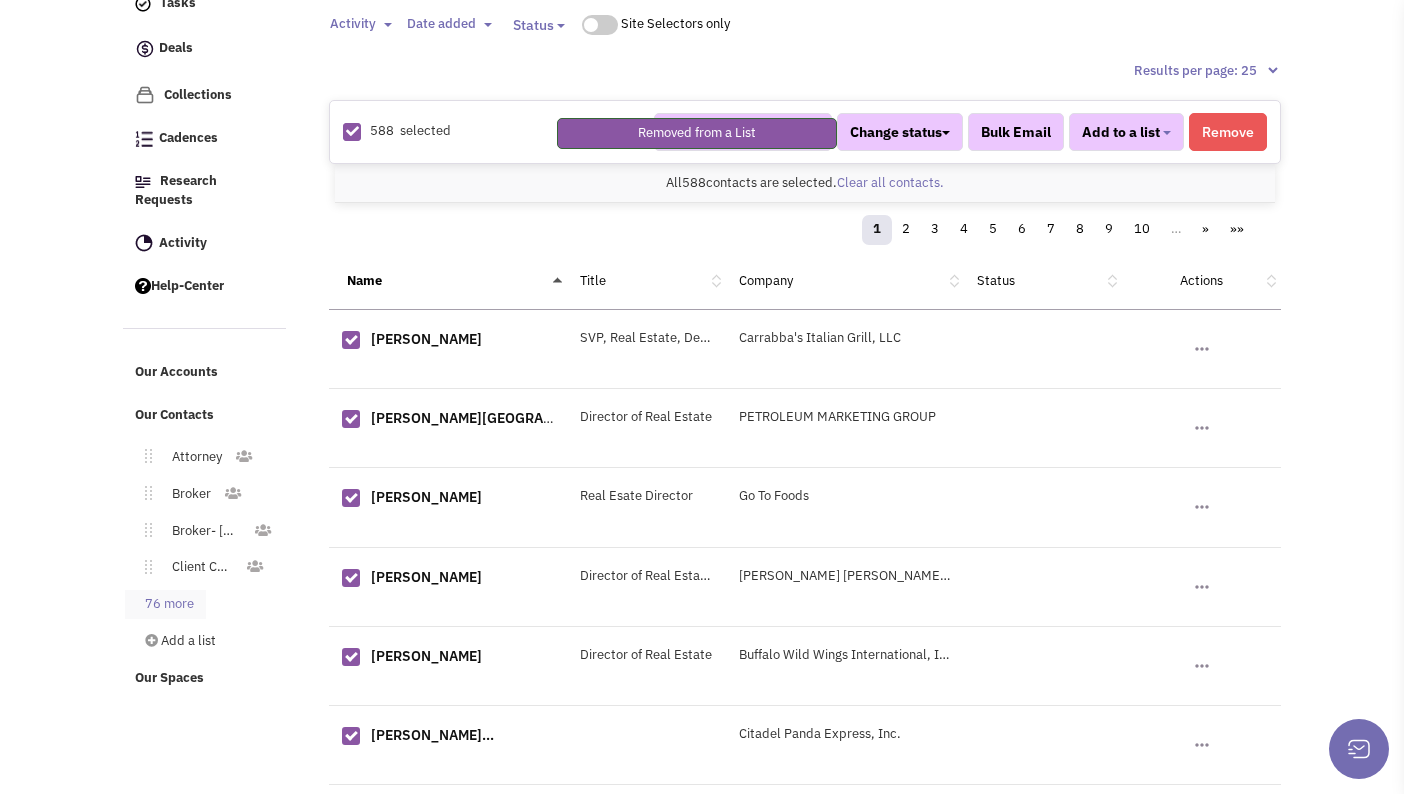 click on "76 more" at bounding box center (165, 604) 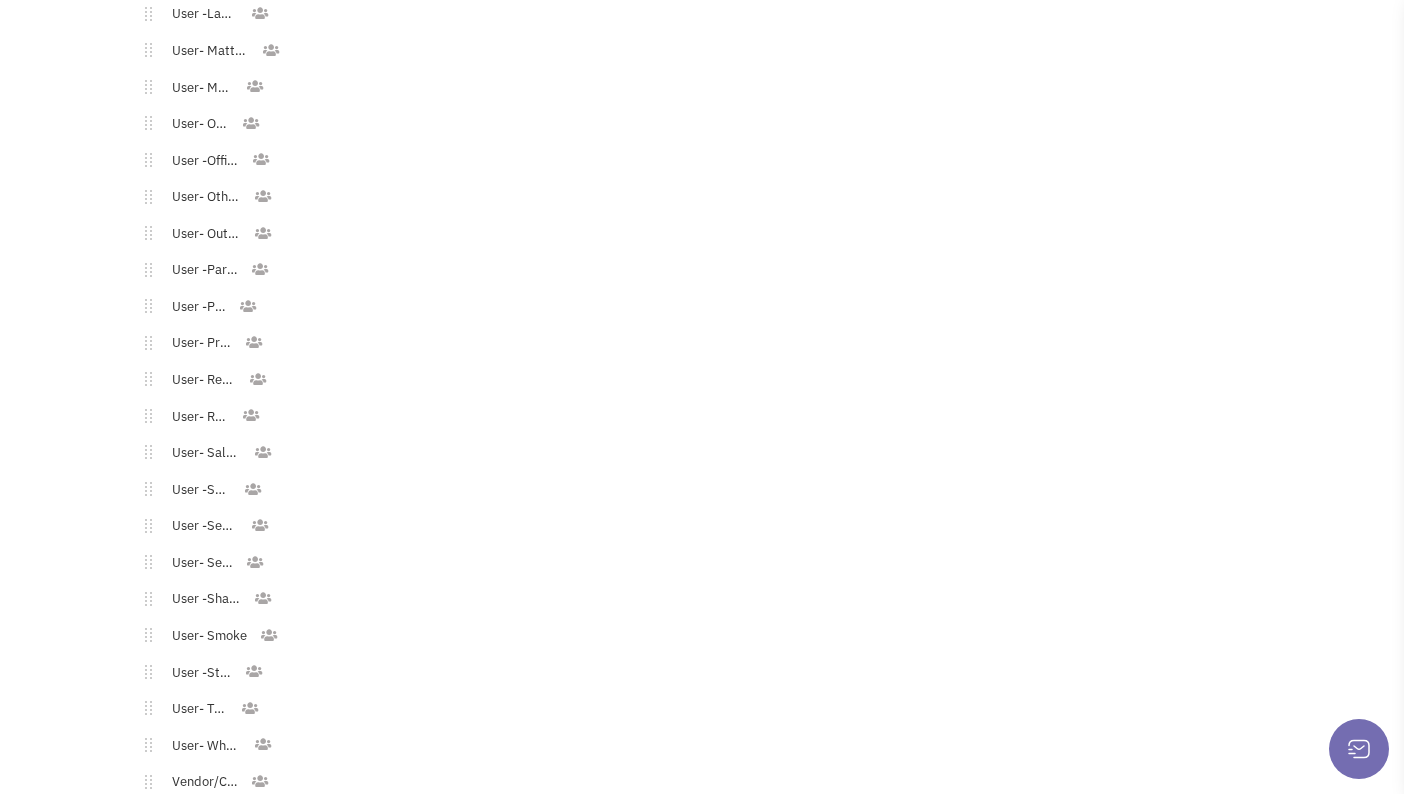 scroll, scrollTop: 2900, scrollLeft: 0, axis: vertical 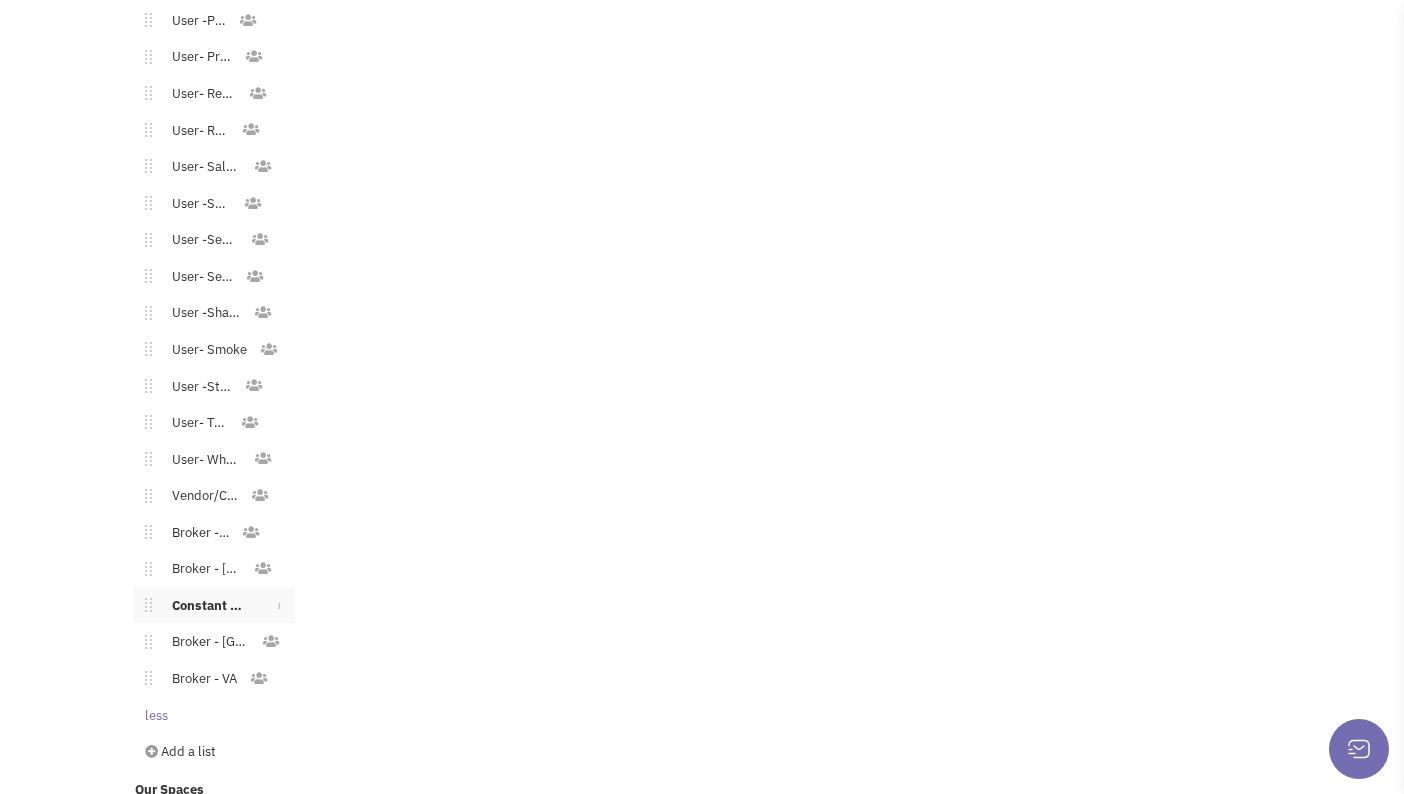 click on "Toggle Dropdown" at bounding box center [279, 605] 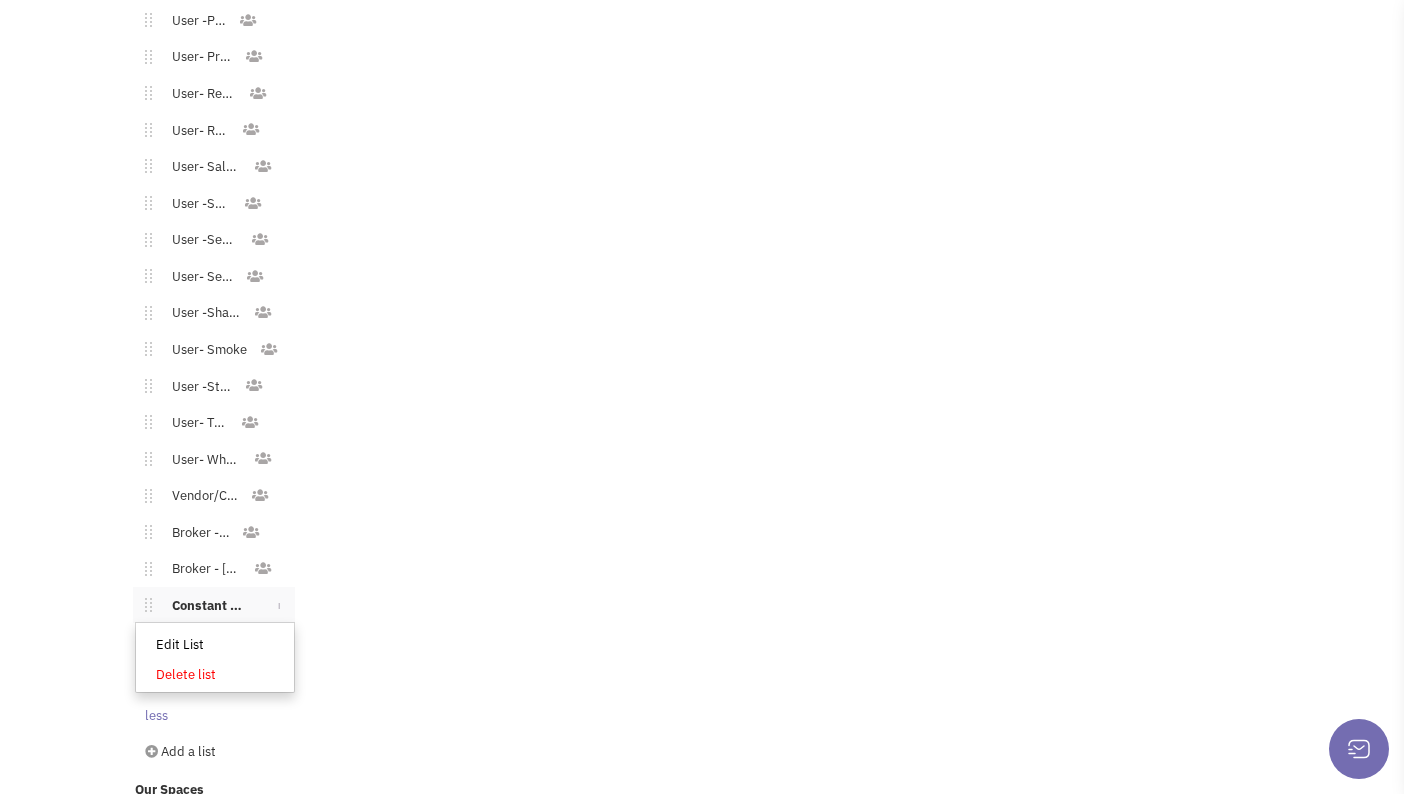 click on "Edit List" at bounding box center (215, 645) 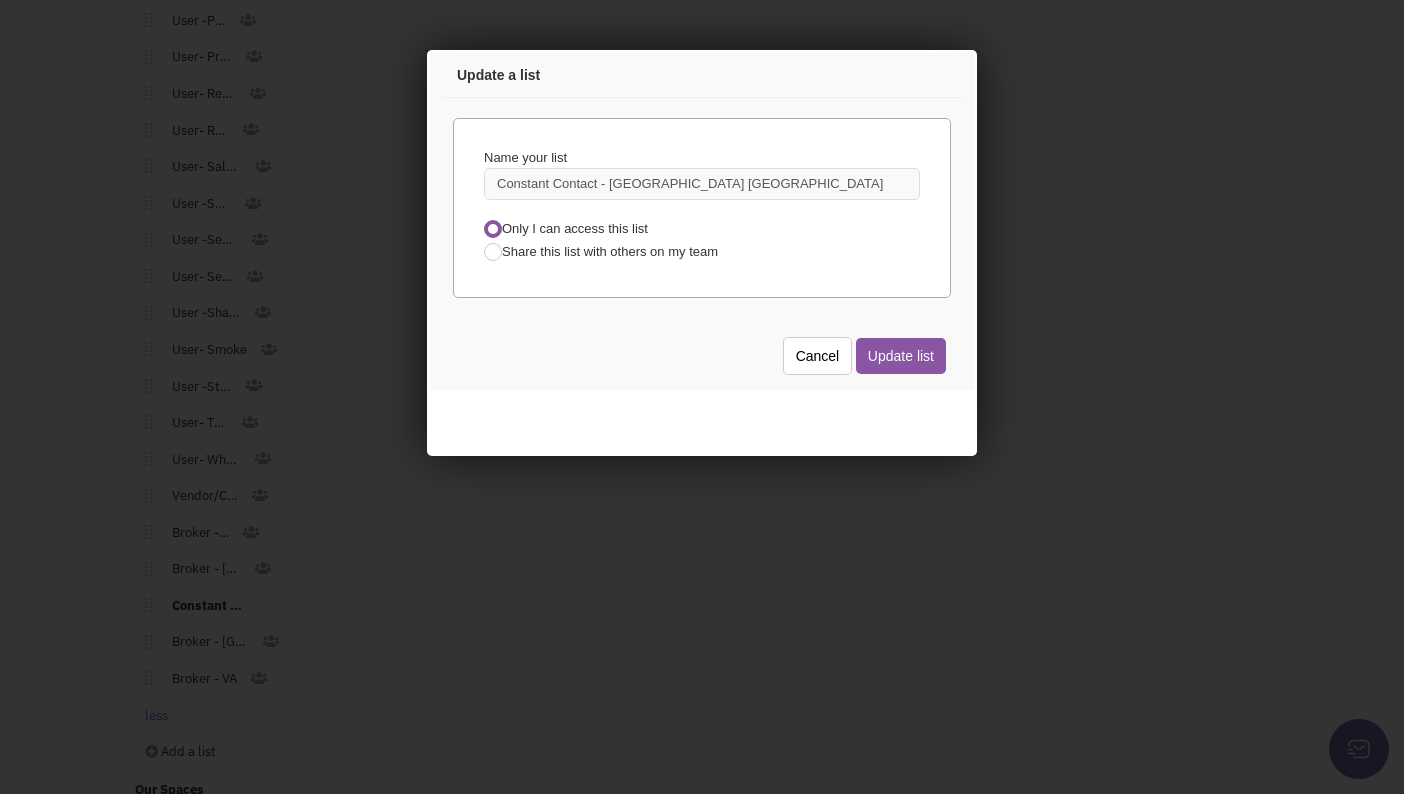 scroll, scrollTop: 0, scrollLeft: 0, axis: both 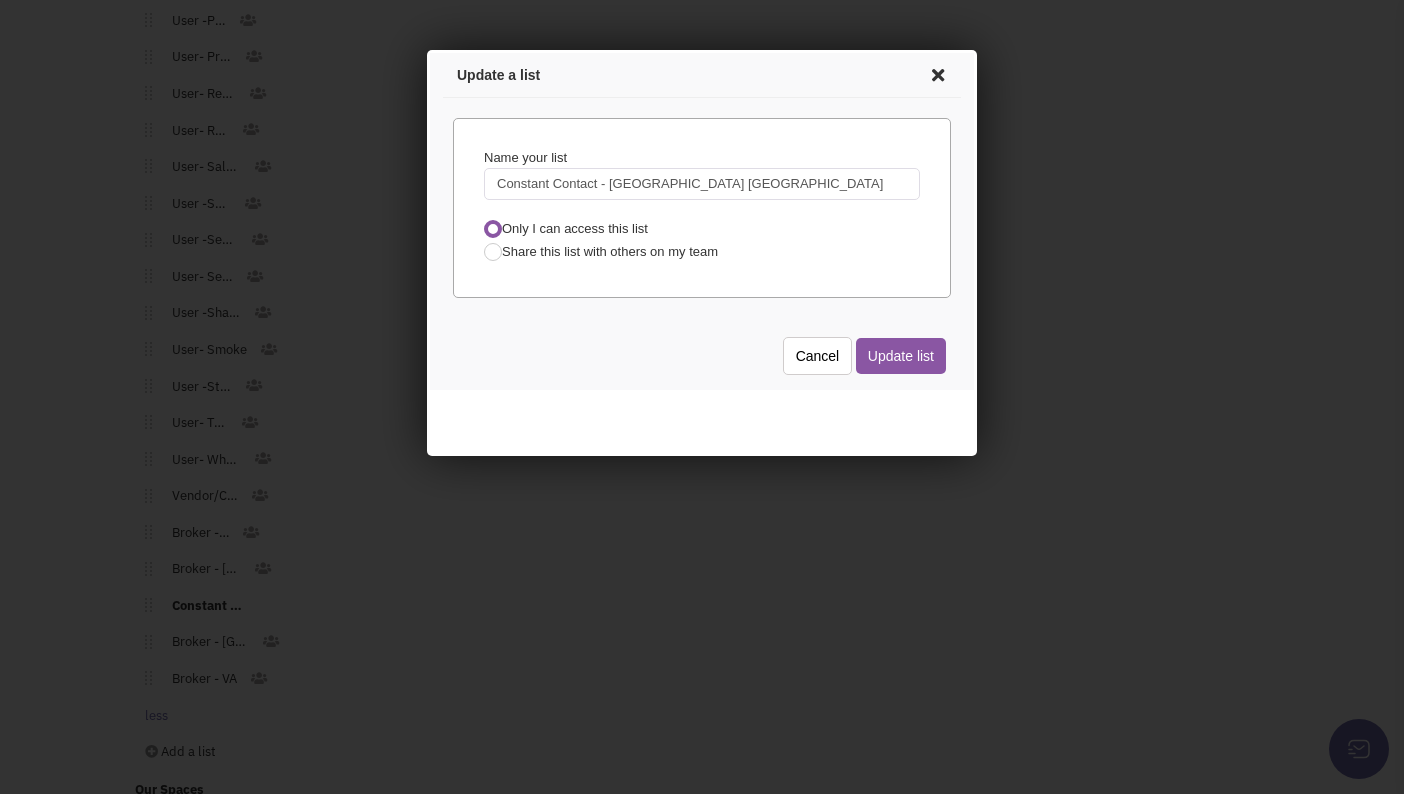drag, startPoint x: 715, startPoint y: 179, endPoint x: 604, endPoint y: 187, distance: 111.28792 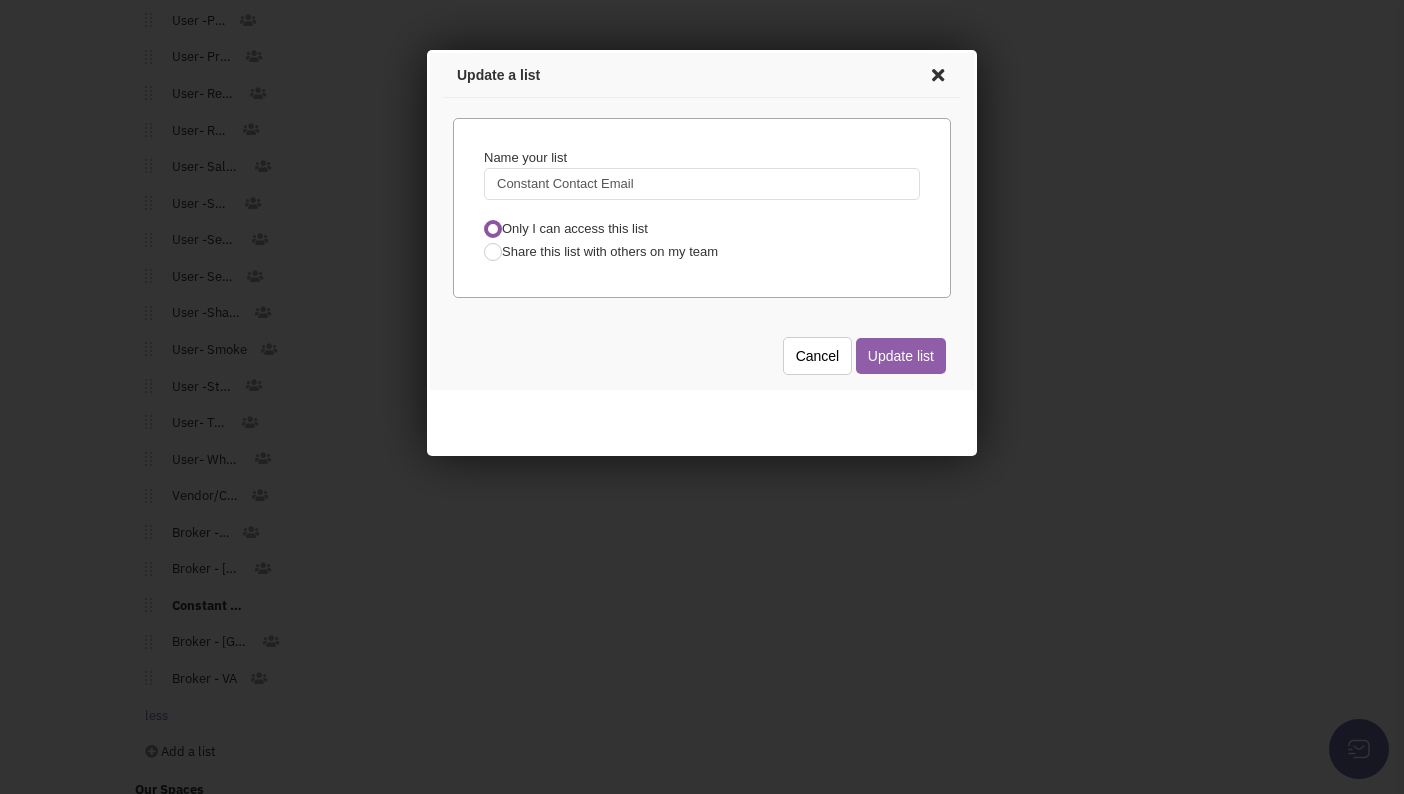 type on "Constant Contact Email" 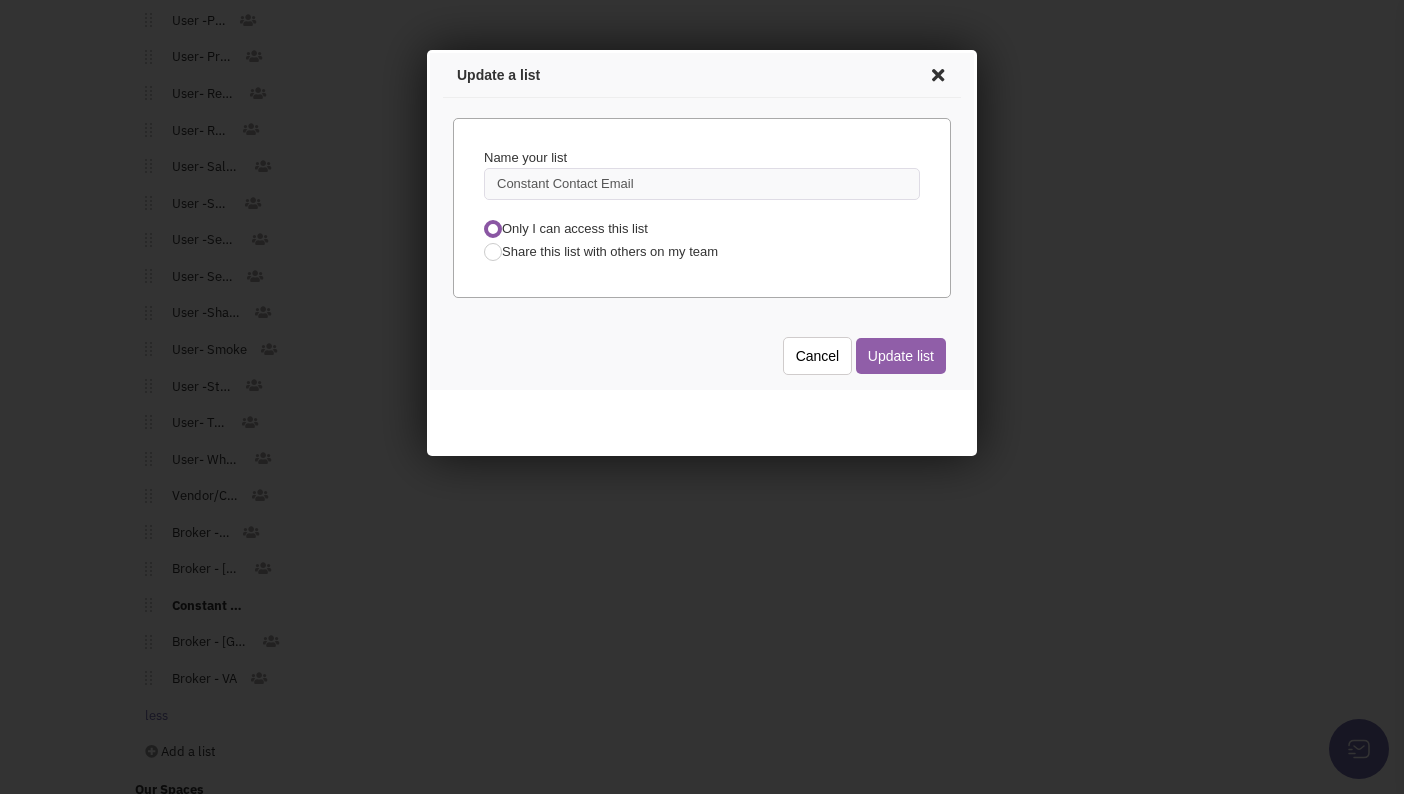 click on "Update list" at bounding box center [898, 353] 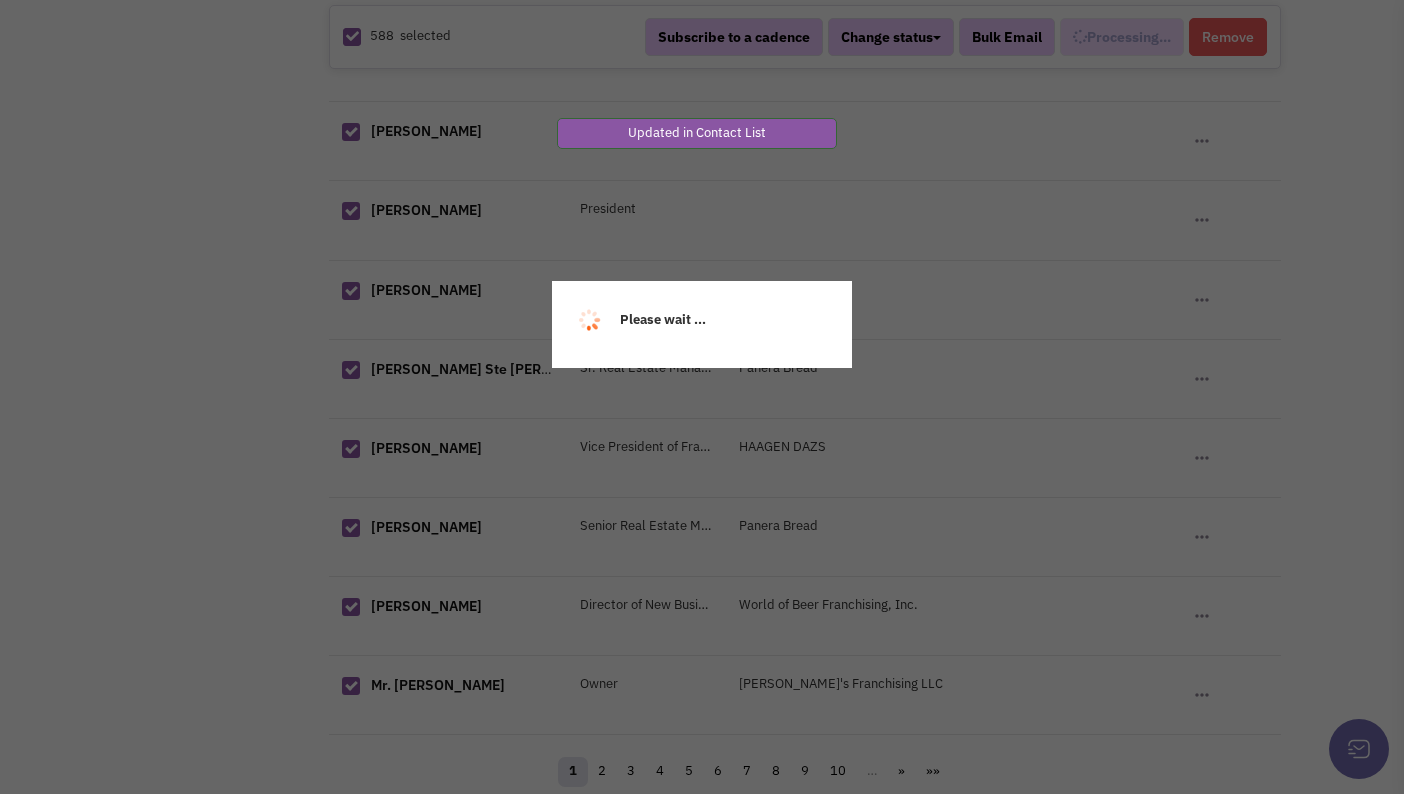 scroll, scrollTop: 0, scrollLeft: 0, axis: both 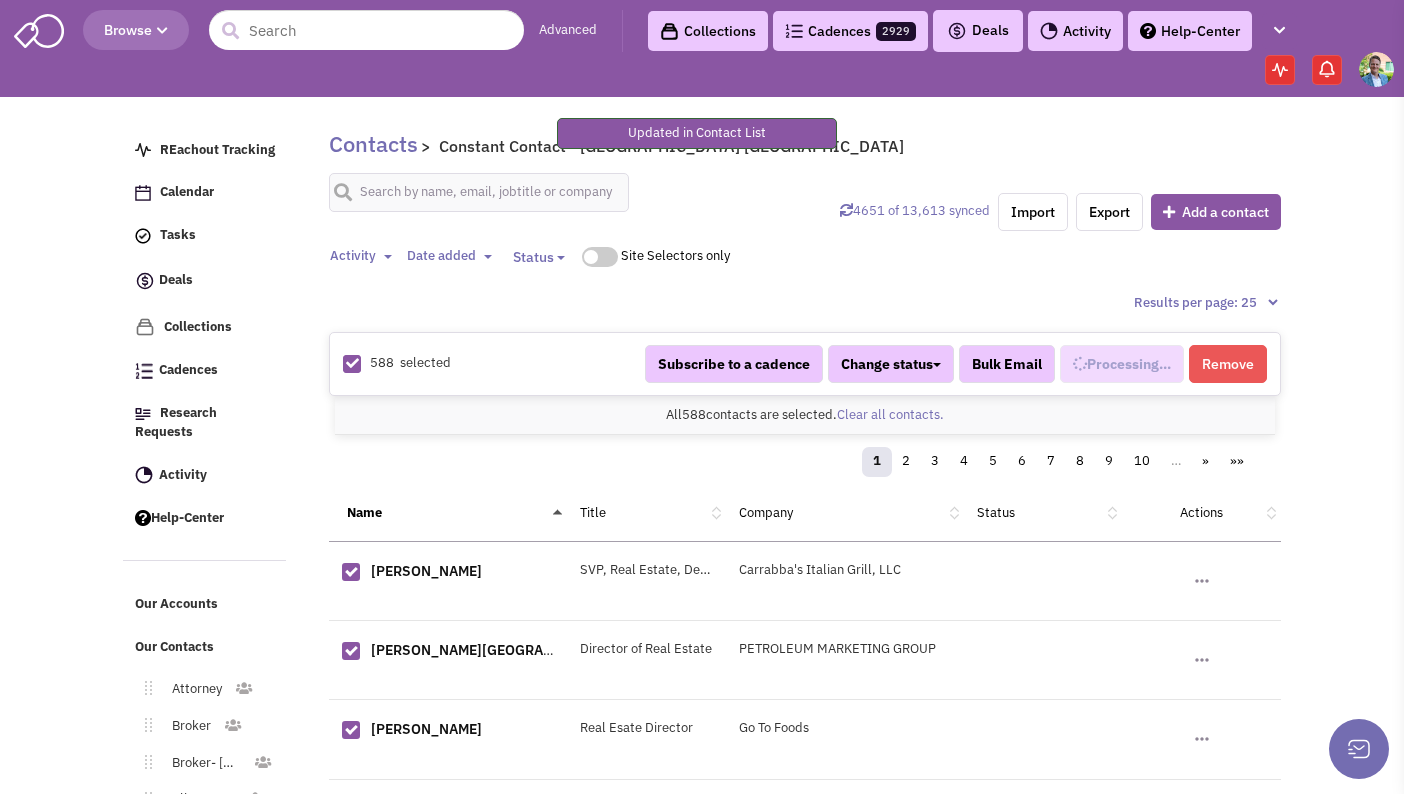 select 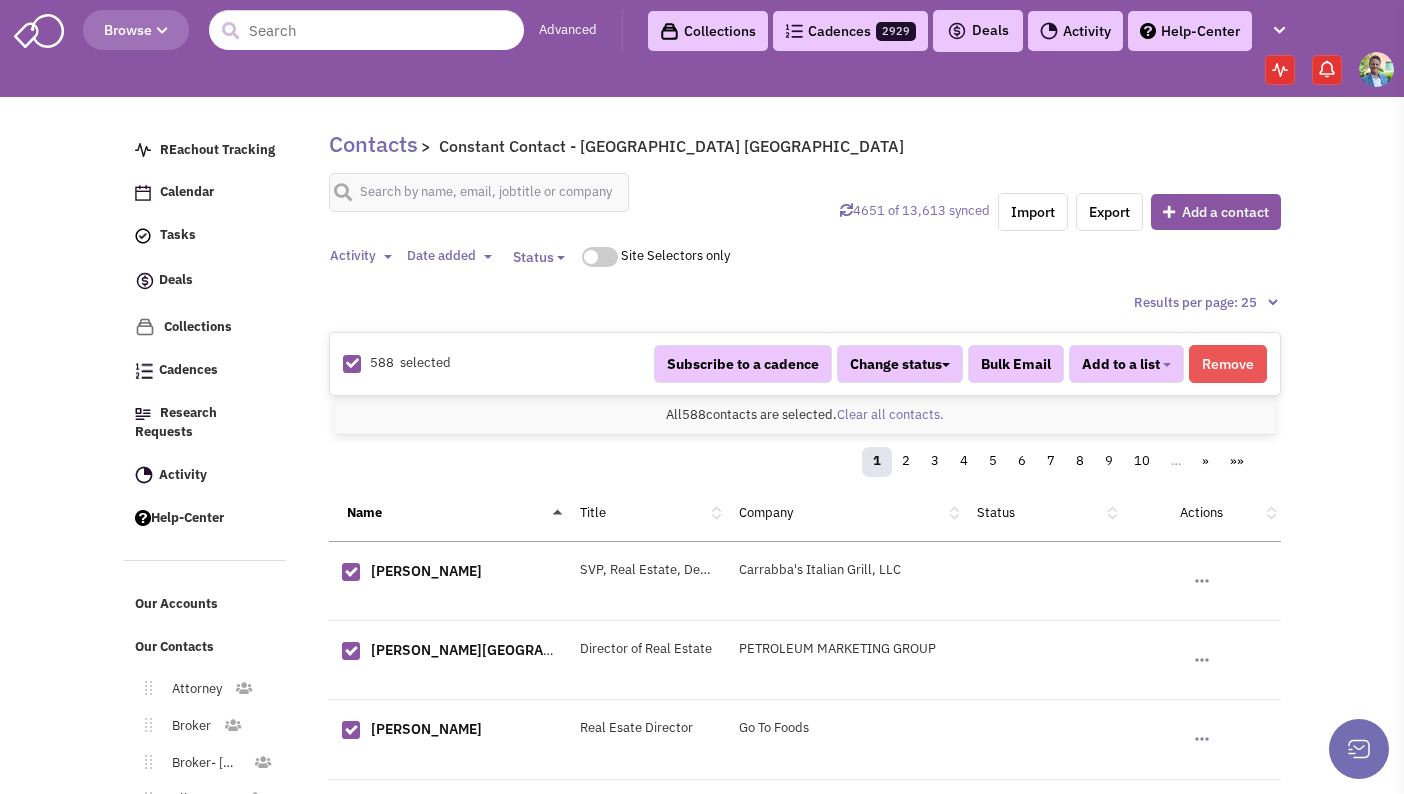 scroll, scrollTop: 39, scrollLeft: 0, axis: vertical 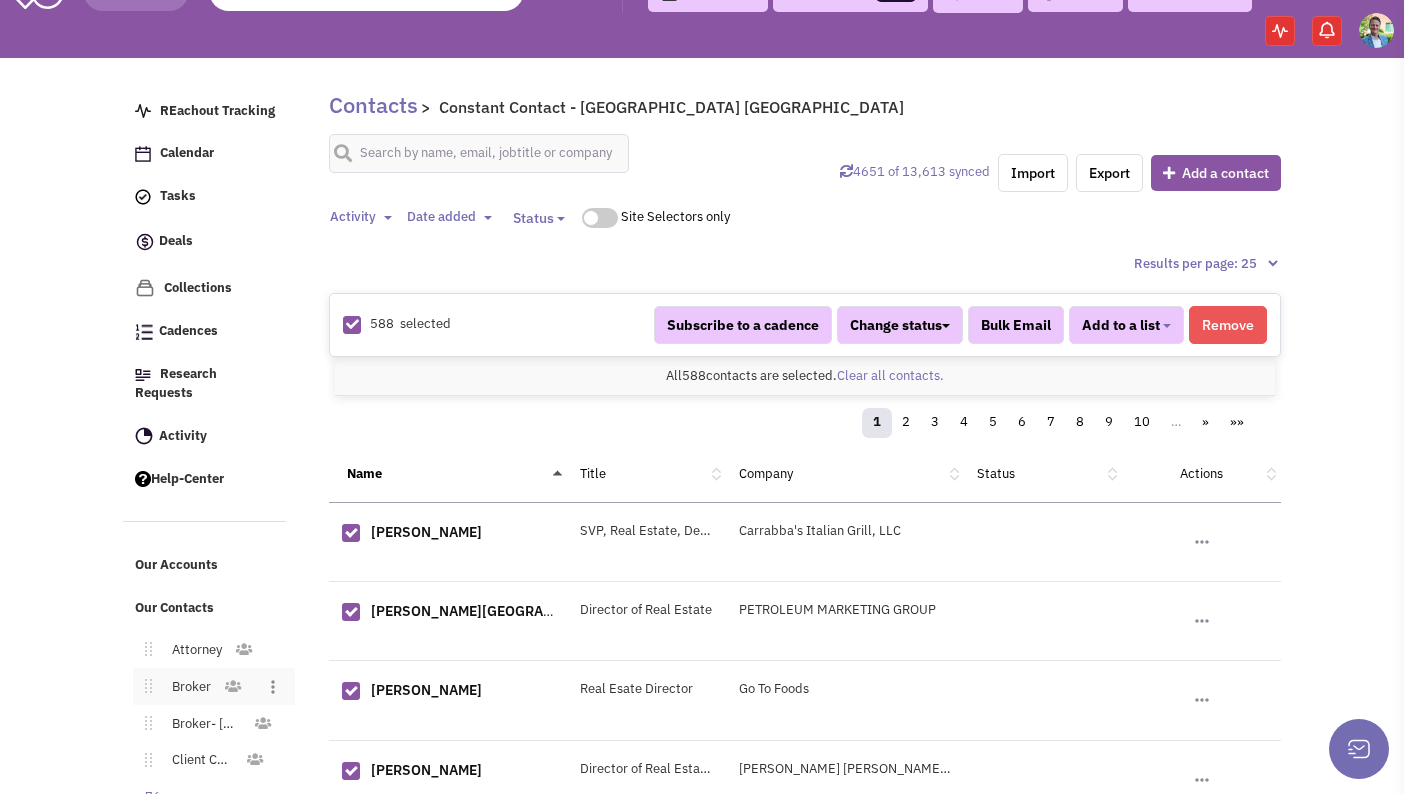 click on "Broker" at bounding box center [187, 687] 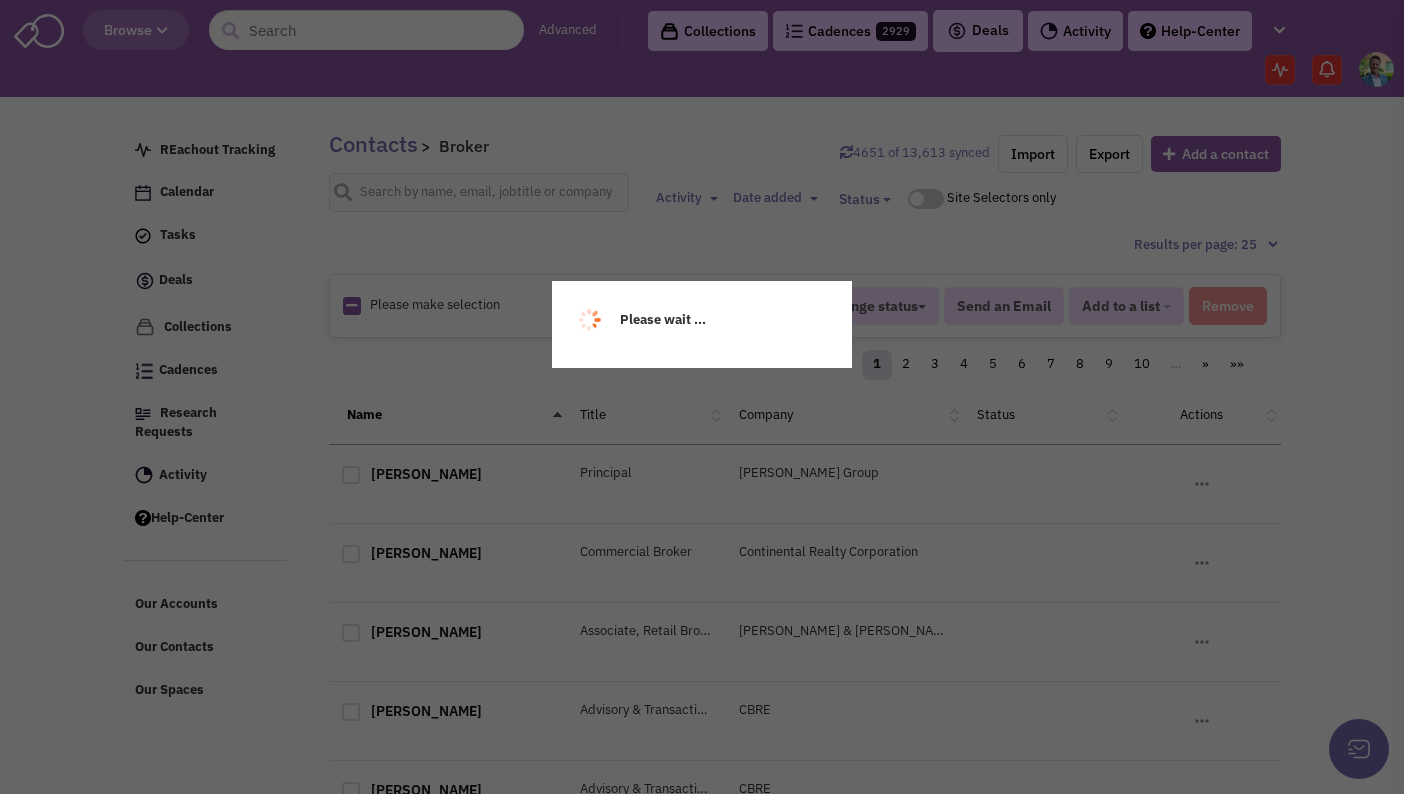 scroll, scrollTop: 0, scrollLeft: 0, axis: both 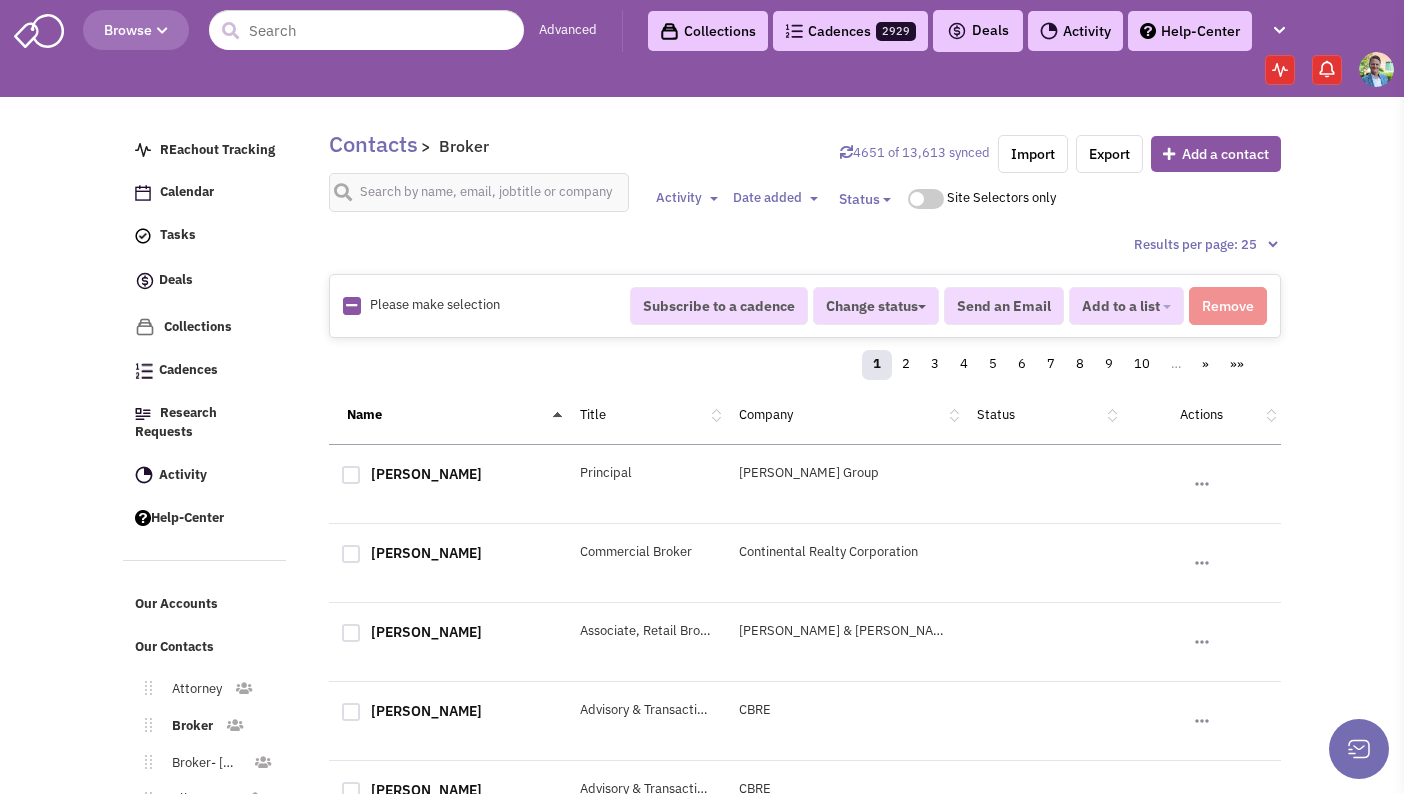 click at bounding box center [352, 306] 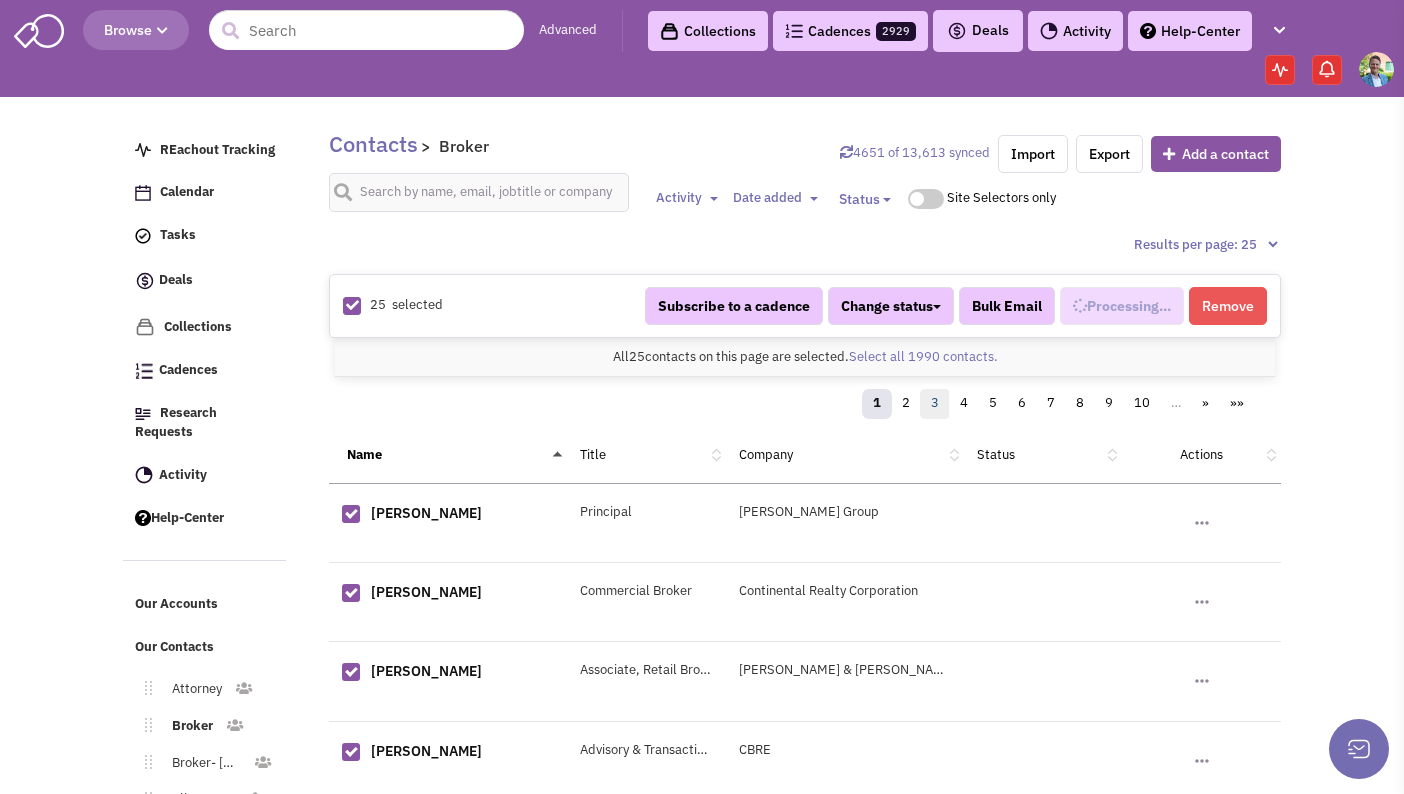 select 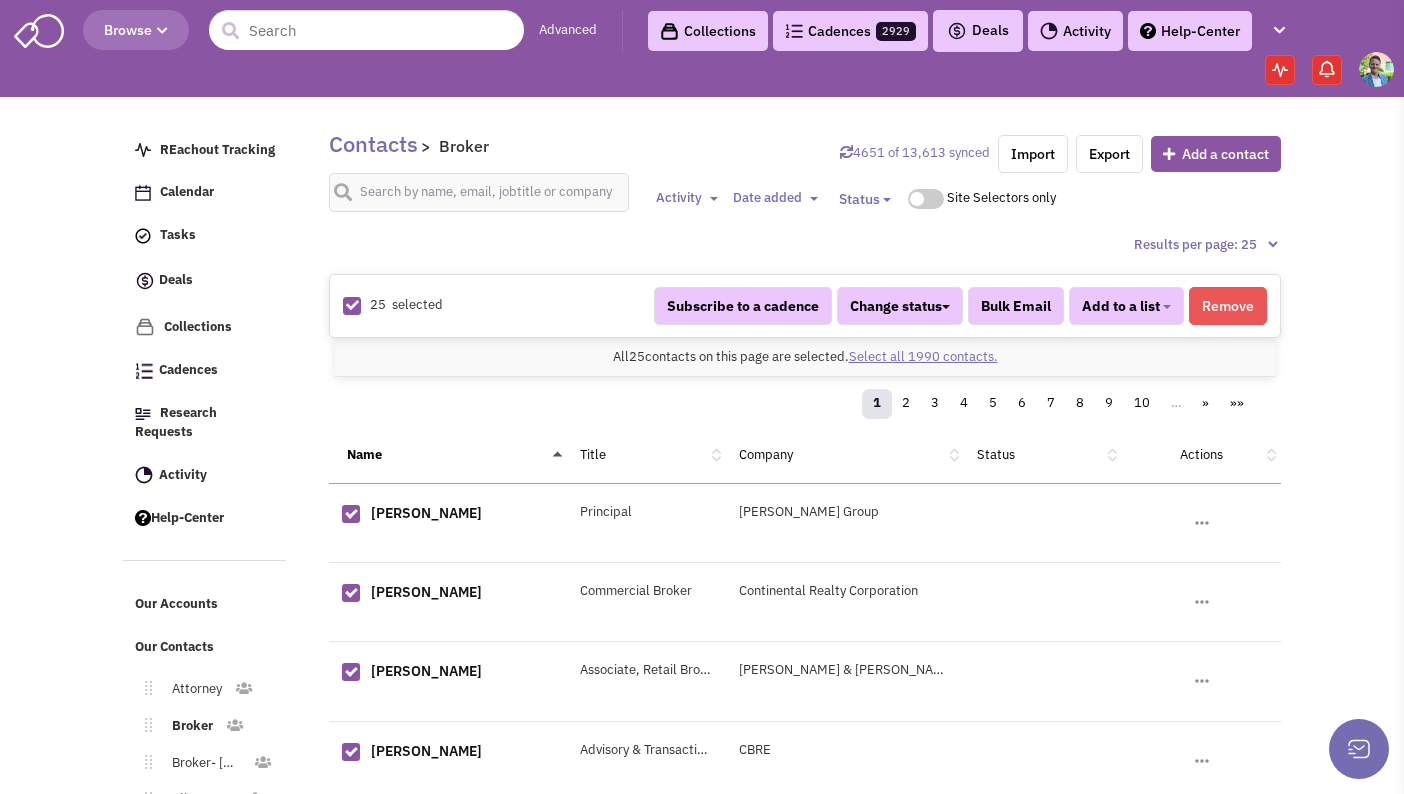 click on "Select all 1990 contacts." at bounding box center [923, 356] 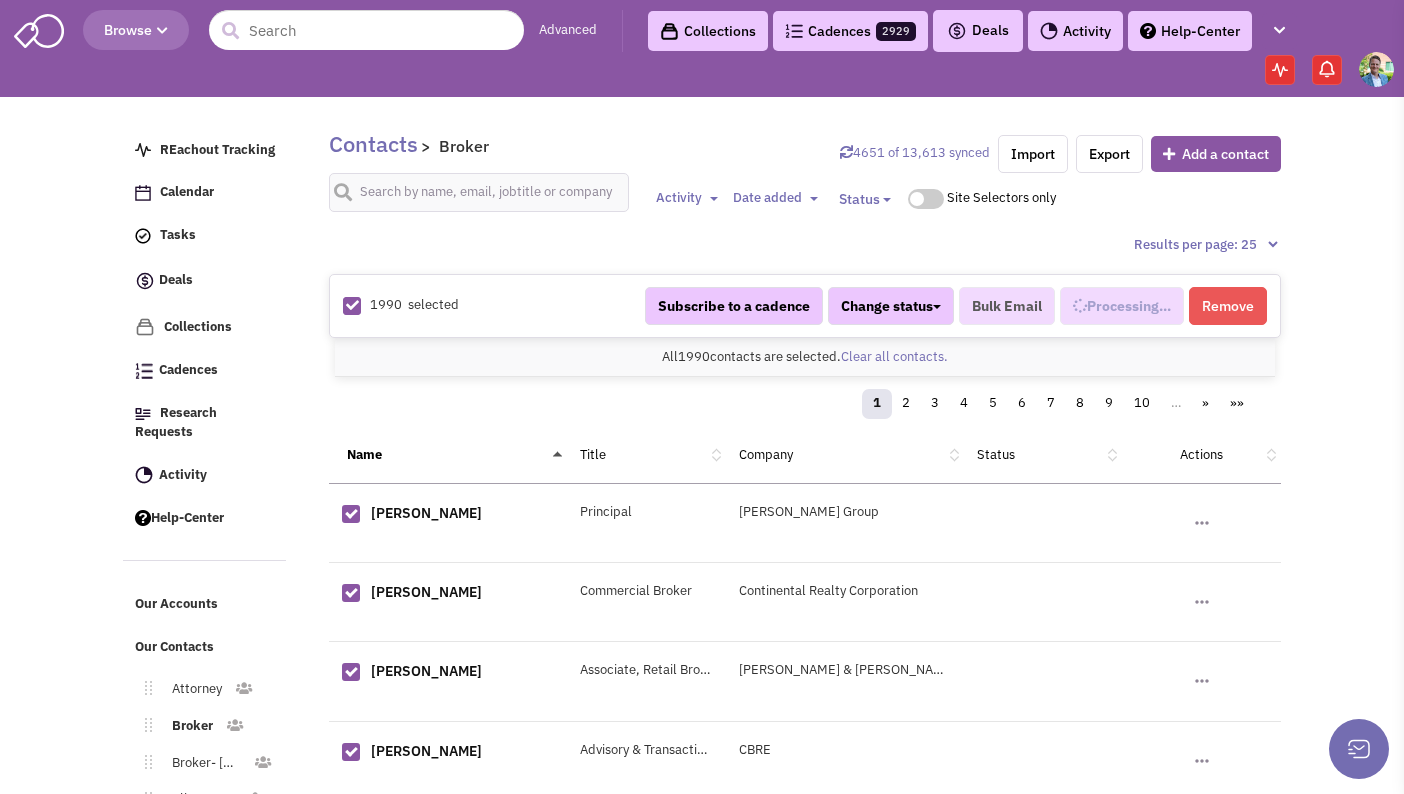 select 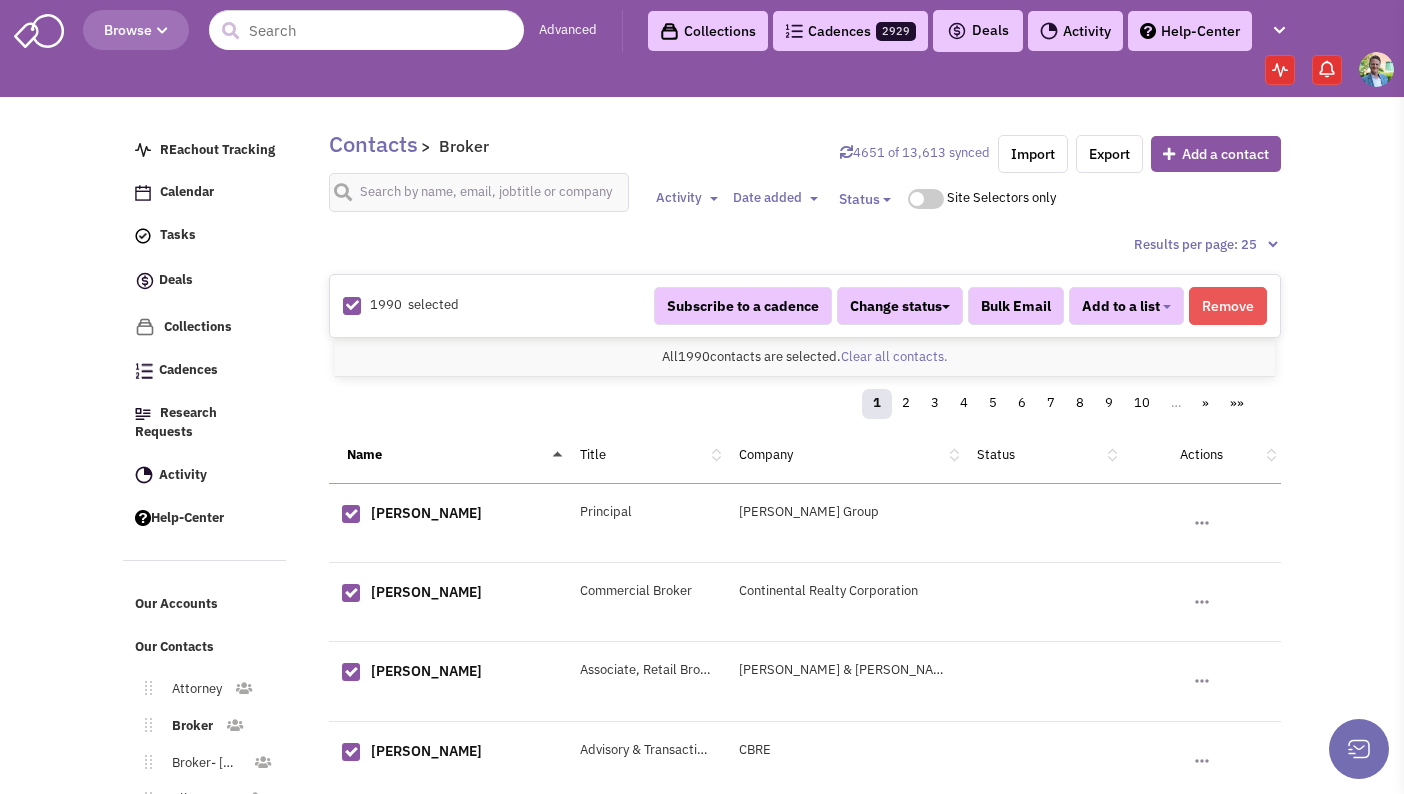 click at bounding box center (352, 305) 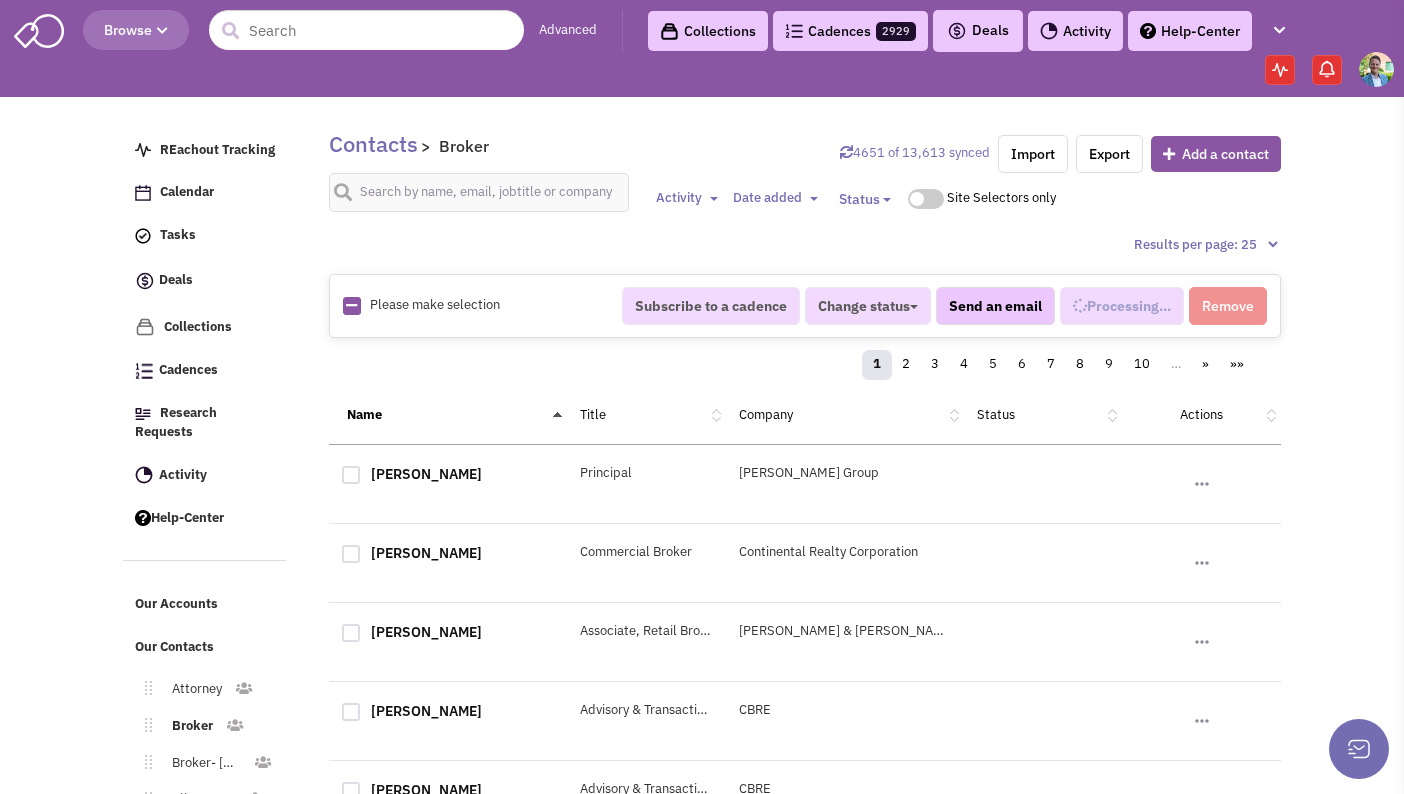 select 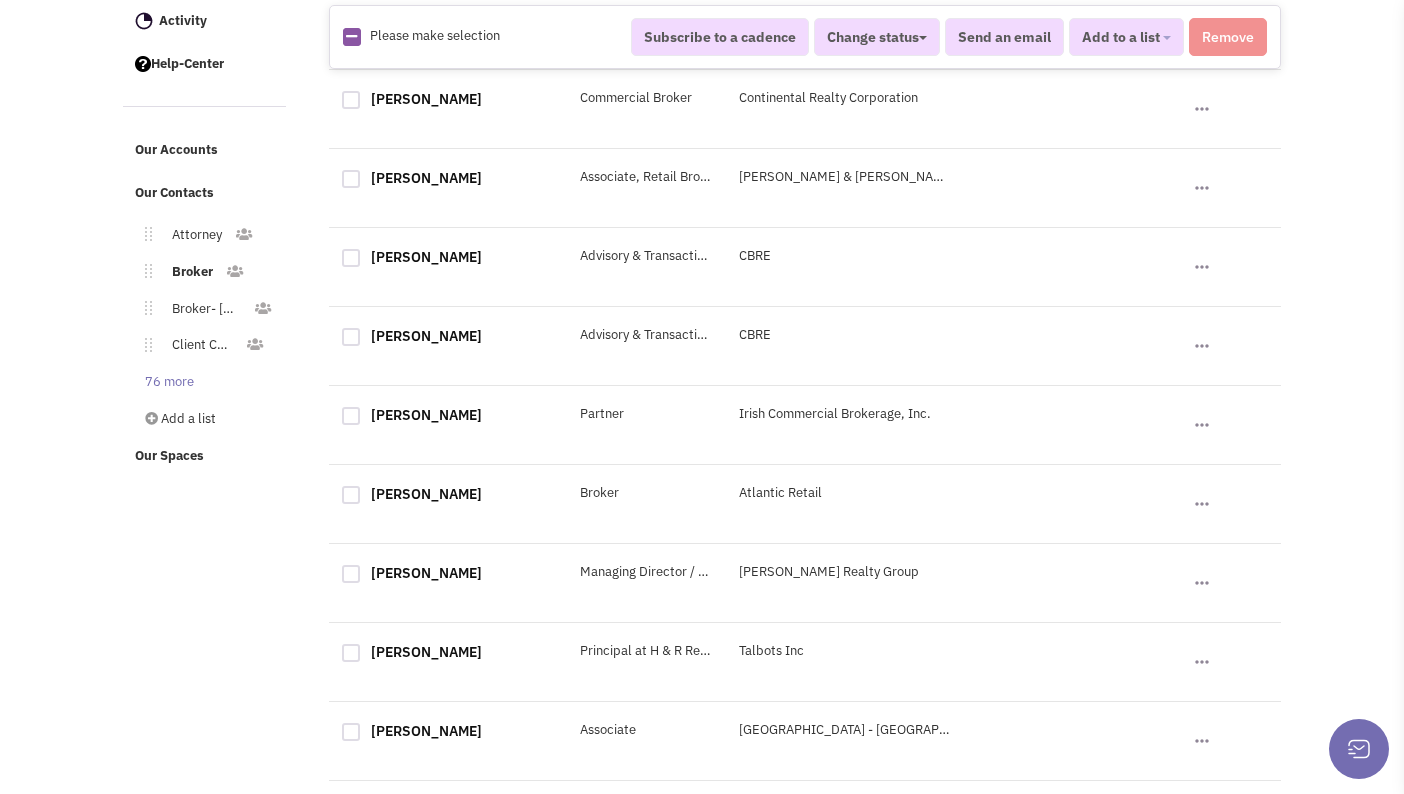scroll, scrollTop: 467, scrollLeft: 0, axis: vertical 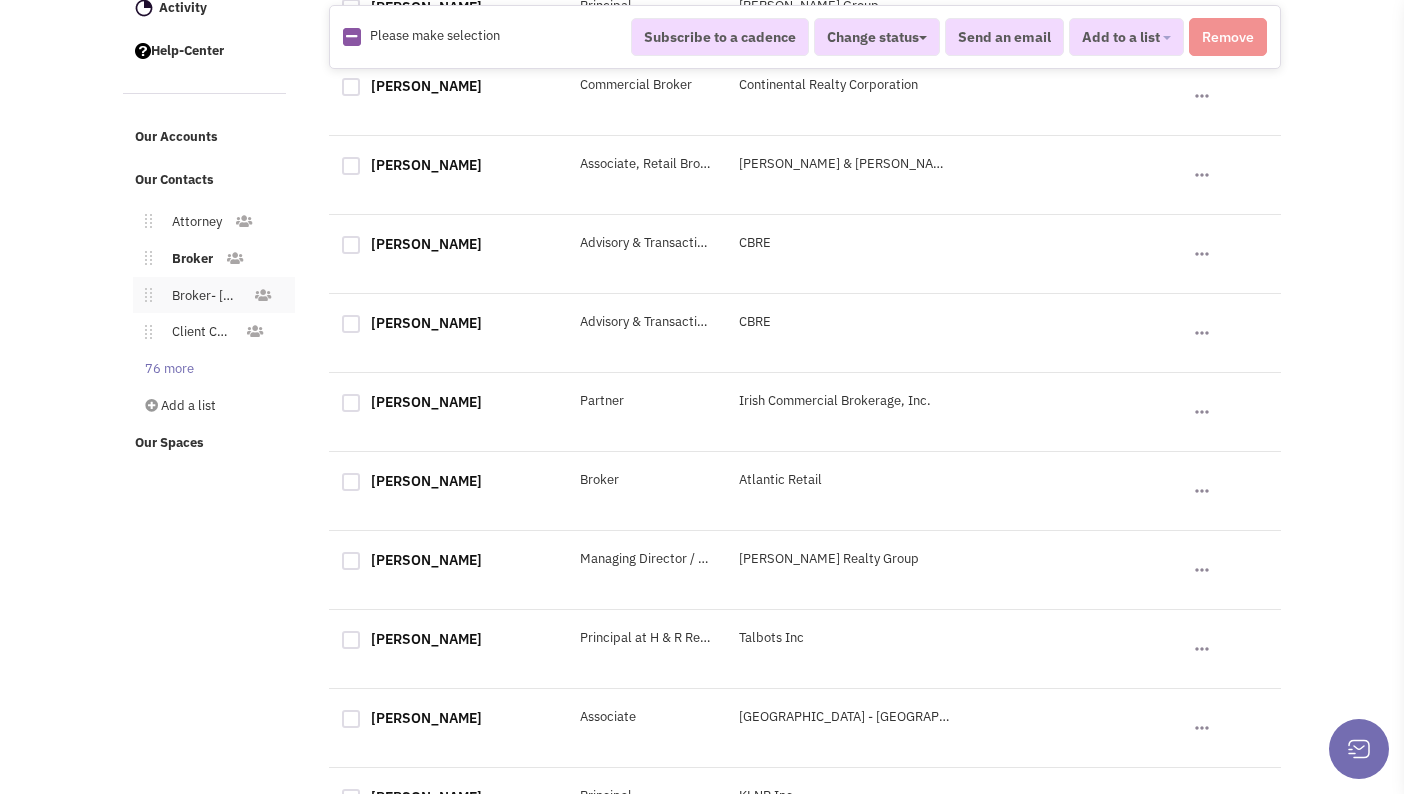 click on "Broker- [GEOGRAPHIC_DATA]" at bounding box center [202, 296] 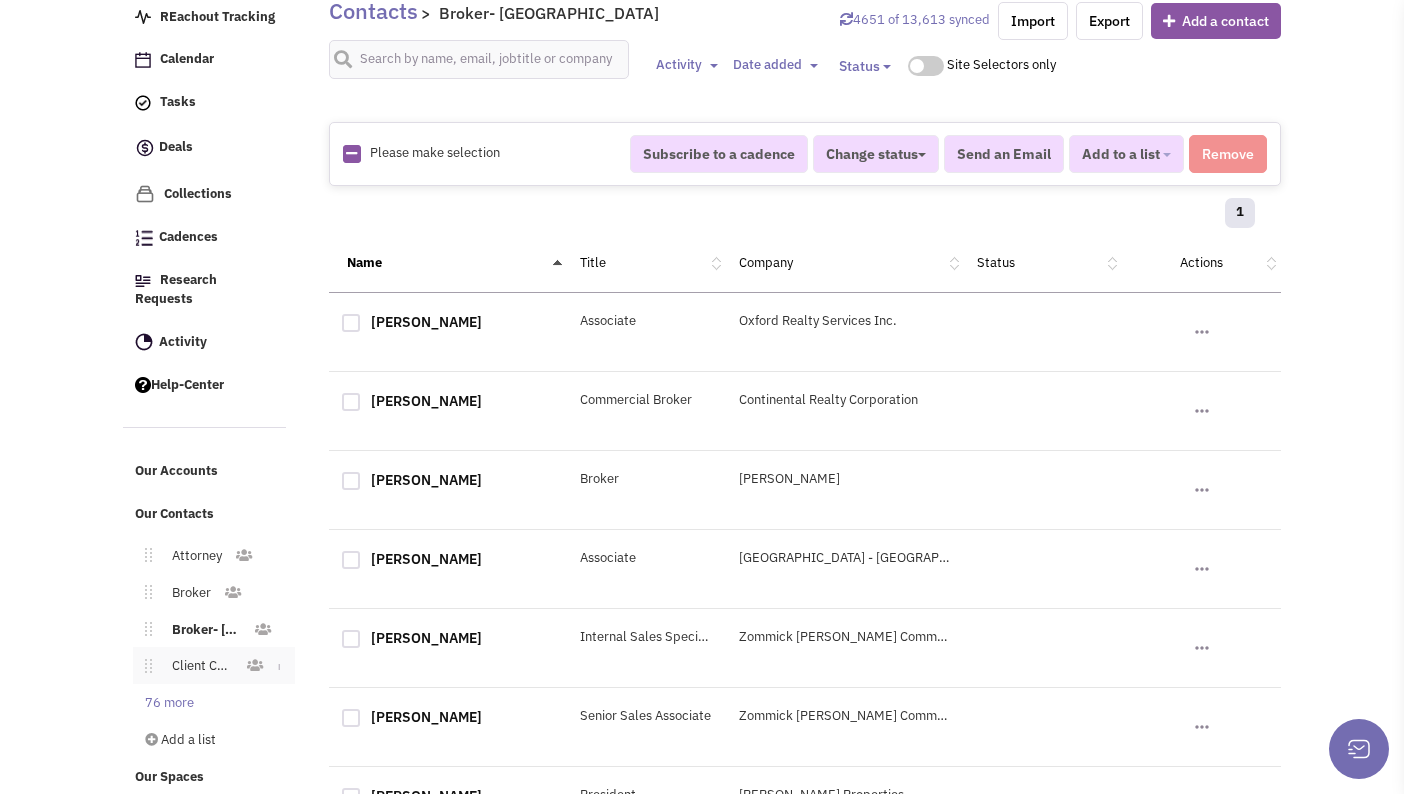 scroll, scrollTop: 146, scrollLeft: 0, axis: vertical 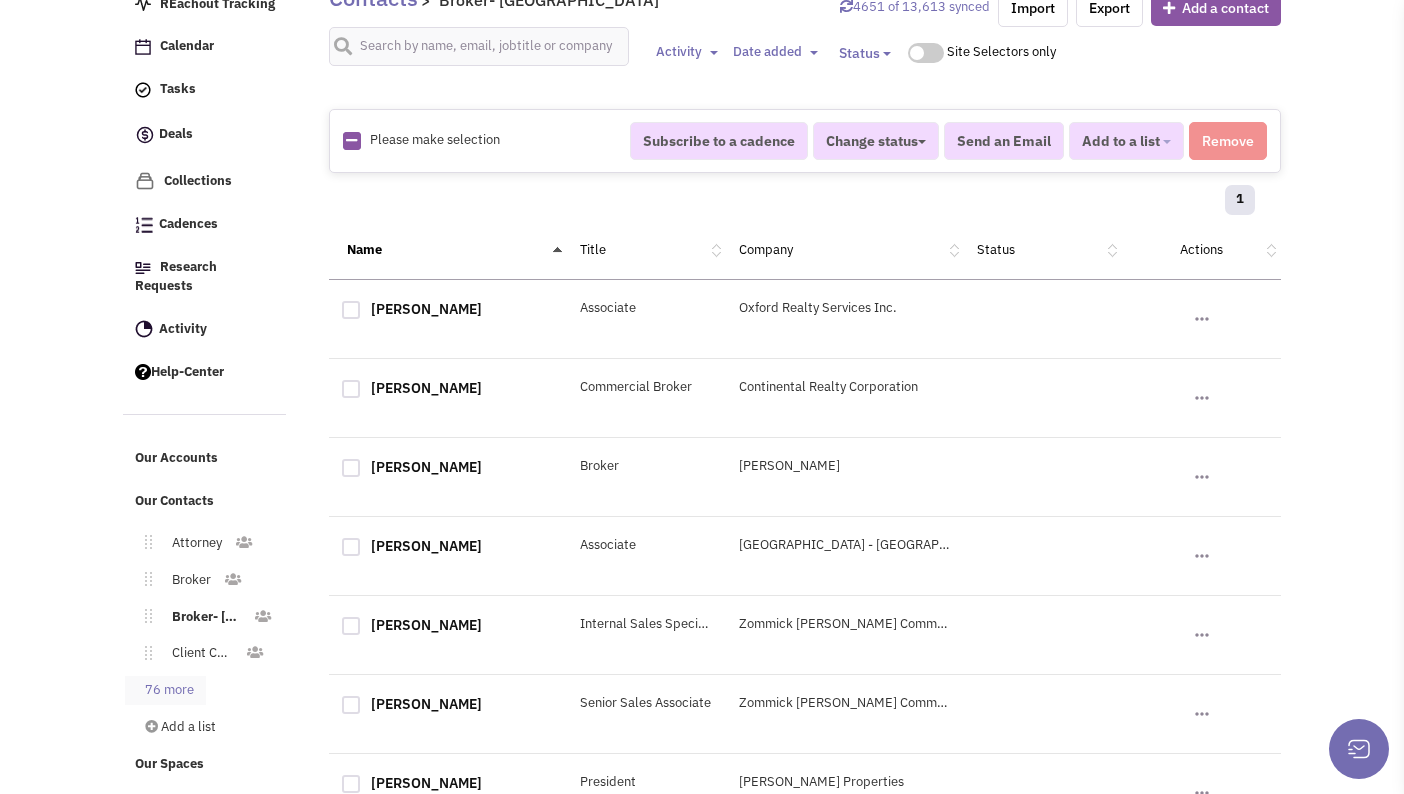 click on "76 more" at bounding box center [165, 690] 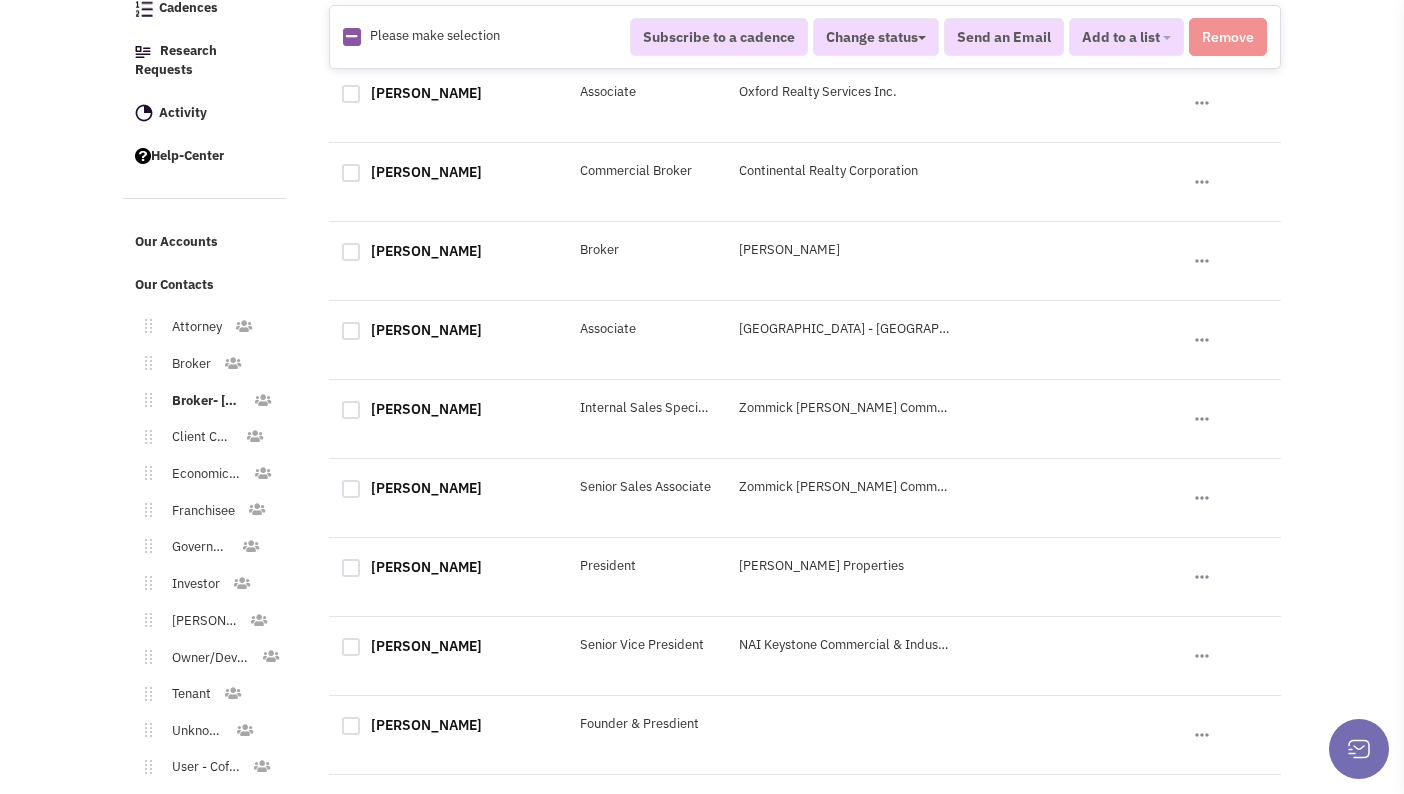 scroll, scrollTop: 337, scrollLeft: 0, axis: vertical 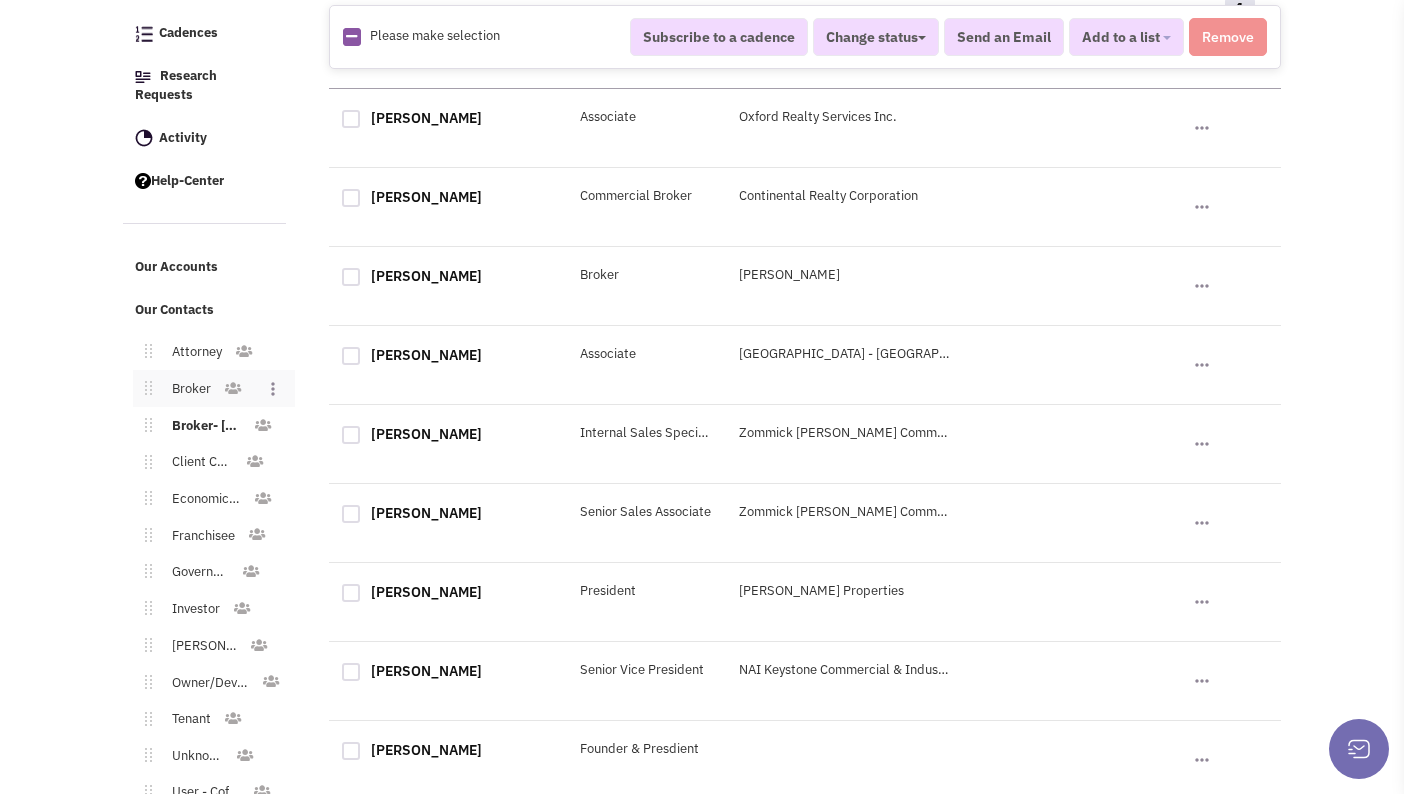 click on "Broker" at bounding box center [187, 389] 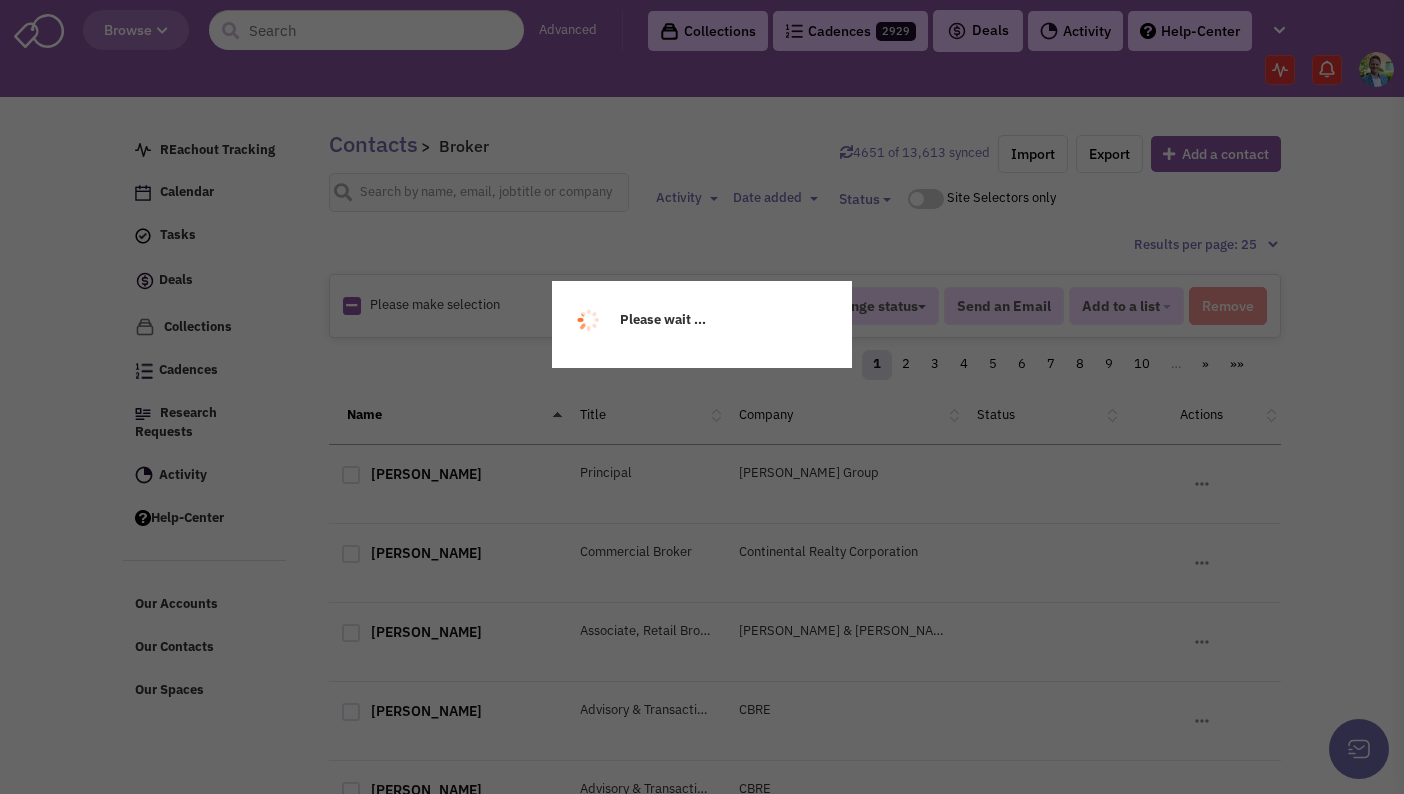 scroll, scrollTop: 0, scrollLeft: 0, axis: both 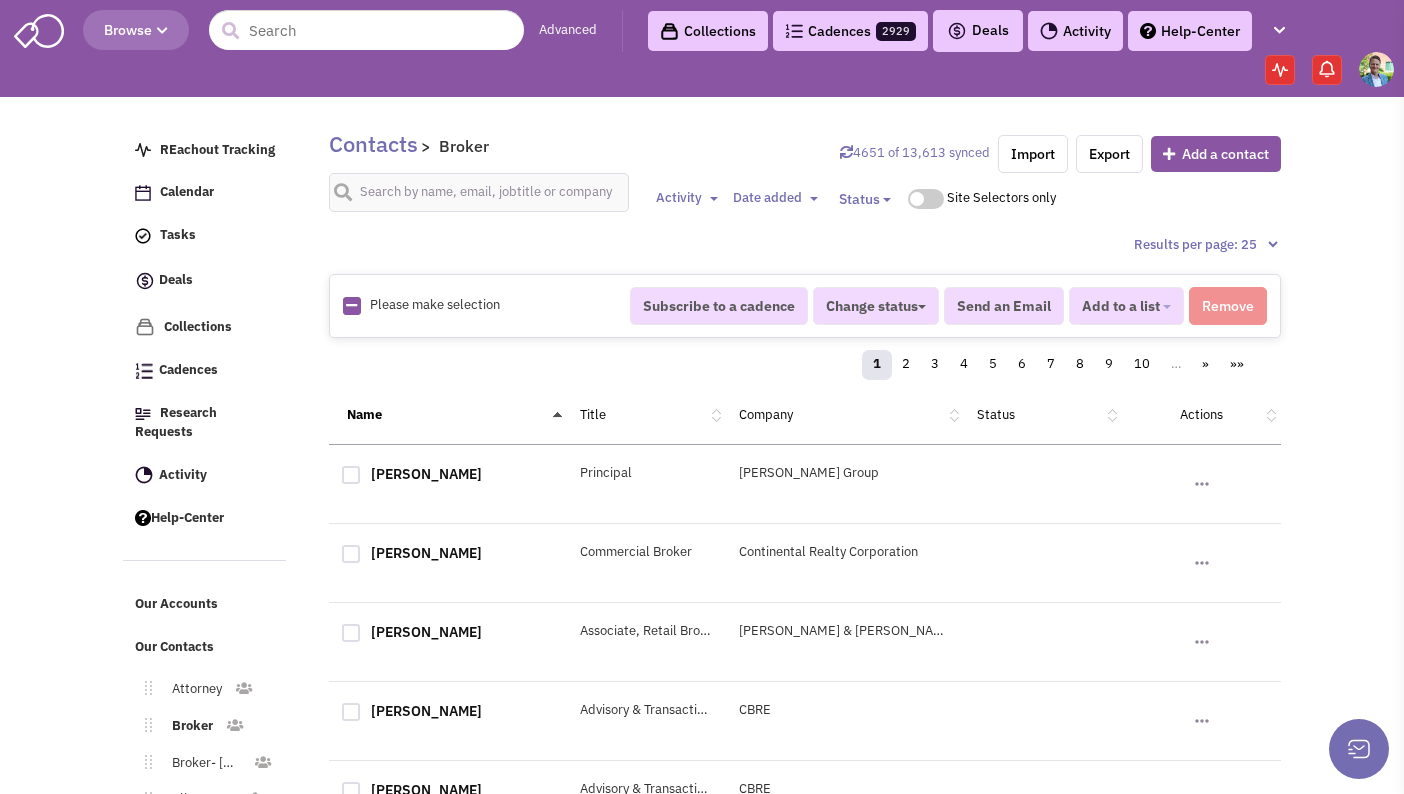 click at bounding box center (351, 305) 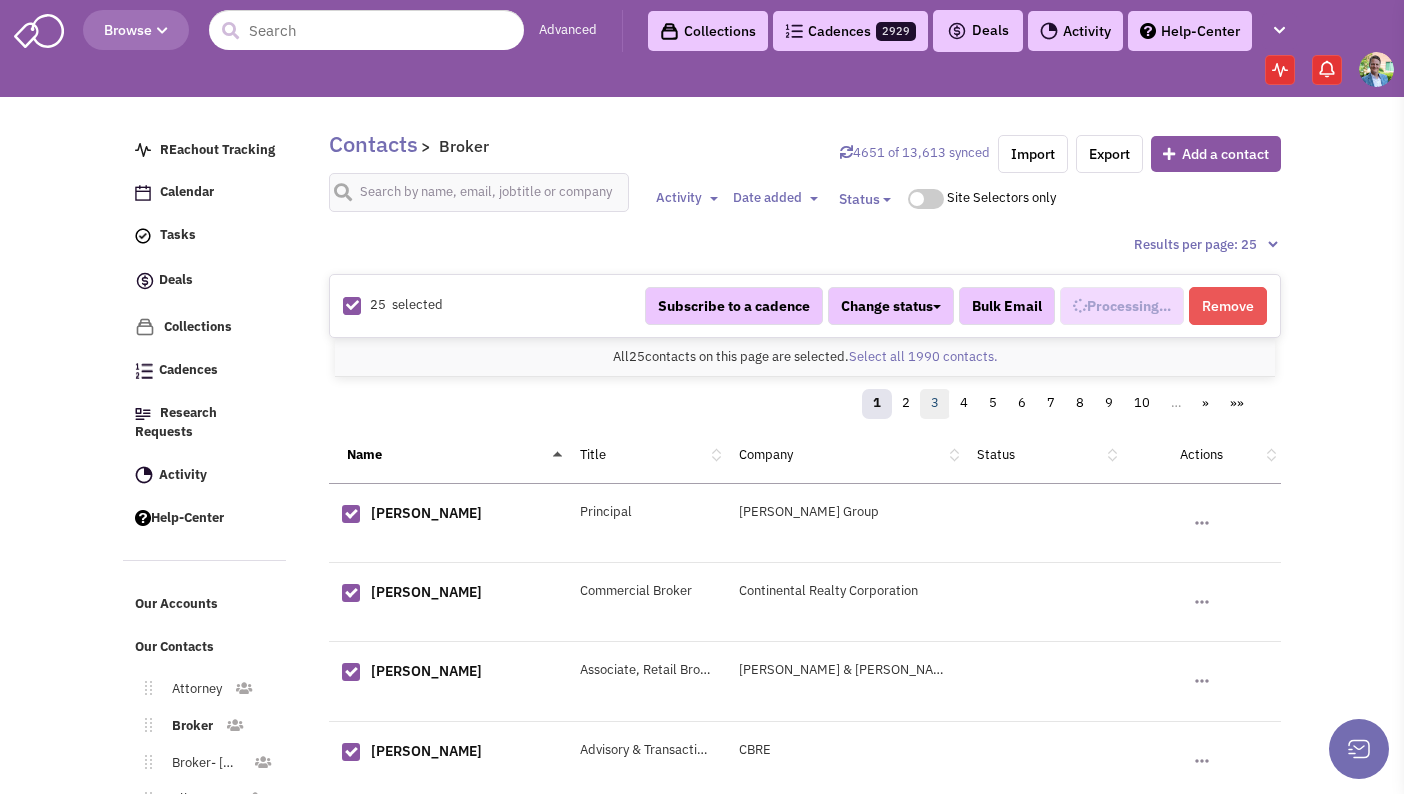 select 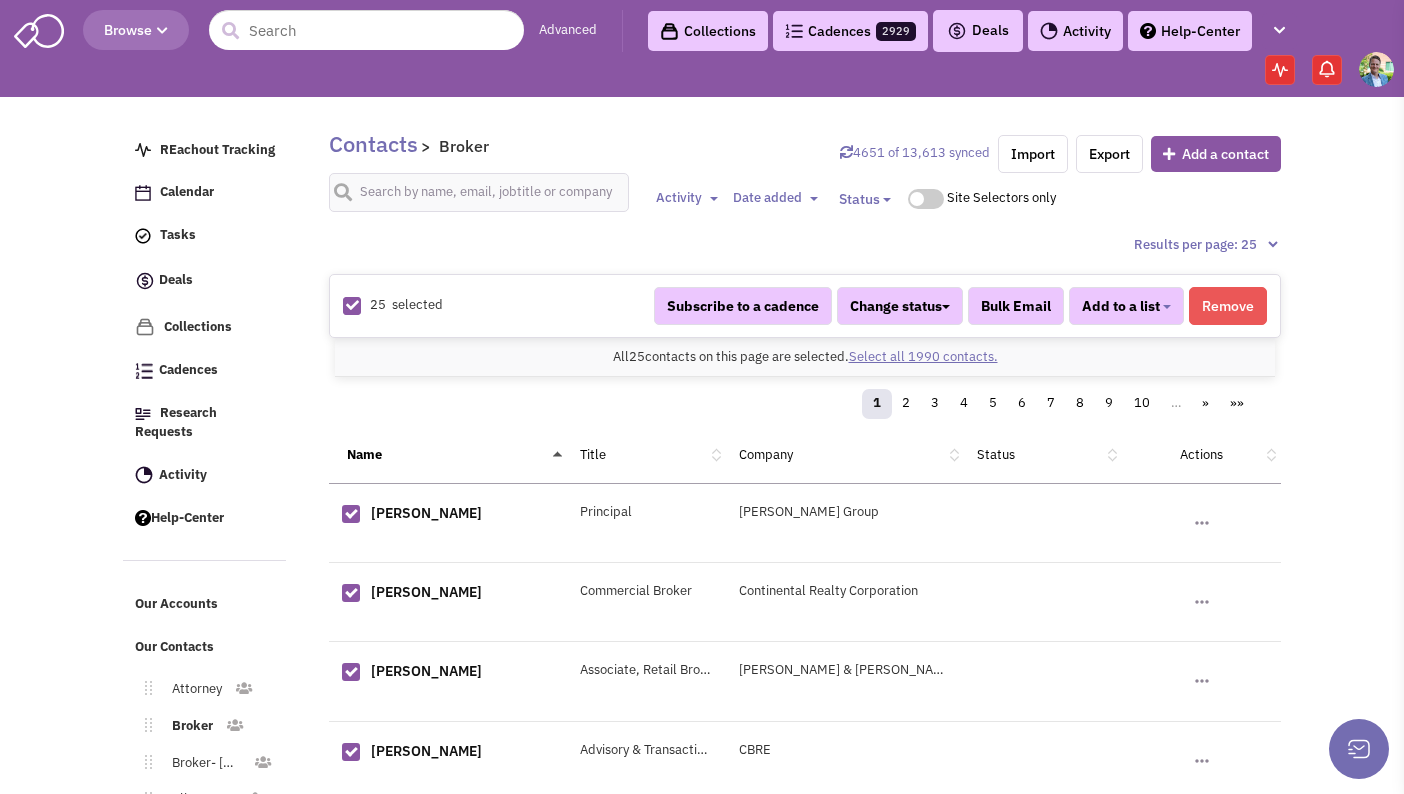 click on "Select all 1990 contacts." at bounding box center (923, 356) 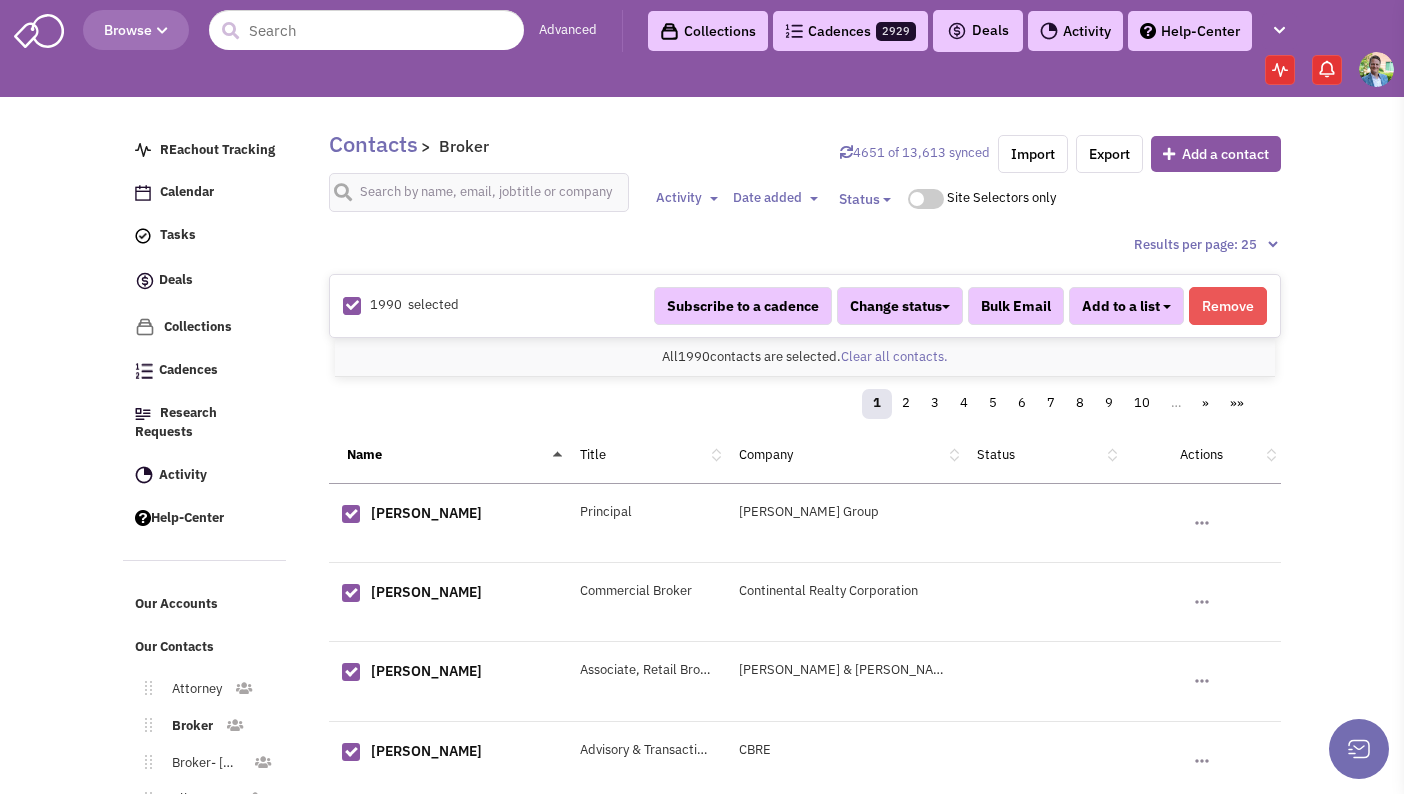 click on "Add to a list" at bounding box center [1121, 306] 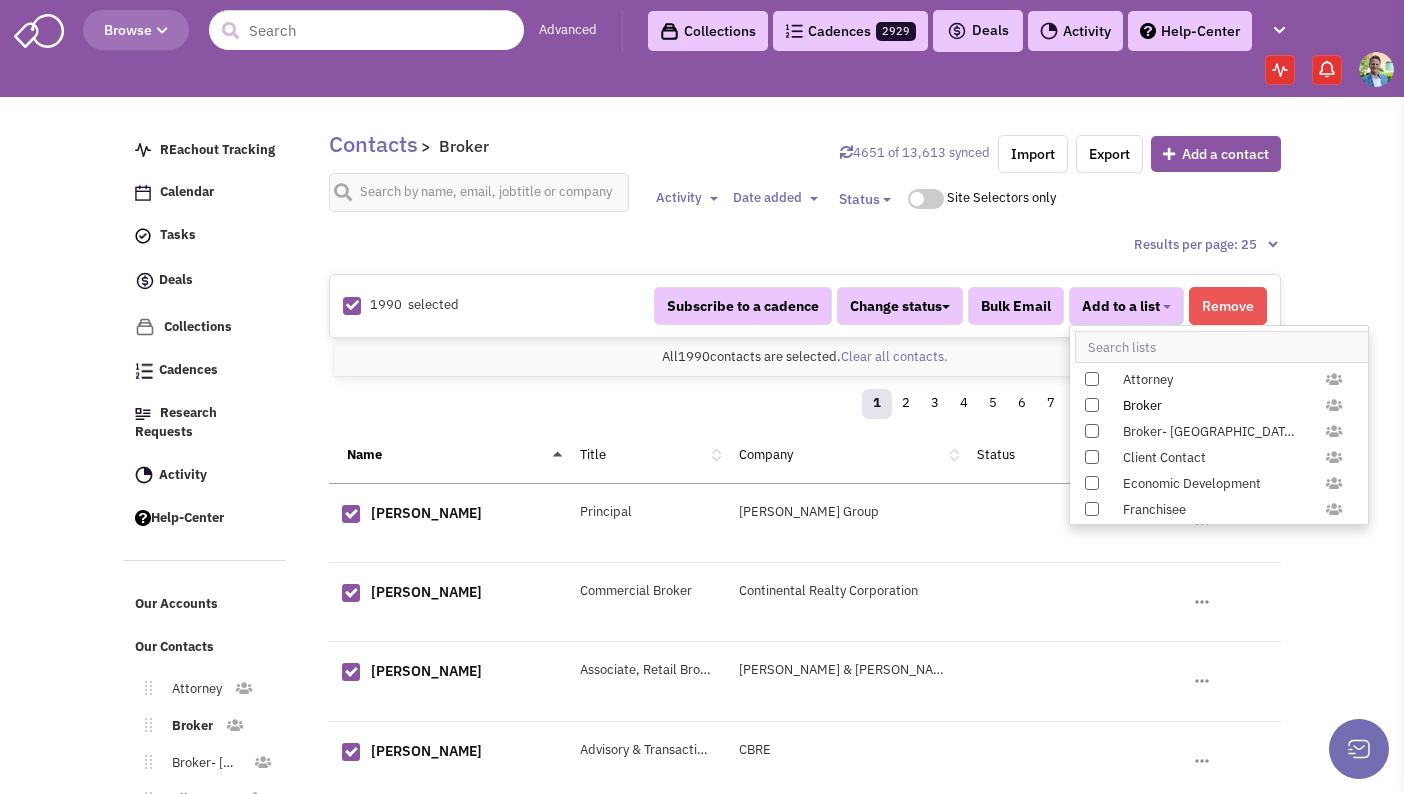 click at bounding box center [1092, 405] 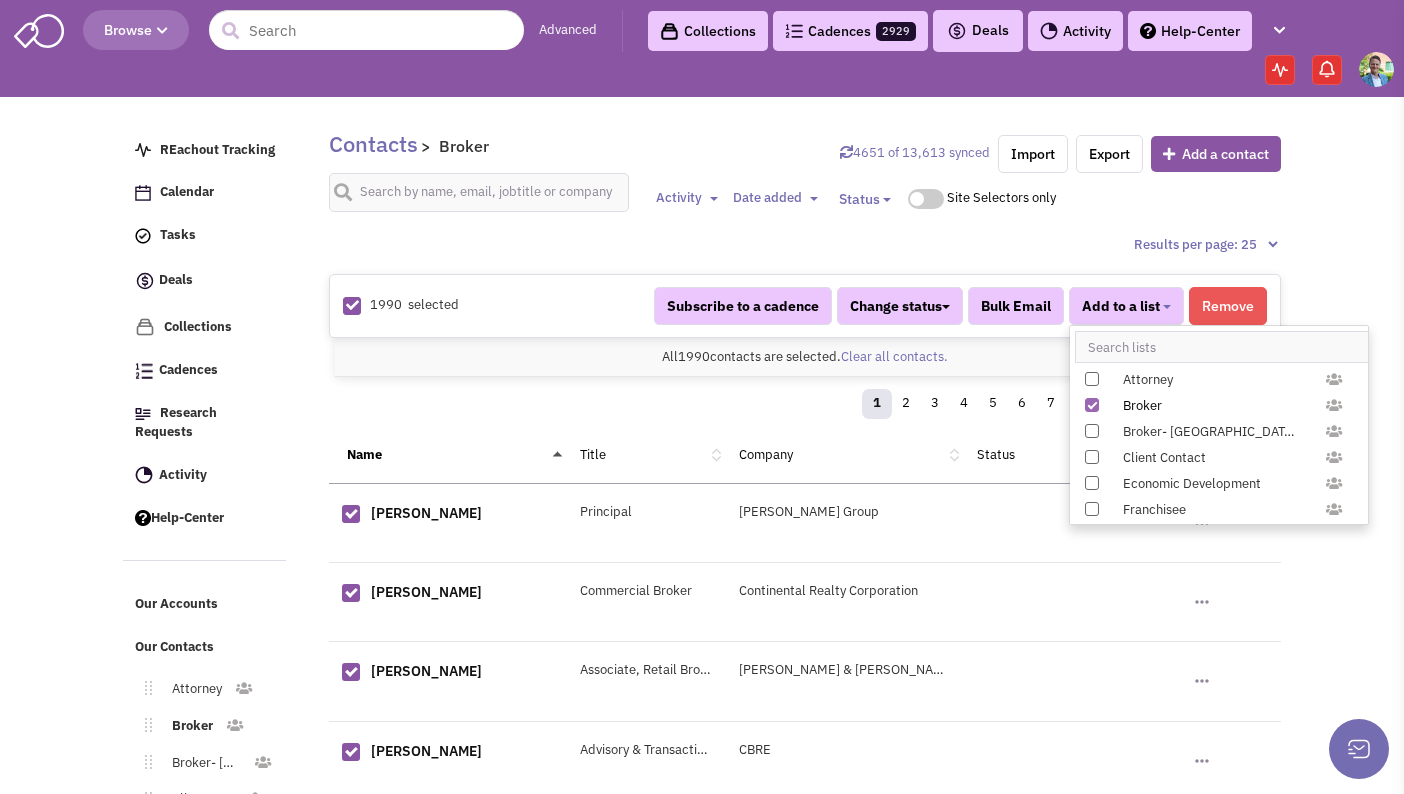 select on "535" 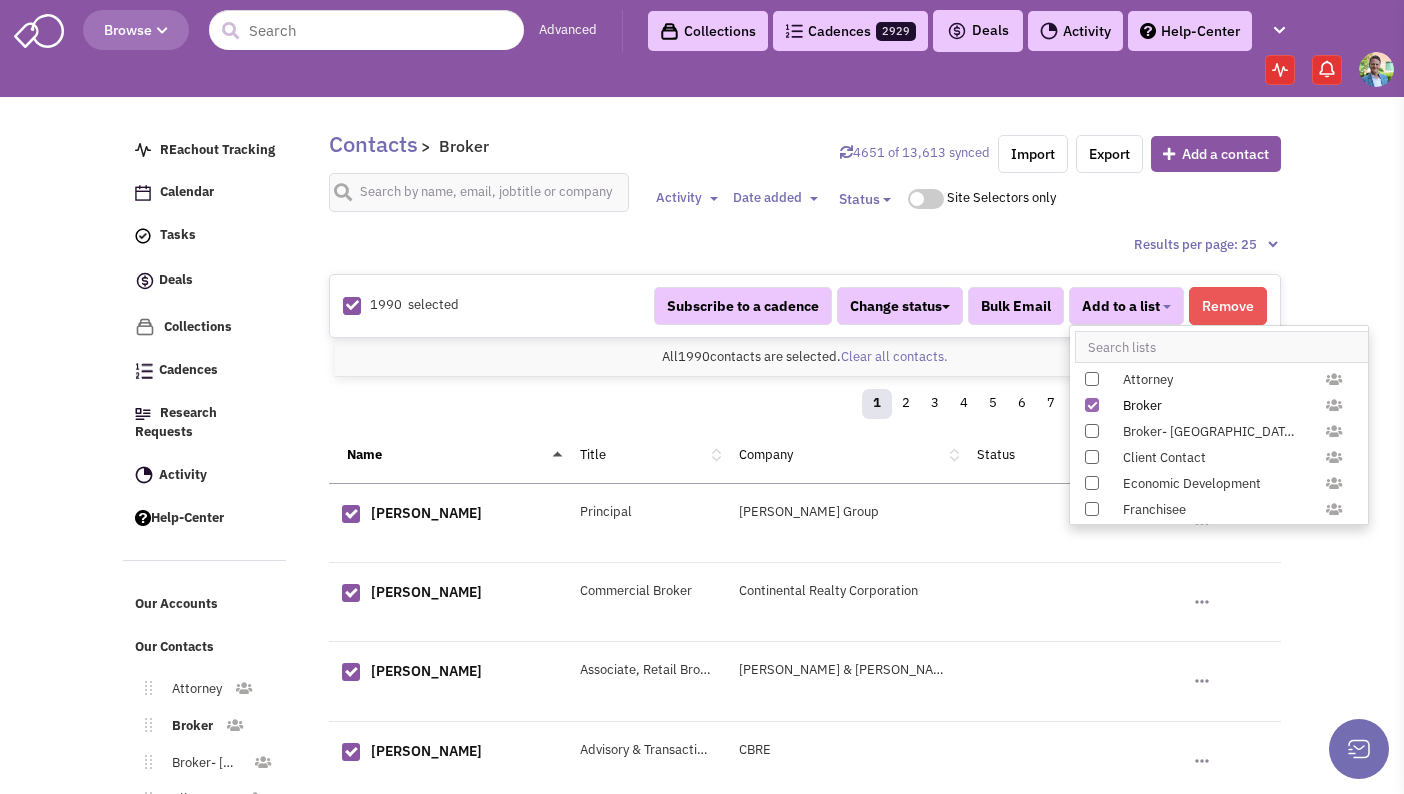 scroll, scrollTop: 27, scrollLeft: 0, axis: vertical 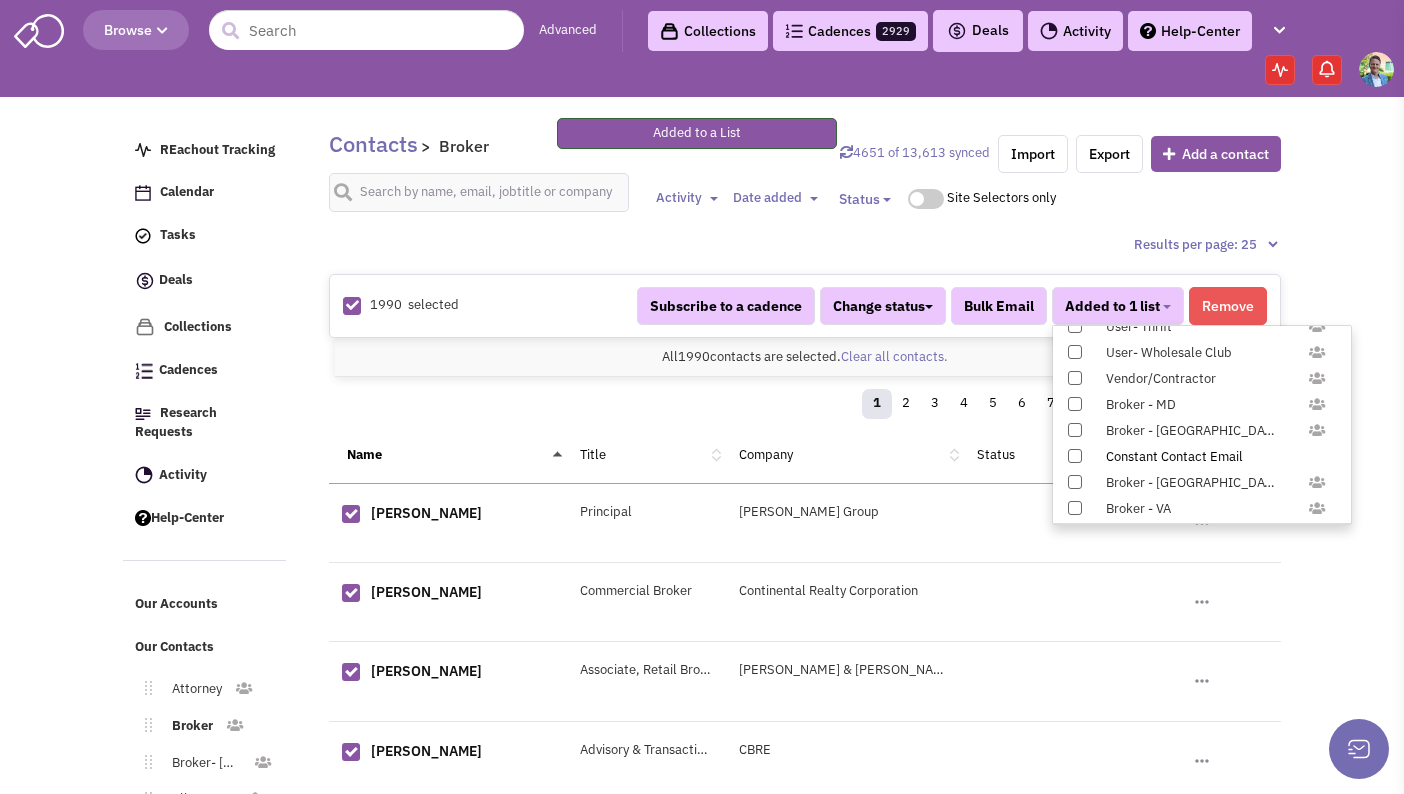 click at bounding box center [1075, 456] 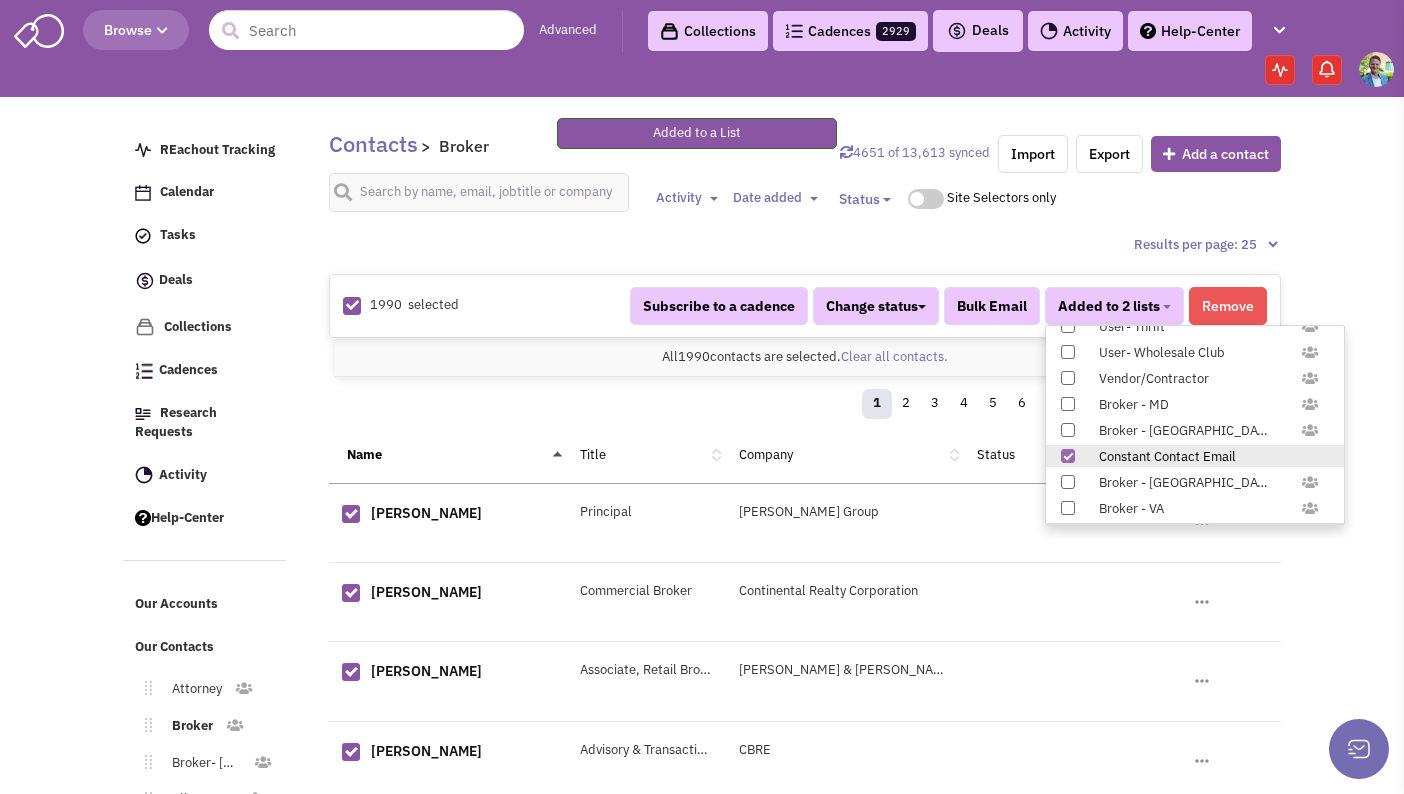 click on "Results per page: 25
Results per page: 50
Results per page: 75
Results per page: 100
1990    selected
Subscribe to a cadence
Change status
Have not contacted
Reached out
Interested
Not interested" at bounding box center (805, 1378) 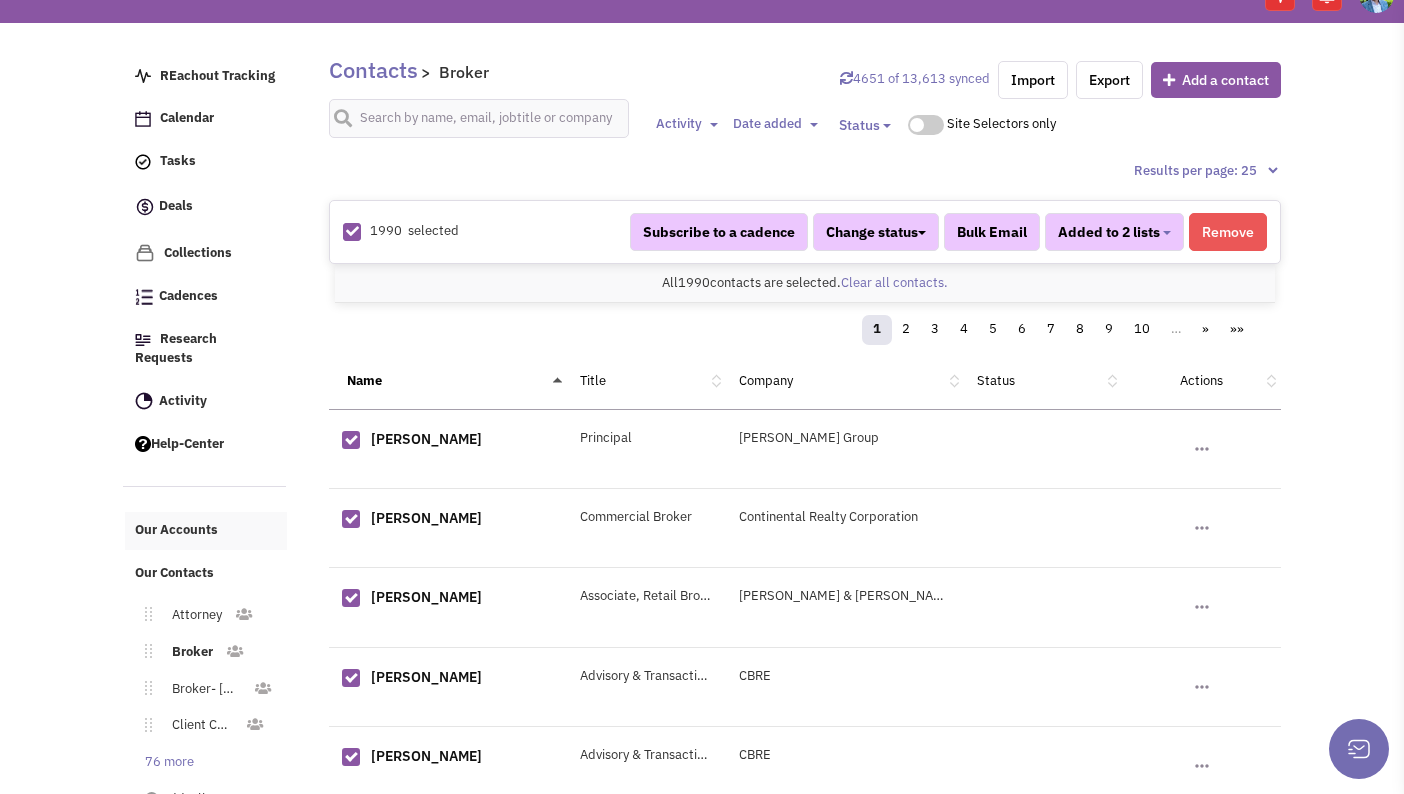 scroll, scrollTop: 145, scrollLeft: 0, axis: vertical 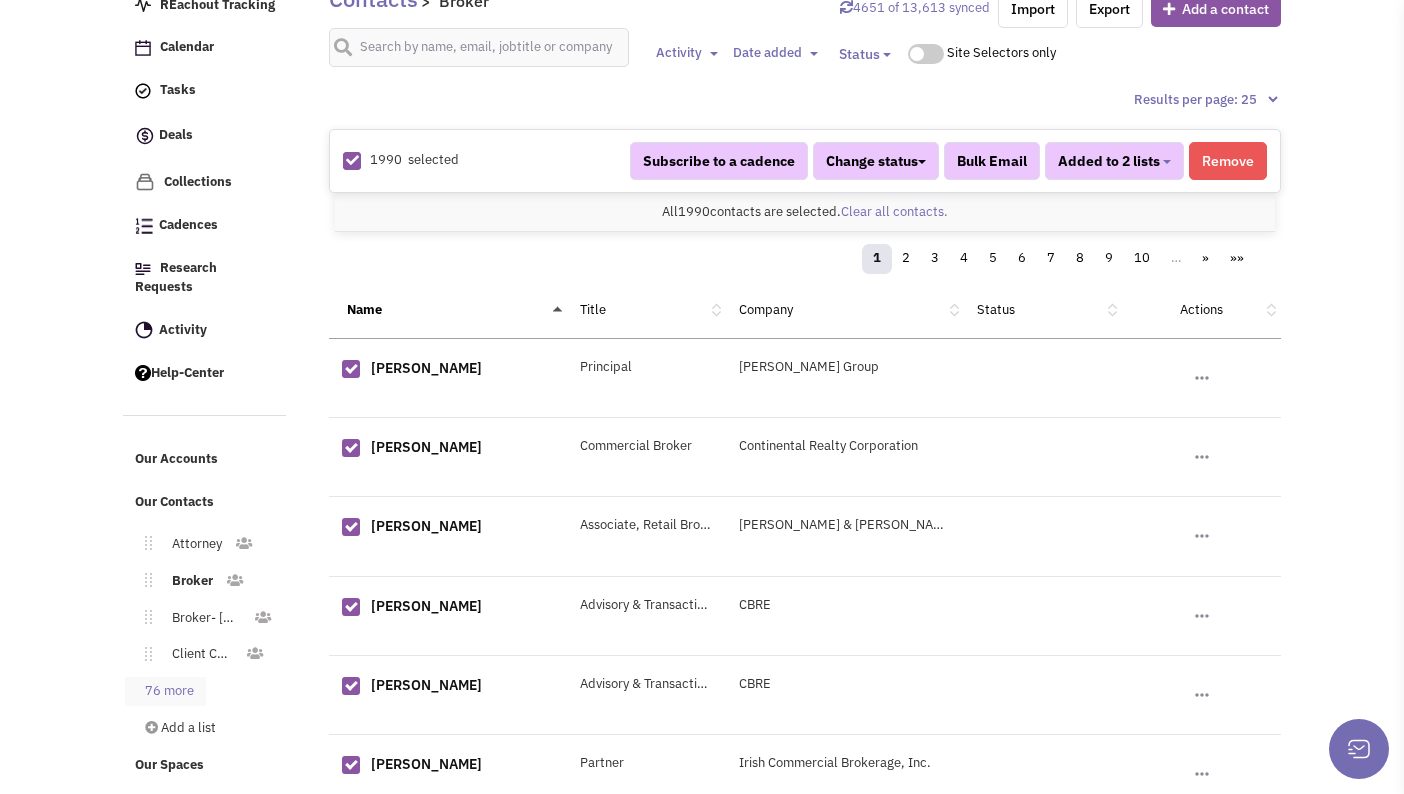 click on "76 more" at bounding box center (165, 691) 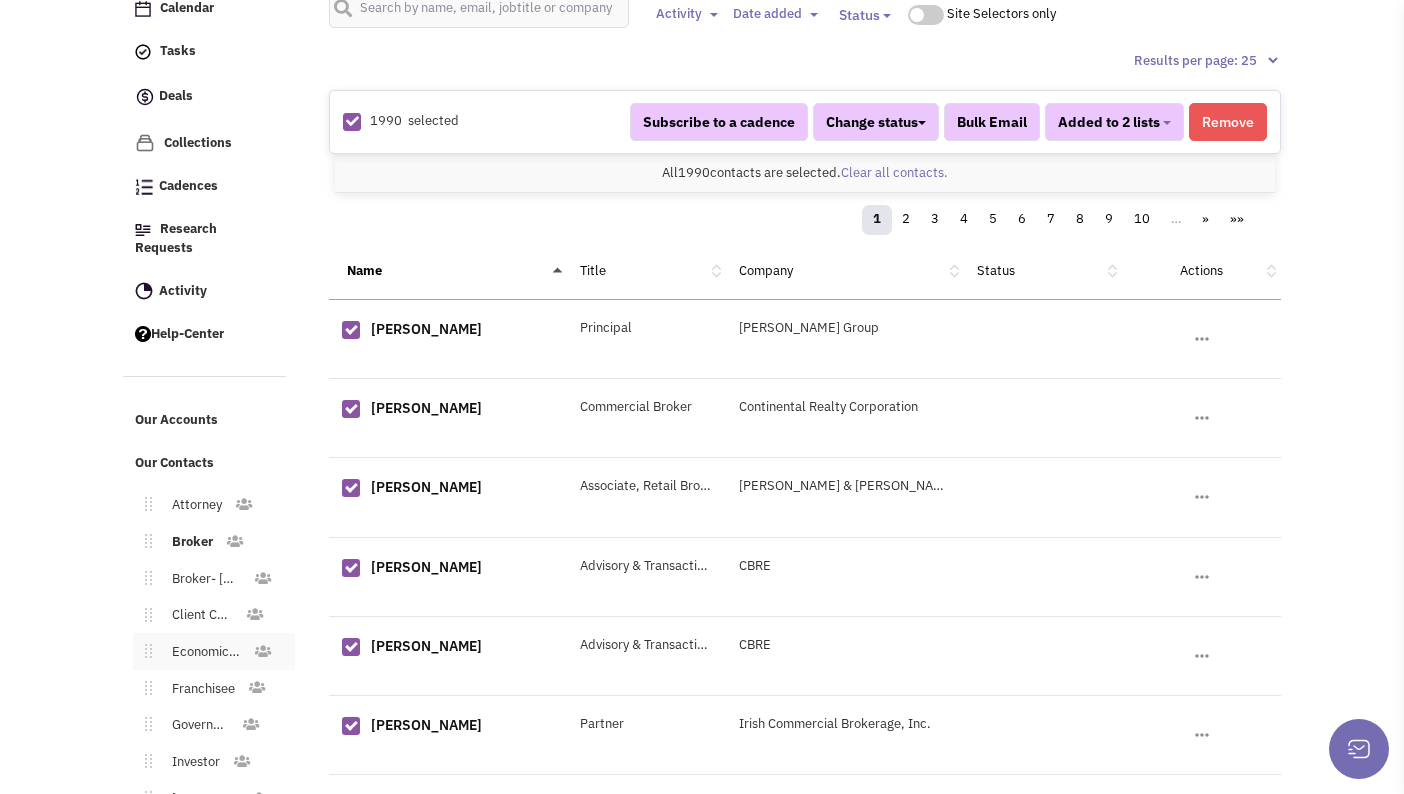 scroll, scrollTop: 309, scrollLeft: 0, axis: vertical 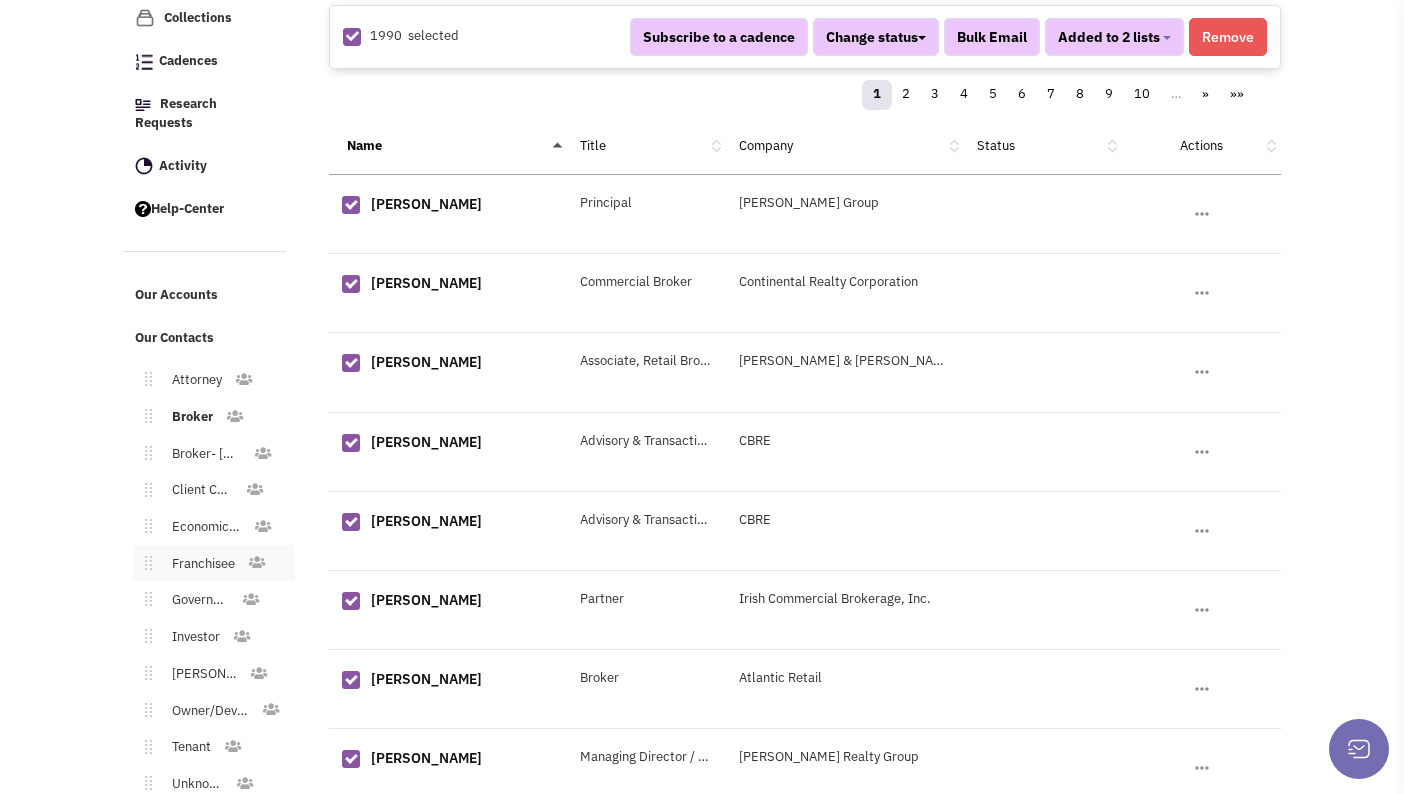 click on "Franchisee" at bounding box center (199, 564) 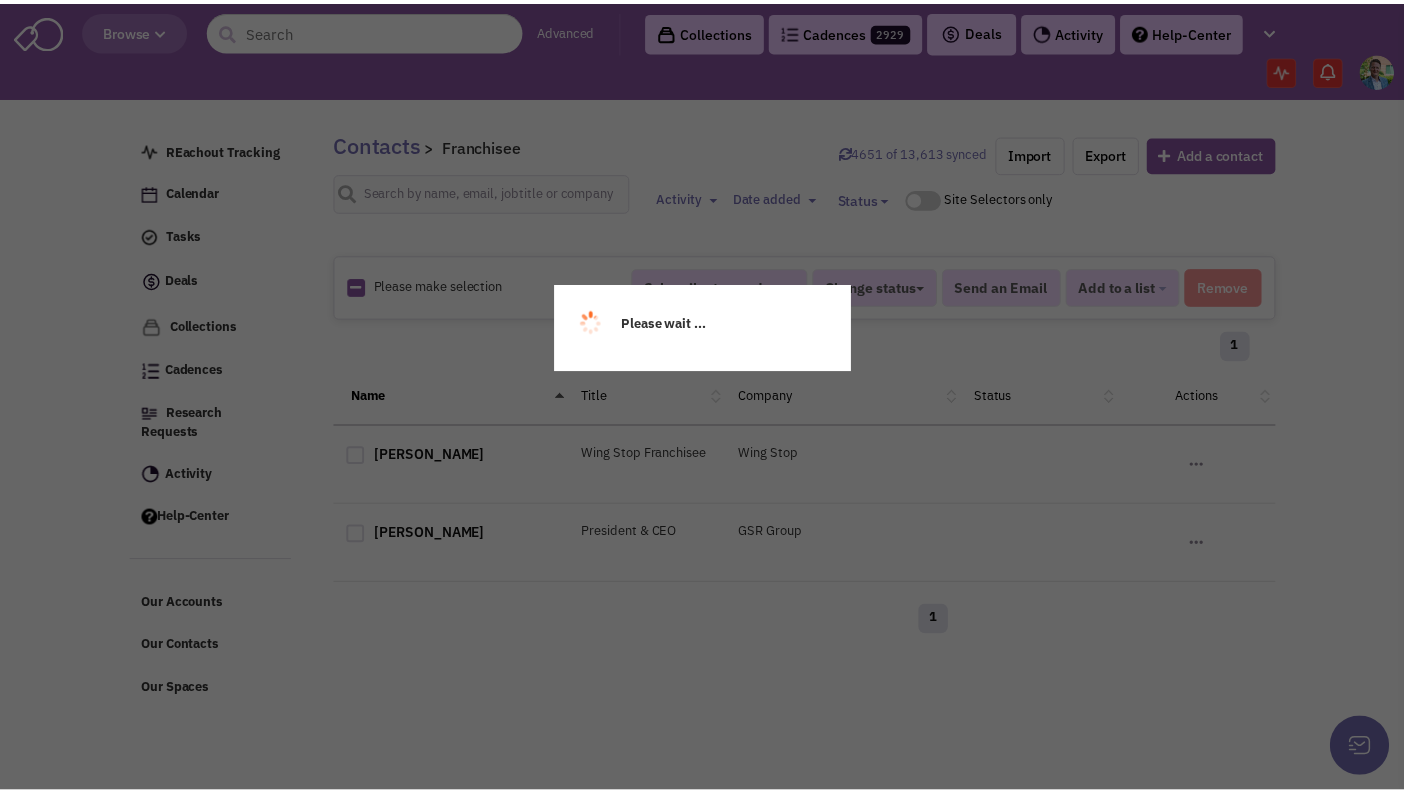 scroll, scrollTop: 0, scrollLeft: 0, axis: both 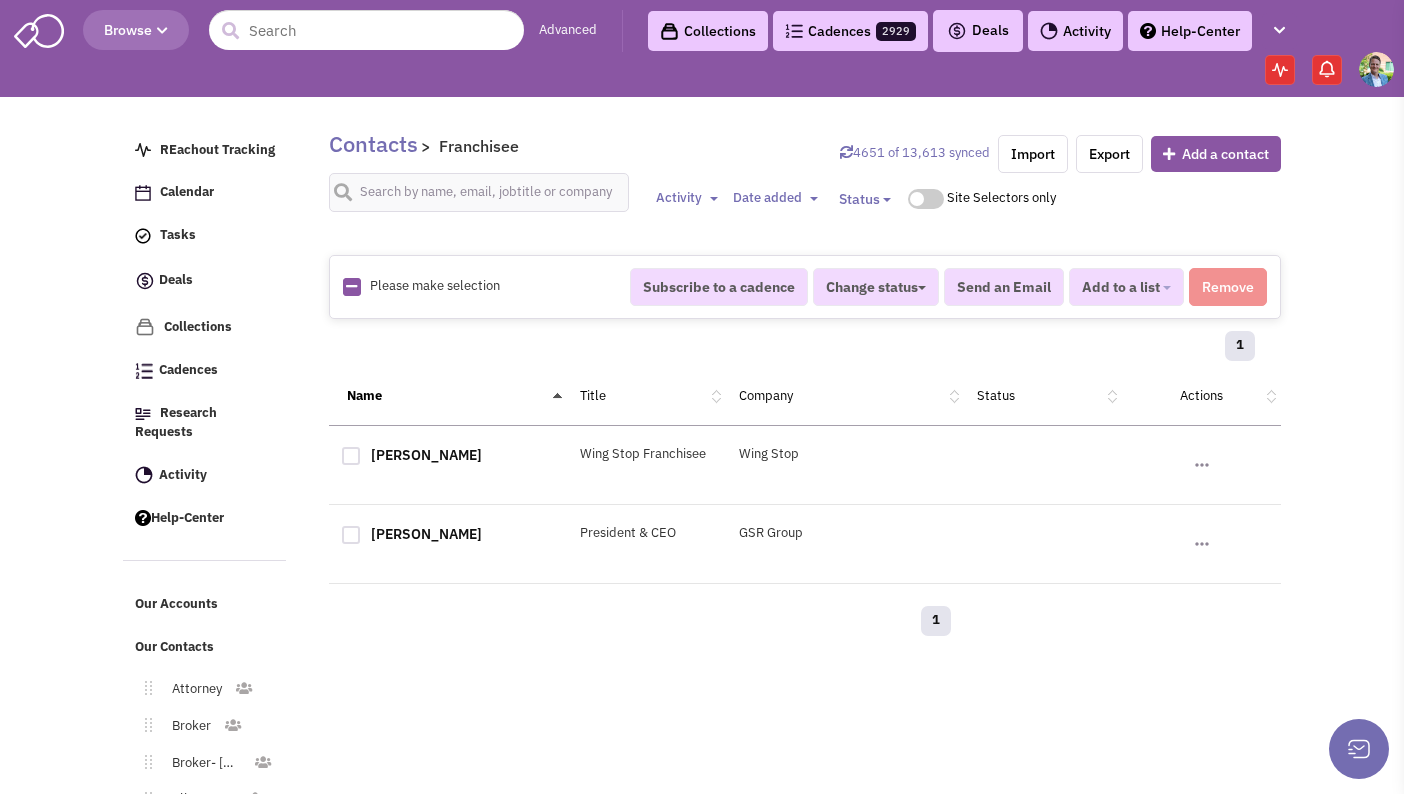 click at bounding box center (351, 286) 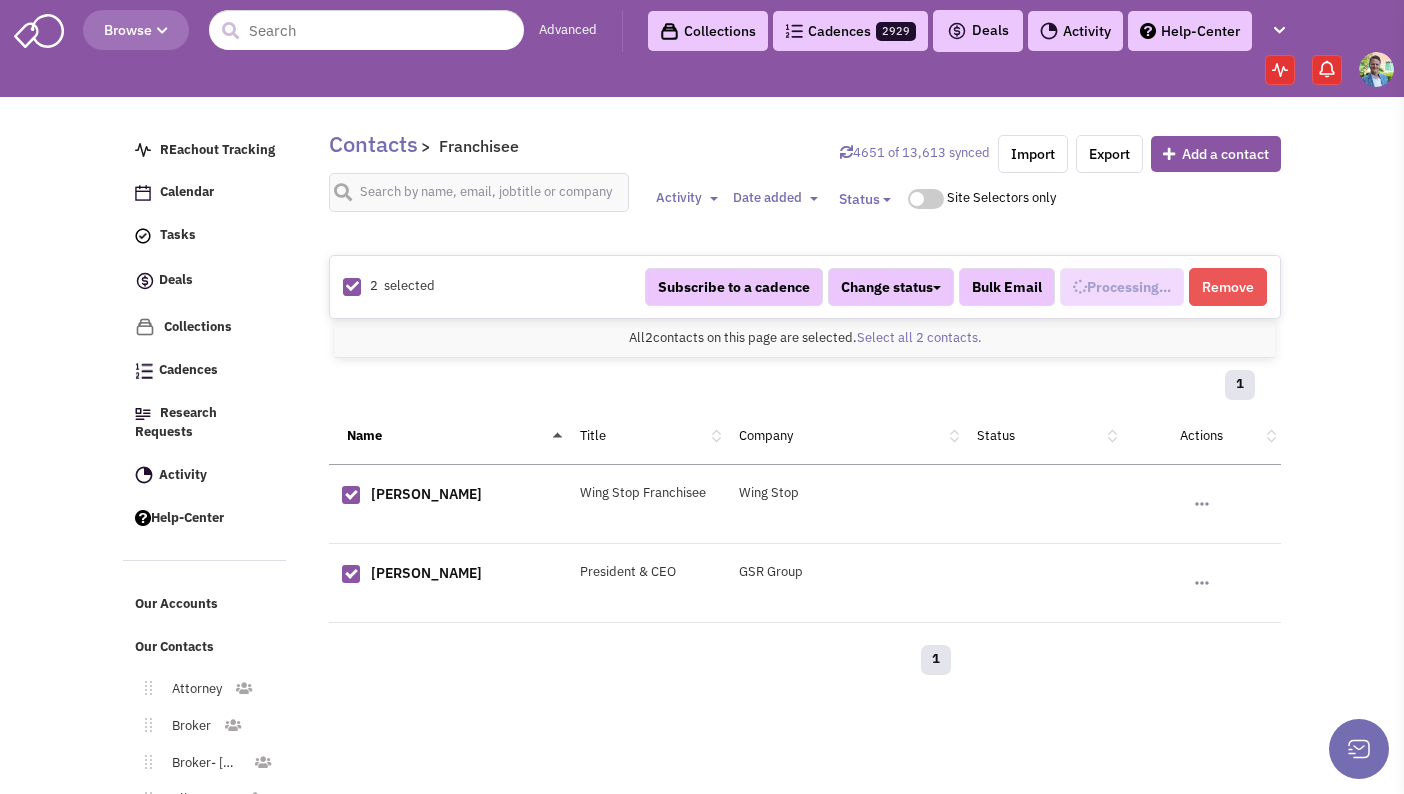 select on "531" 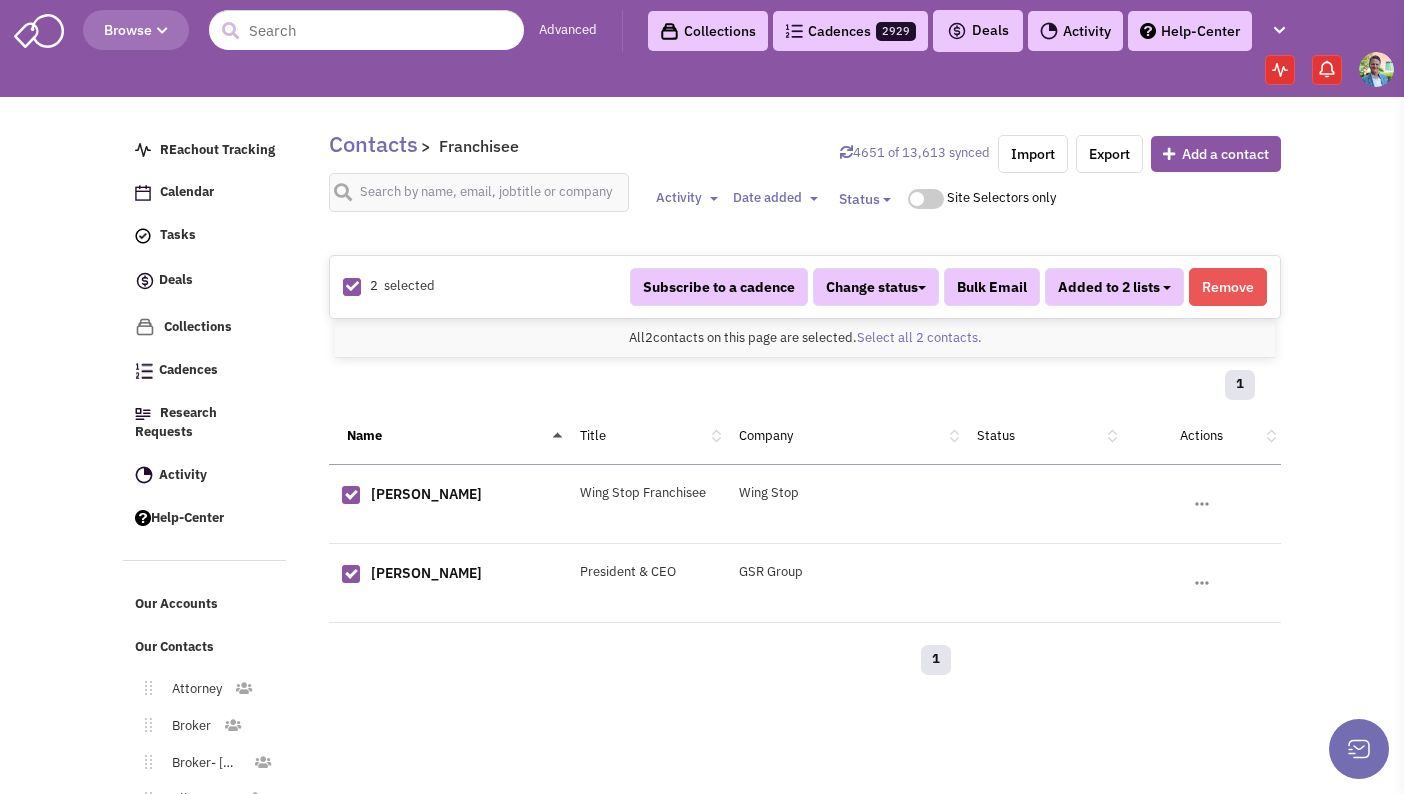 scroll, scrollTop: 103, scrollLeft: 0, axis: vertical 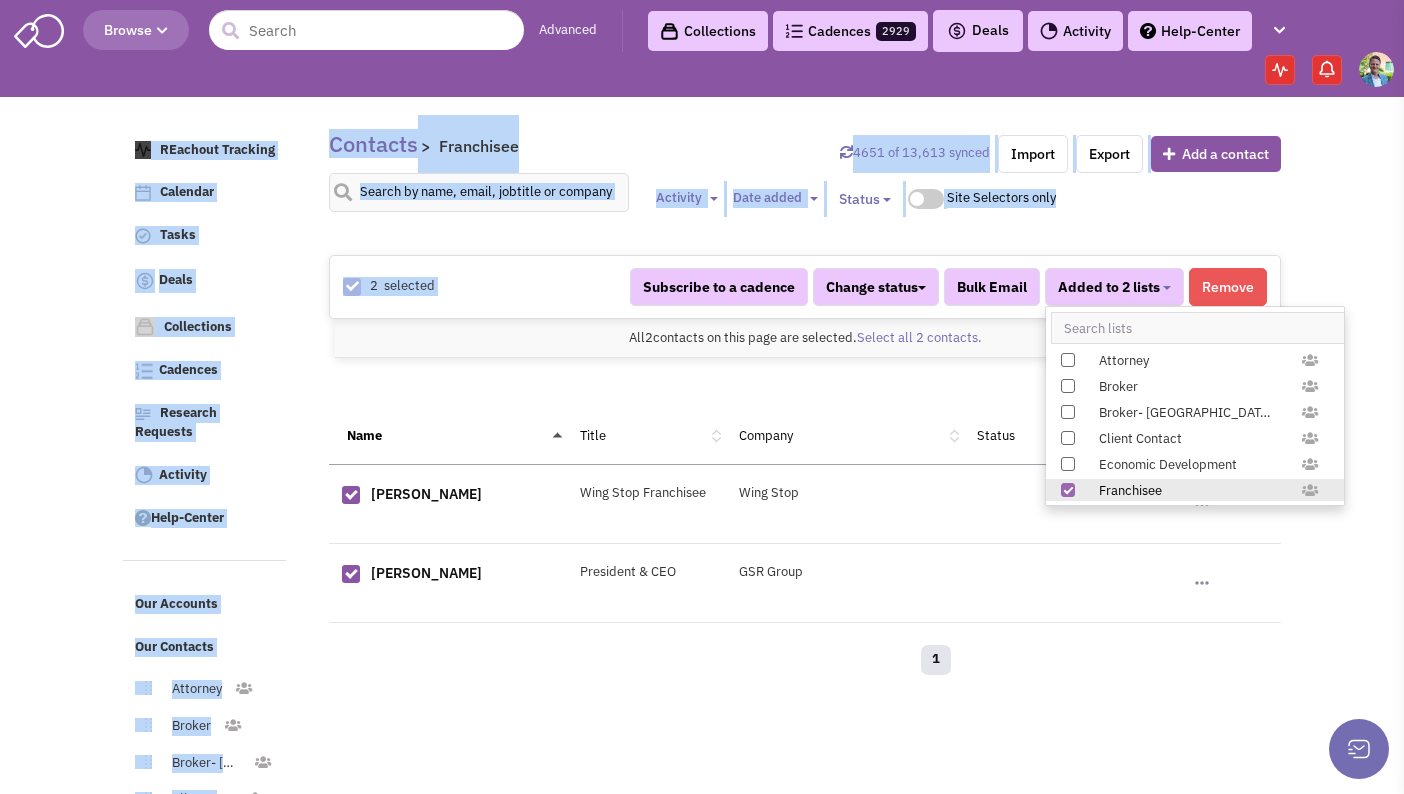 click on "Browse
Advanced
Collections
Cadences  2929
Deals
Activity" at bounding box center [702, 466] 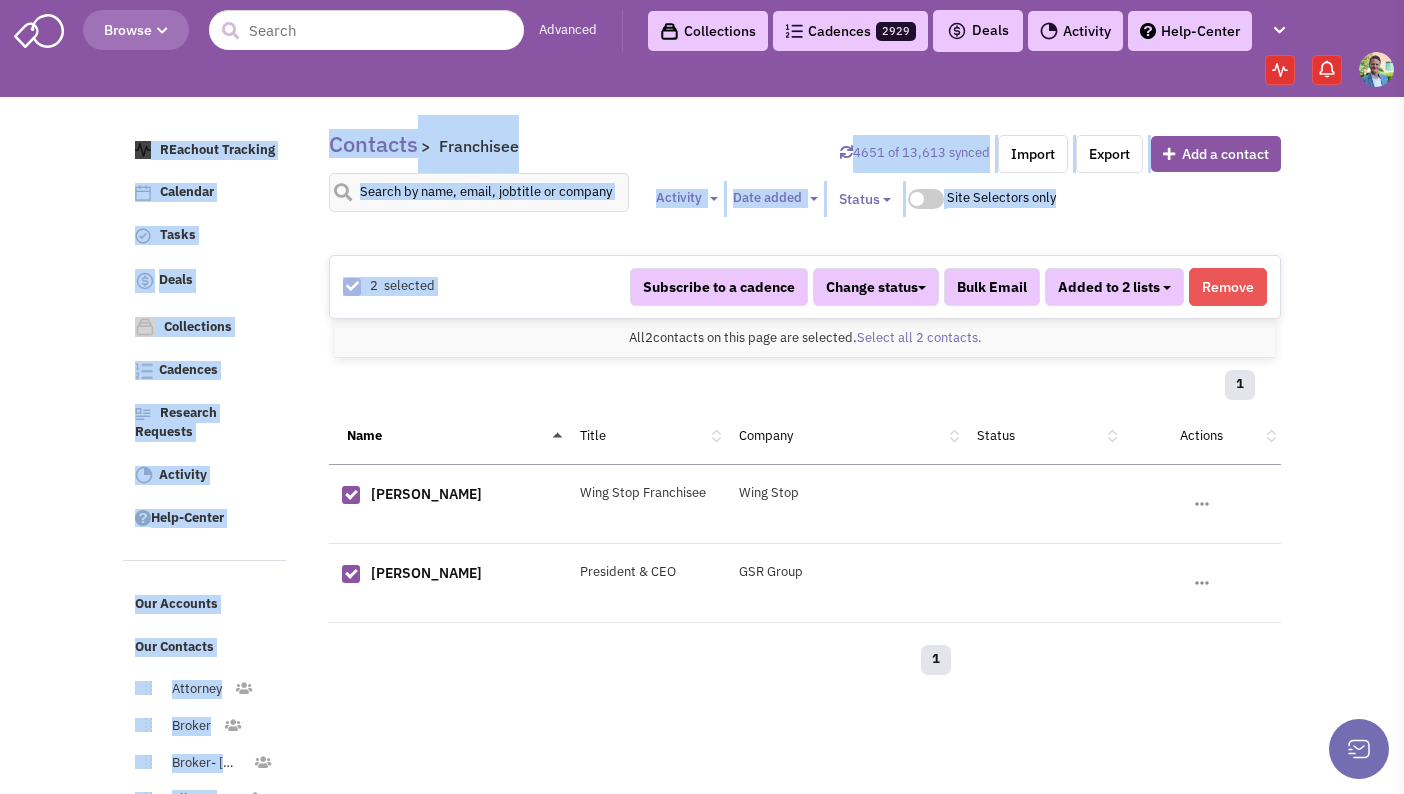 click on "Added to 2 lists" at bounding box center [1109, 287] 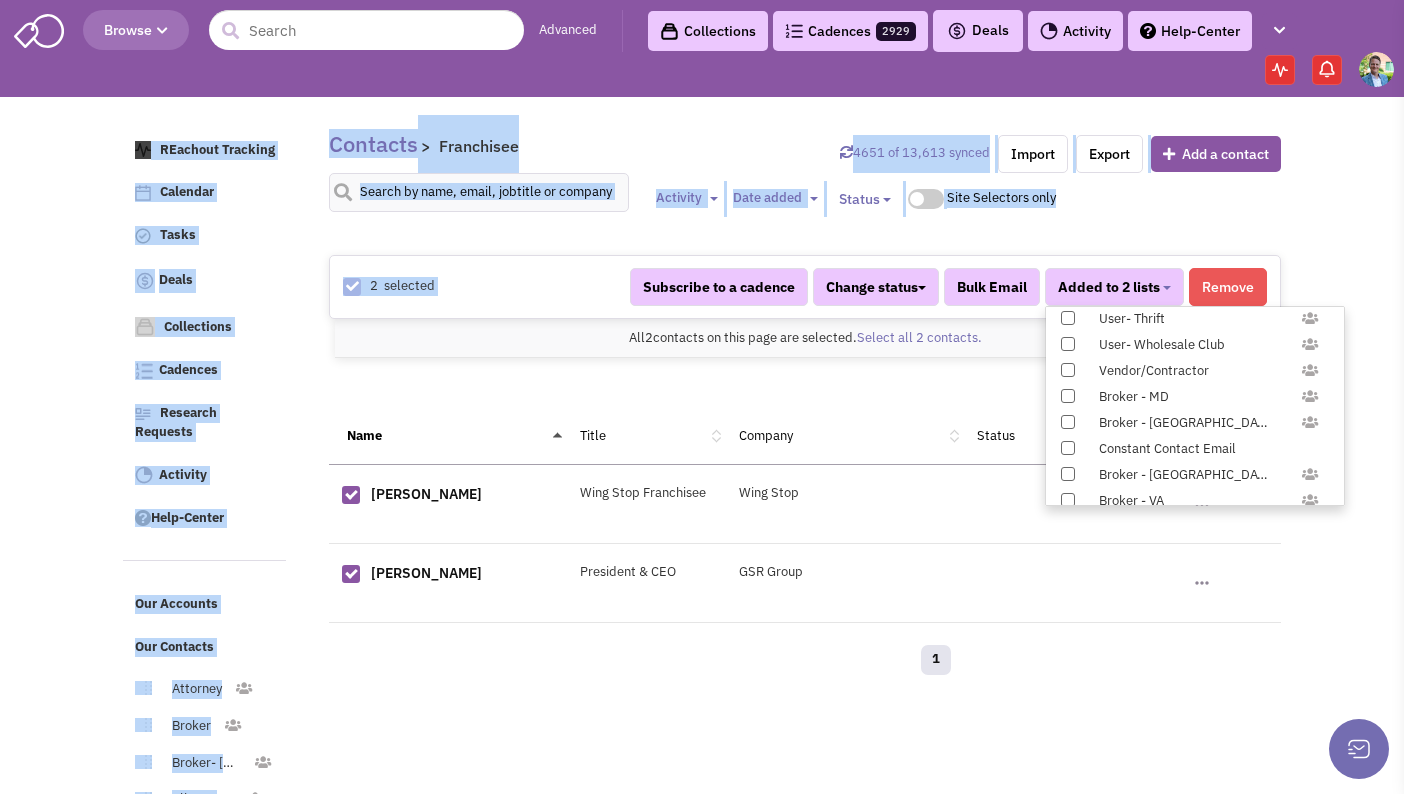 scroll, scrollTop: 1958, scrollLeft: 0, axis: vertical 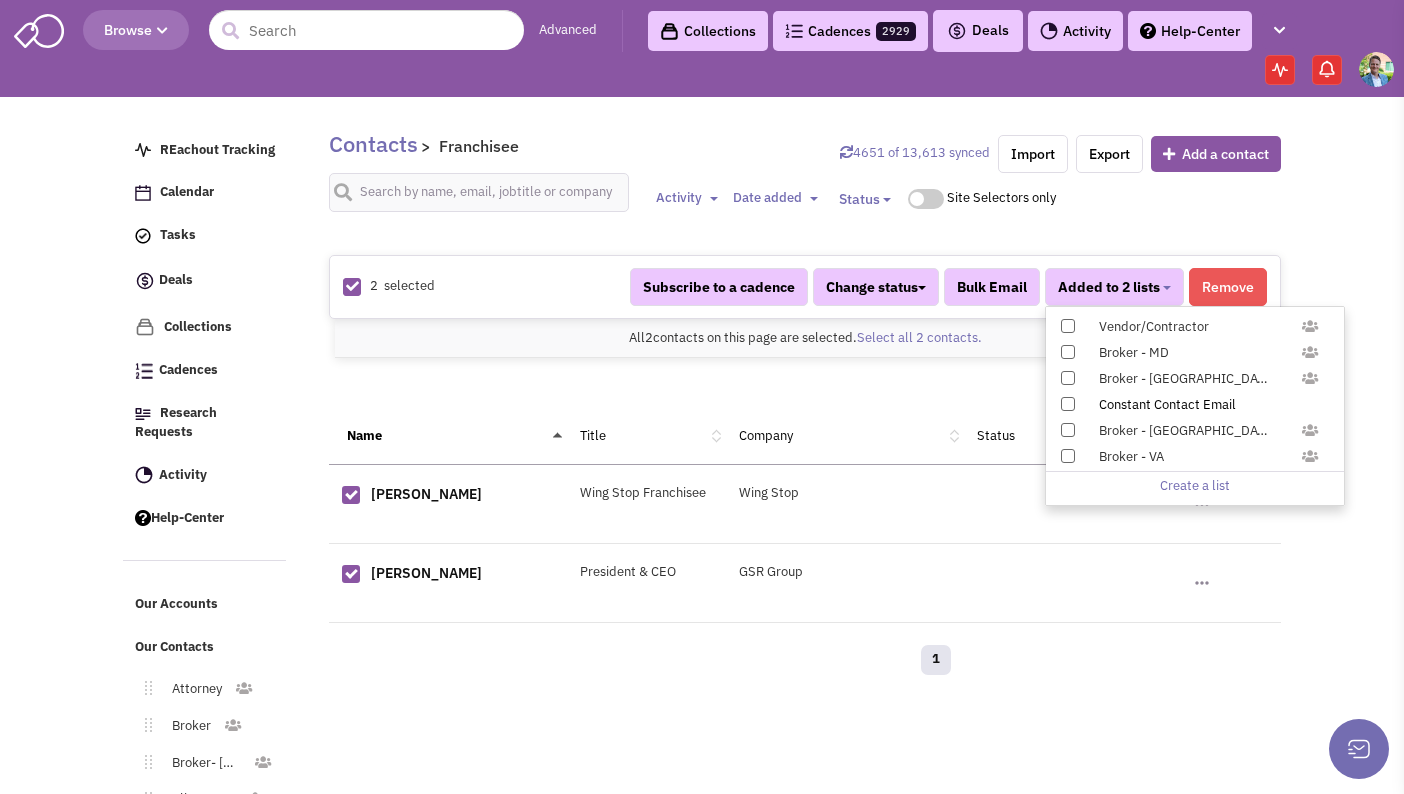 click at bounding box center [1068, 404] 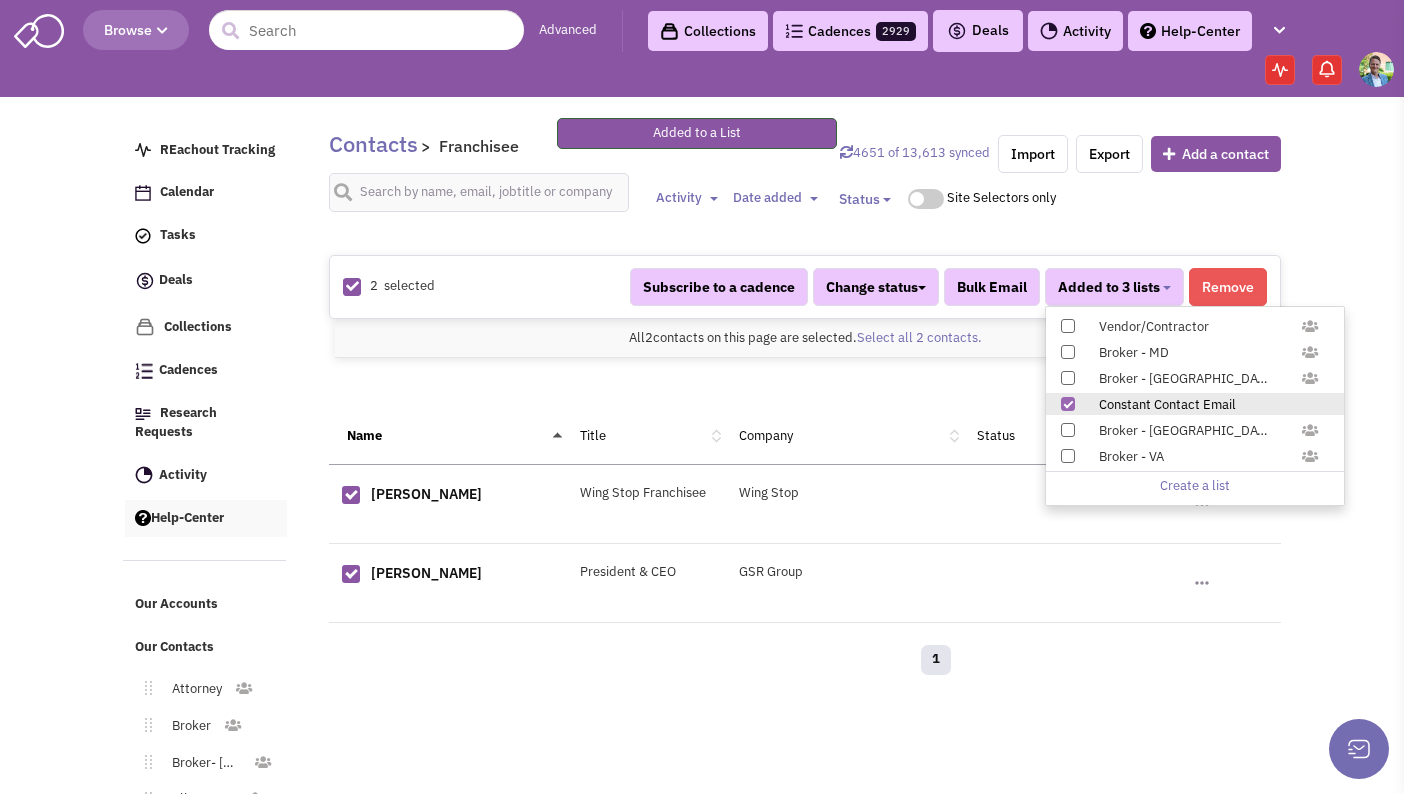 click on "Help-Center" at bounding box center [206, 519] 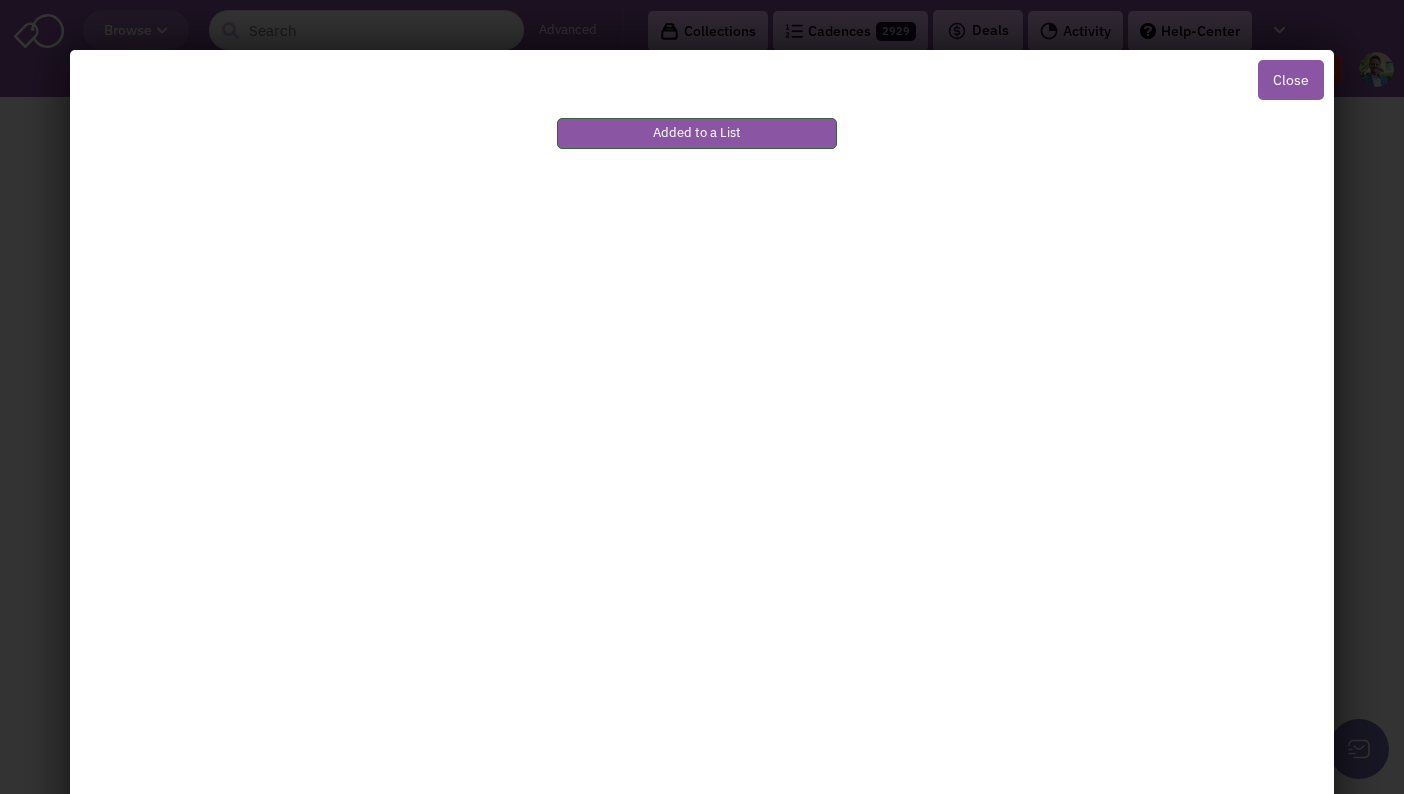 click on "Close" at bounding box center (1291, 80) 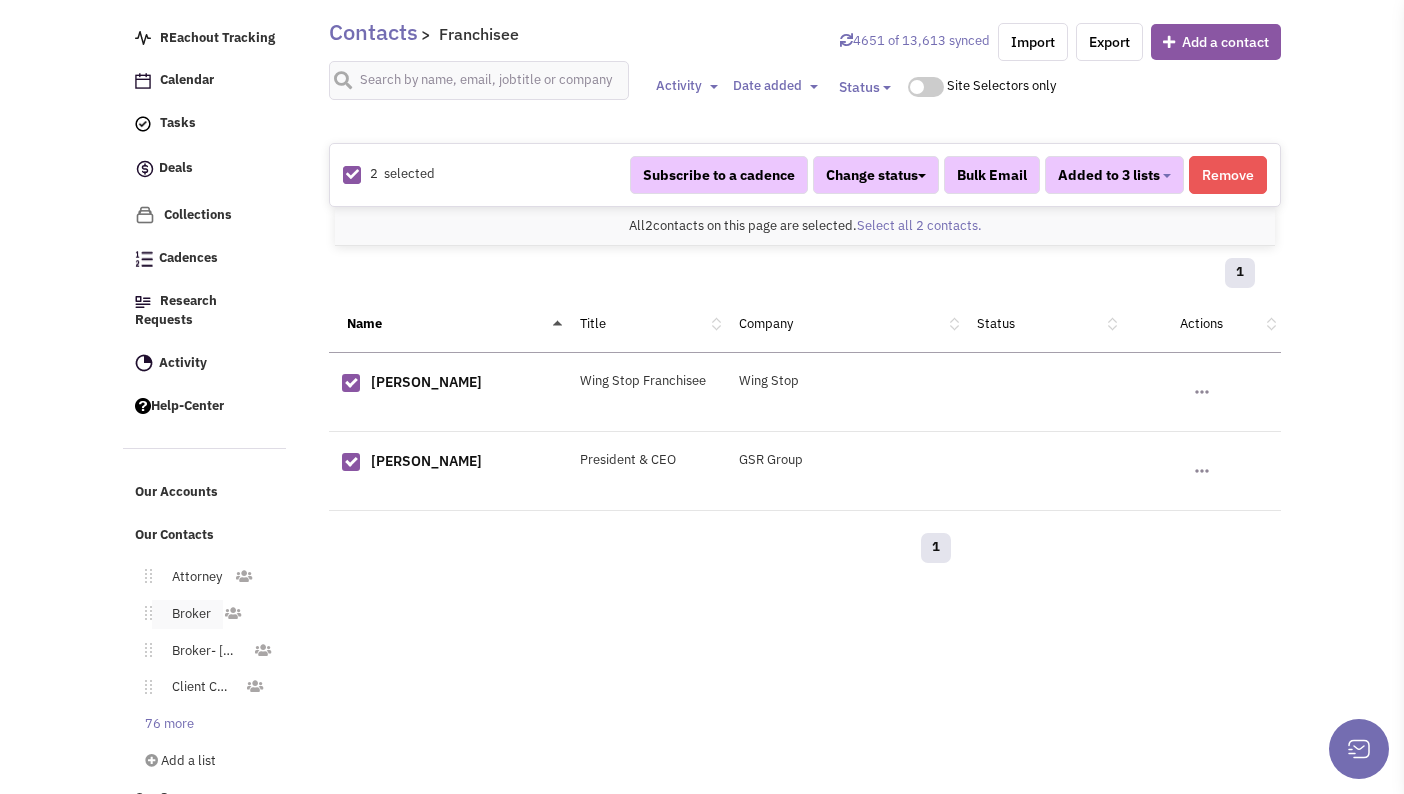 scroll, scrollTop: 120, scrollLeft: 0, axis: vertical 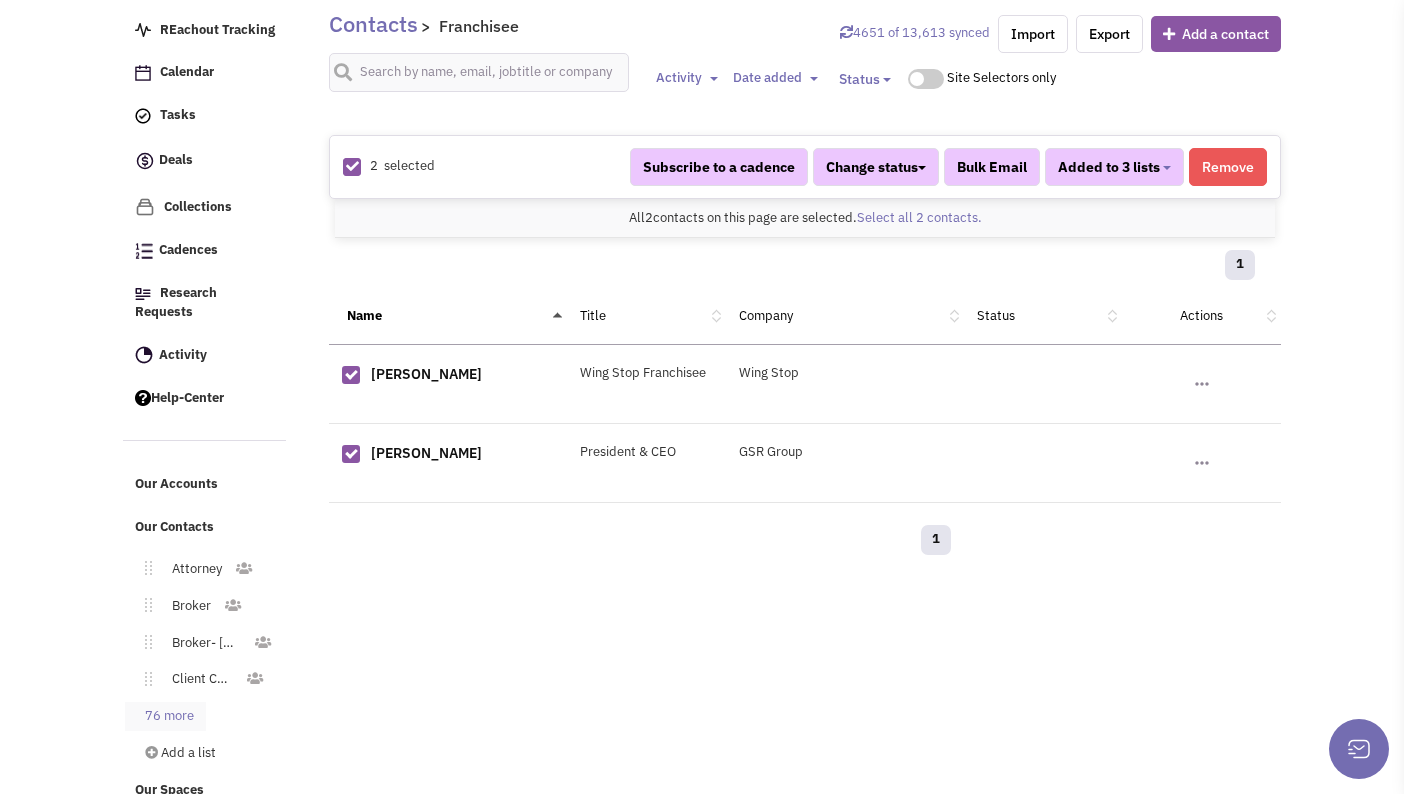 click on "76 more" at bounding box center (165, 716) 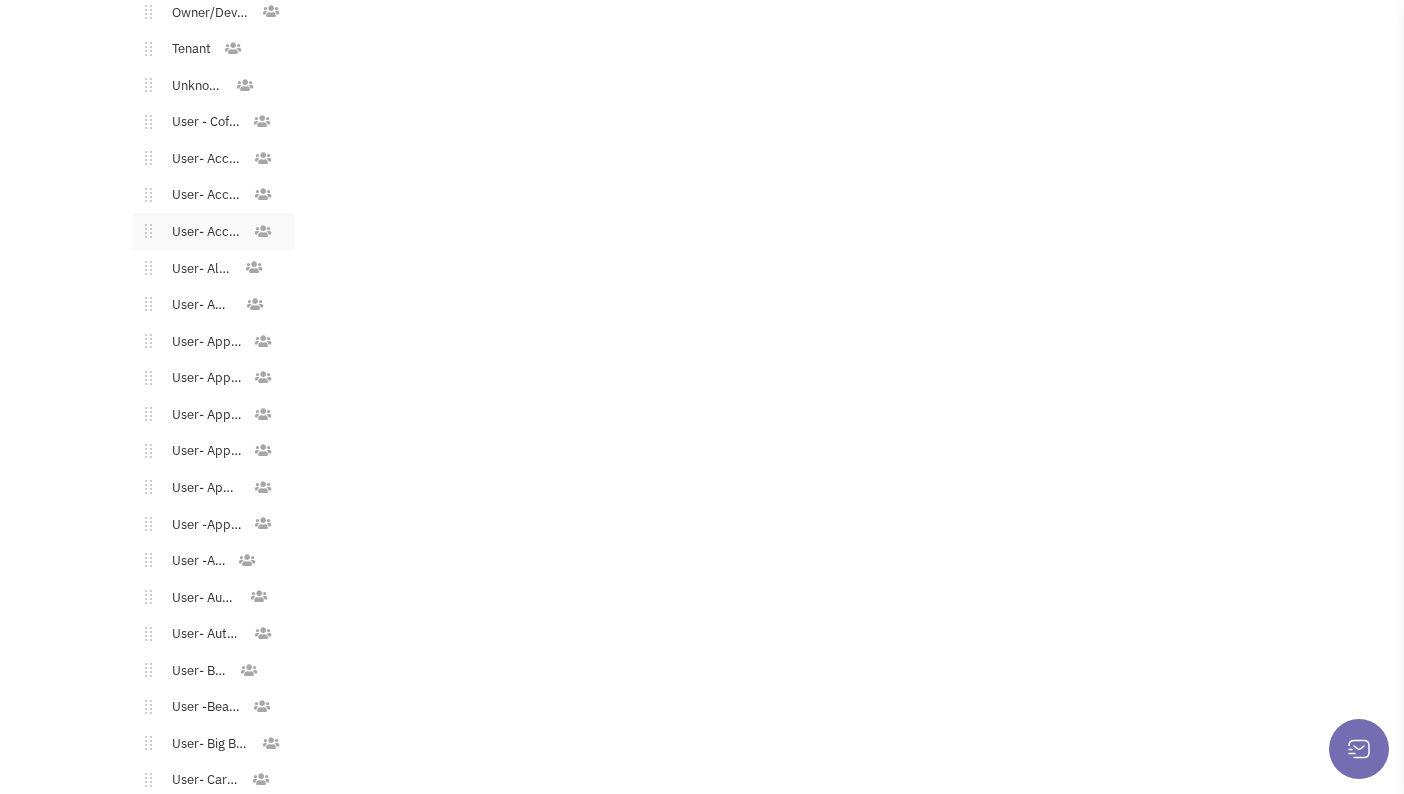 scroll, scrollTop: 982, scrollLeft: 0, axis: vertical 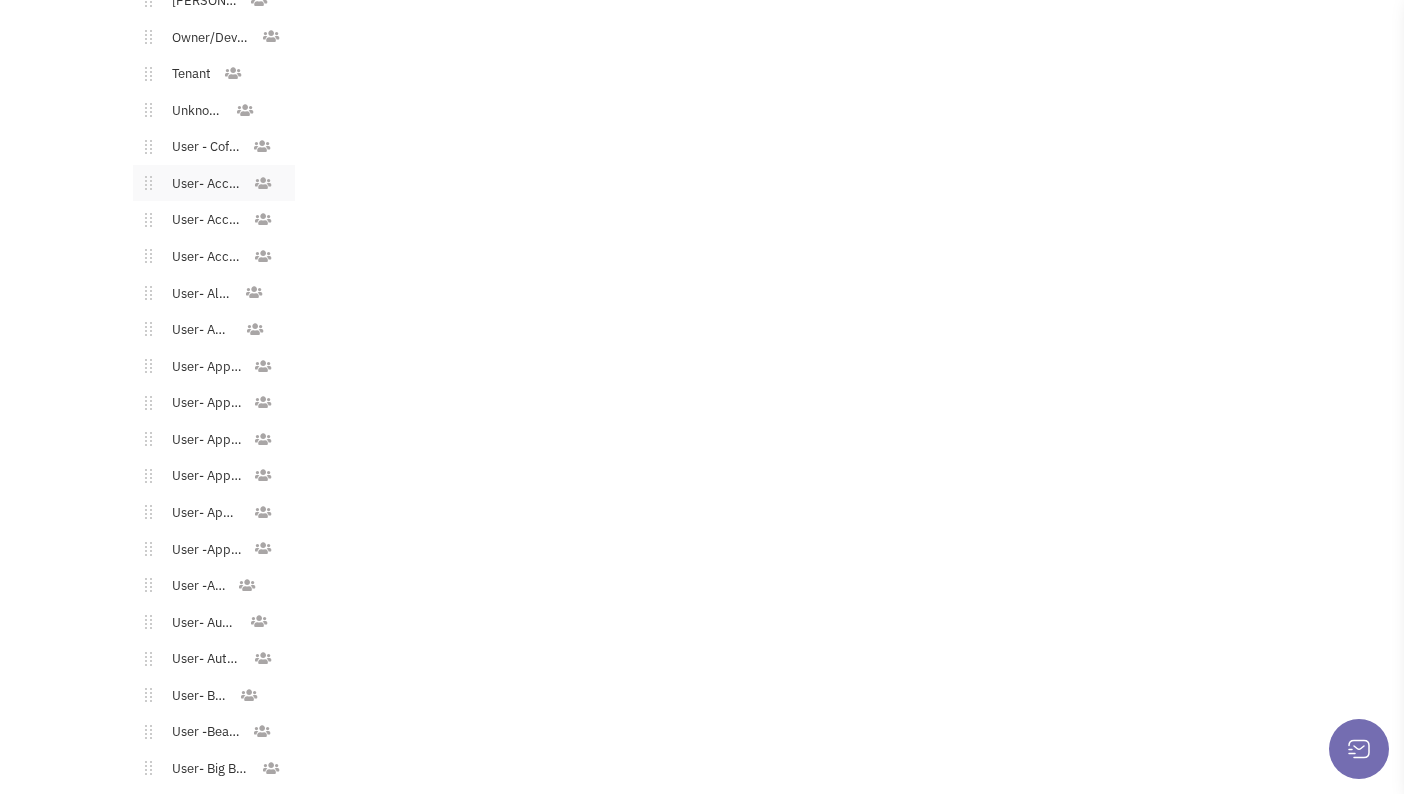 click on "User- Accessories - General" at bounding box center [202, 184] 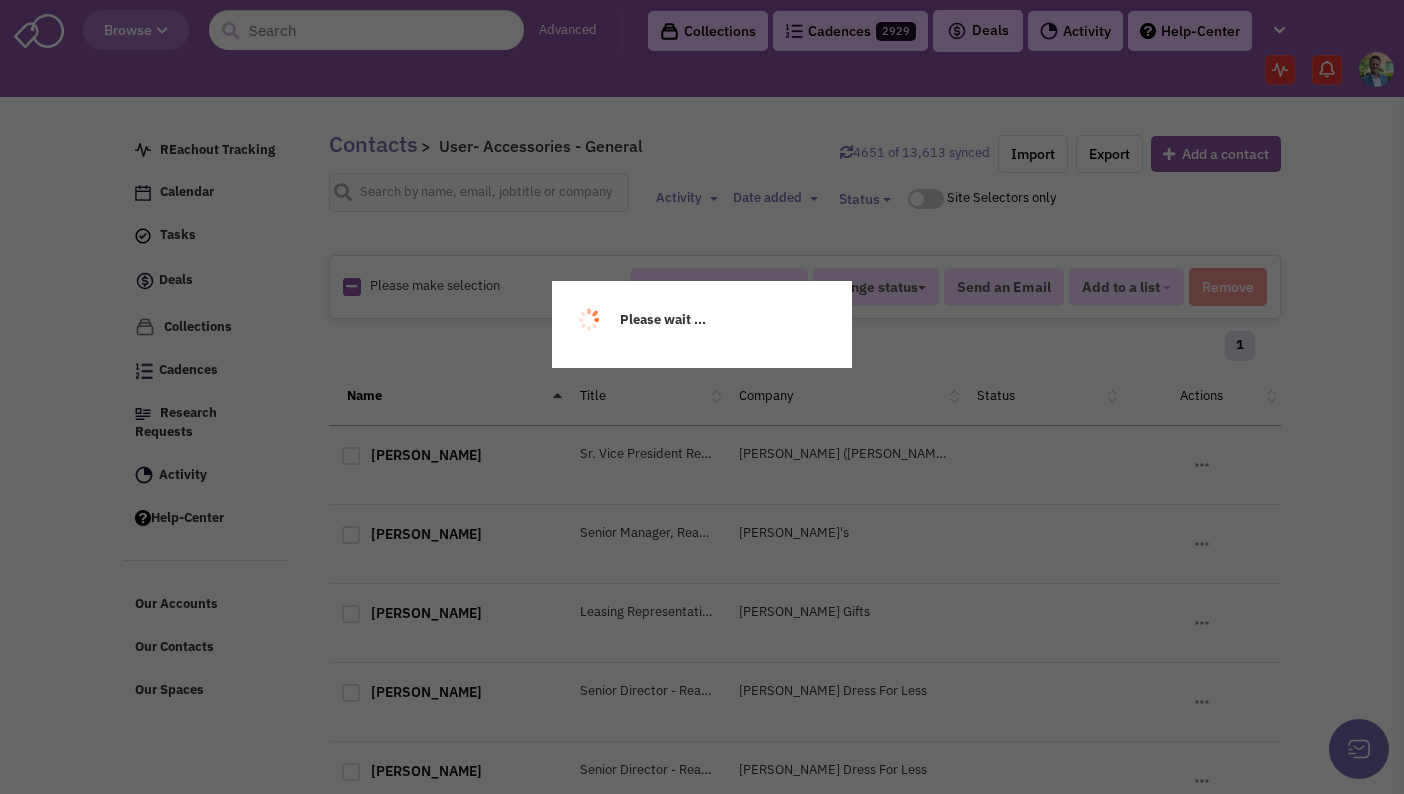 scroll, scrollTop: 0, scrollLeft: 0, axis: both 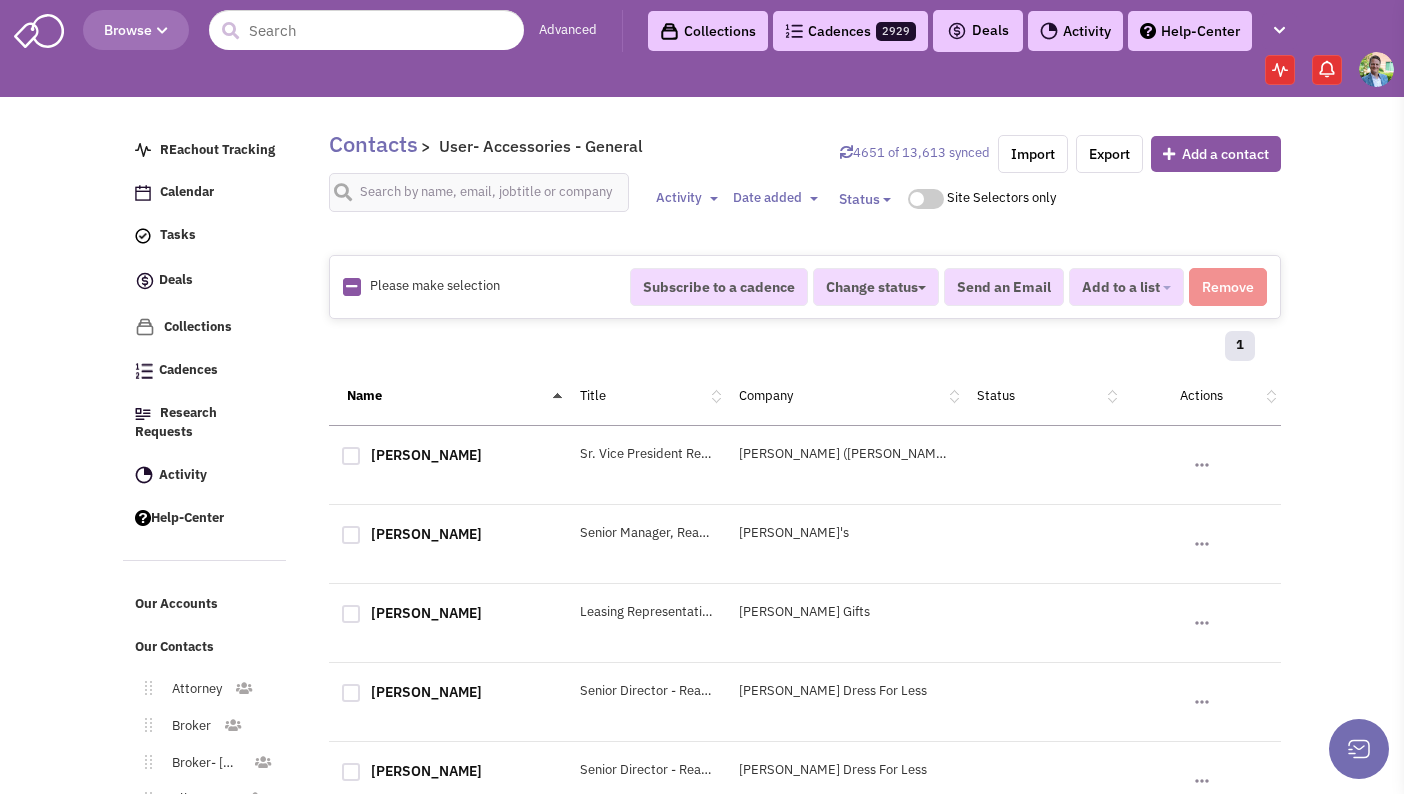 click at bounding box center [351, 286] 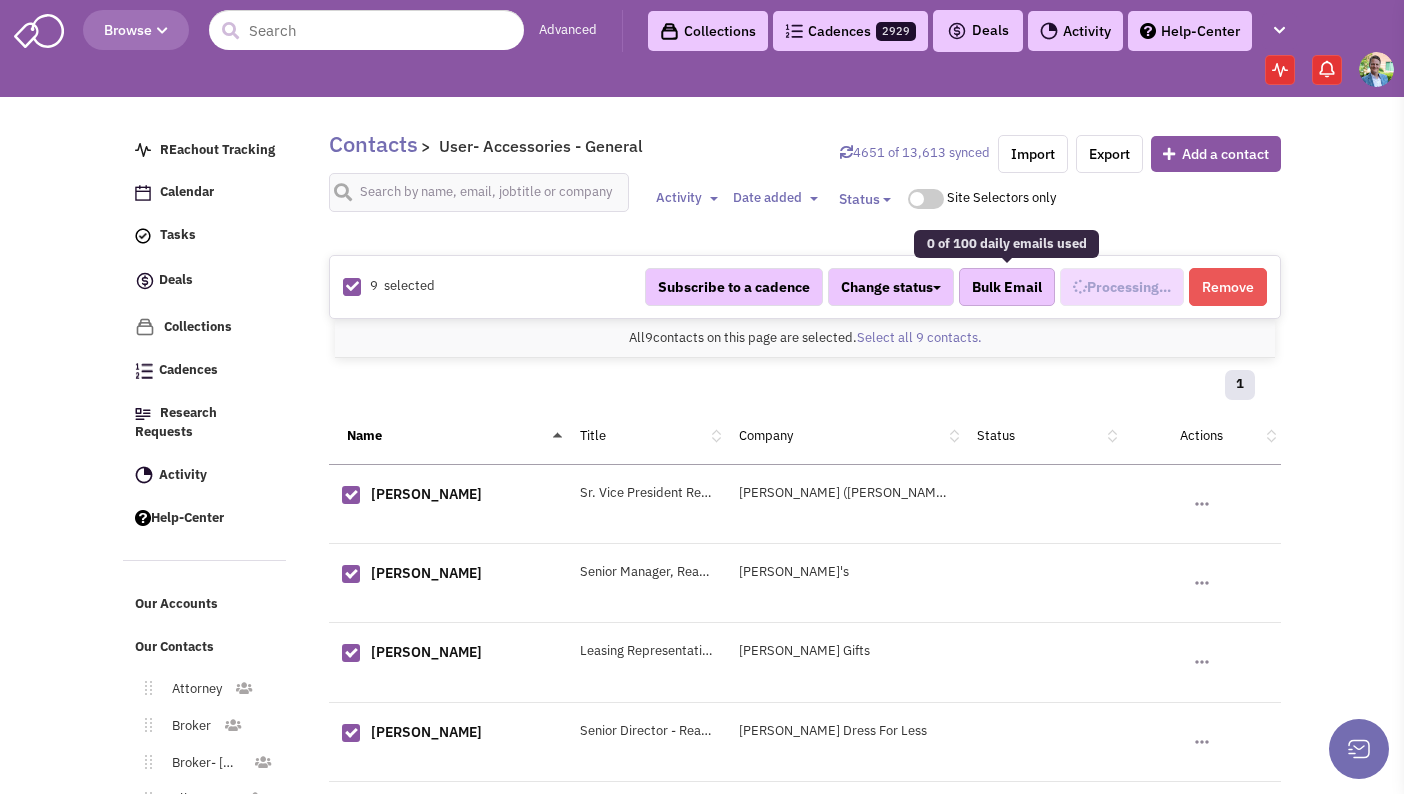 scroll, scrollTop: 255, scrollLeft: 0, axis: vertical 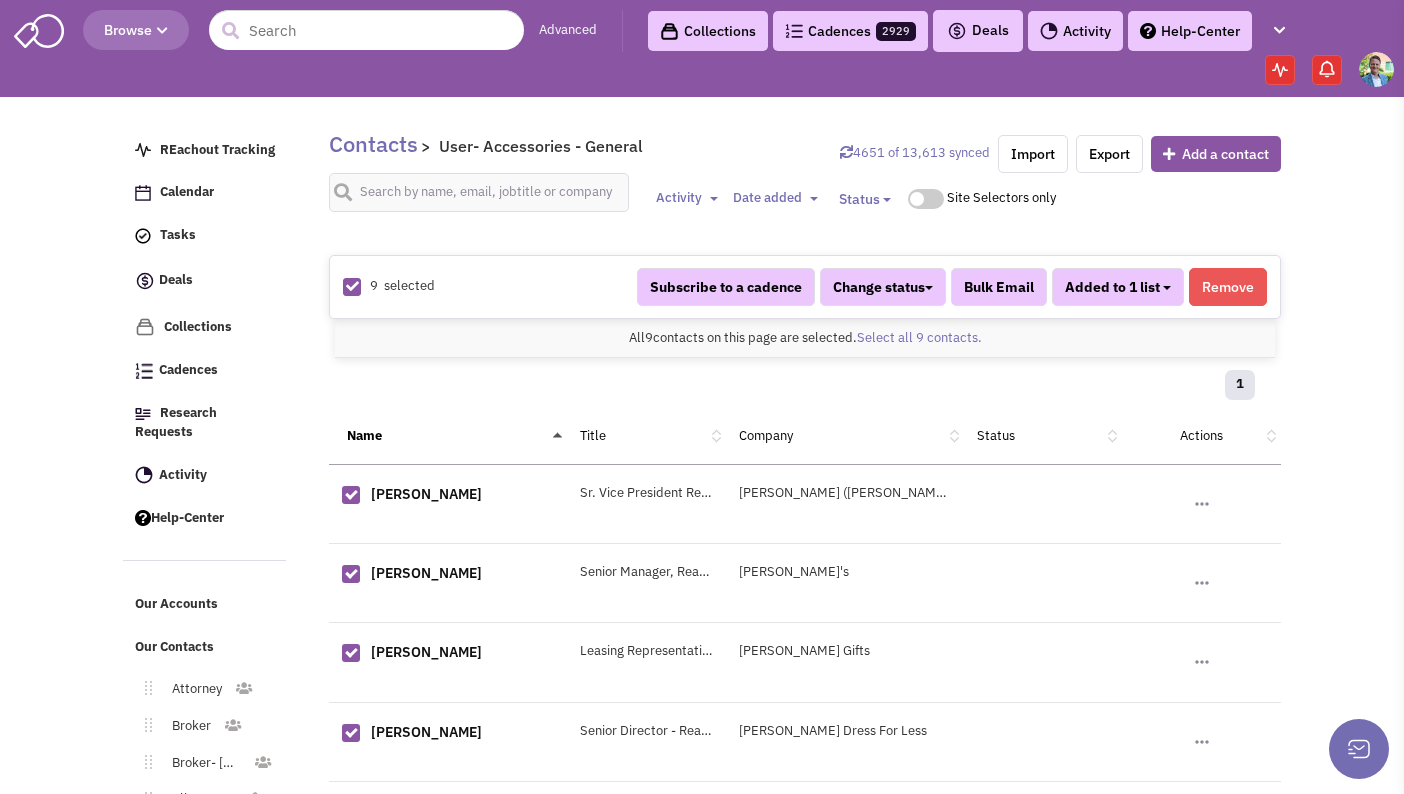 click on "Added to 1 list" at bounding box center [1118, 287] 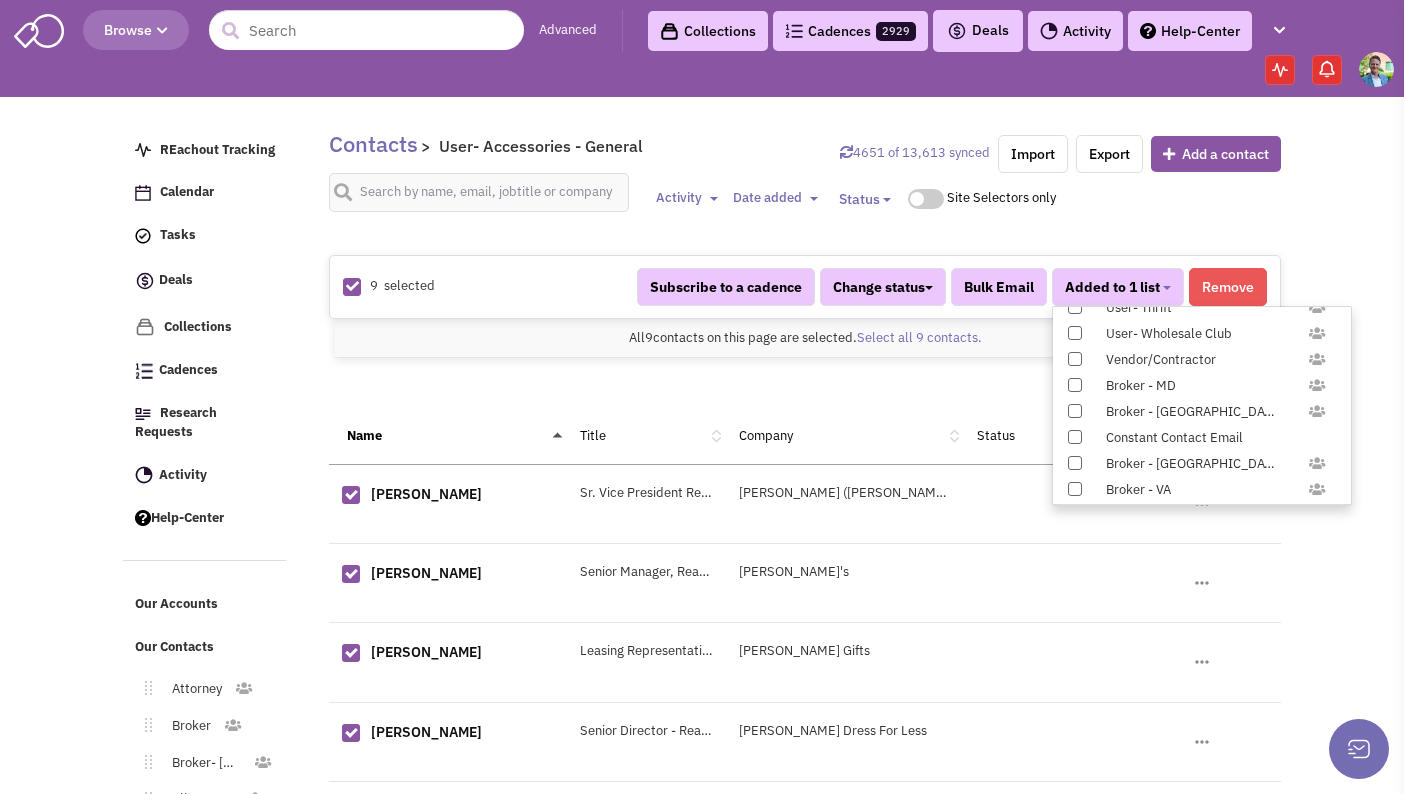 scroll, scrollTop: 1958, scrollLeft: 0, axis: vertical 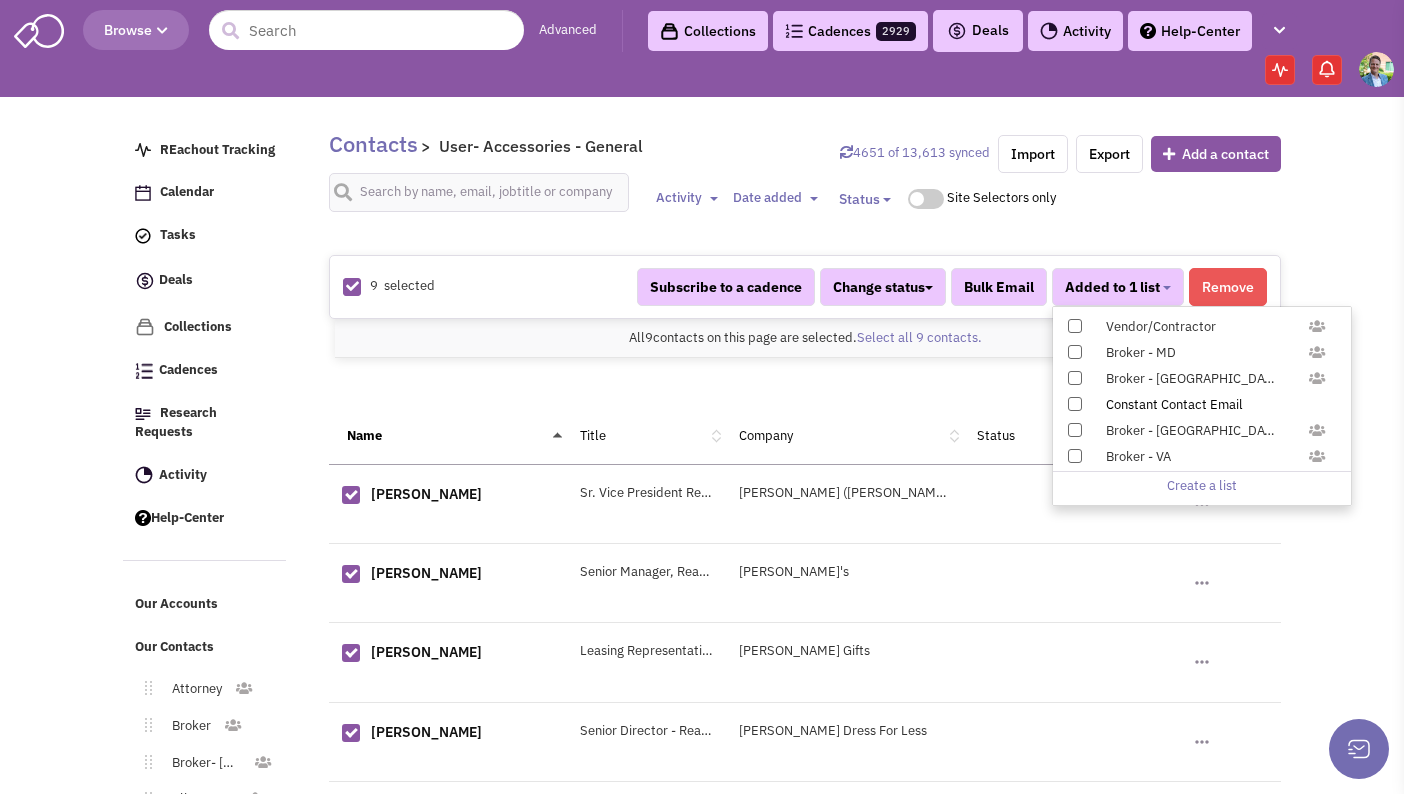 click at bounding box center [1075, 404] 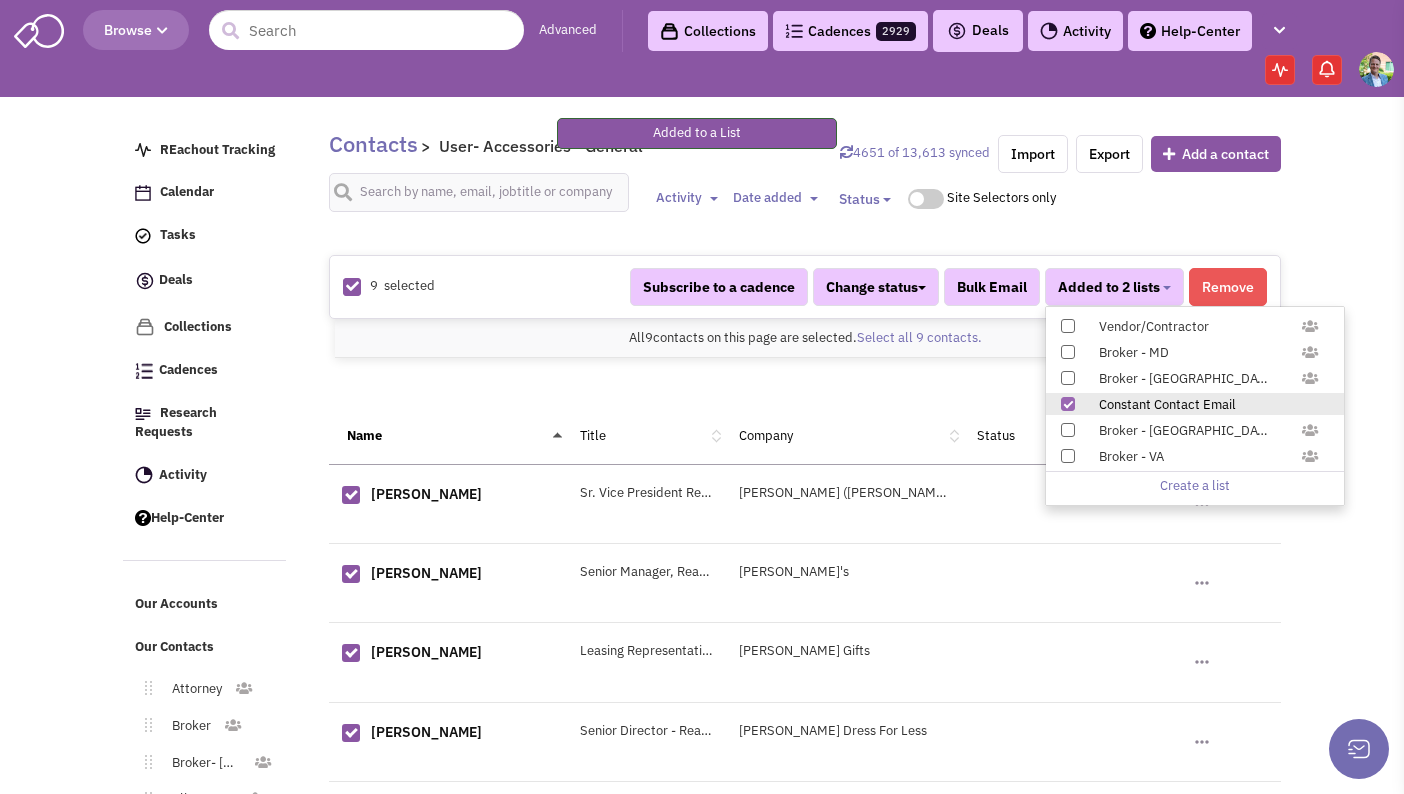 click on "1" at bounding box center (805, 388) 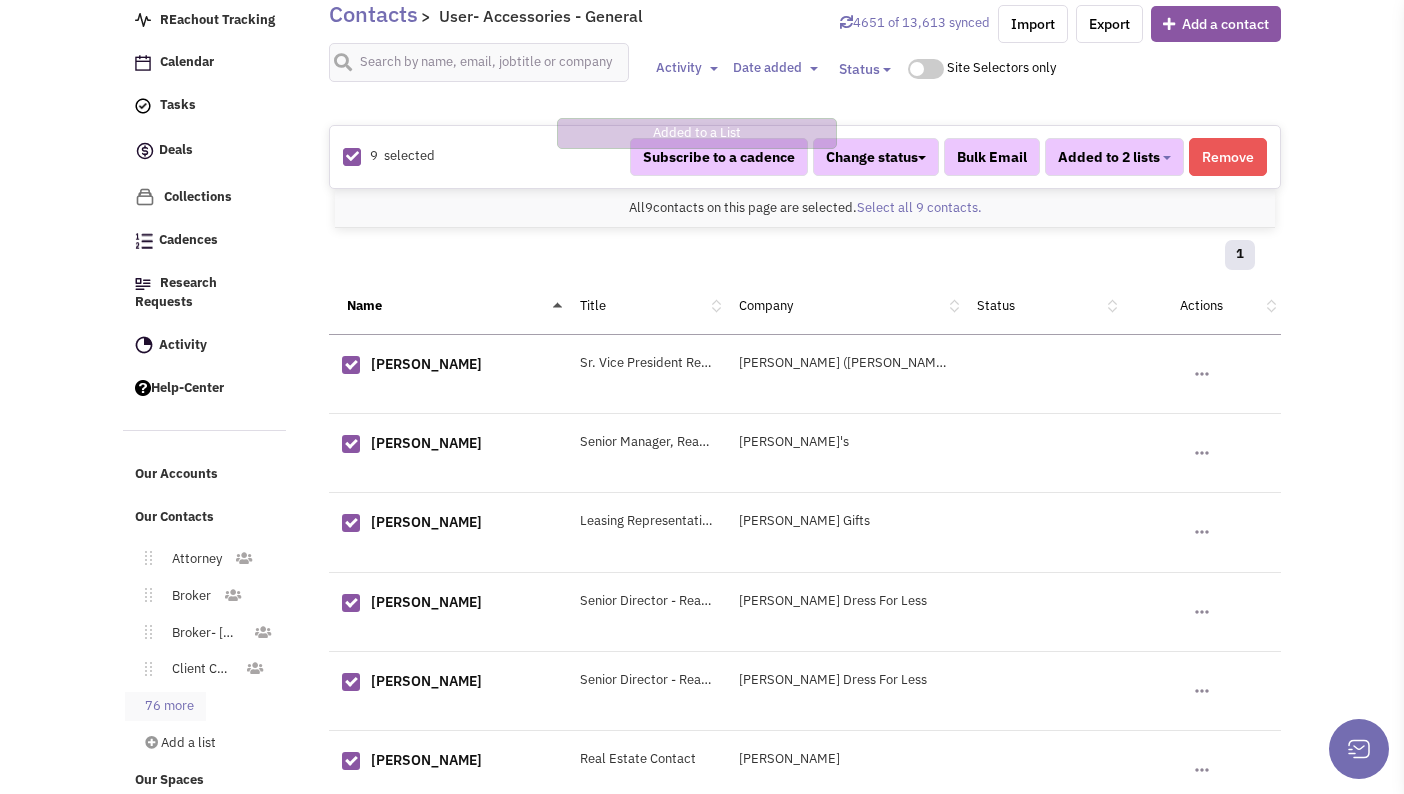 scroll, scrollTop: 143, scrollLeft: 0, axis: vertical 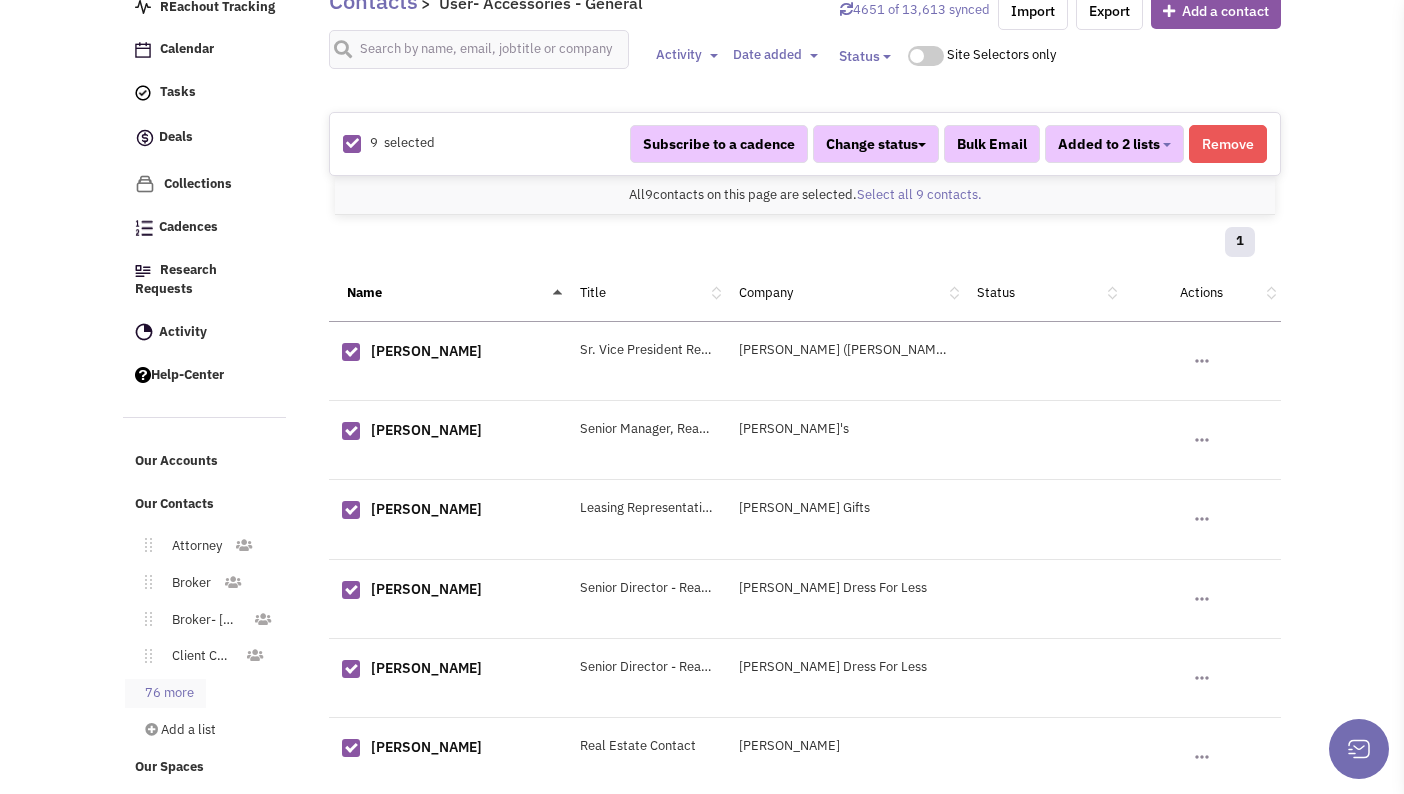 click on "76 more" at bounding box center [165, 693] 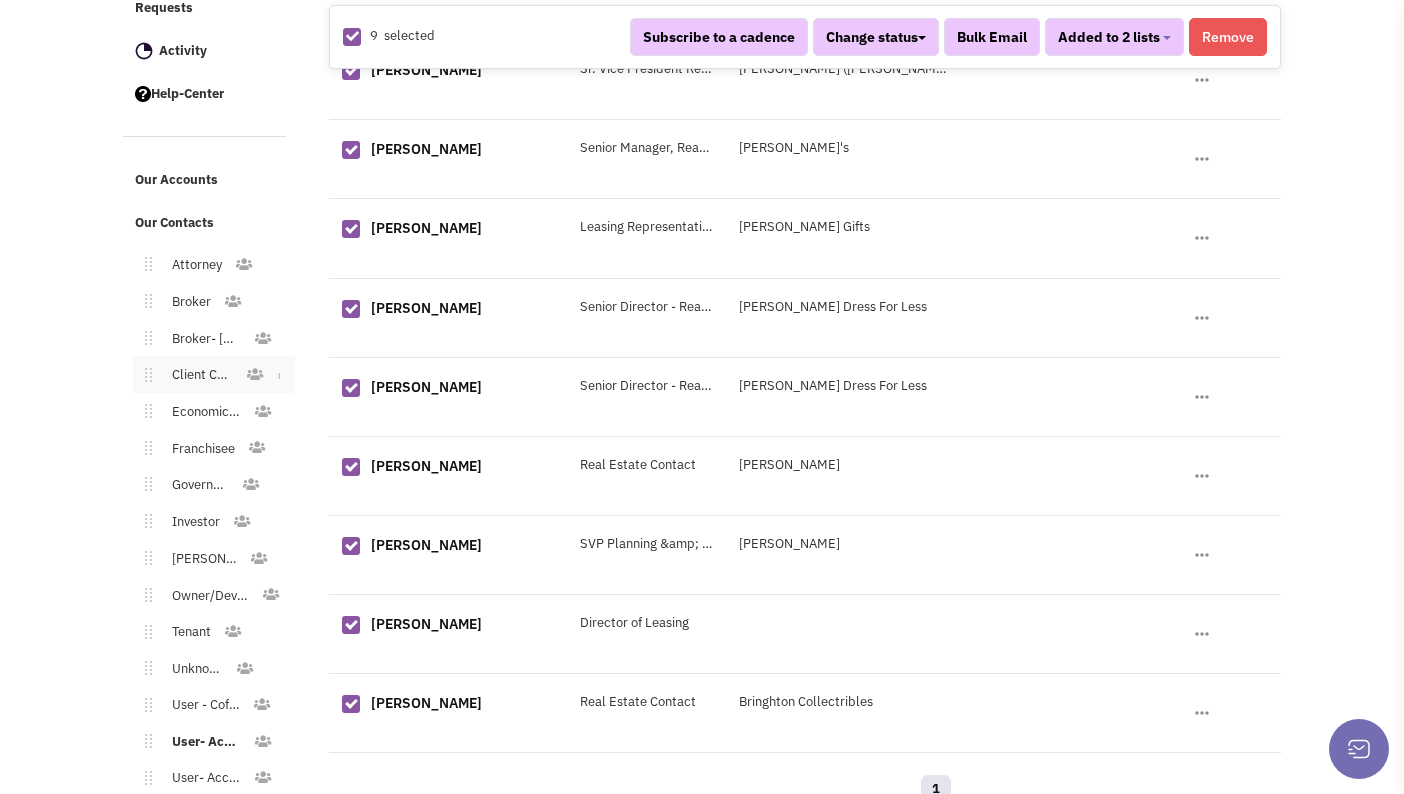 scroll, scrollTop: 867, scrollLeft: 0, axis: vertical 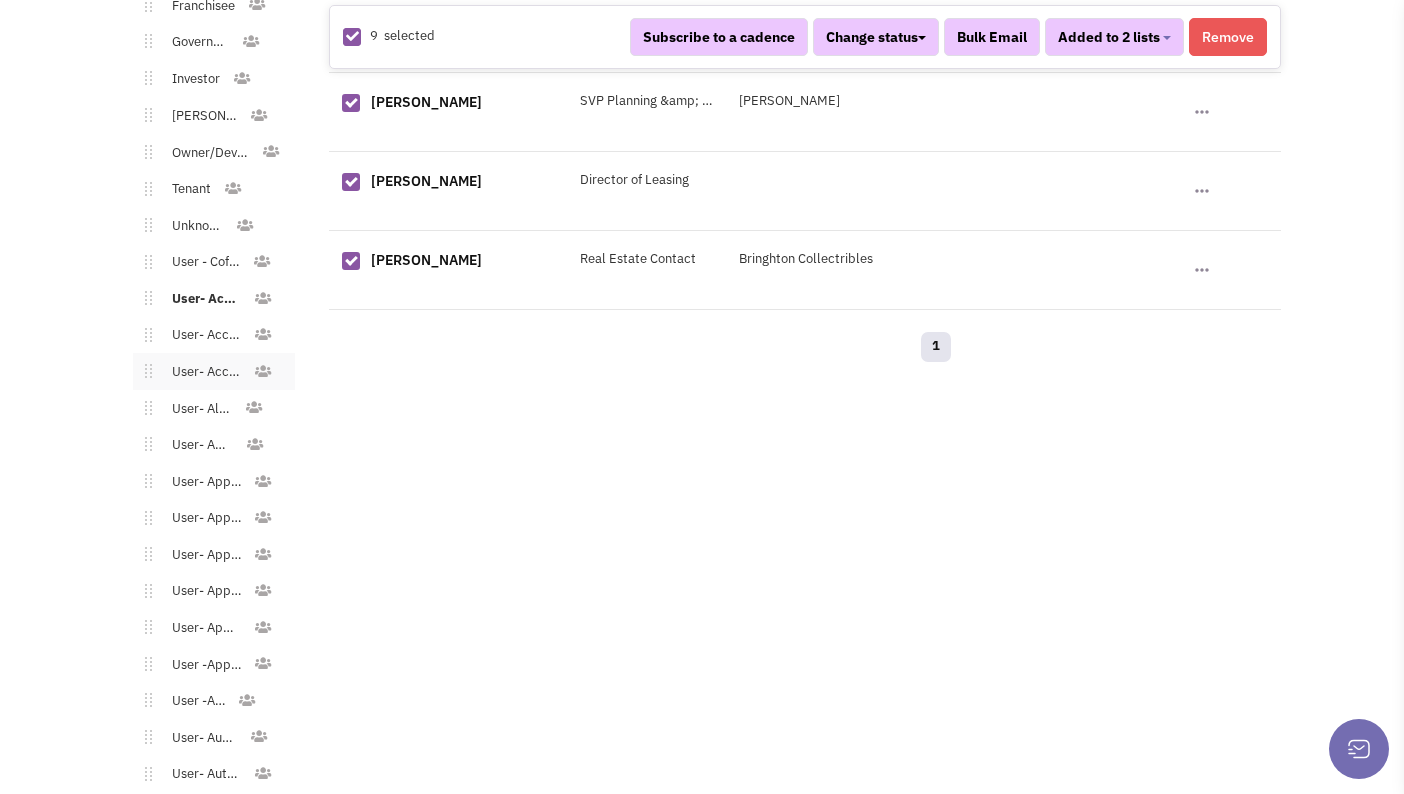 click on "User- Accessories - Shoes" at bounding box center [202, 372] 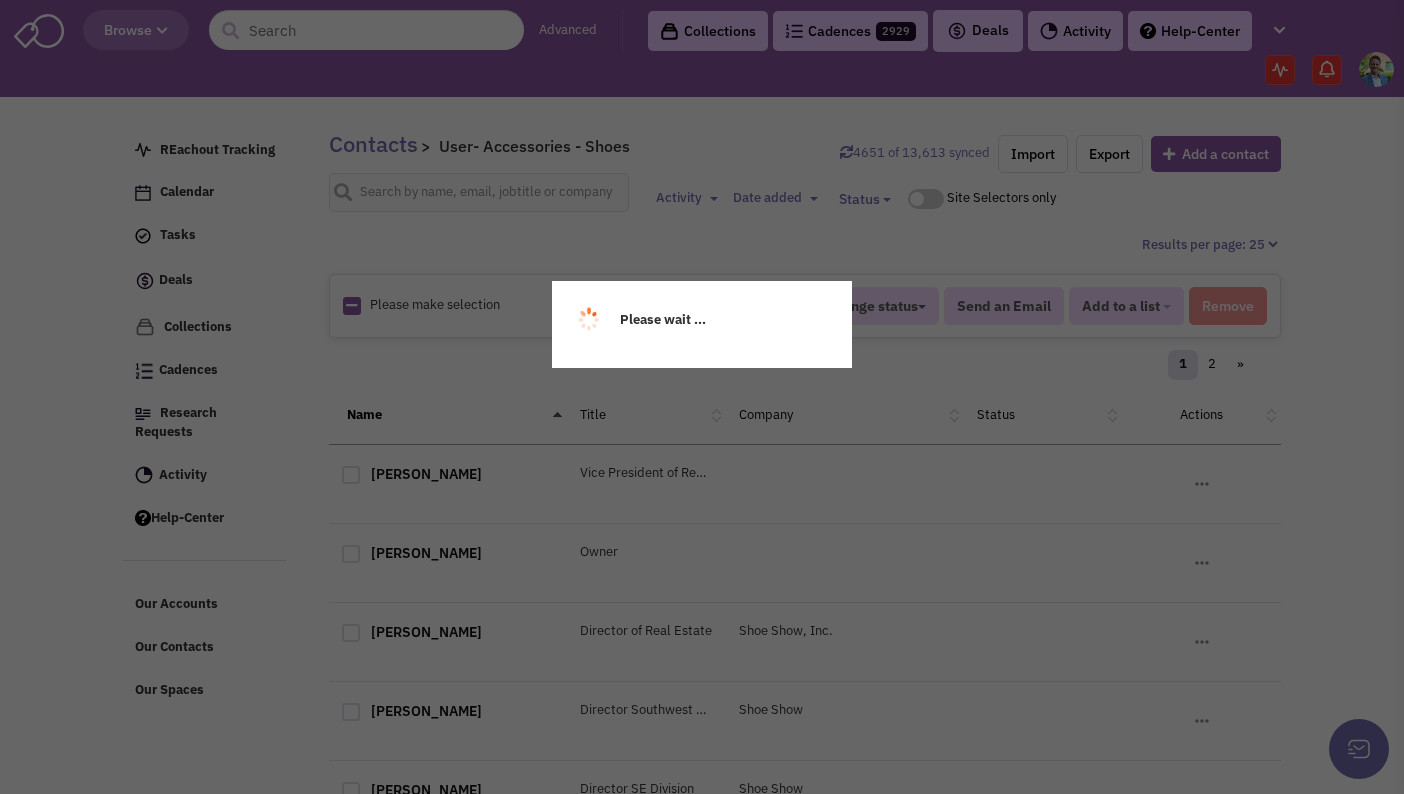 scroll, scrollTop: 0, scrollLeft: 0, axis: both 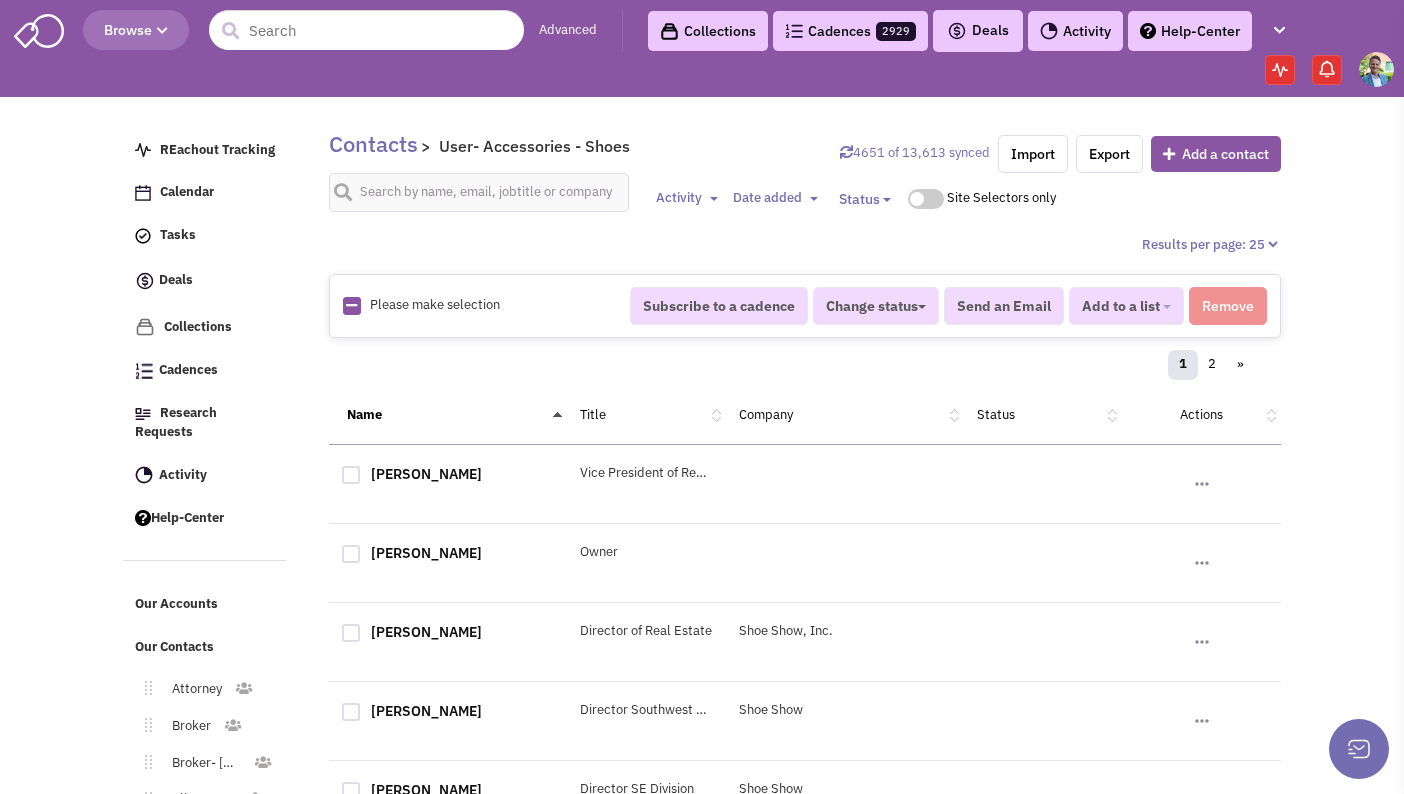 click at bounding box center [351, 305] 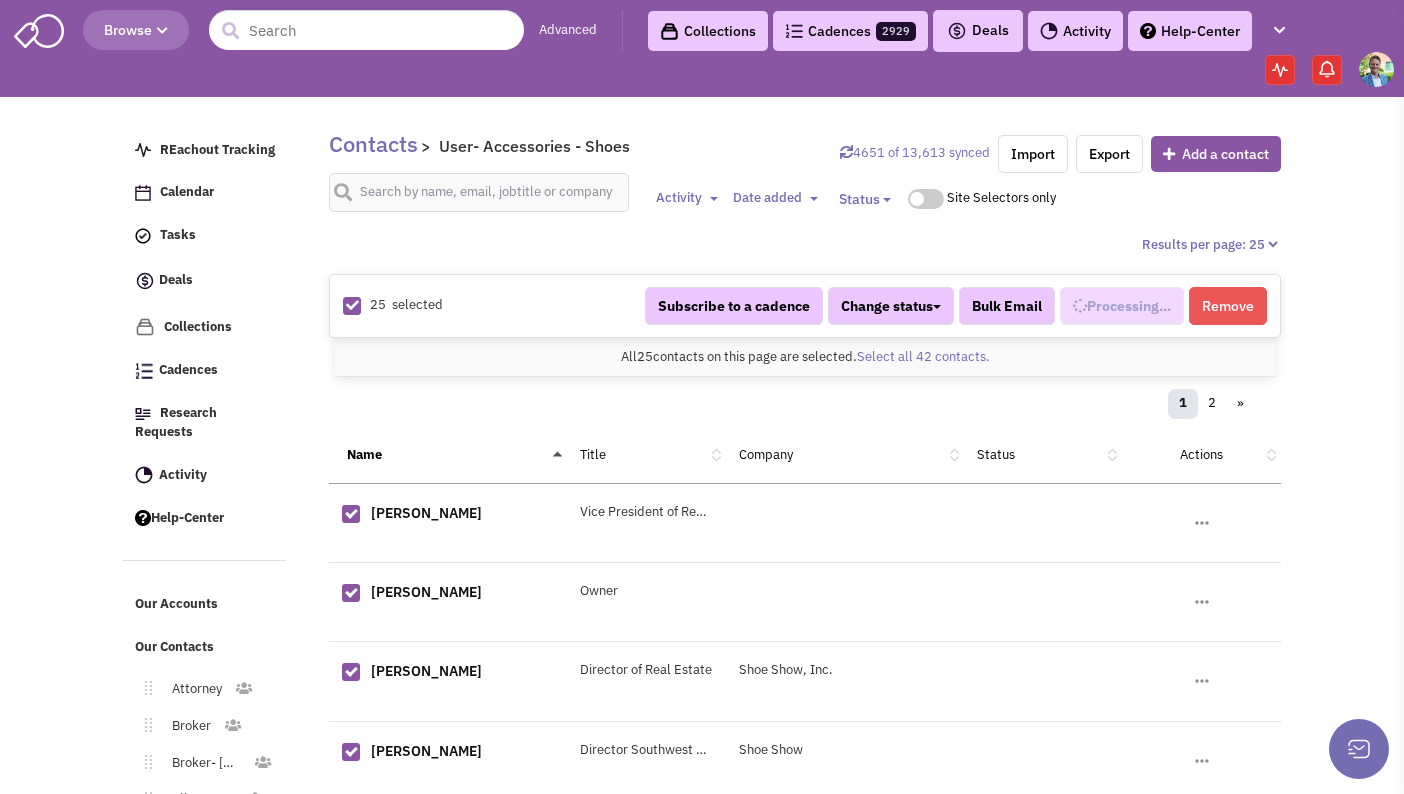 select on "539" 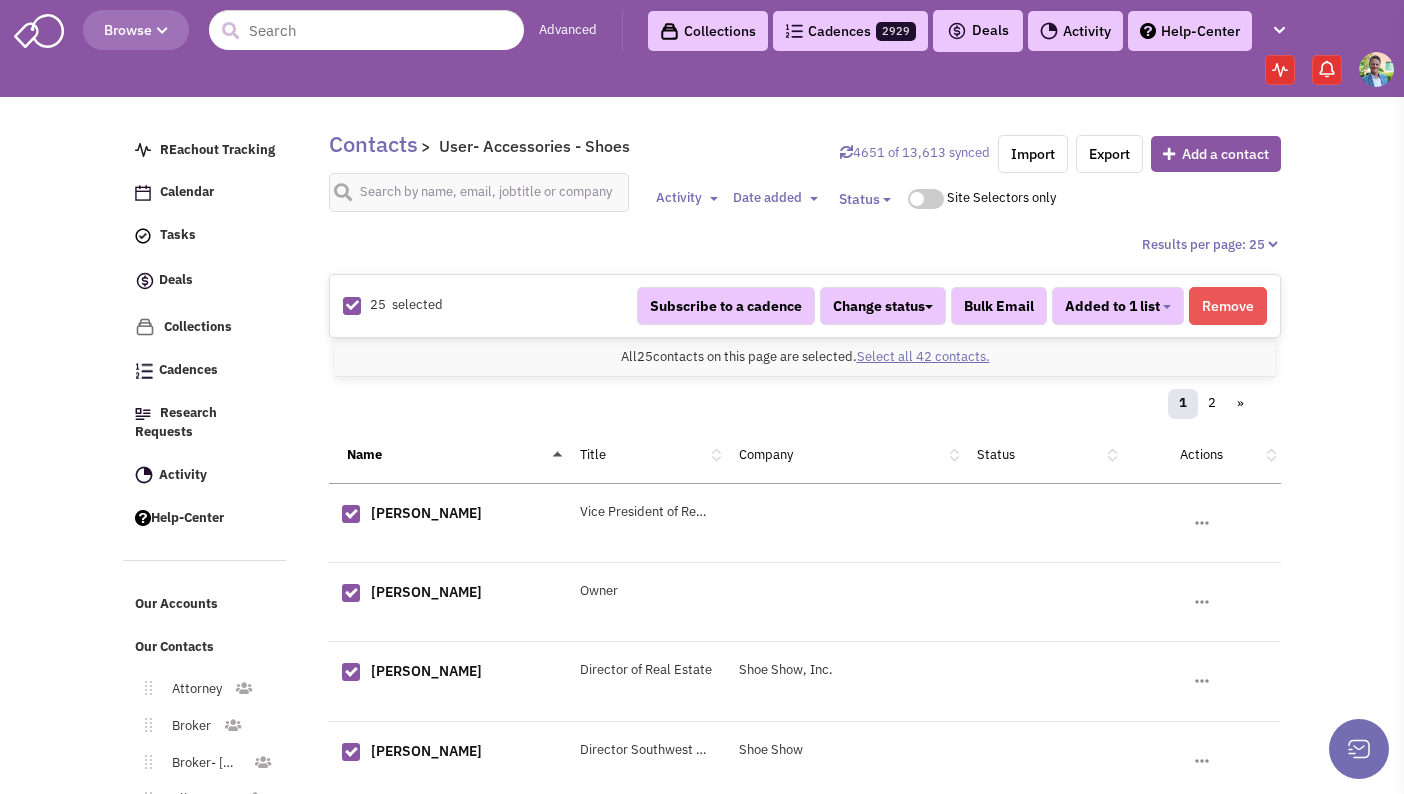 scroll, scrollTop: 293, scrollLeft: 0, axis: vertical 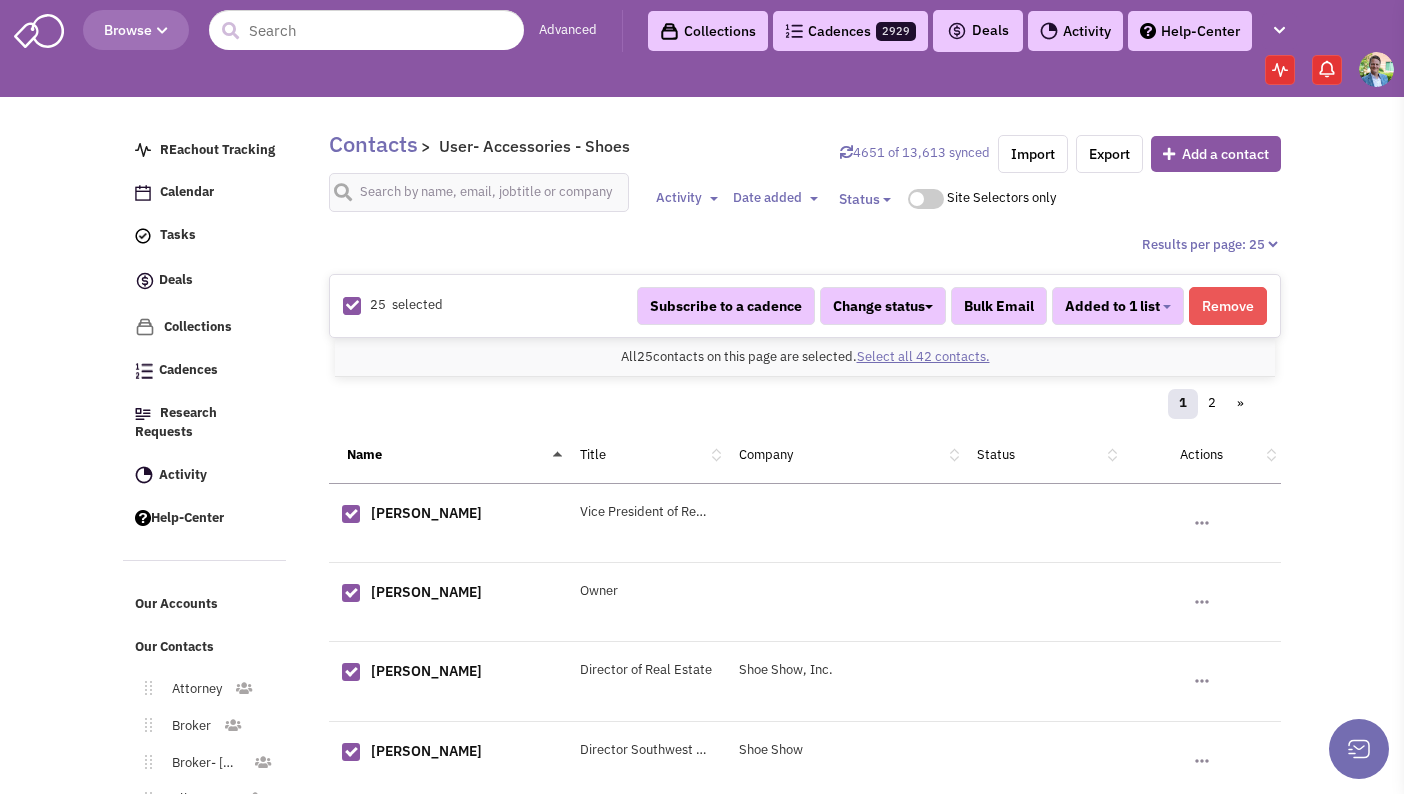 click on "Select all 42 contacts." at bounding box center [923, 356] 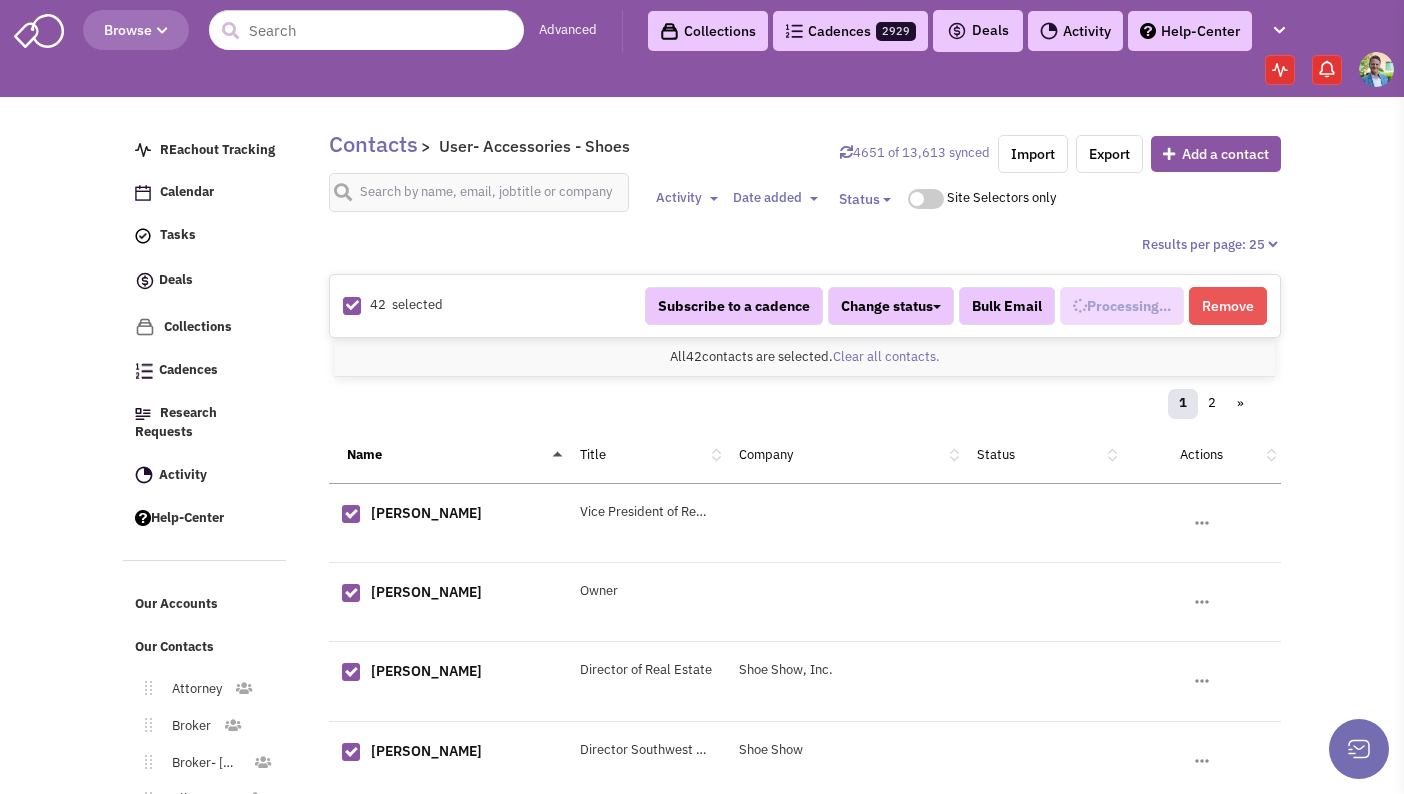 select on "539" 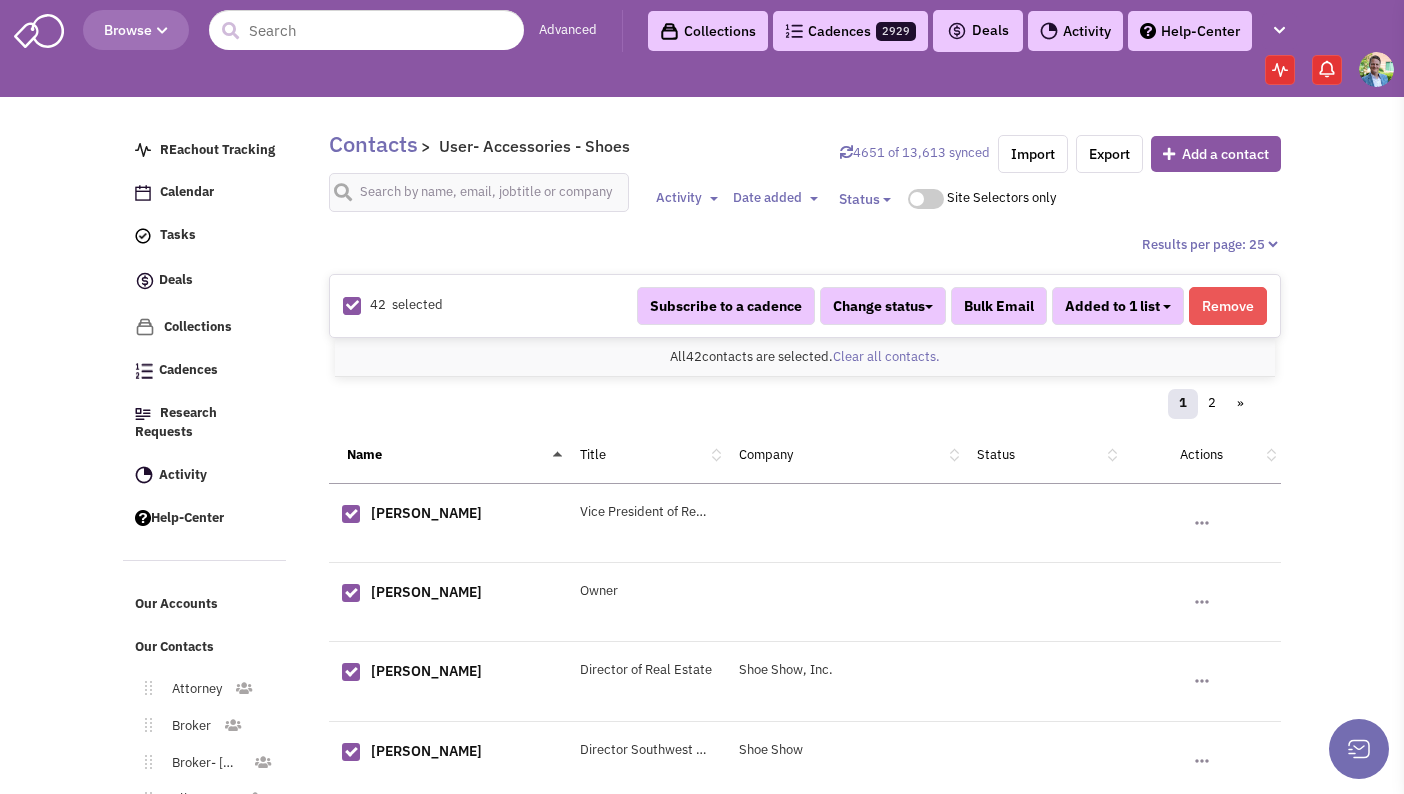 scroll, scrollTop: 293, scrollLeft: 0, axis: vertical 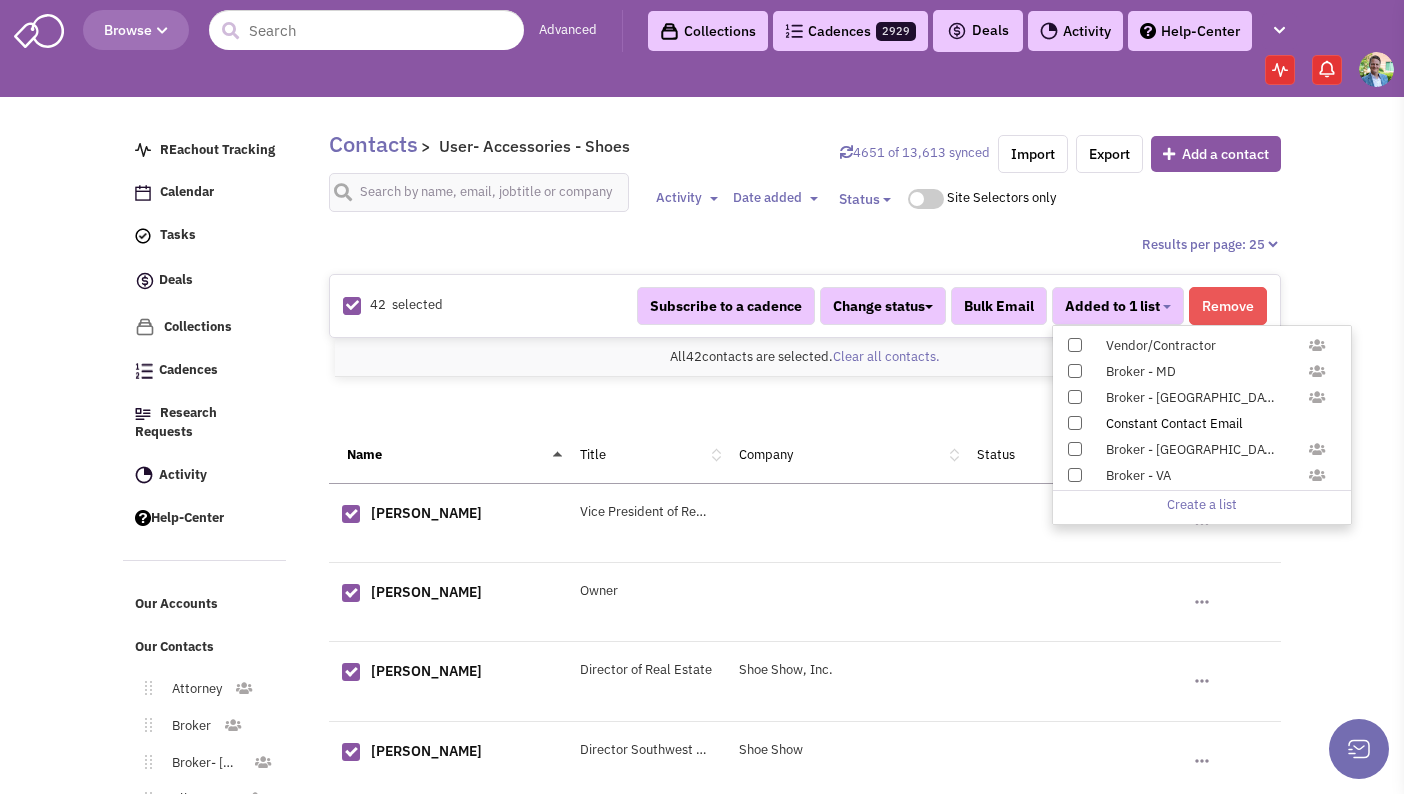 click at bounding box center [1075, 423] 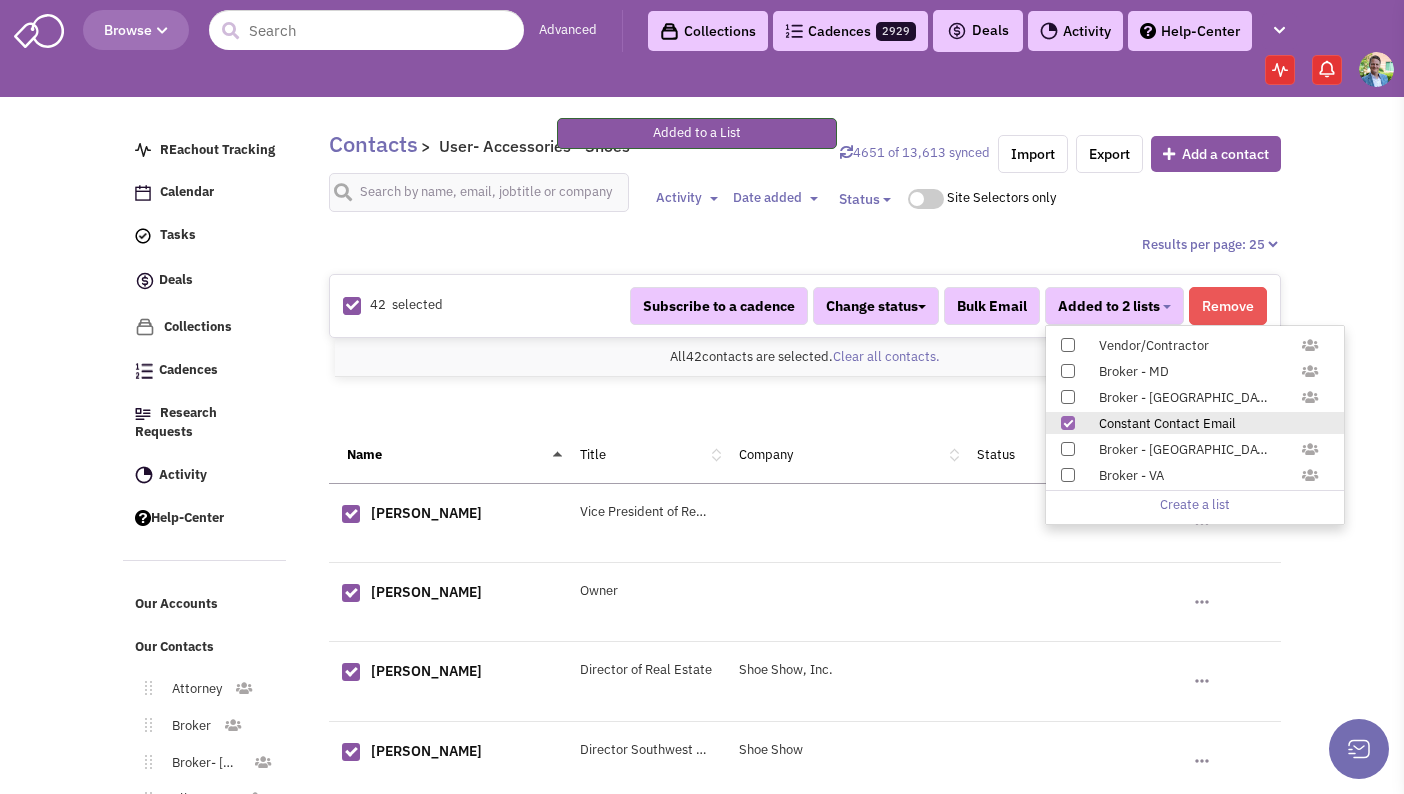 click on "Browse
Advanced
Collections
Cadences  2929
Deals
Activity" at bounding box center [702, 1260] 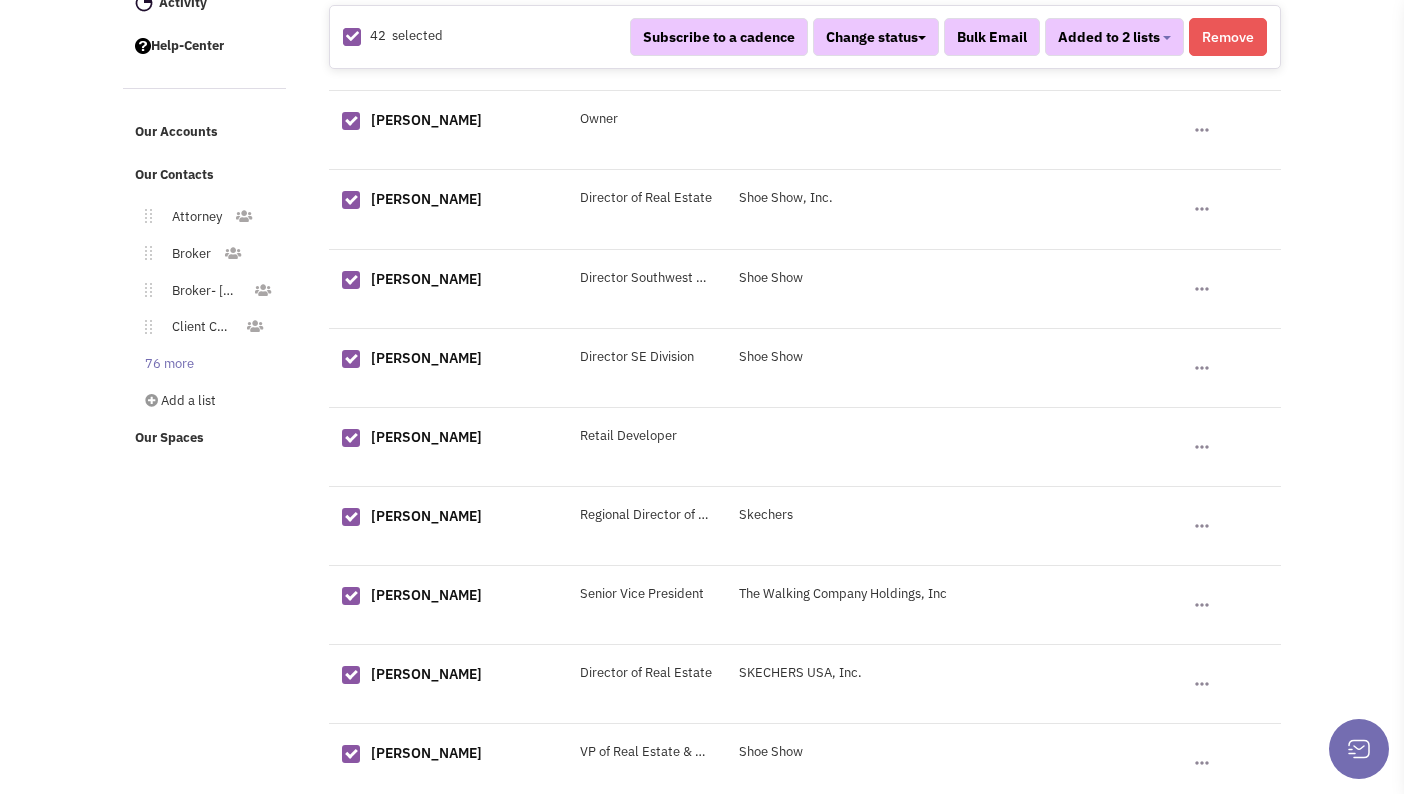 scroll, scrollTop: 485, scrollLeft: 0, axis: vertical 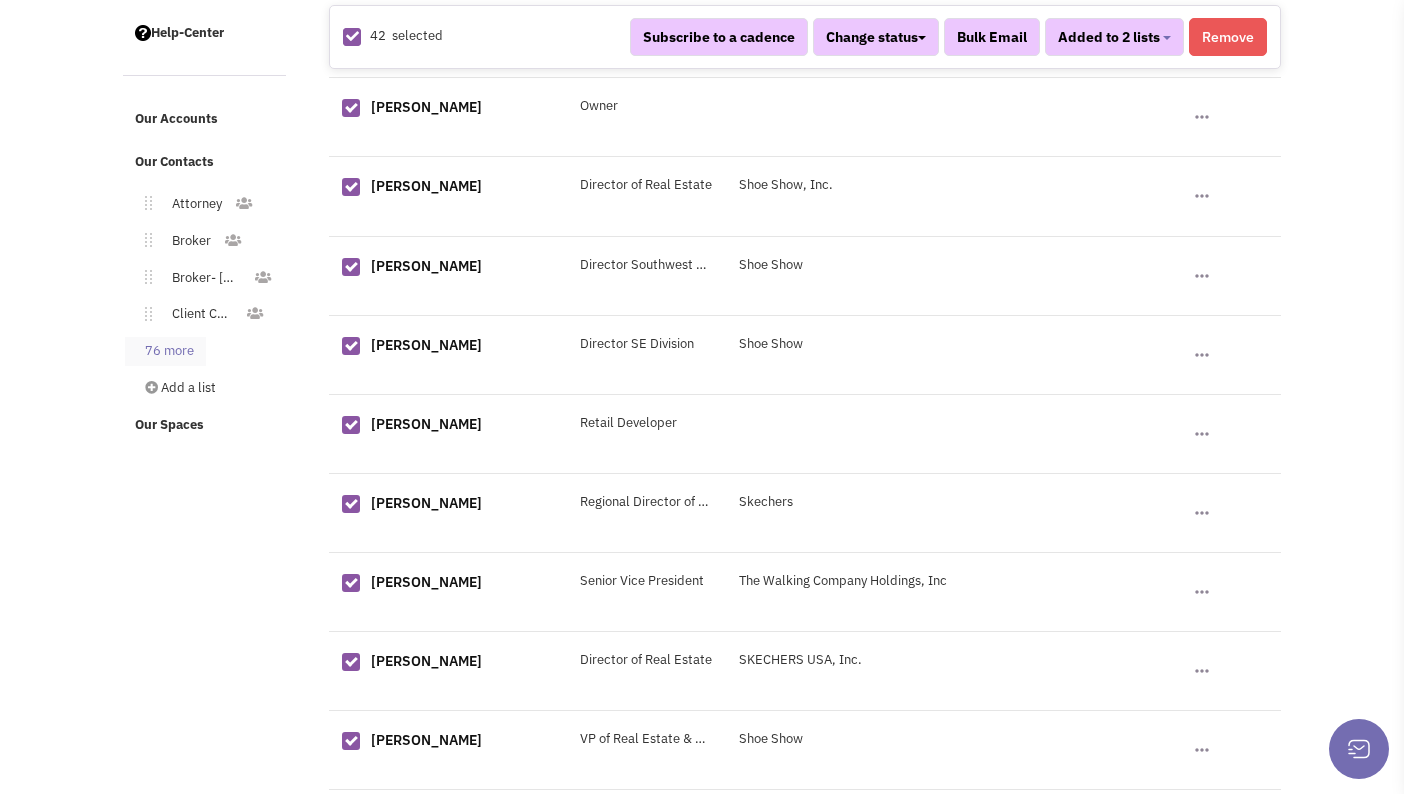 click on "76 more" at bounding box center (165, 351) 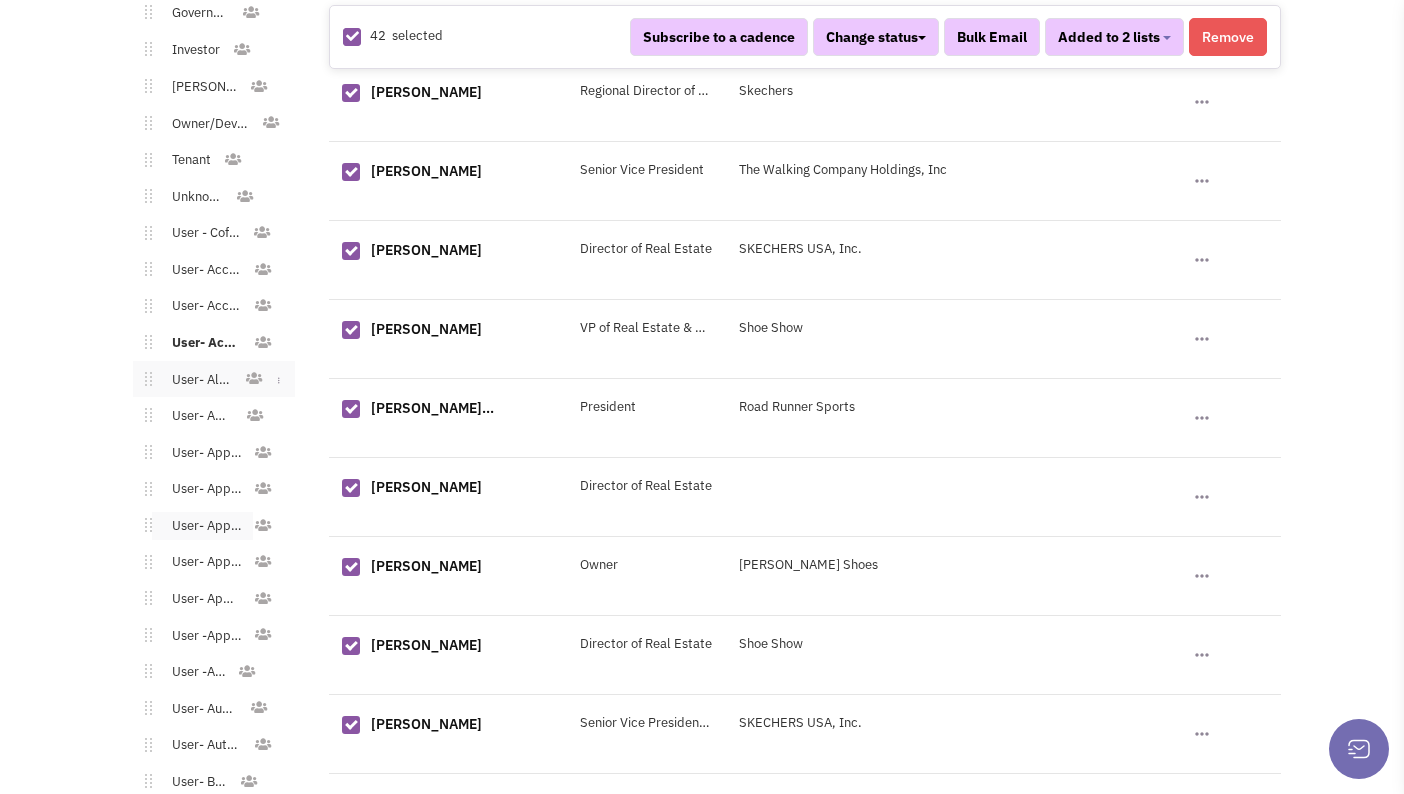 scroll, scrollTop: 990, scrollLeft: 0, axis: vertical 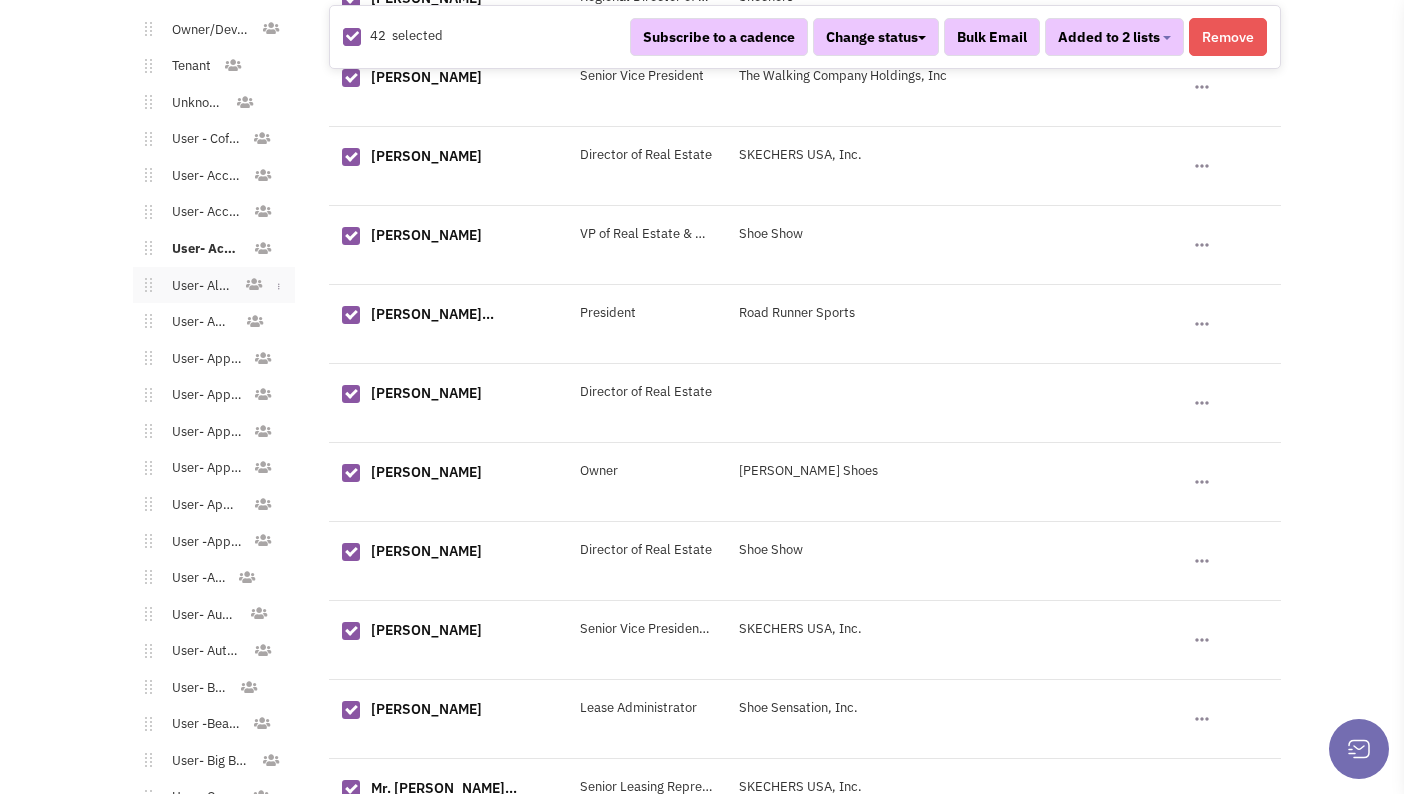 click on "User- Alcohol" at bounding box center (198, 286) 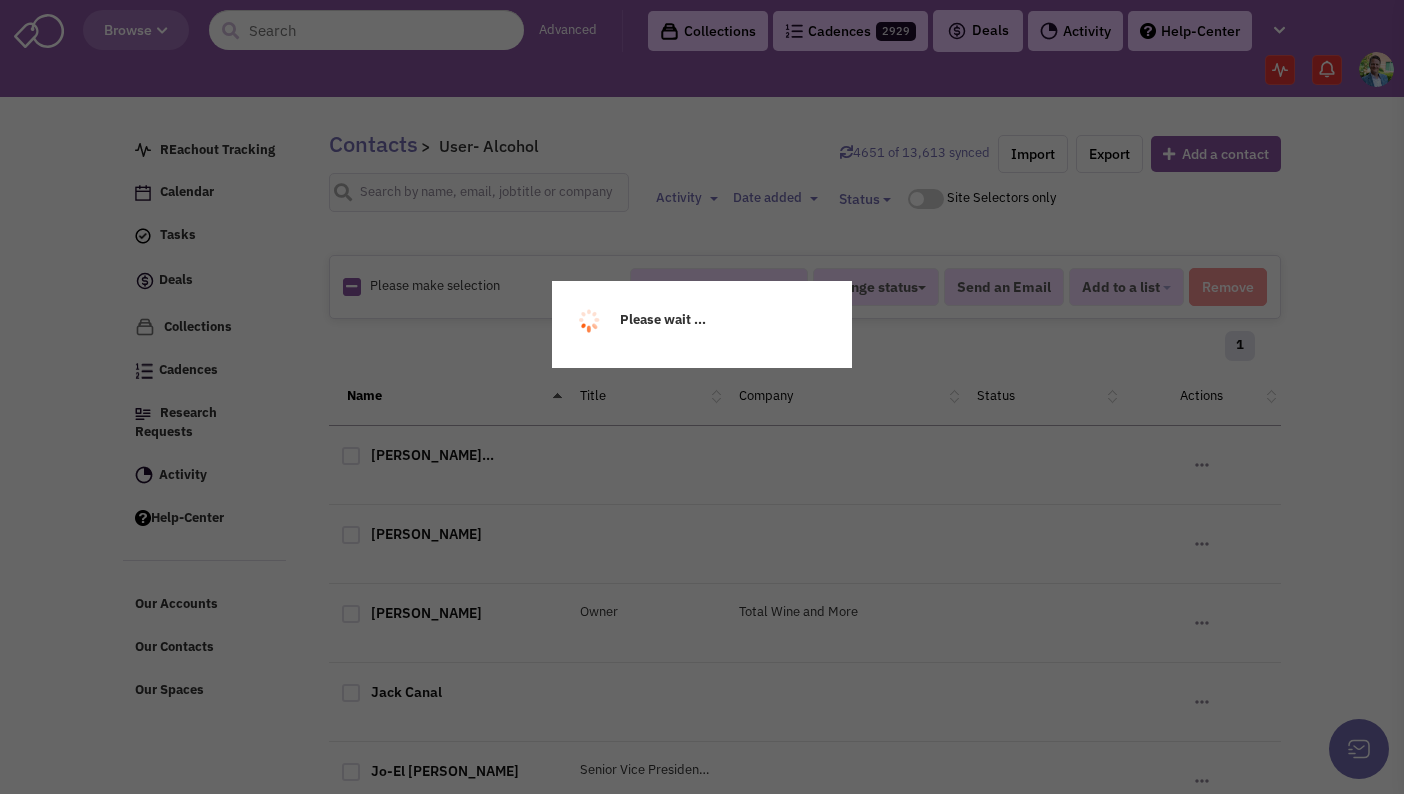 scroll, scrollTop: 0, scrollLeft: 0, axis: both 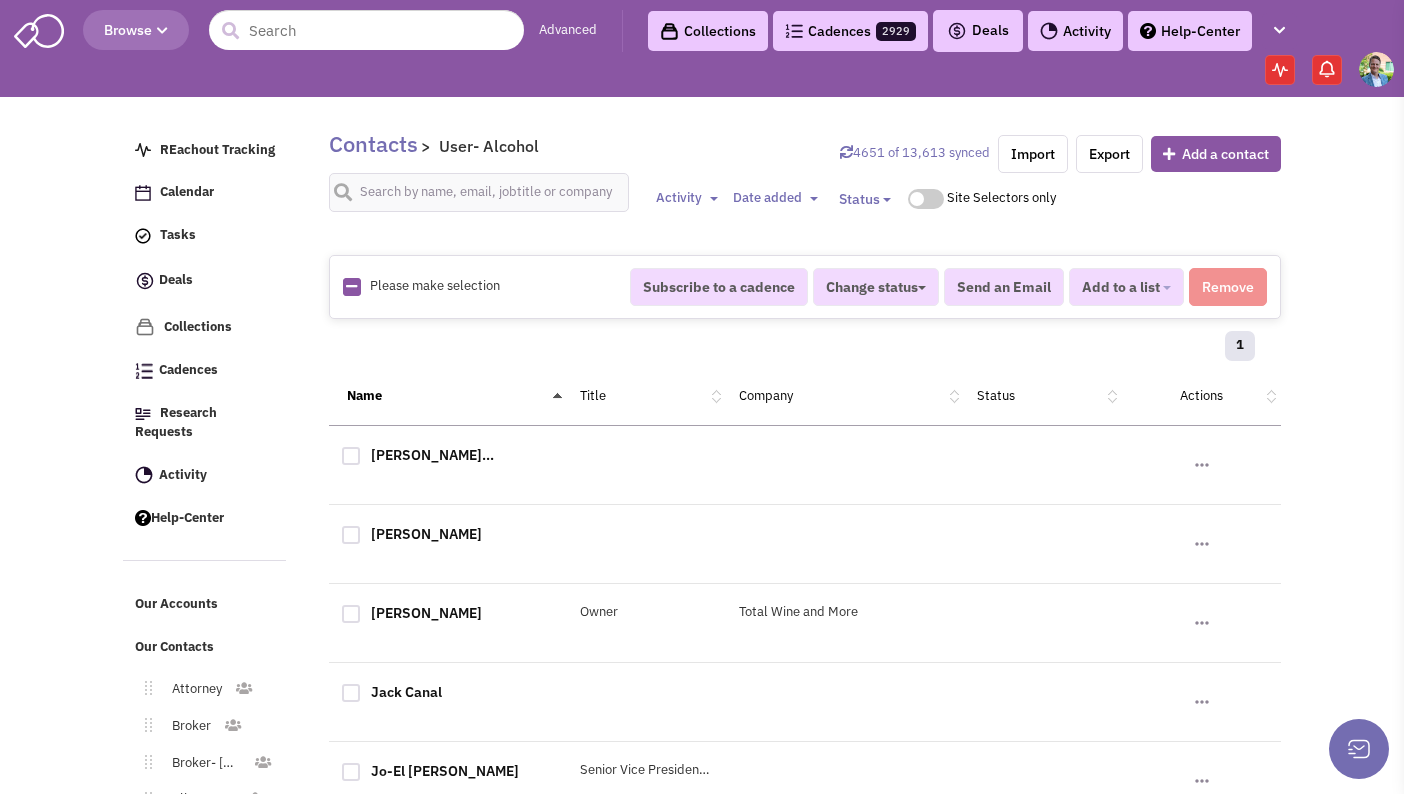 click at bounding box center [351, 286] 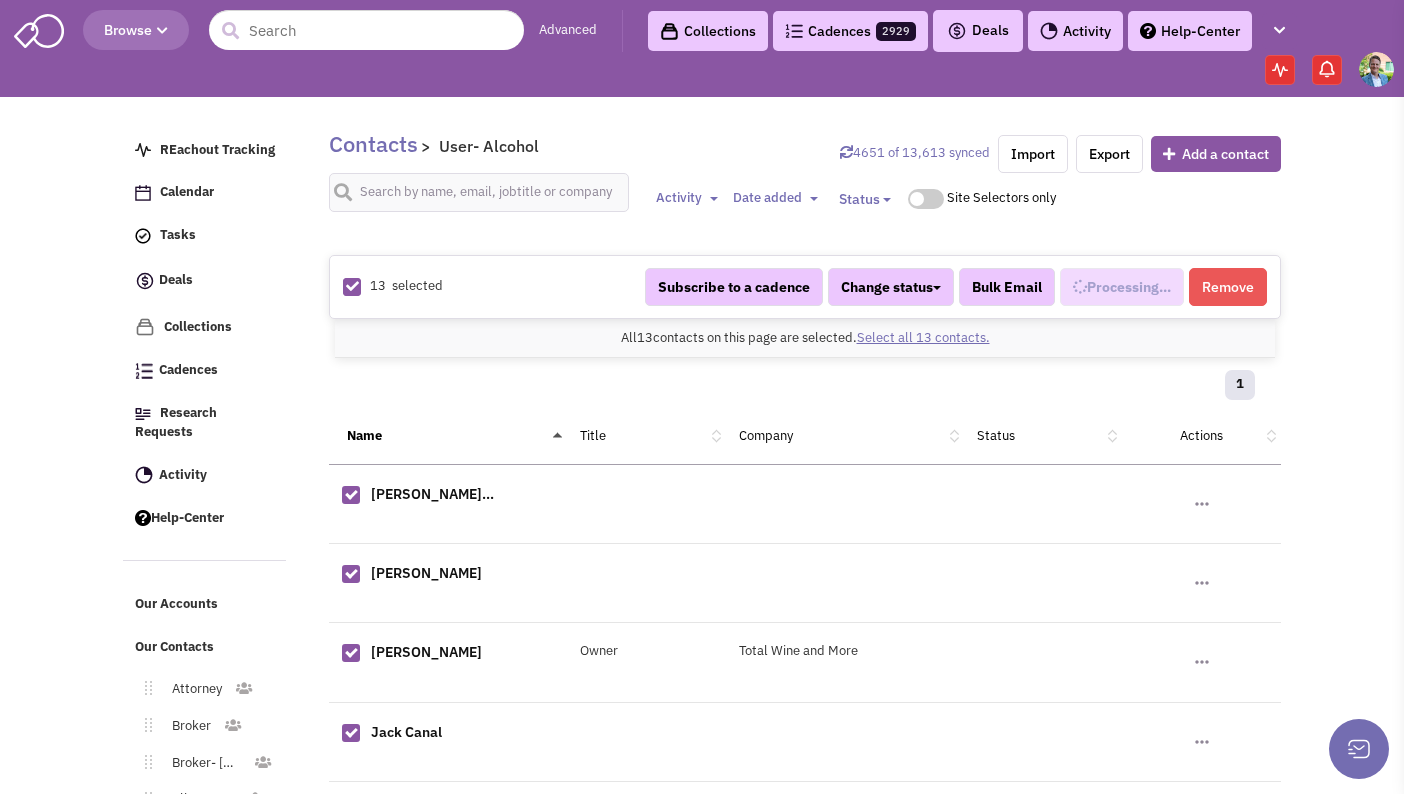 select on "547" 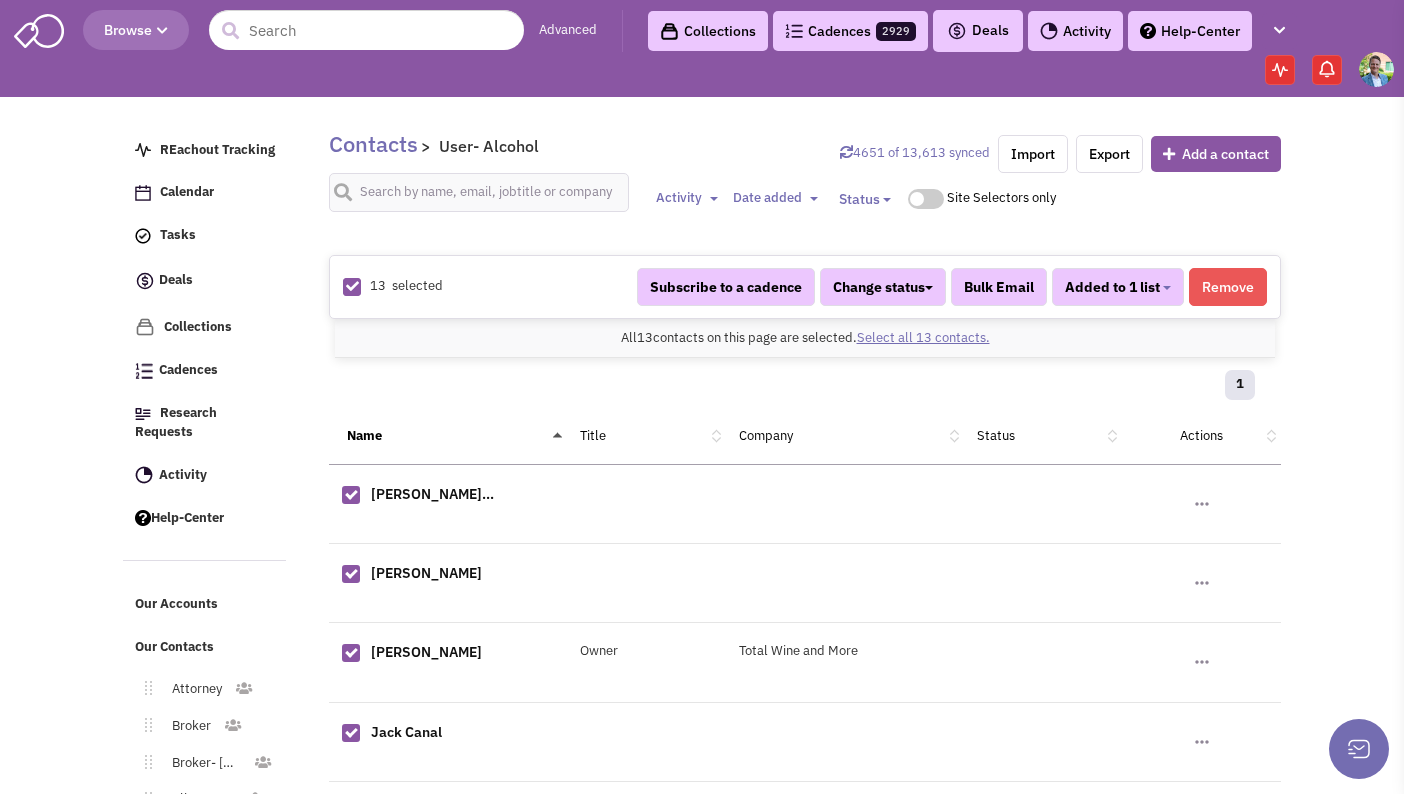 scroll, scrollTop: 312, scrollLeft: 0, axis: vertical 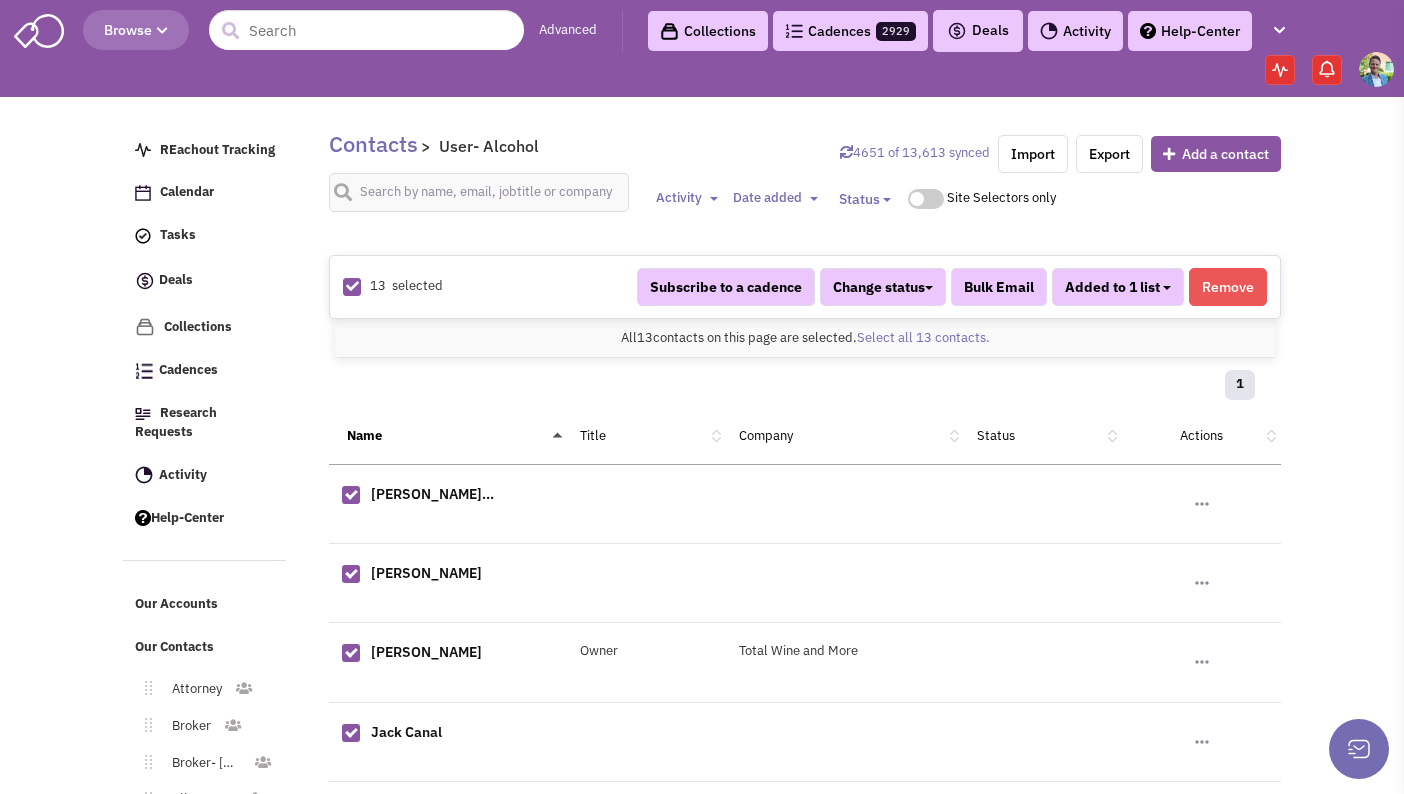 click on "Added to 1 list" at bounding box center (1118, 287) 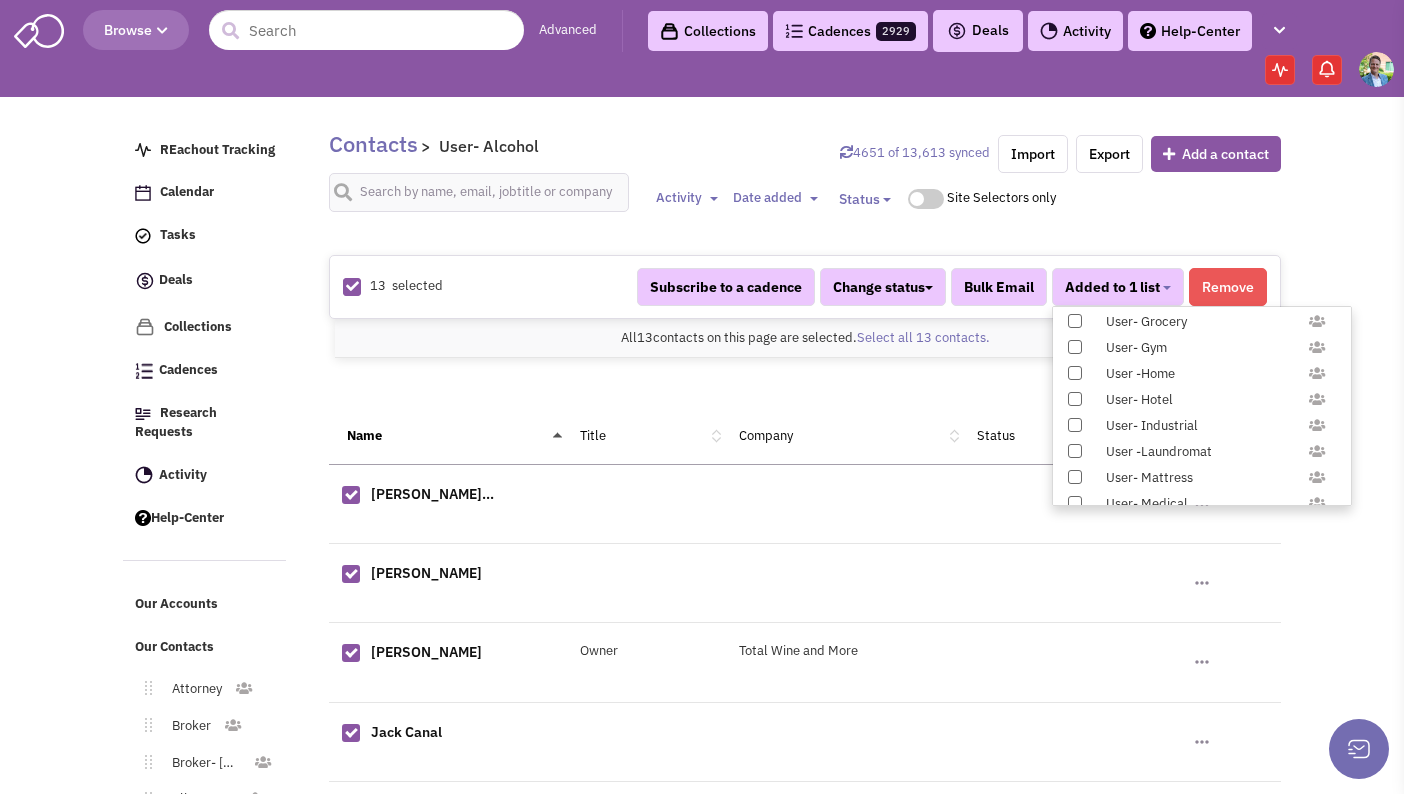 scroll, scrollTop: 1958, scrollLeft: 0, axis: vertical 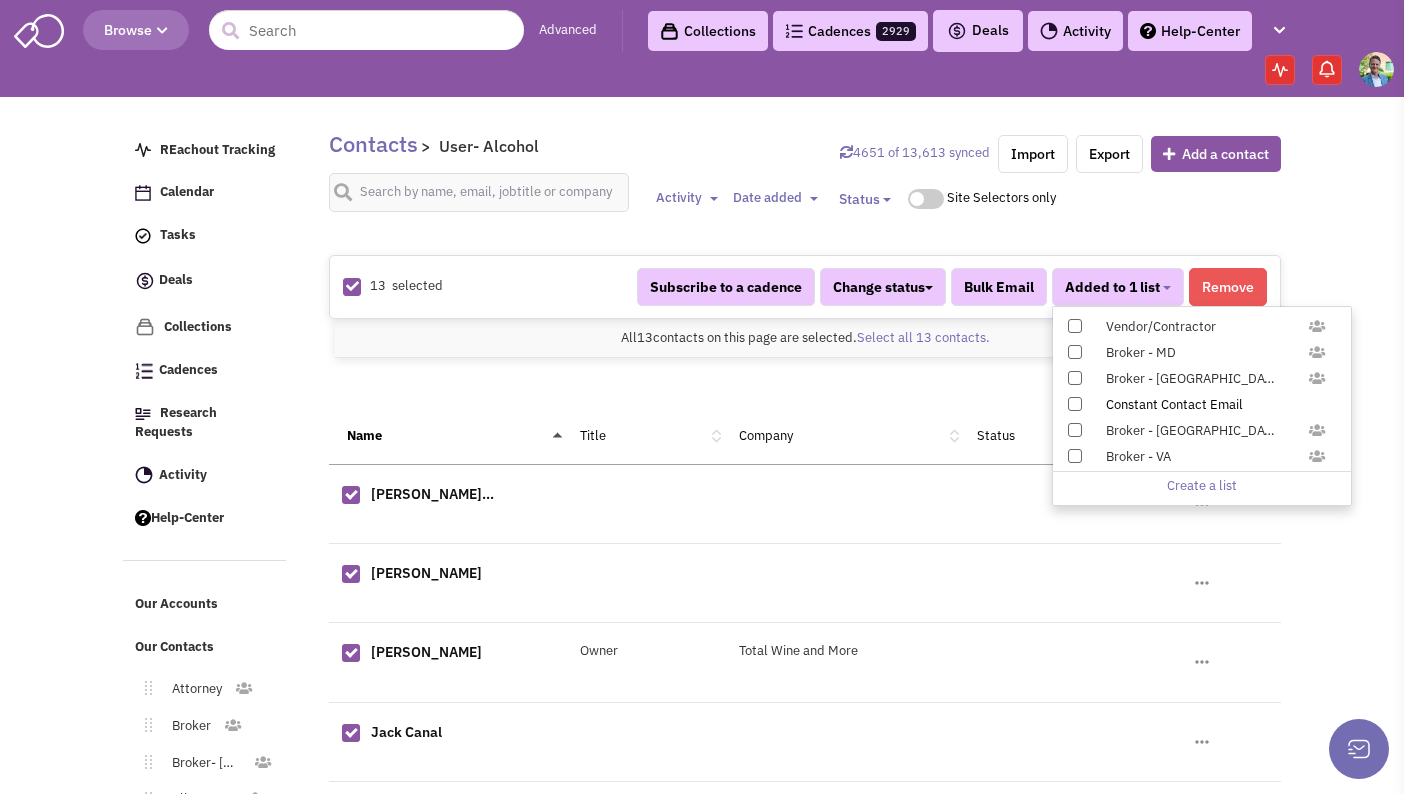 click at bounding box center [1075, 404] 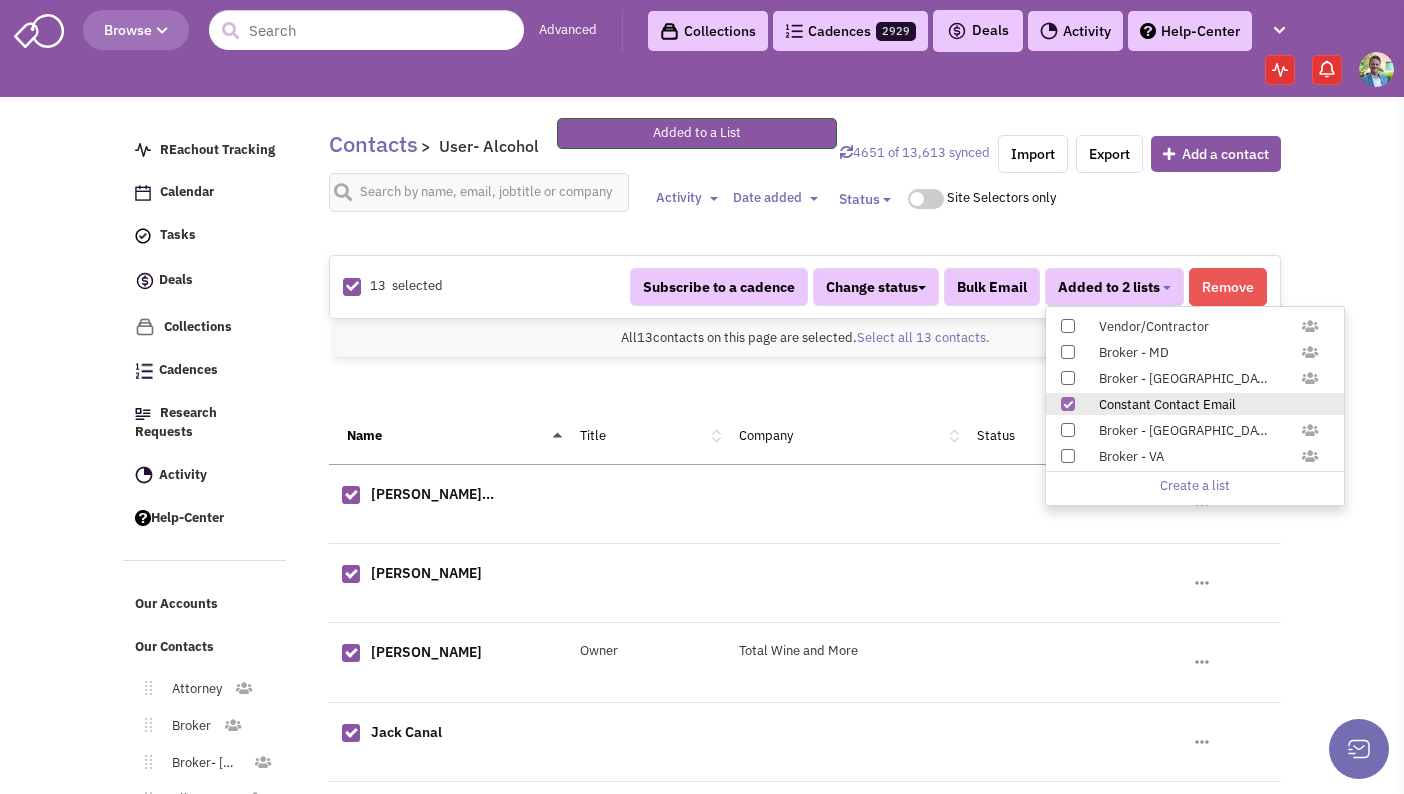 click on "Contacts     >  User- Alcohol
4651 of 13,613 synced
Import
Export
Add a contact
Activity
Toggle Dropdown
Any activity" at bounding box center [798, 834] 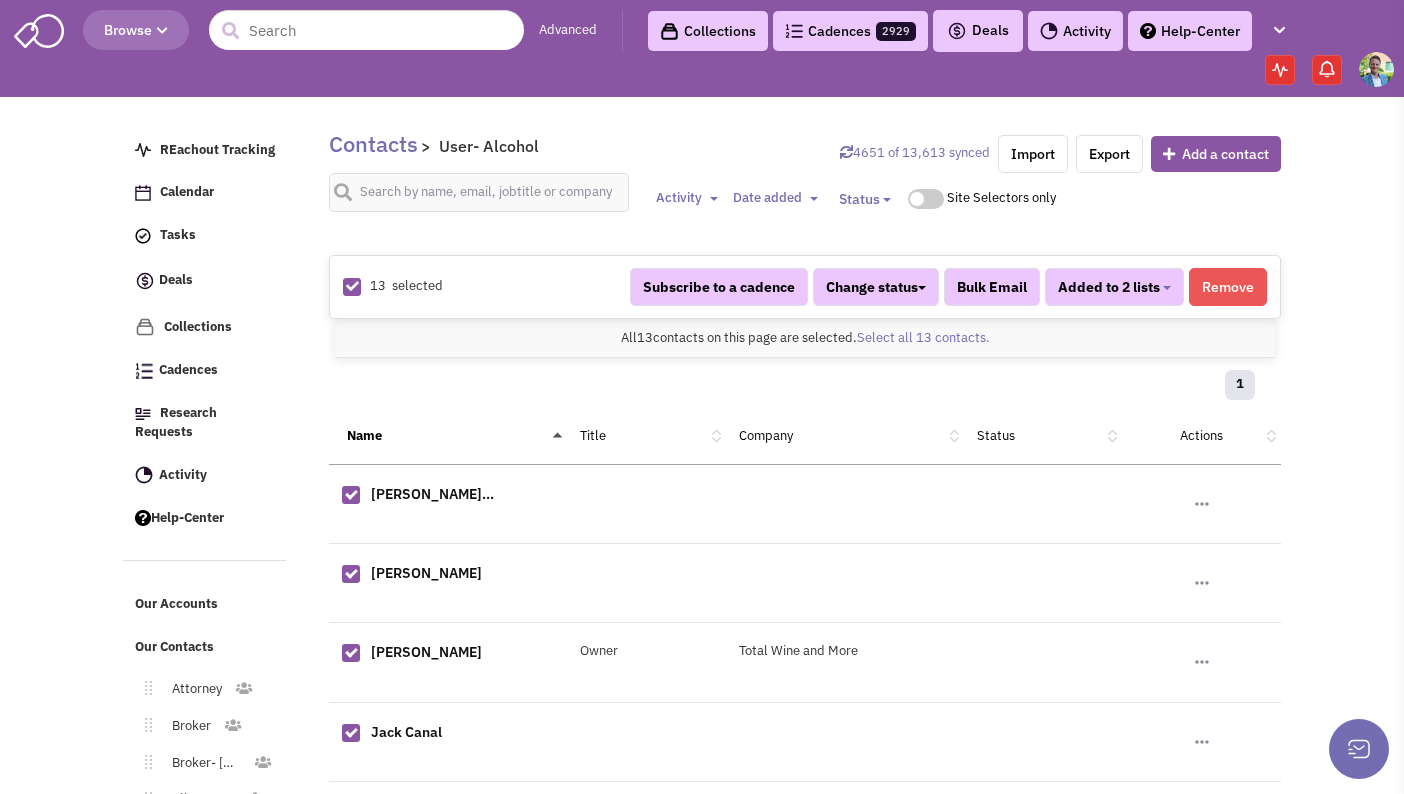 scroll, scrollTop: 427, scrollLeft: 0, axis: vertical 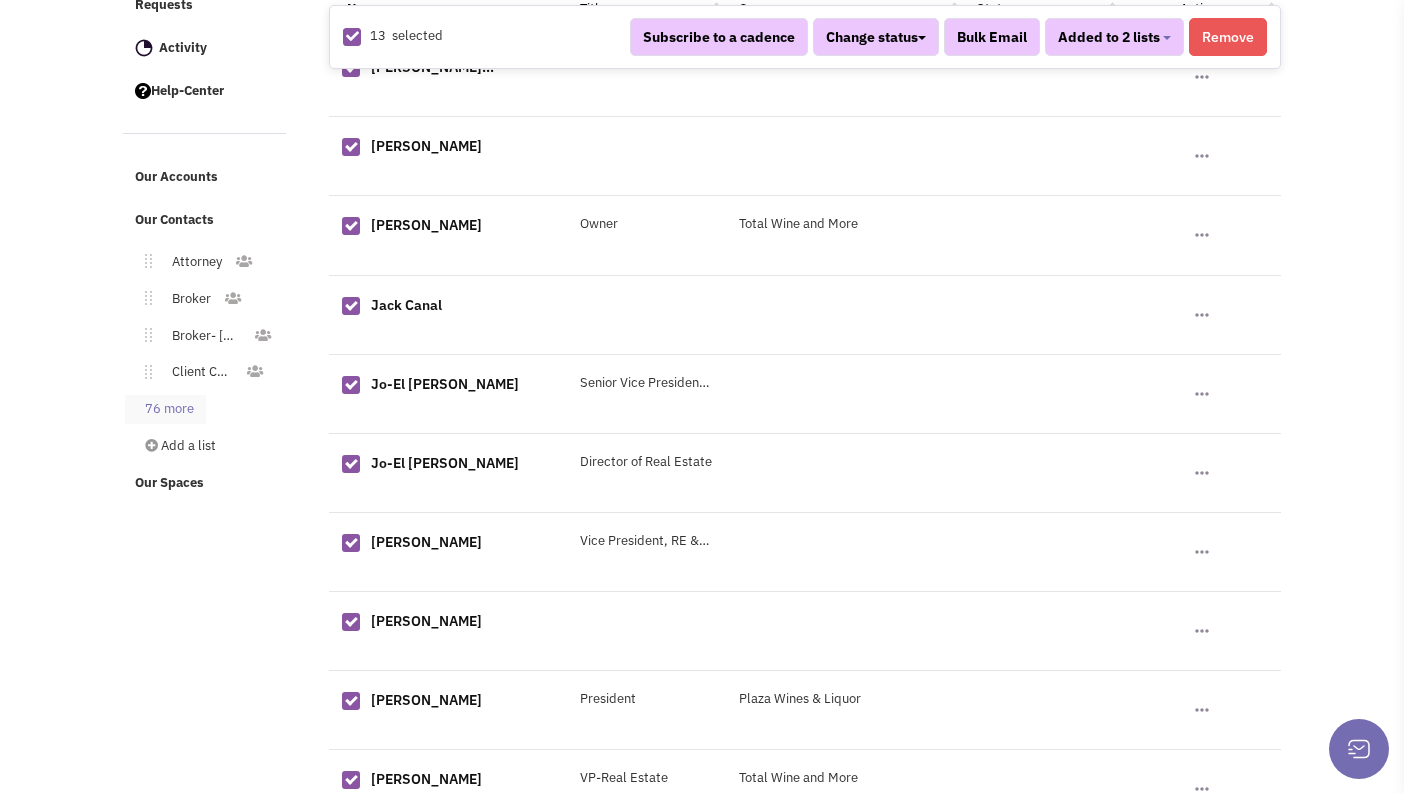 click on "76 more" at bounding box center [165, 409] 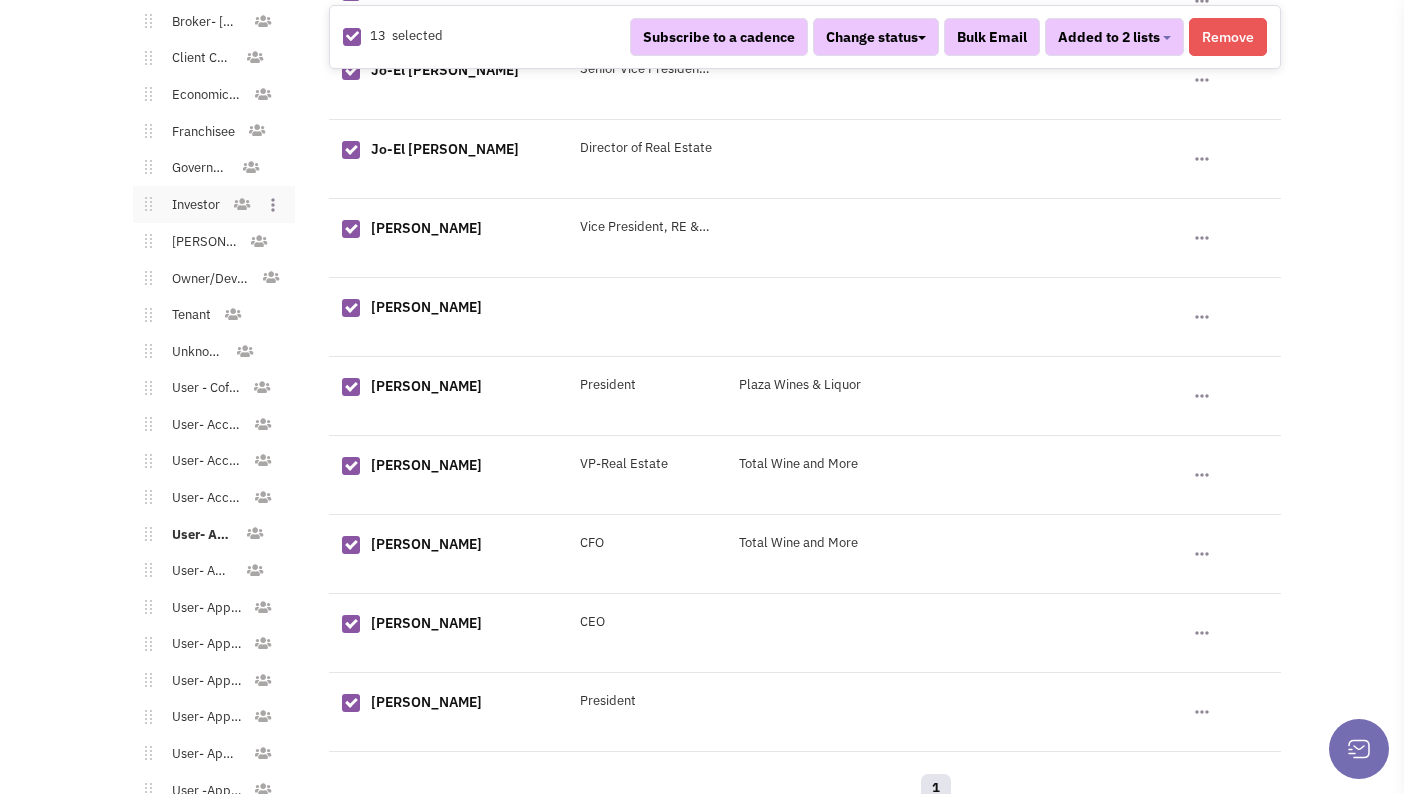 scroll, scrollTop: 978, scrollLeft: 0, axis: vertical 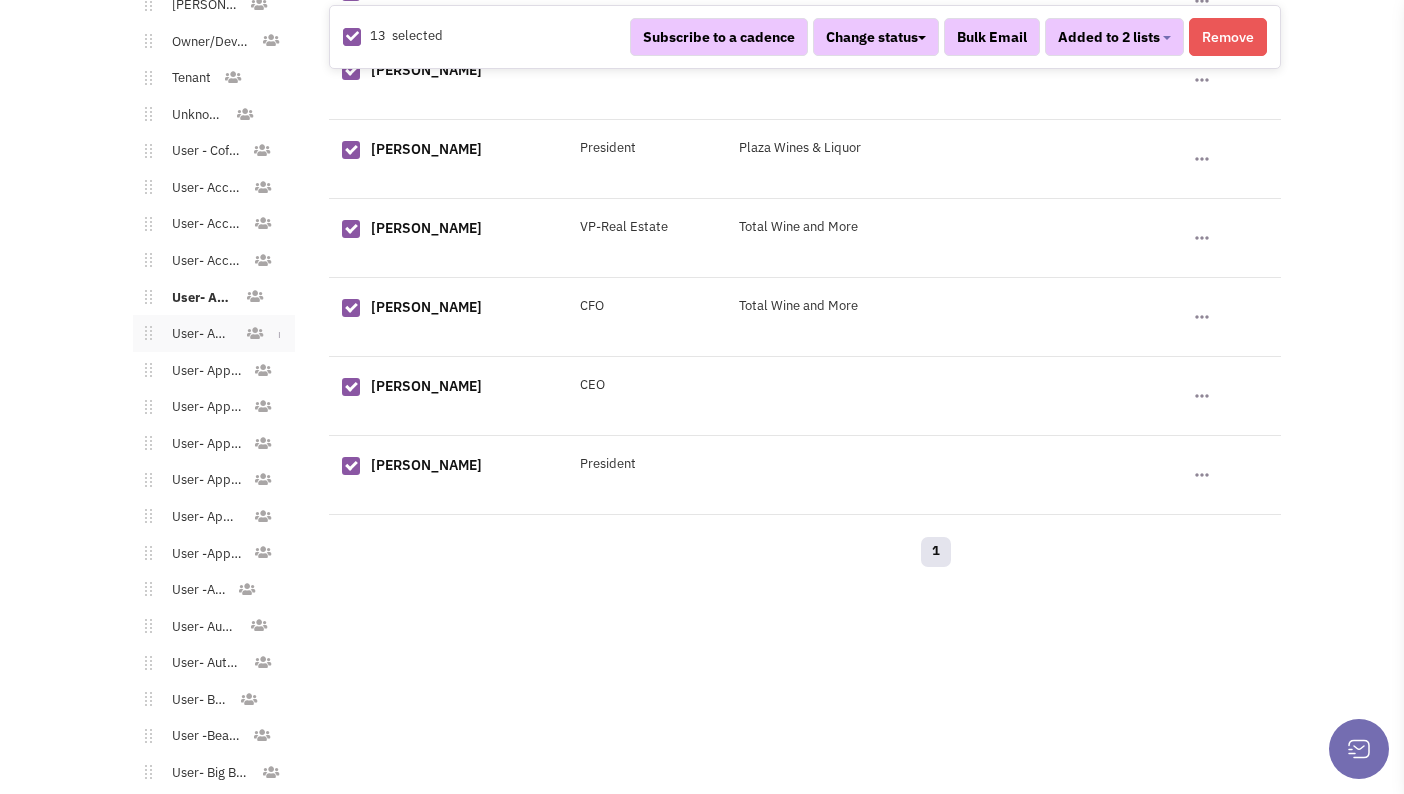 click on "User- Apparel" at bounding box center (198, 334) 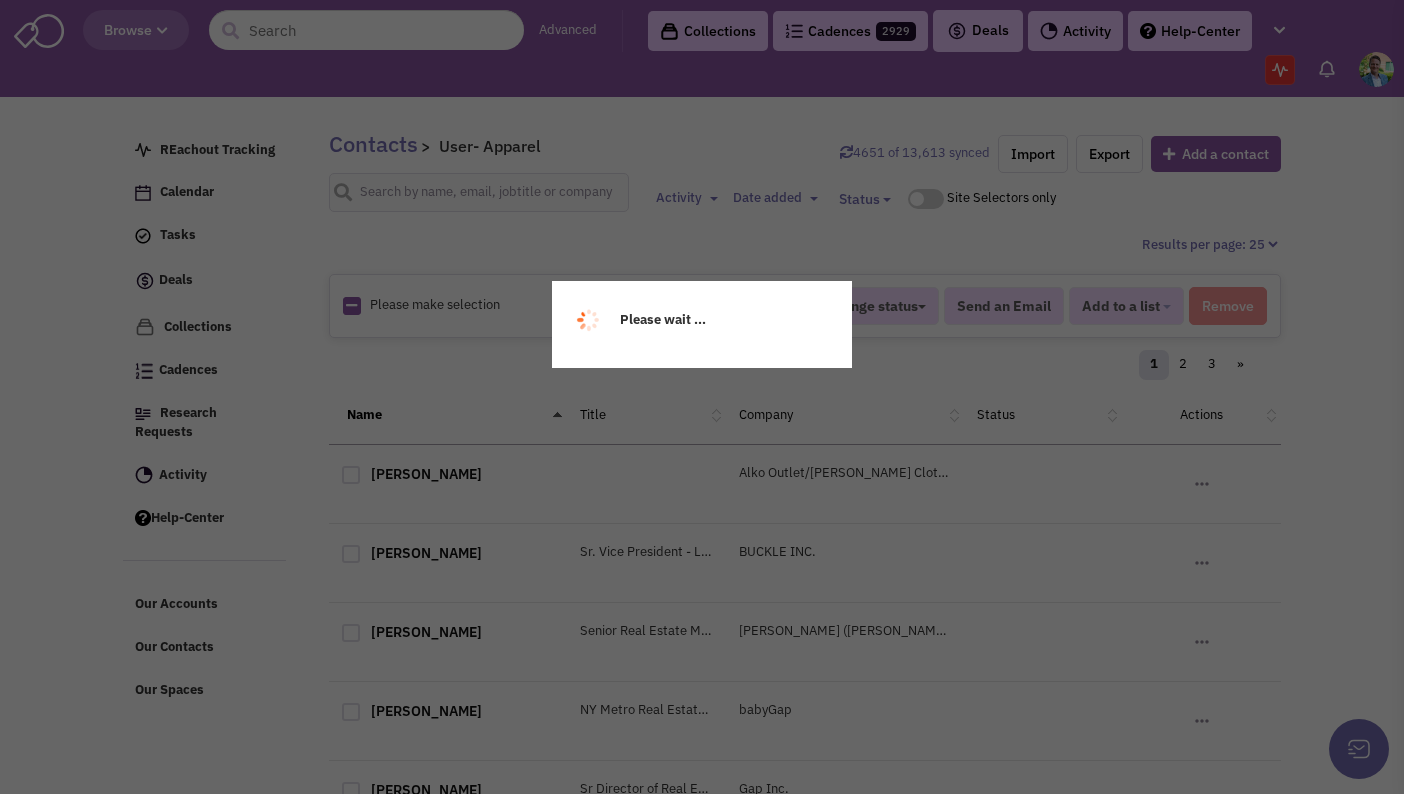 scroll, scrollTop: 0, scrollLeft: 0, axis: both 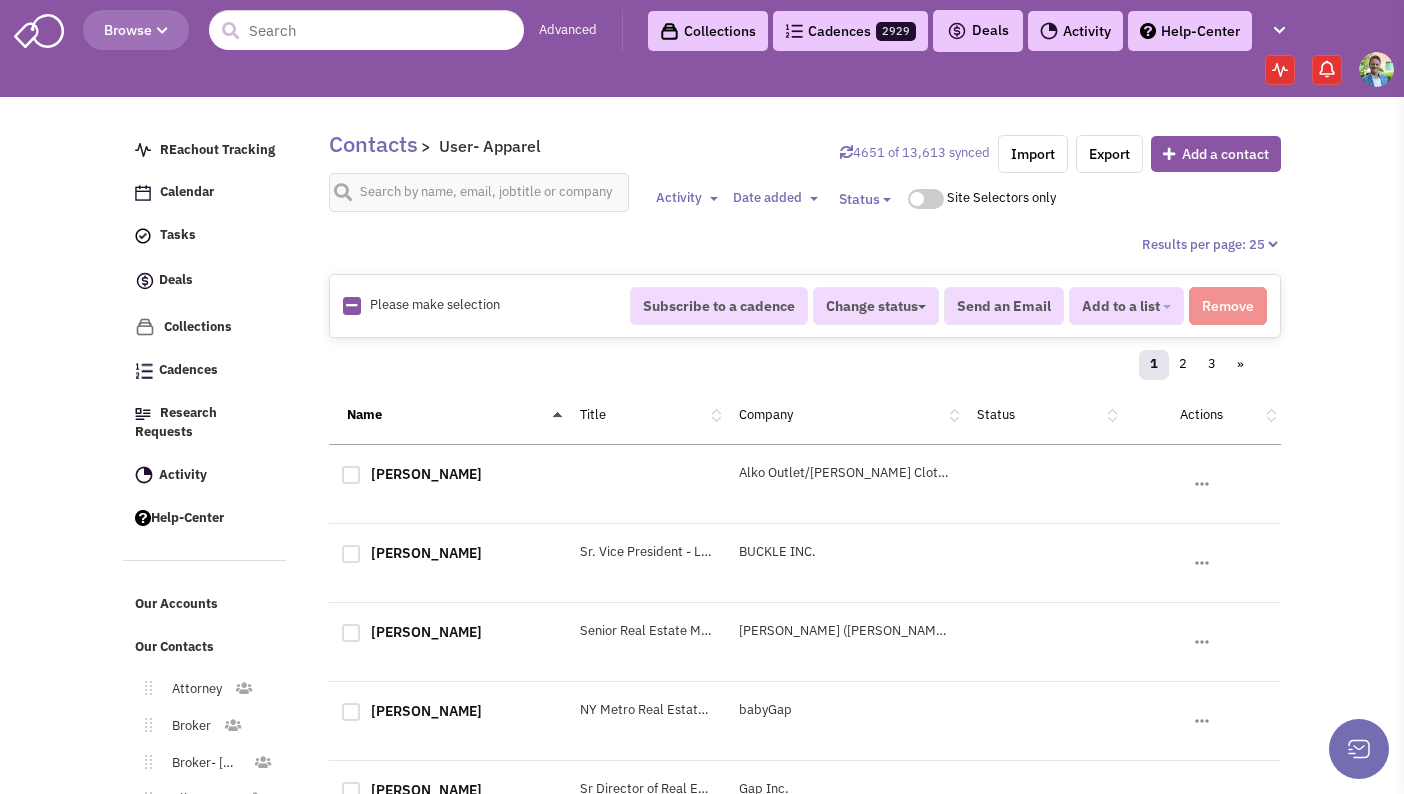 click at bounding box center (351, 305) 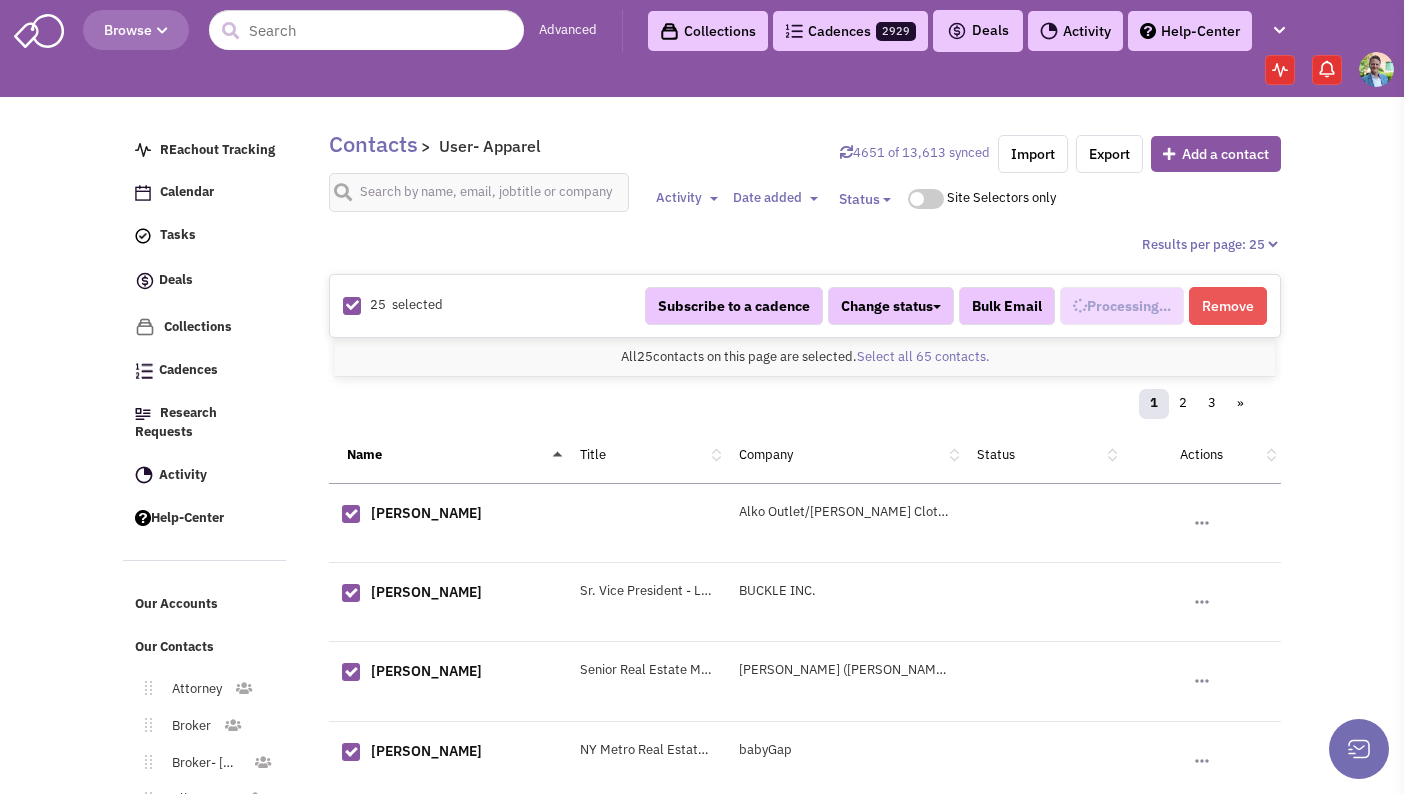 click at bounding box center (352, 305) 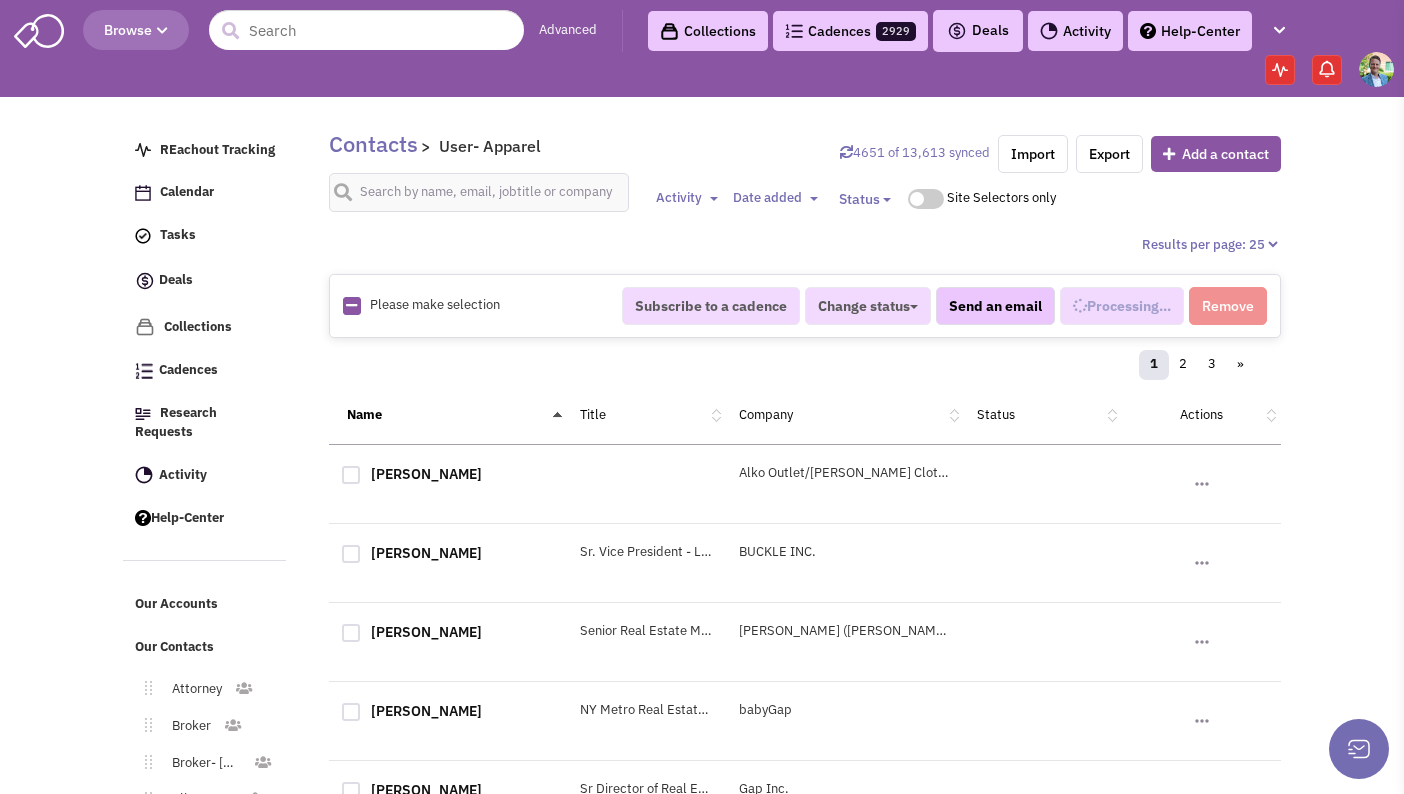click at bounding box center (351, 305) 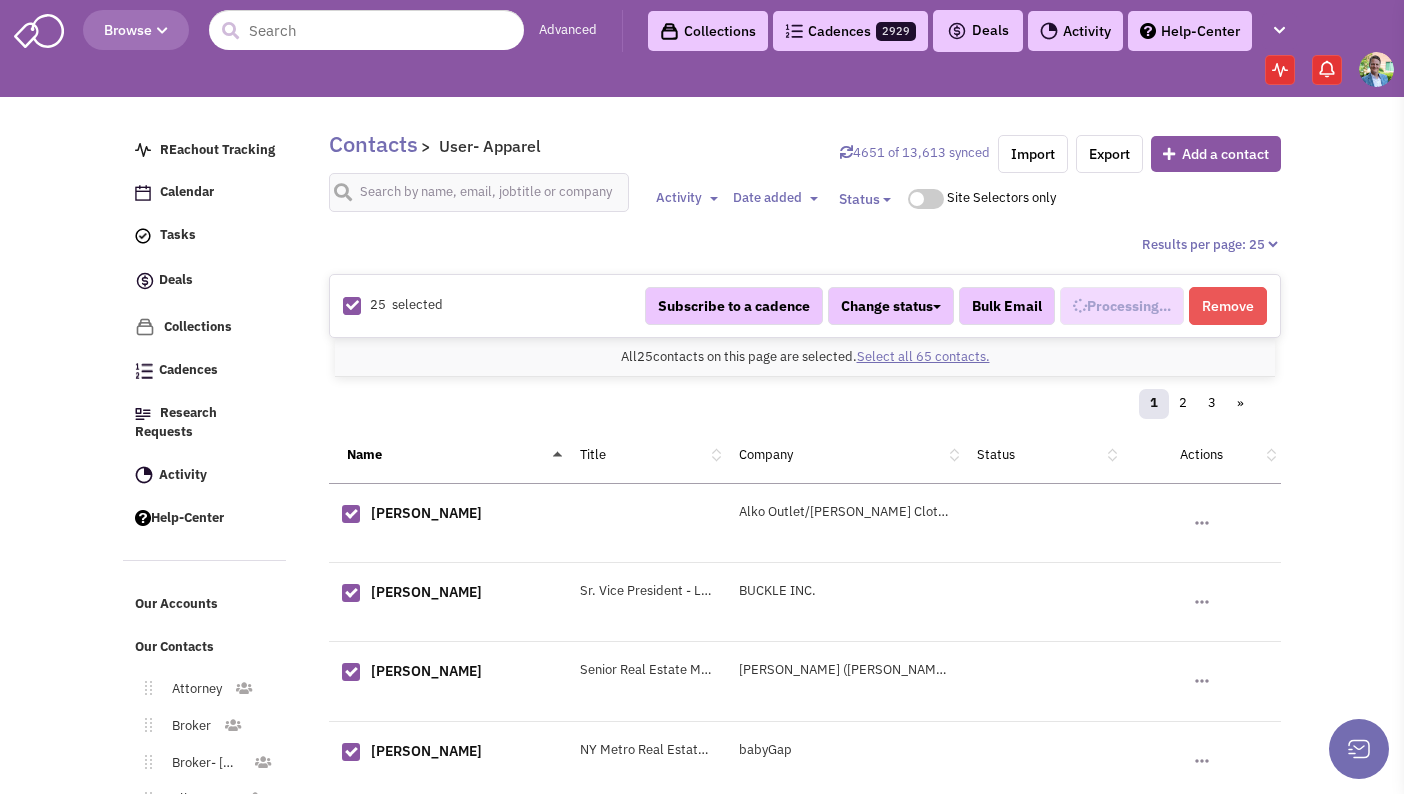 scroll, scrollTop: 331, scrollLeft: 0, axis: vertical 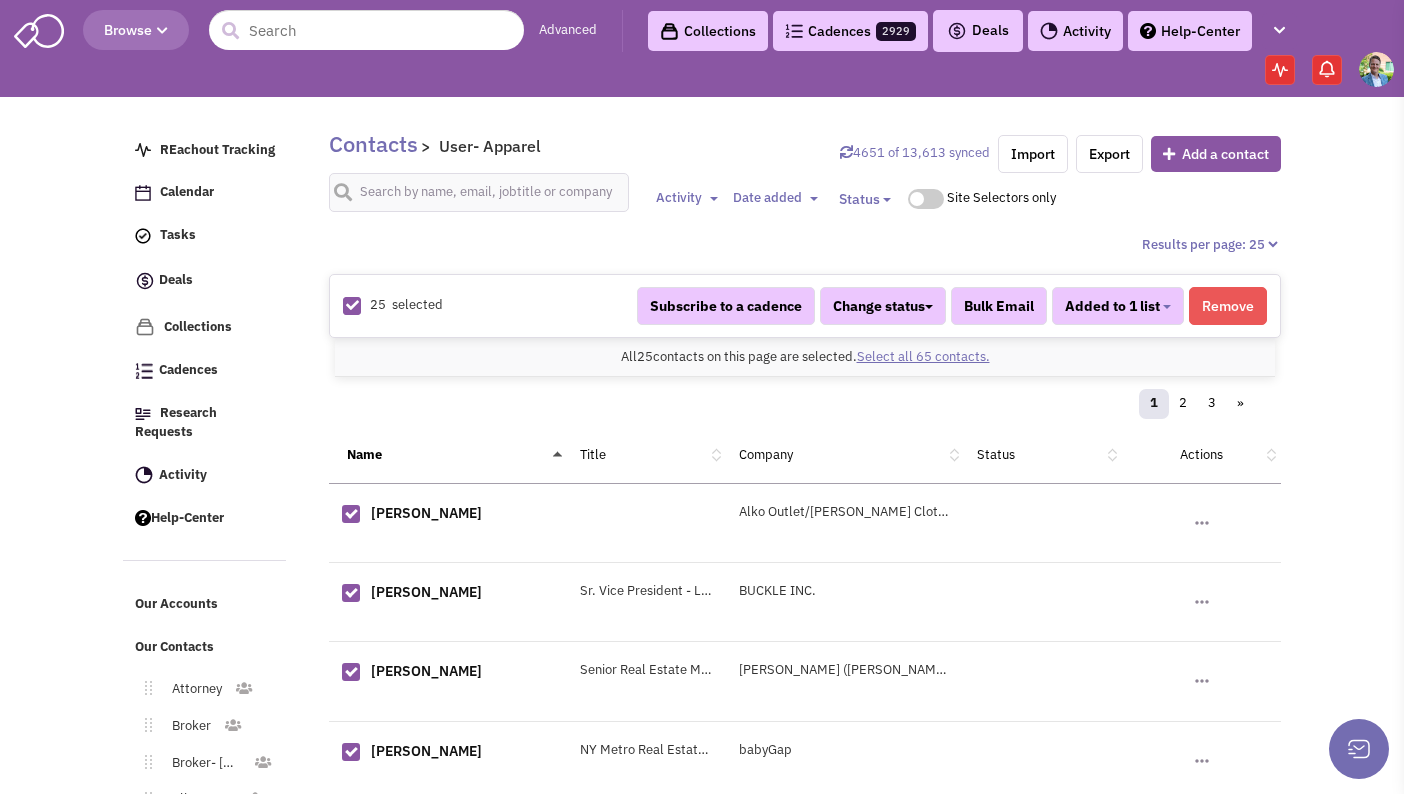 select 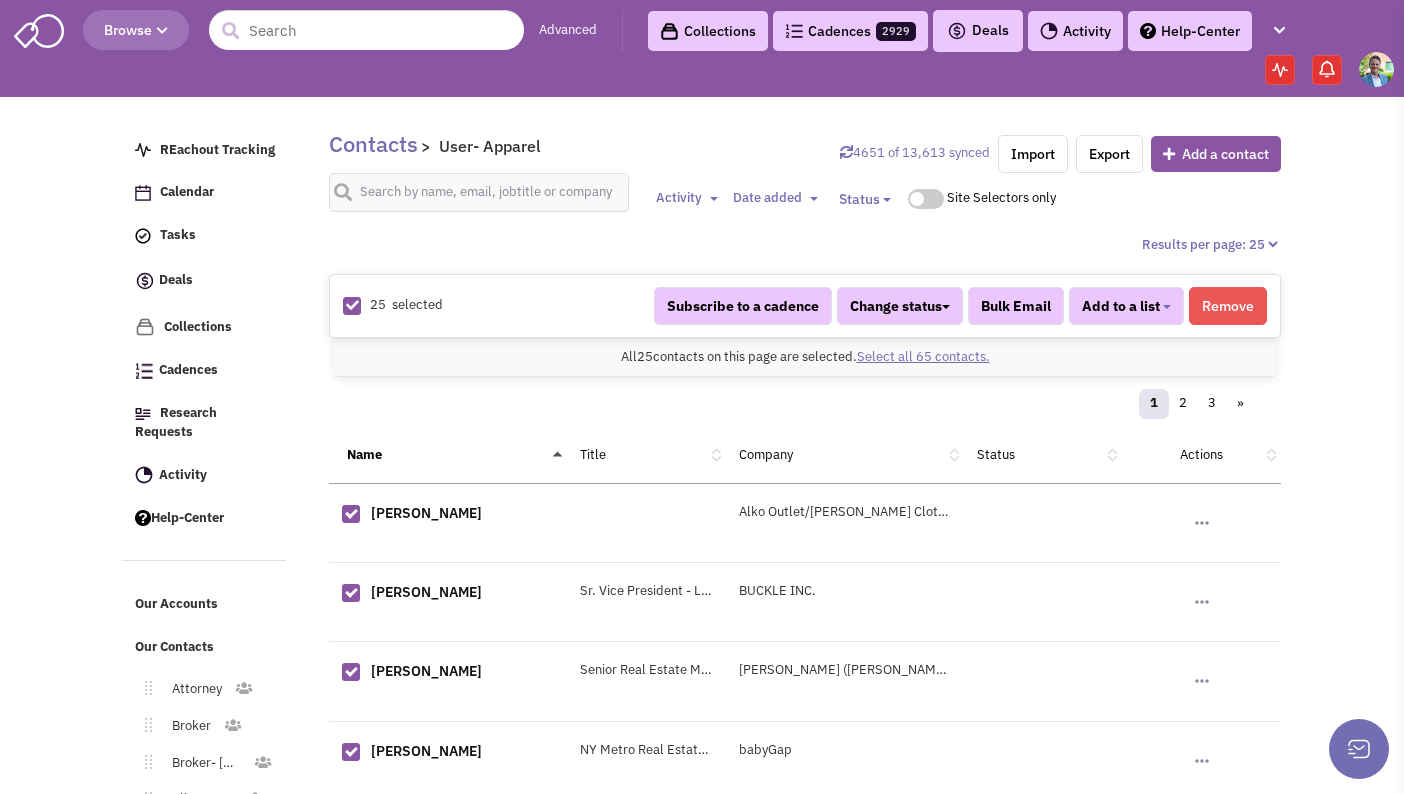 click on "Select all 65 contacts." at bounding box center (923, 356) 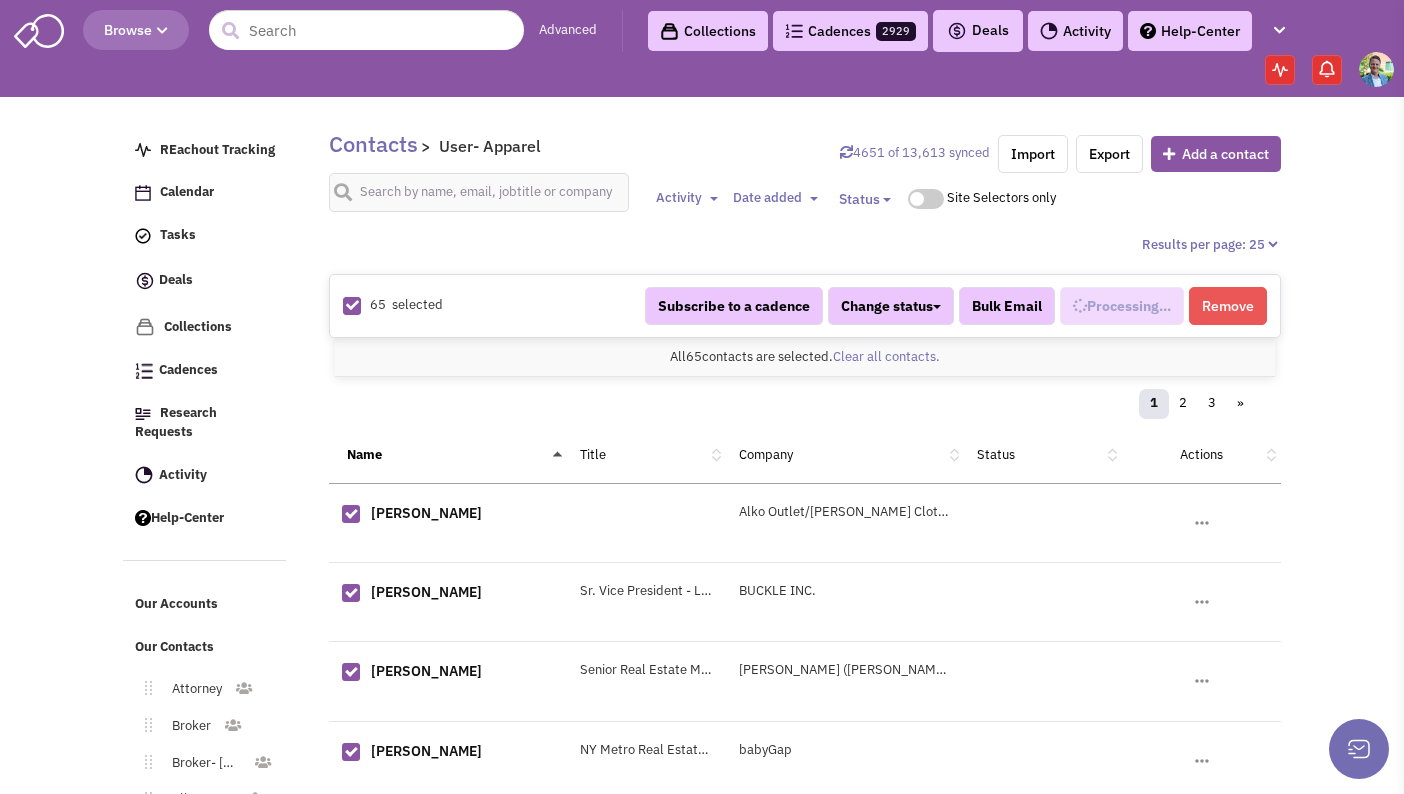 scroll, scrollTop: 331, scrollLeft: 0, axis: vertical 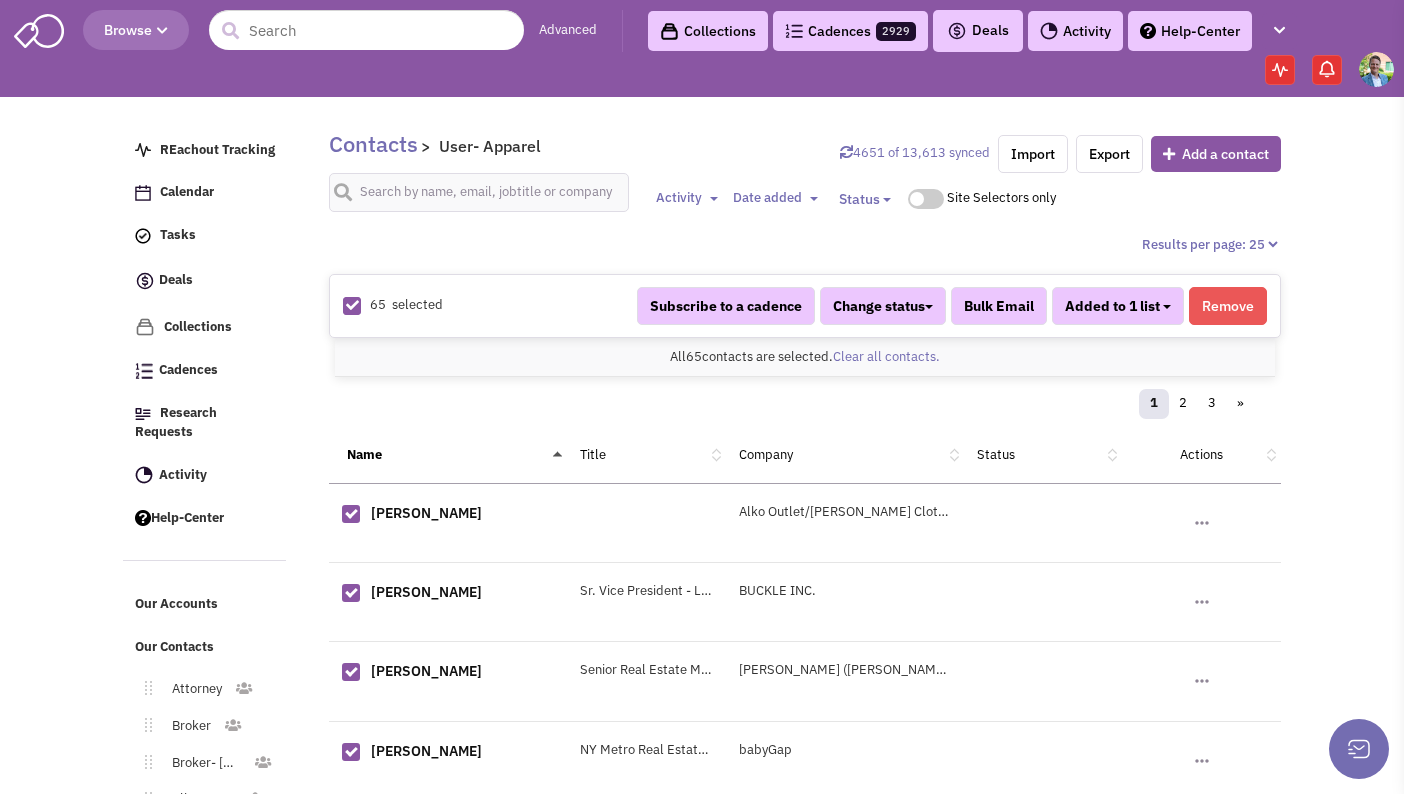 select on "536" 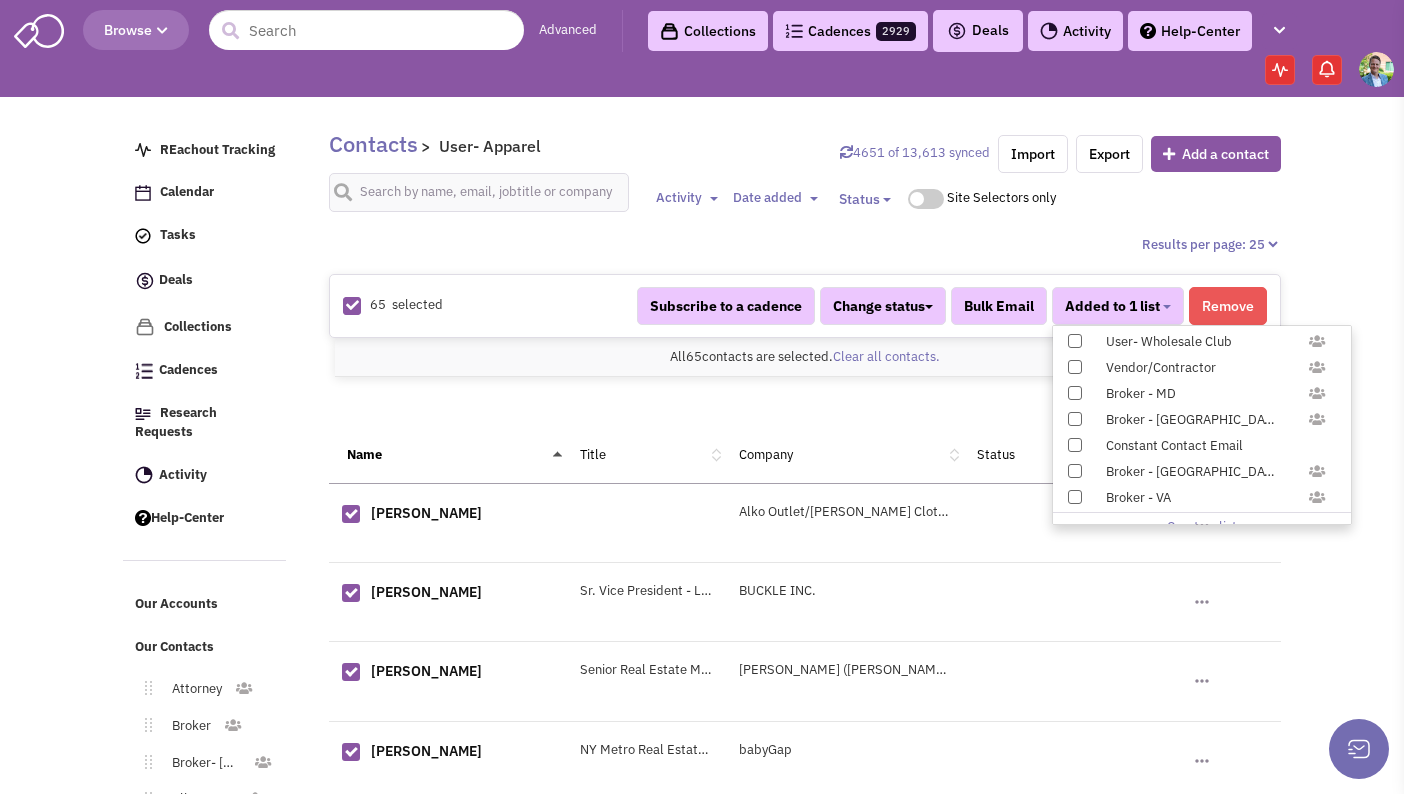 scroll, scrollTop: 1958, scrollLeft: 0, axis: vertical 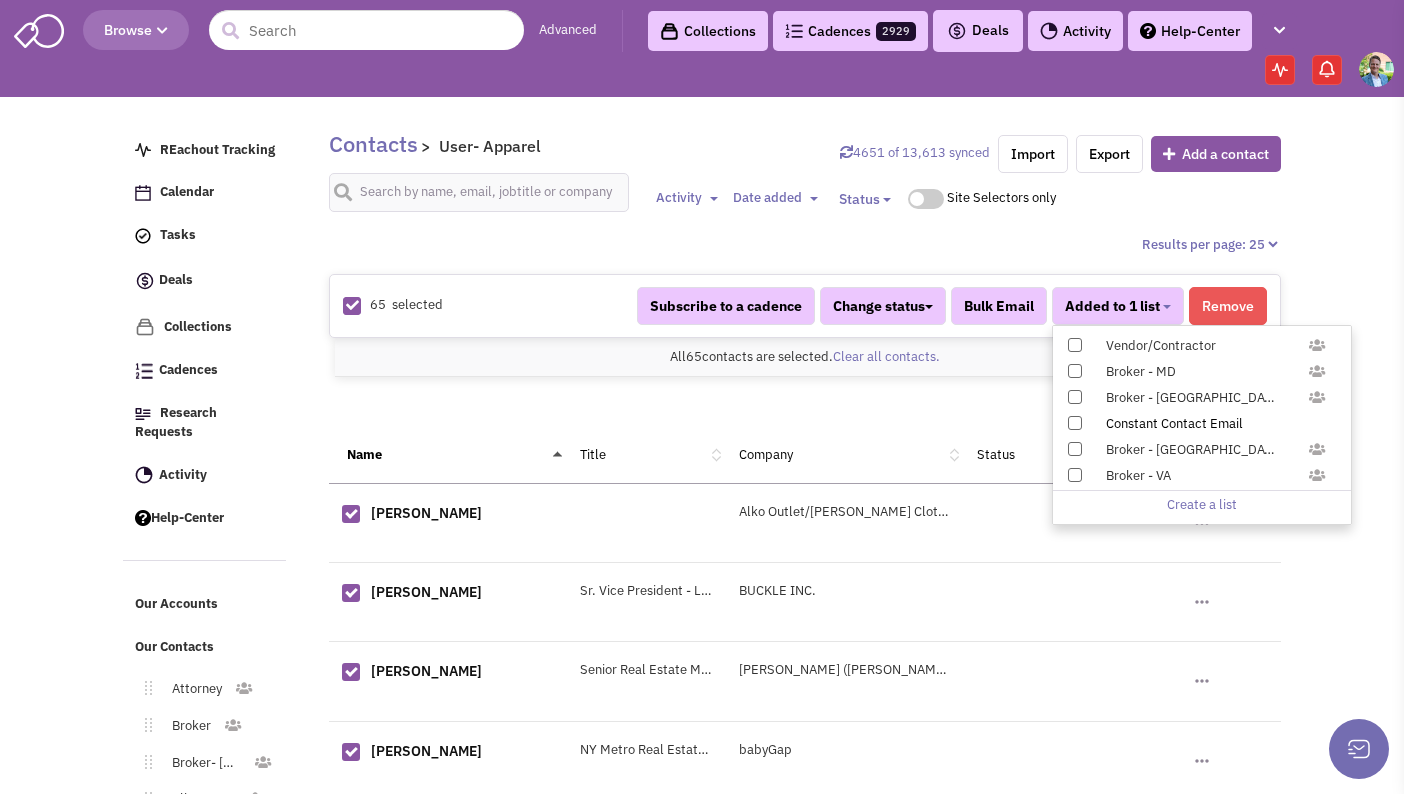 click at bounding box center [1075, 423] 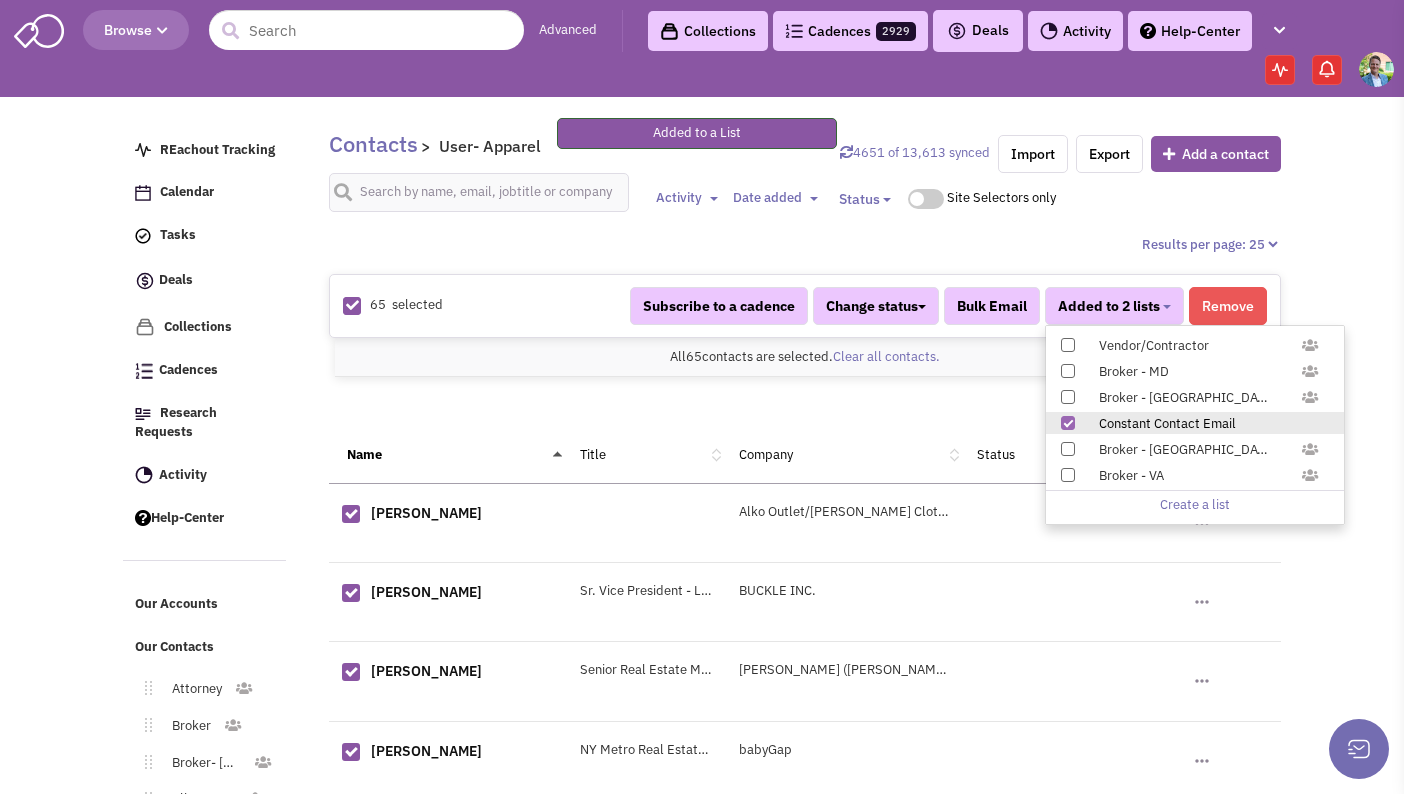 click on "REachout Tracking
Calendar
Tasks
Completed Tasks
Deals
Team Deals
Toggle Dropdown
Edit pipeline
Archive
Clientlook  imported deals" at bounding box center (219, 524) 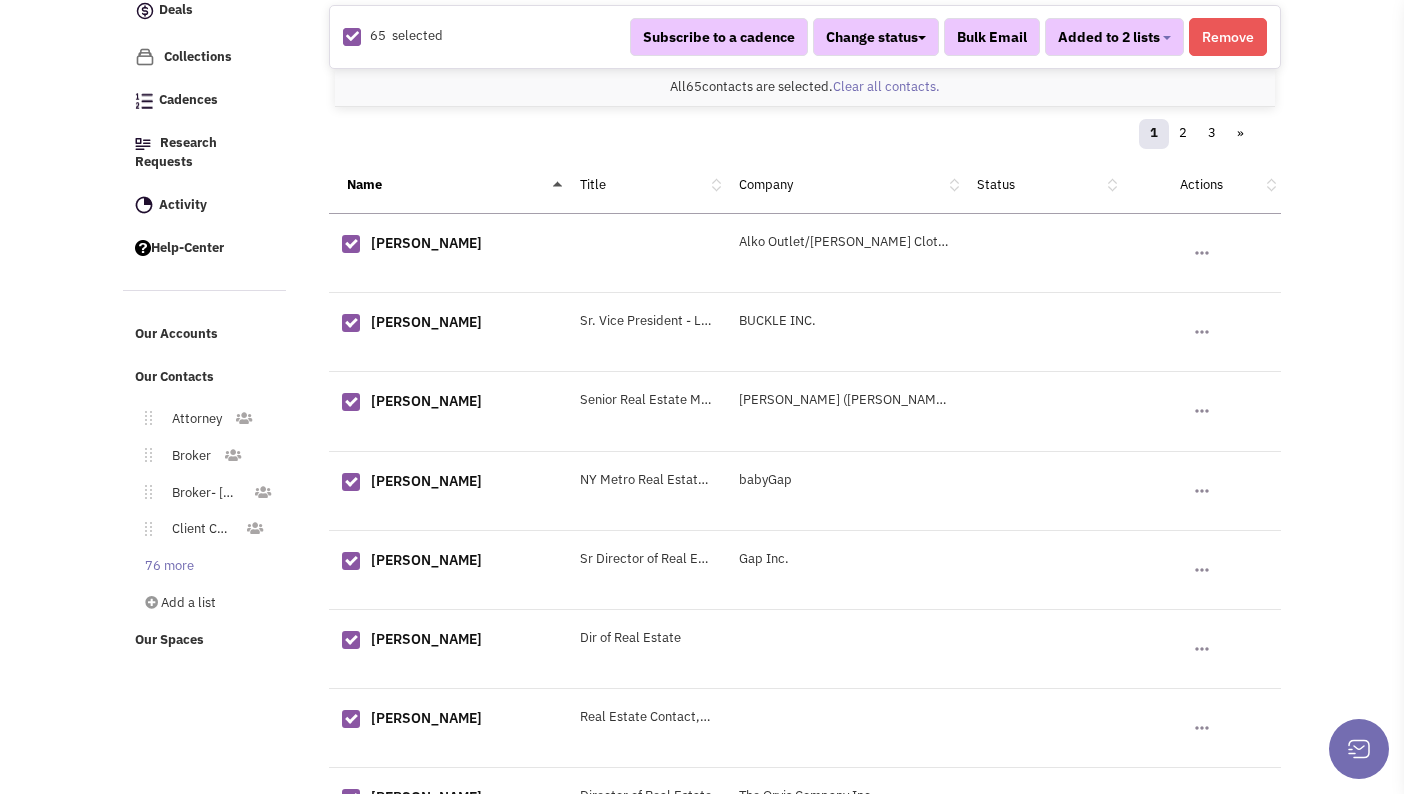 scroll, scrollTop: 377, scrollLeft: 0, axis: vertical 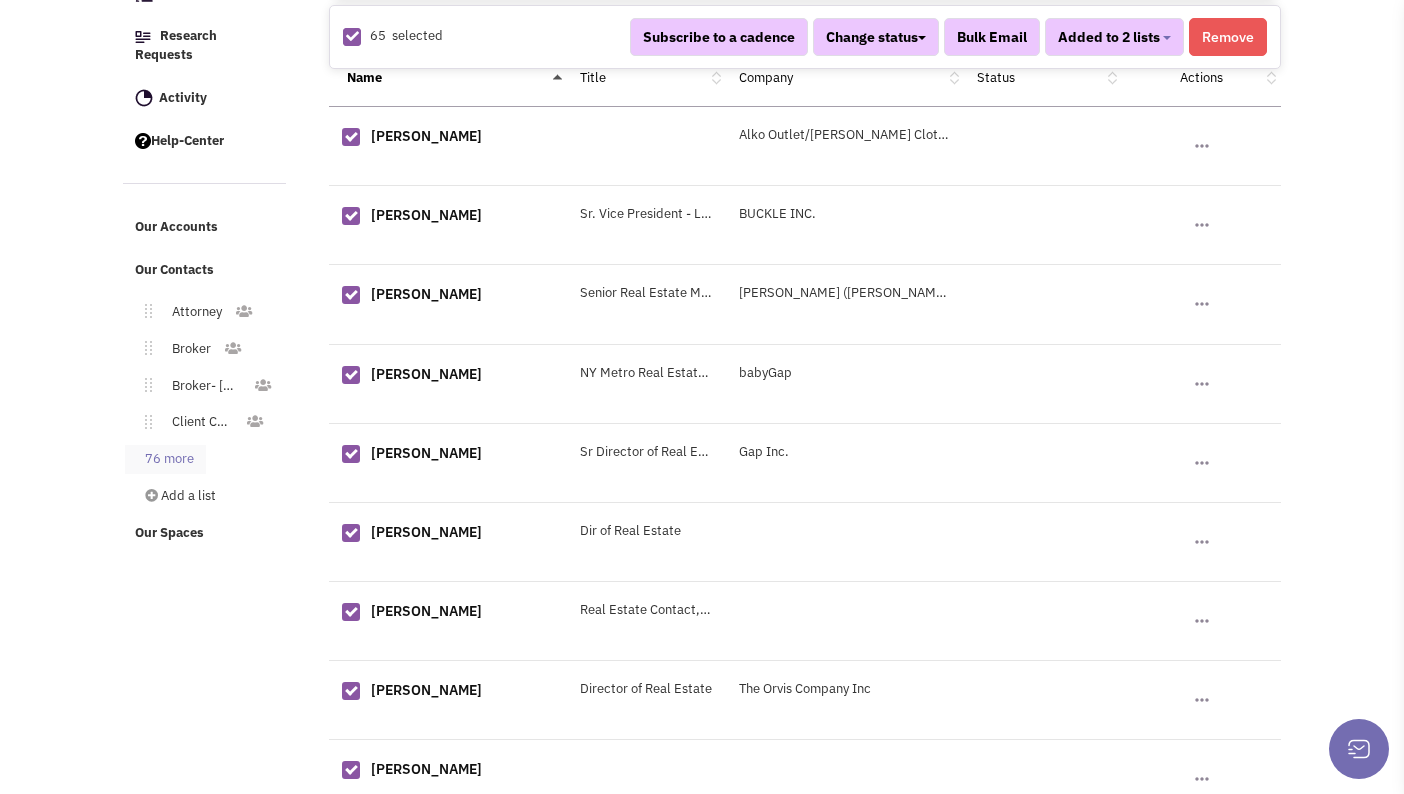 click on "76 more" at bounding box center [165, 459] 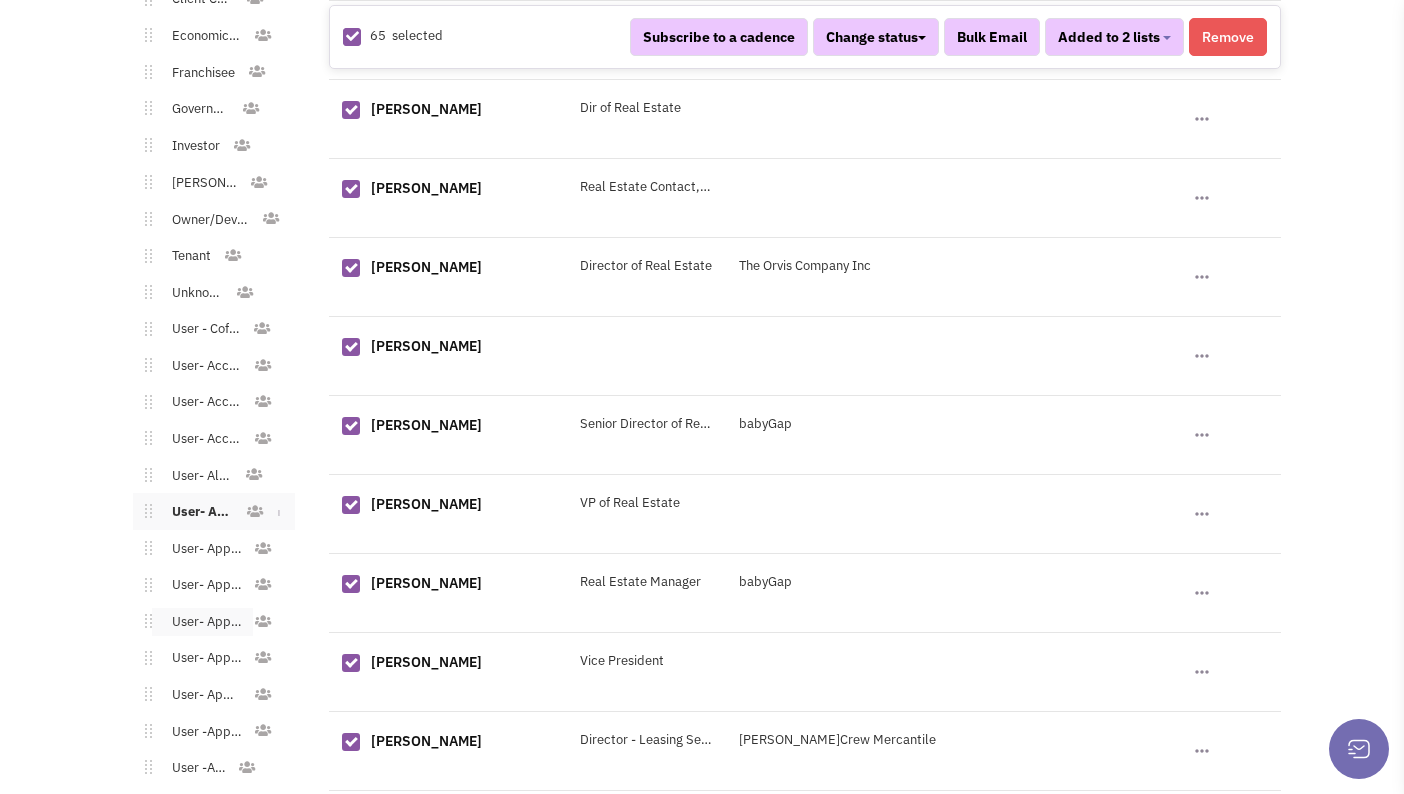 scroll, scrollTop: 1211, scrollLeft: 0, axis: vertical 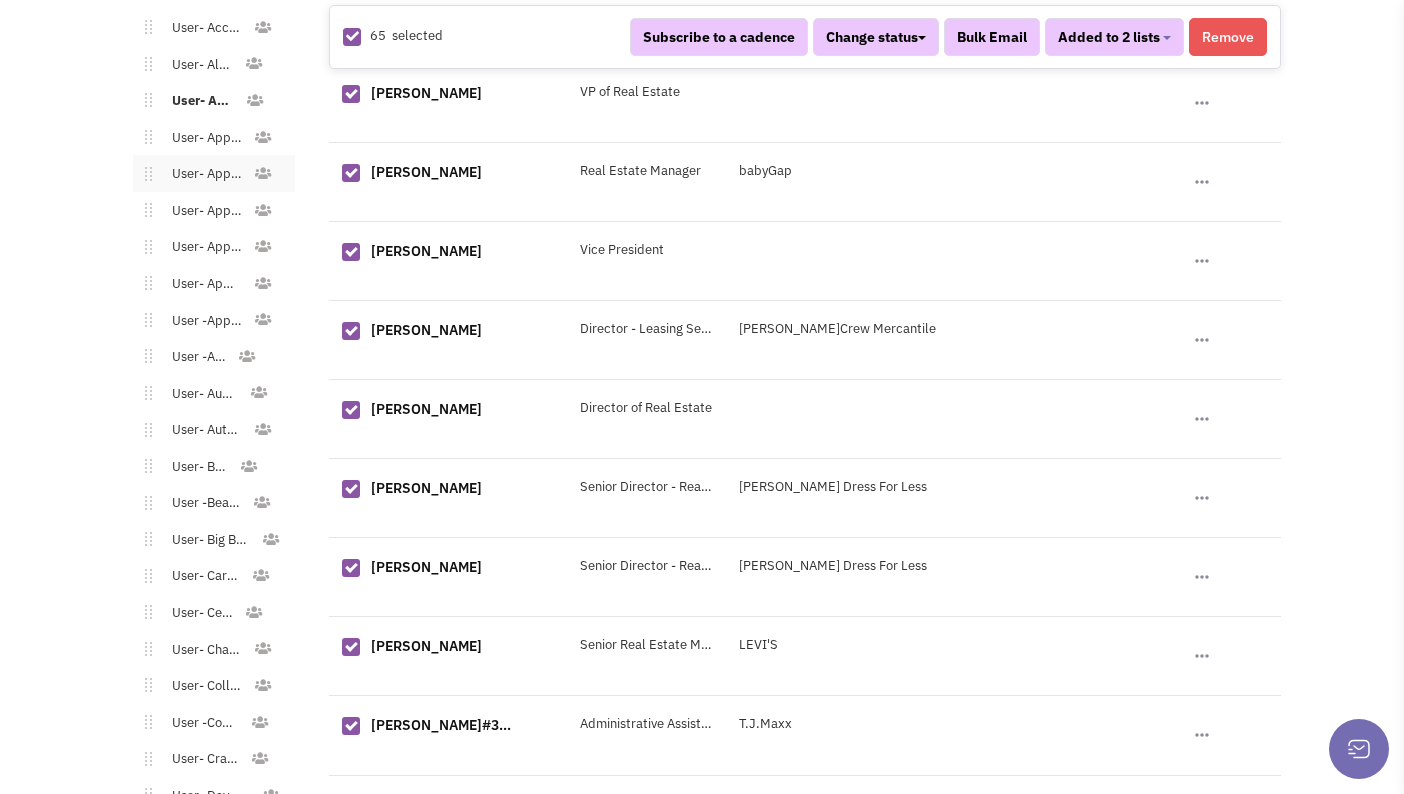 click on "User- Apparel - Bridal/Formalwear" at bounding box center (202, 174) 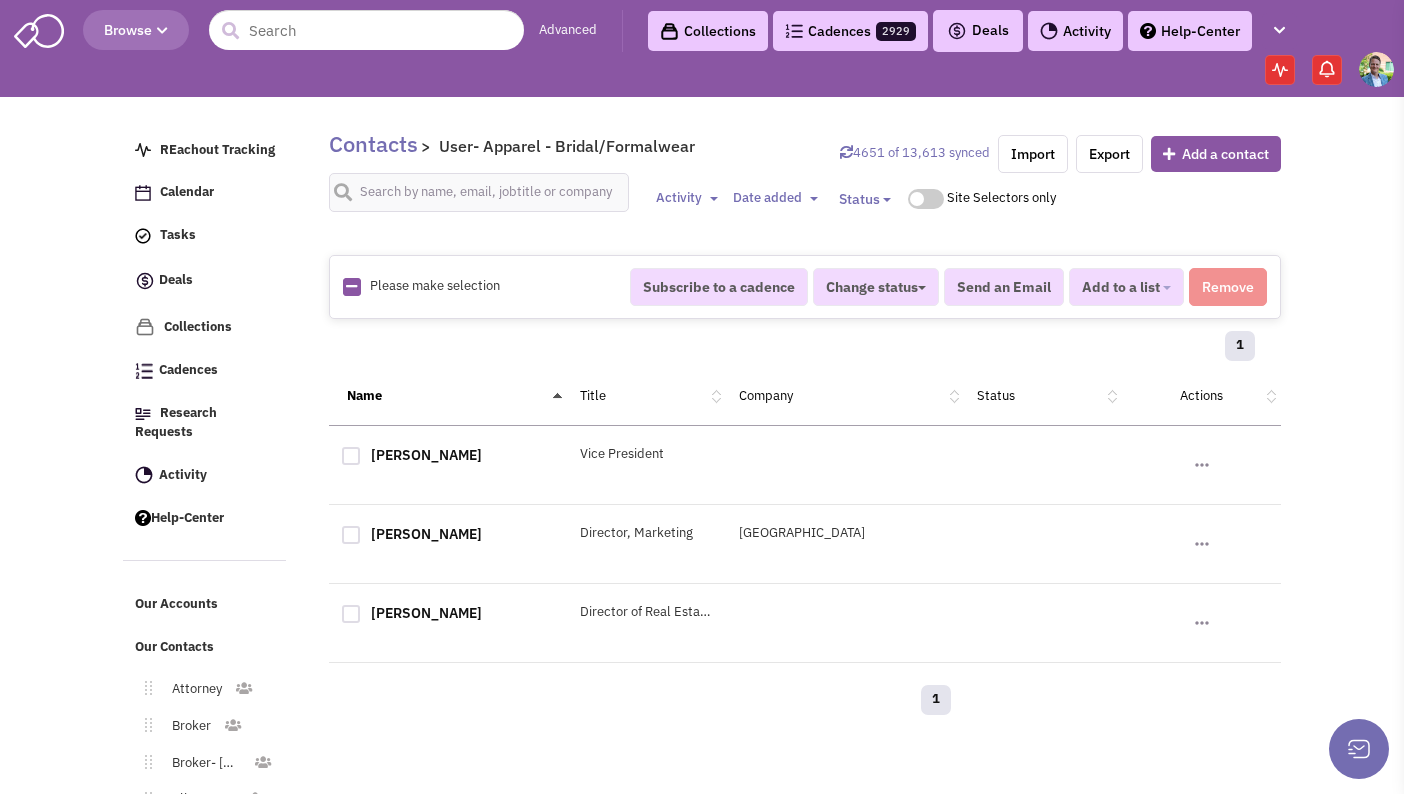 scroll, scrollTop: 120, scrollLeft: 0, axis: vertical 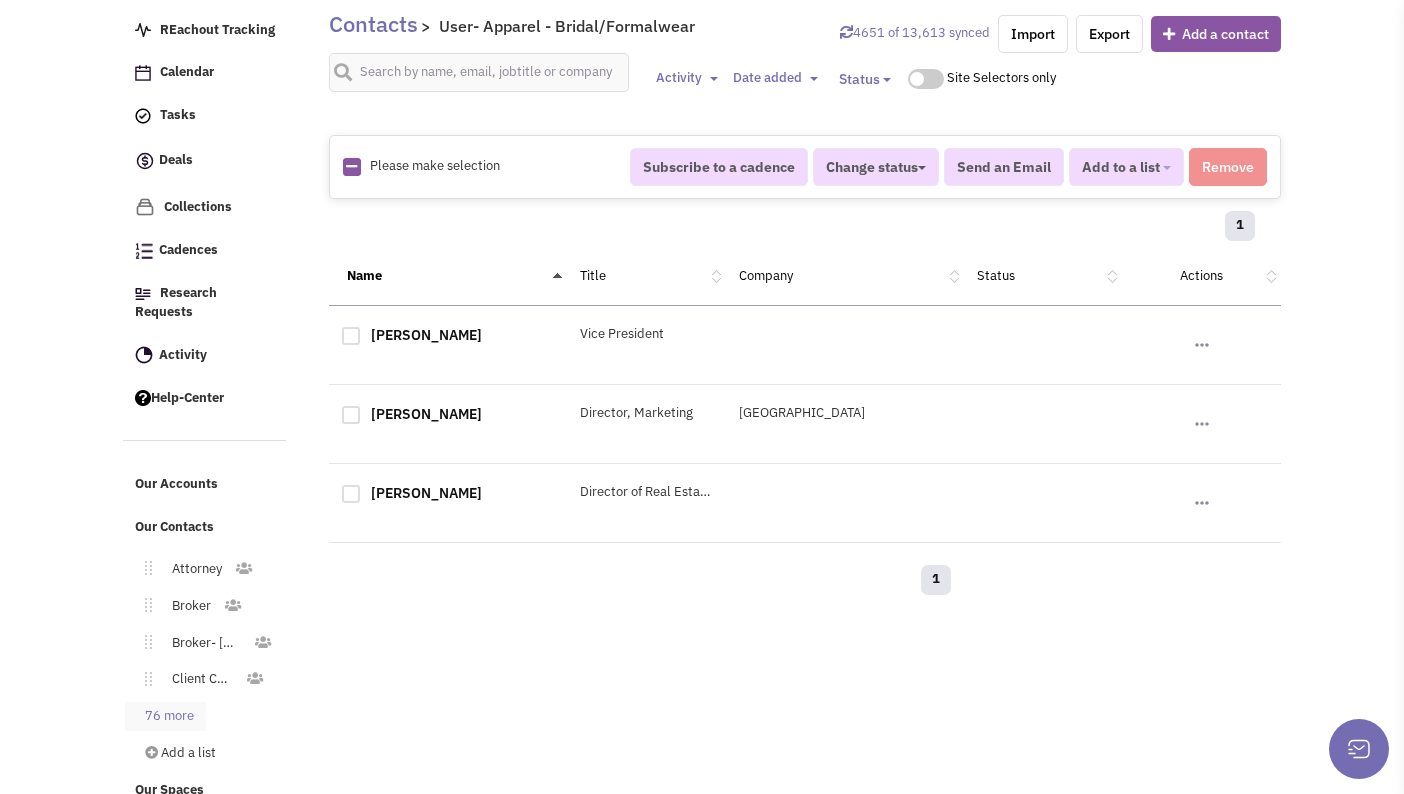 click on "76 more" at bounding box center (165, 716) 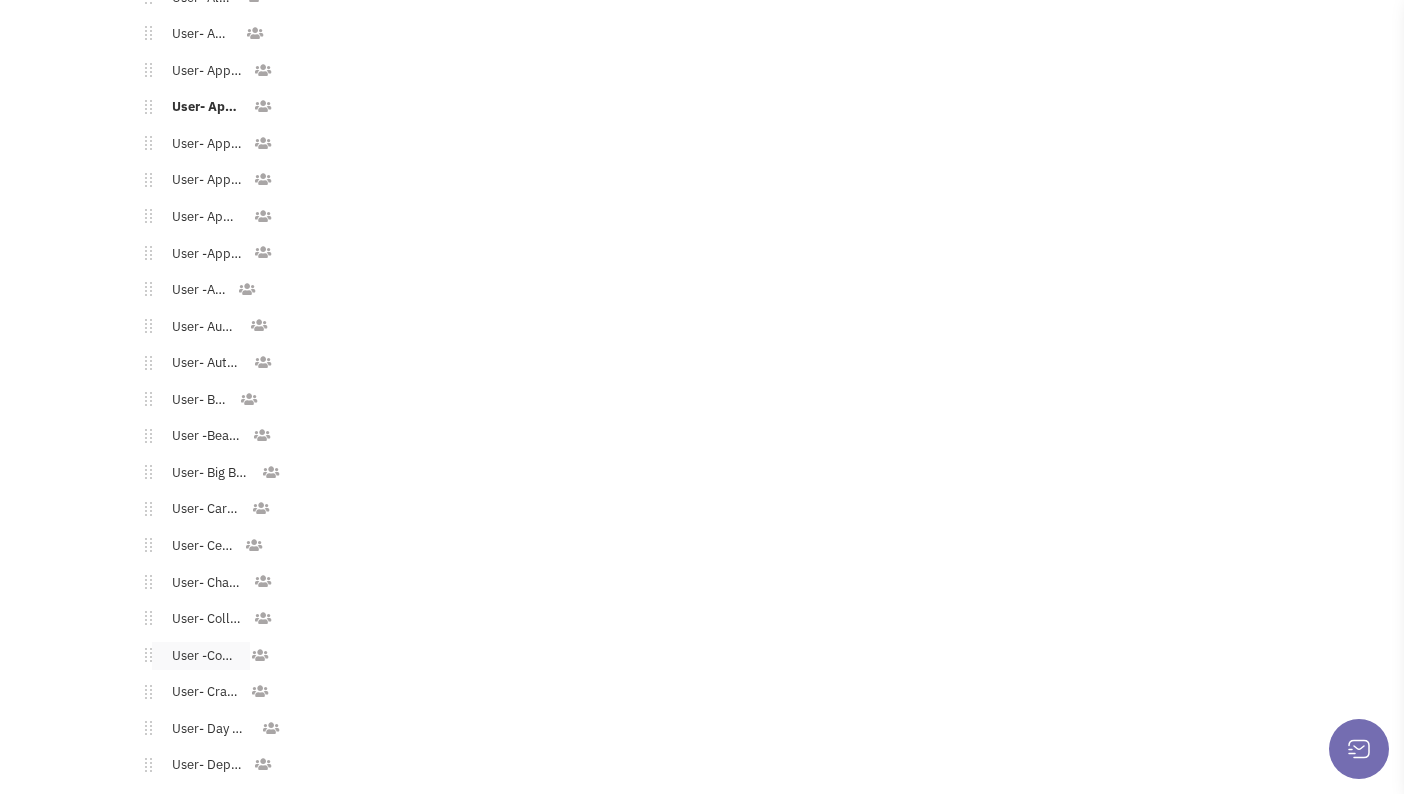scroll, scrollTop: 1266, scrollLeft: 0, axis: vertical 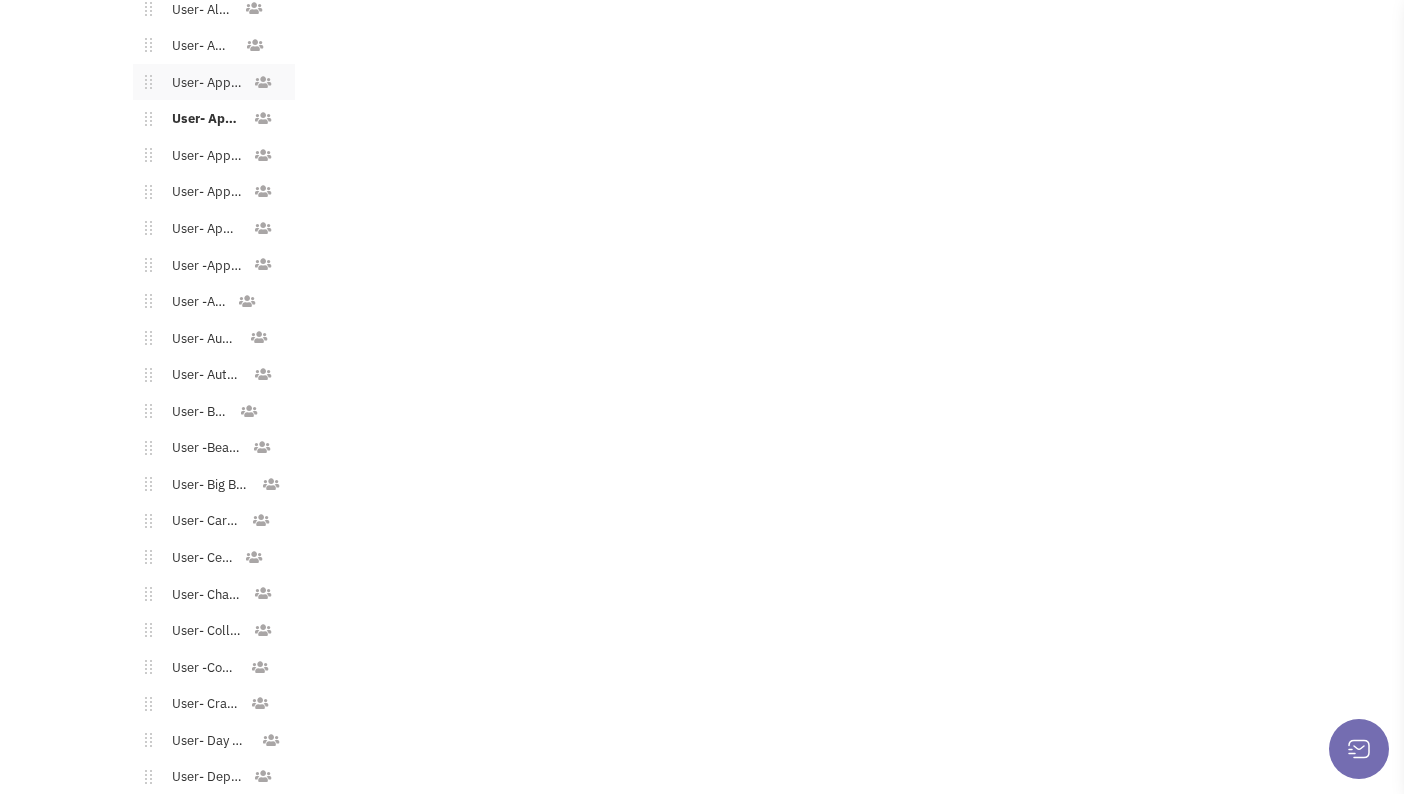 click on "User- Apparel - Athletic" at bounding box center [202, 83] 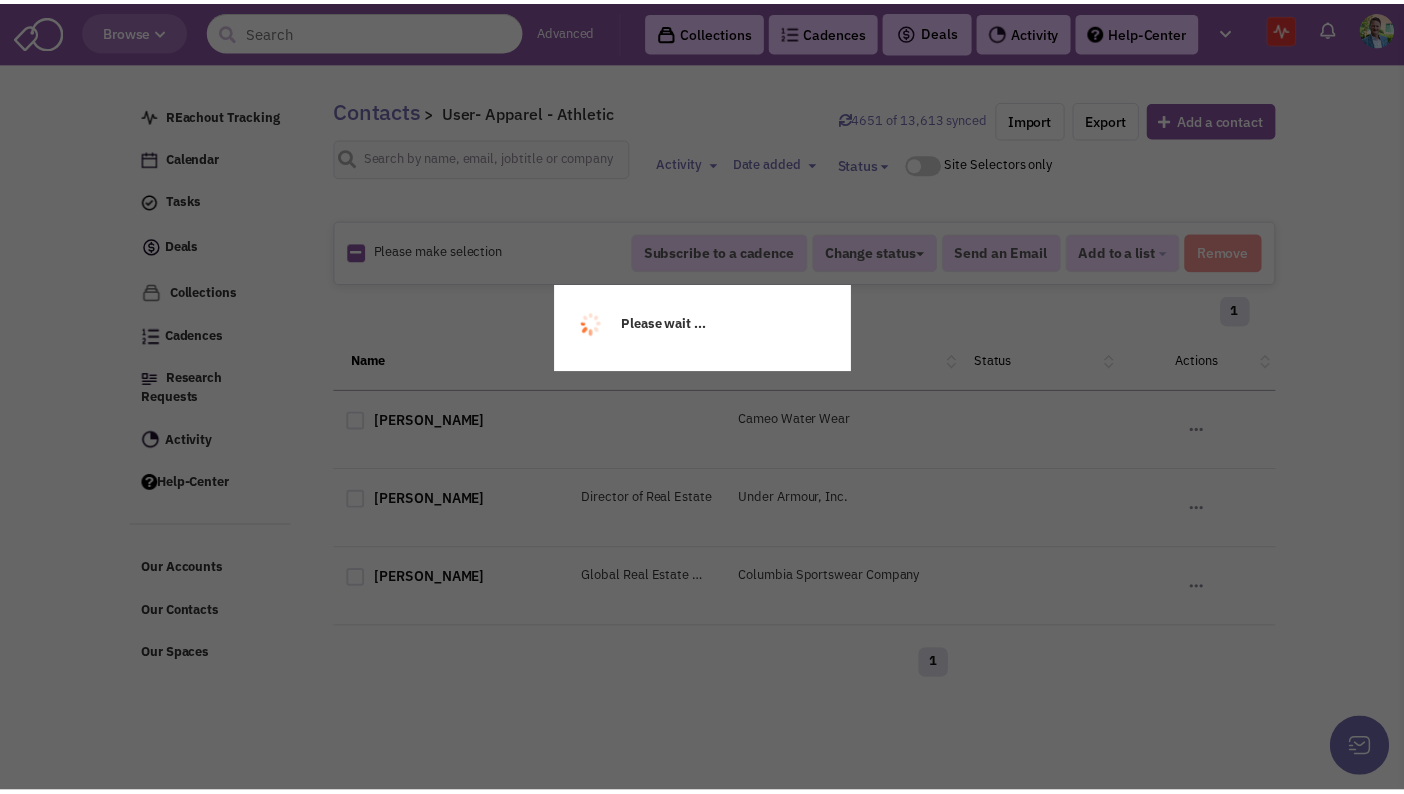 scroll, scrollTop: 0, scrollLeft: 0, axis: both 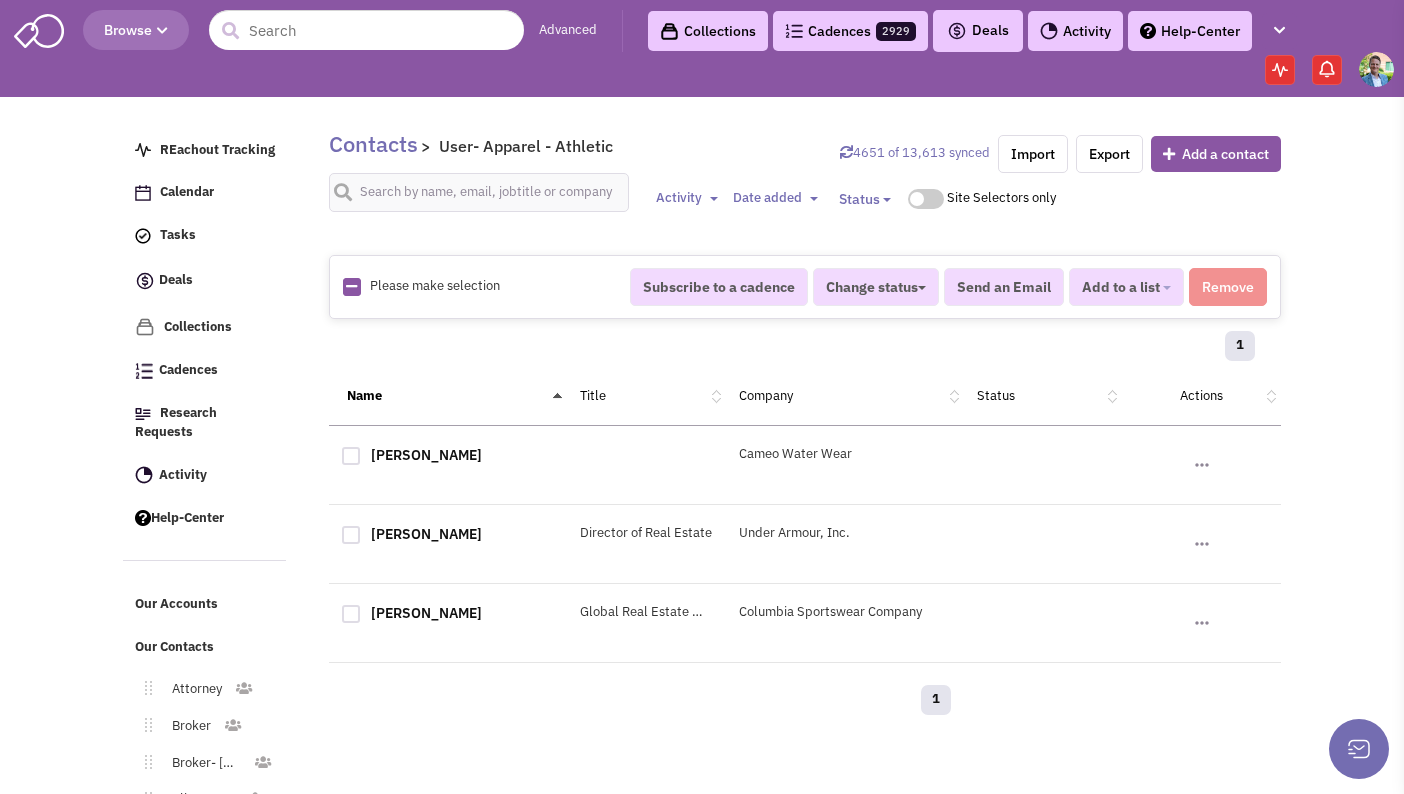 click at bounding box center (351, 286) 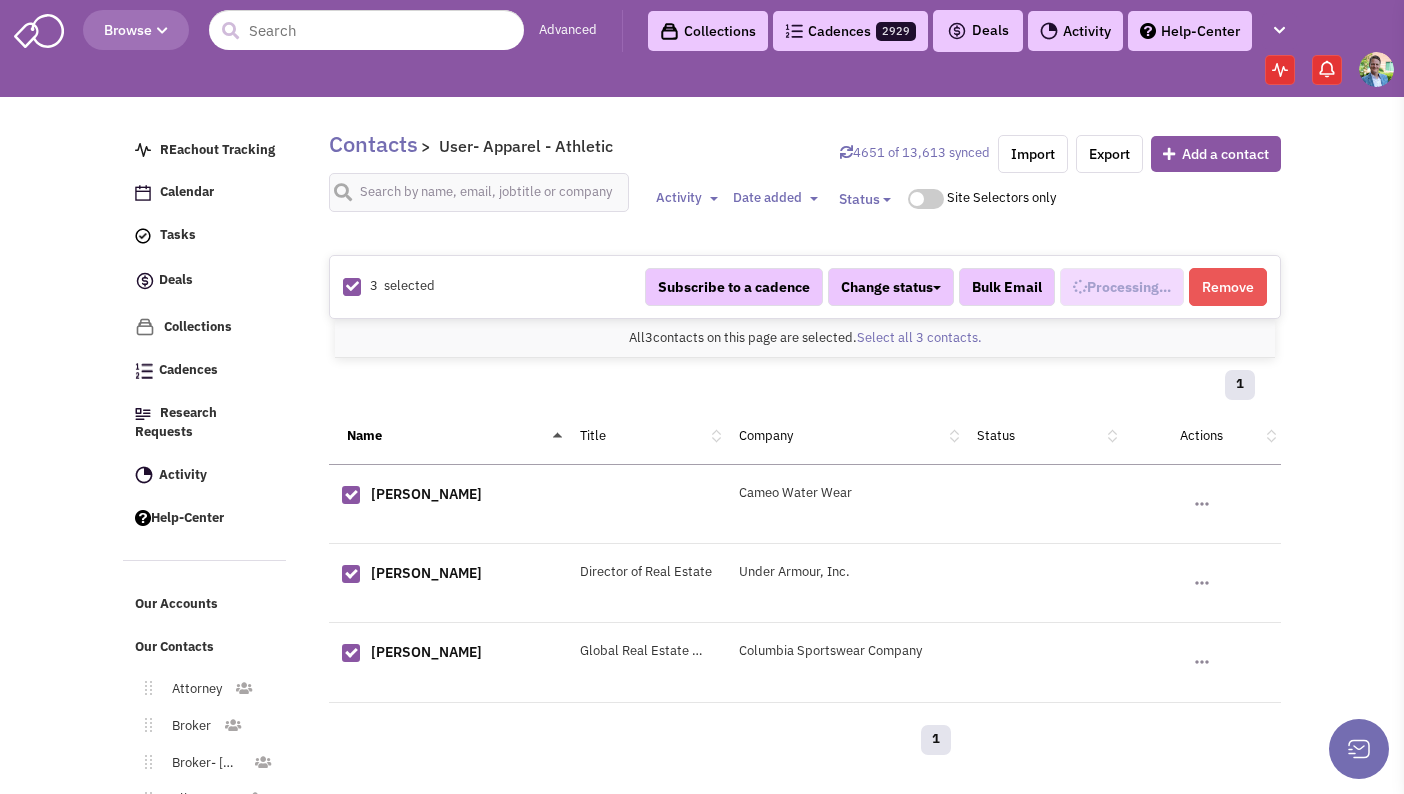 scroll, scrollTop: 350, scrollLeft: 0, axis: vertical 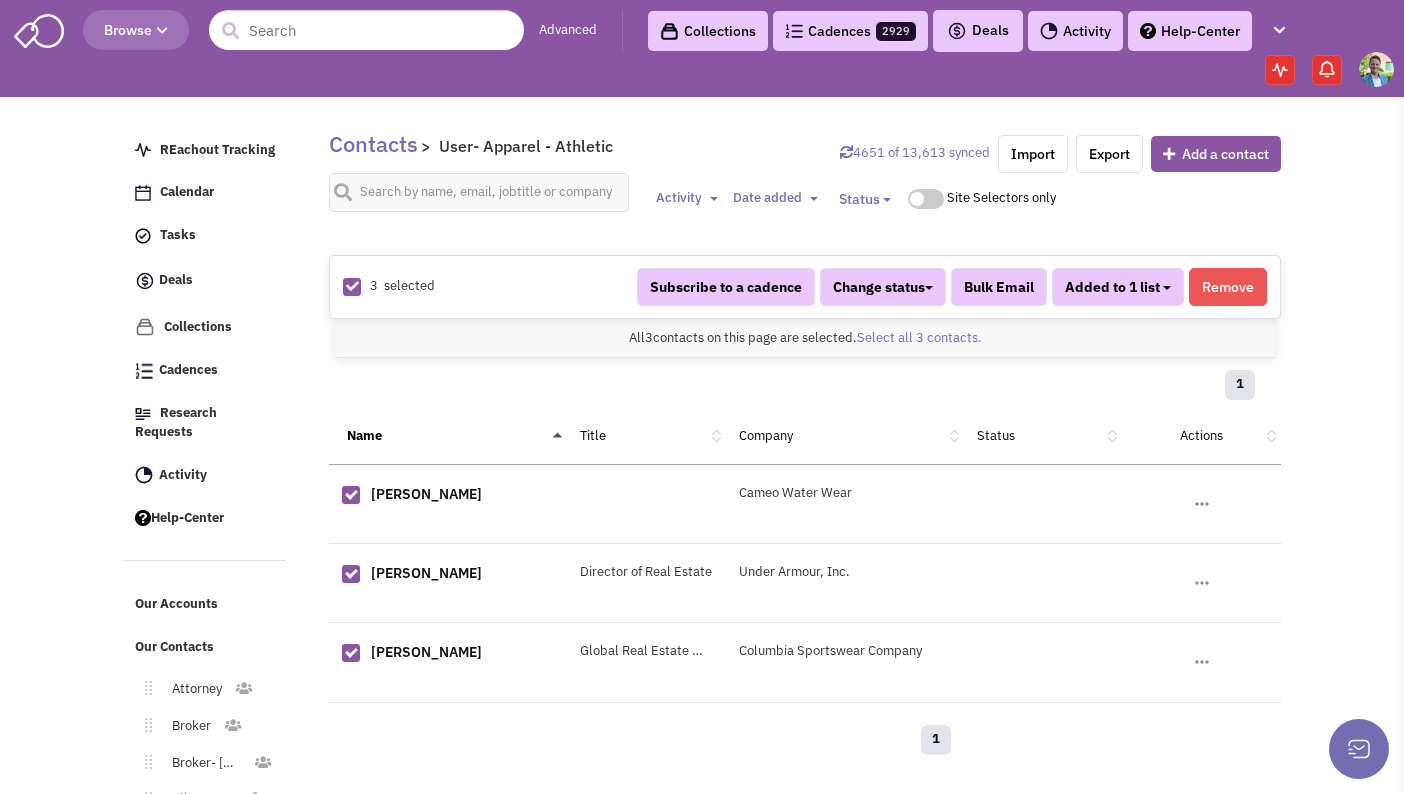 click on "Added to 1 list" at bounding box center (1118, 287) 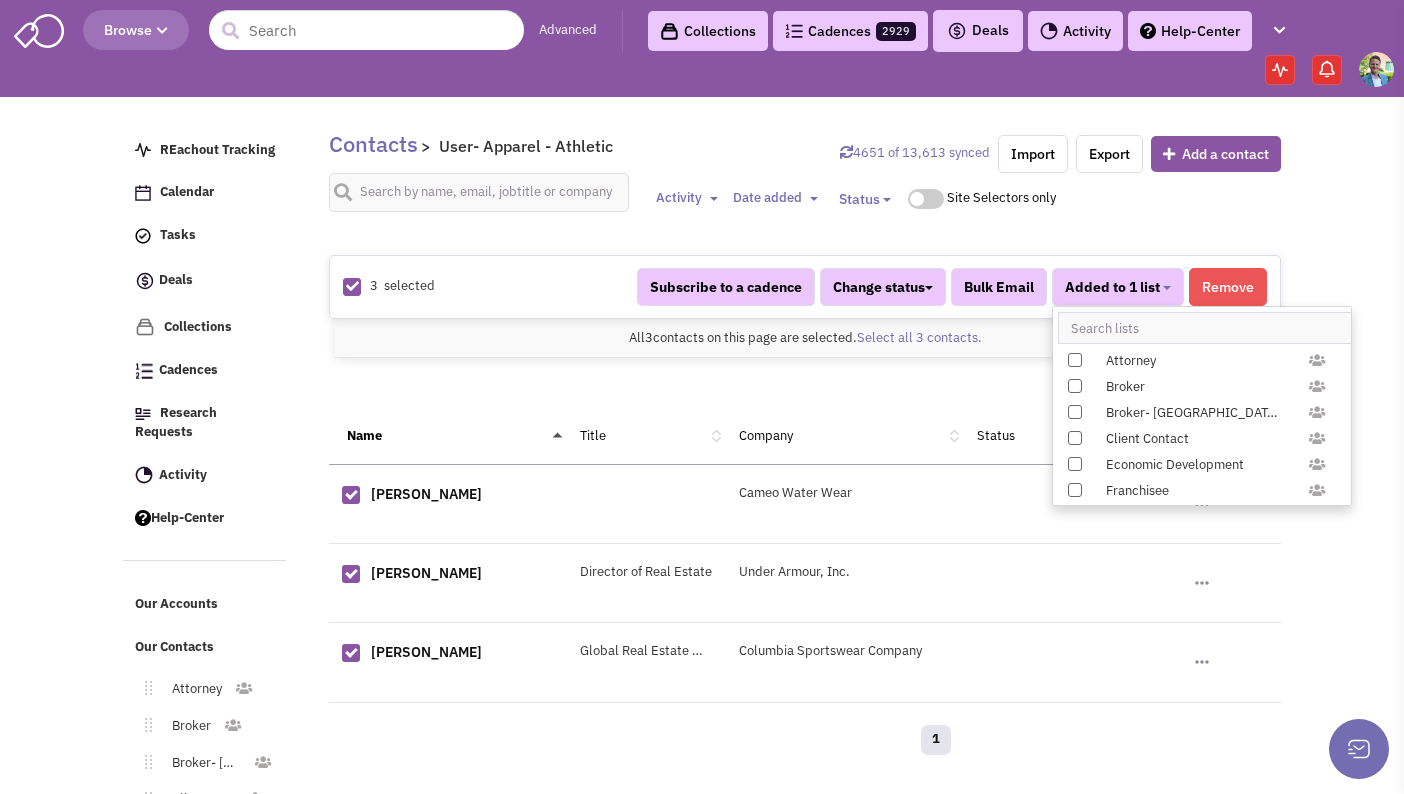 scroll, scrollTop: 1958, scrollLeft: 0, axis: vertical 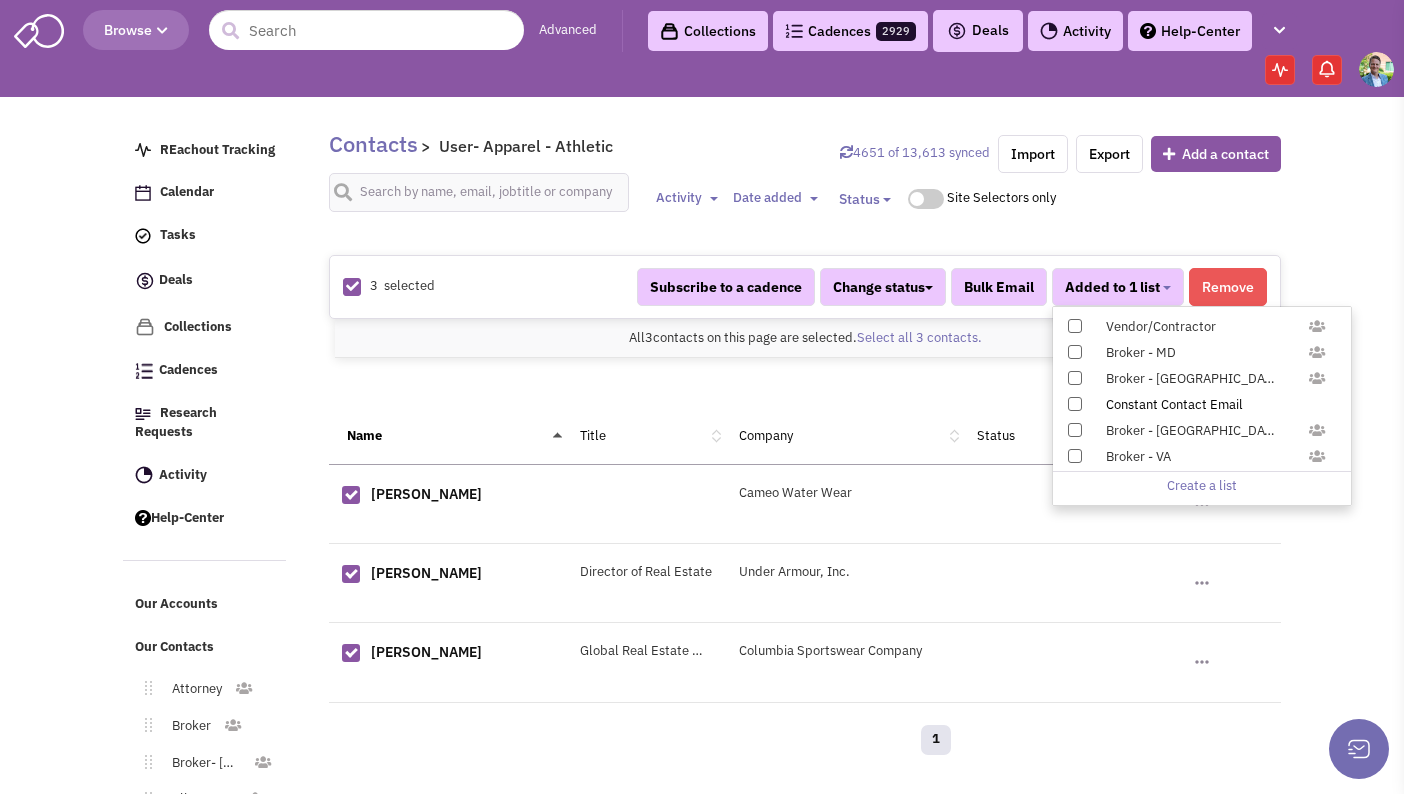 click at bounding box center [1075, 404] 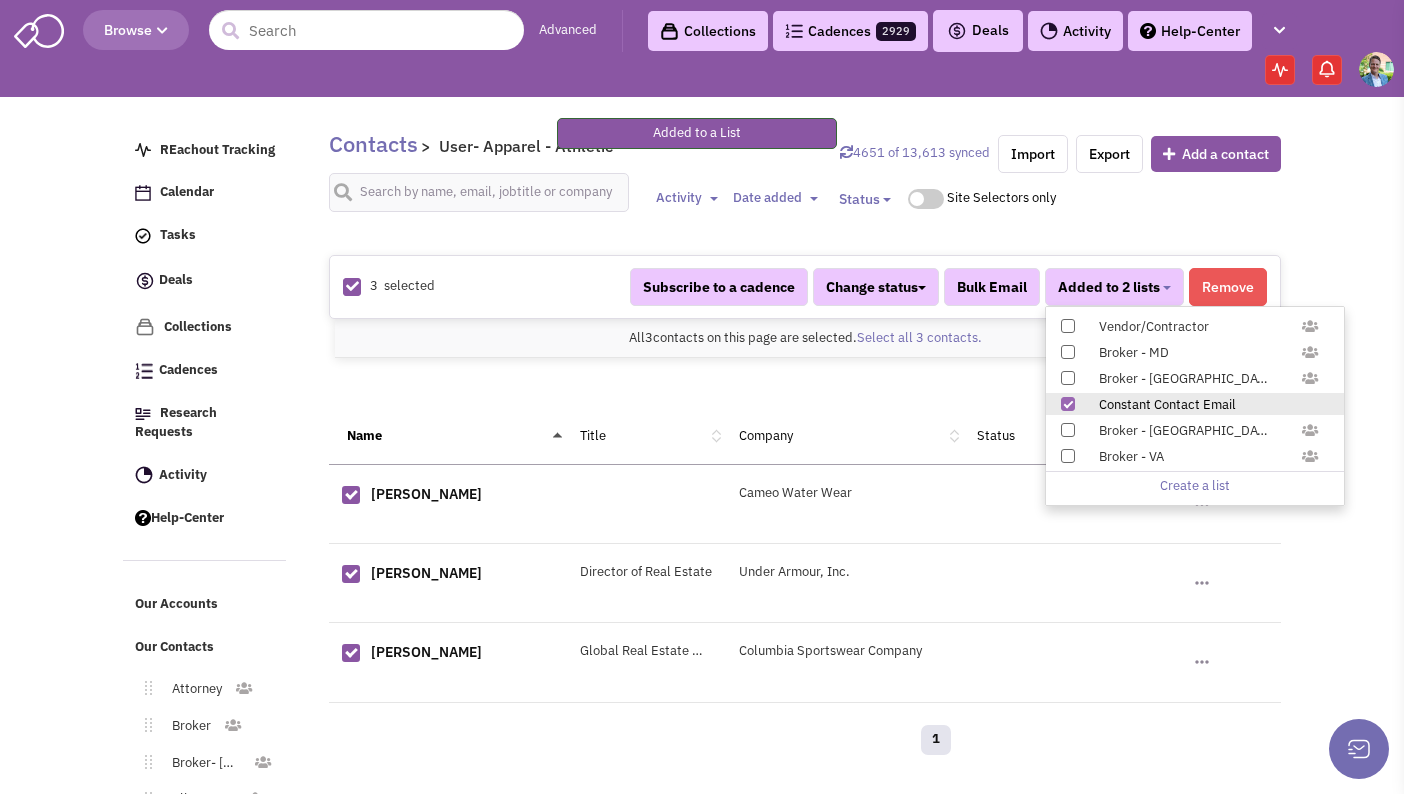 click on "REachout Tracking
Calendar
Tasks
Completed Tasks
Deals
Team Deals
Toggle Dropdown
Edit pipeline
Archive
Clientlook  imported deals" at bounding box center (219, 524) 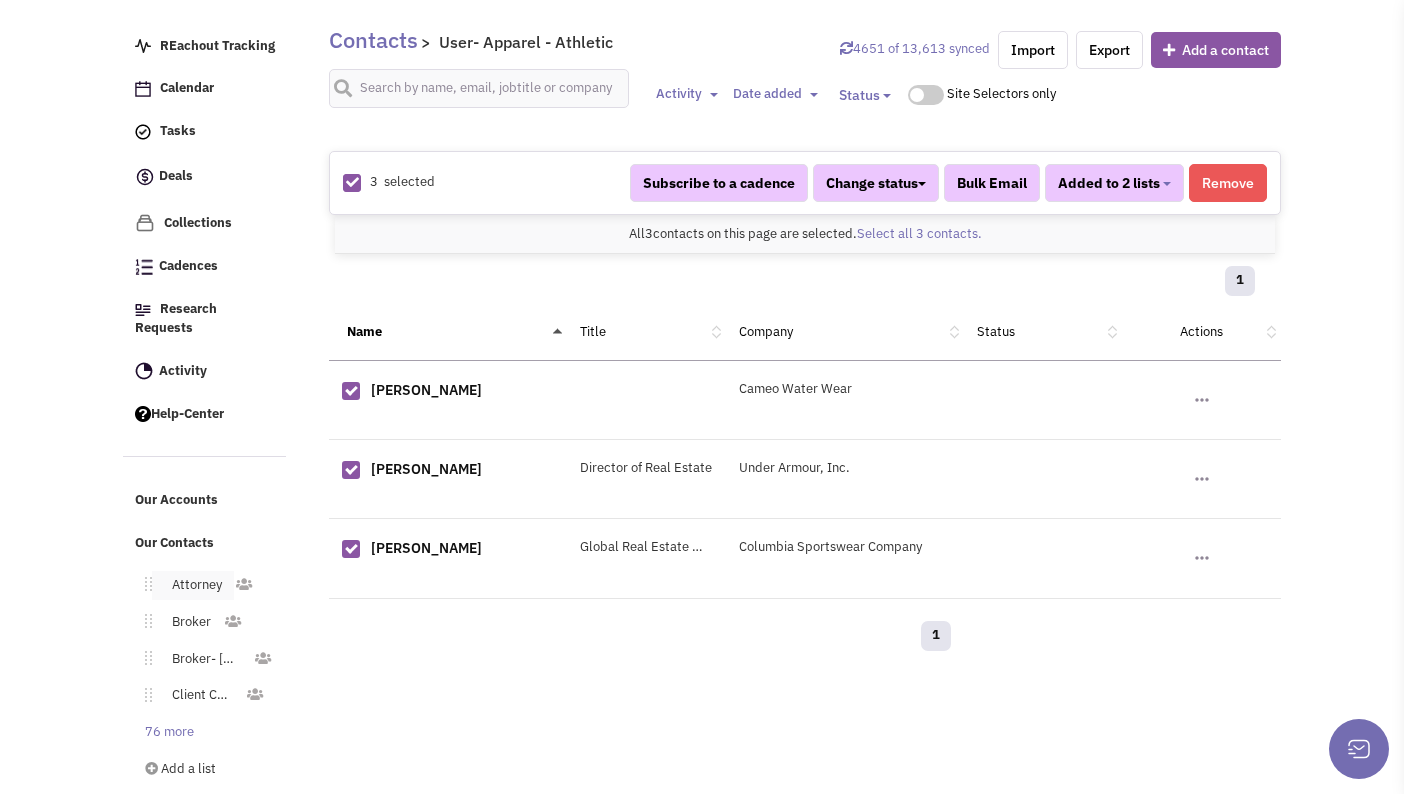 scroll, scrollTop: 120, scrollLeft: 0, axis: vertical 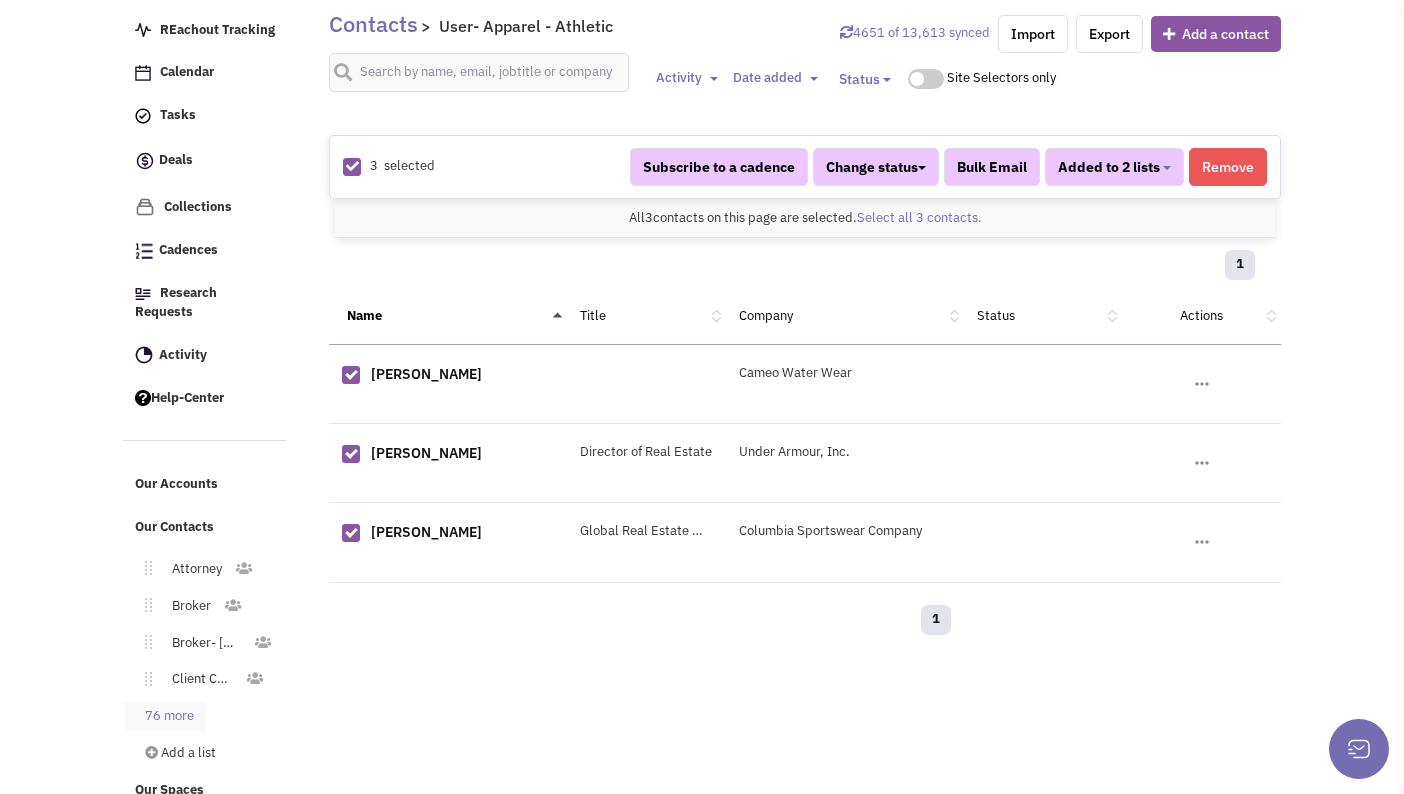 click on "76 more" at bounding box center (165, 716) 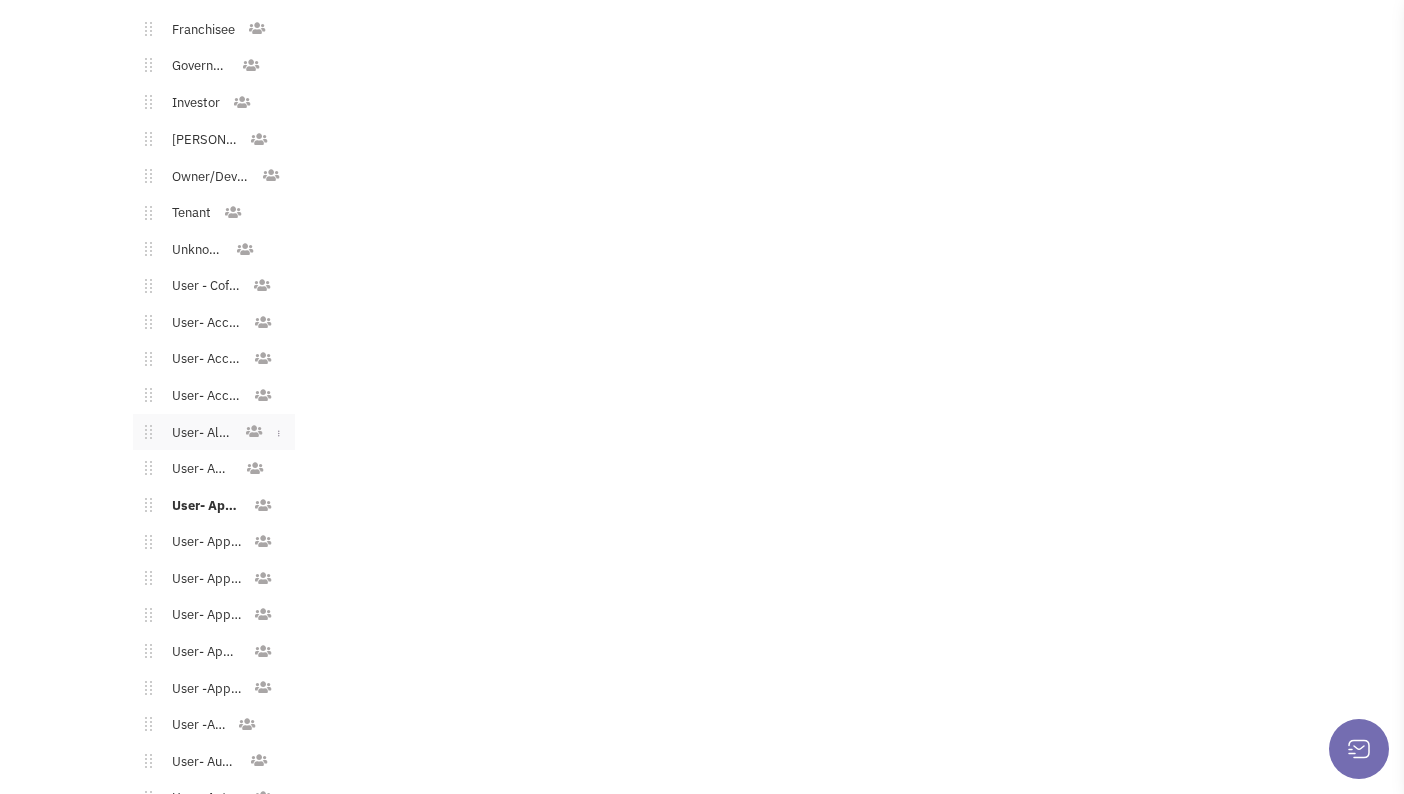 scroll, scrollTop: 869, scrollLeft: 0, axis: vertical 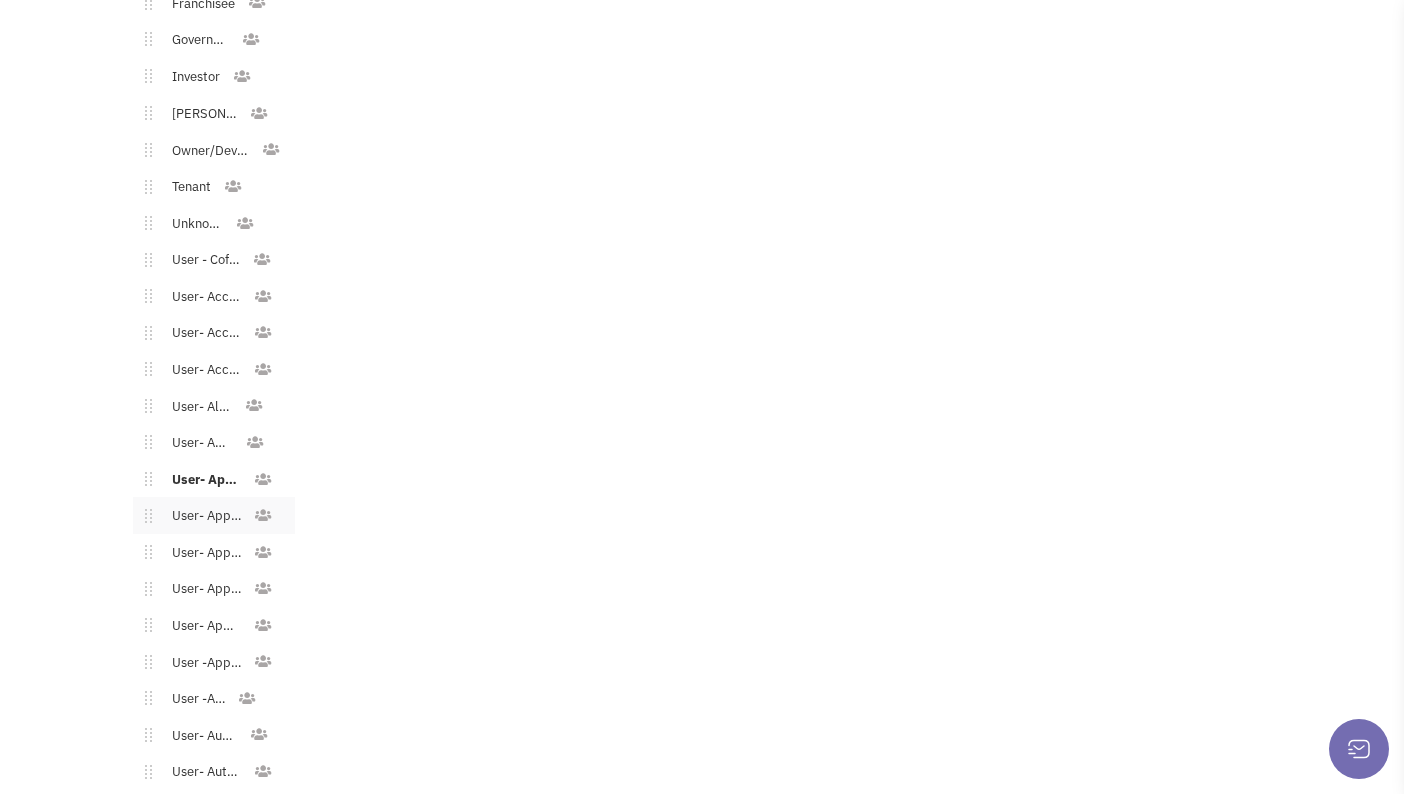 click on "User- Apparel - Bridal/Formalwear" at bounding box center (202, 516) 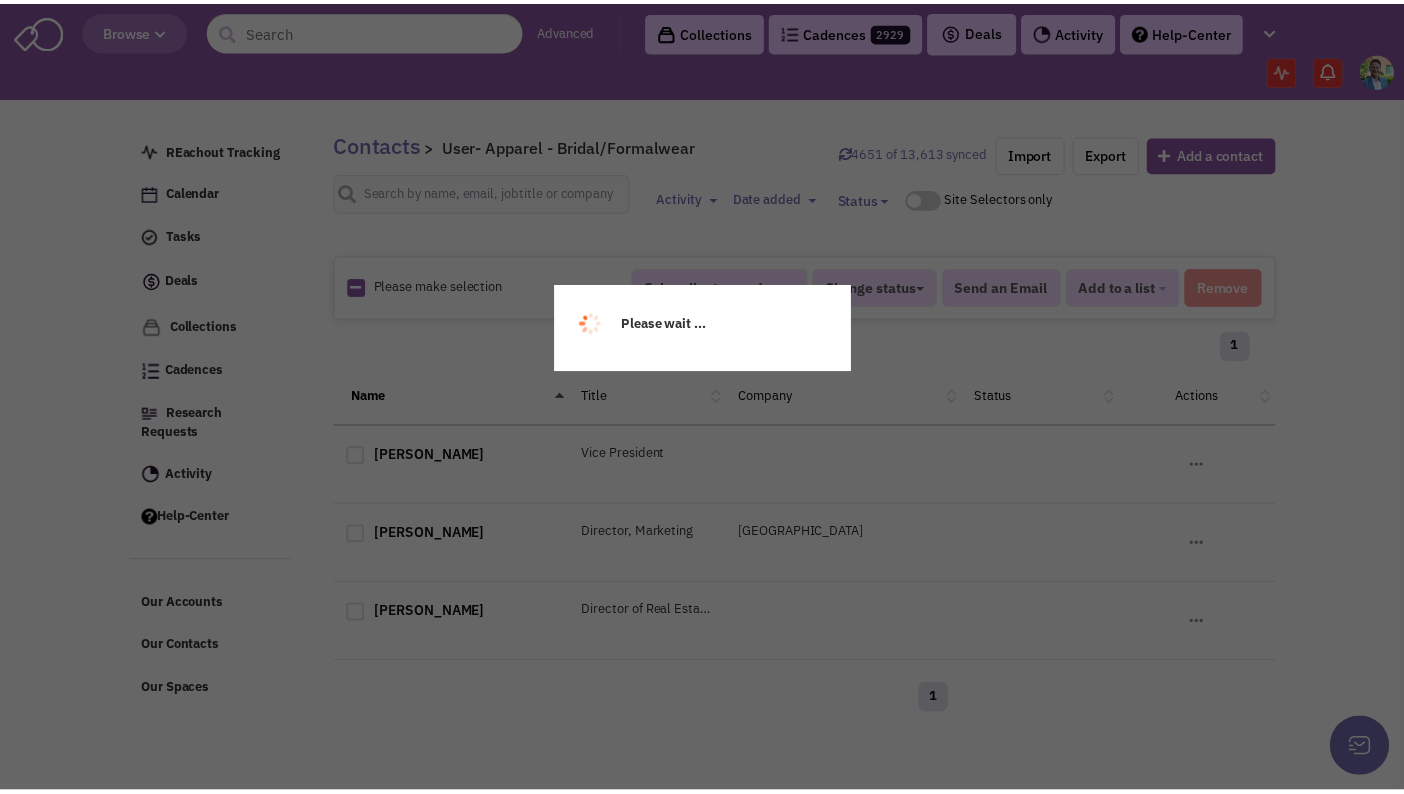 scroll, scrollTop: 0, scrollLeft: 0, axis: both 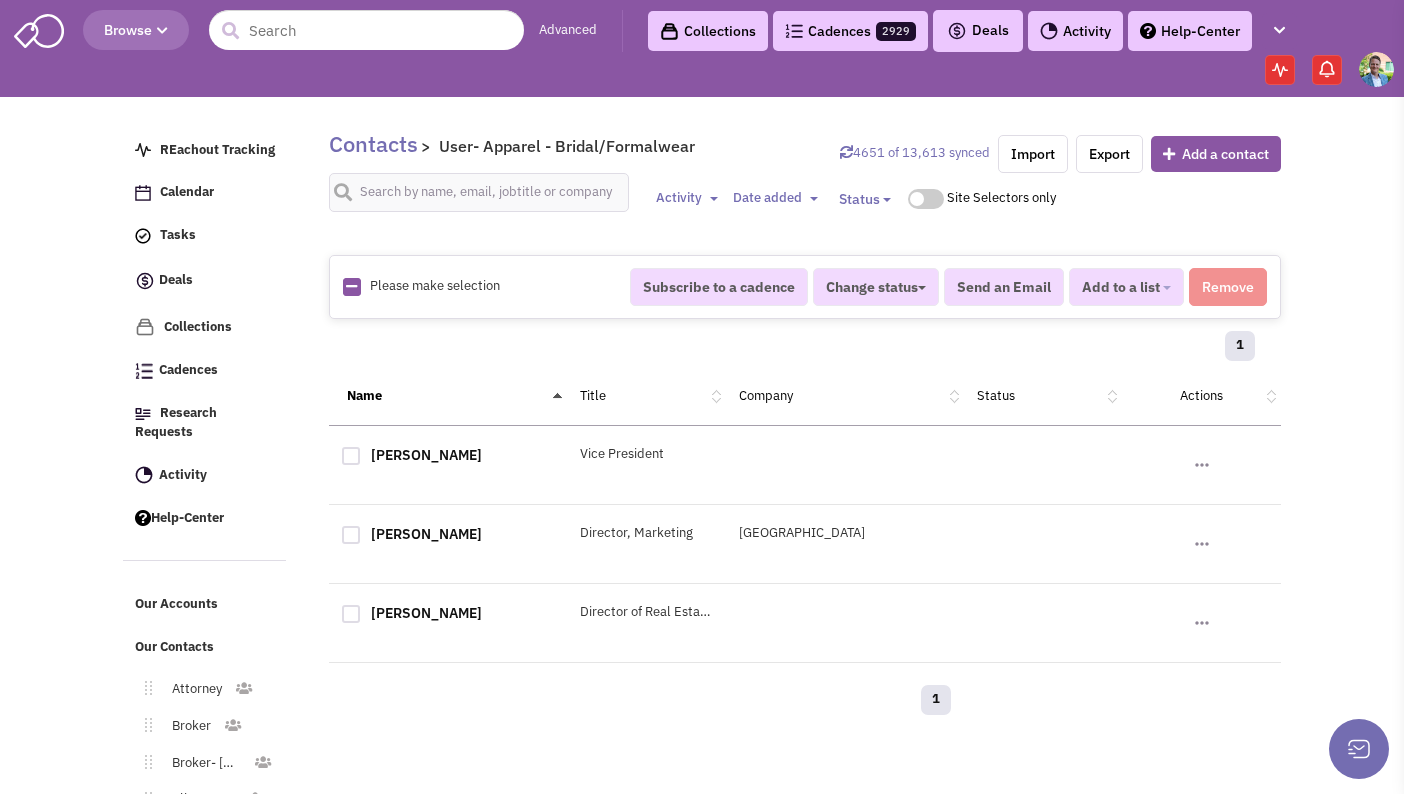 click at bounding box center [351, 286] 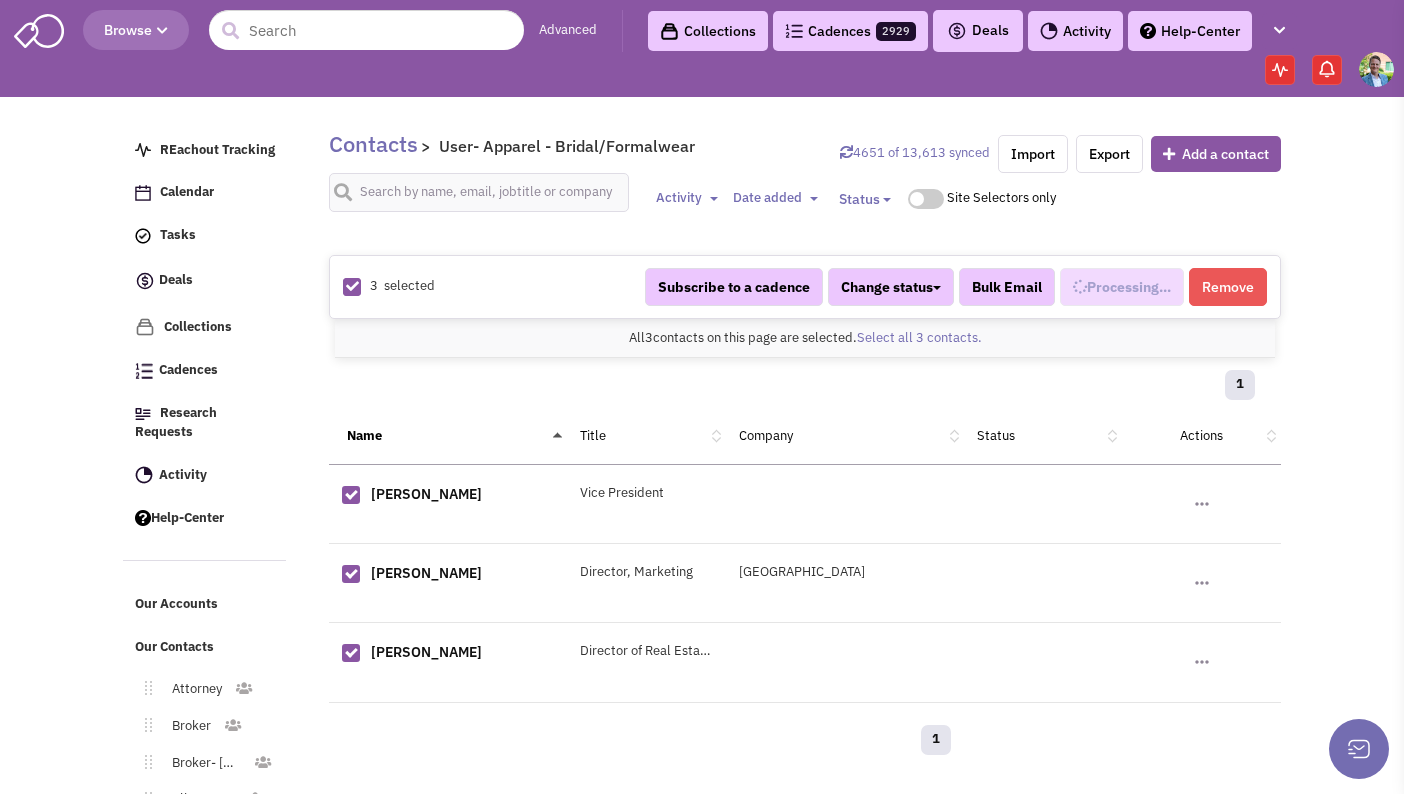 scroll, scrollTop: 369, scrollLeft: 0, axis: vertical 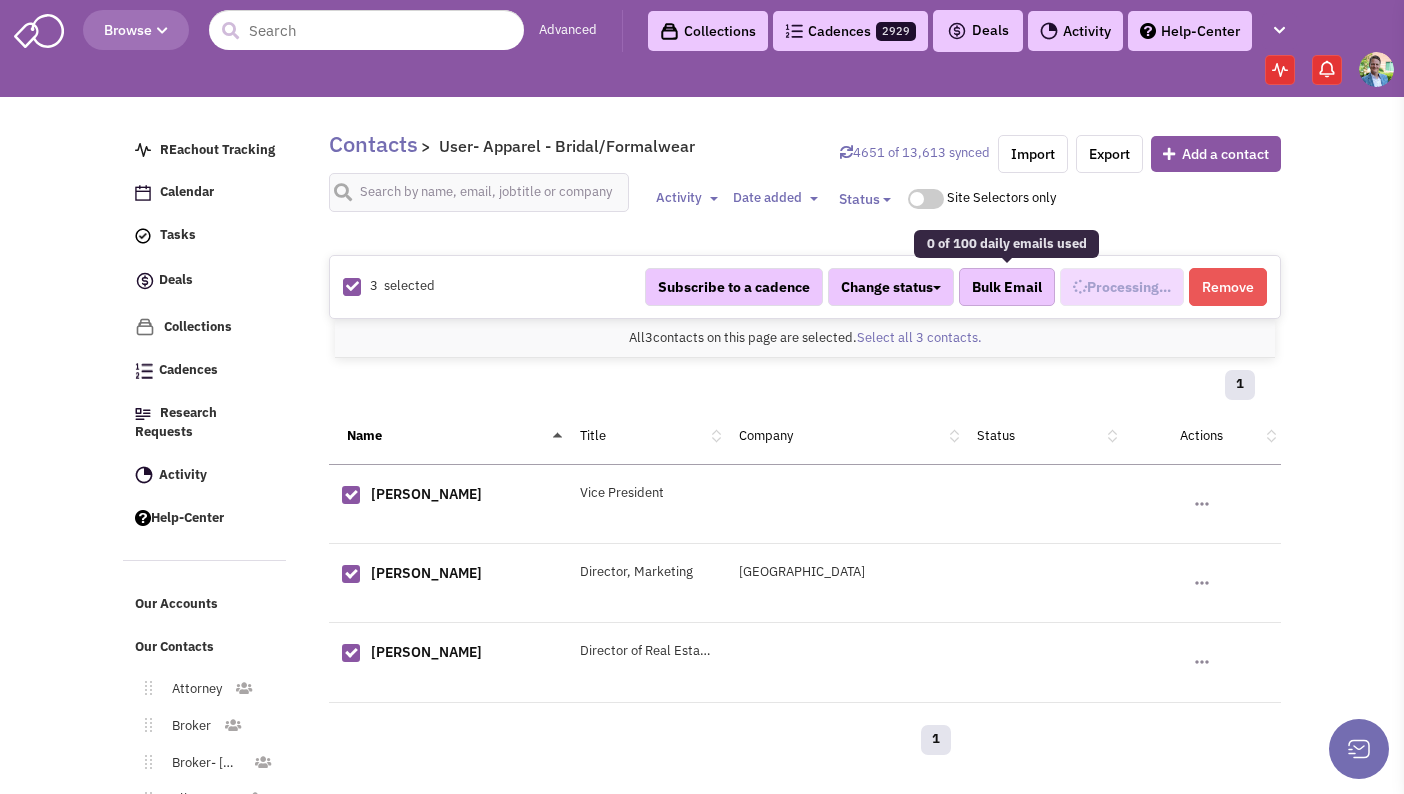 select on "545" 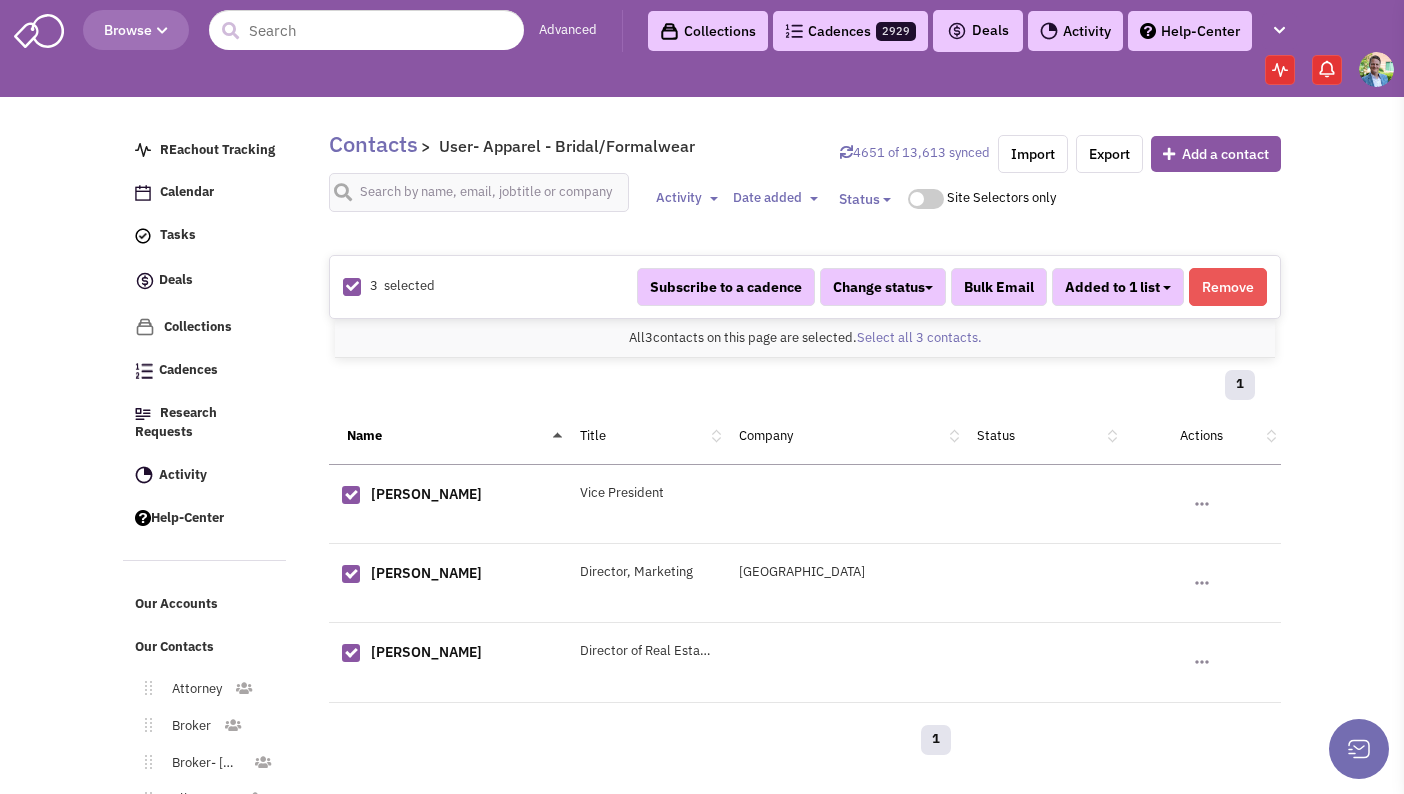 scroll, scrollTop: 369, scrollLeft: 0, axis: vertical 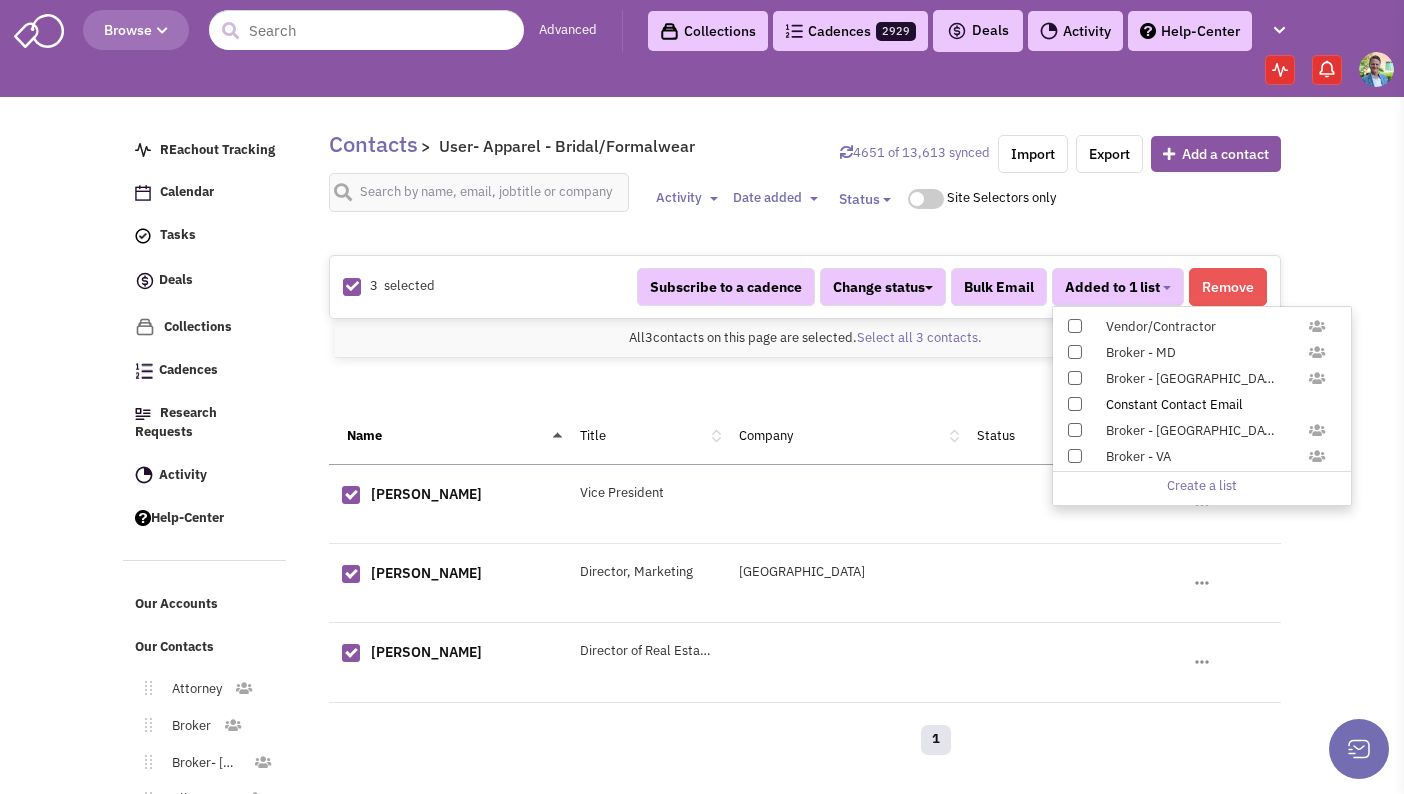 click at bounding box center [1075, 404] 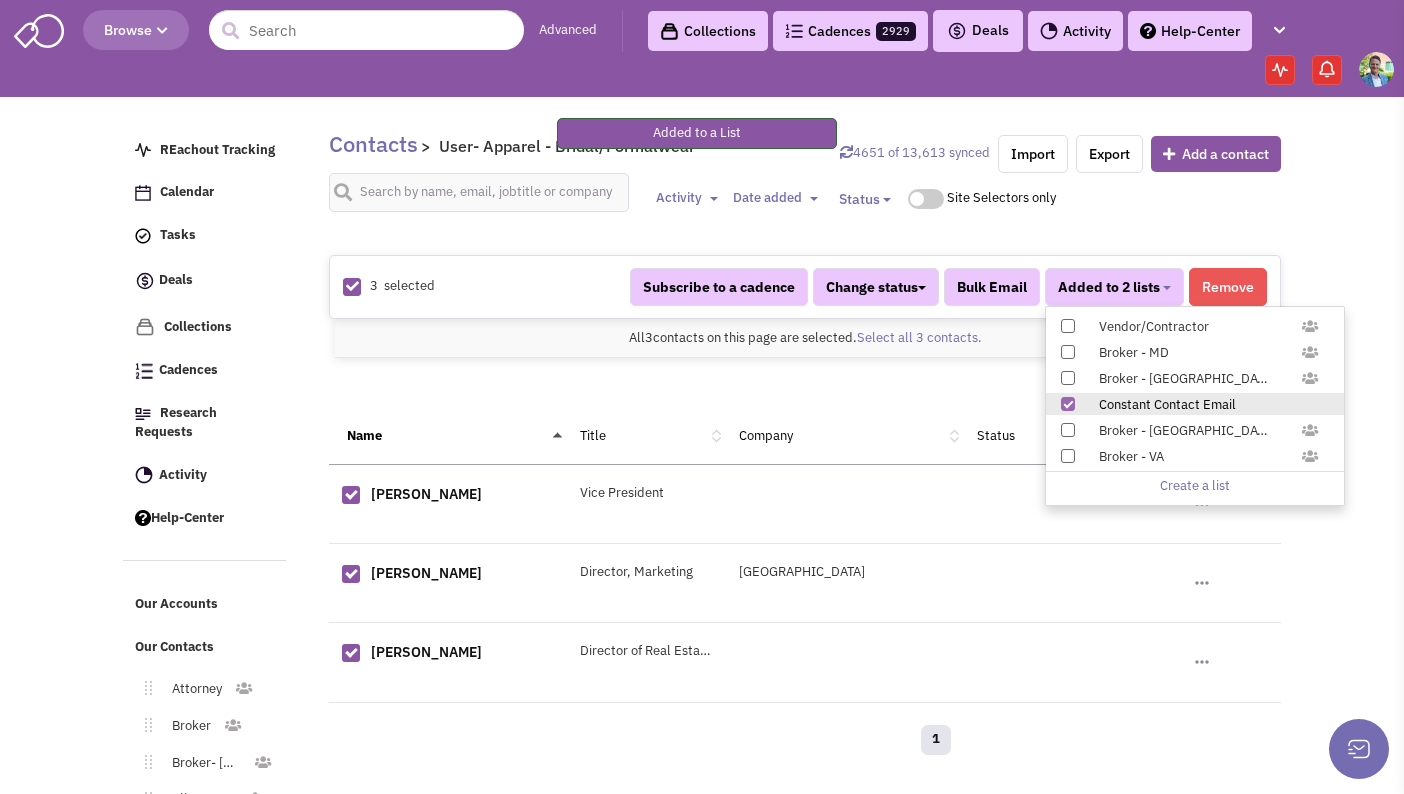 click on "Contacts     >  User- Apparel - Bridal/Formalwear
4651 of 13,613 synced
Import
Export
Add a contact
Activity
Toggle Dropdown" at bounding box center (798, 439) 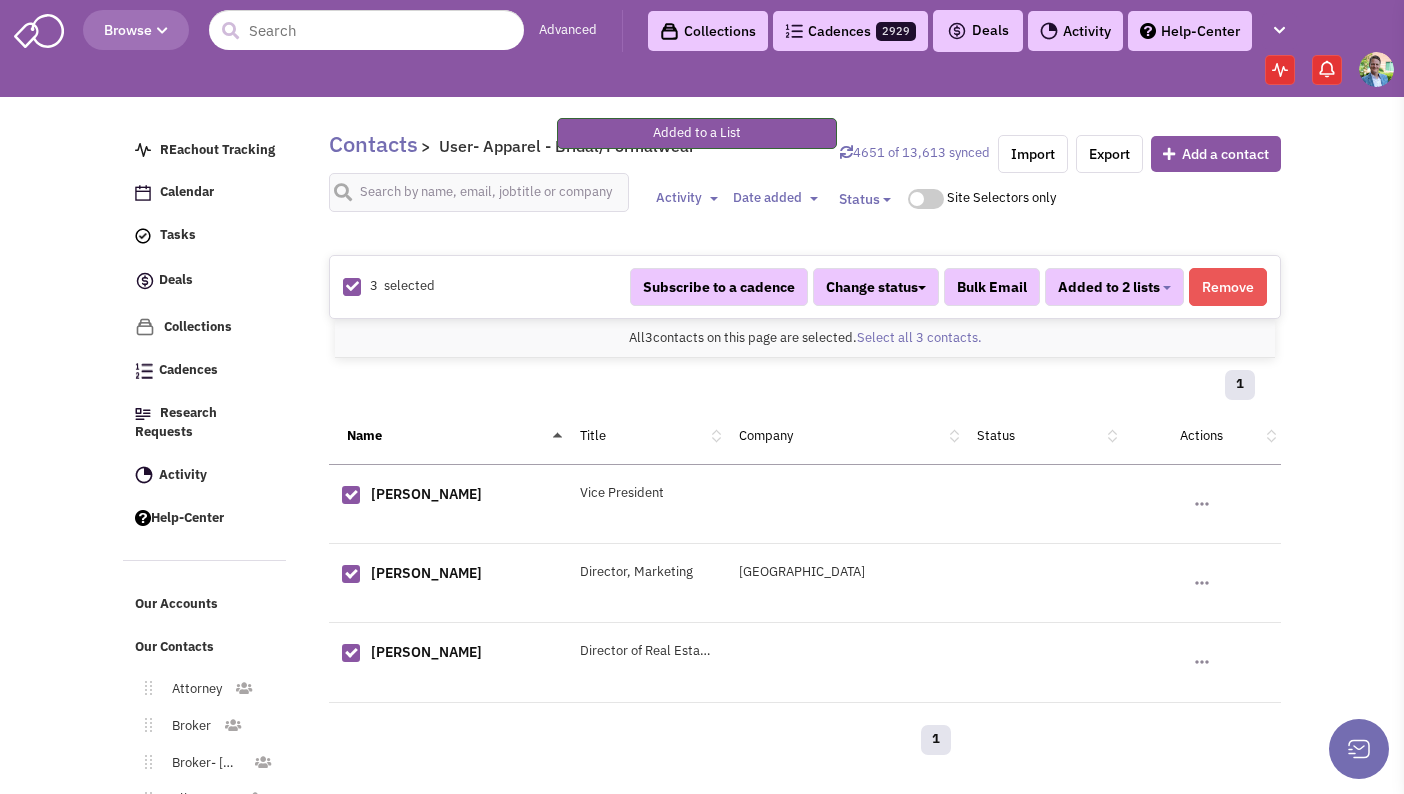 scroll, scrollTop: 120, scrollLeft: 0, axis: vertical 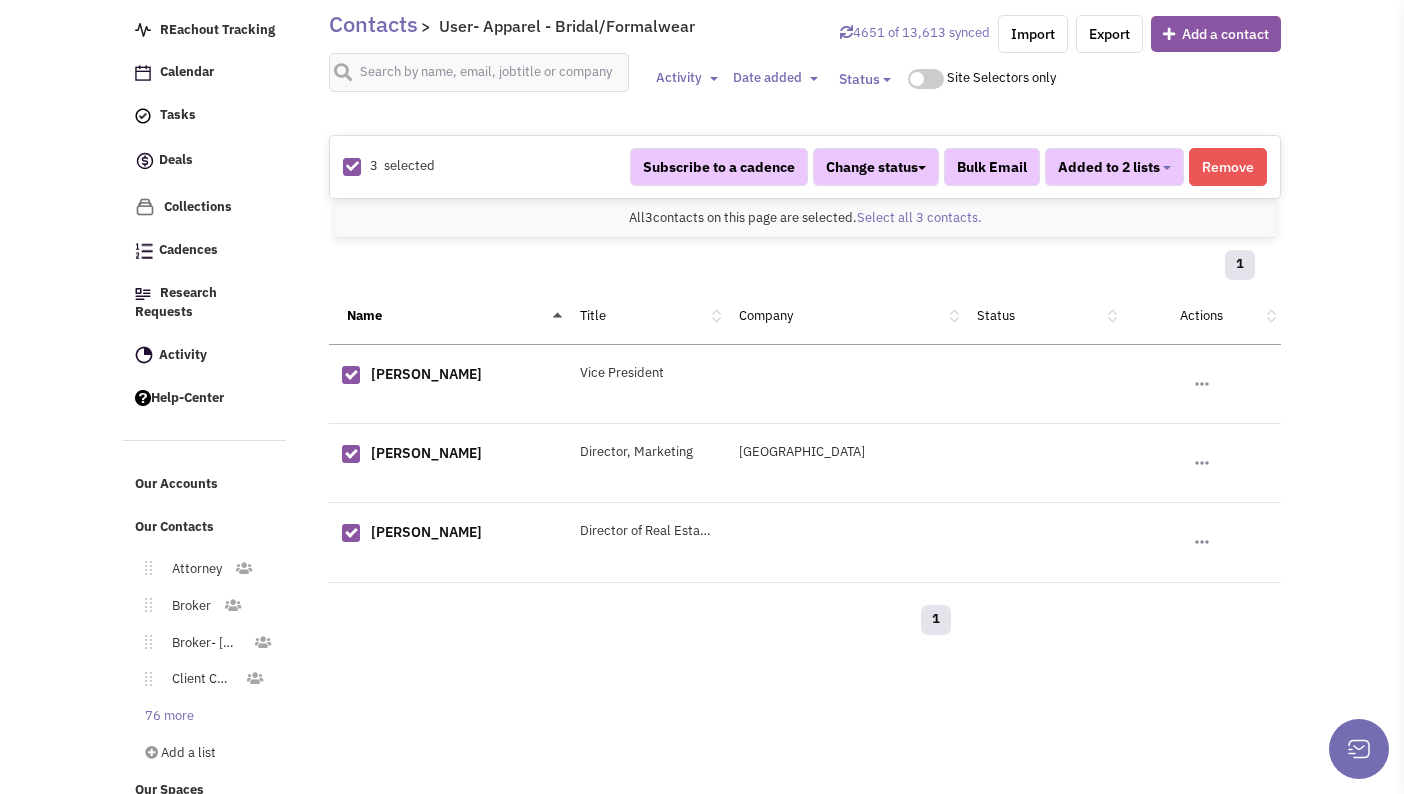 click on "76 more" at bounding box center [165, 716] 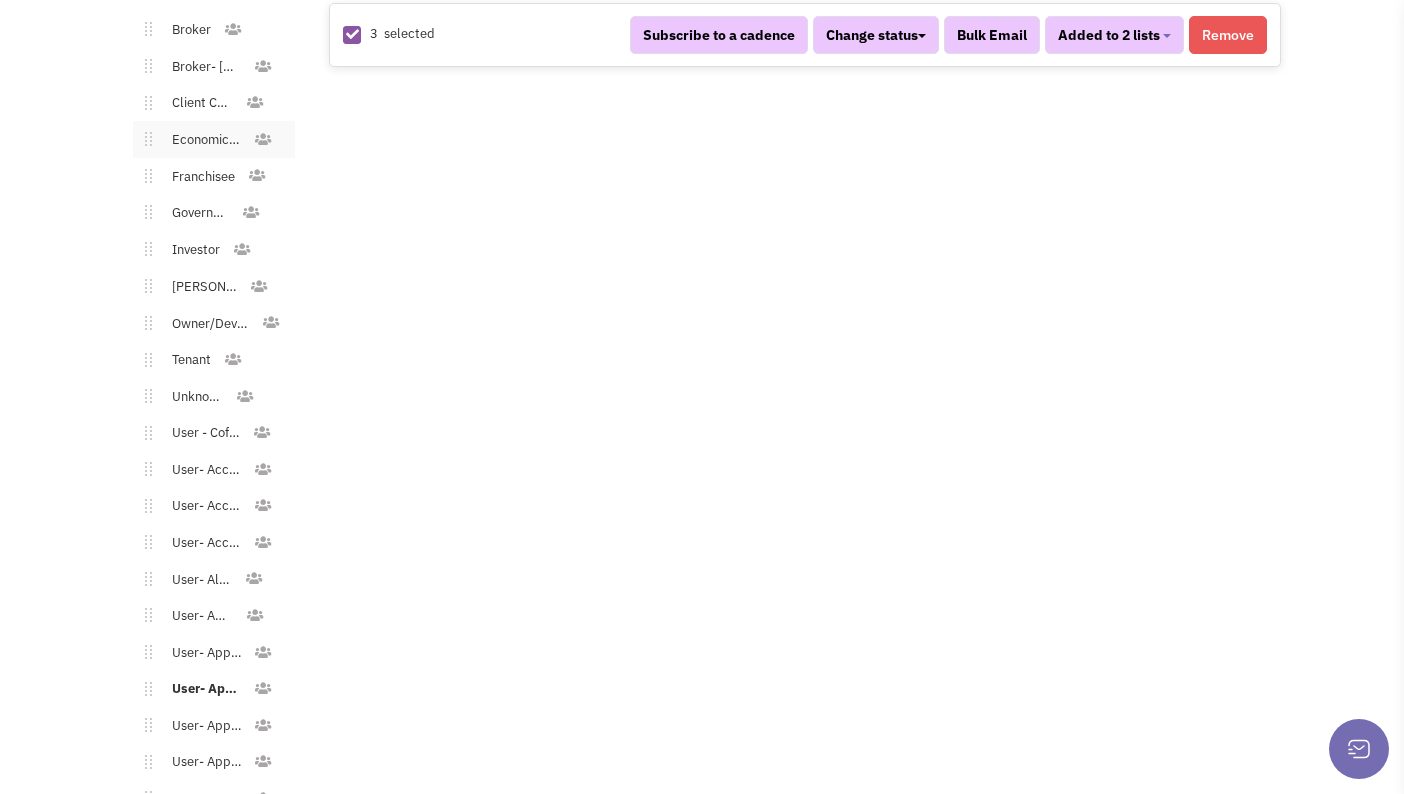 scroll, scrollTop: 722, scrollLeft: 0, axis: vertical 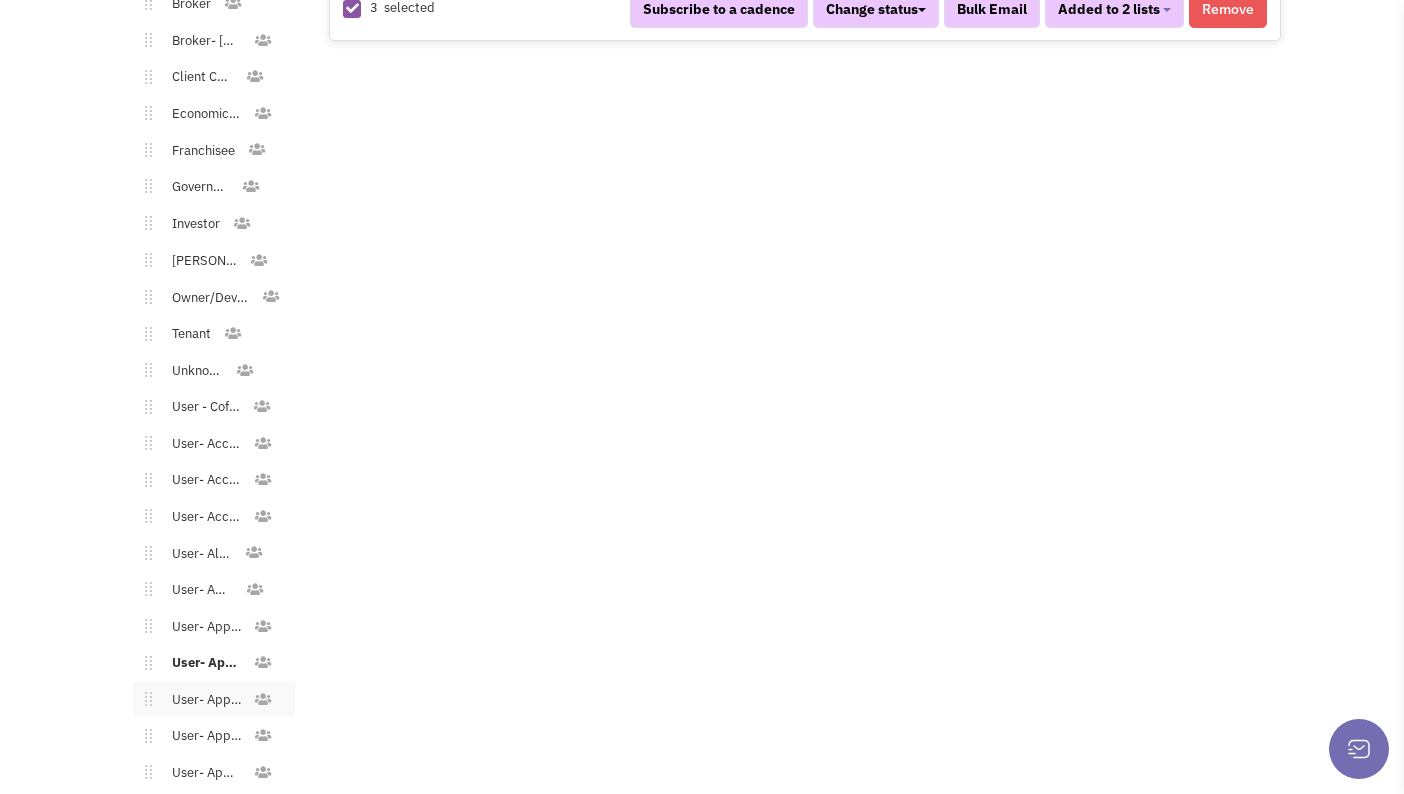 click on "User- Apparel - Children" at bounding box center (202, 700) 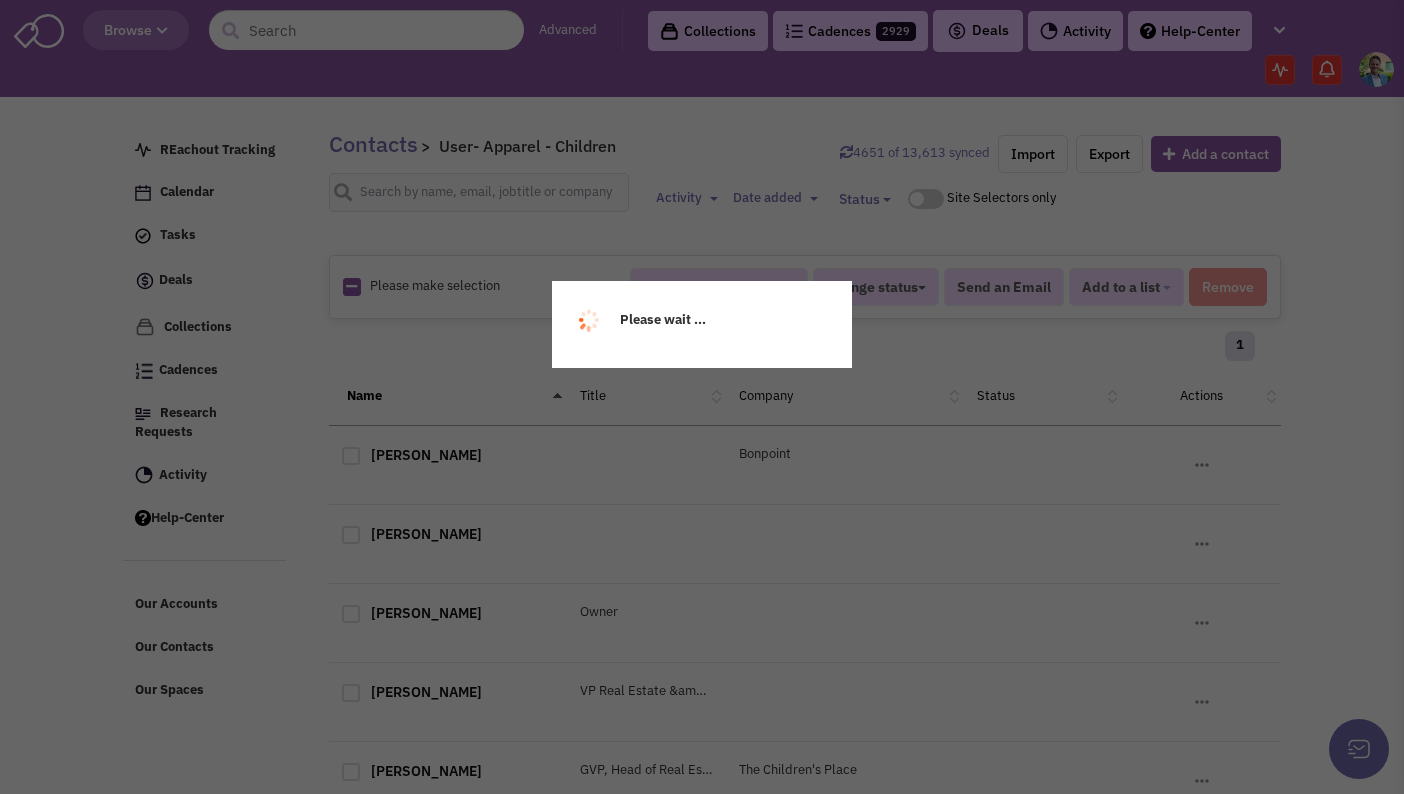 scroll, scrollTop: 0, scrollLeft: 0, axis: both 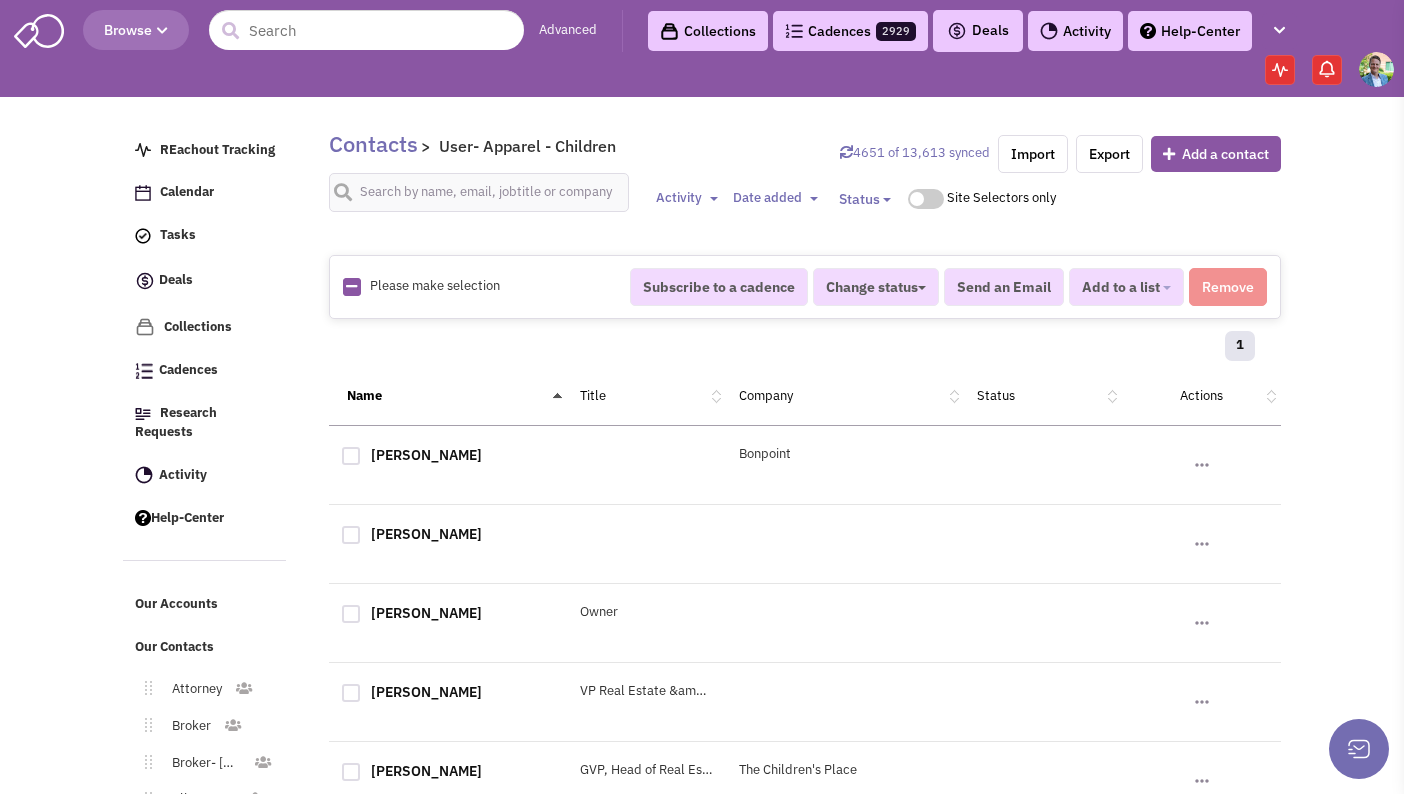 click at bounding box center [351, 286] 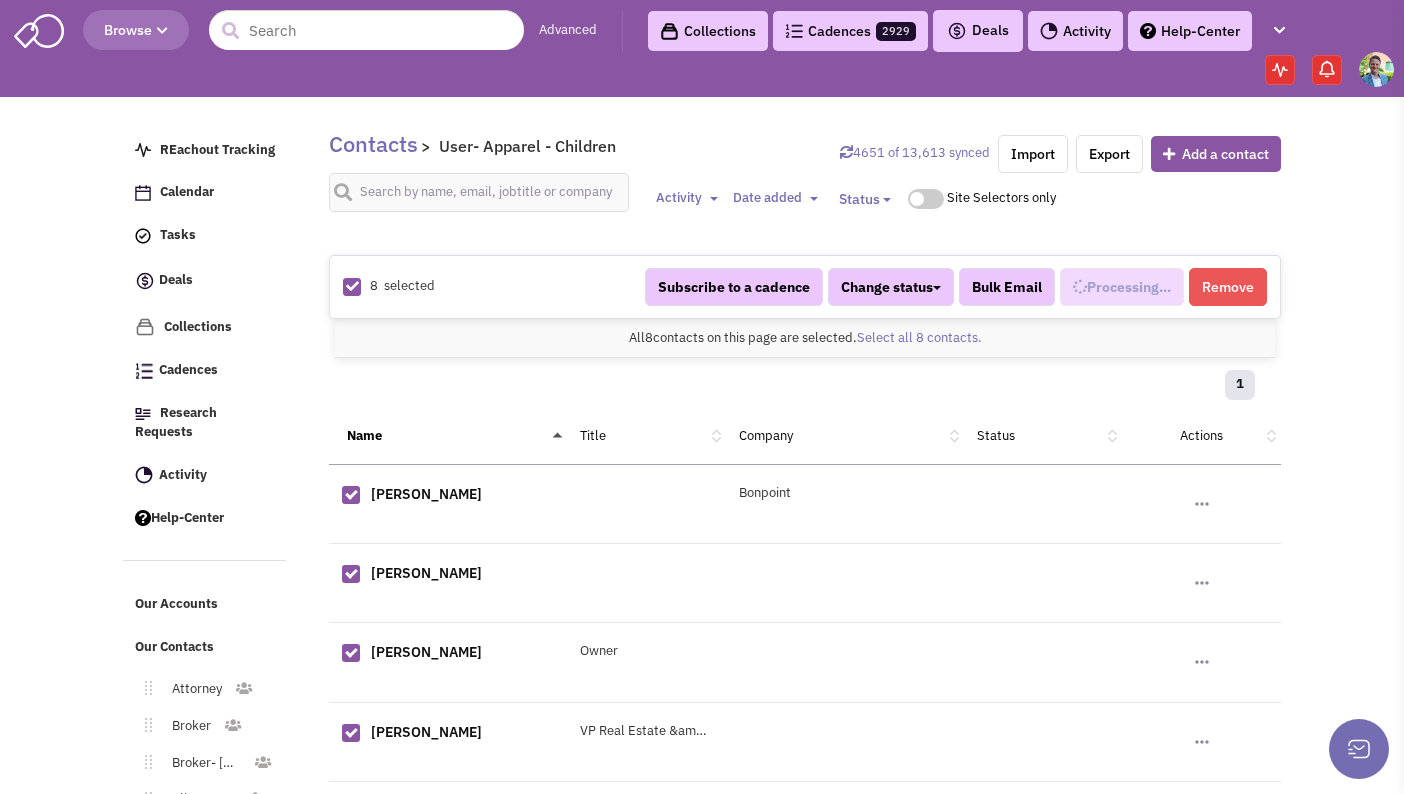 select on "550" 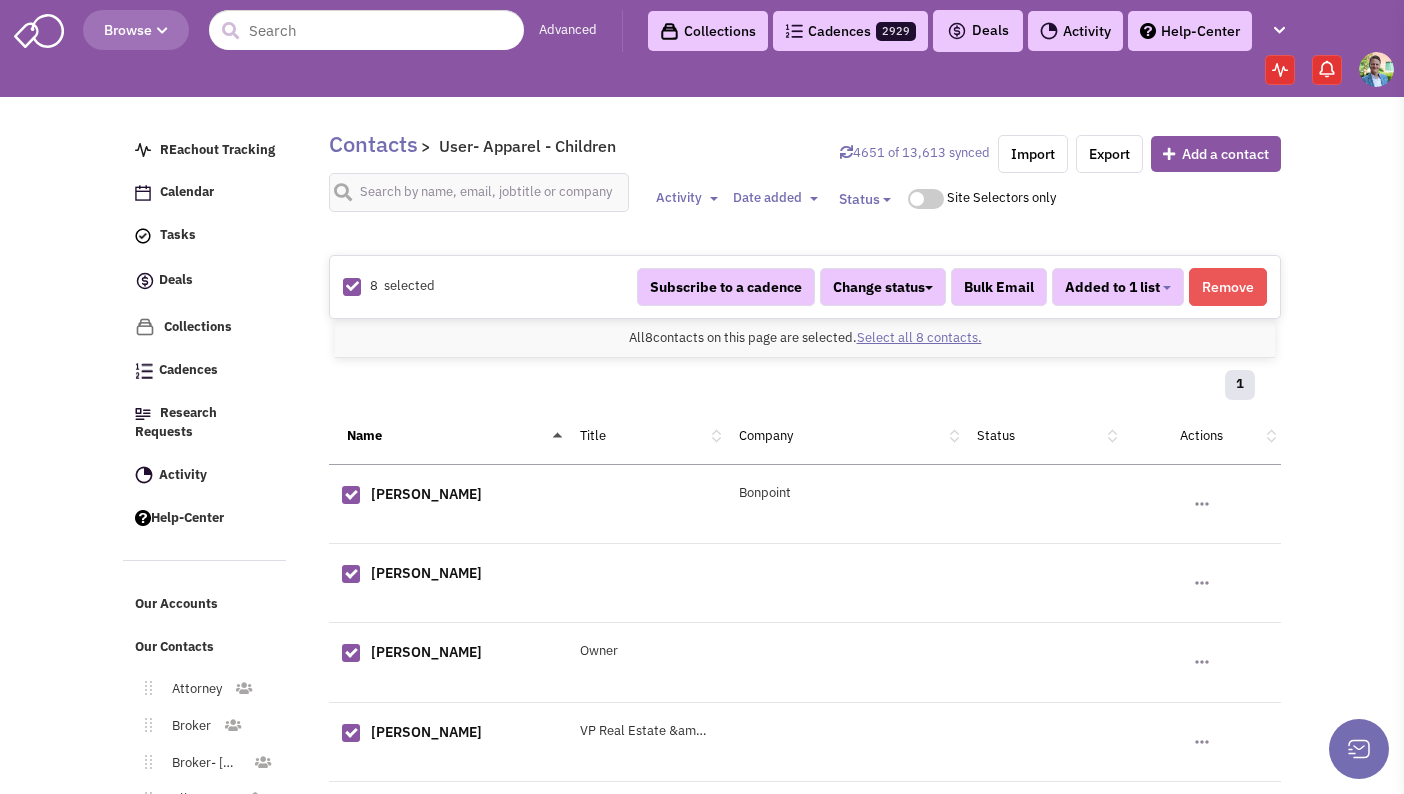 scroll, scrollTop: 388, scrollLeft: 0, axis: vertical 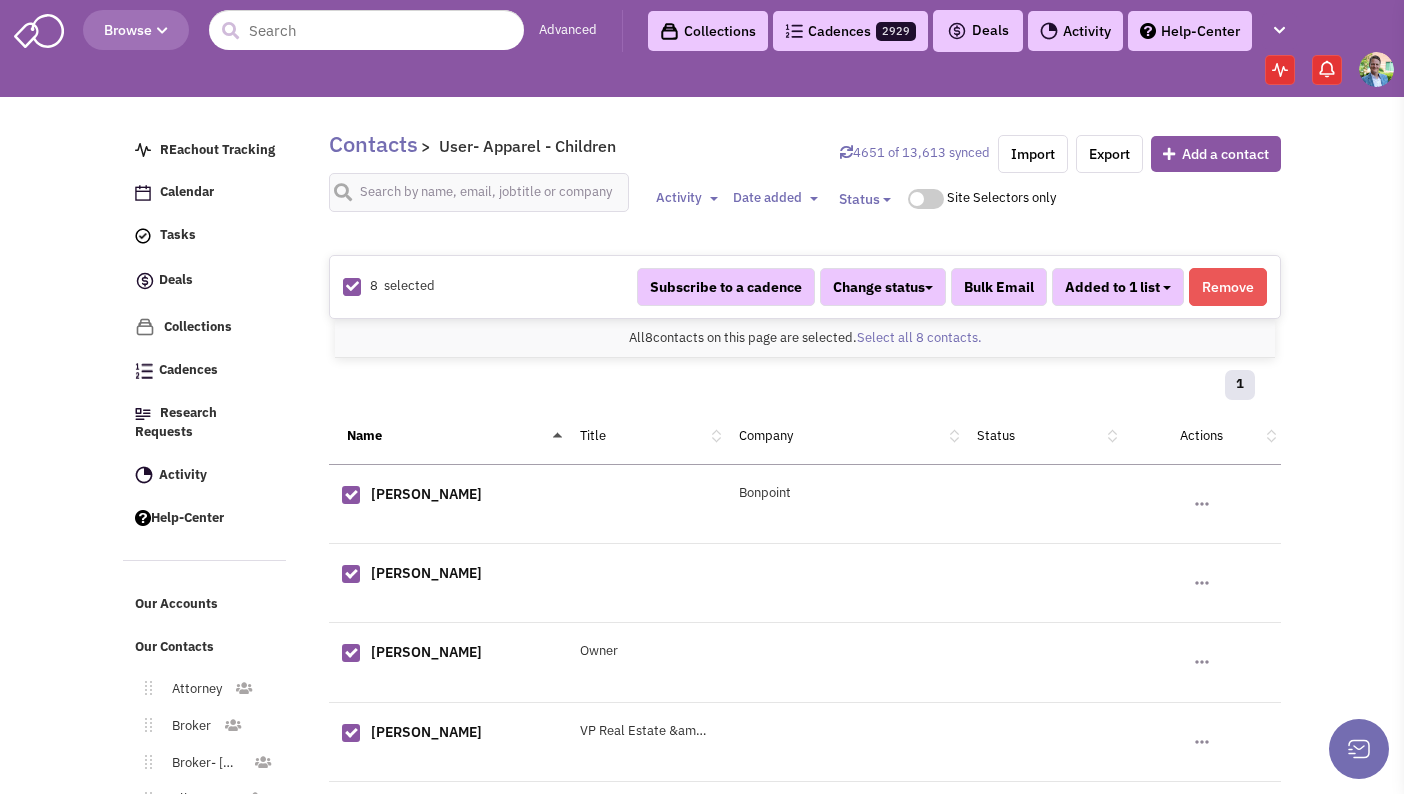 click at bounding box center (1167, 288) 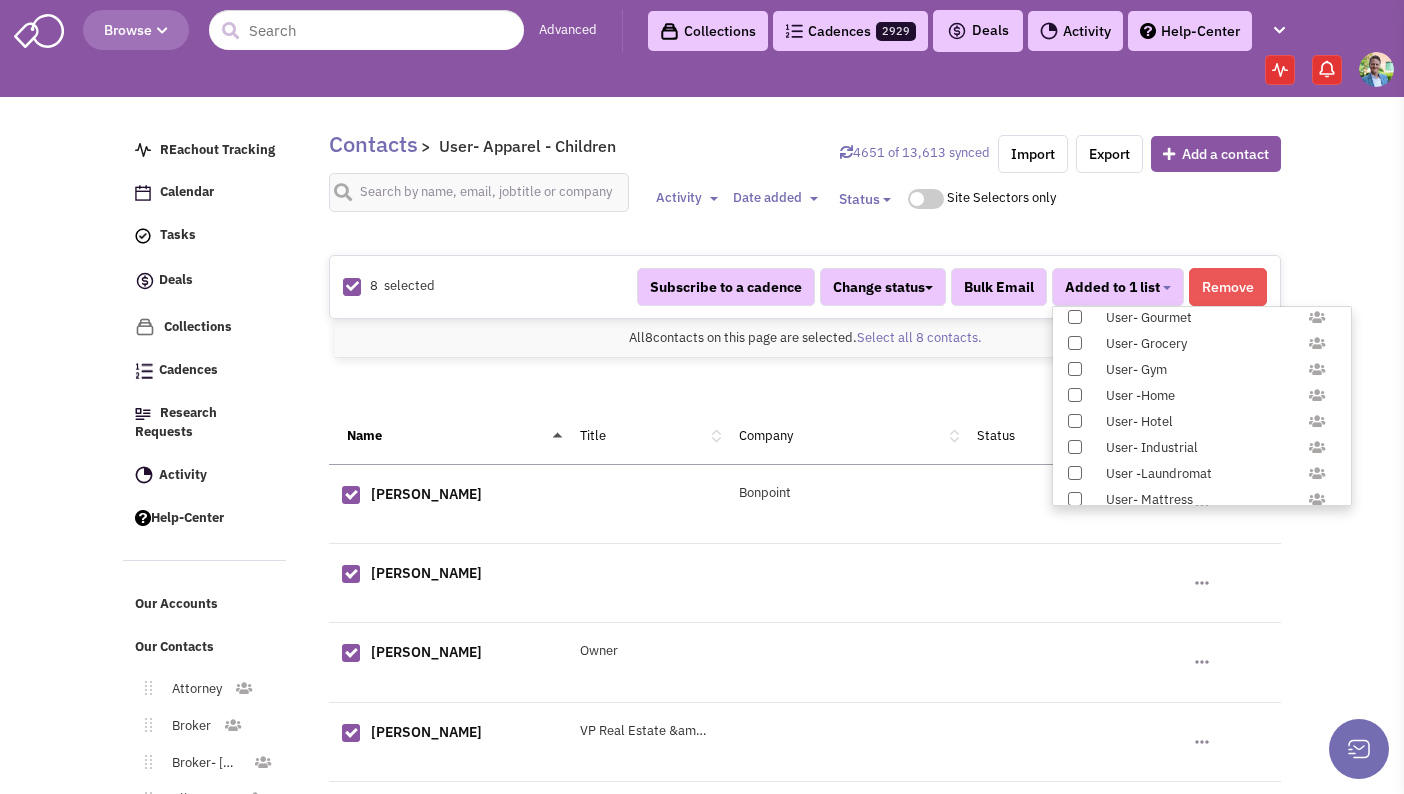 scroll, scrollTop: 1958, scrollLeft: 0, axis: vertical 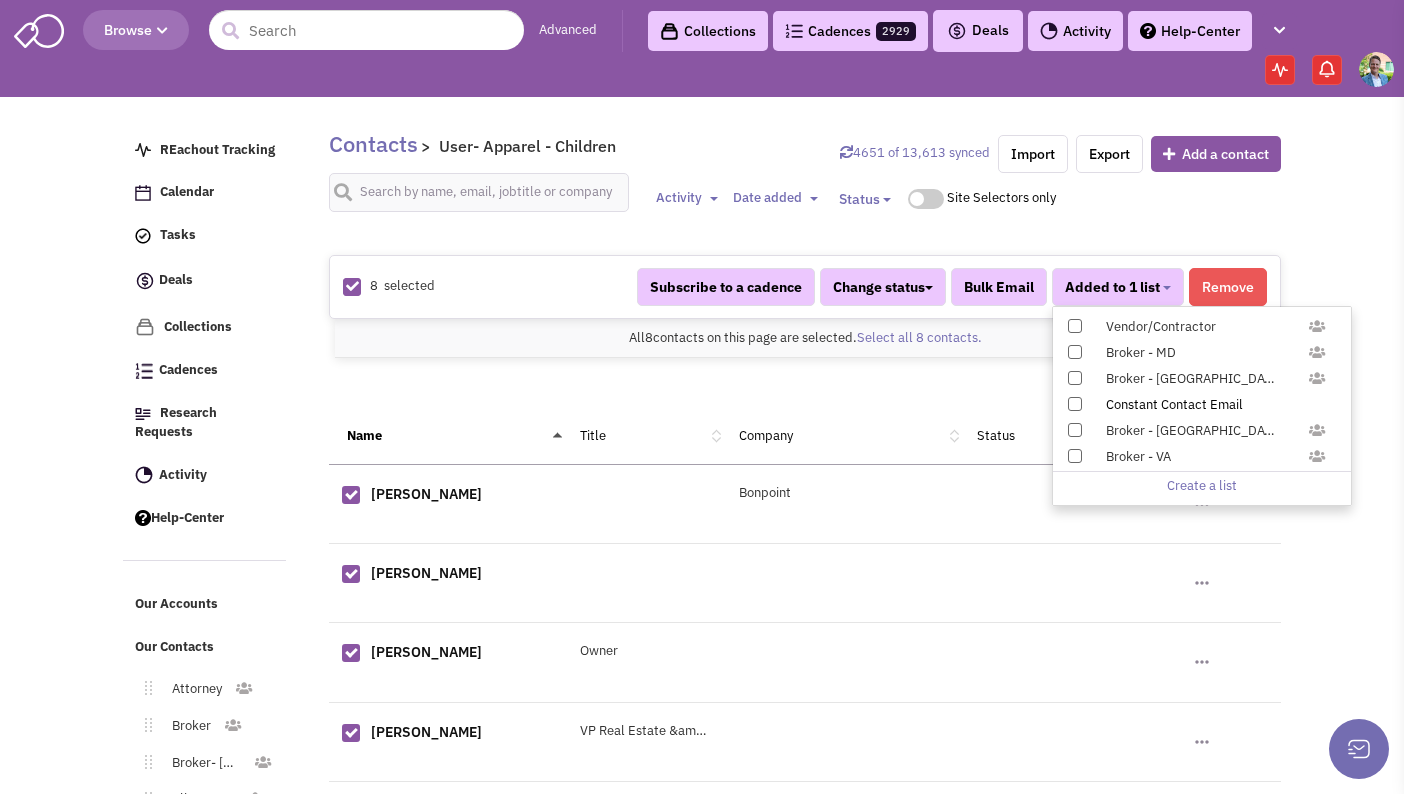 click at bounding box center [1075, 404] 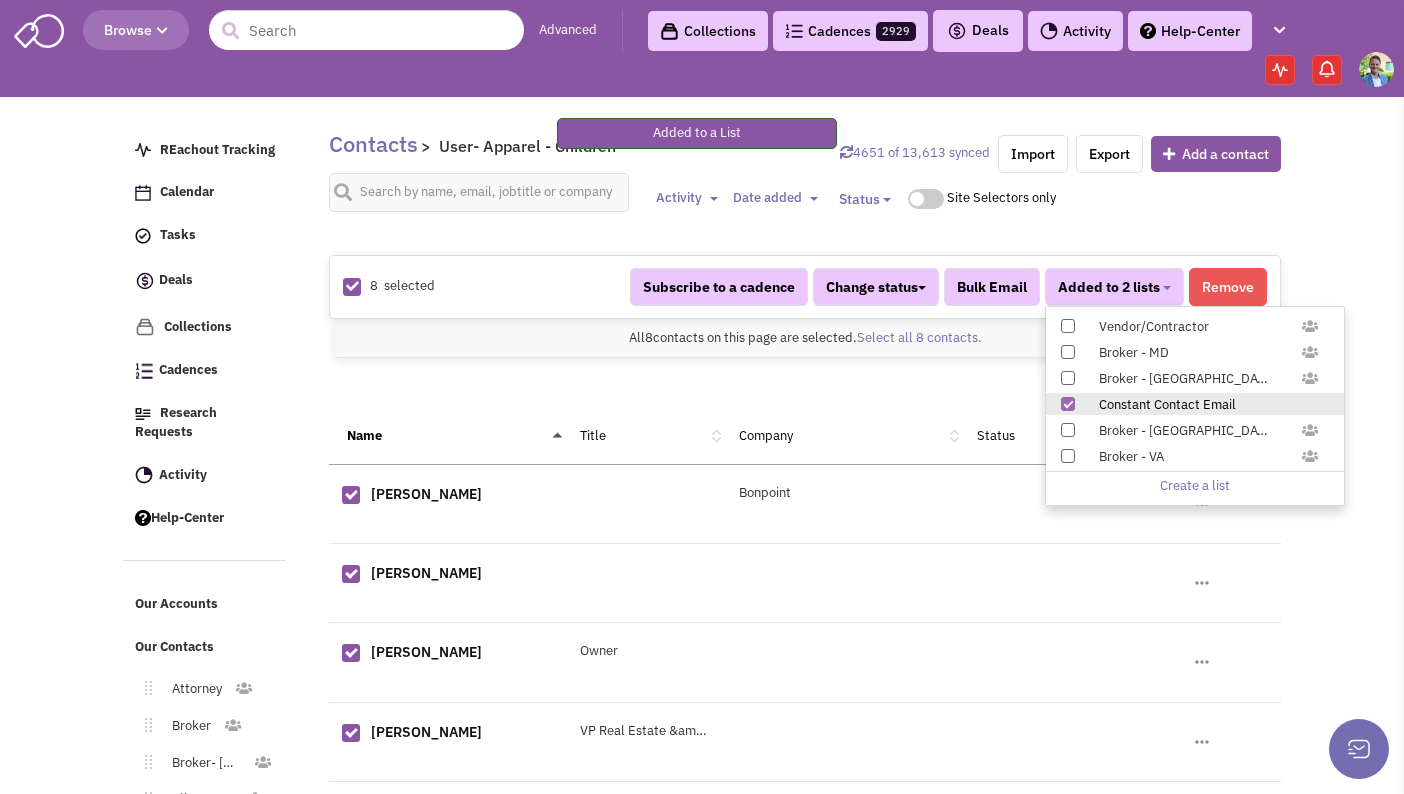click on "REachout Tracking
Calendar
Tasks
Completed Tasks
Deals
Team Deals
Toggle Dropdown
Edit pipeline
Archive
Clientlook  imported deals Archive" at bounding box center (212, 527) 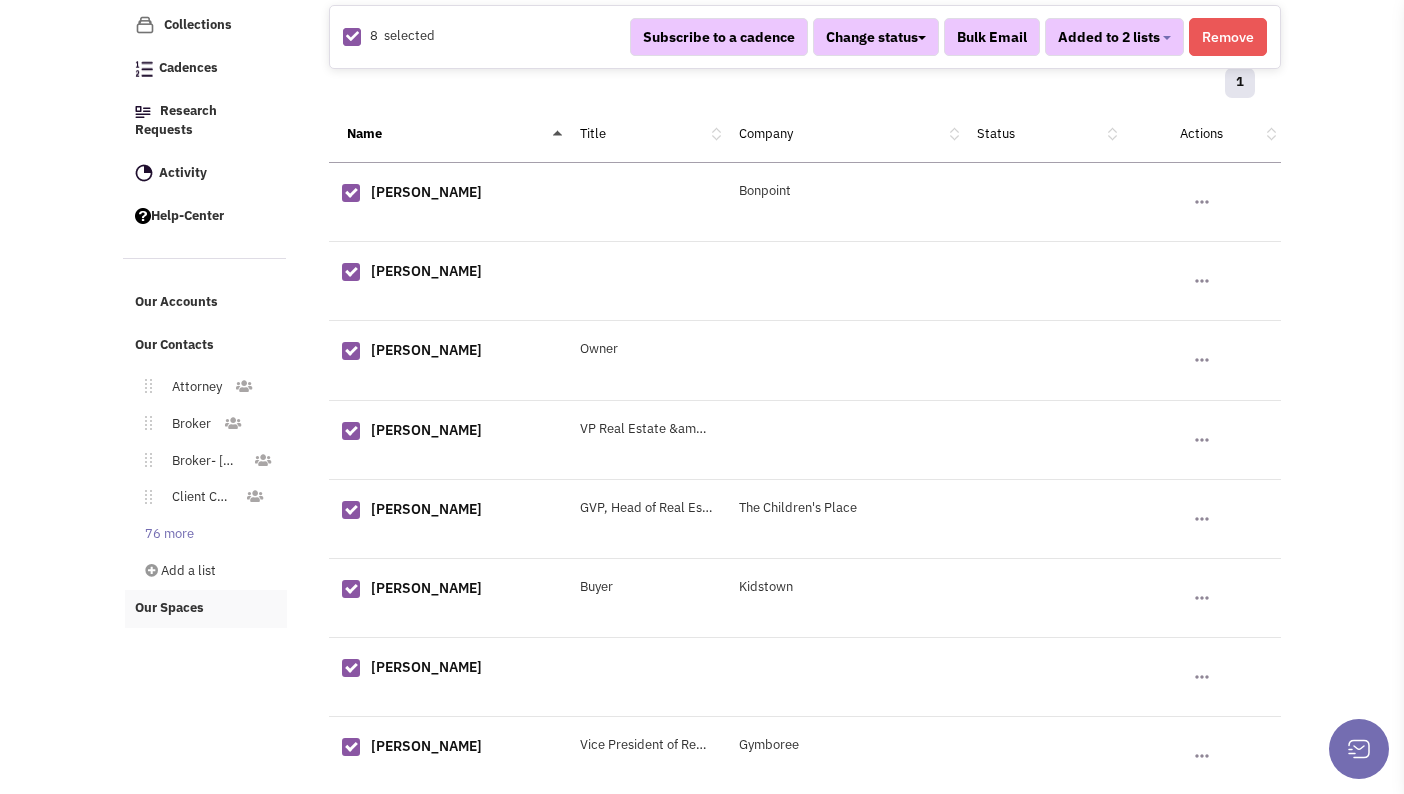 scroll, scrollTop: 327, scrollLeft: 0, axis: vertical 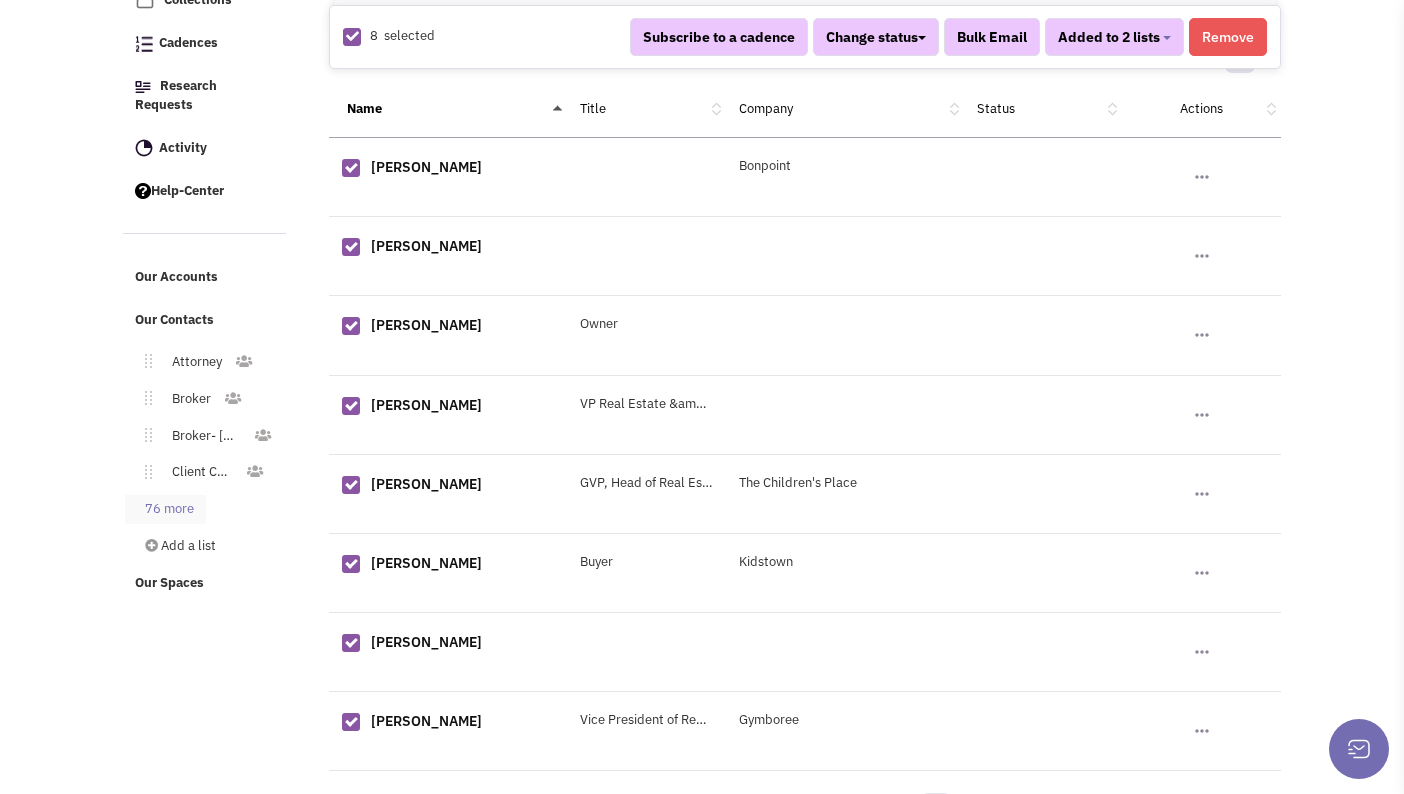 click on "76 more" at bounding box center [165, 509] 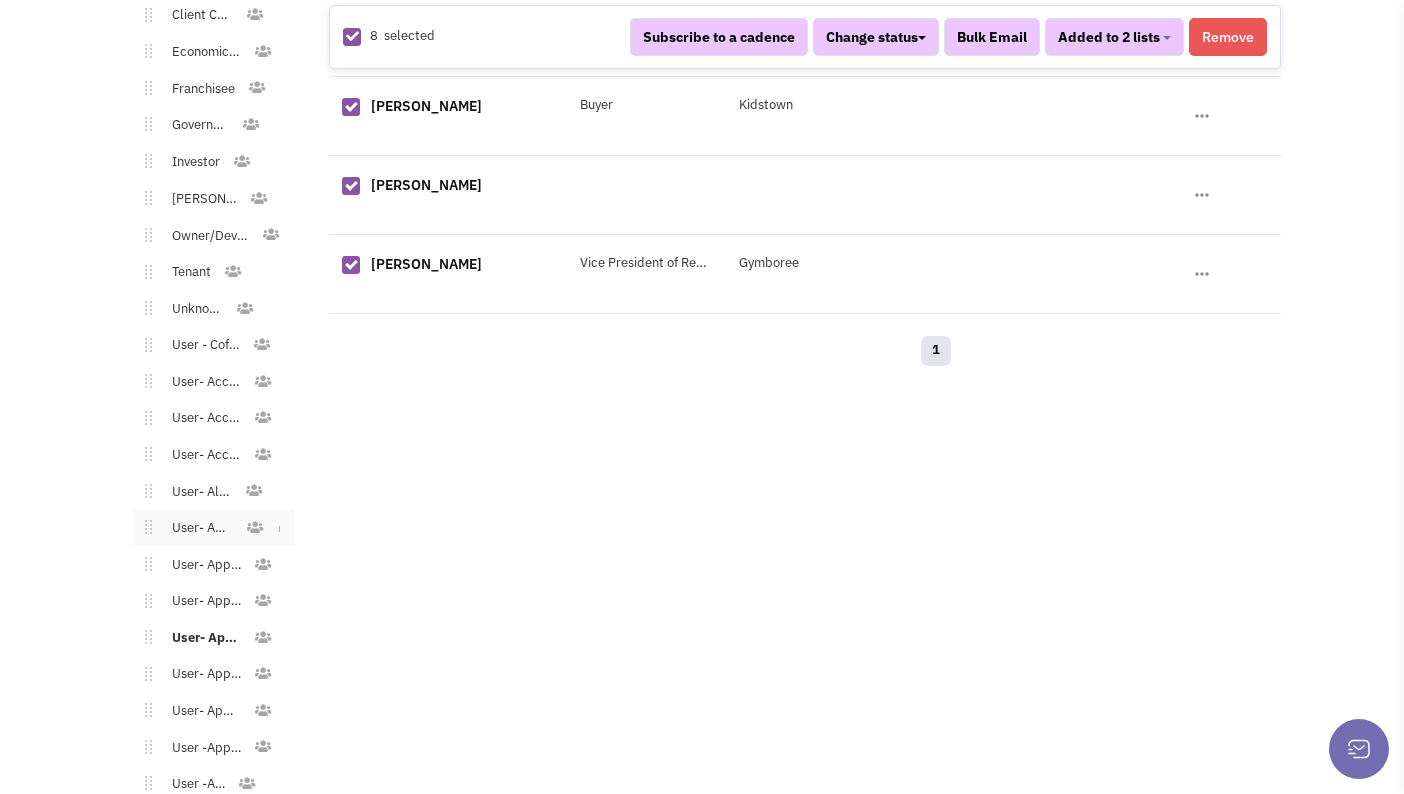 scroll, scrollTop: 918, scrollLeft: 0, axis: vertical 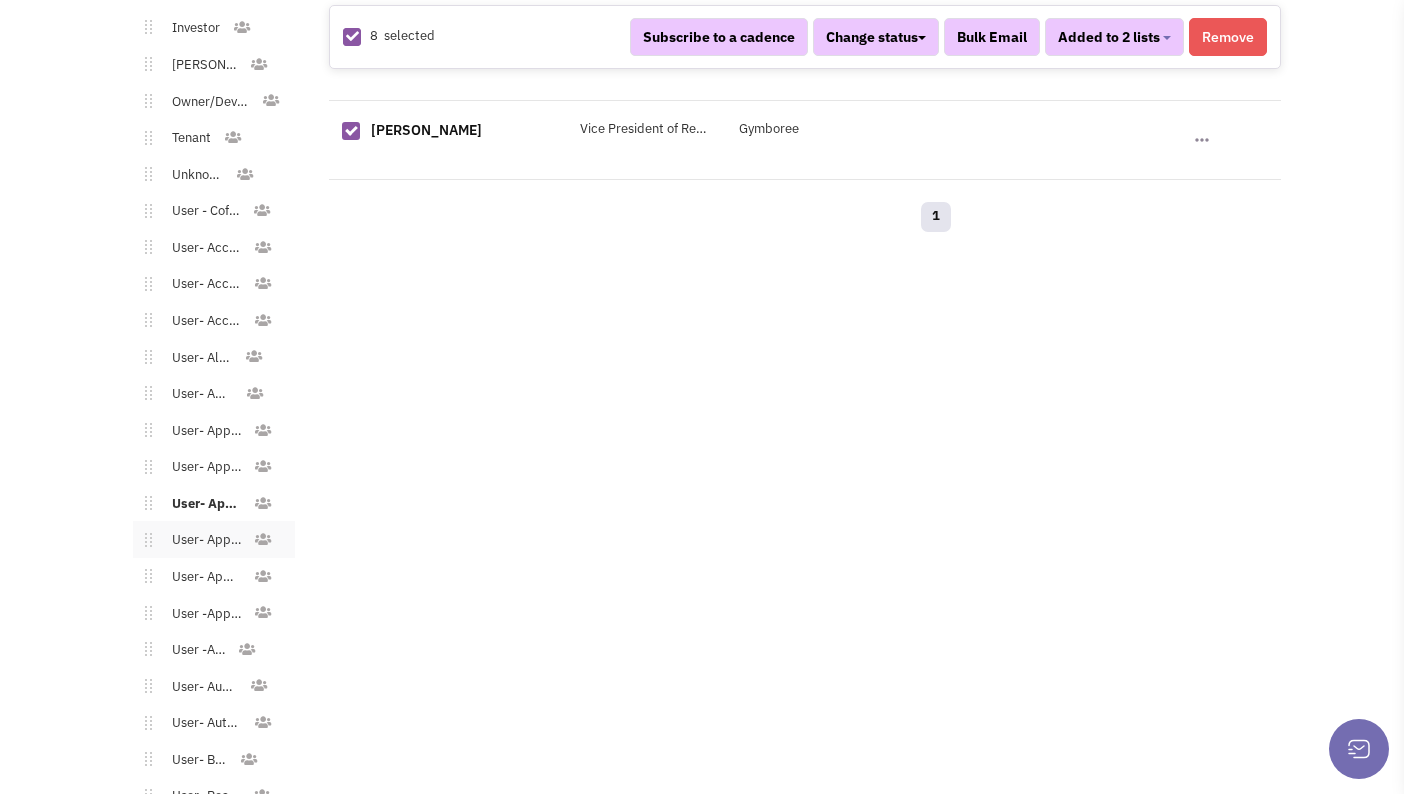 click on "User- Apparel - Men's" at bounding box center (202, 540) 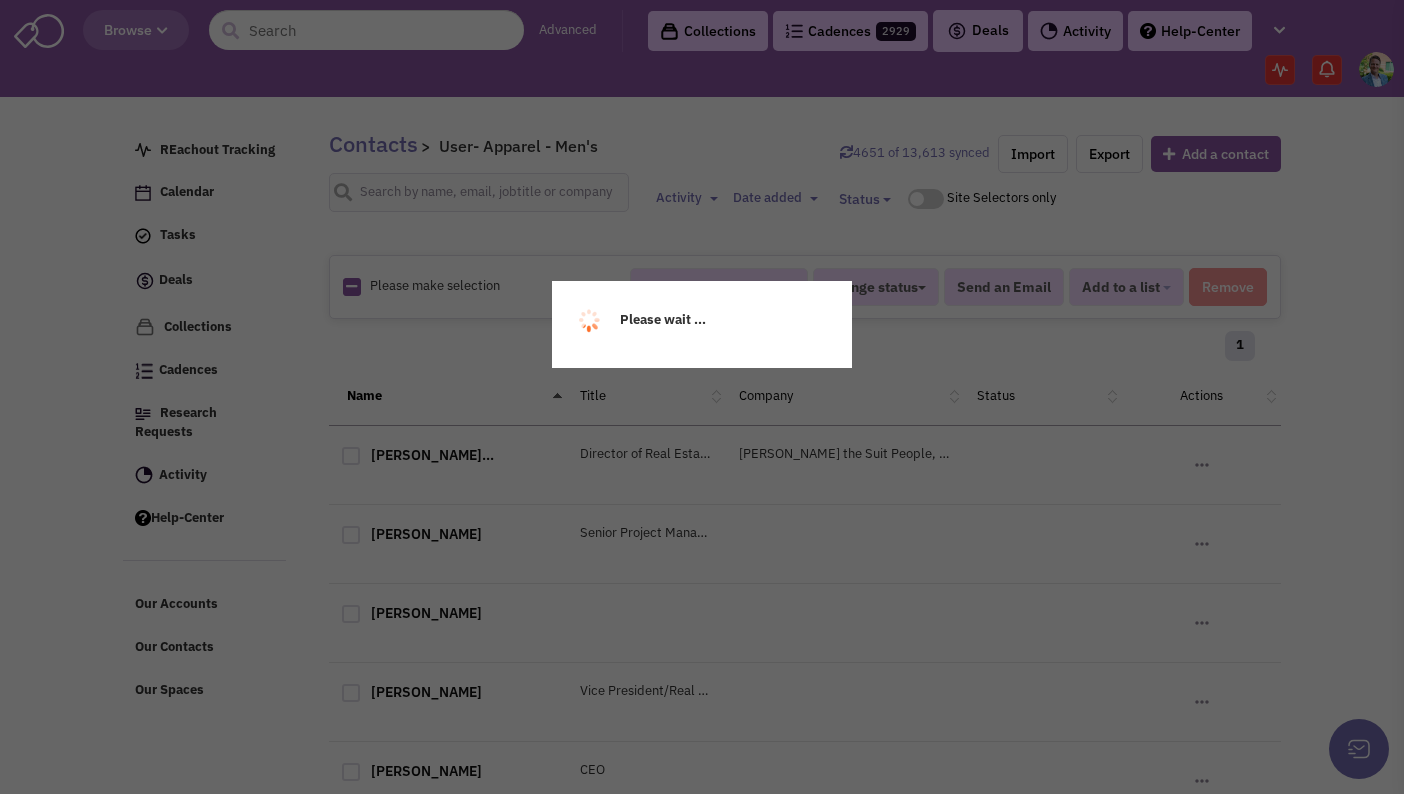scroll, scrollTop: 0, scrollLeft: 0, axis: both 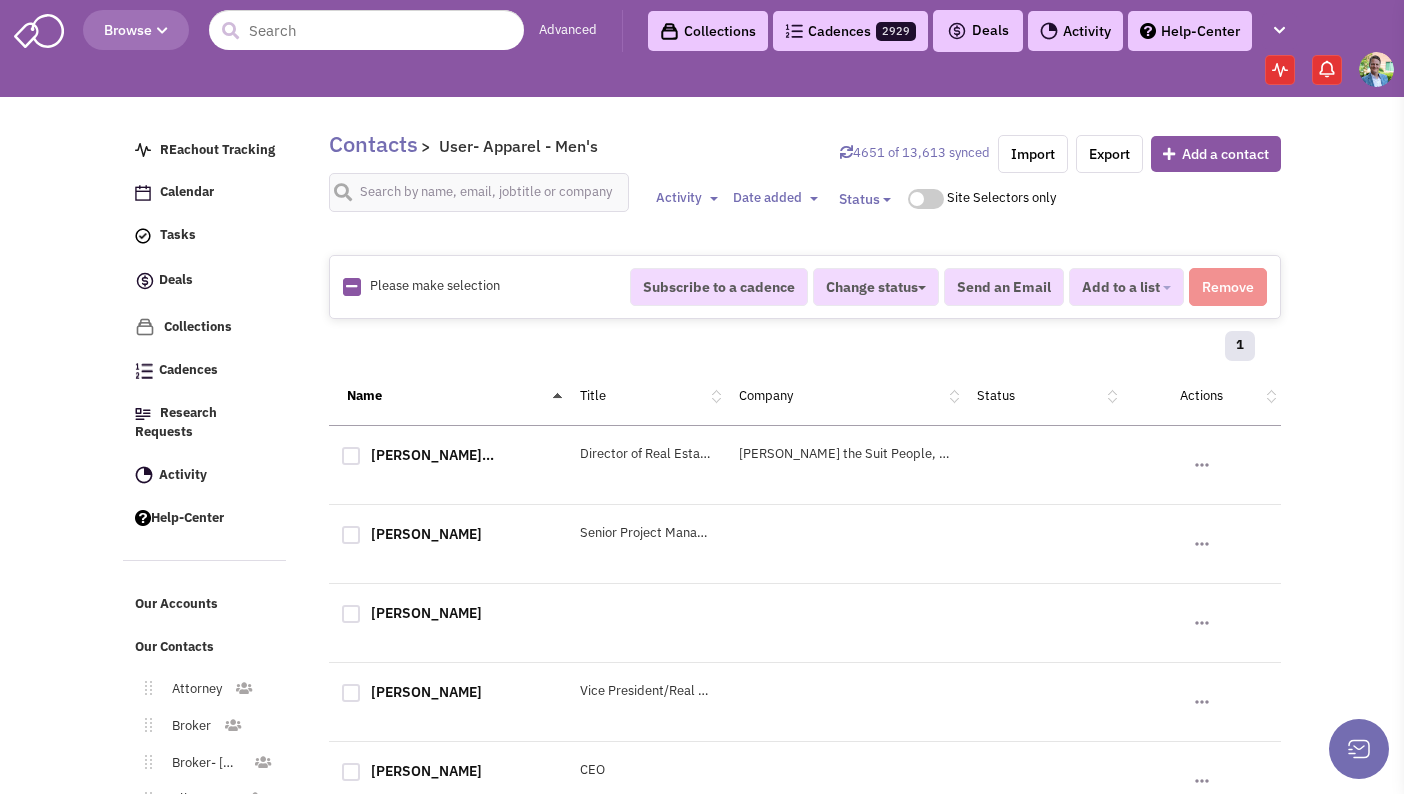 click at bounding box center [351, 286] 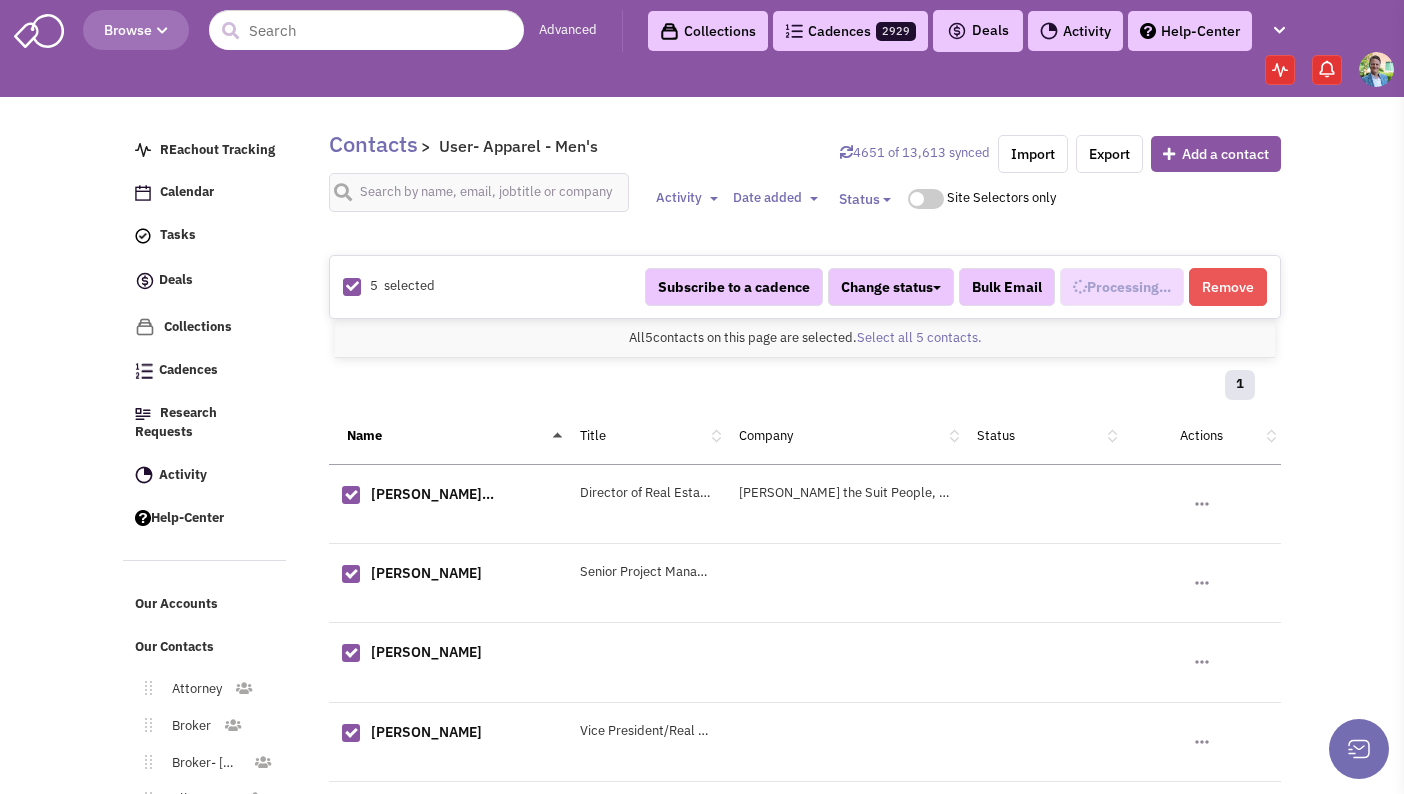 scroll, scrollTop: 407, scrollLeft: 0, axis: vertical 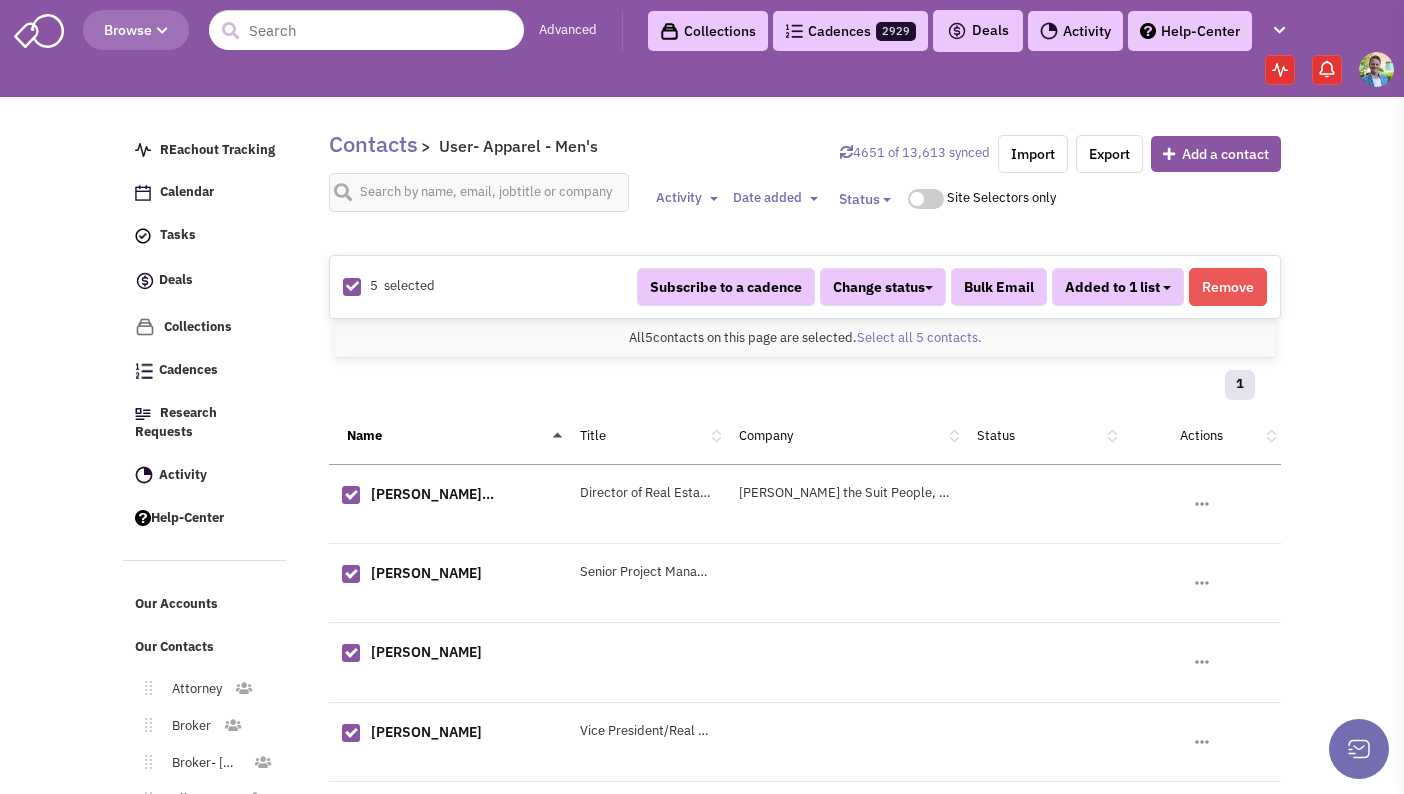 click on "Added to 1 list" at bounding box center [1118, 287] 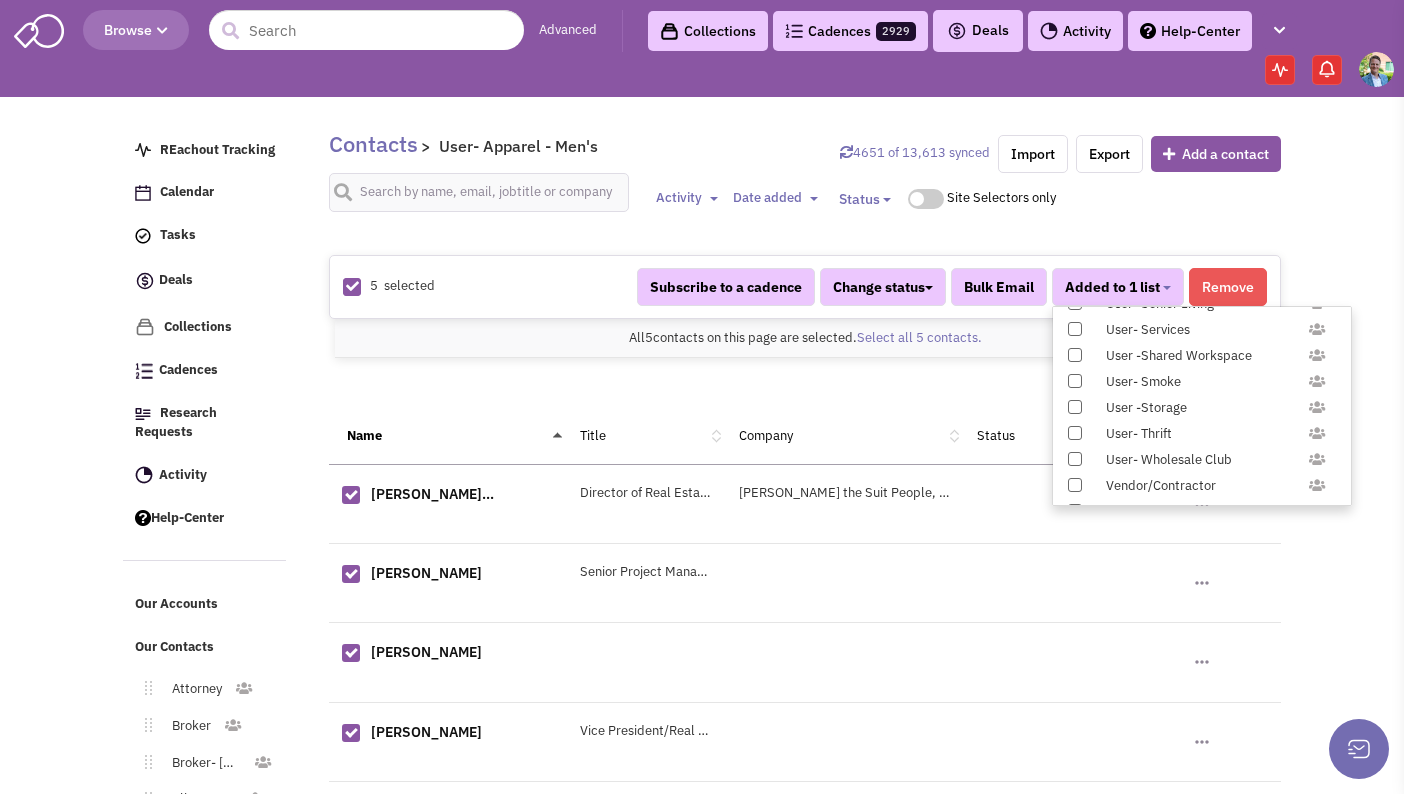 scroll, scrollTop: 1958, scrollLeft: 0, axis: vertical 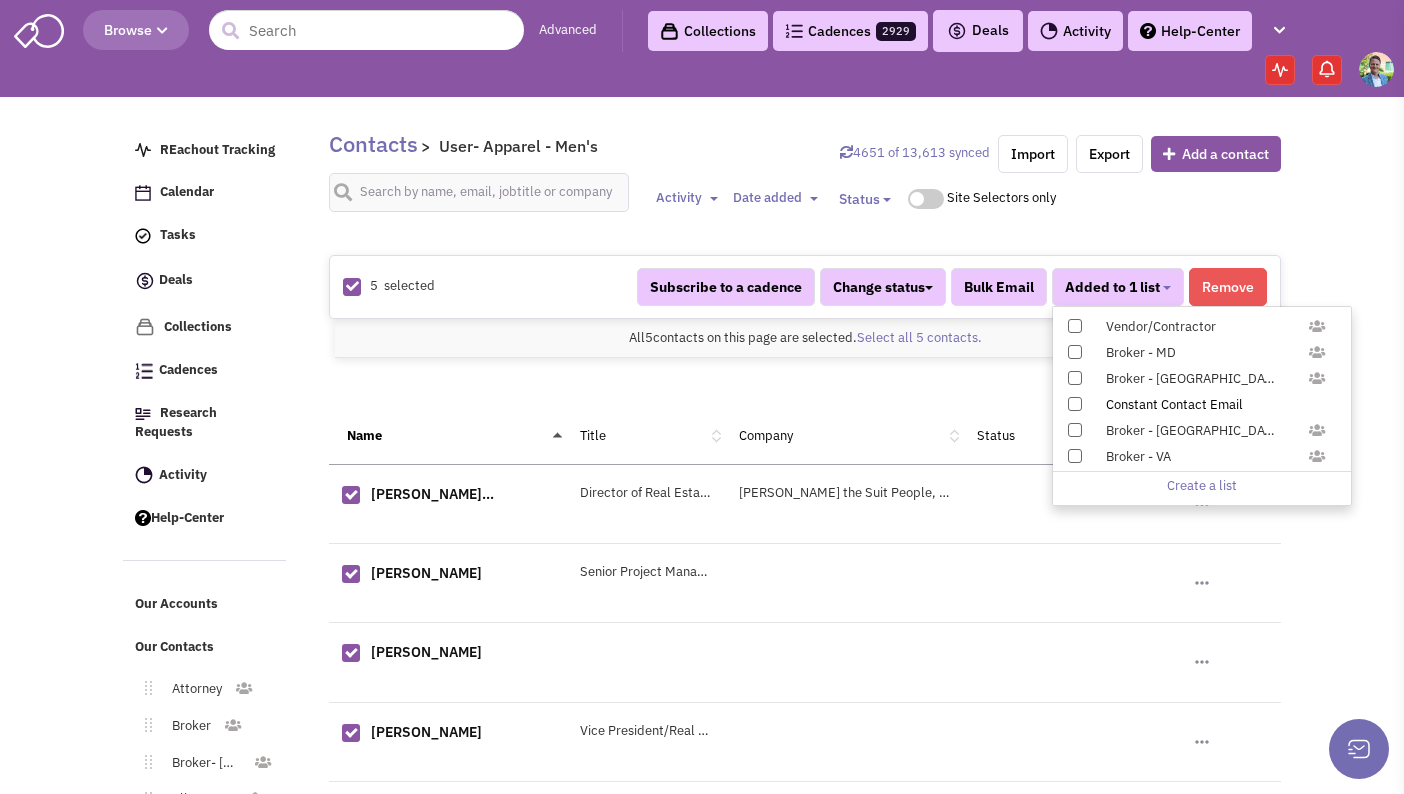 click at bounding box center (1075, 404) 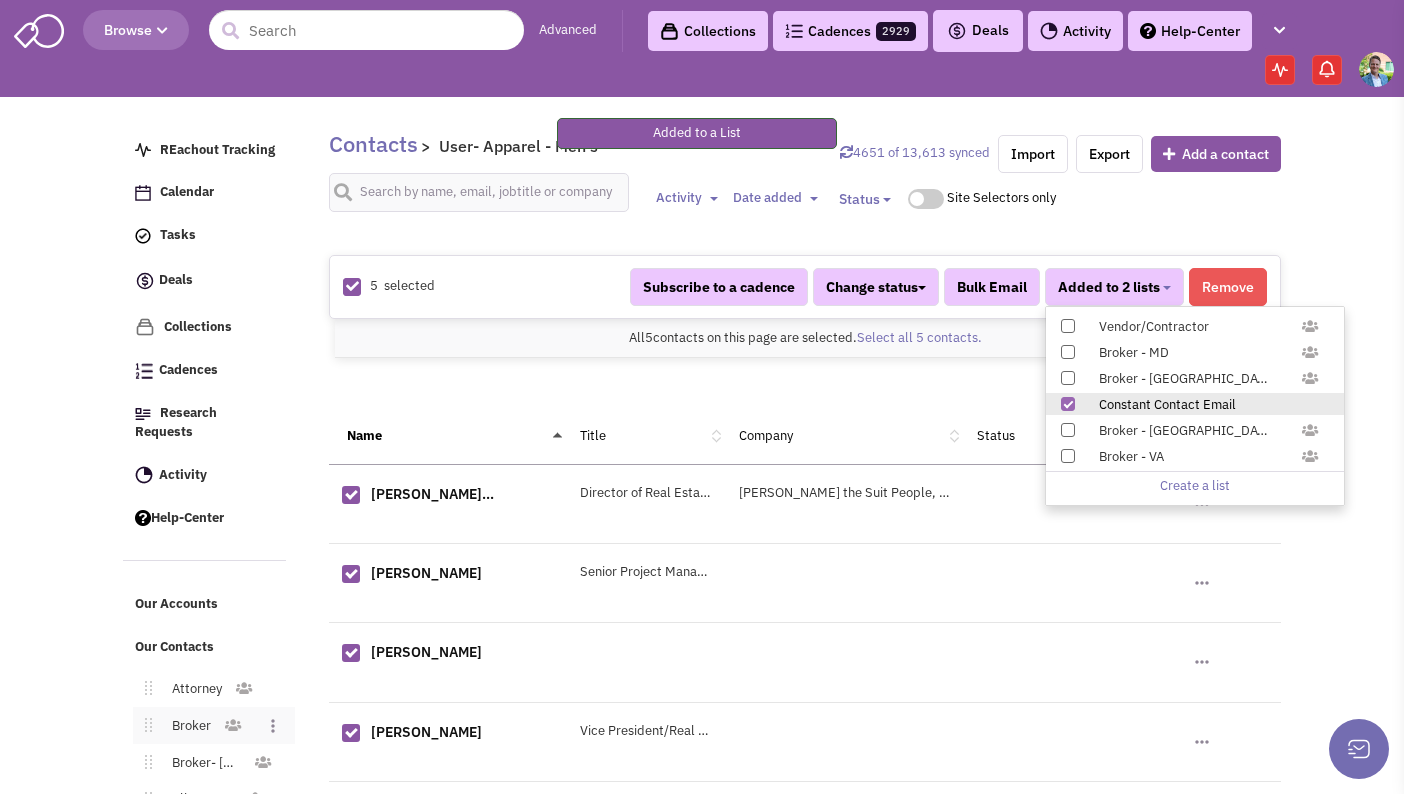 scroll, scrollTop: 126, scrollLeft: 0, axis: vertical 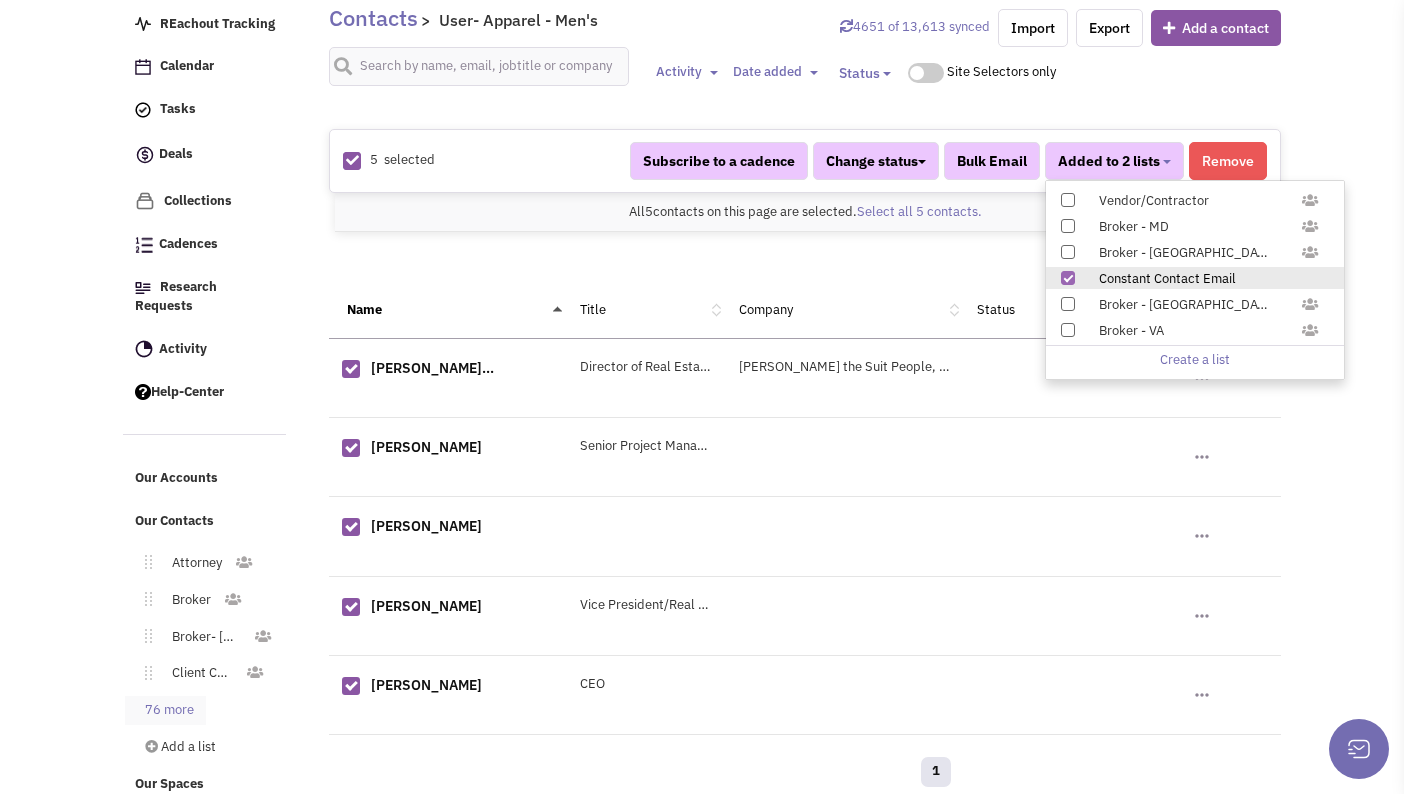 click on "76 more" at bounding box center [165, 710] 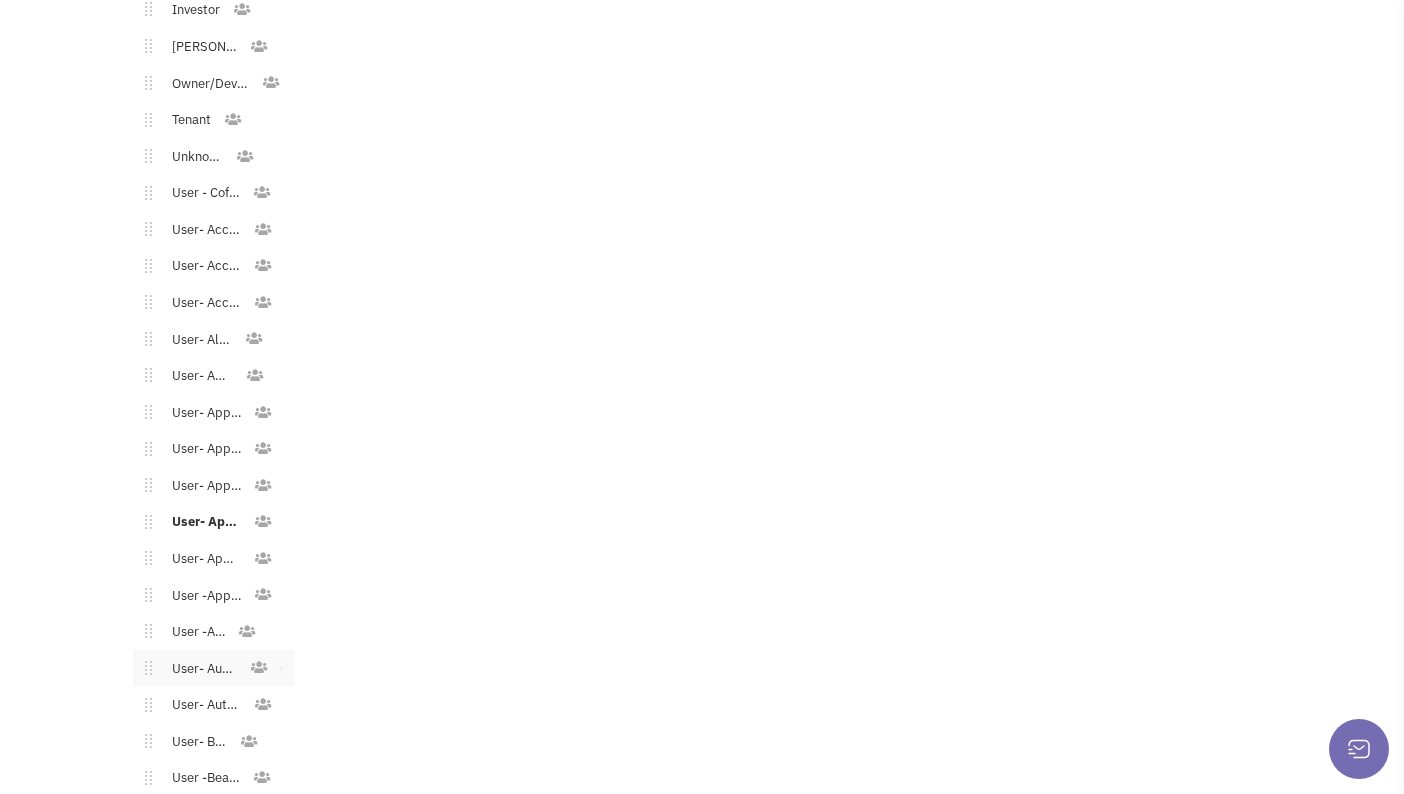 scroll, scrollTop: 1186, scrollLeft: 0, axis: vertical 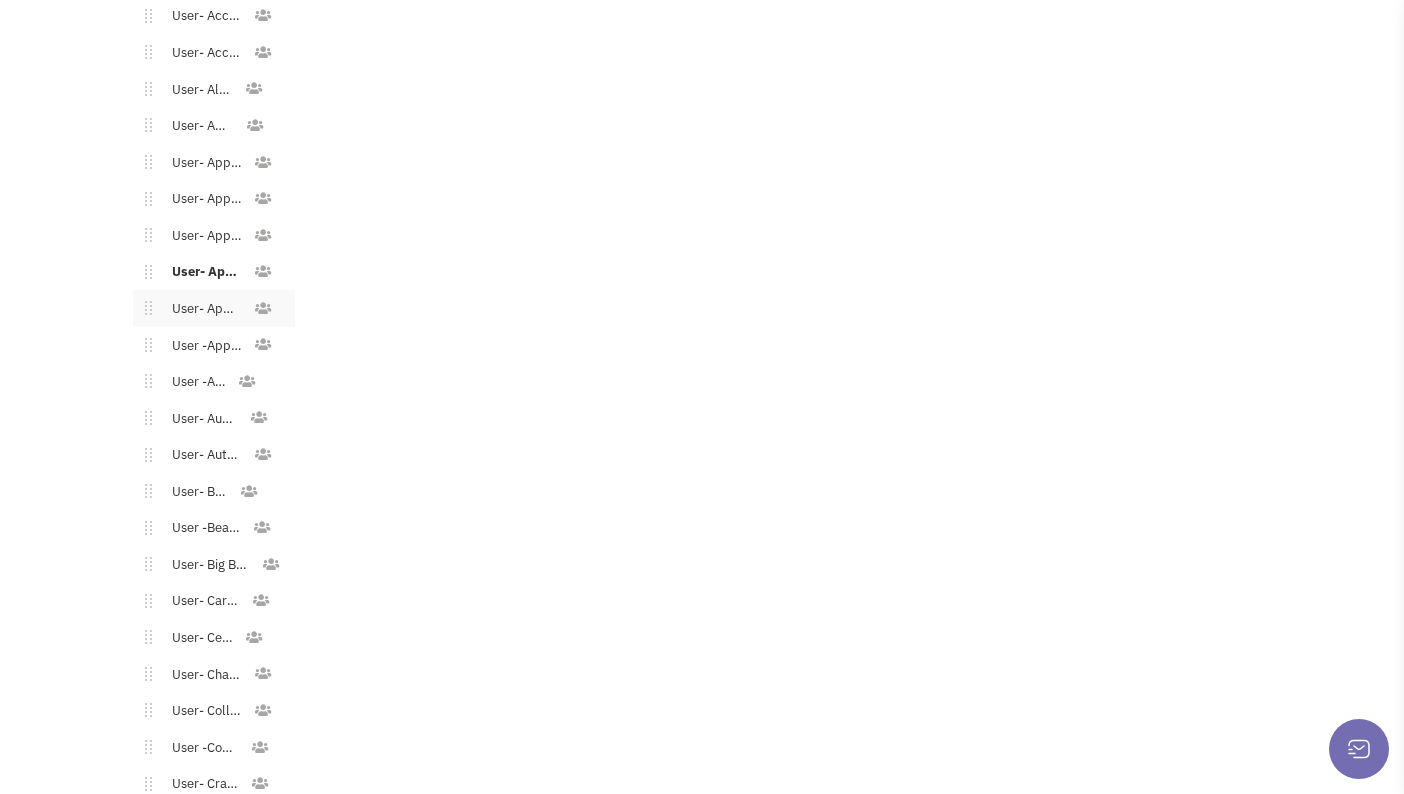 click on "User- Apparel - Teens" at bounding box center (202, 309) 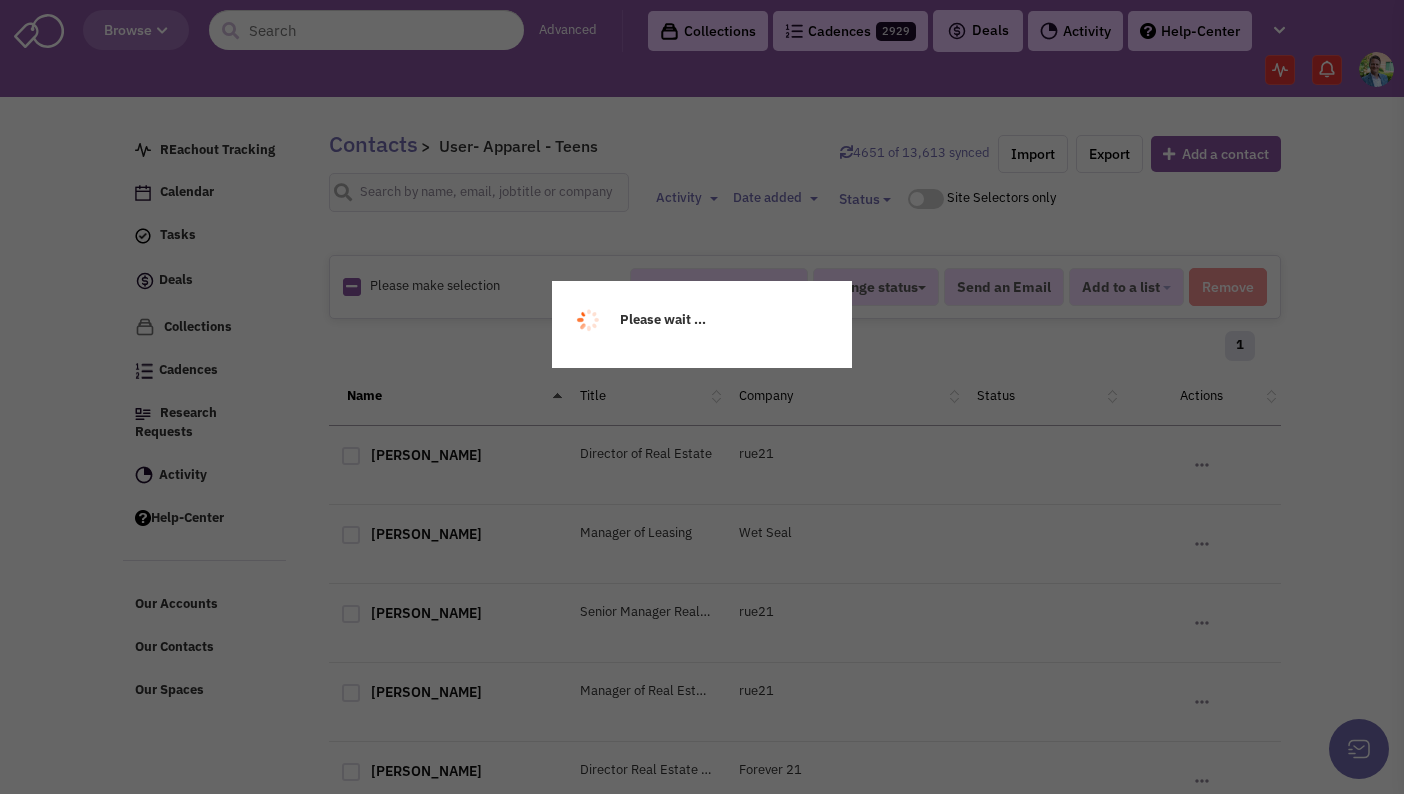scroll, scrollTop: 0, scrollLeft: 0, axis: both 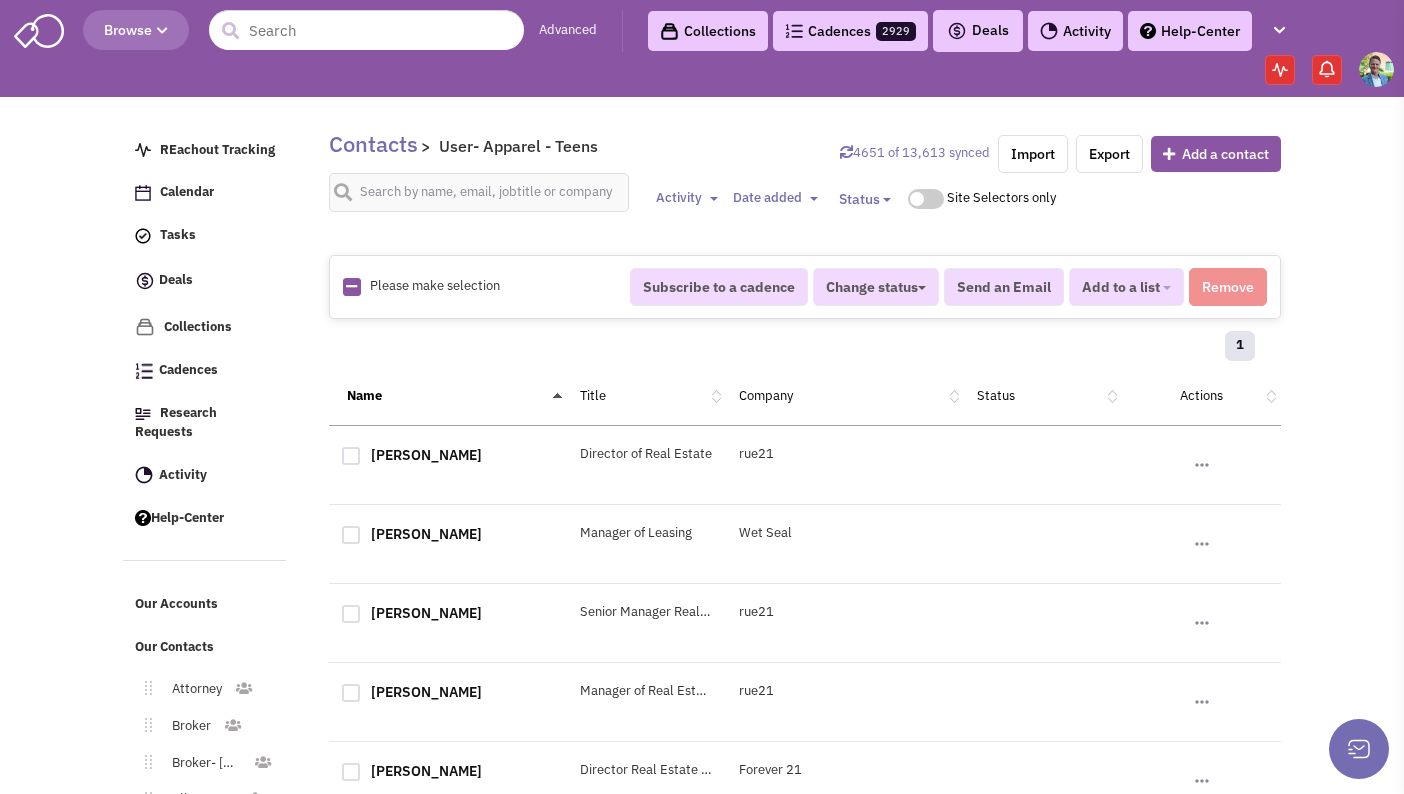 click at bounding box center (352, 287) 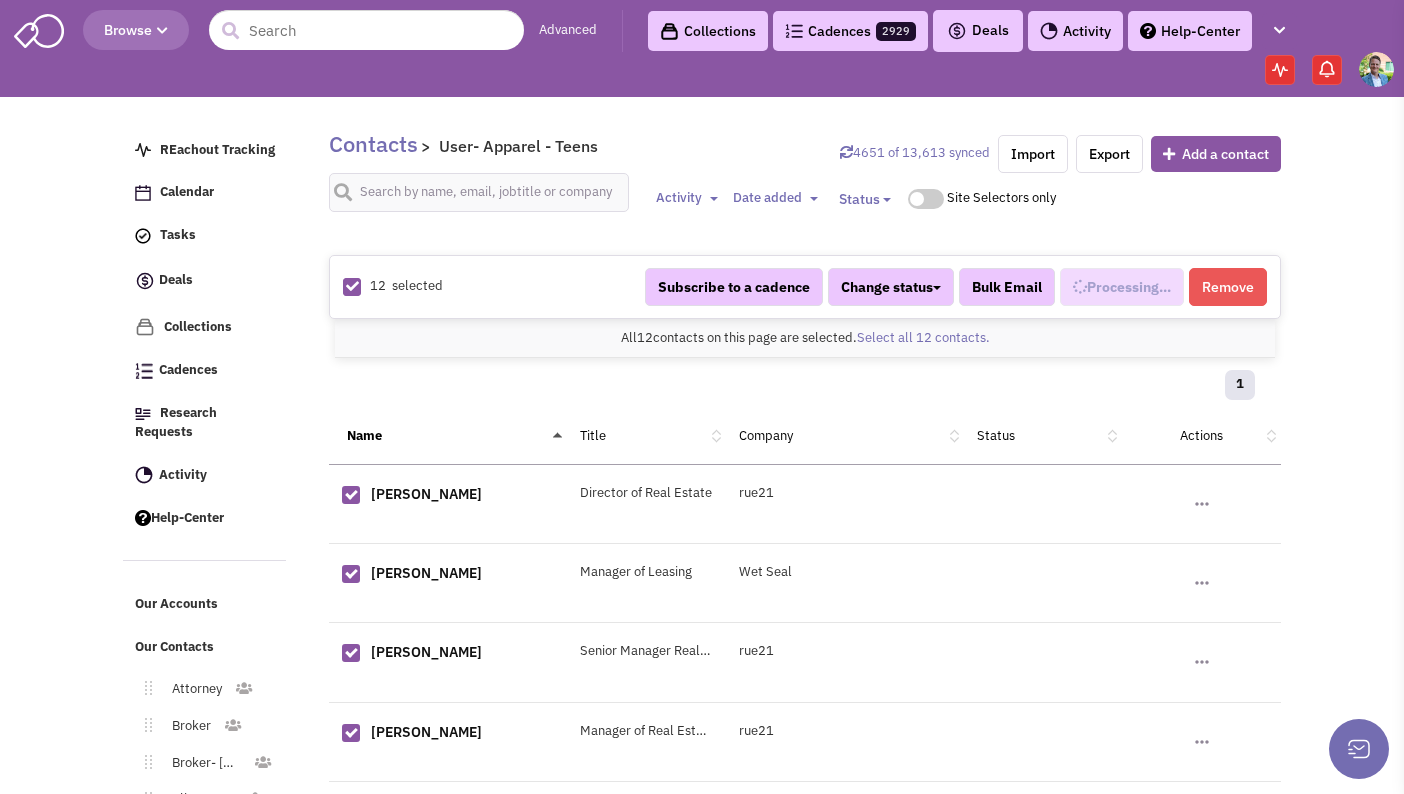 select on "542" 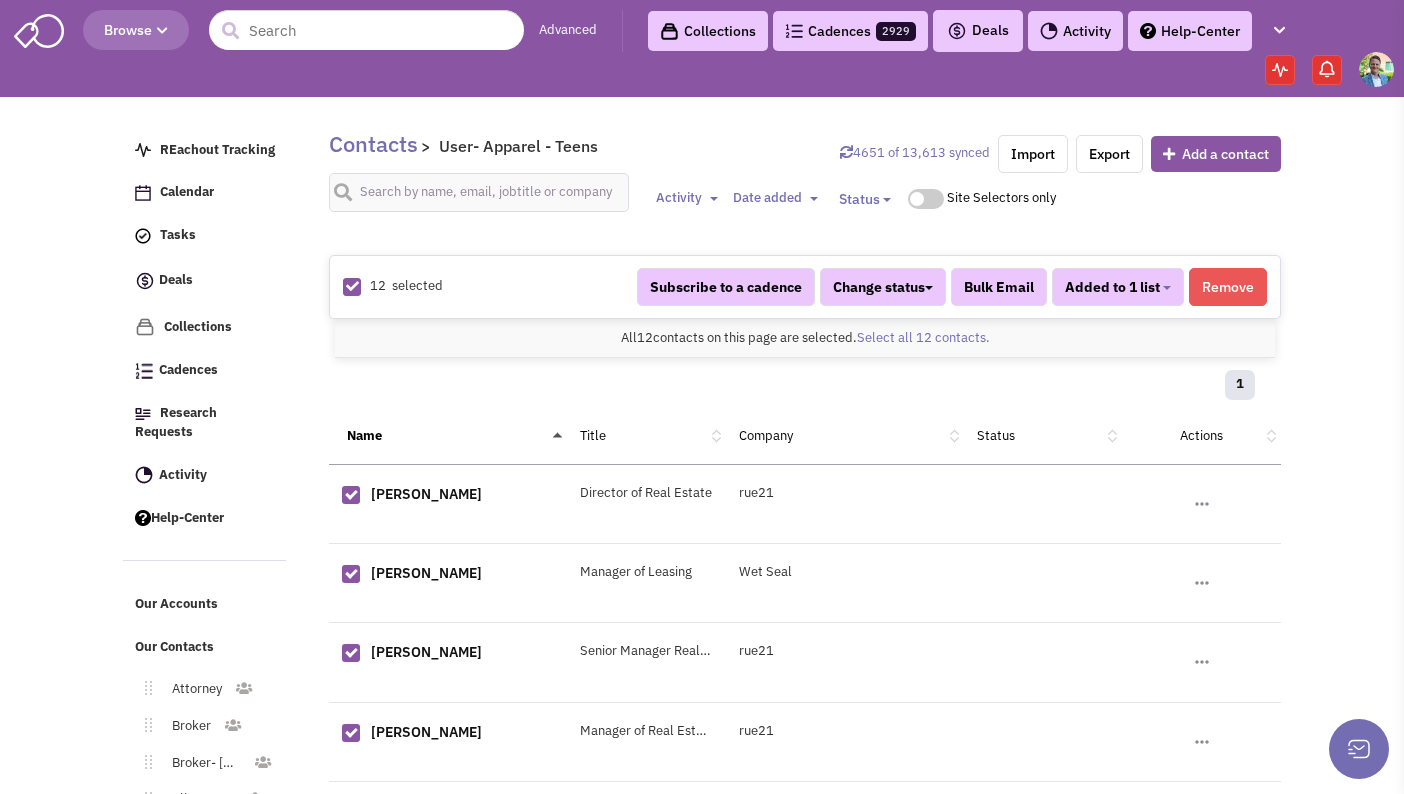 scroll, scrollTop: 426, scrollLeft: 0, axis: vertical 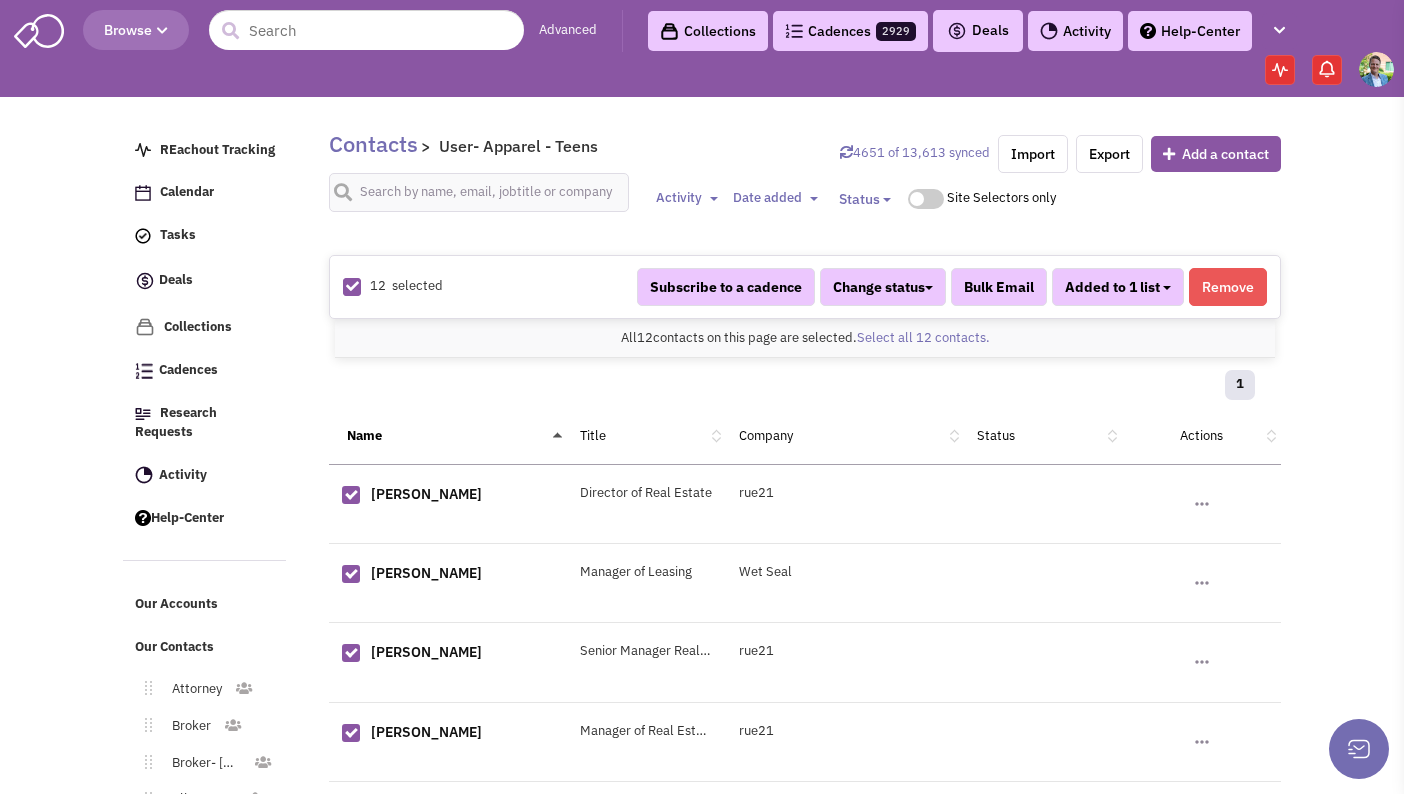 click on "Added to 1 list" at bounding box center [1112, 287] 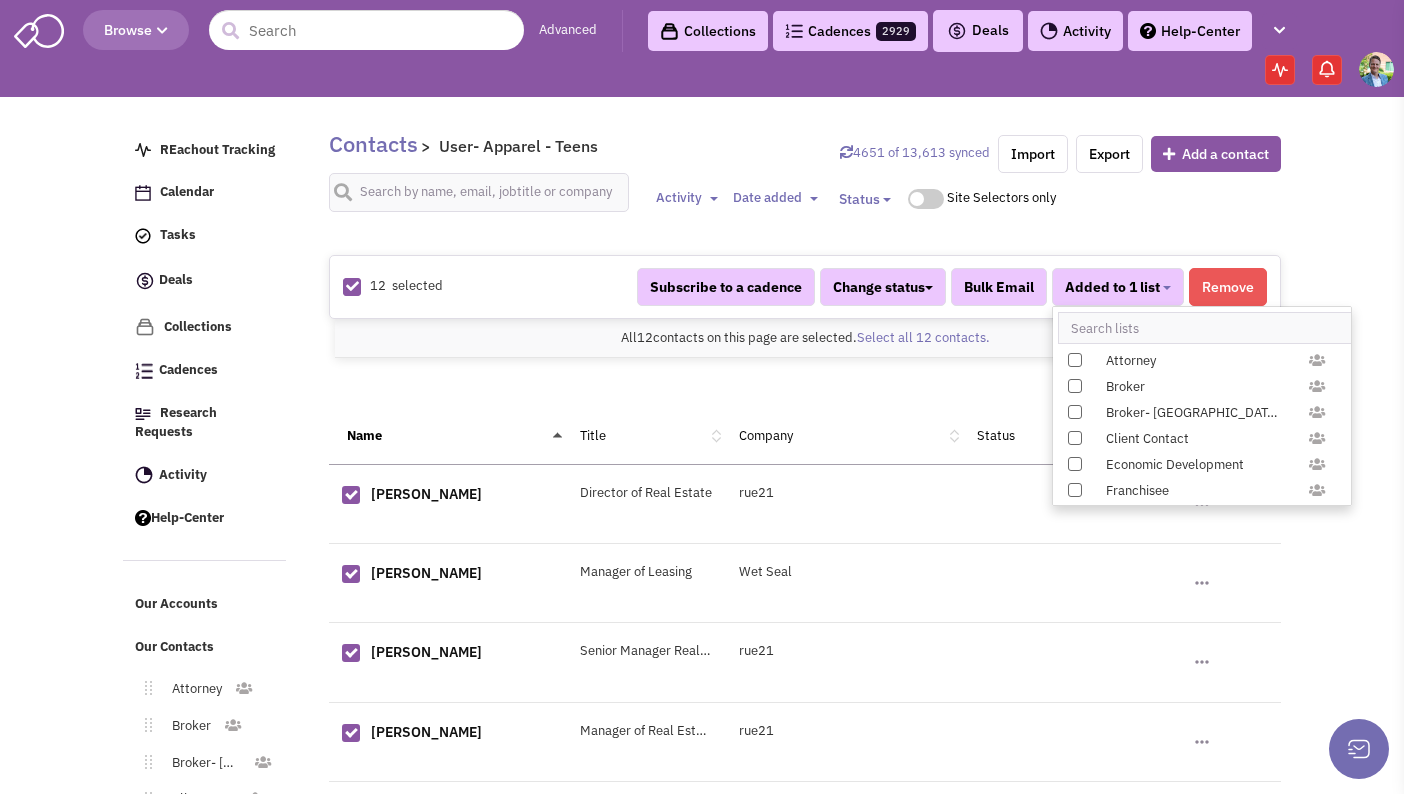 scroll, scrollTop: 1958, scrollLeft: 0, axis: vertical 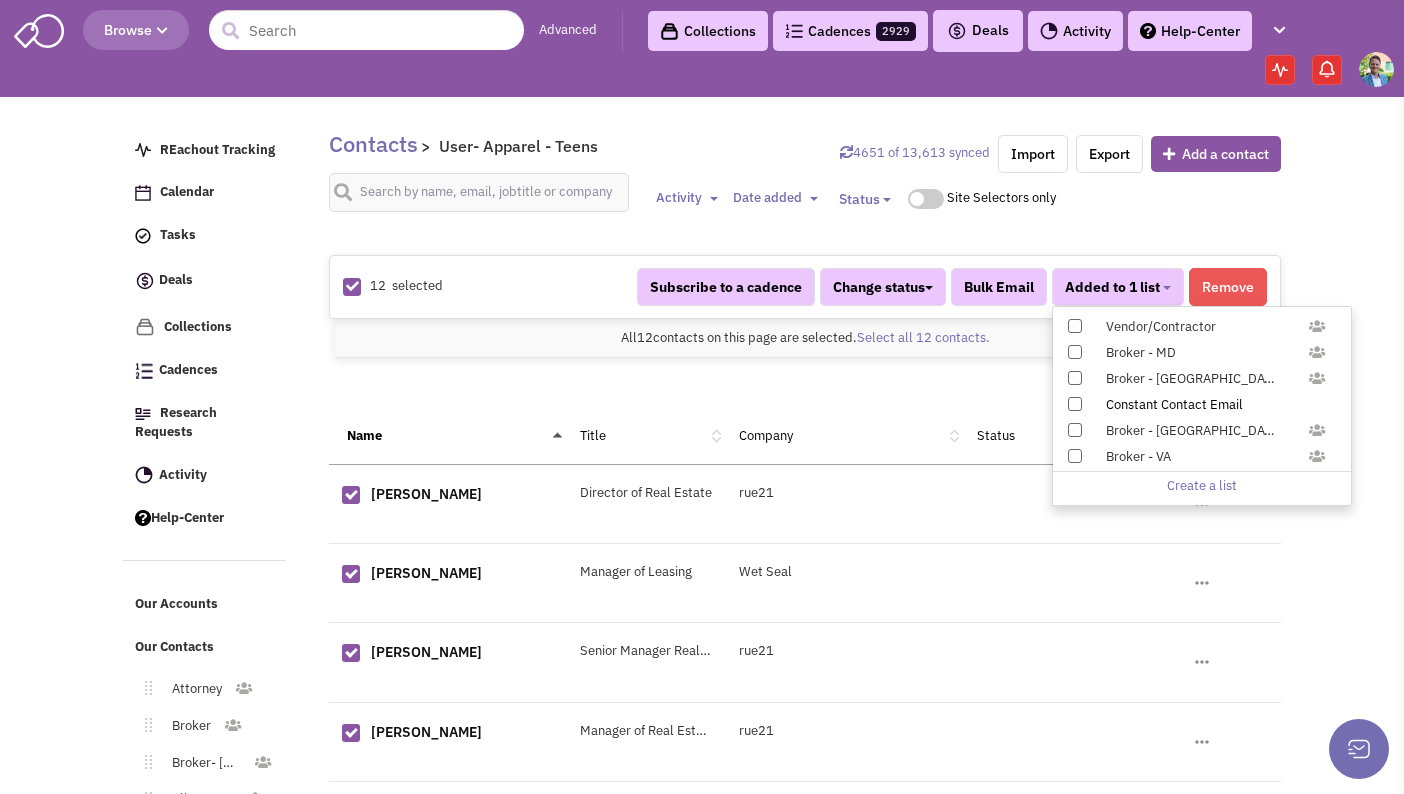 click at bounding box center [1075, 404] 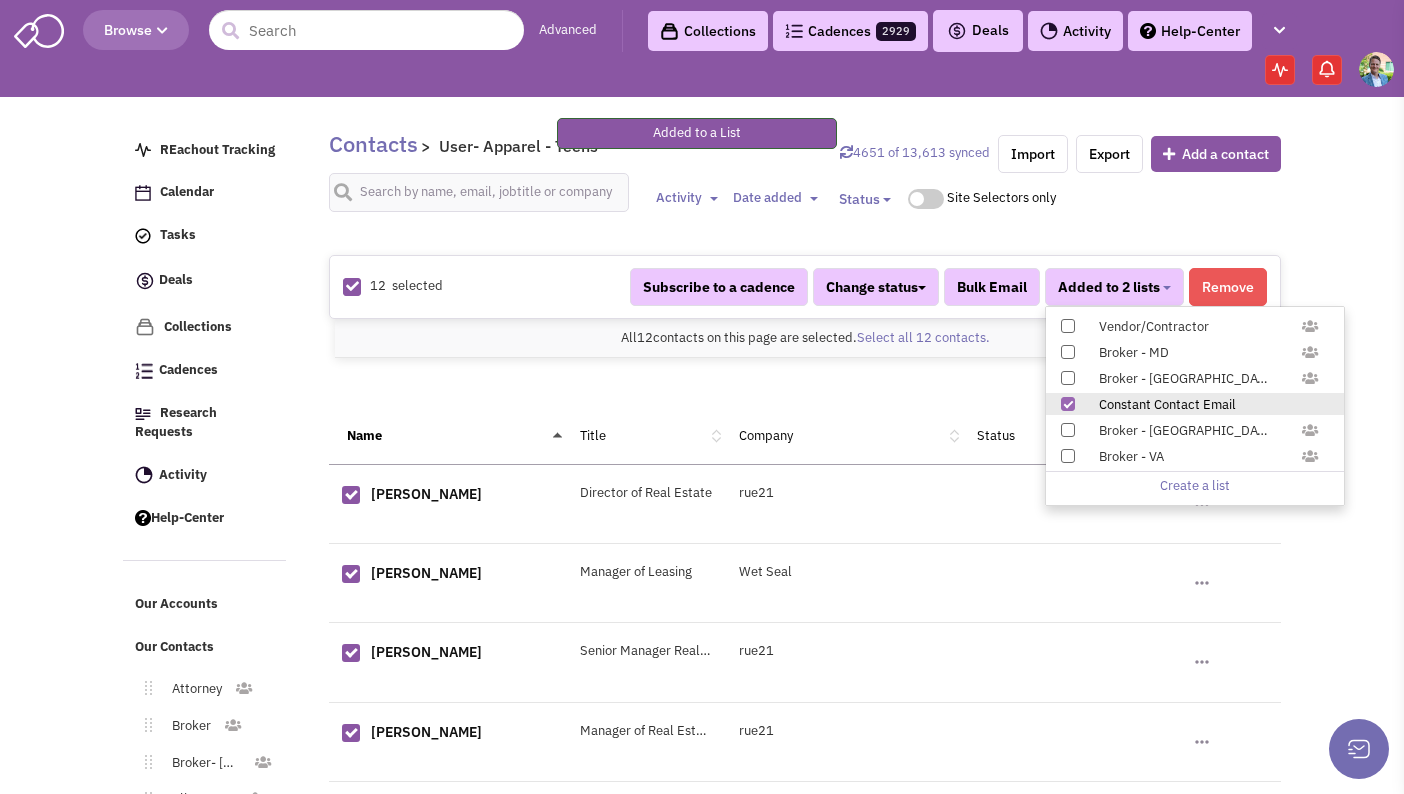 click on "REachout Tracking
Calendar
Tasks
Completed Tasks
Deals
Team Deals
Toggle Dropdown
Edit pipeline
Archive
Clientlook  imported deals Archive" at bounding box center [212, 527] 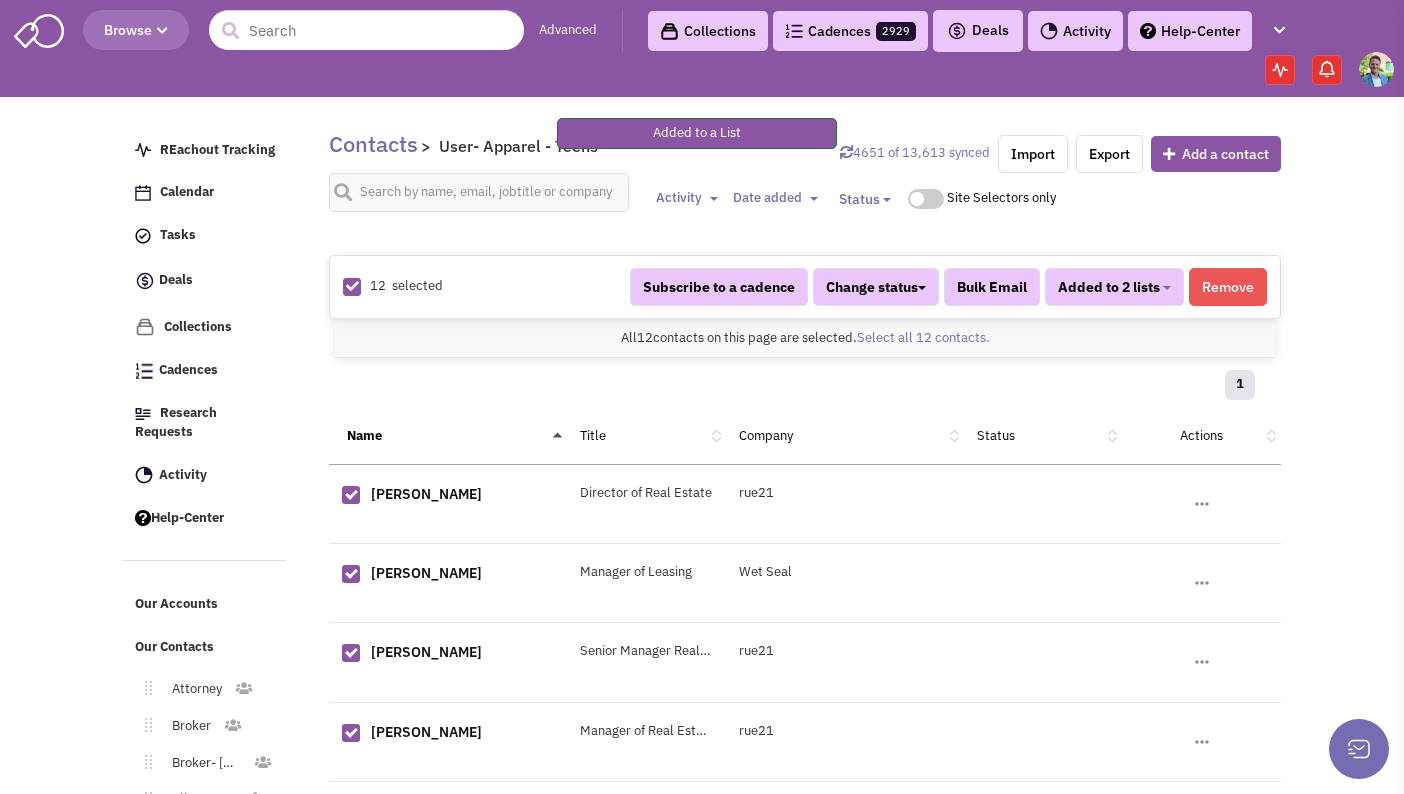 scroll, scrollTop: 301, scrollLeft: 0, axis: vertical 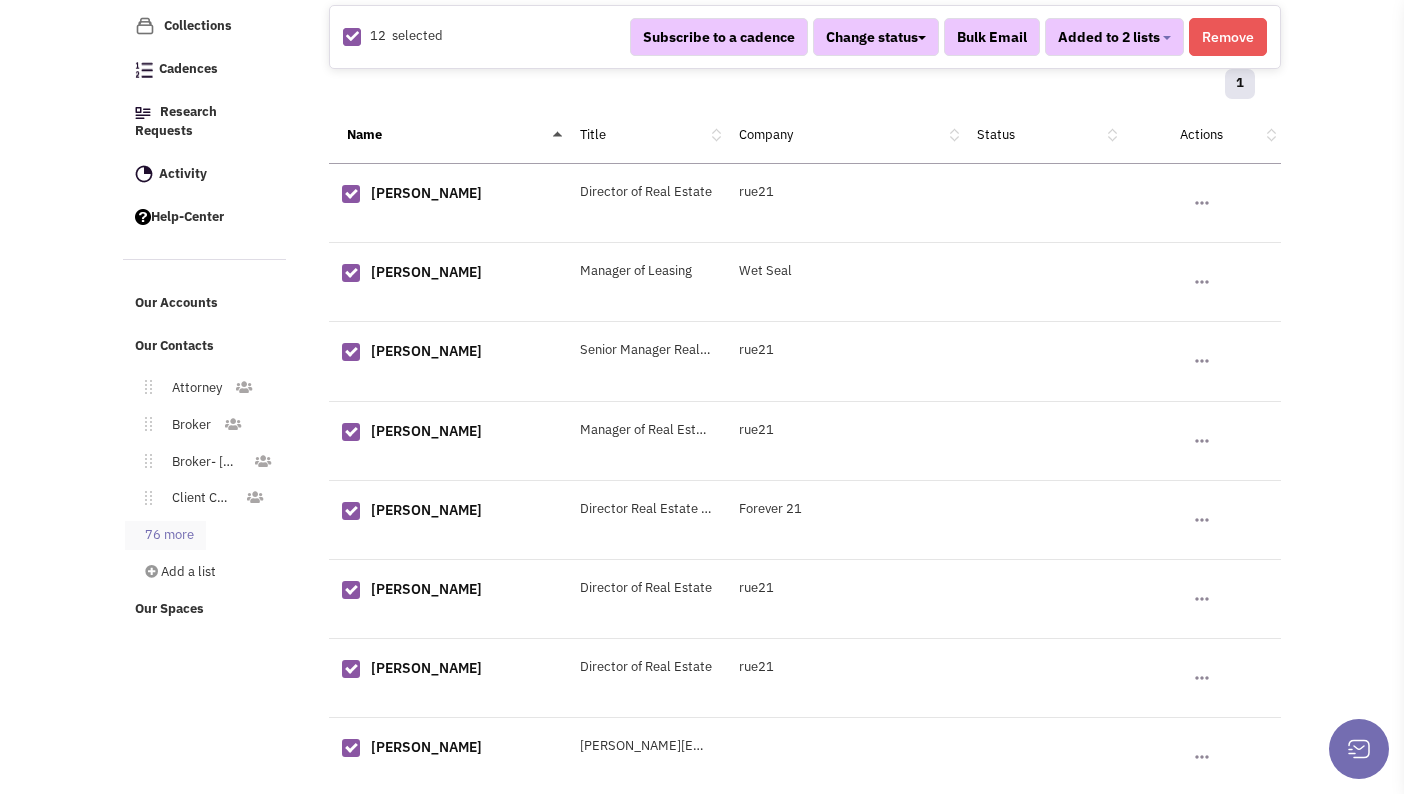 click on "76 more" at bounding box center (165, 535) 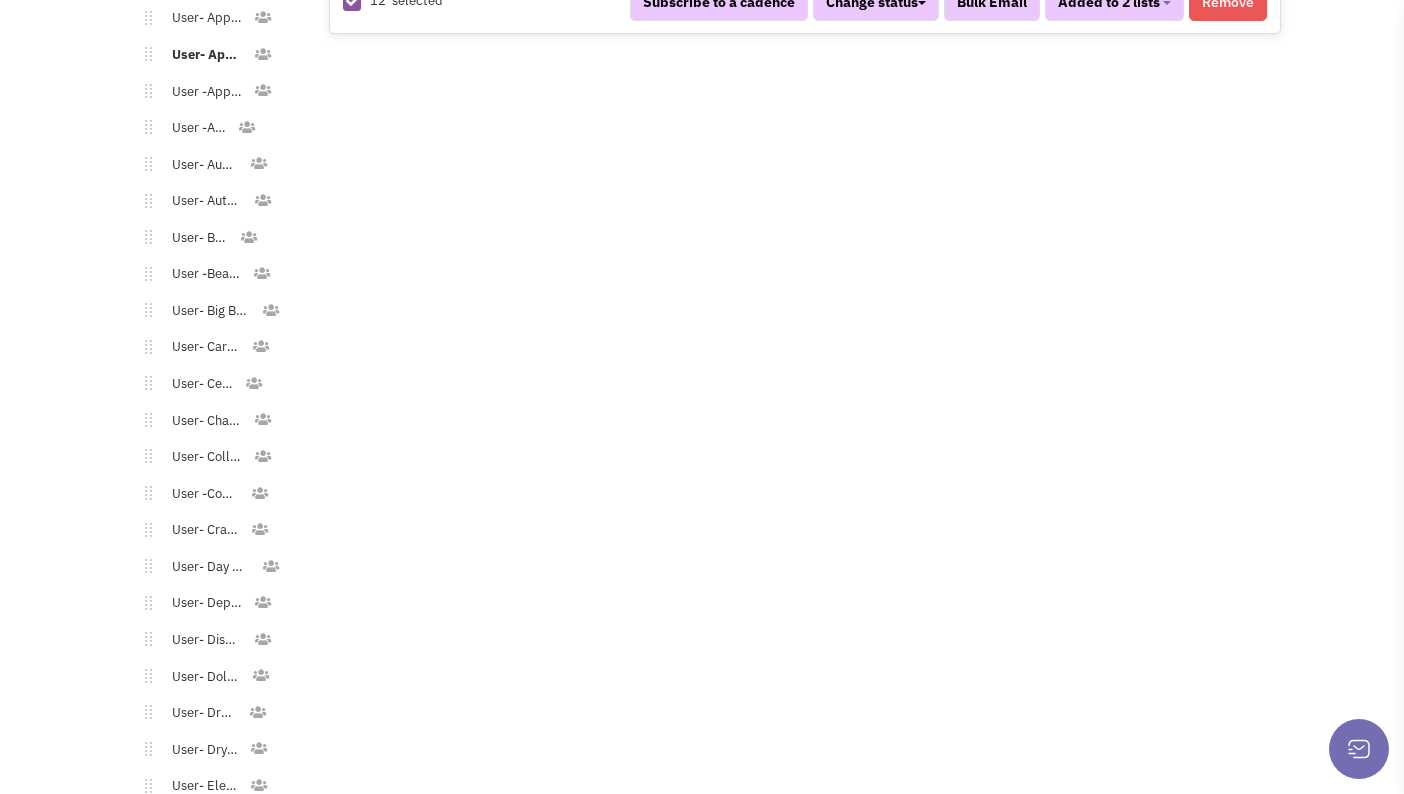 scroll, scrollTop: 1414, scrollLeft: 0, axis: vertical 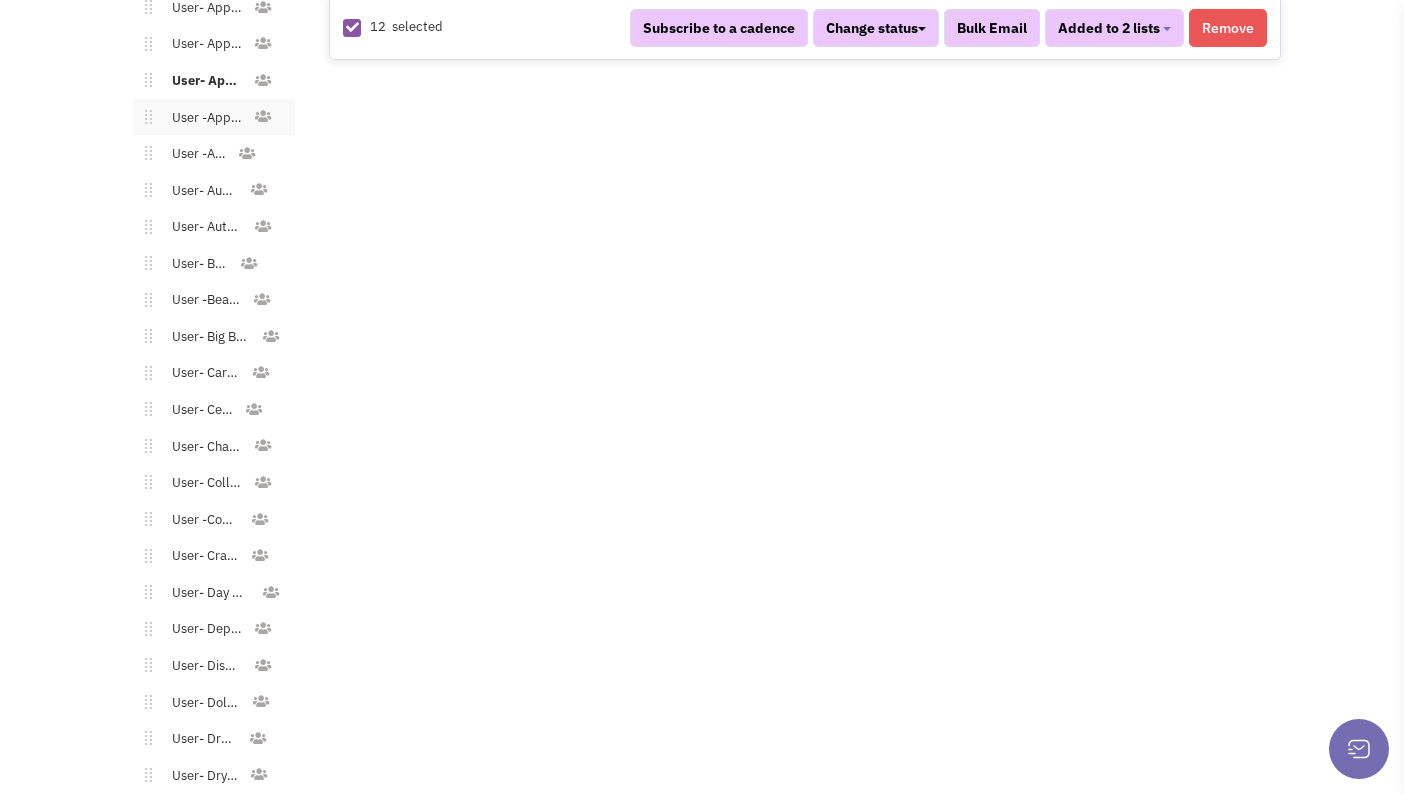 click on "User -Apparel - Women's" at bounding box center [202, 118] 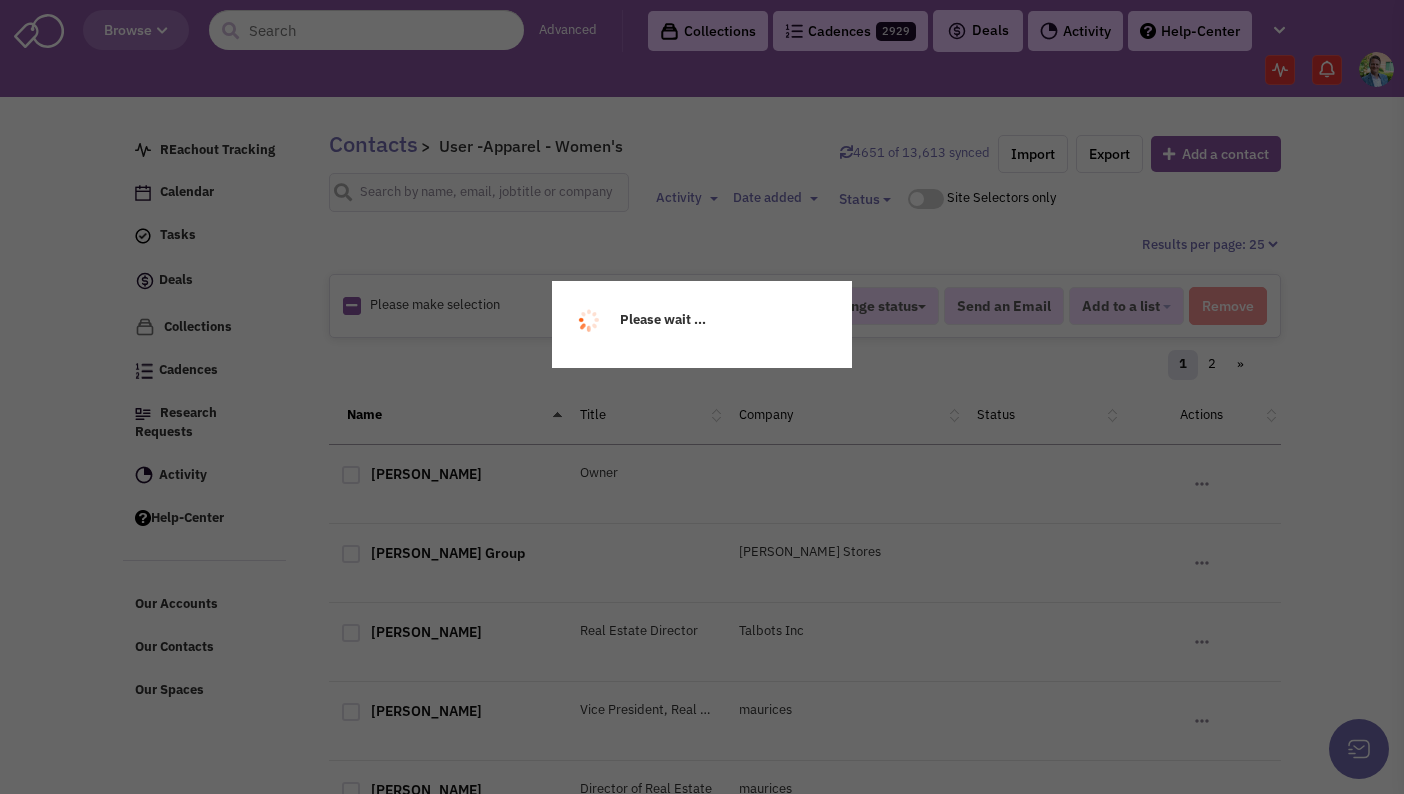 scroll, scrollTop: 0, scrollLeft: 0, axis: both 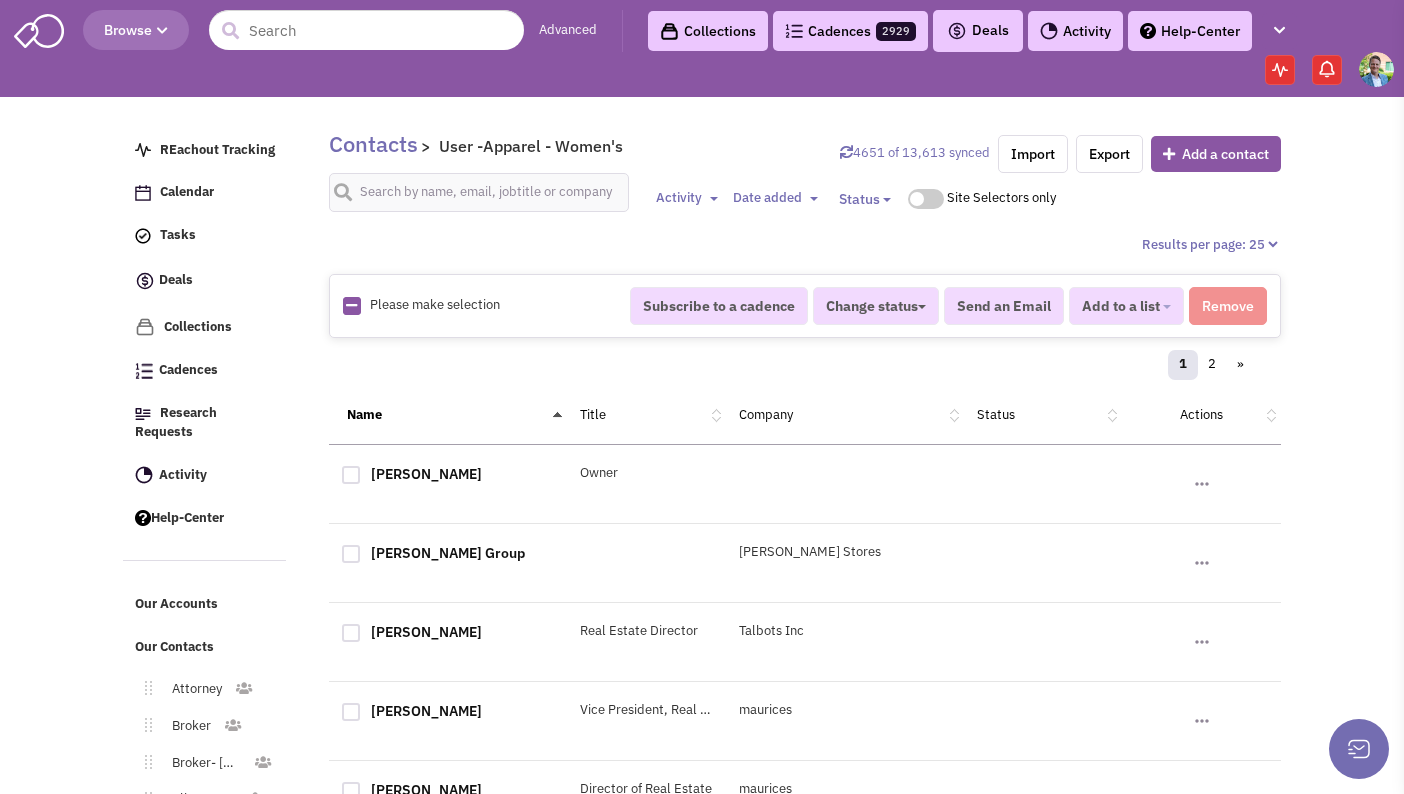 click at bounding box center (351, 305) 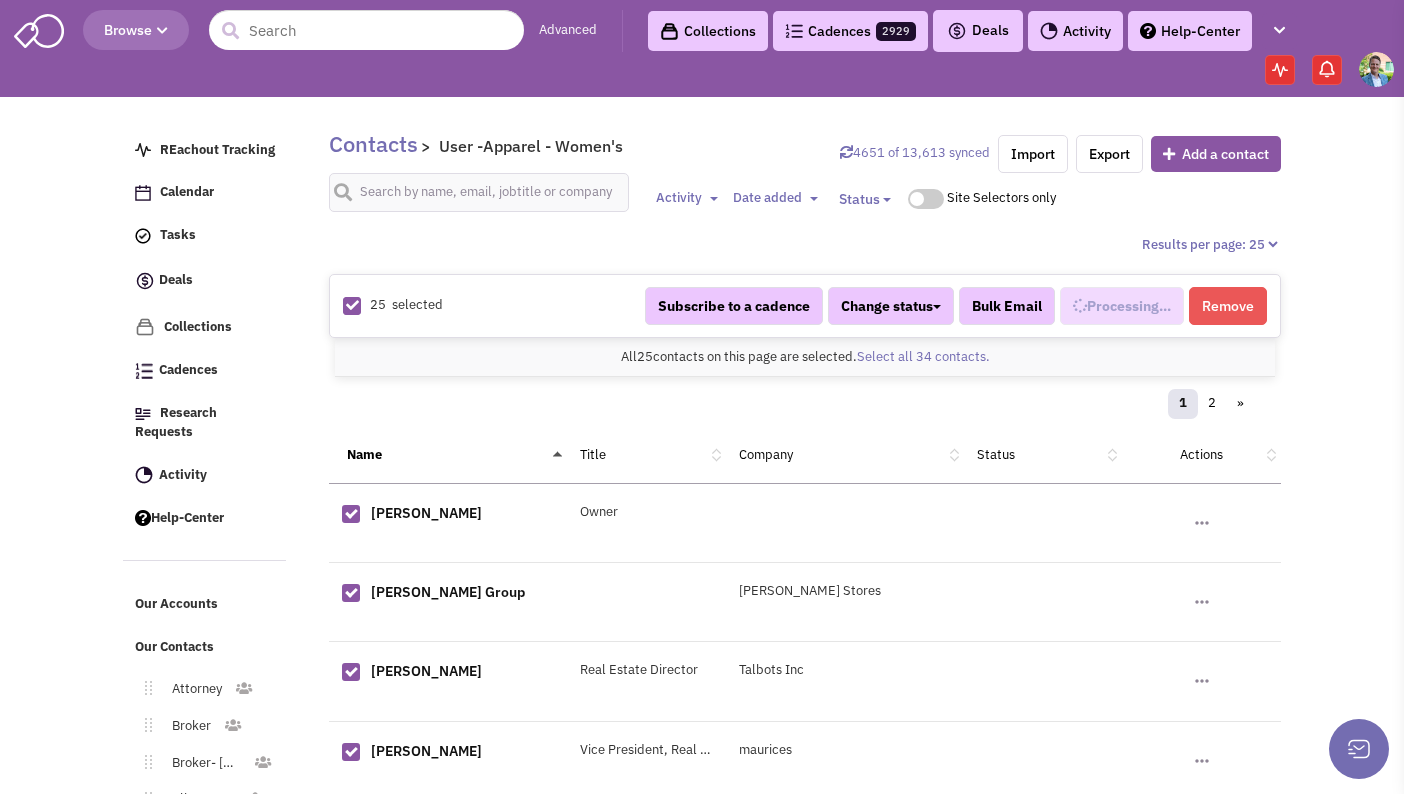 select on "537" 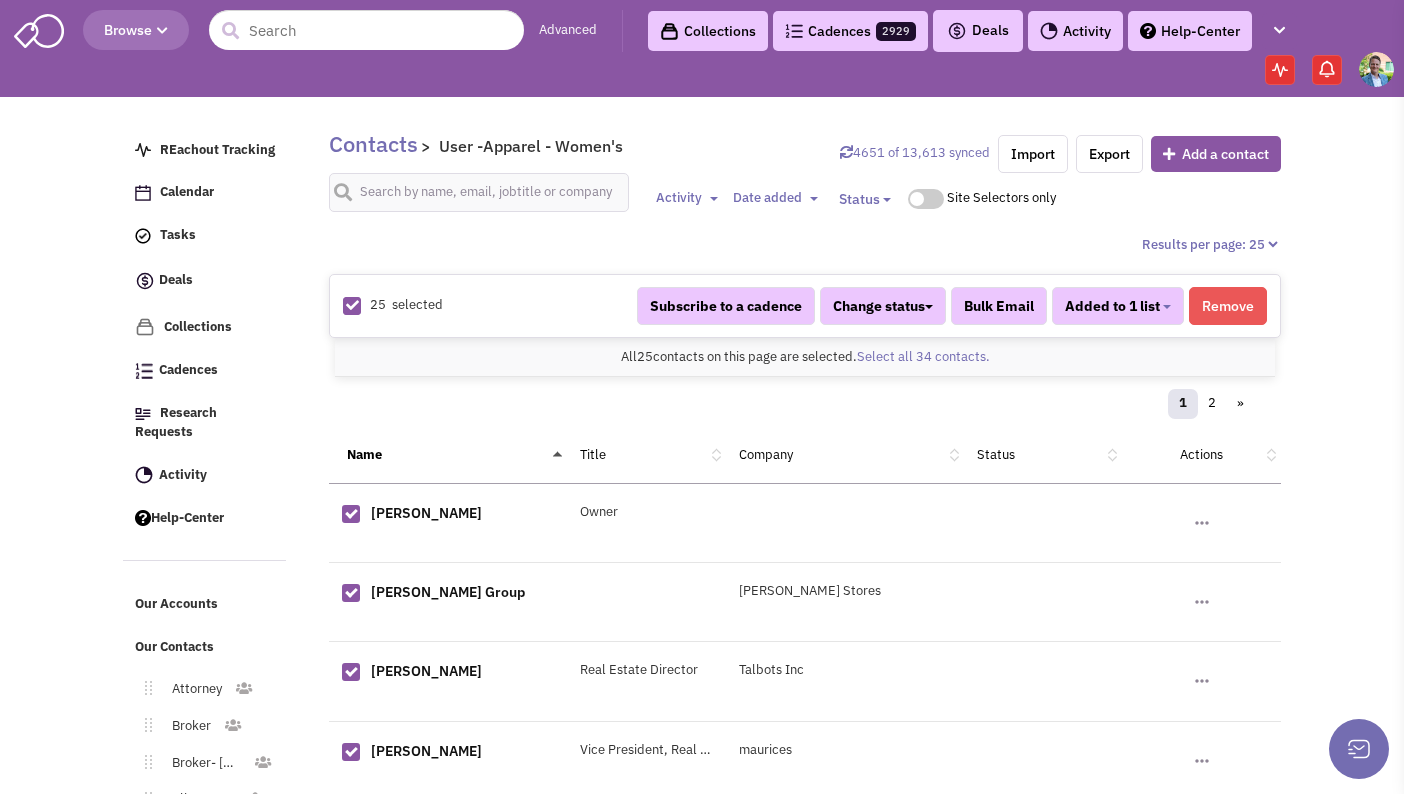 scroll, scrollTop: 445, scrollLeft: 0, axis: vertical 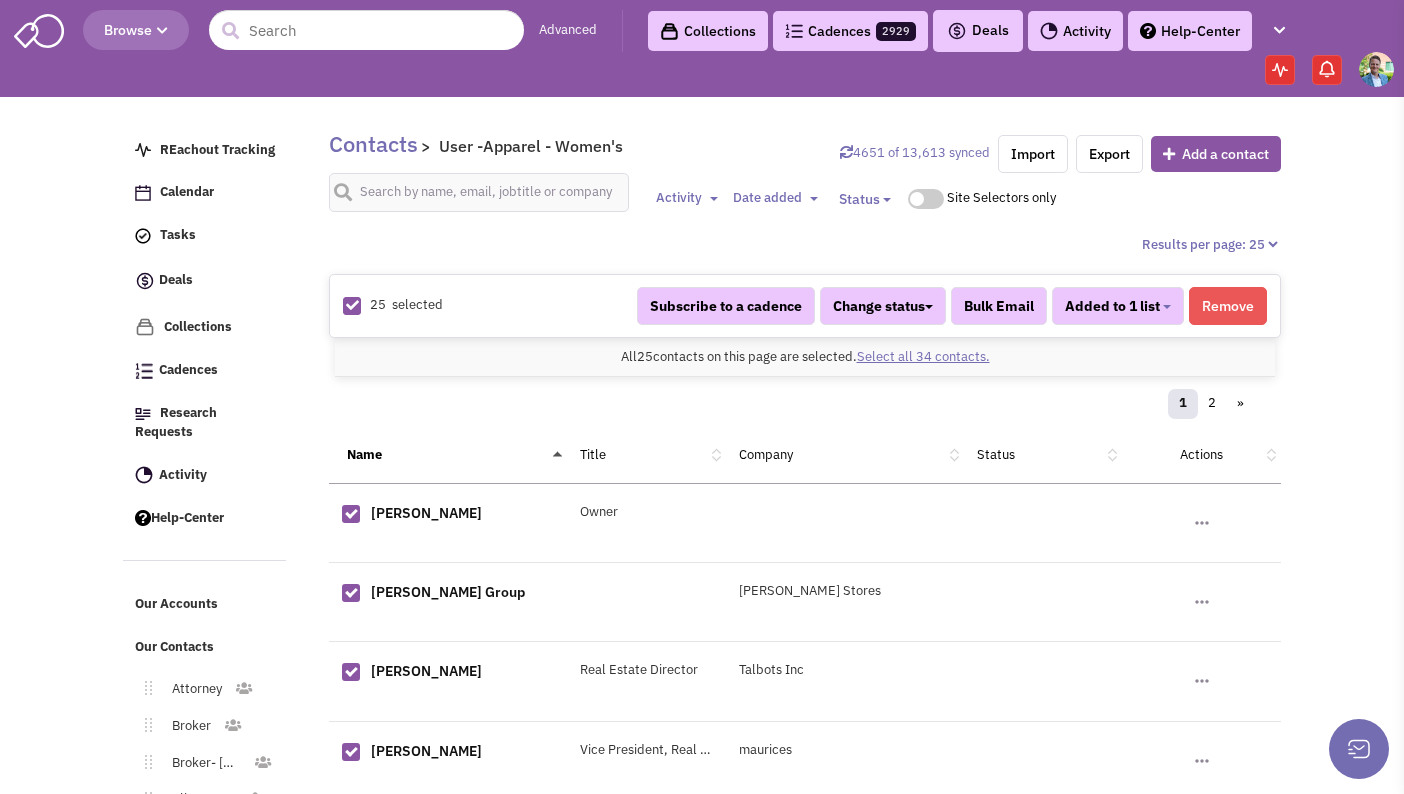 click on "Select all 34 contacts." at bounding box center (923, 356) 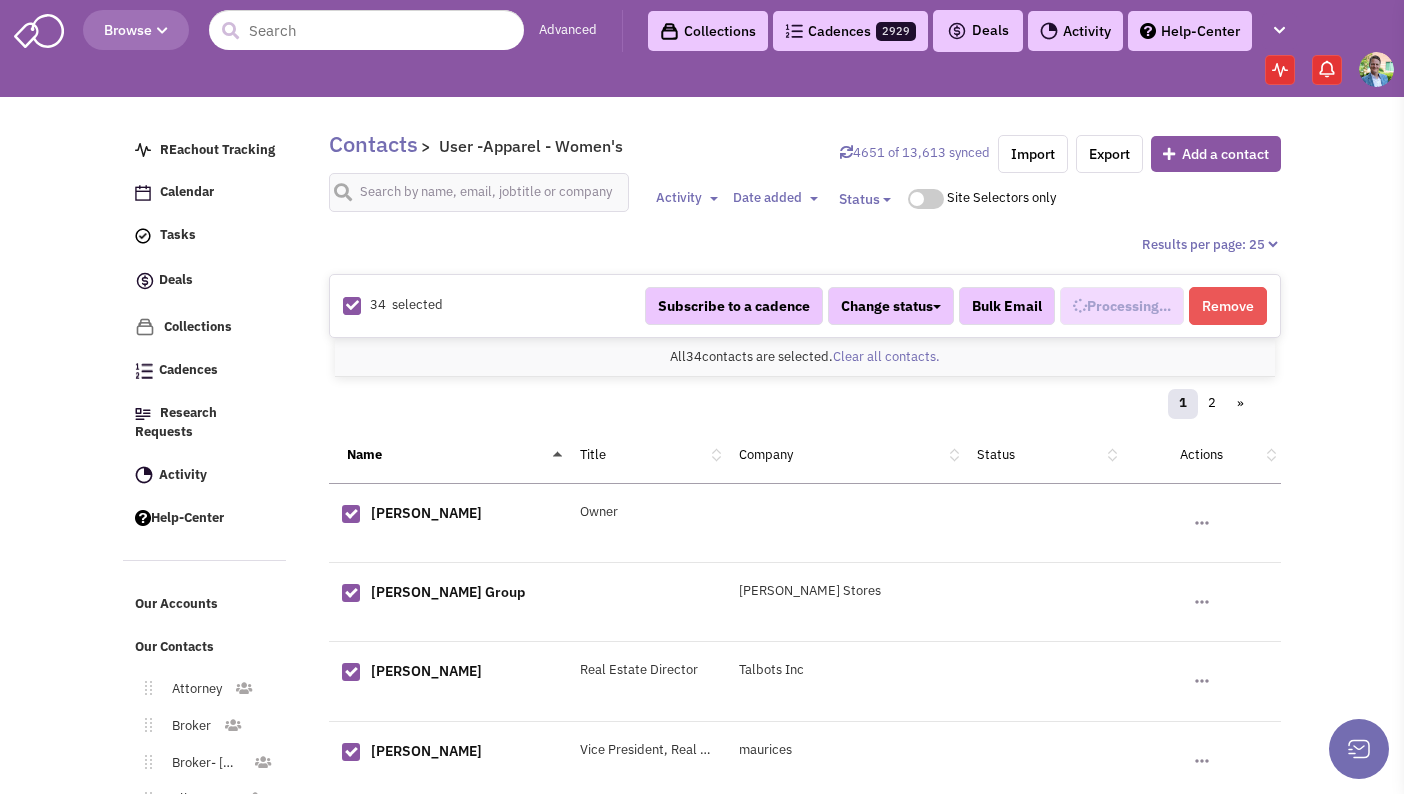 scroll, scrollTop: 445, scrollLeft: 0, axis: vertical 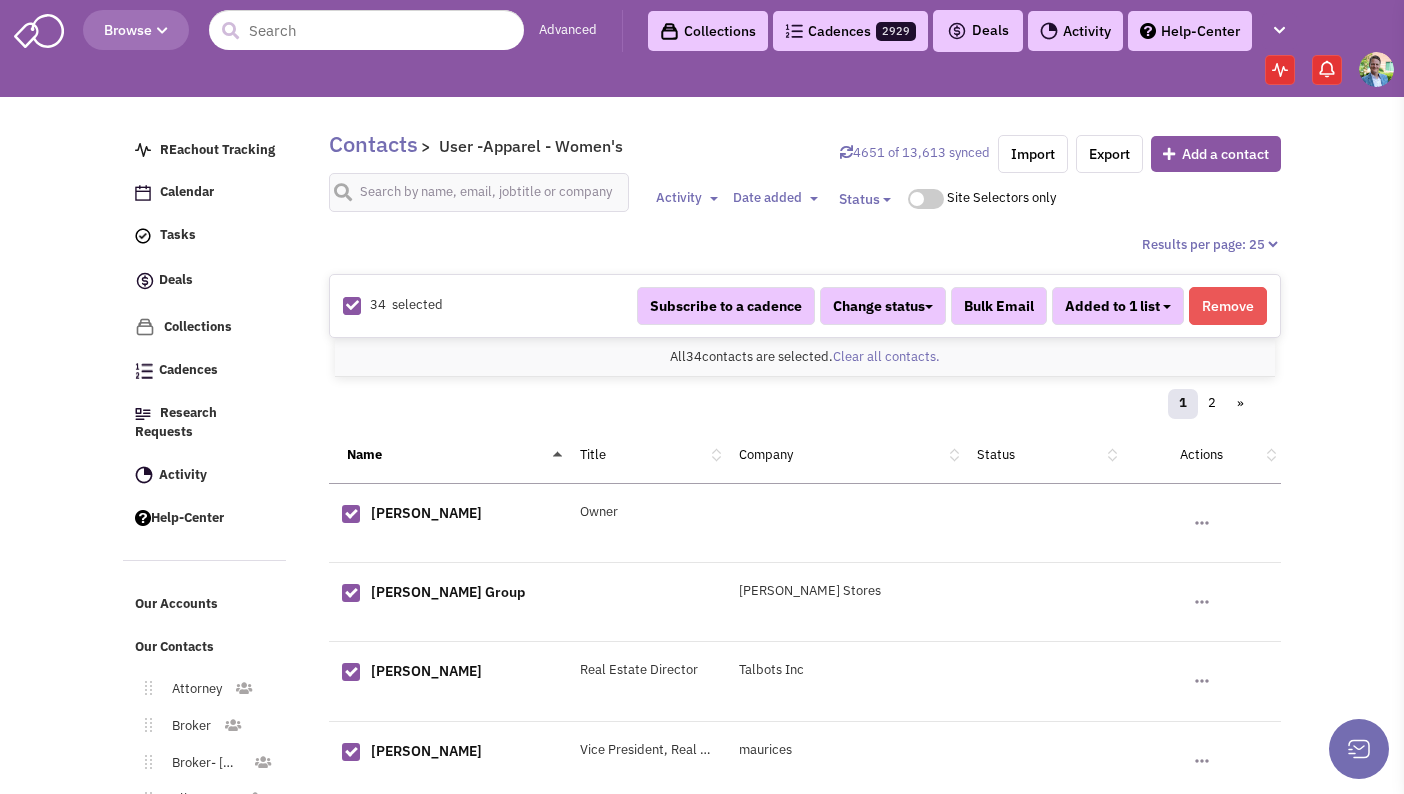 click on "Added to 1 list" at bounding box center [1118, 306] 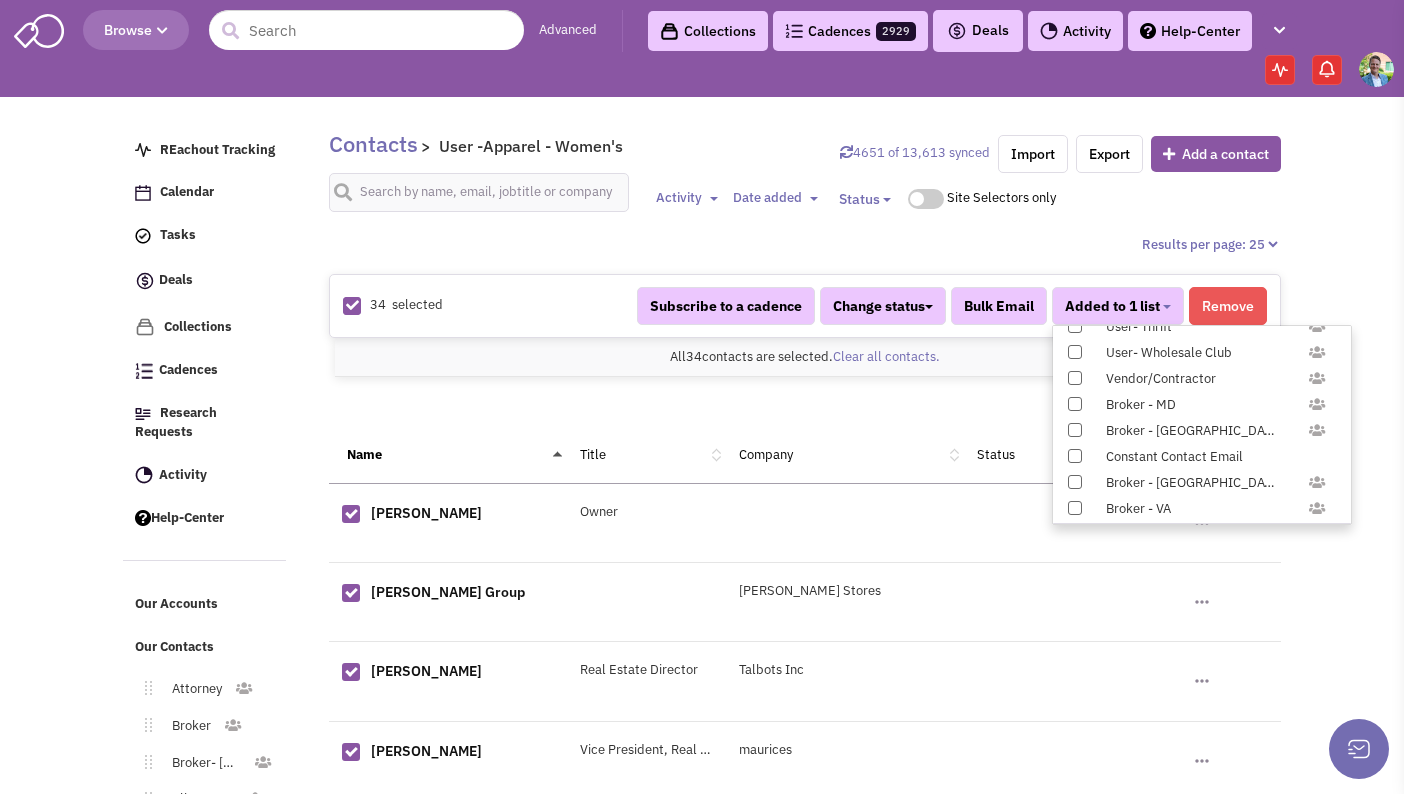 scroll, scrollTop: 1958, scrollLeft: 0, axis: vertical 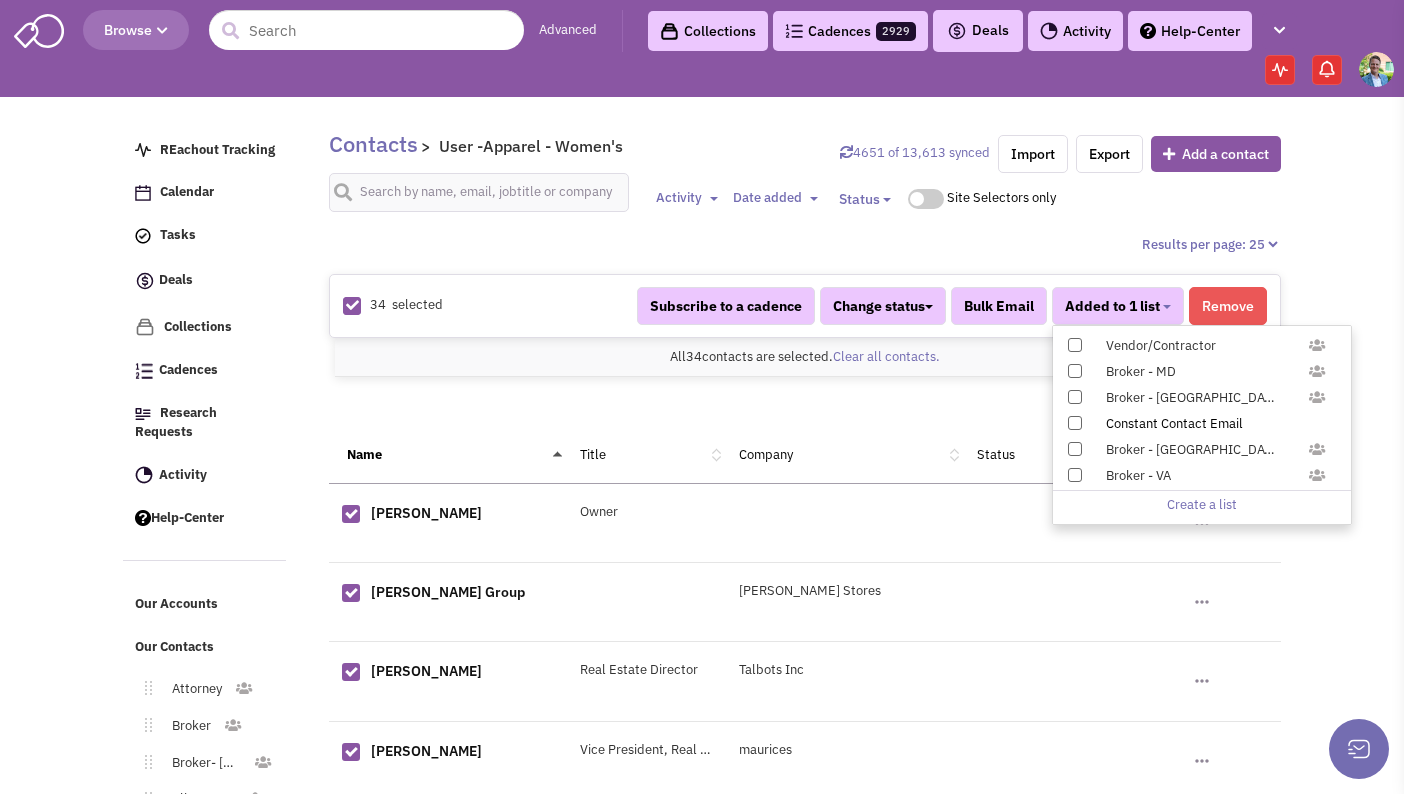click at bounding box center (1075, 423) 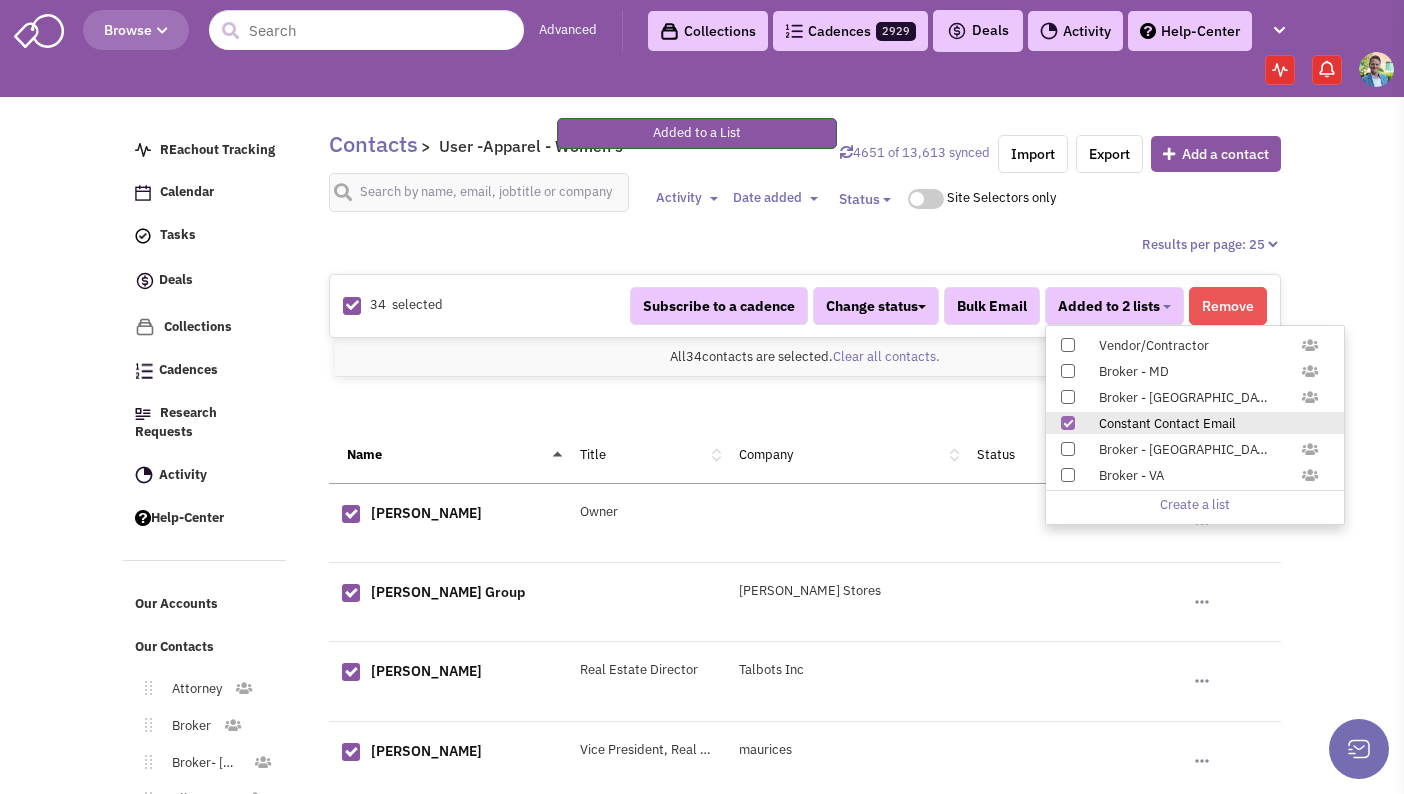 click on "1 2 »" at bounding box center [805, 407] 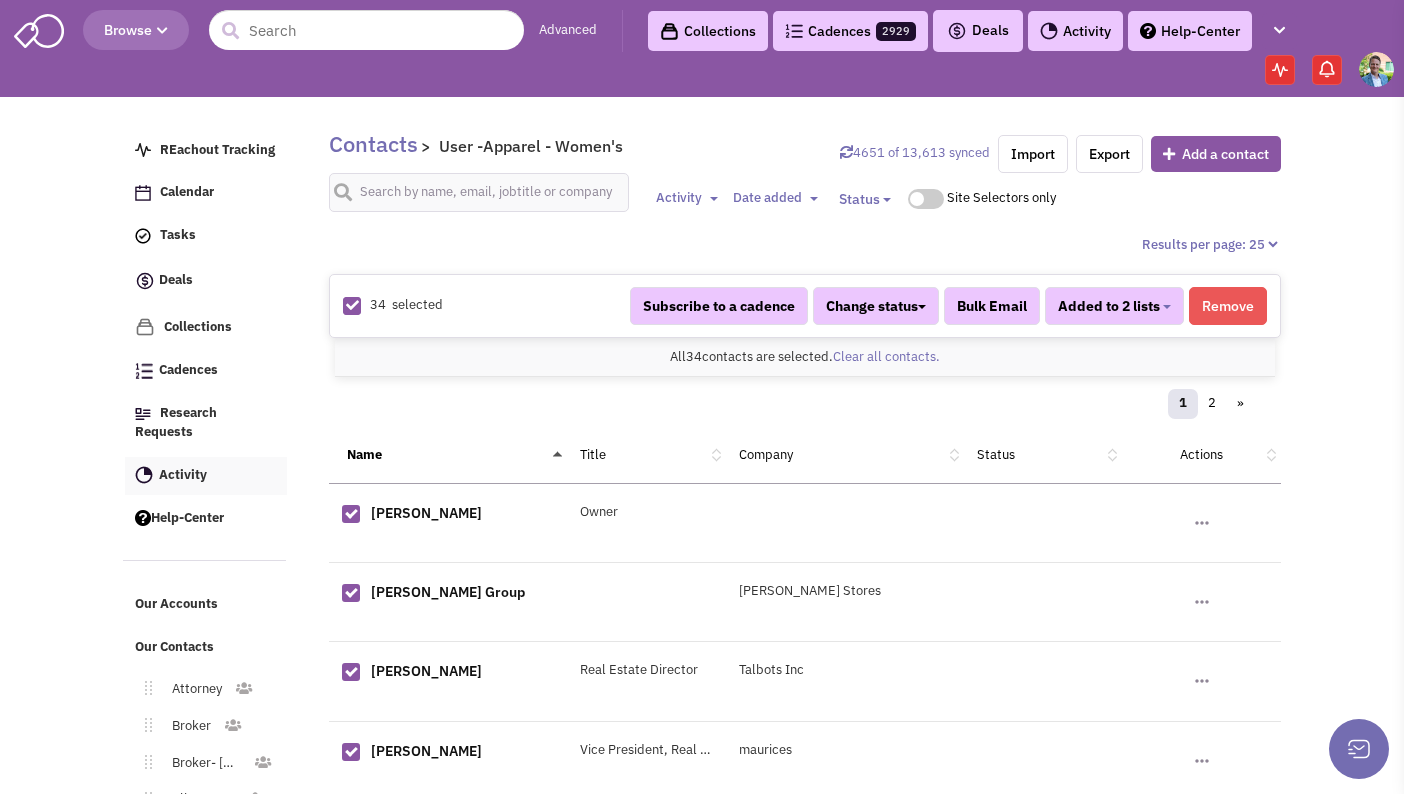 scroll, scrollTop: 387, scrollLeft: 0, axis: vertical 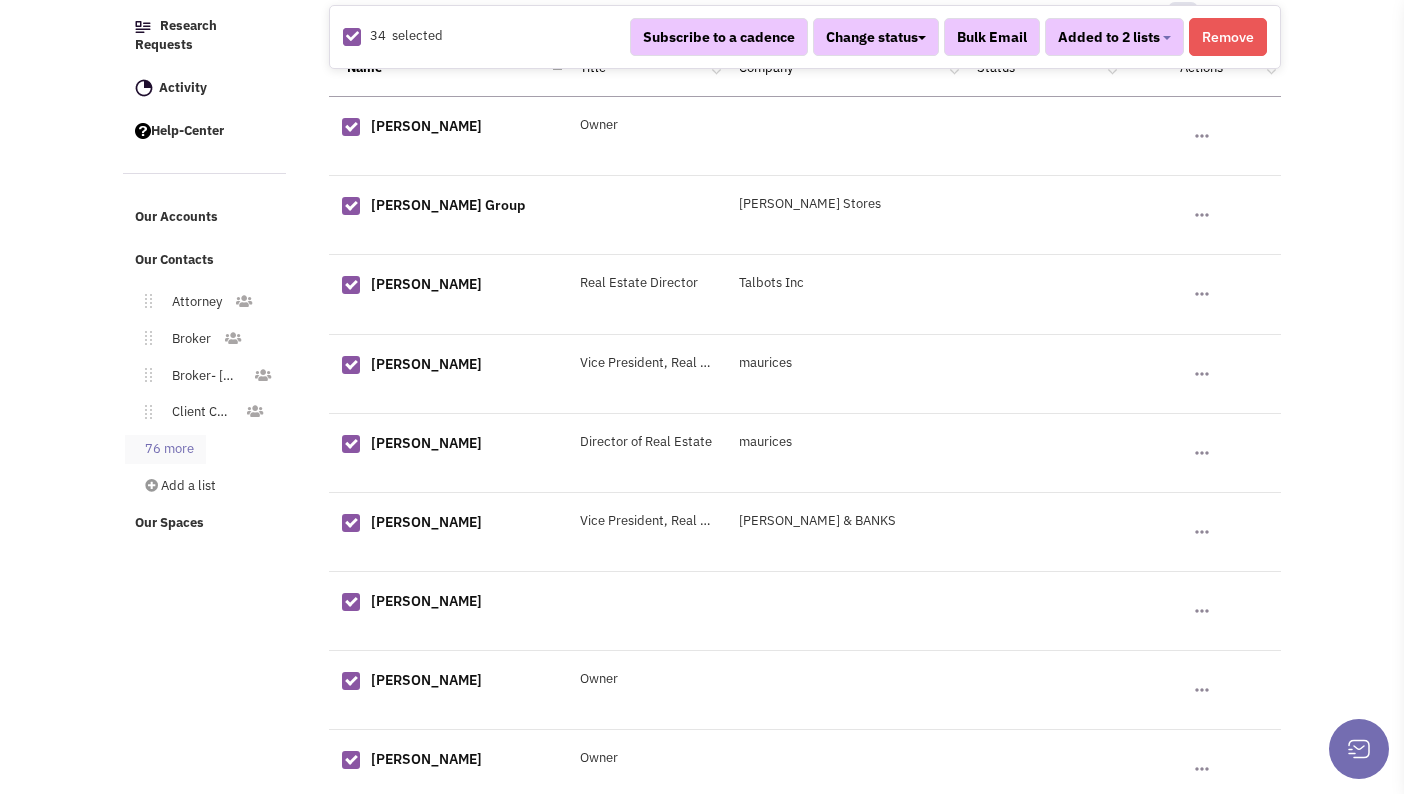 click on "76 more" at bounding box center [165, 449] 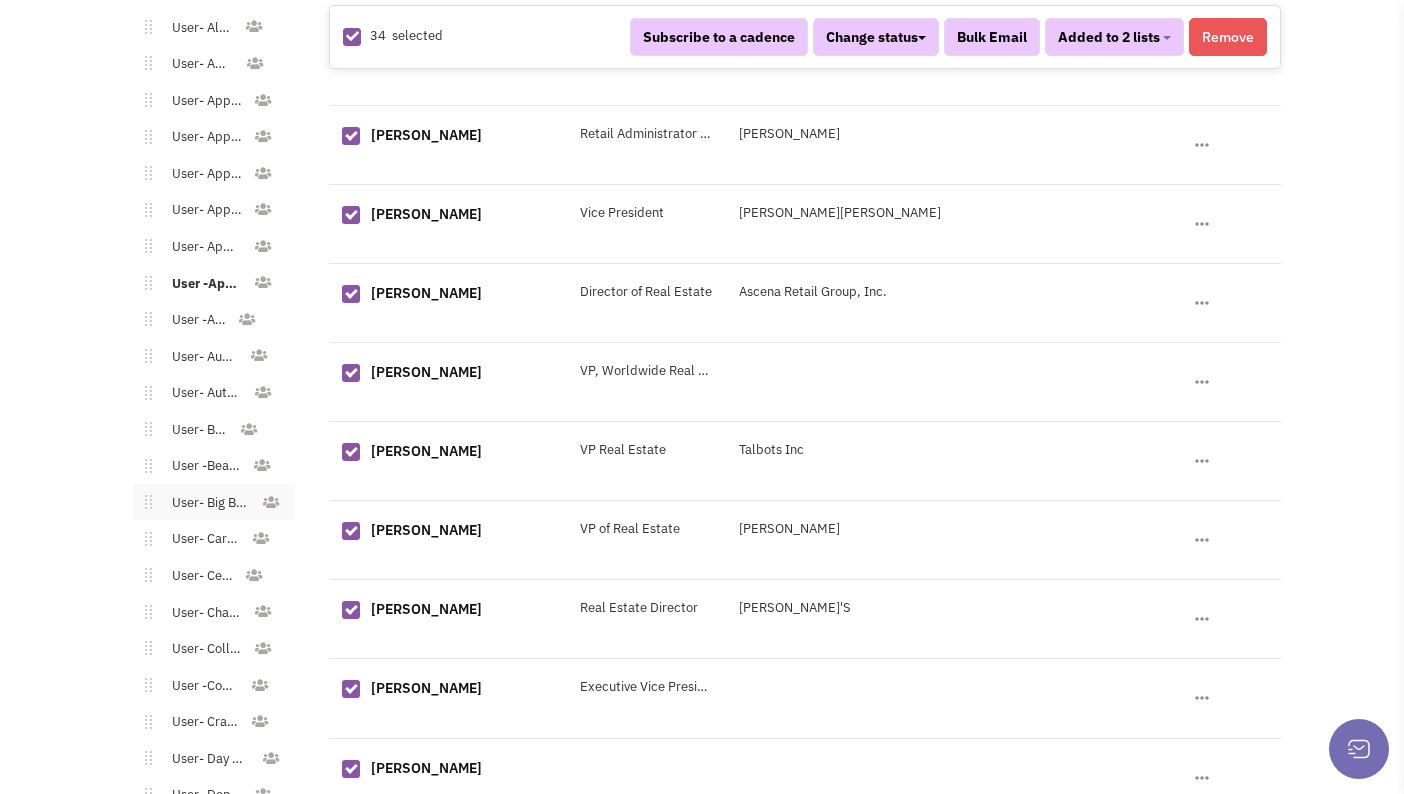 scroll, scrollTop: 1235, scrollLeft: 0, axis: vertical 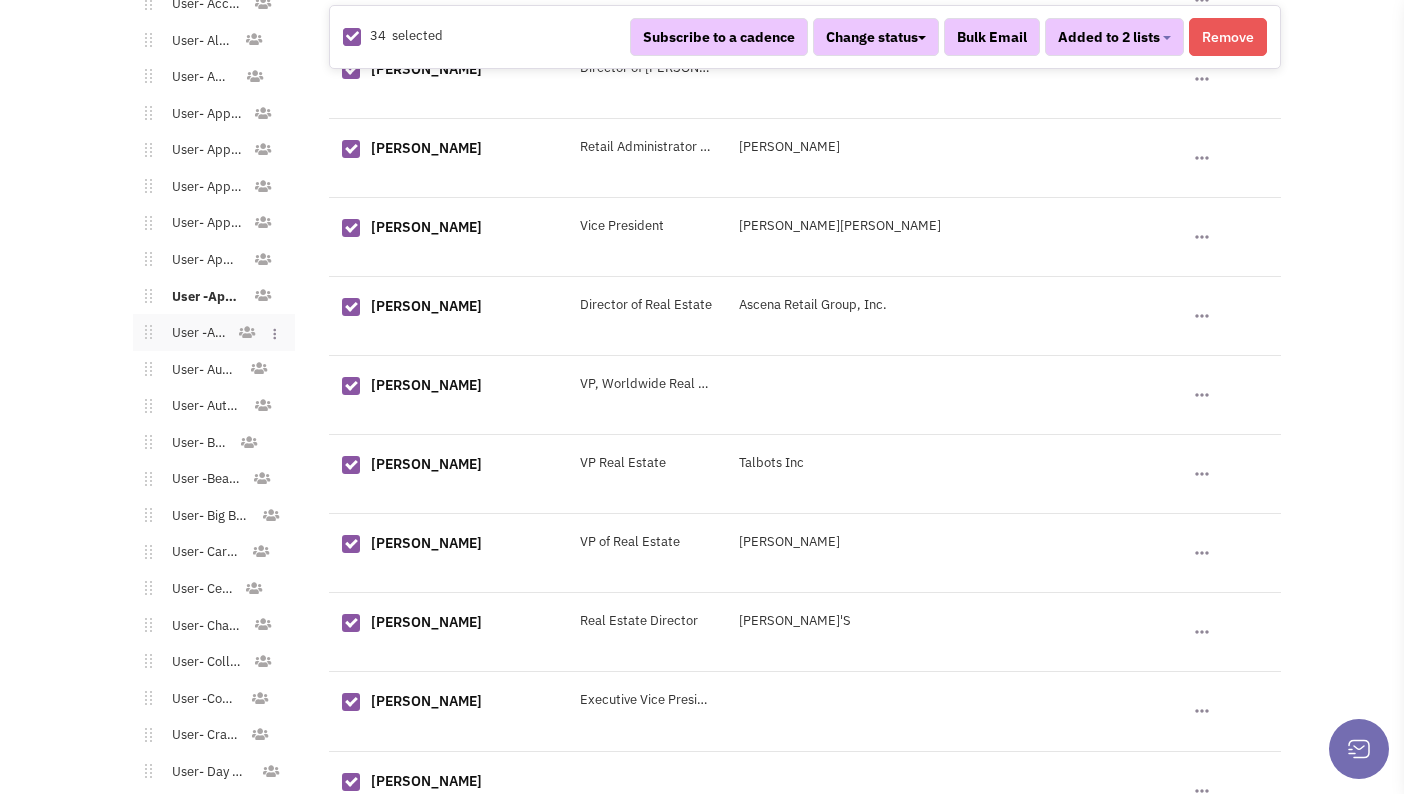 click on "User -Arts" at bounding box center [194, 333] 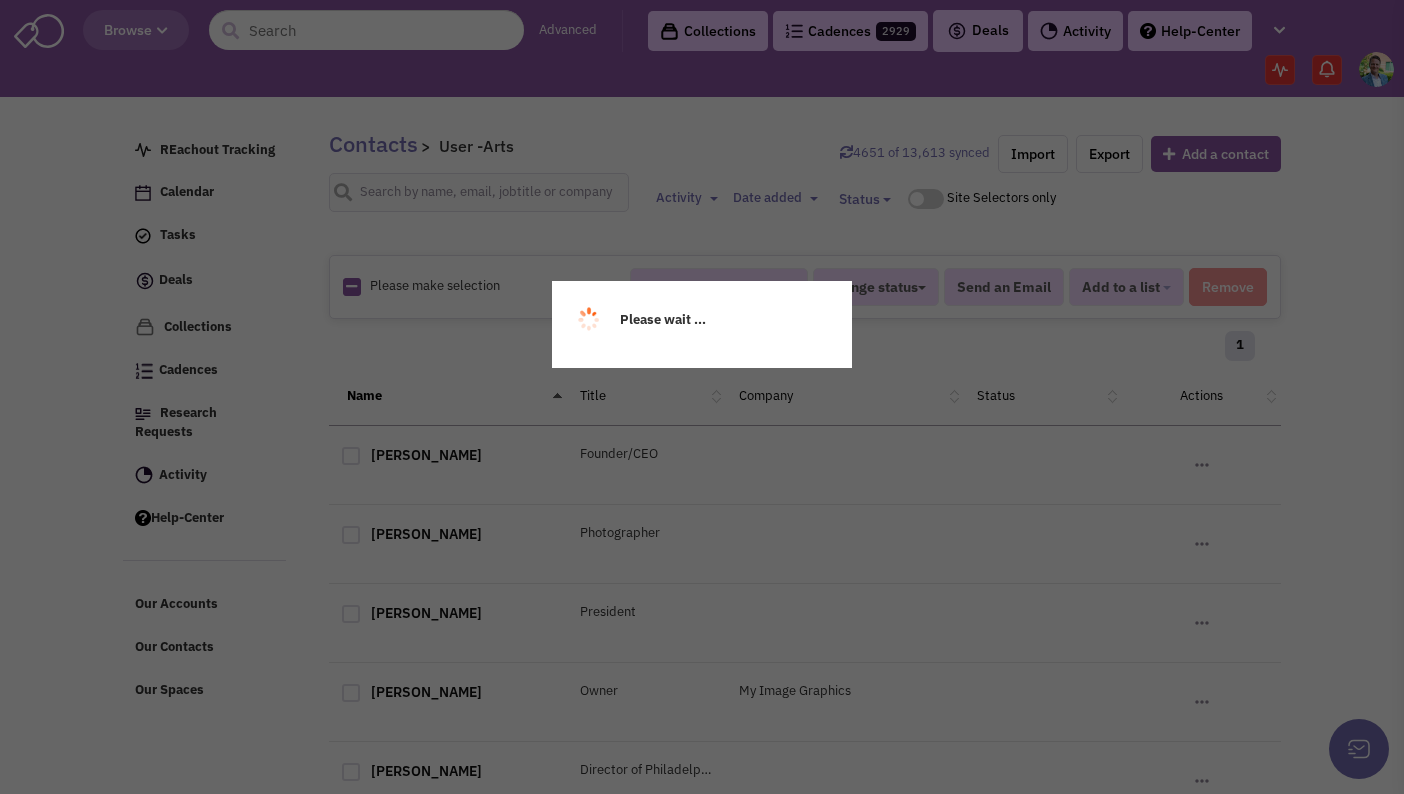 scroll, scrollTop: 0, scrollLeft: 0, axis: both 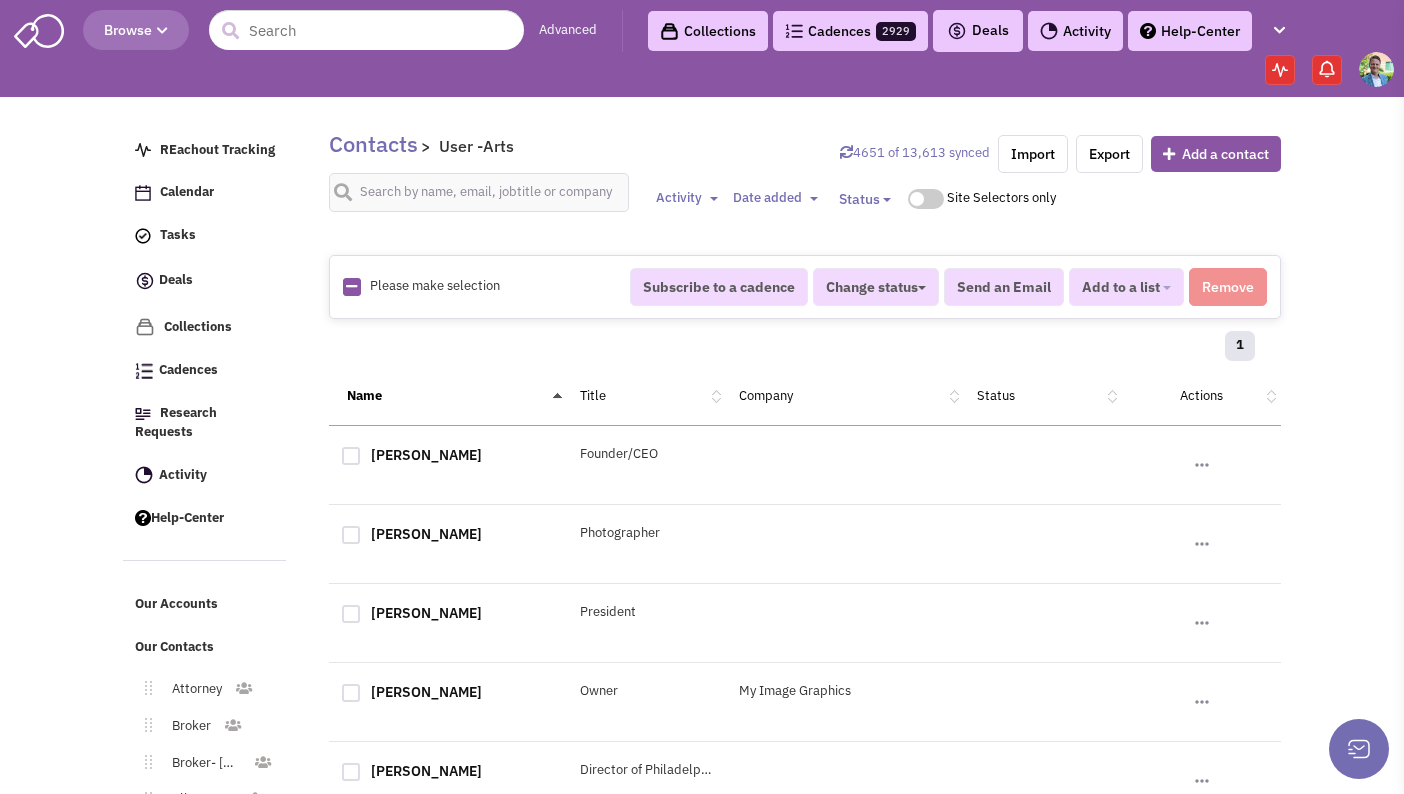 click at bounding box center [351, 286] 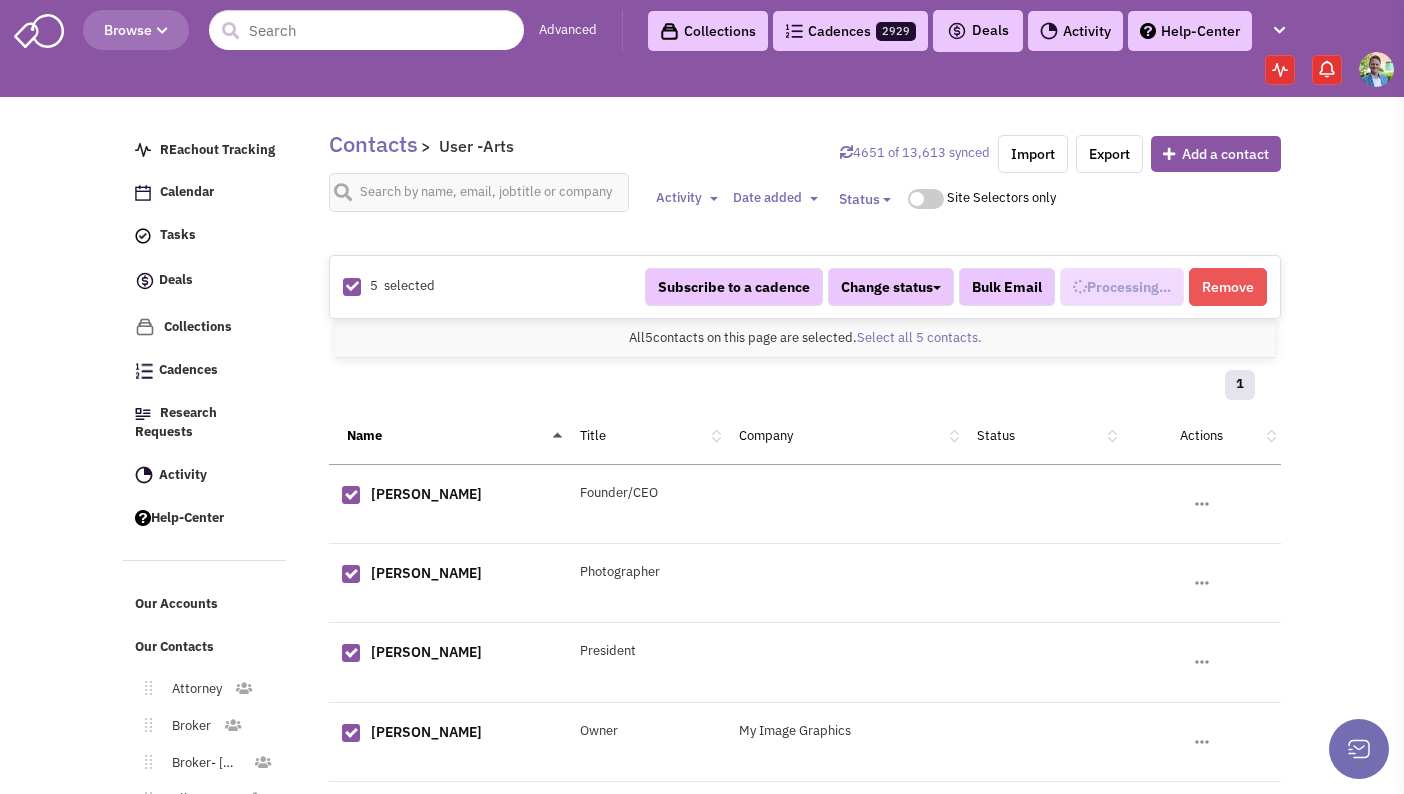 select on "690" 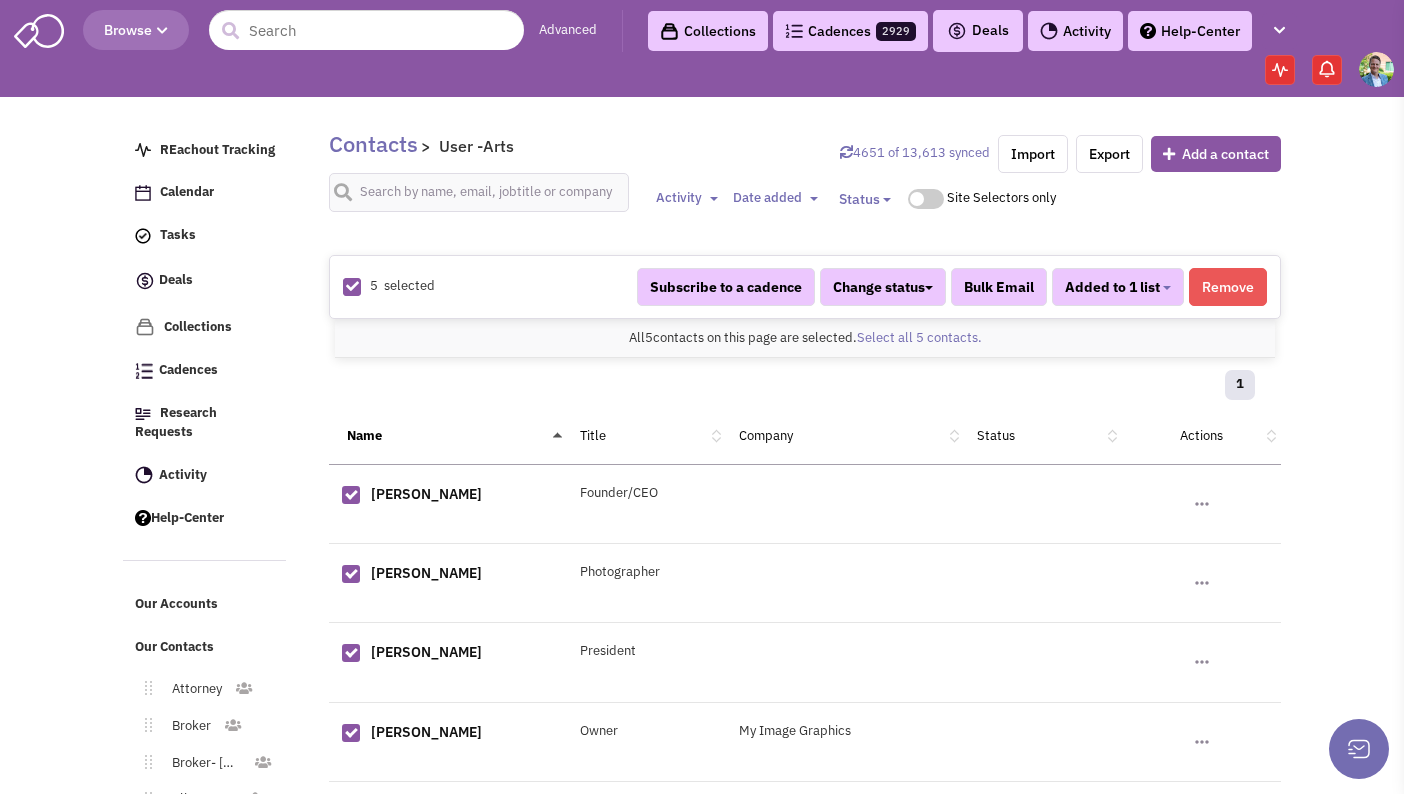 scroll, scrollTop: 464, scrollLeft: 0, axis: vertical 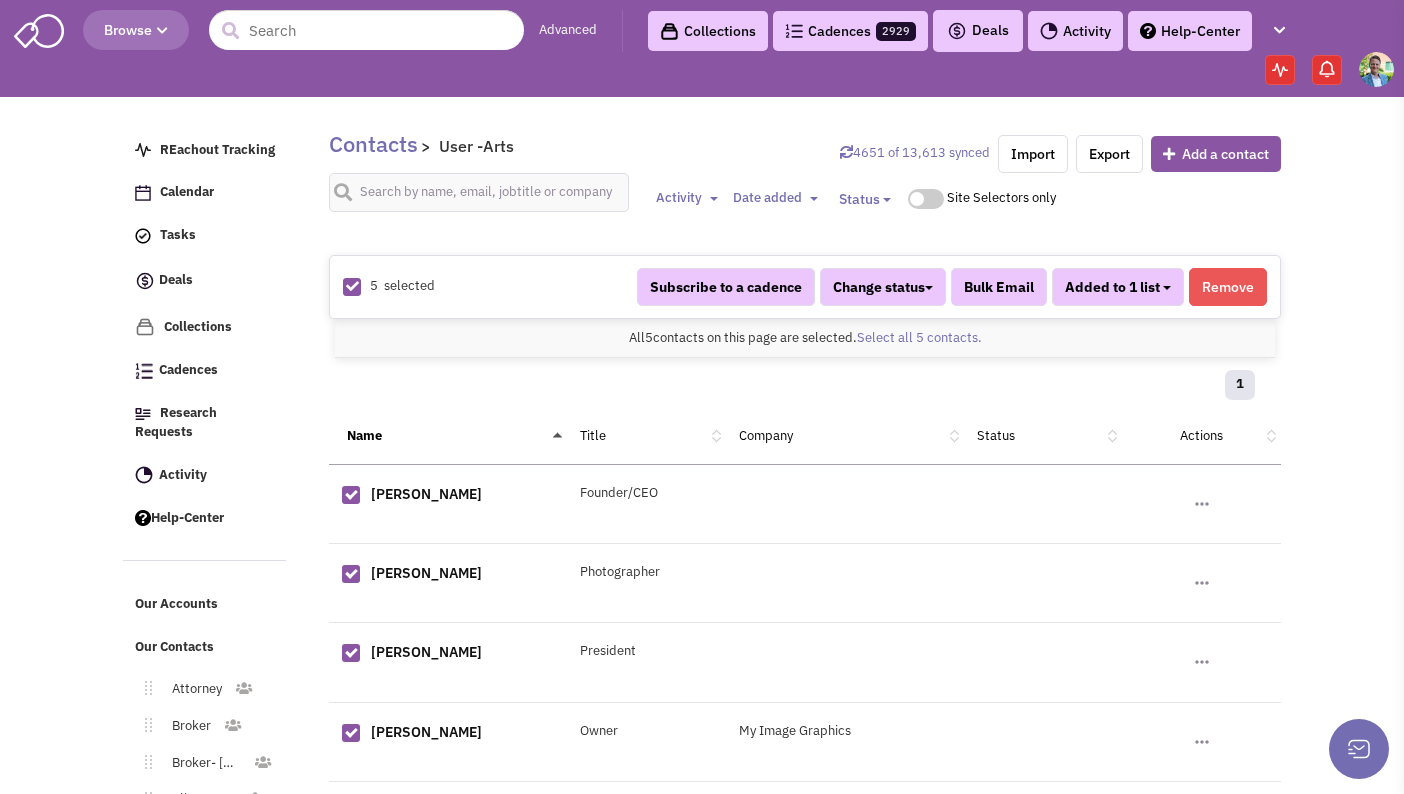 click on "Added to 1 list" at bounding box center [1118, 287] 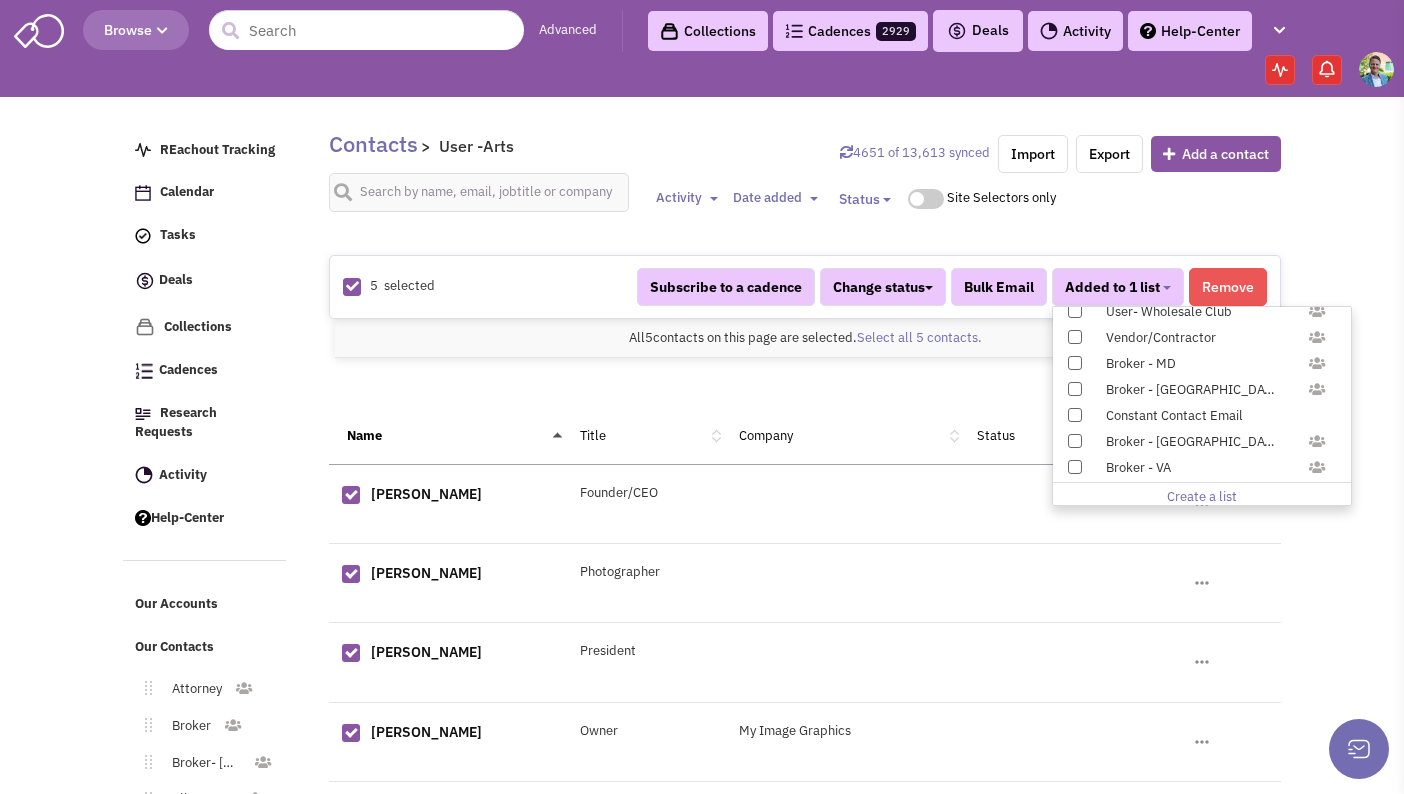 scroll, scrollTop: 1958, scrollLeft: 0, axis: vertical 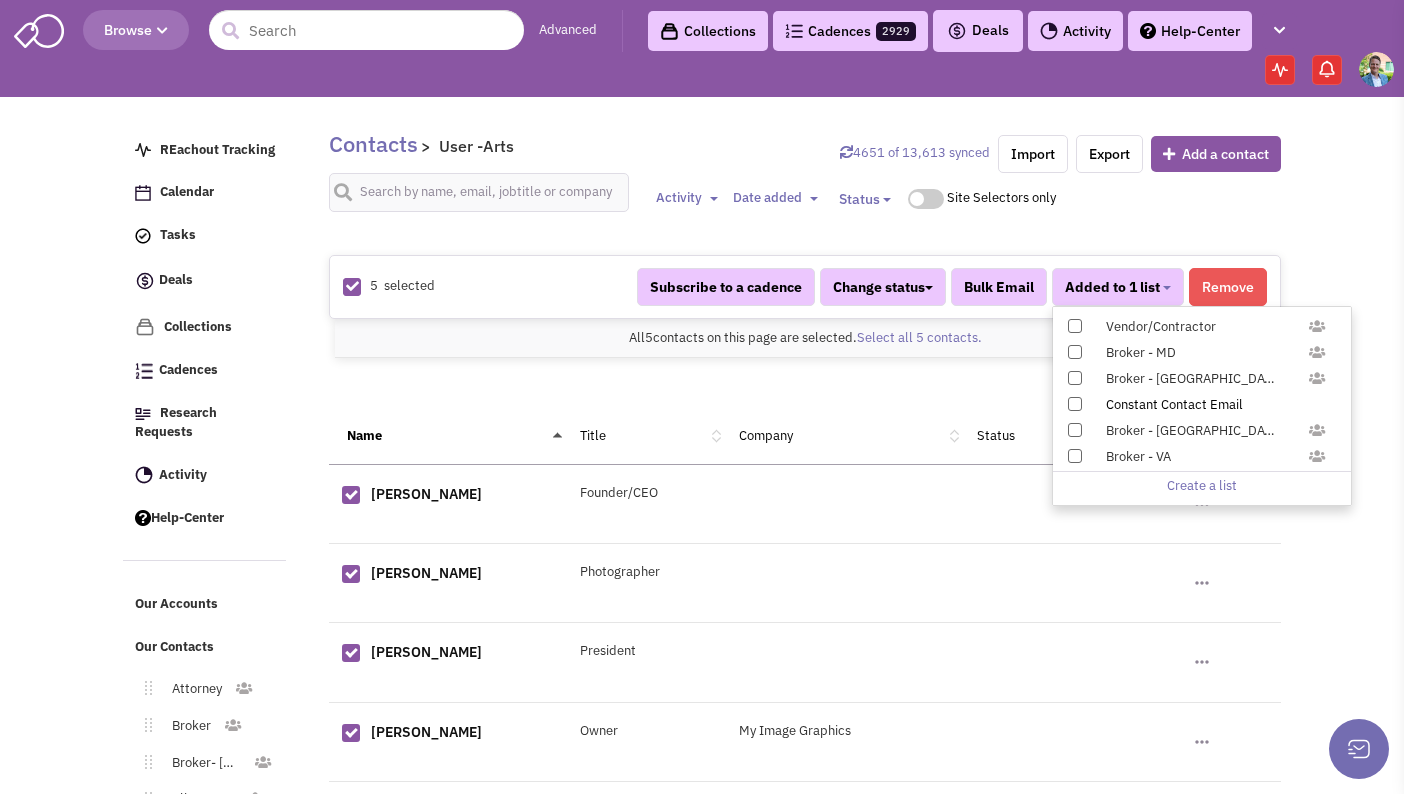 click at bounding box center [1075, 404] 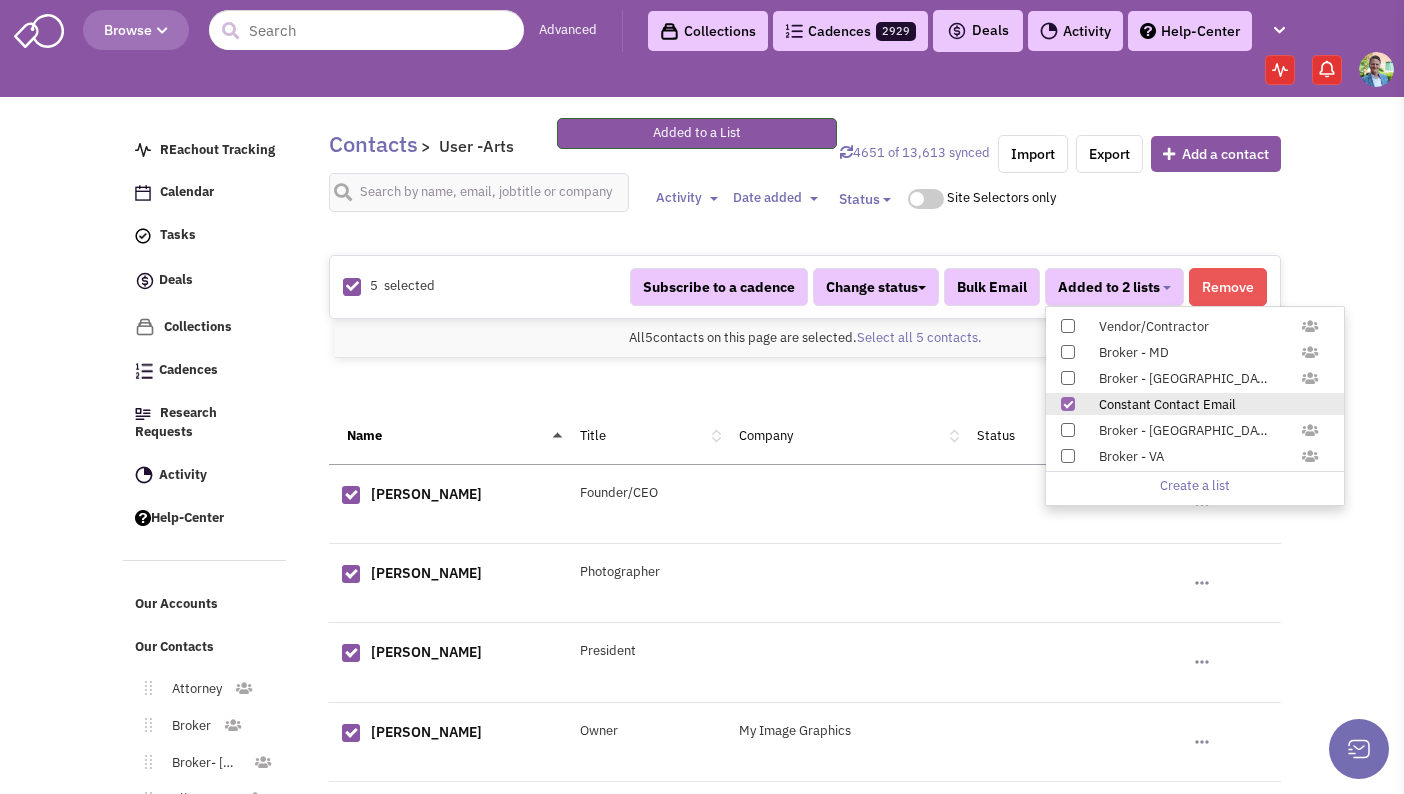 click on "REachout Tracking
Calendar
Tasks
Completed Tasks
Deals
Team Deals
Toggle Dropdown
Edit pipeline
Archive
Clientlook  imported deals Archive" at bounding box center (212, 527) 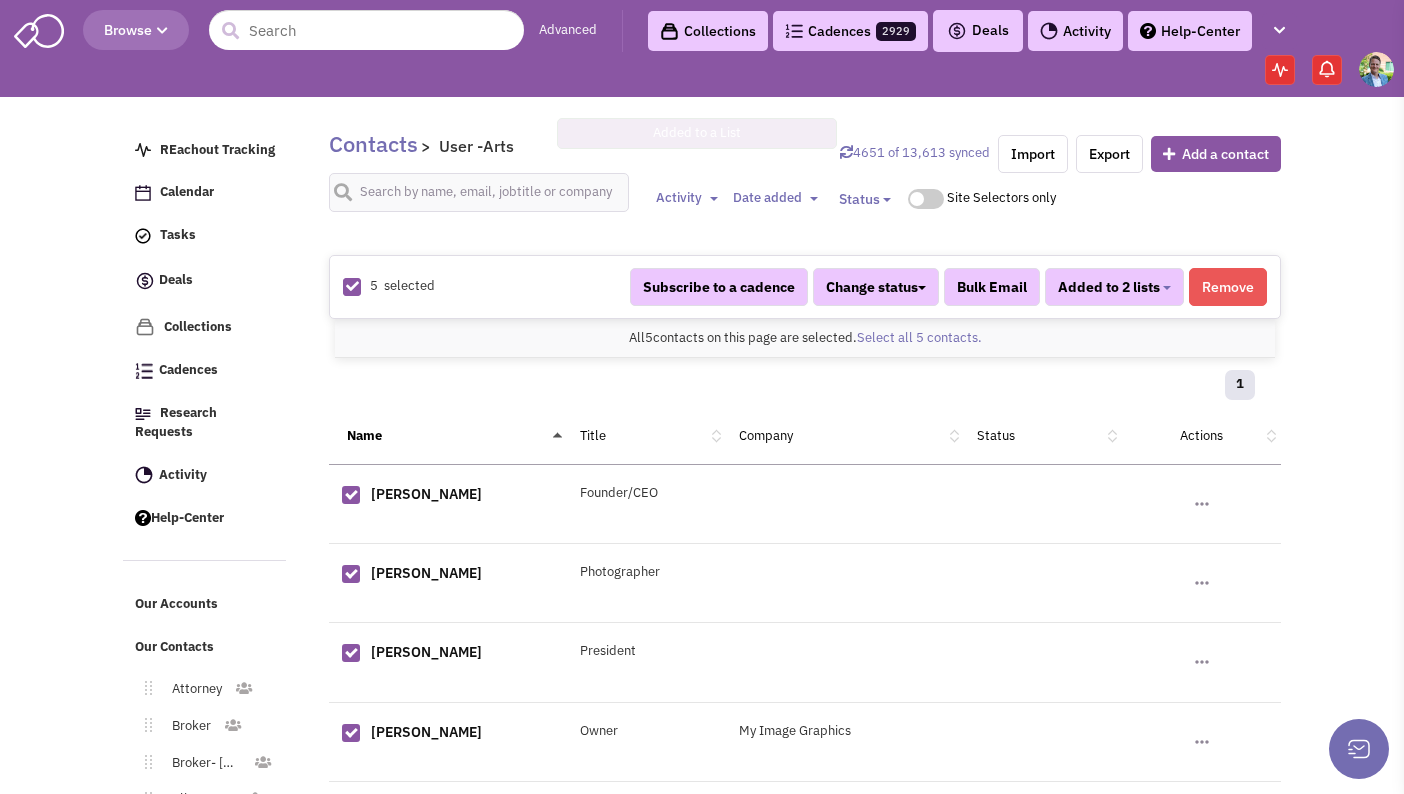 scroll, scrollTop: 126, scrollLeft: 0, axis: vertical 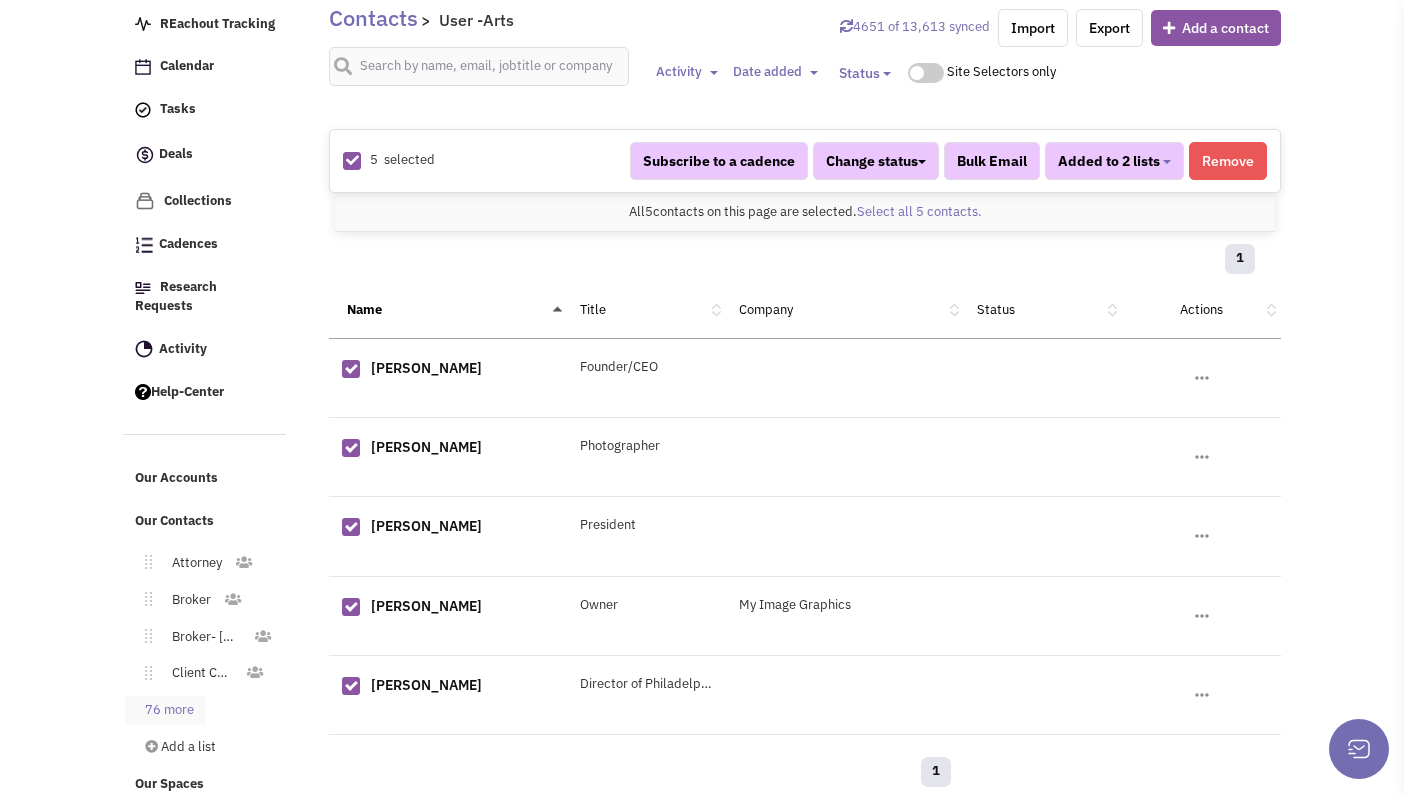 click on "76 more" at bounding box center [165, 710] 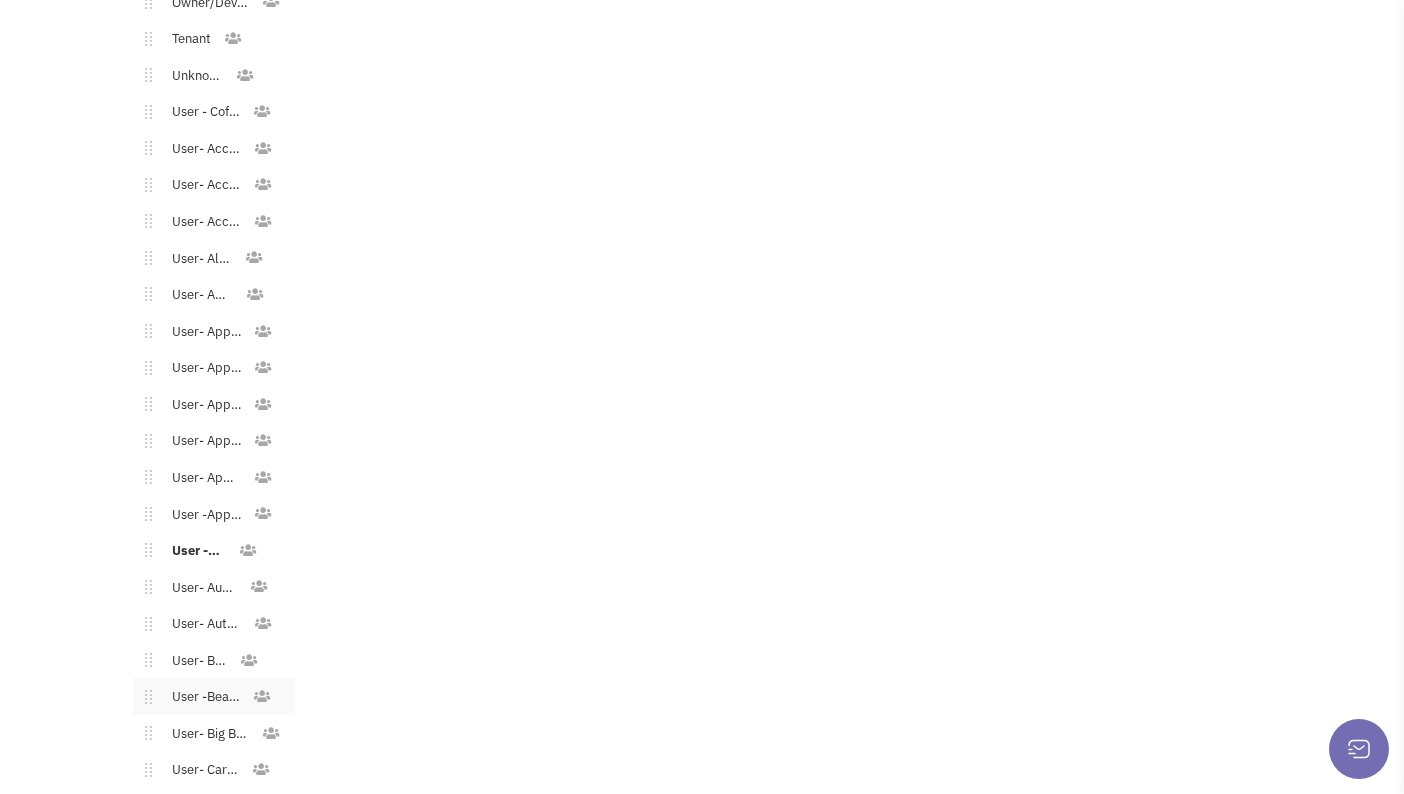 scroll, scrollTop: 1115, scrollLeft: 0, axis: vertical 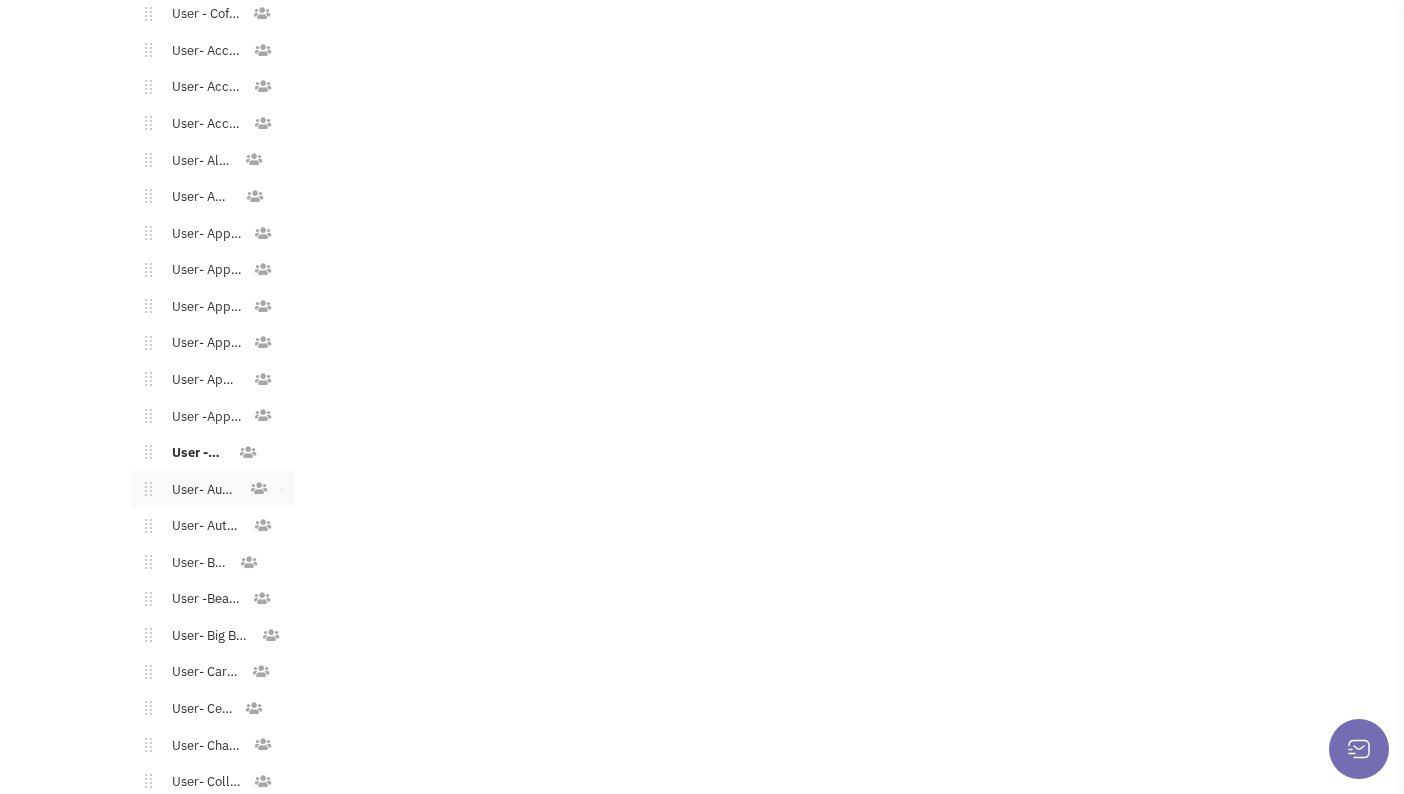 click on "User- Automotive" at bounding box center (200, 490) 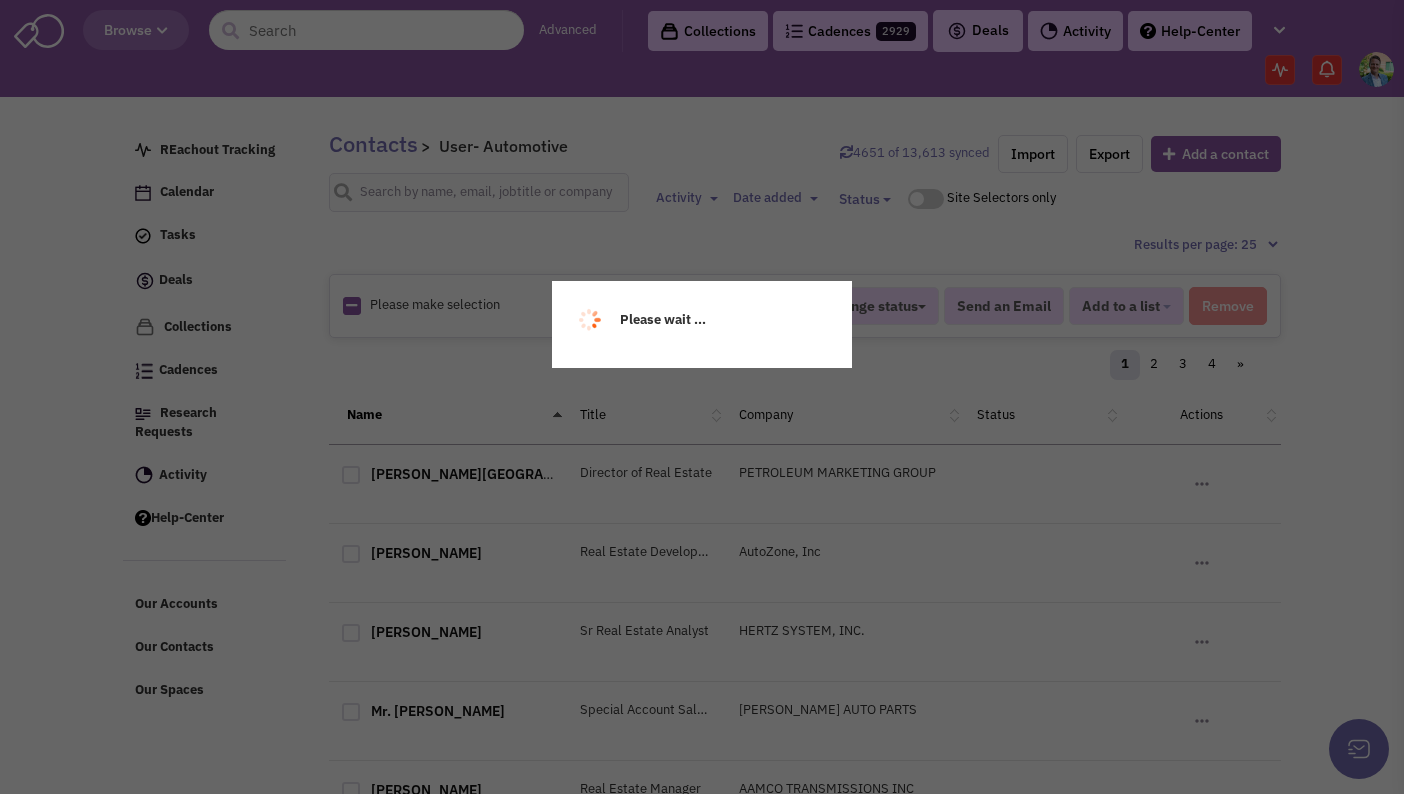 scroll, scrollTop: 0, scrollLeft: 0, axis: both 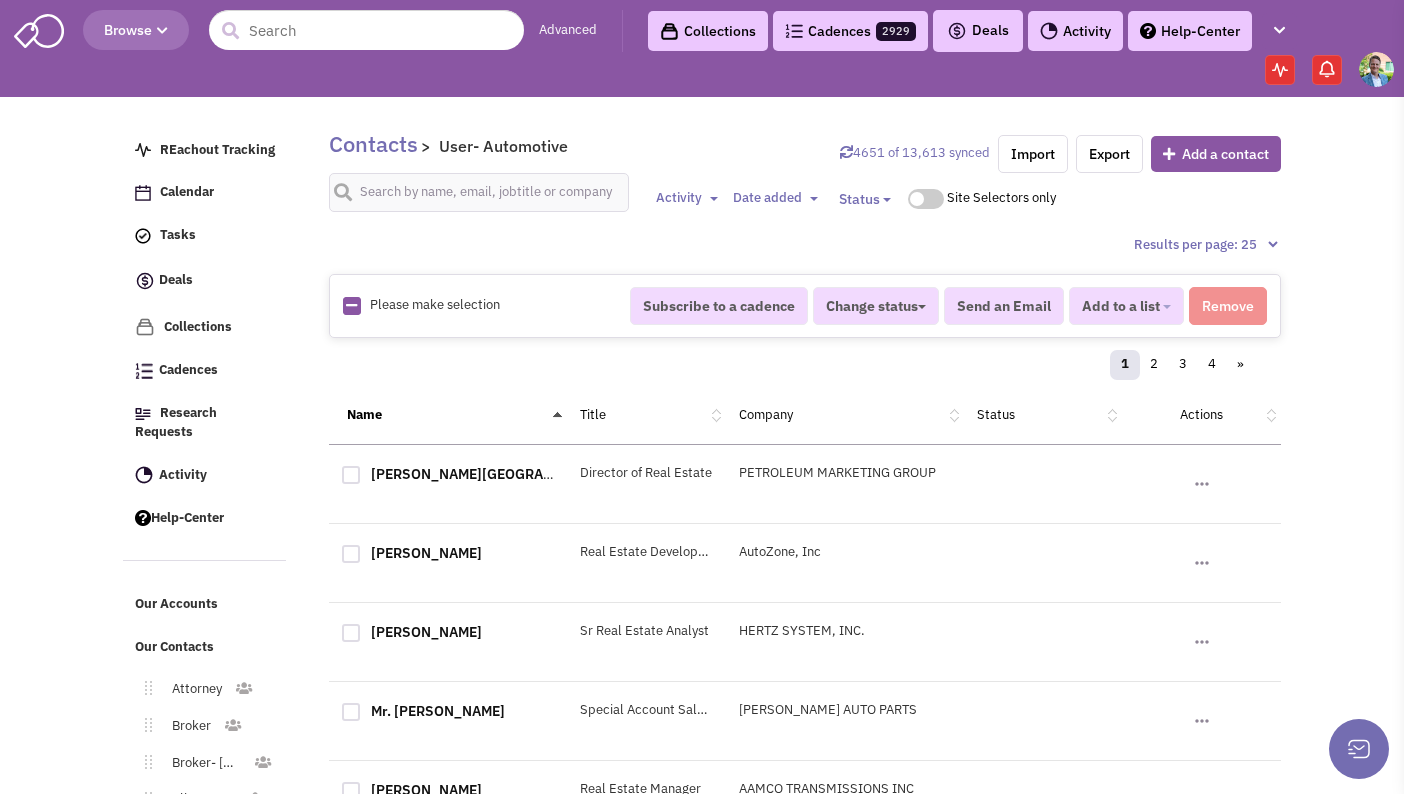 click at bounding box center (351, 305) 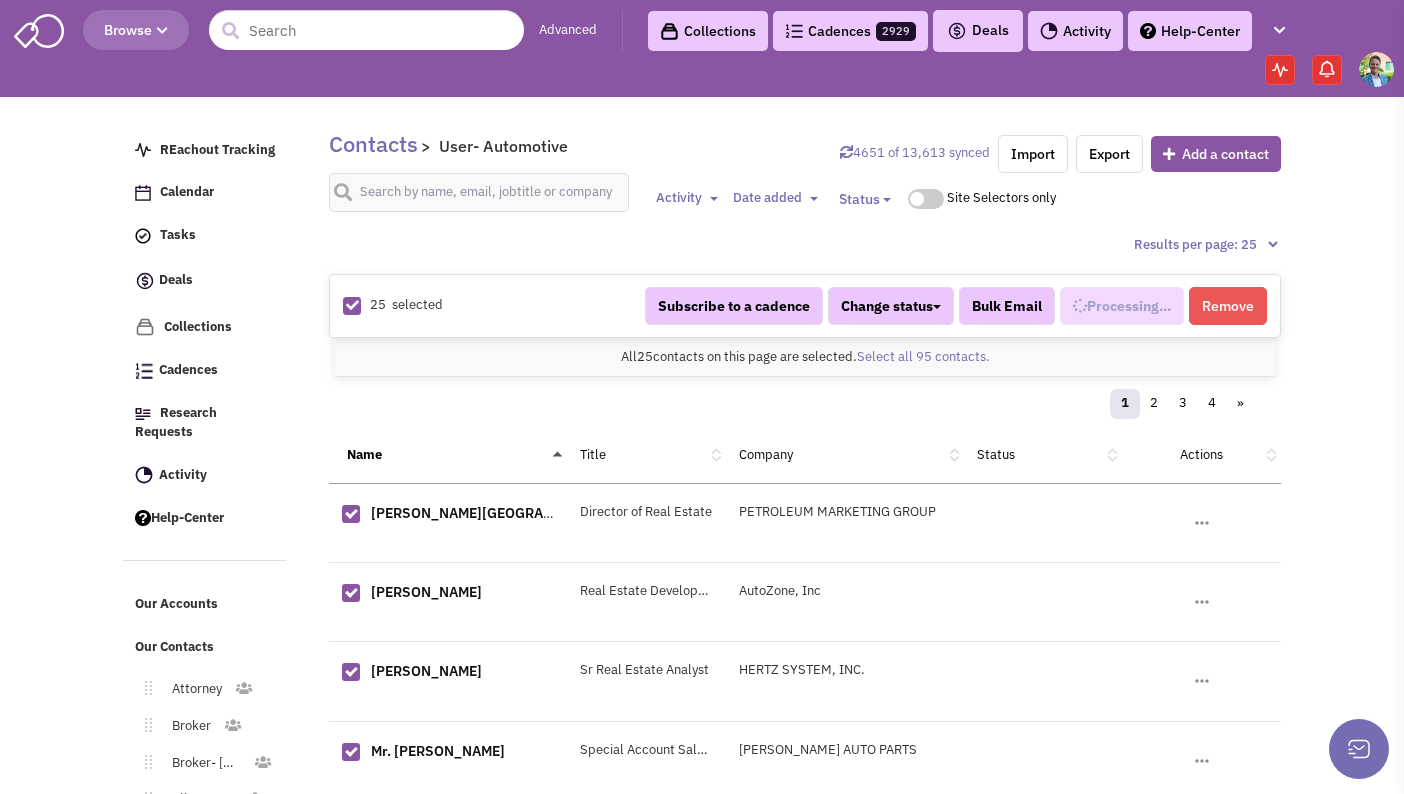 select on "668" 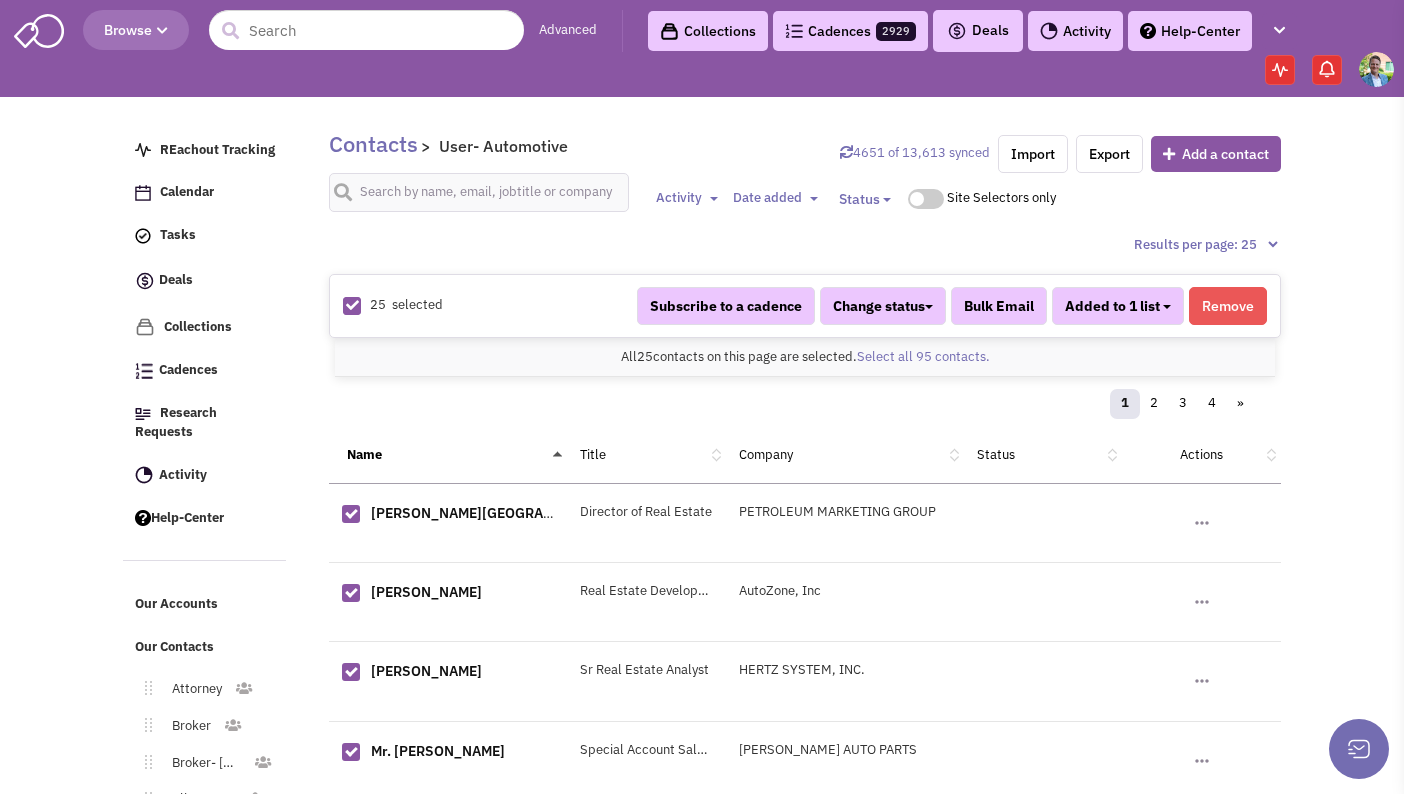 scroll, scrollTop: 483, scrollLeft: 0, axis: vertical 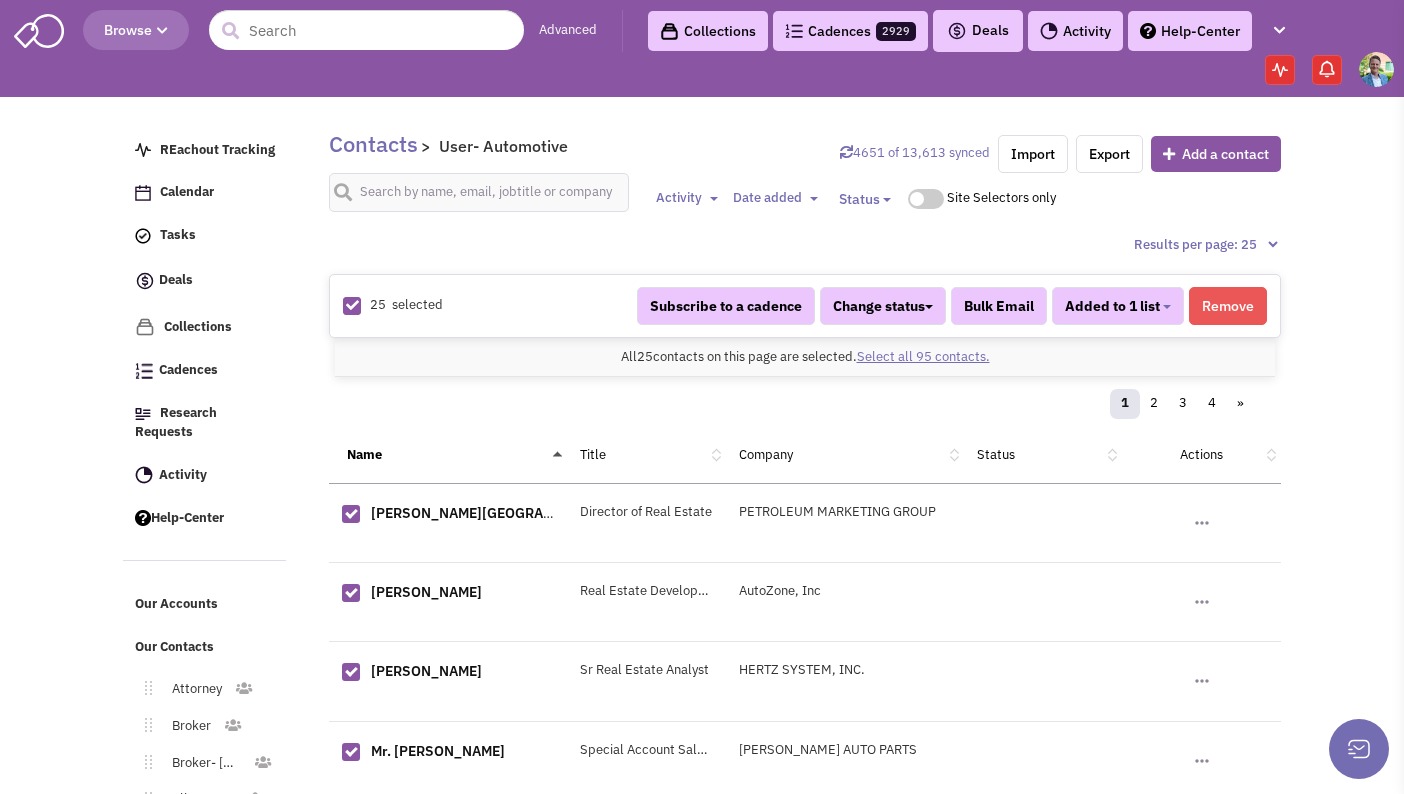 click on "Select all 95 contacts." at bounding box center [923, 356] 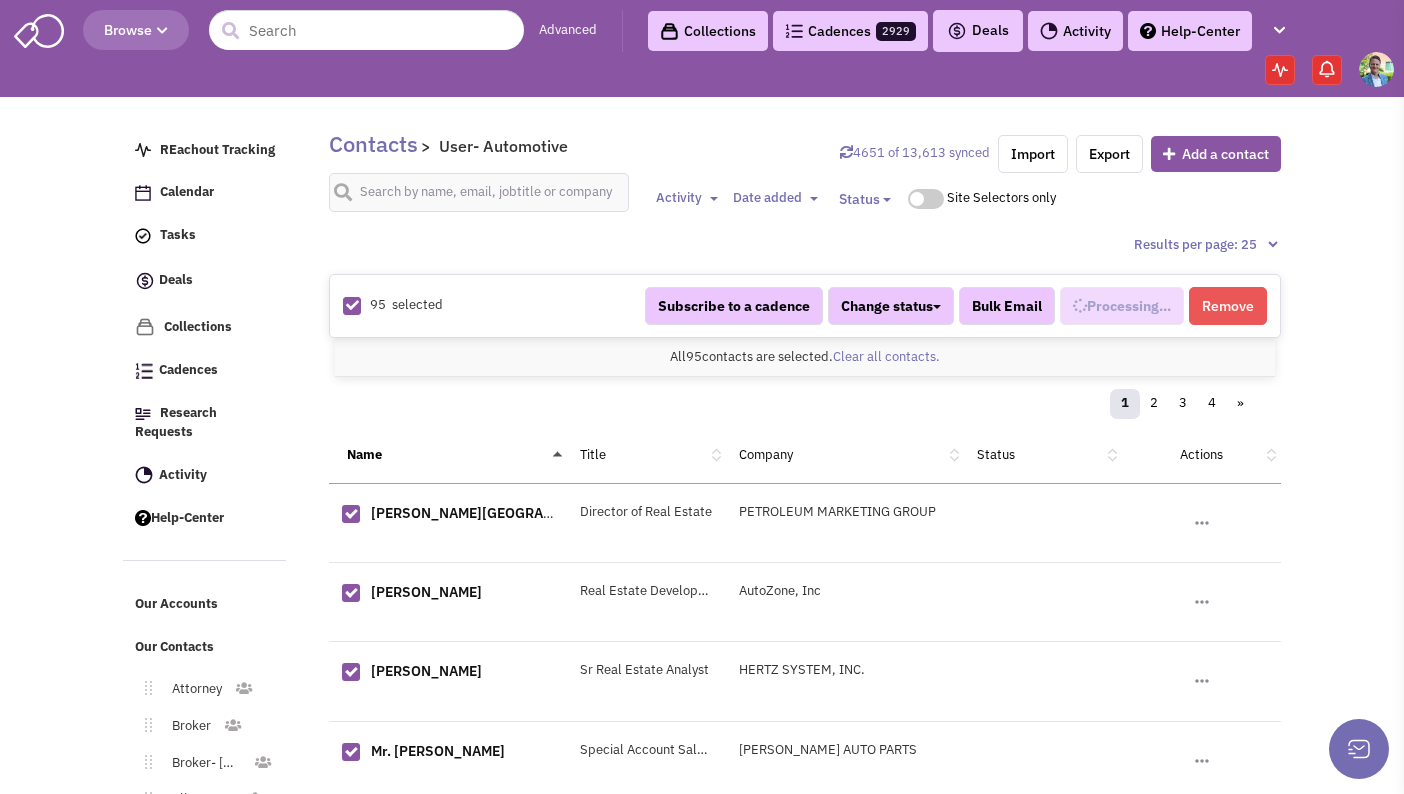 select on "668" 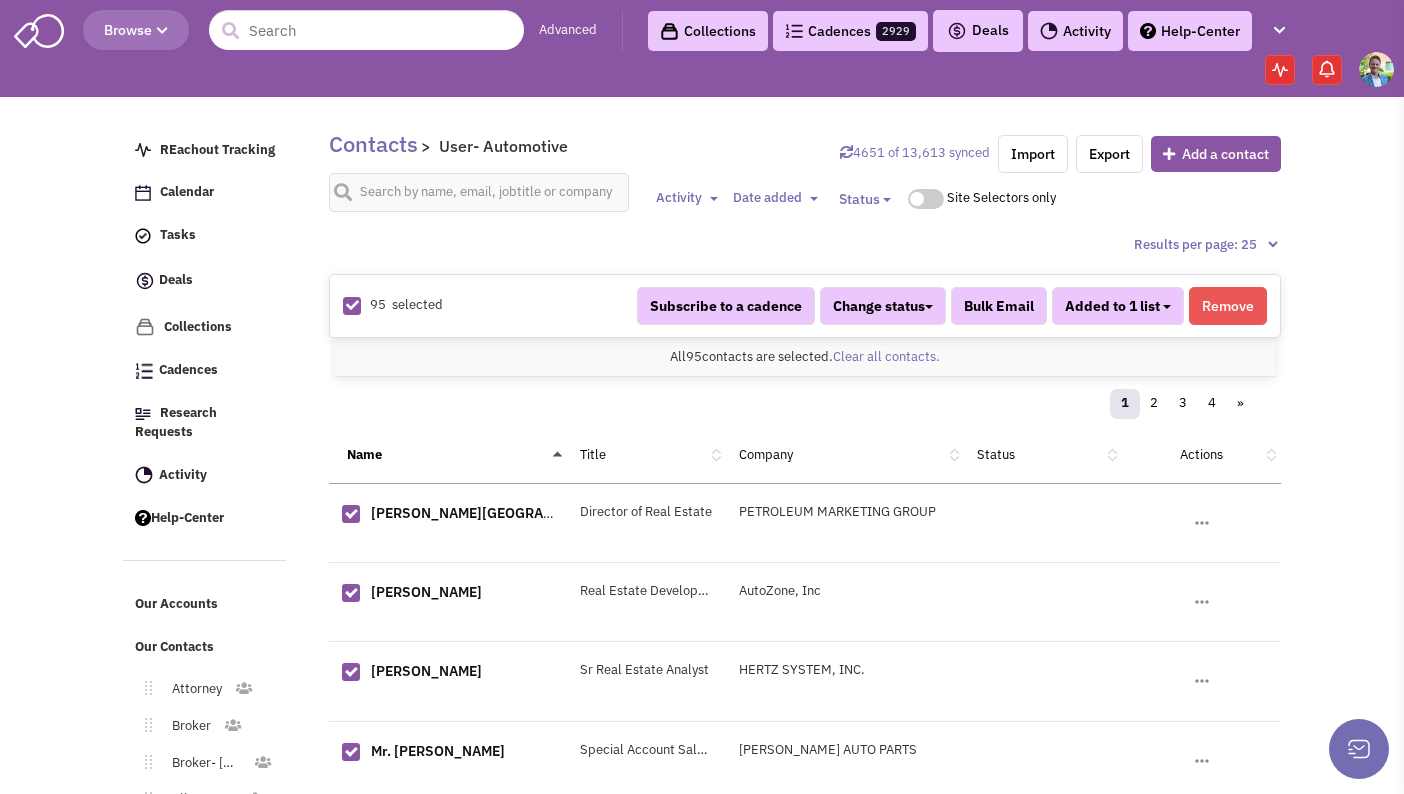 scroll, scrollTop: 483, scrollLeft: 0, axis: vertical 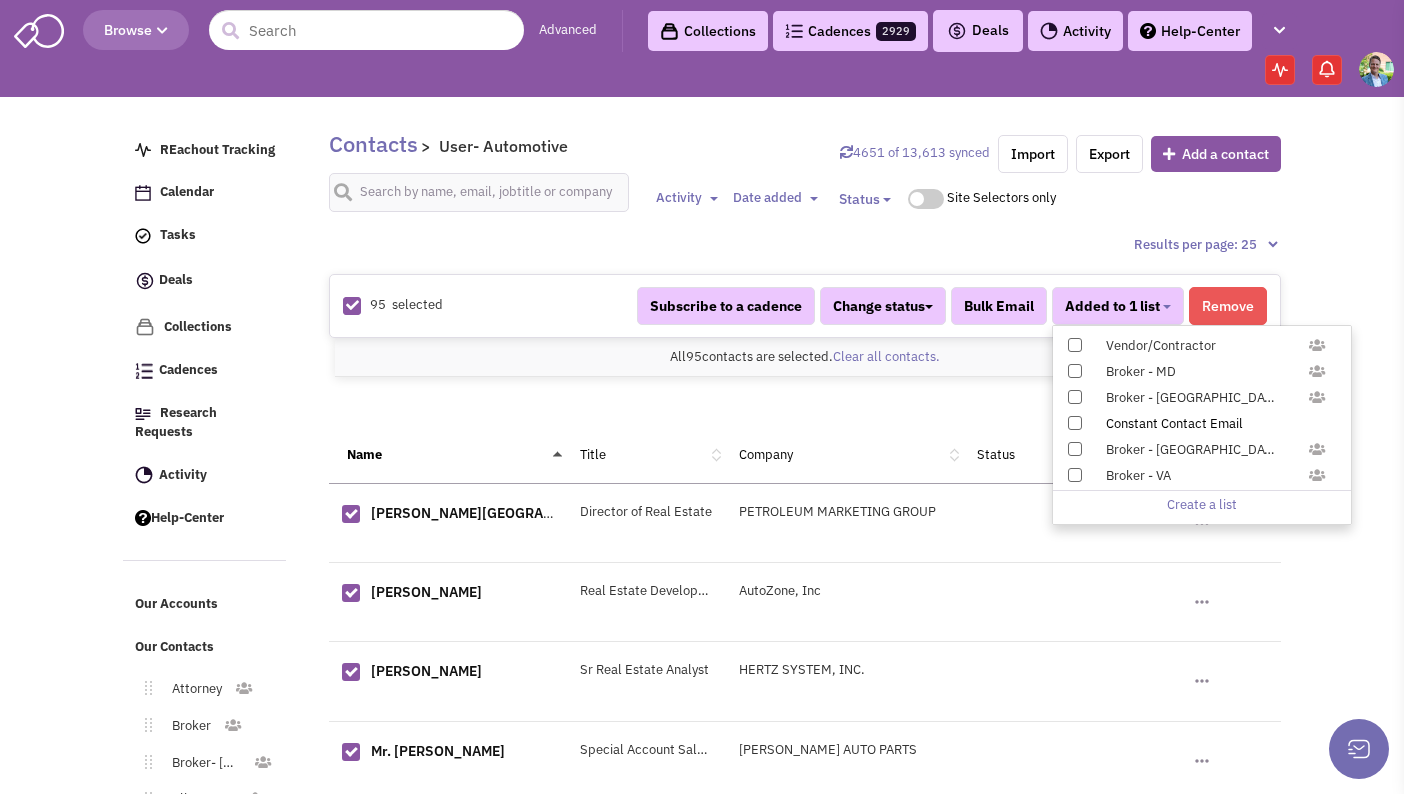 click on "Constant Contact Email" at bounding box center [1202, 423] 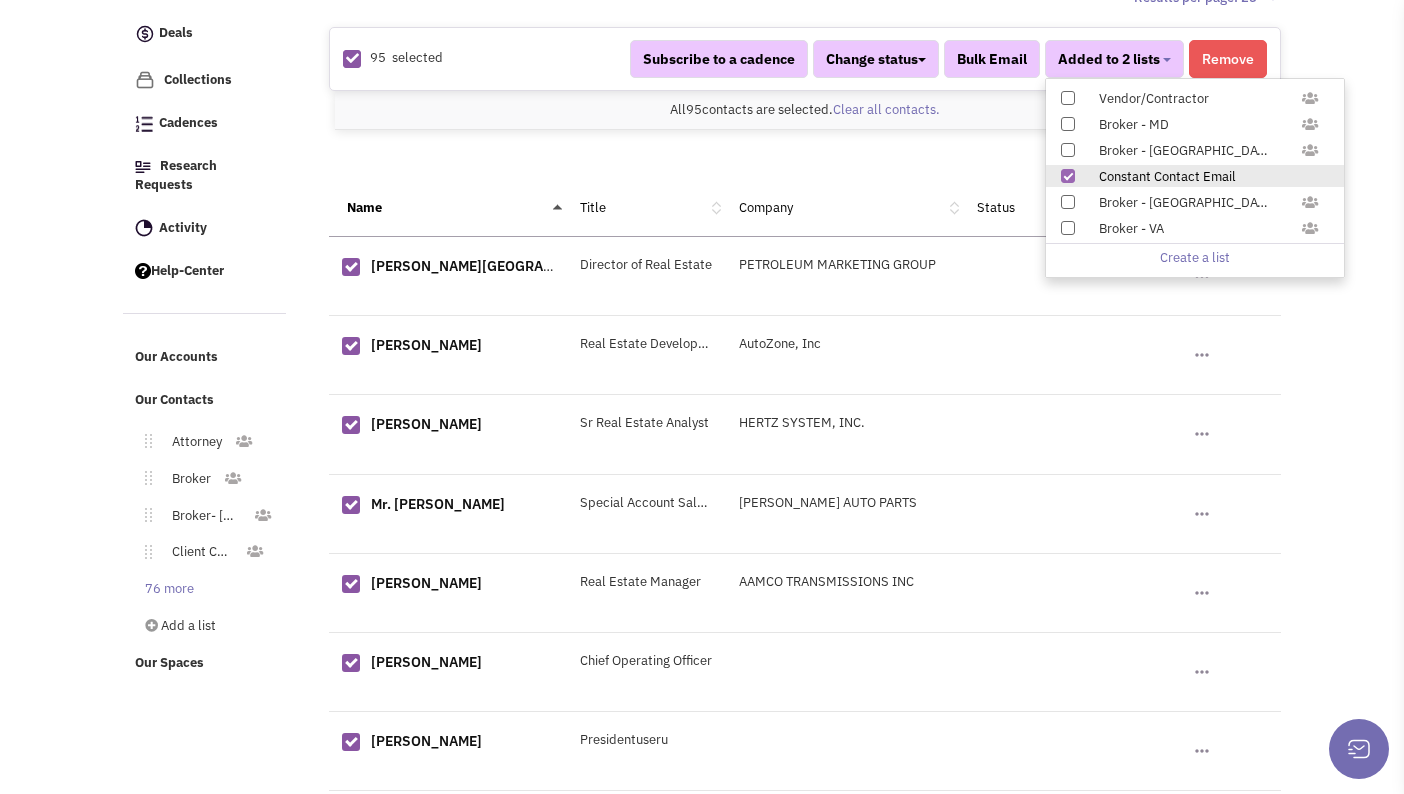scroll, scrollTop: 385, scrollLeft: 0, axis: vertical 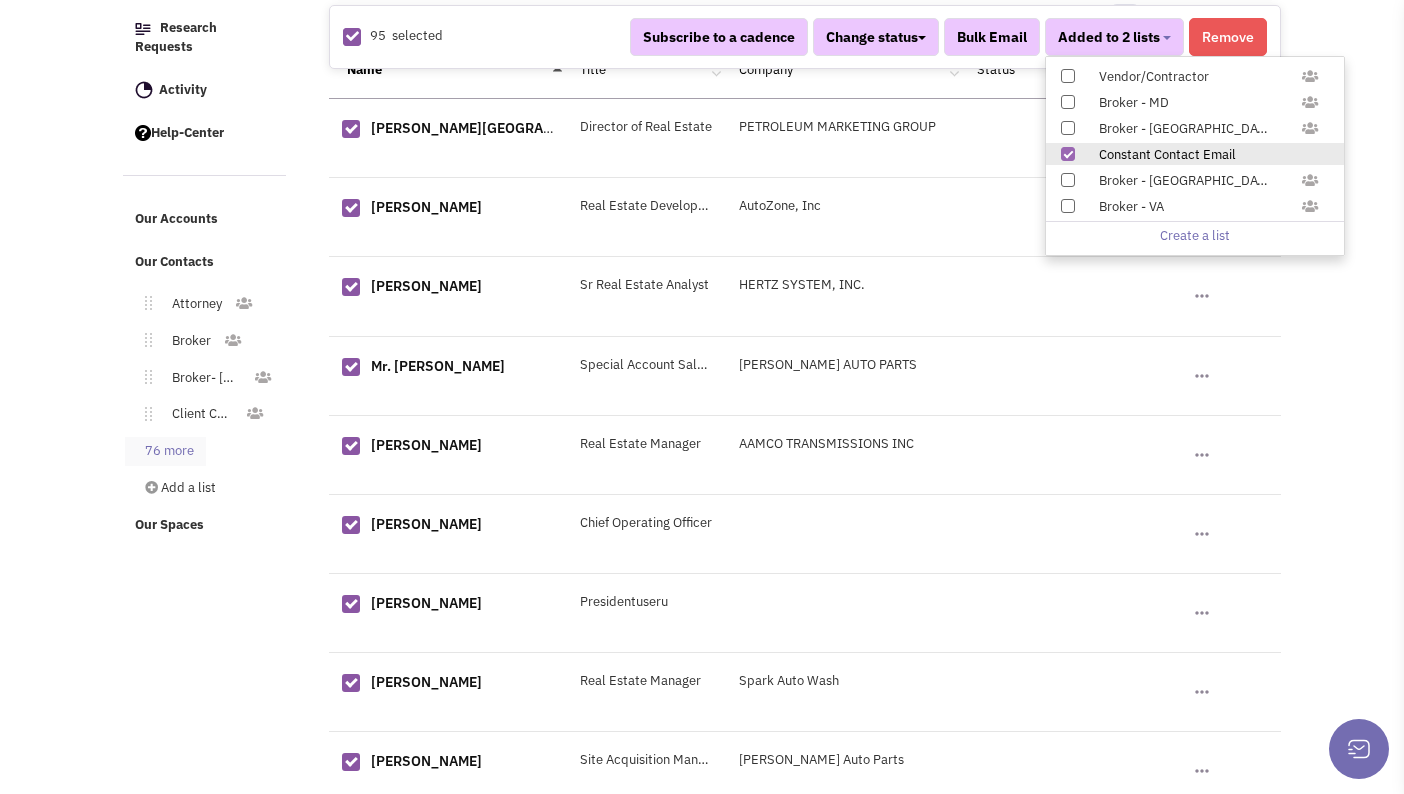 click on "76 more" at bounding box center (165, 451) 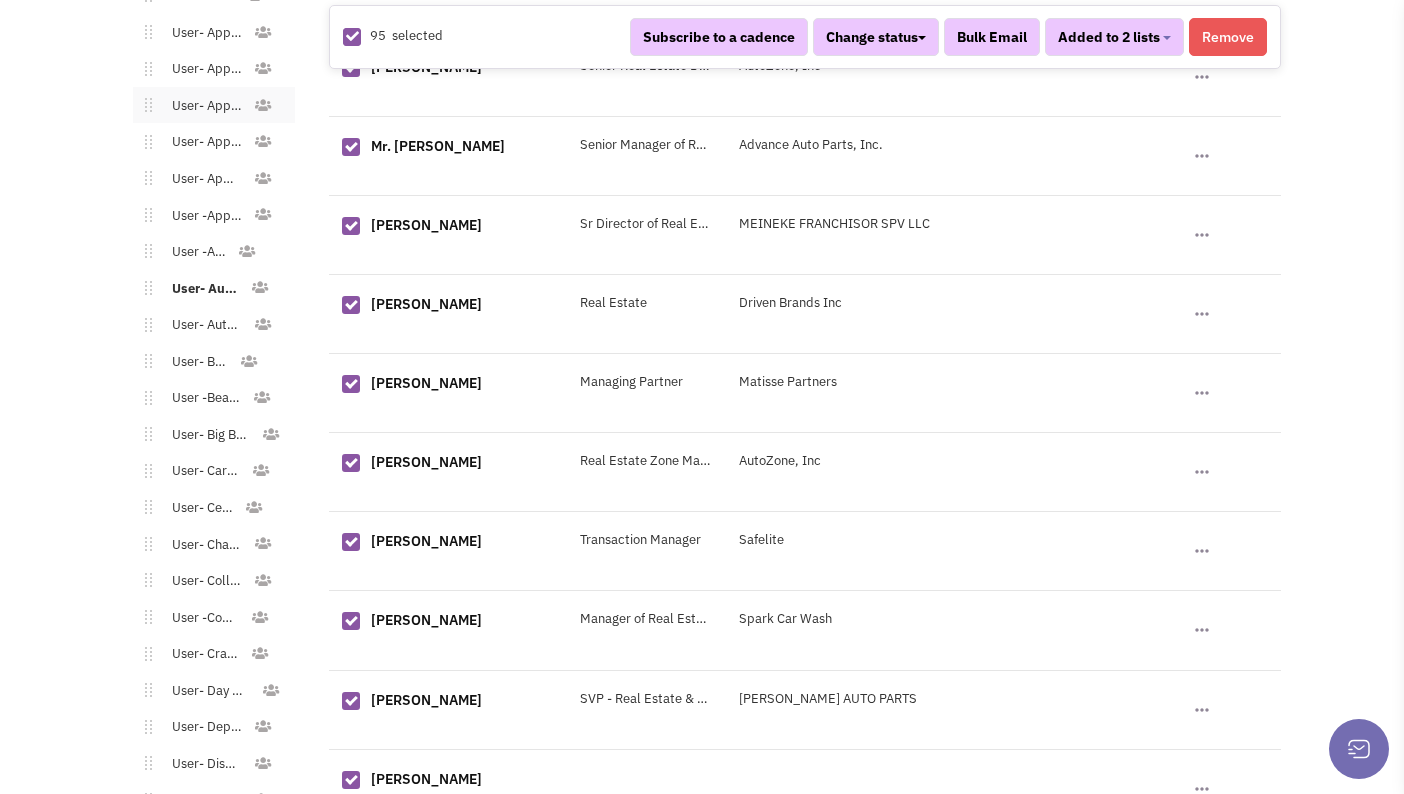 scroll, scrollTop: 1291, scrollLeft: 0, axis: vertical 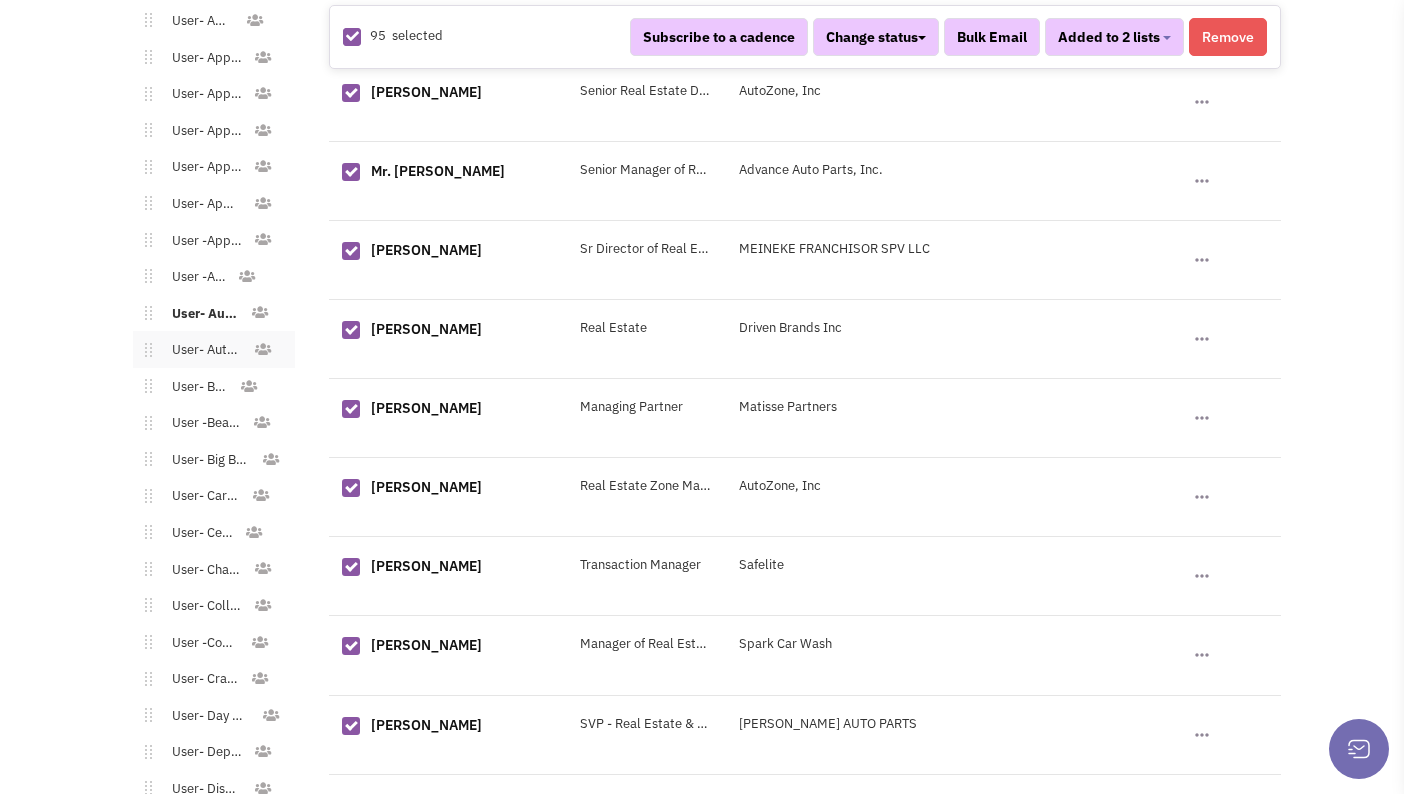 click on "User- Automotive - Dealer/Rental" at bounding box center [202, 350] 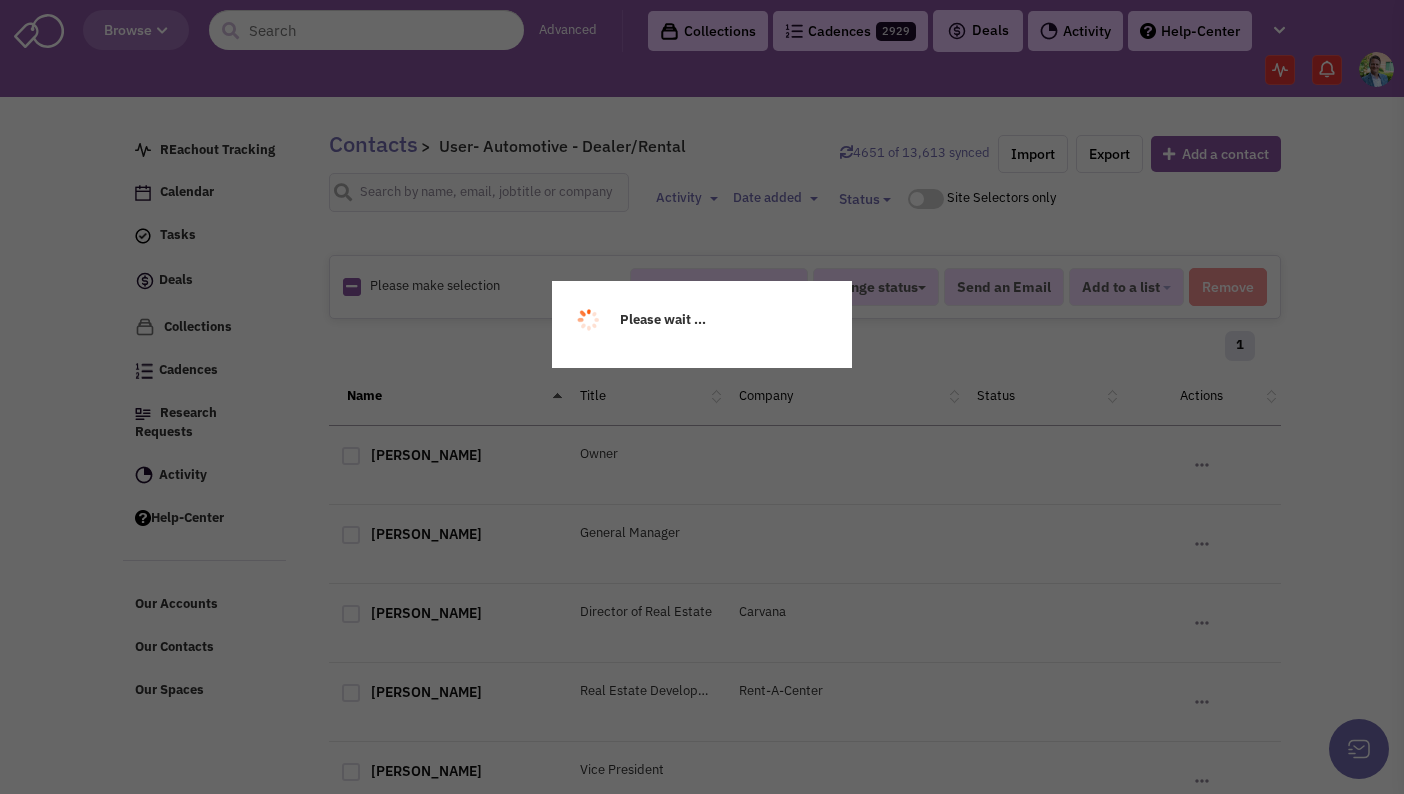 scroll, scrollTop: 0, scrollLeft: 0, axis: both 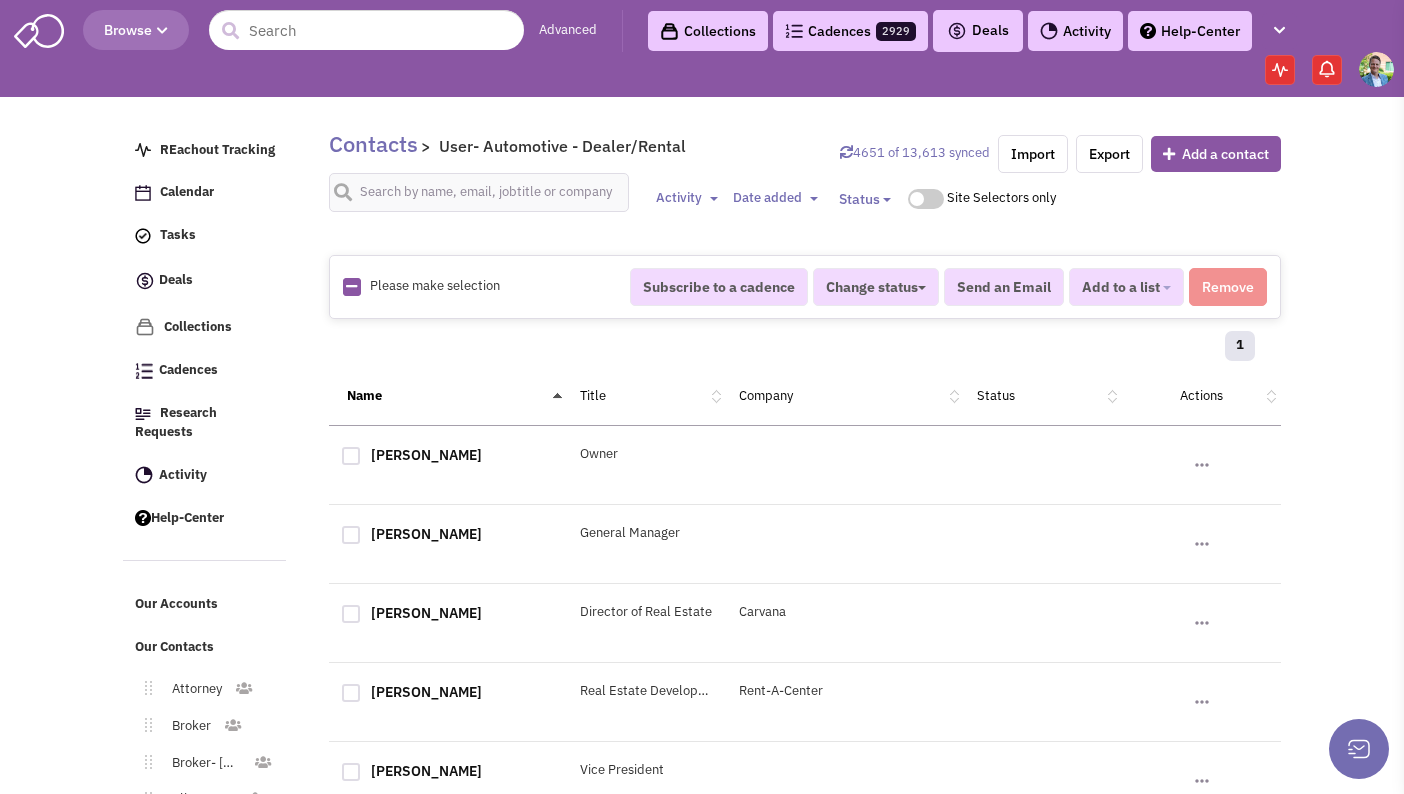 click at bounding box center [351, 286] 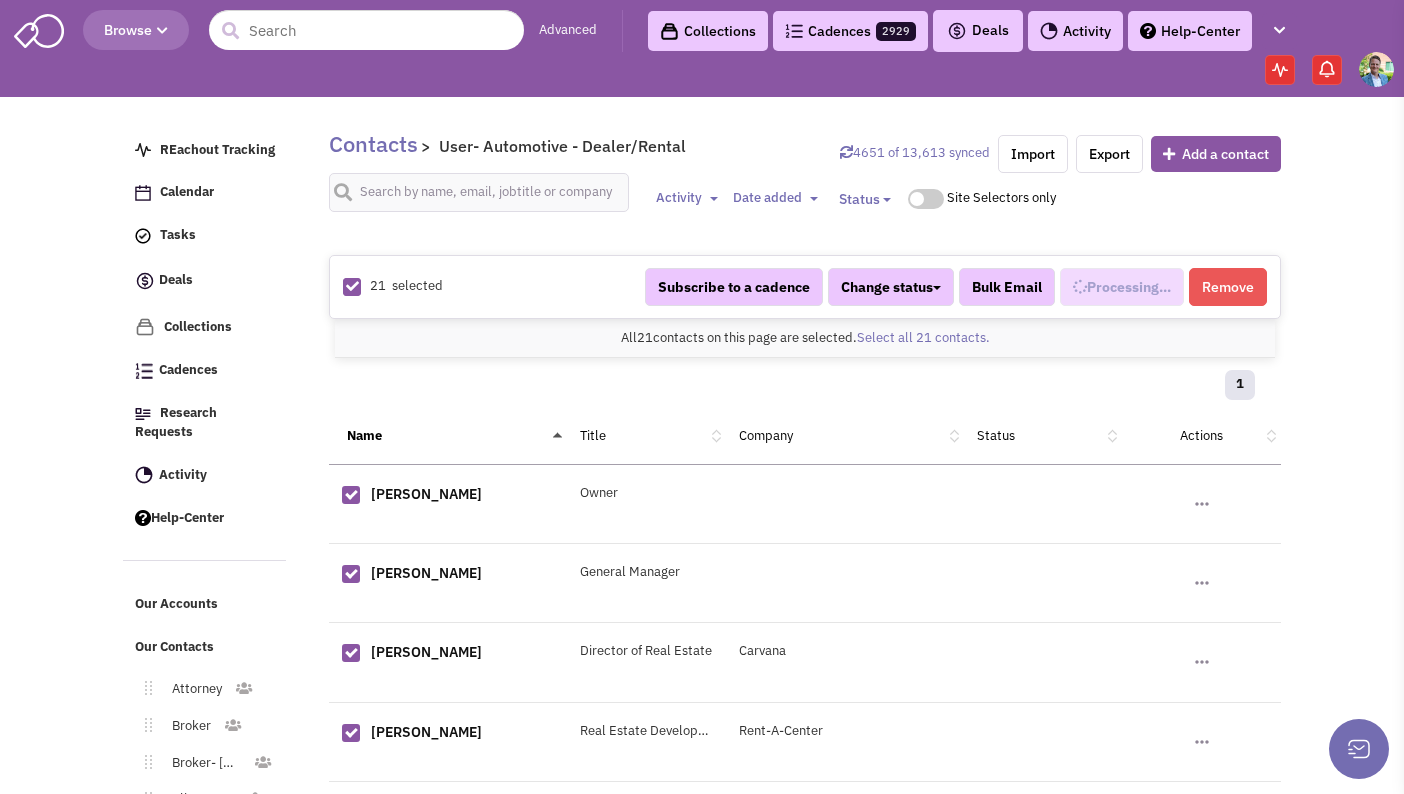 select on "541" 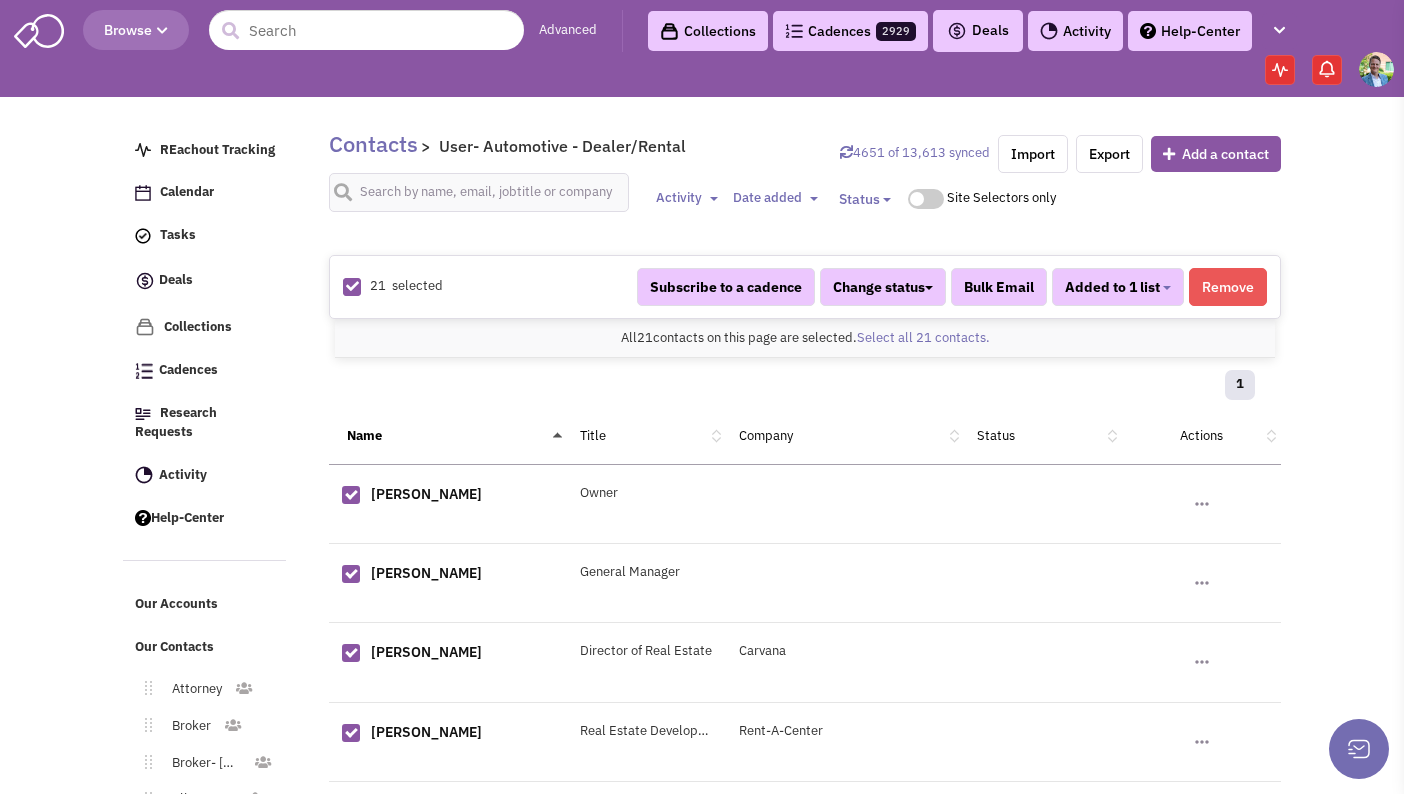 scroll, scrollTop: 502, scrollLeft: 0, axis: vertical 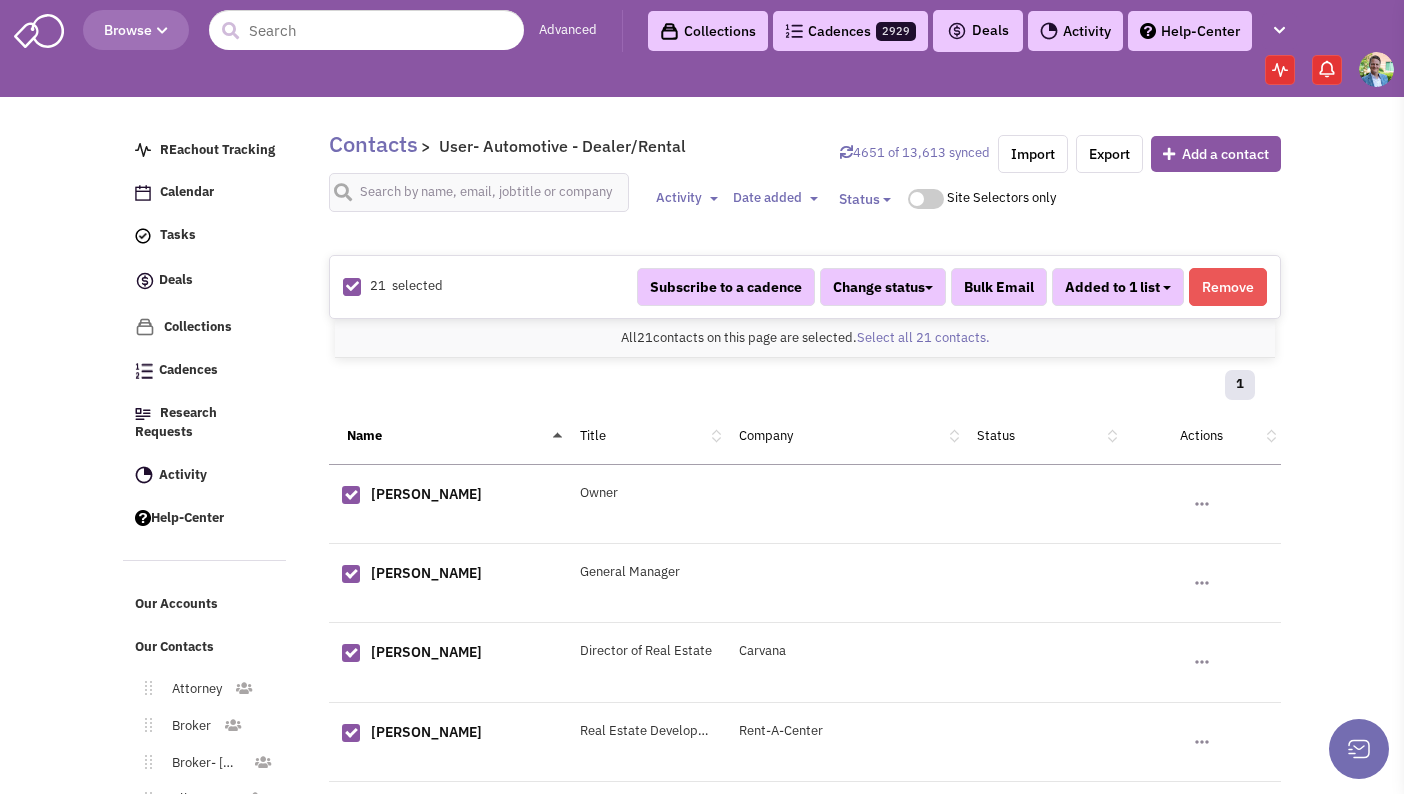 click on "Added to 1 list" at bounding box center [1118, 287] 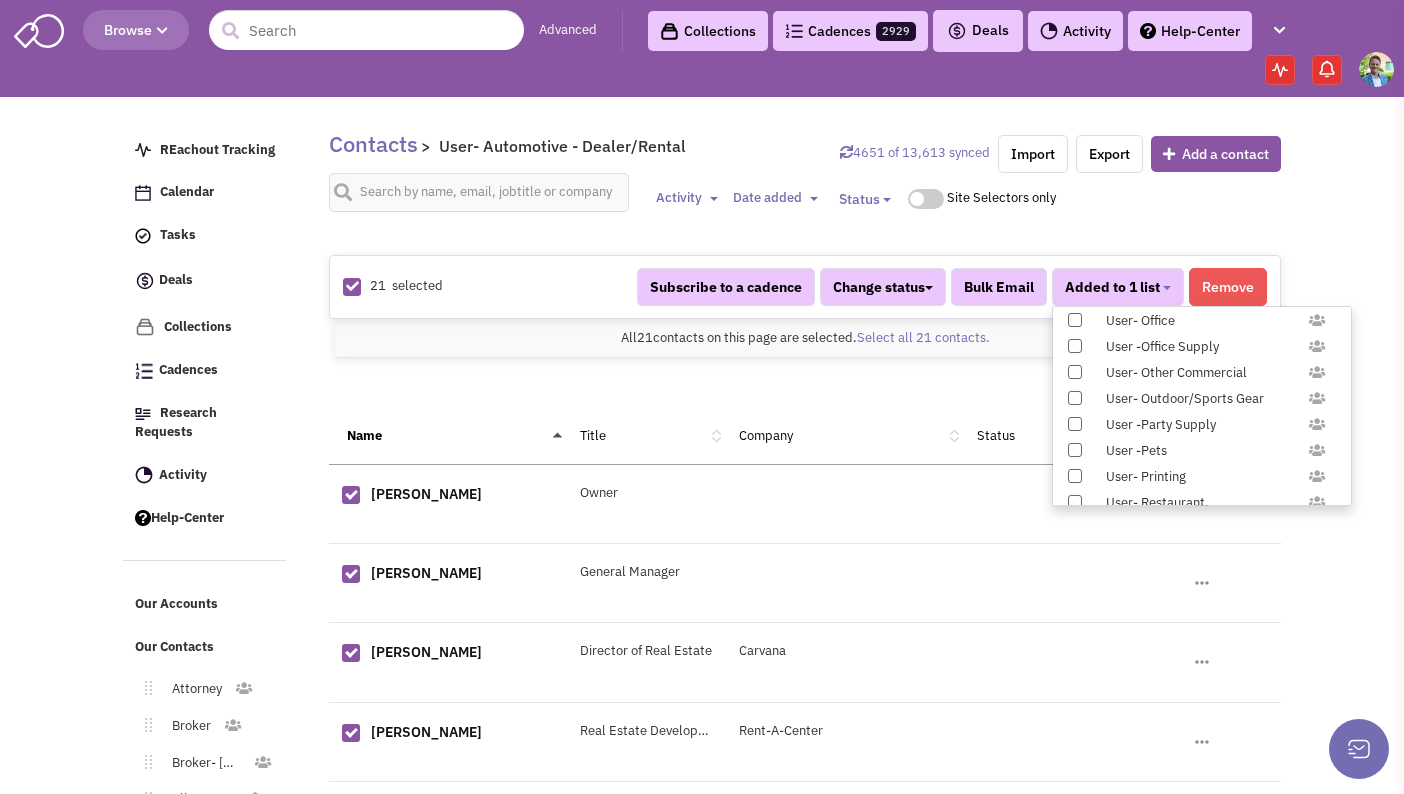 scroll, scrollTop: 1958, scrollLeft: 0, axis: vertical 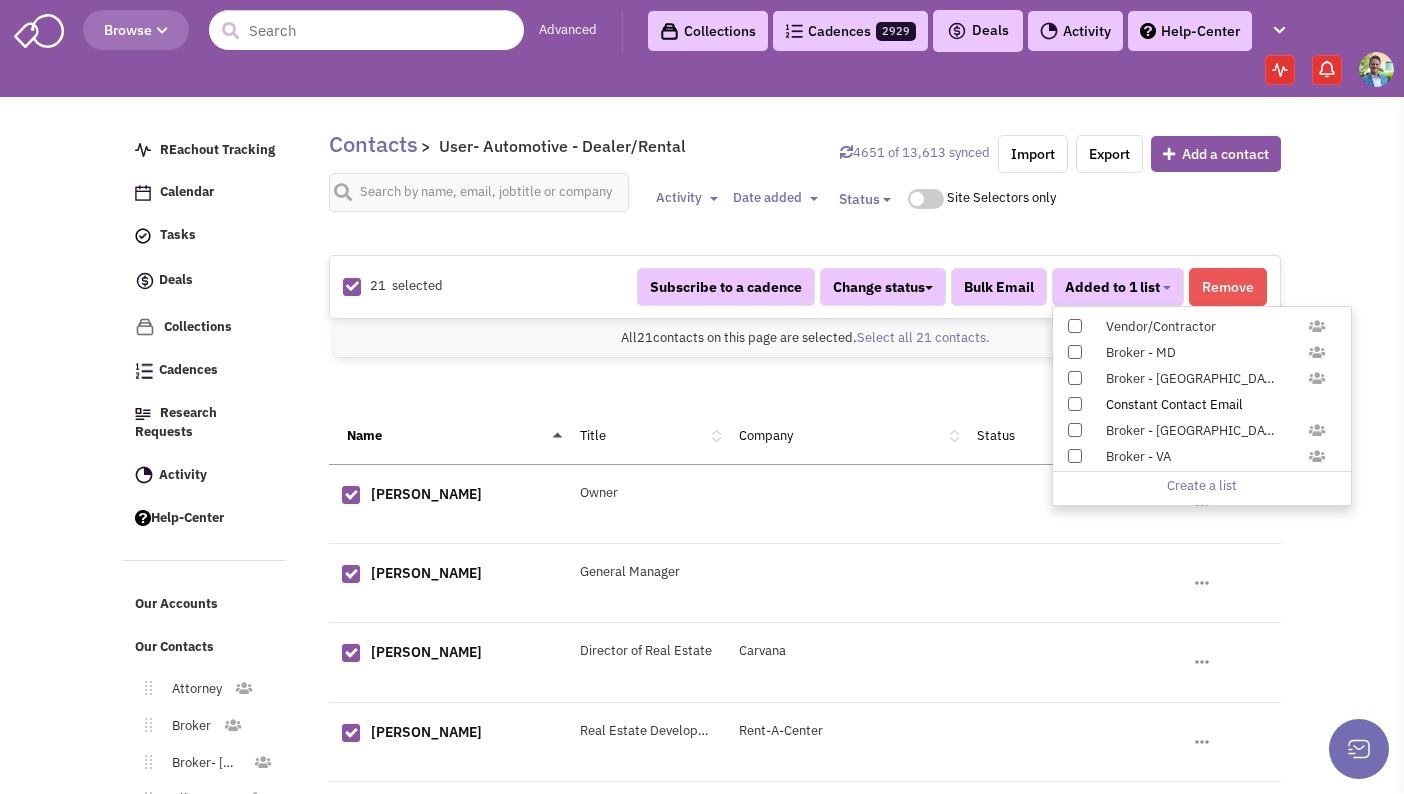 click at bounding box center (1075, 404) 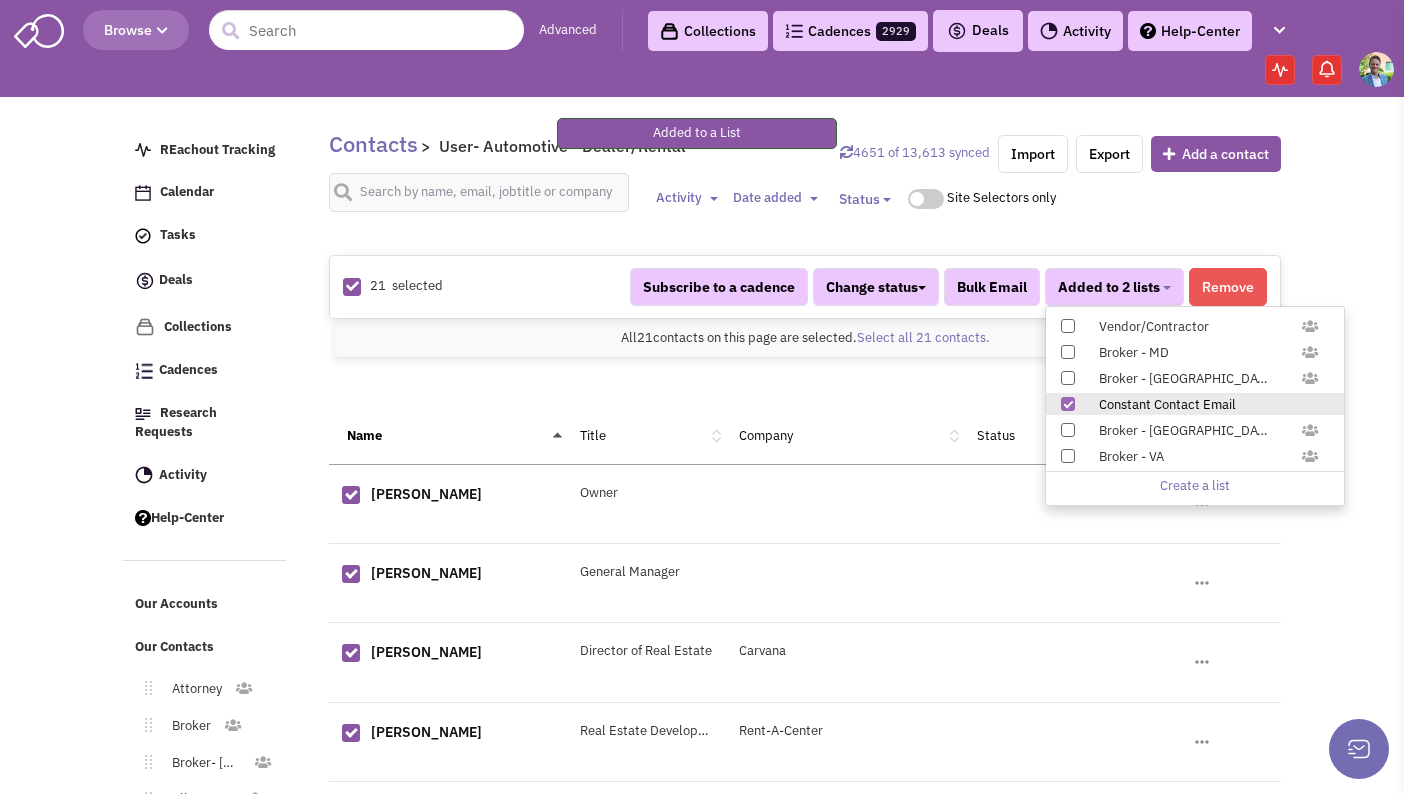click on "Contacts     >  User- Automotive - Dealer/Rental
4651 of 13,613 synced
Import
Export
Add a contact
Activity
Toggle Dropdown" at bounding box center [798, 1150] 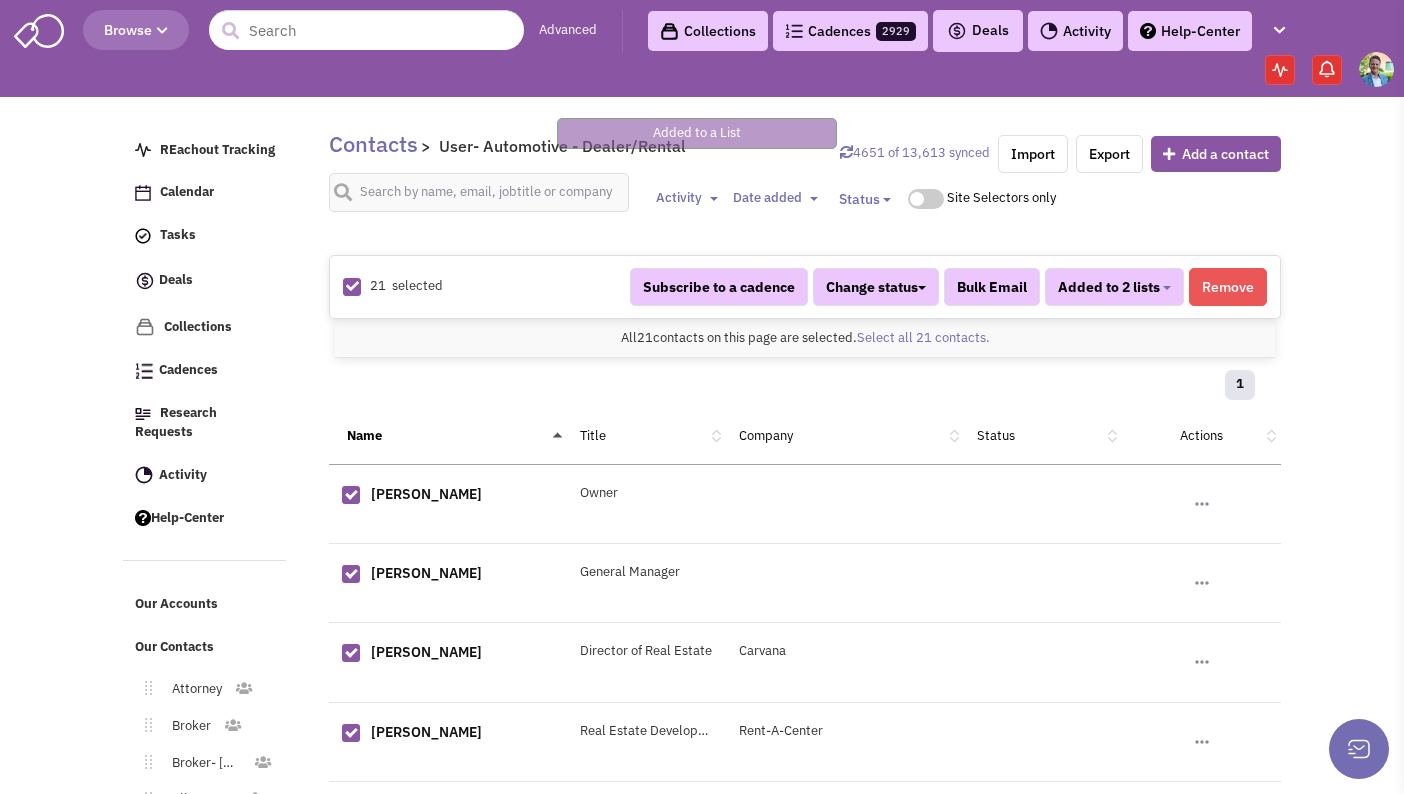 scroll, scrollTop: 390, scrollLeft: 0, axis: vertical 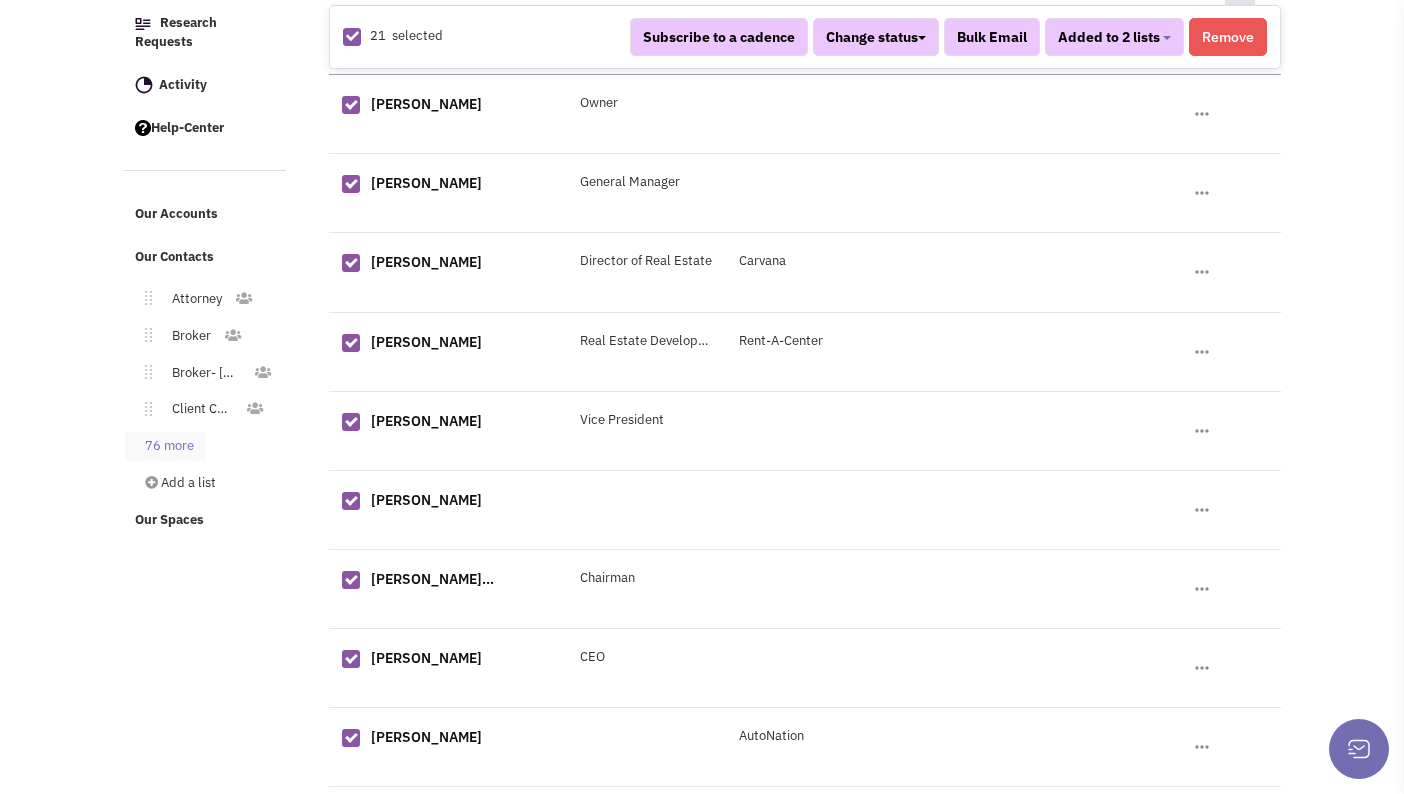 click on "76 more" at bounding box center (165, 446) 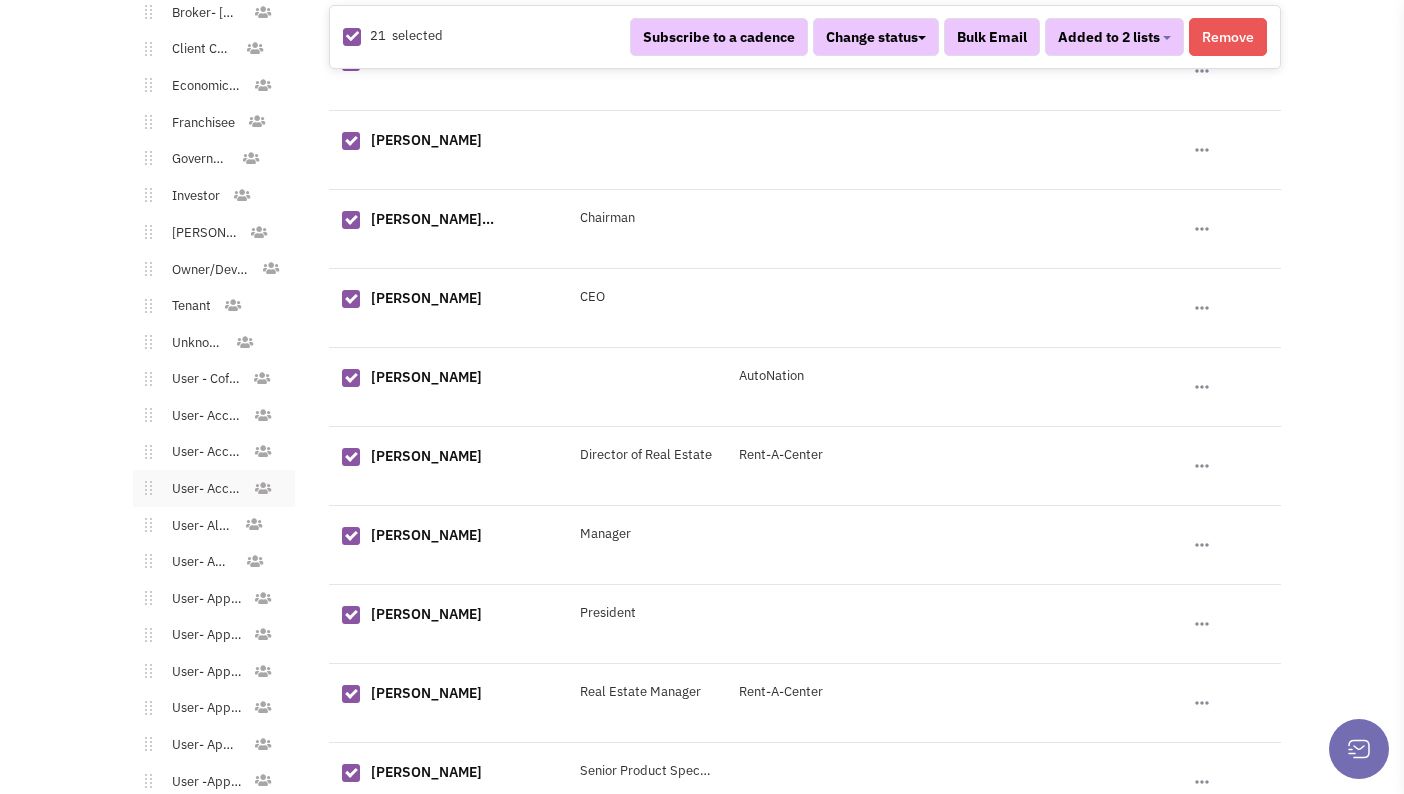 scroll, scrollTop: 1071, scrollLeft: 0, axis: vertical 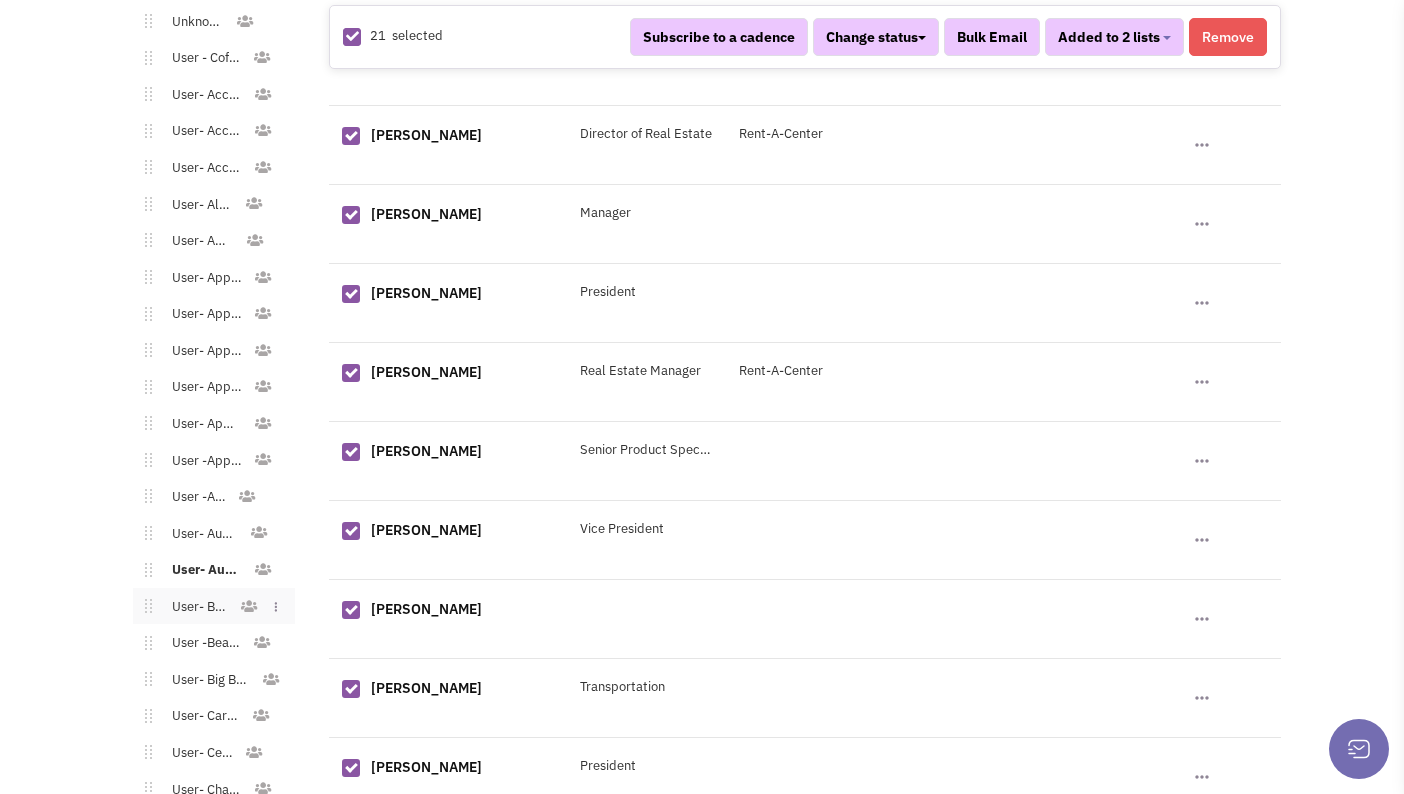 click on "User- Bank" at bounding box center [195, 607] 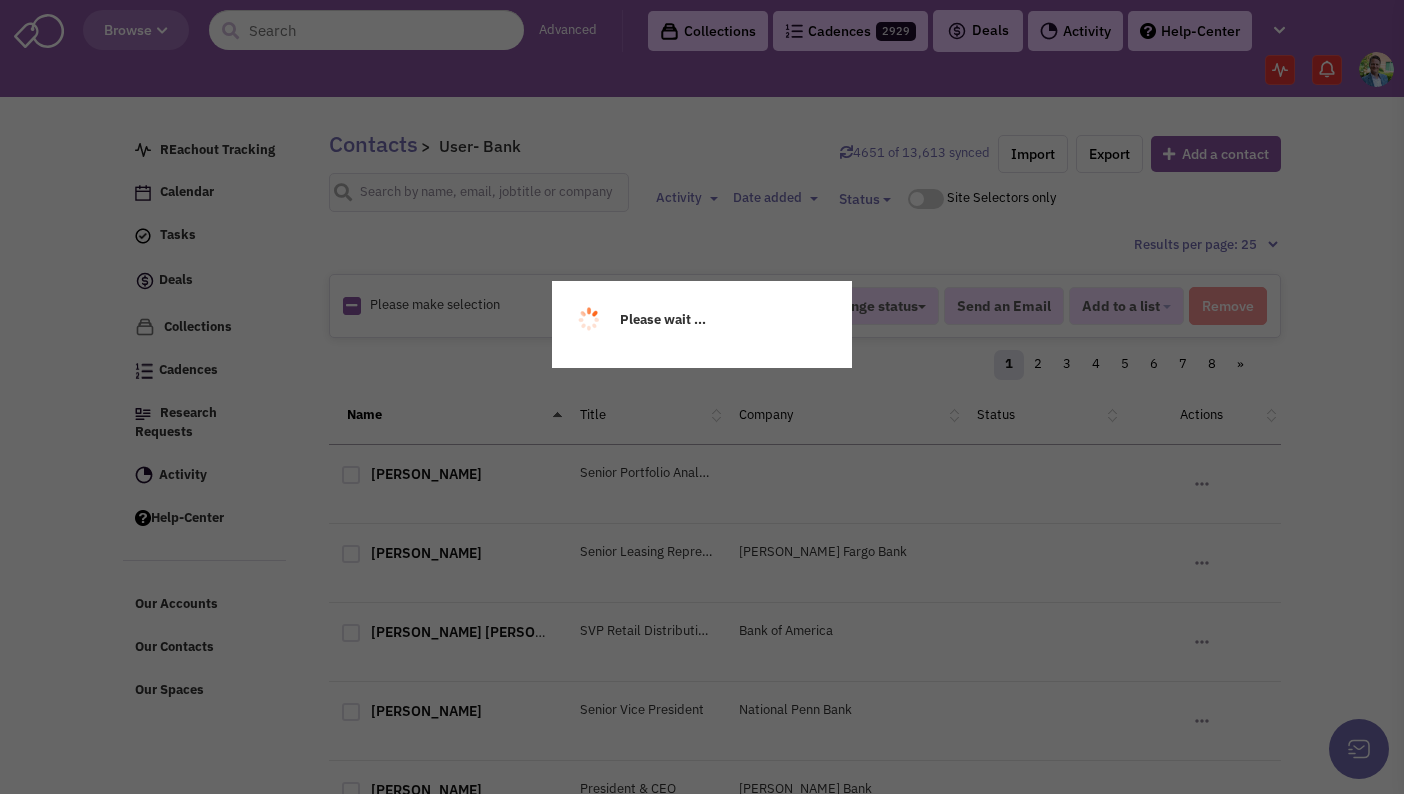scroll, scrollTop: 0, scrollLeft: 0, axis: both 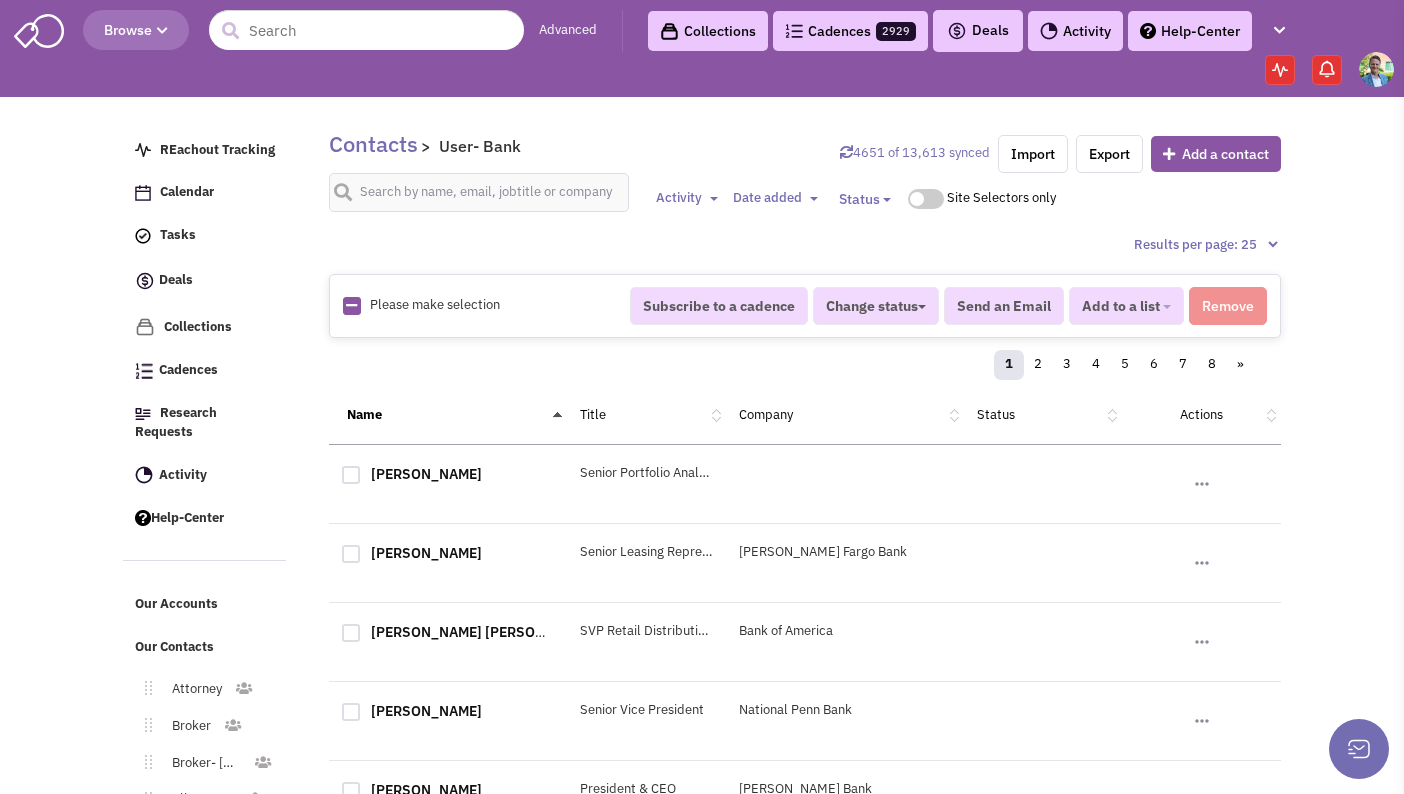 click at bounding box center [351, 305] 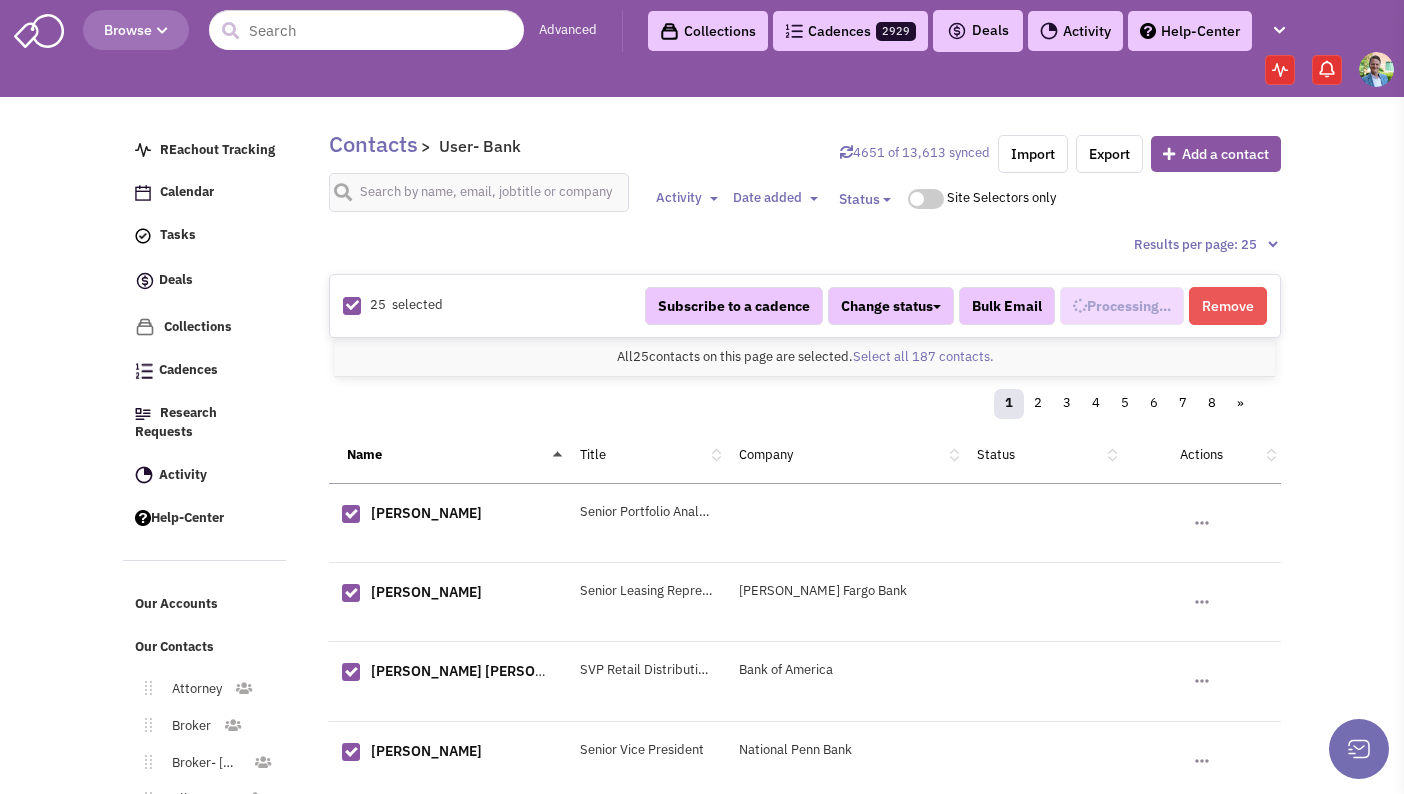 select on "688" 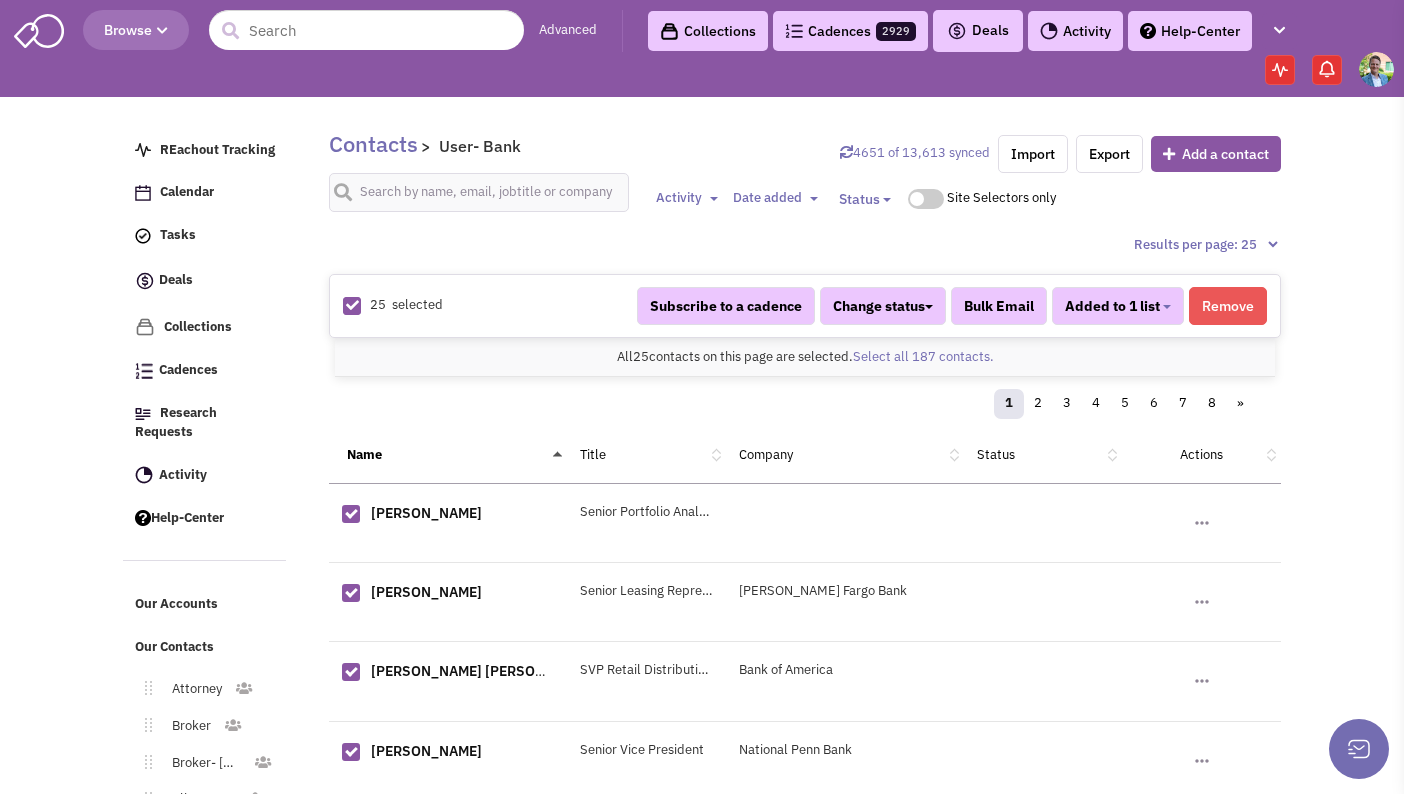 scroll, scrollTop: 521, scrollLeft: 0, axis: vertical 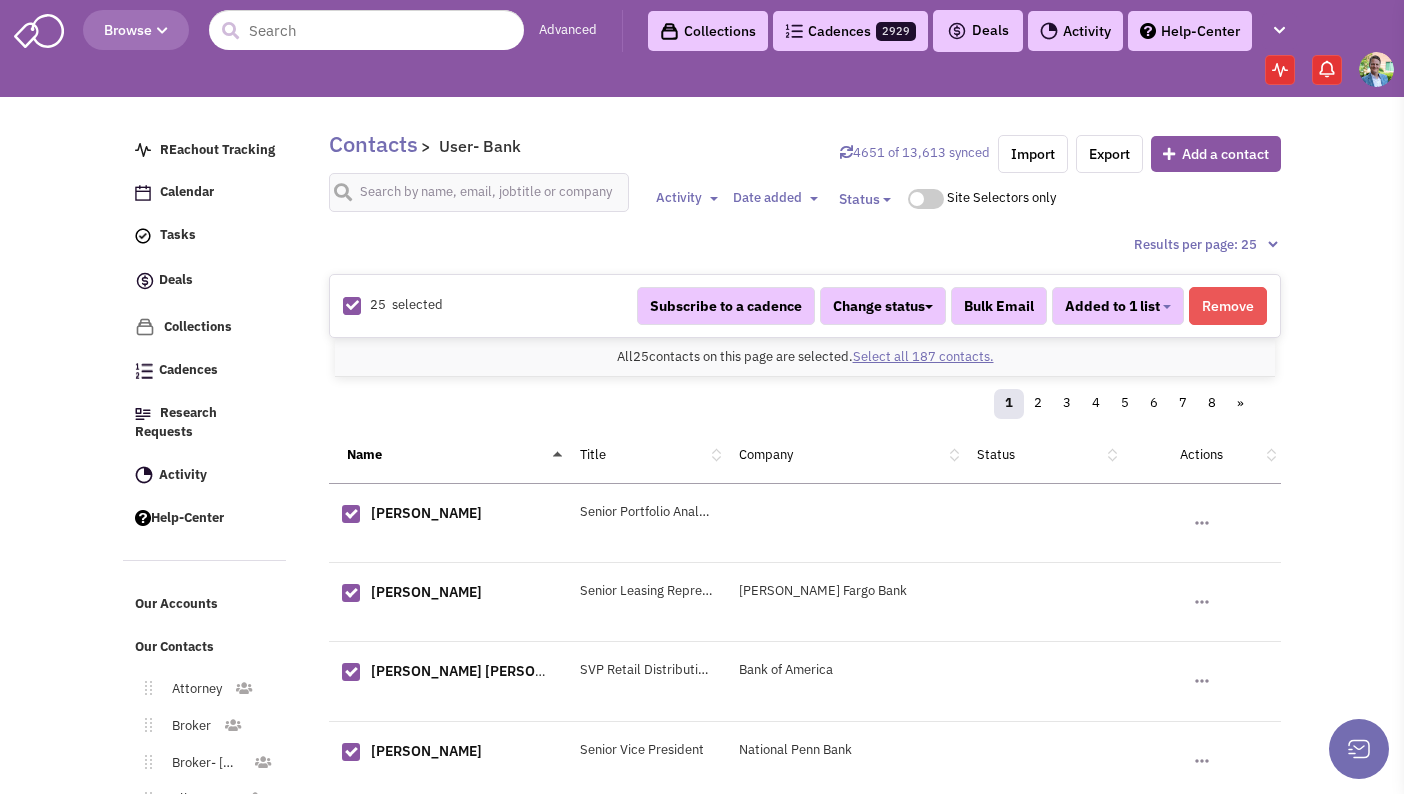 click on "Select all 187 contacts." at bounding box center [923, 356] 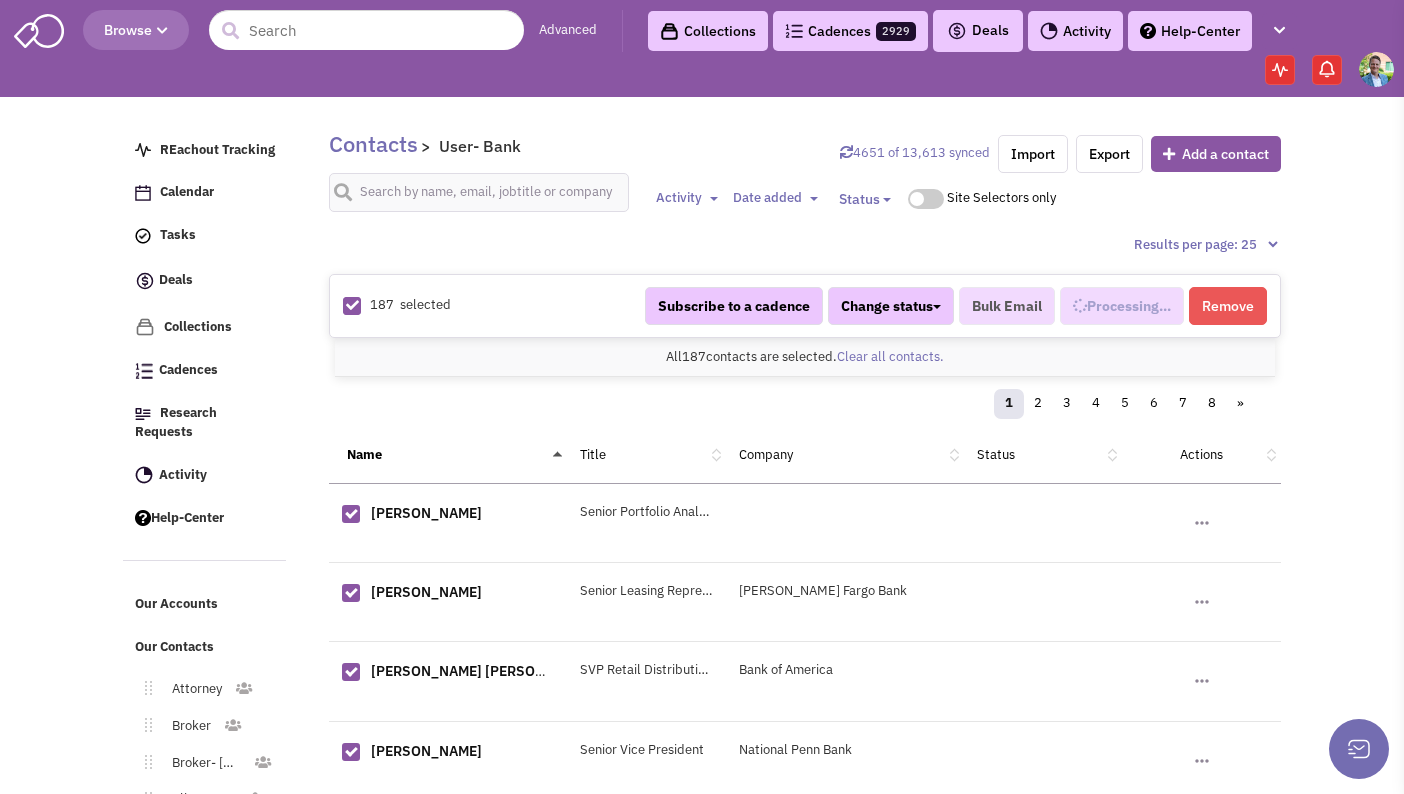 select on "688" 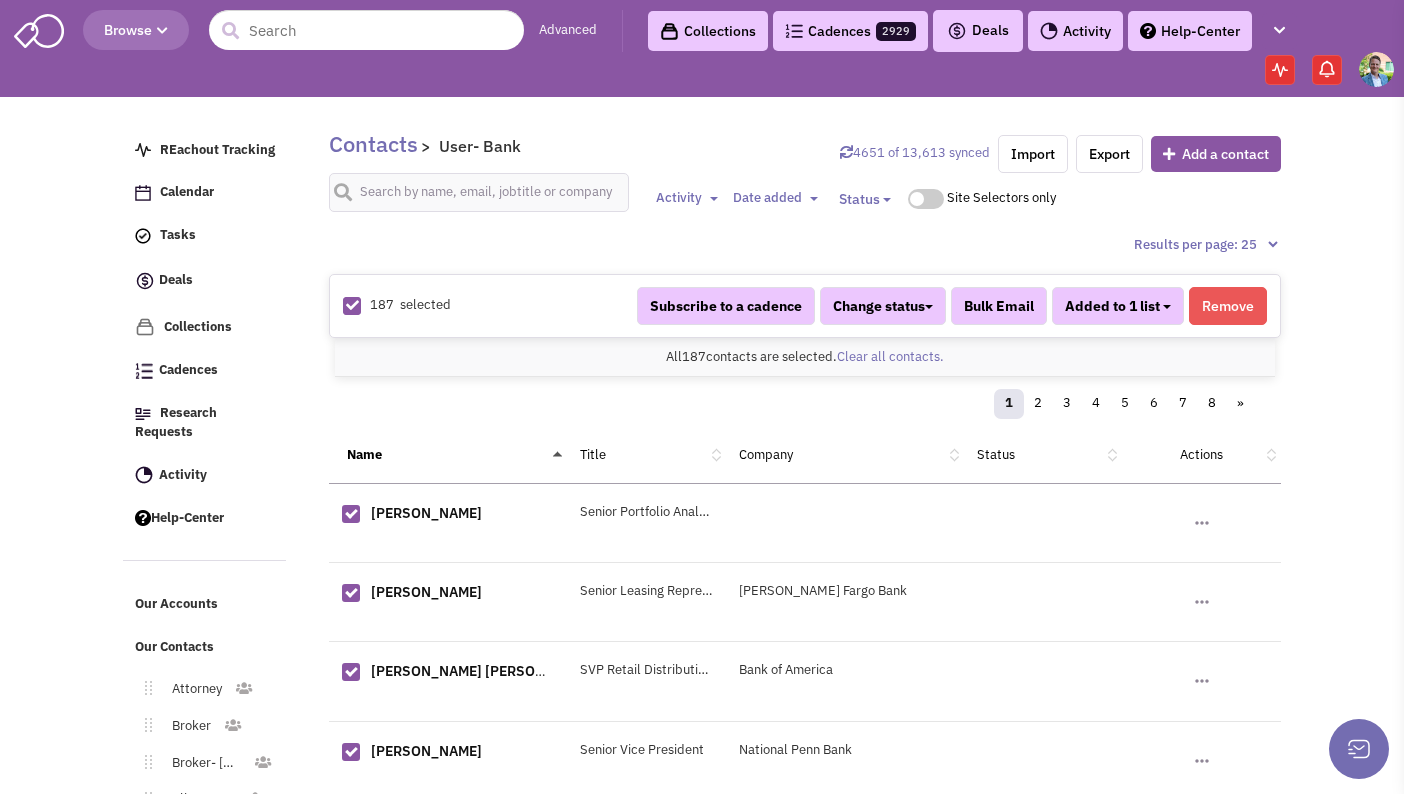 scroll, scrollTop: 521, scrollLeft: 0, axis: vertical 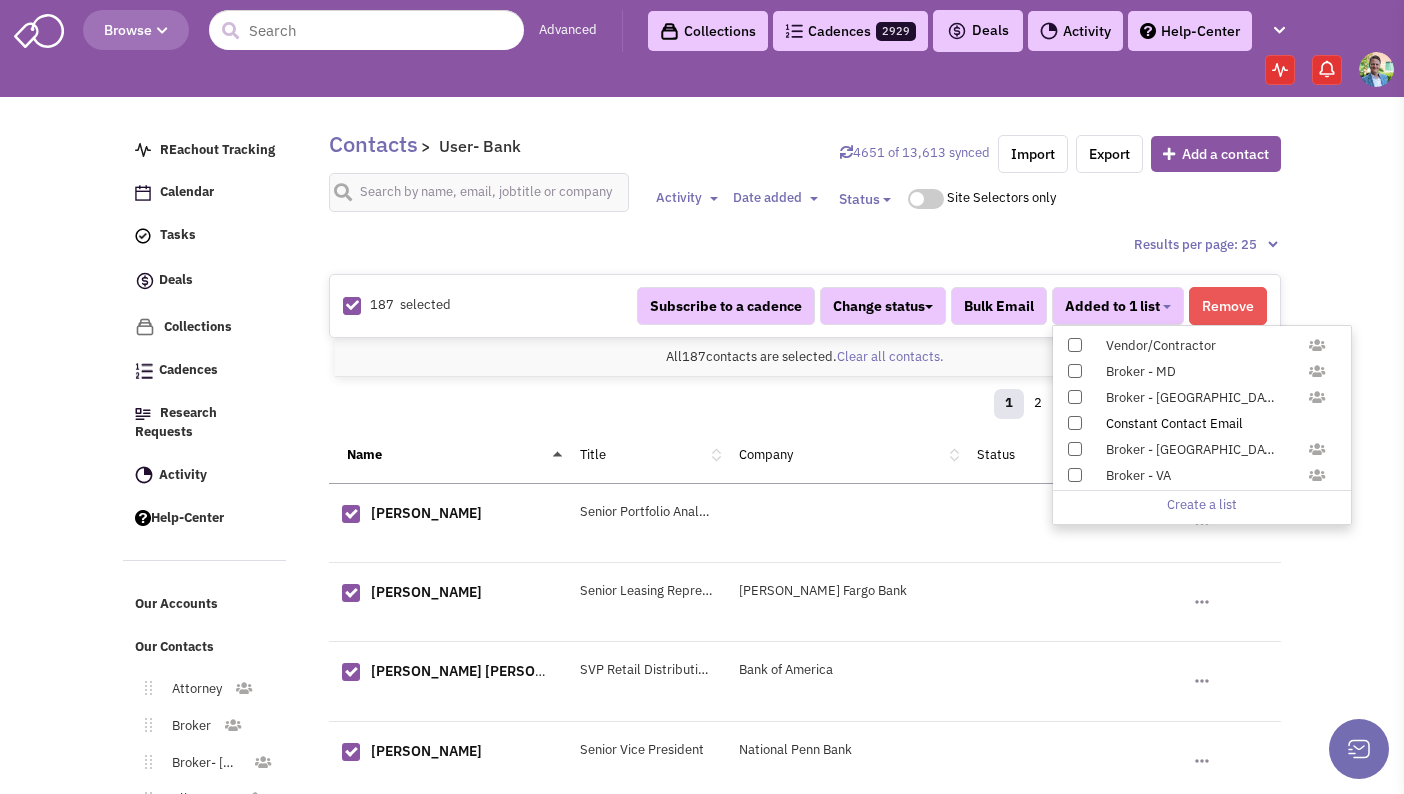 click at bounding box center (1075, 423) 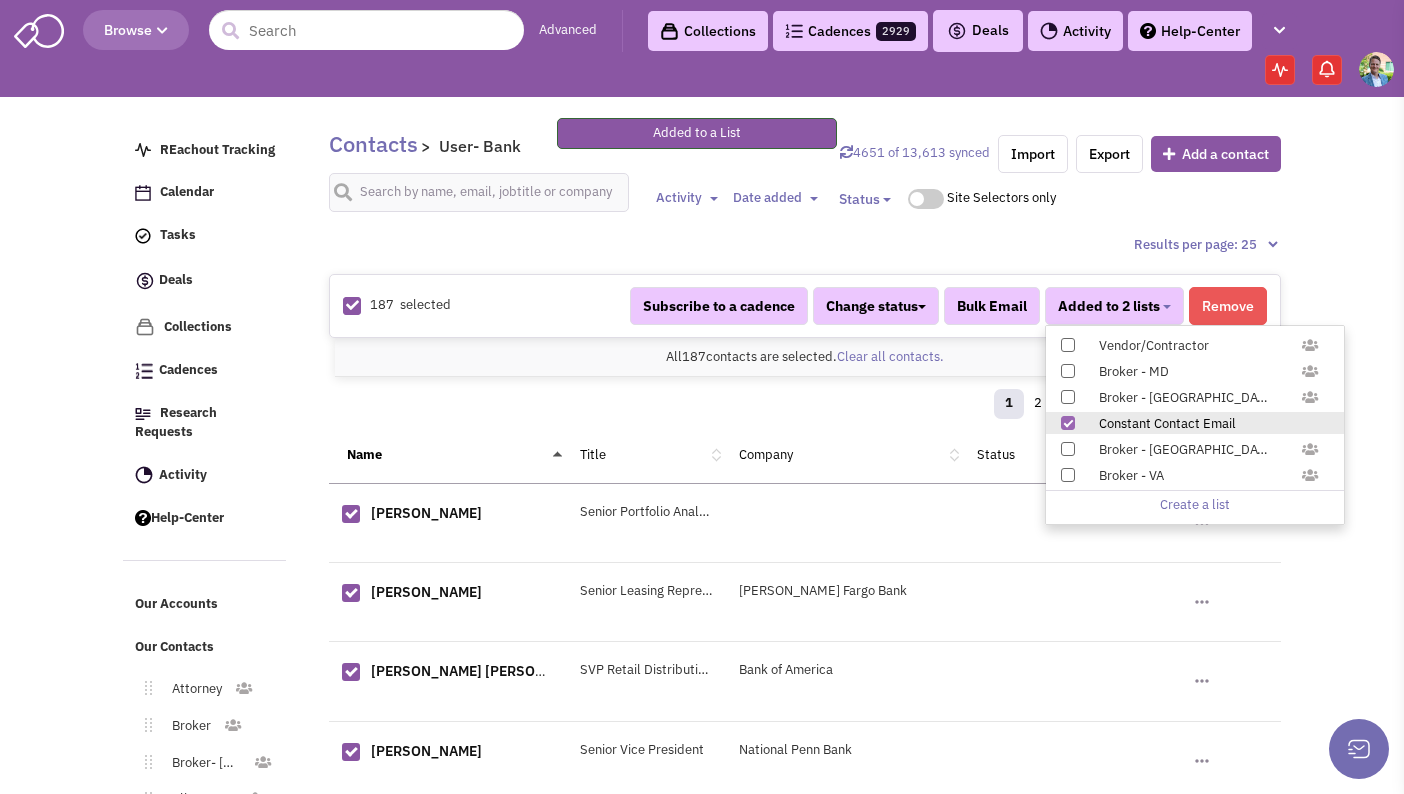 click on "Browse
Advanced
Collections
Cadences  2929
Deals
Activity" at bounding box center [702, 1260] 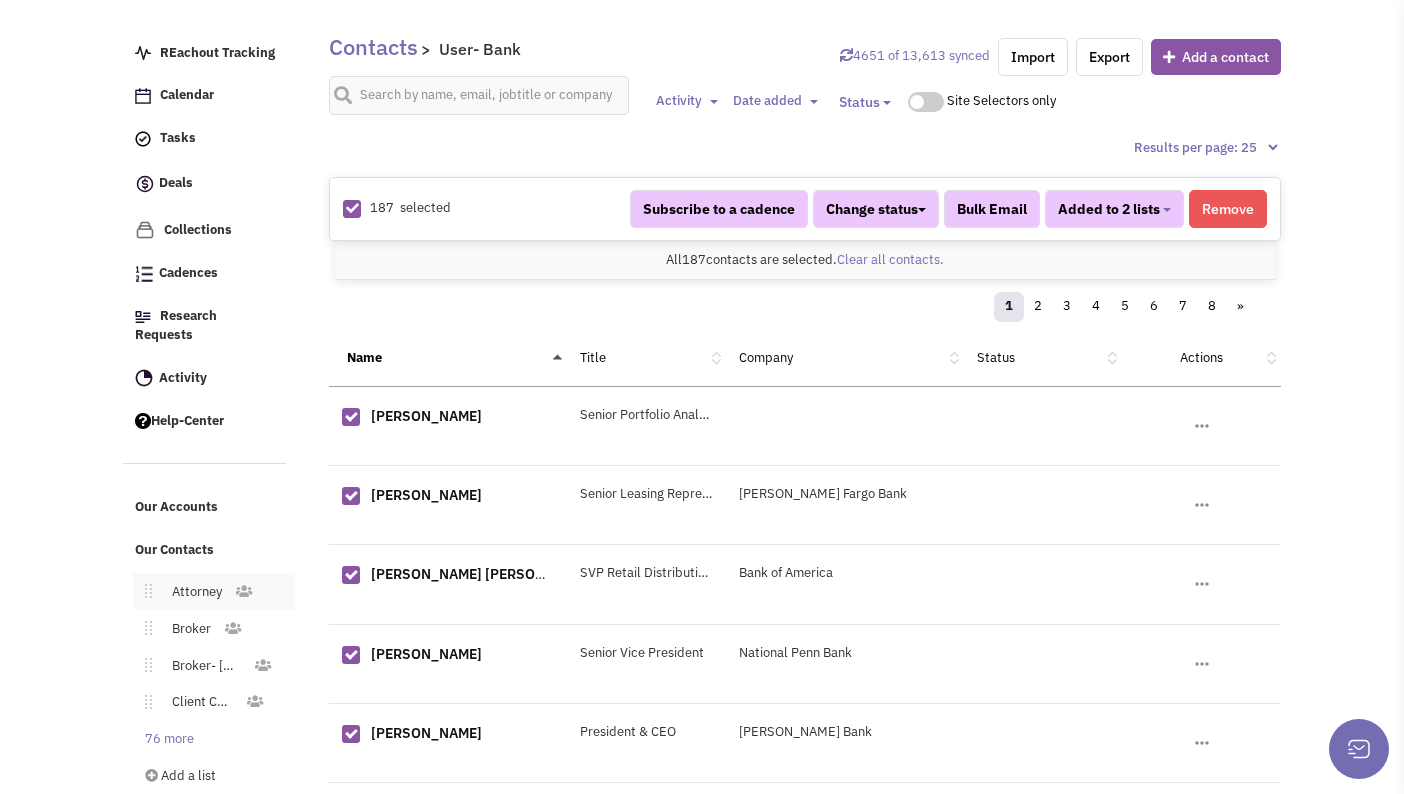 scroll, scrollTop: 219, scrollLeft: 0, axis: vertical 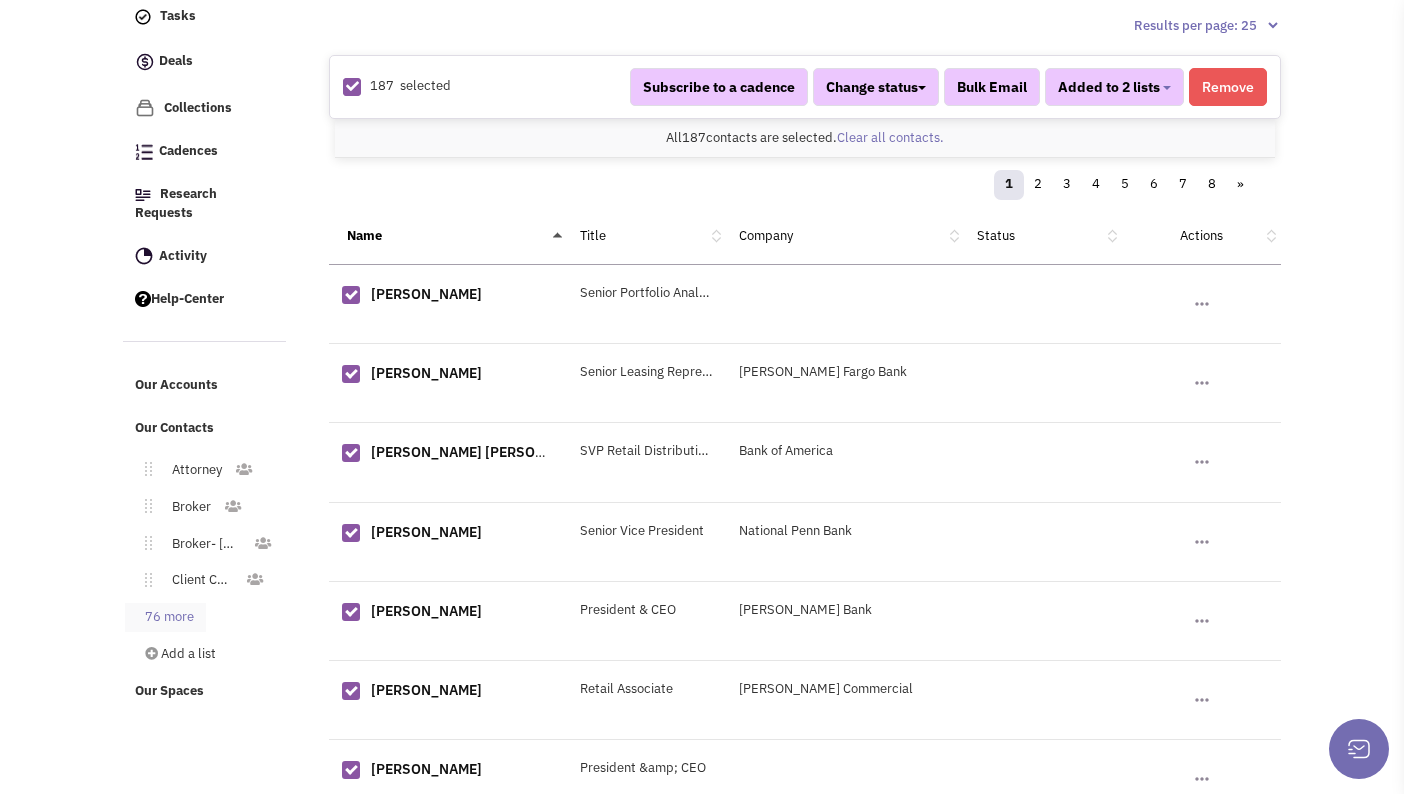 click on "76 more" at bounding box center [165, 617] 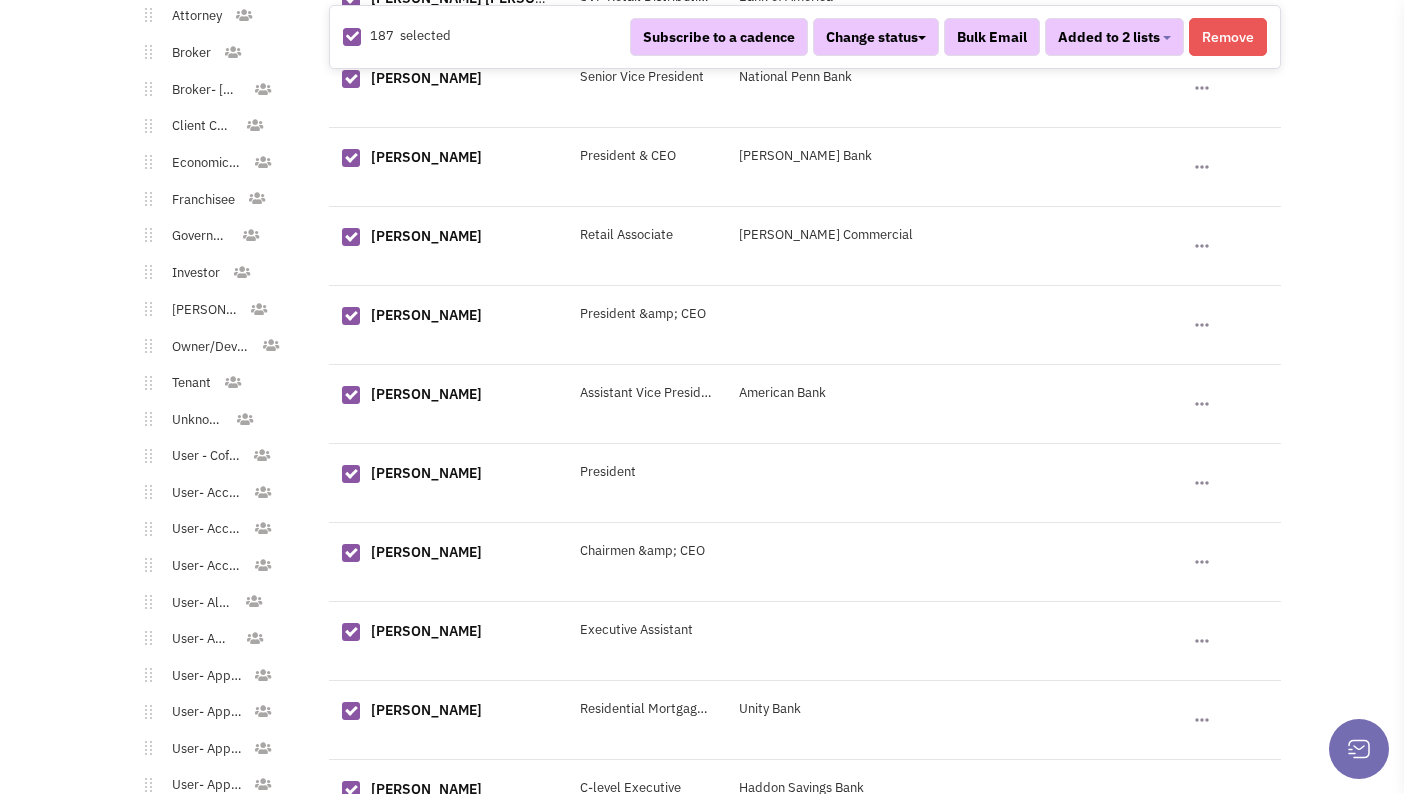 scroll, scrollTop: 1323, scrollLeft: 0, axis: vertical 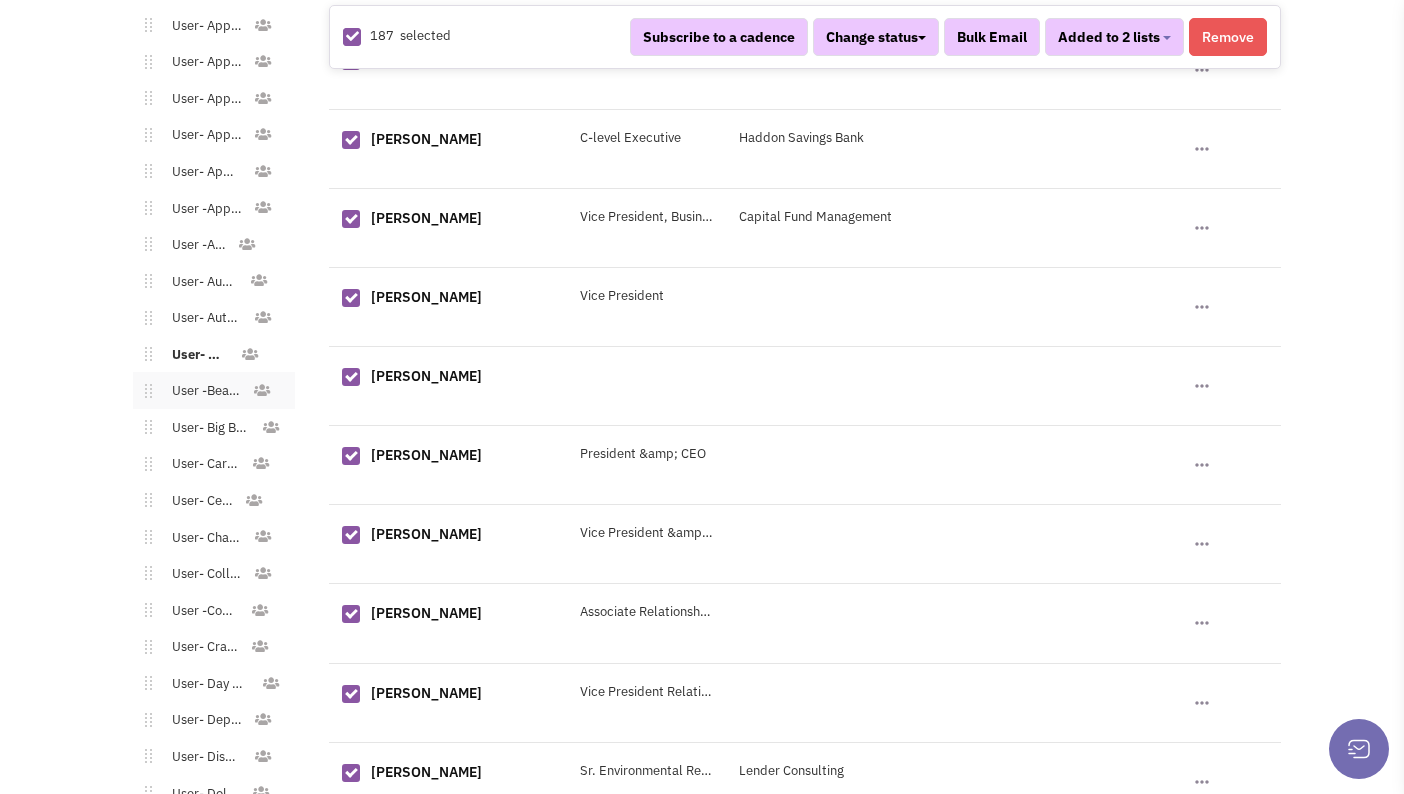 click on "User -Beauty Supply" at bounding box center (202, 391) 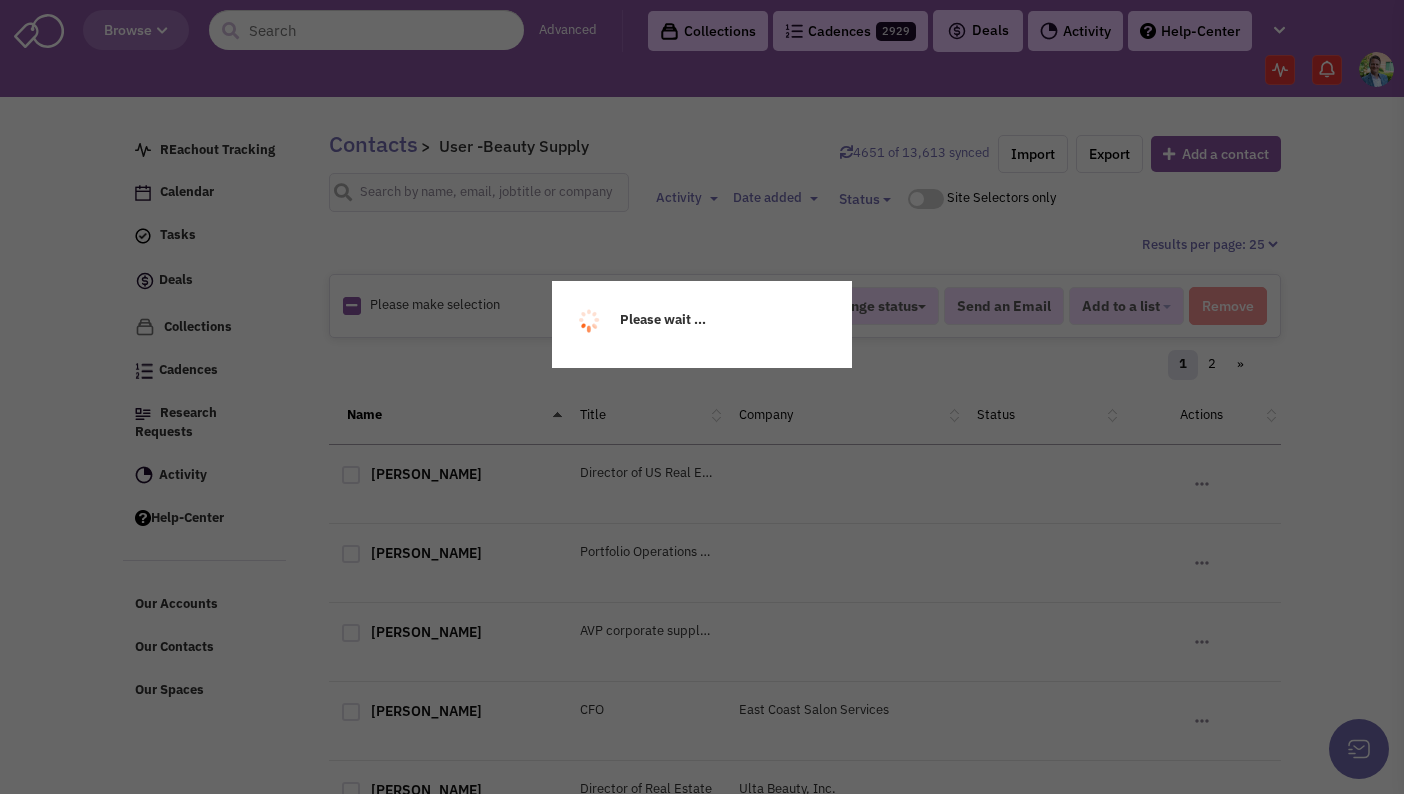 scroll, scrollTop: 0, scrollLeft: 0, axis: both 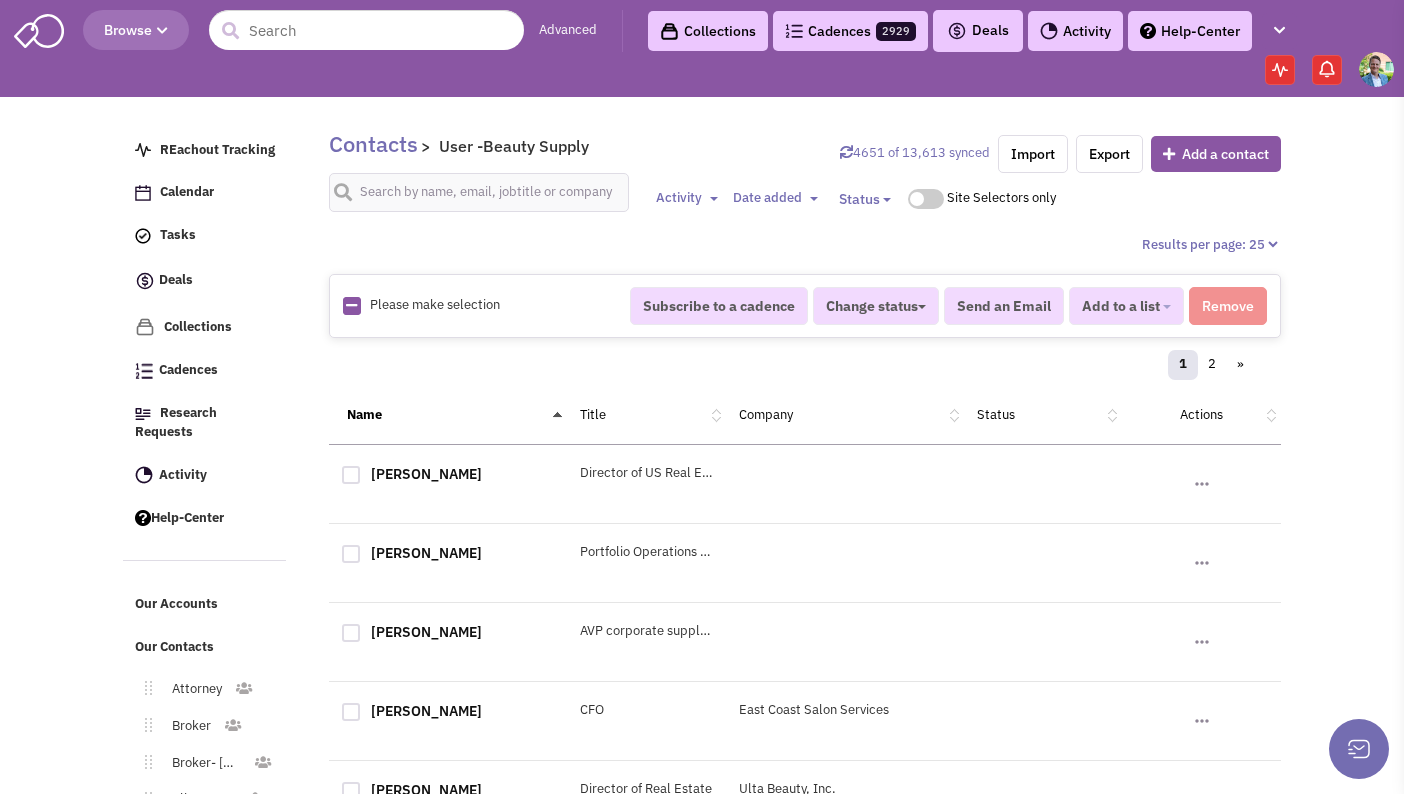 click at bounding box center [351, 305] 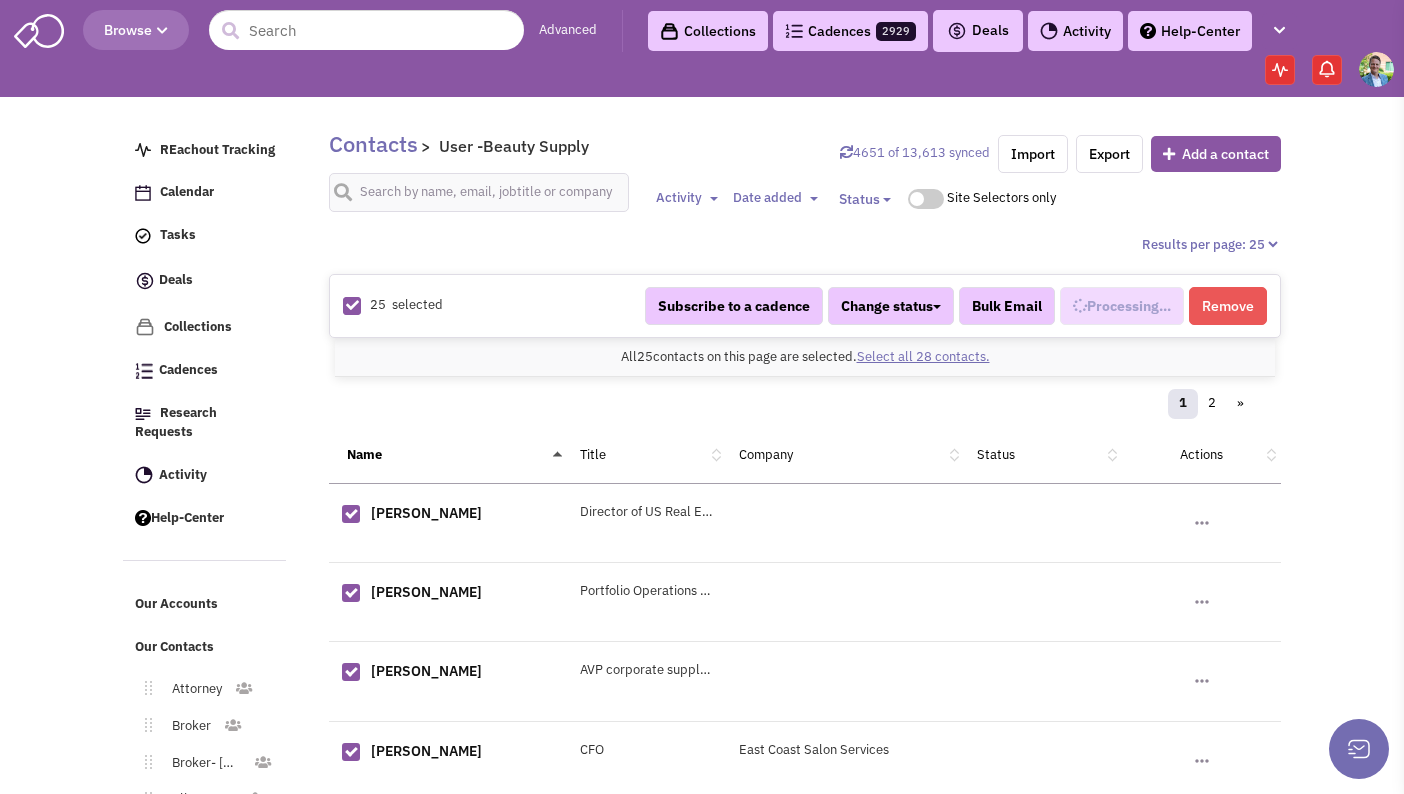 scroll, scrollTop: 540, scrollLeft: 0, axis: vertical 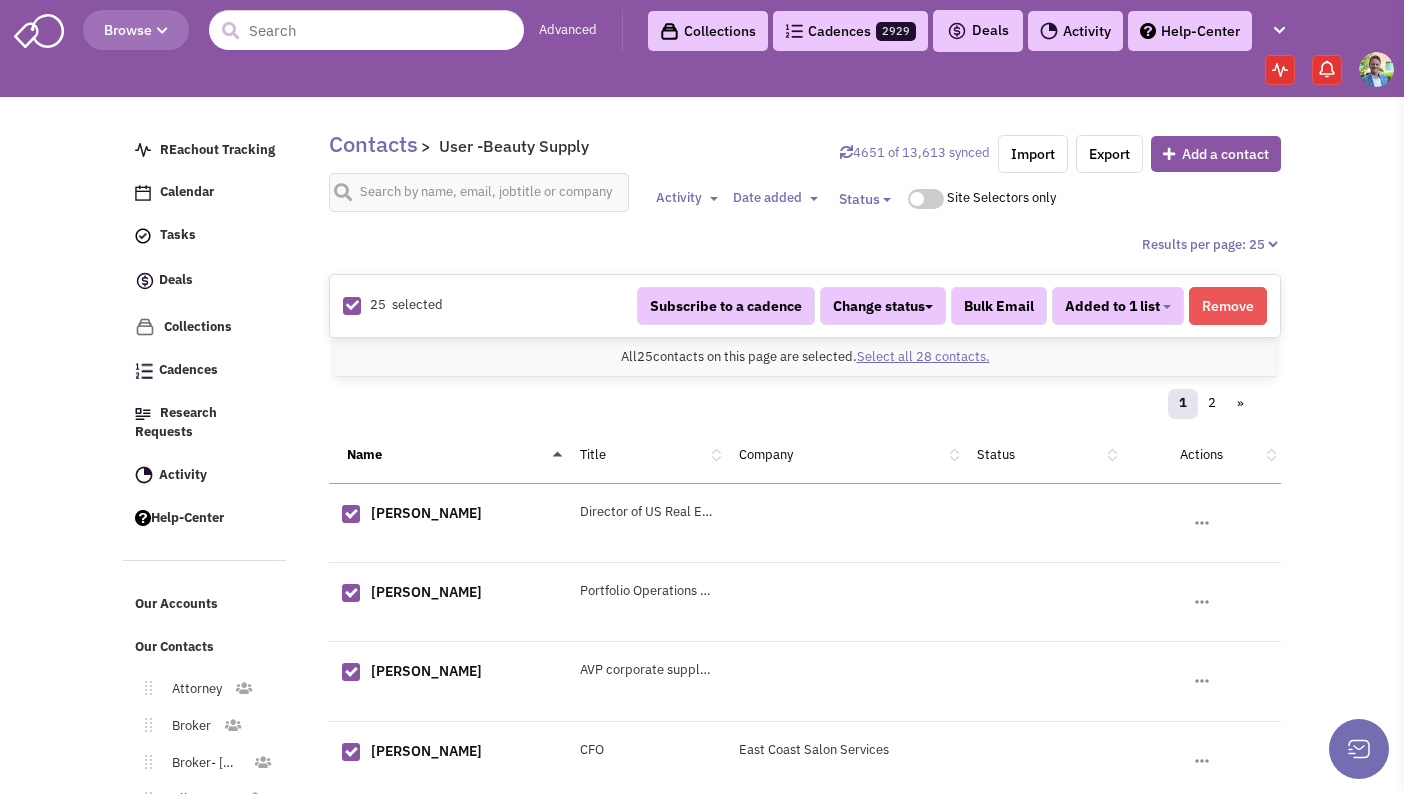 click on "Select all 28 contacts." at bounding box center (923, 356) 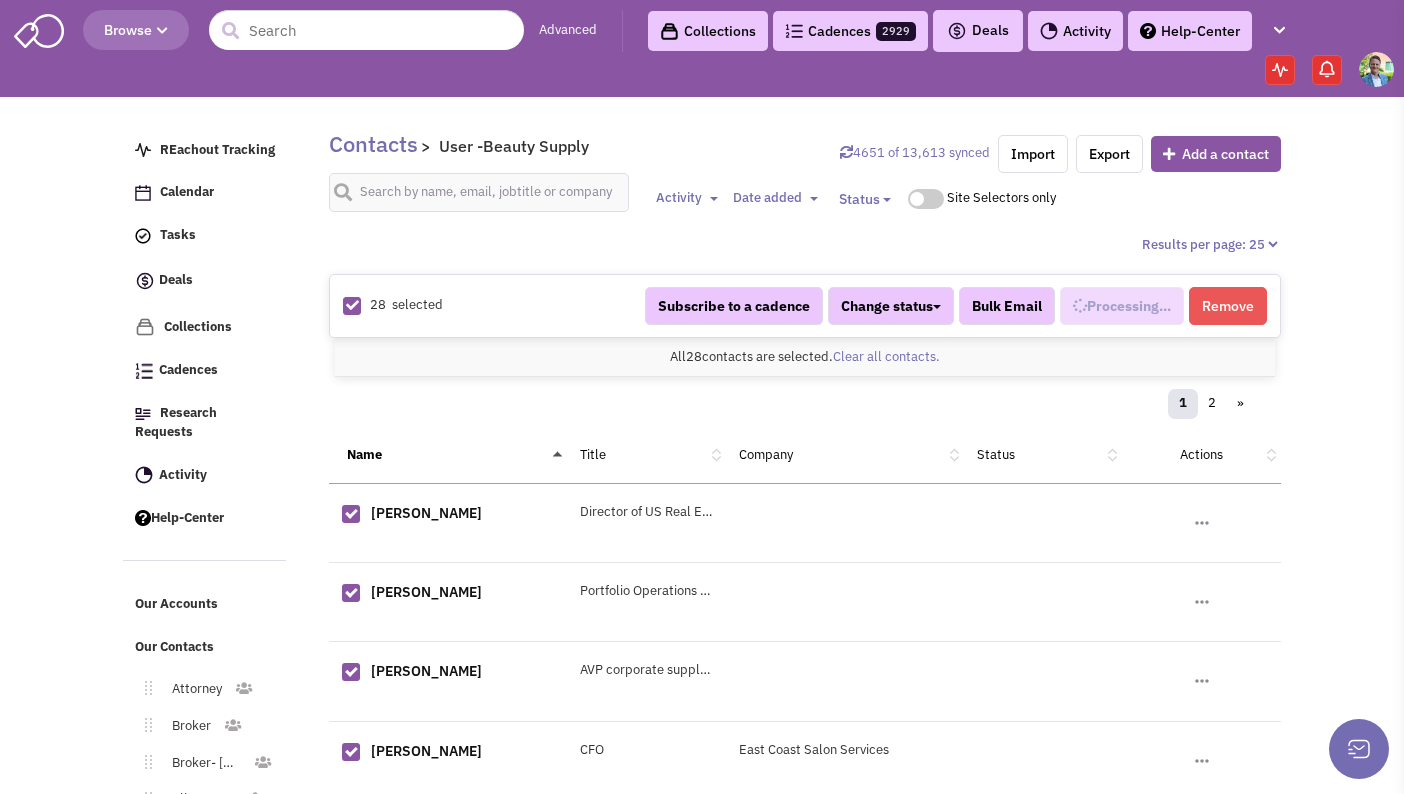 scroll, scrollTop: 540, scrollLeft: 0, axis: vertical 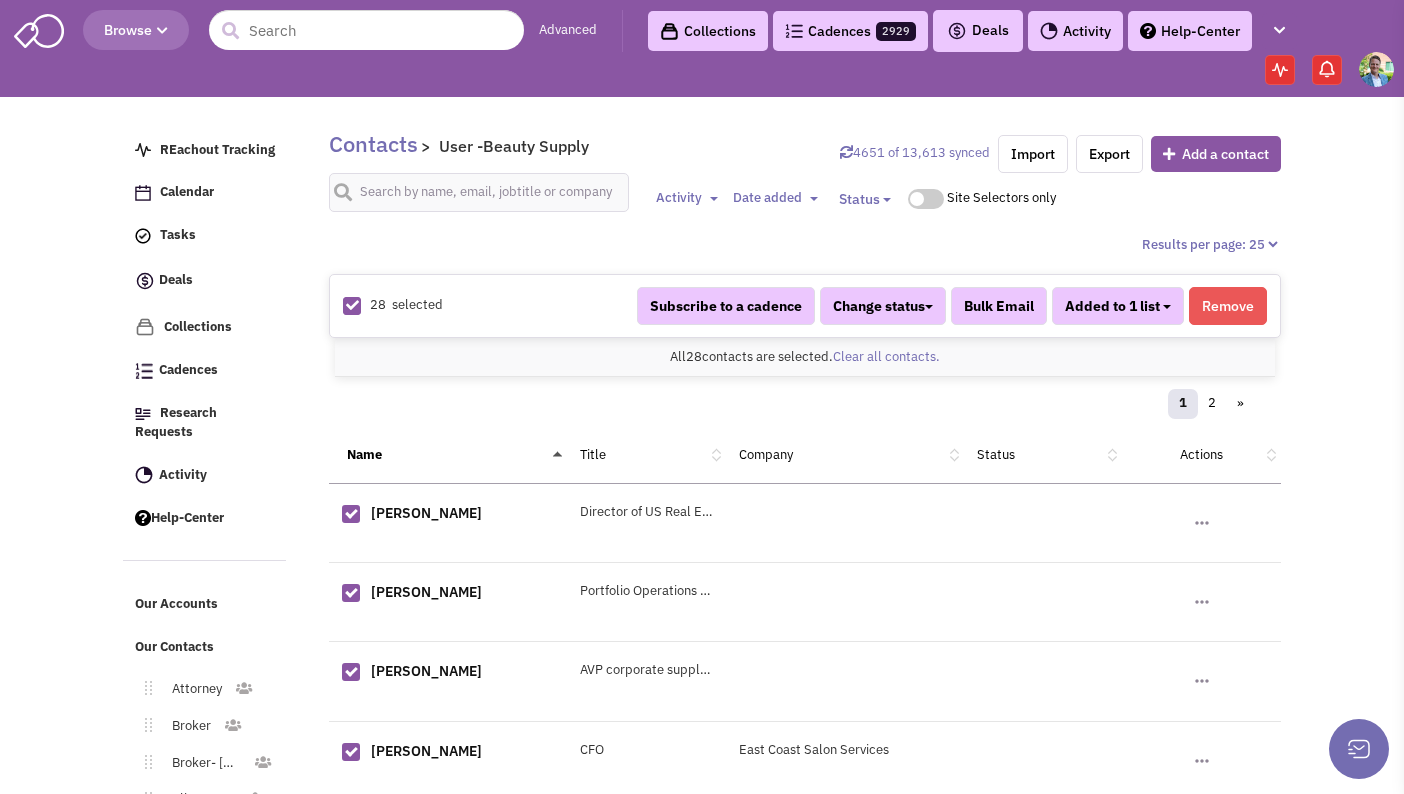 click on "Added to 1 list" at bounding box center (1118, 306) 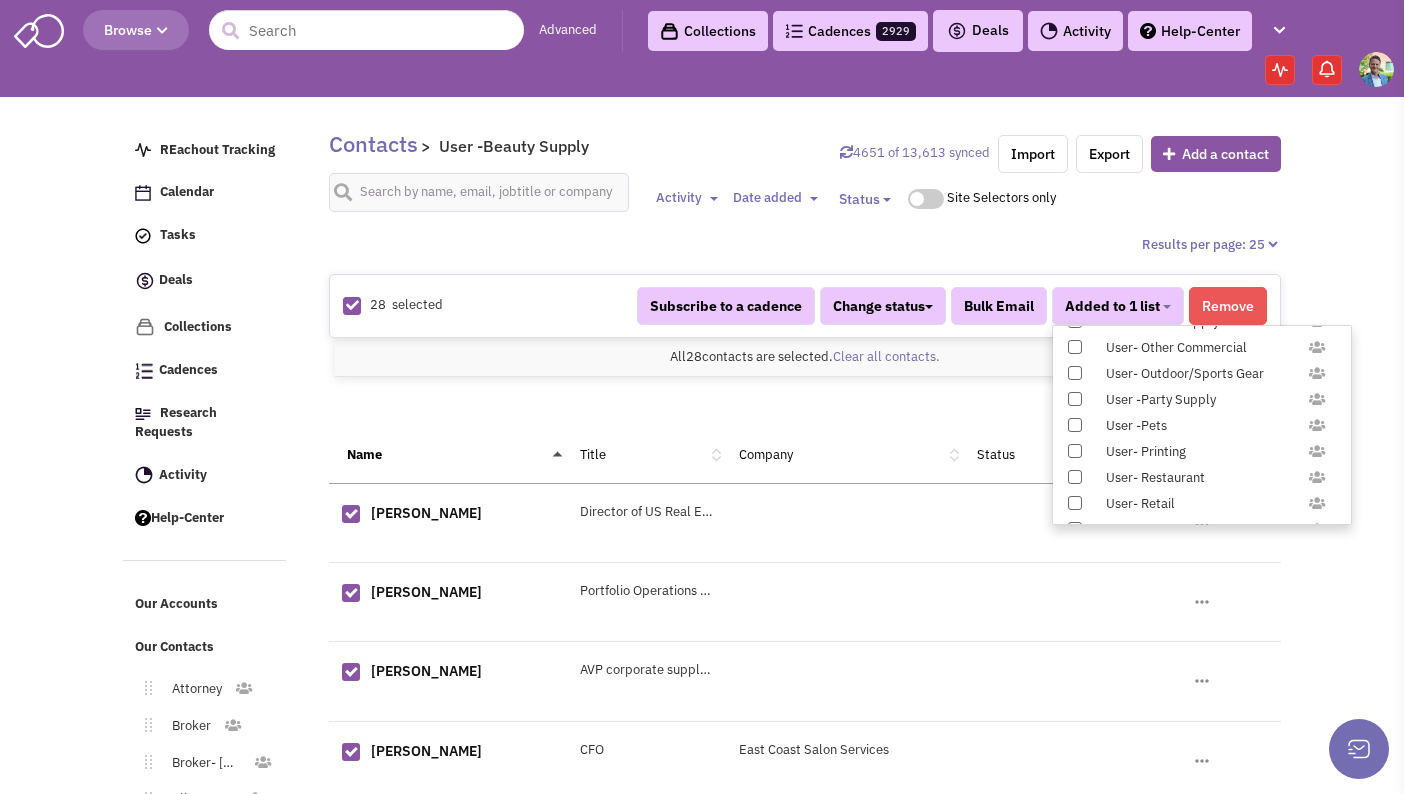 scroll, scrollTop: 1958, scrollLeft: 0, axis: vertical 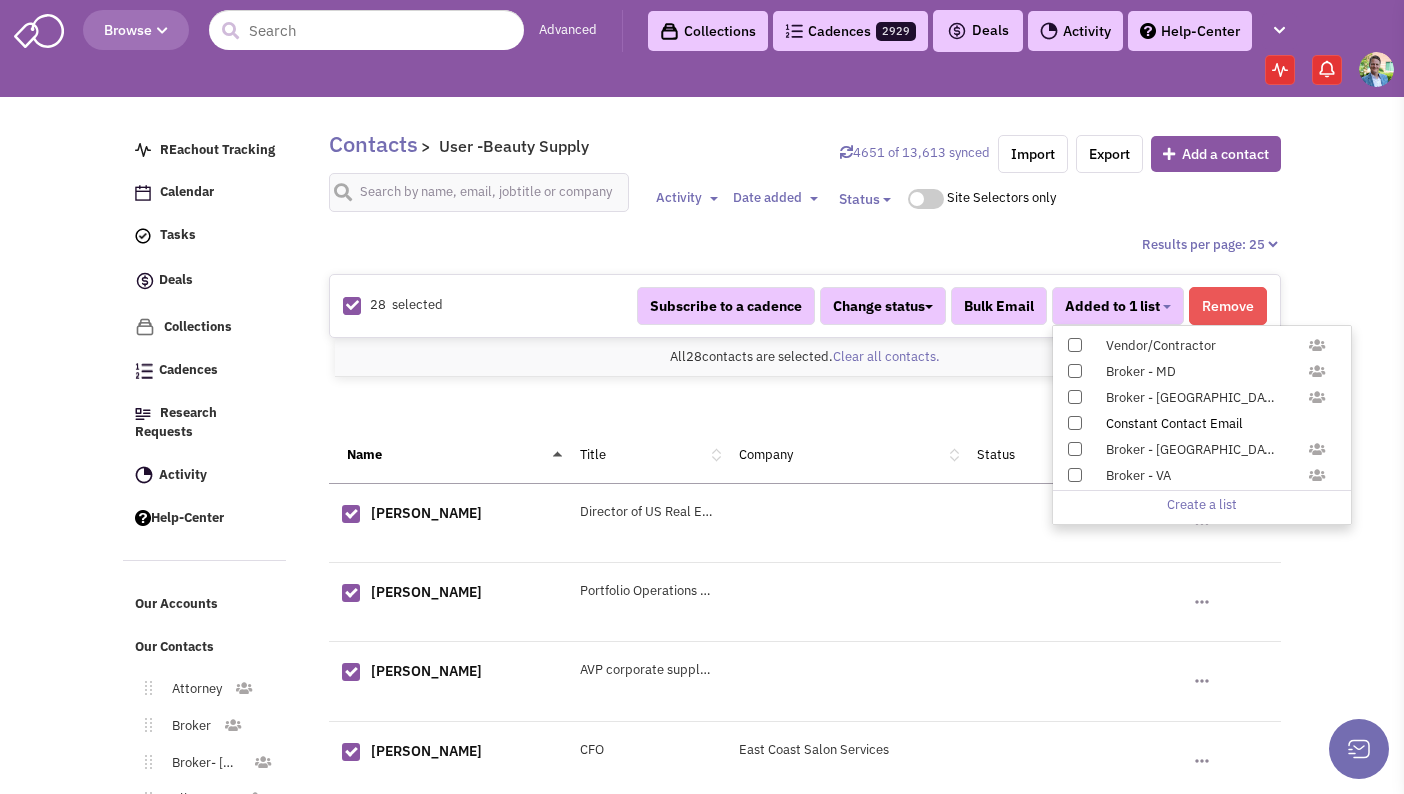 click on "Constant Contact Email" at bounding box center [1202, 423] 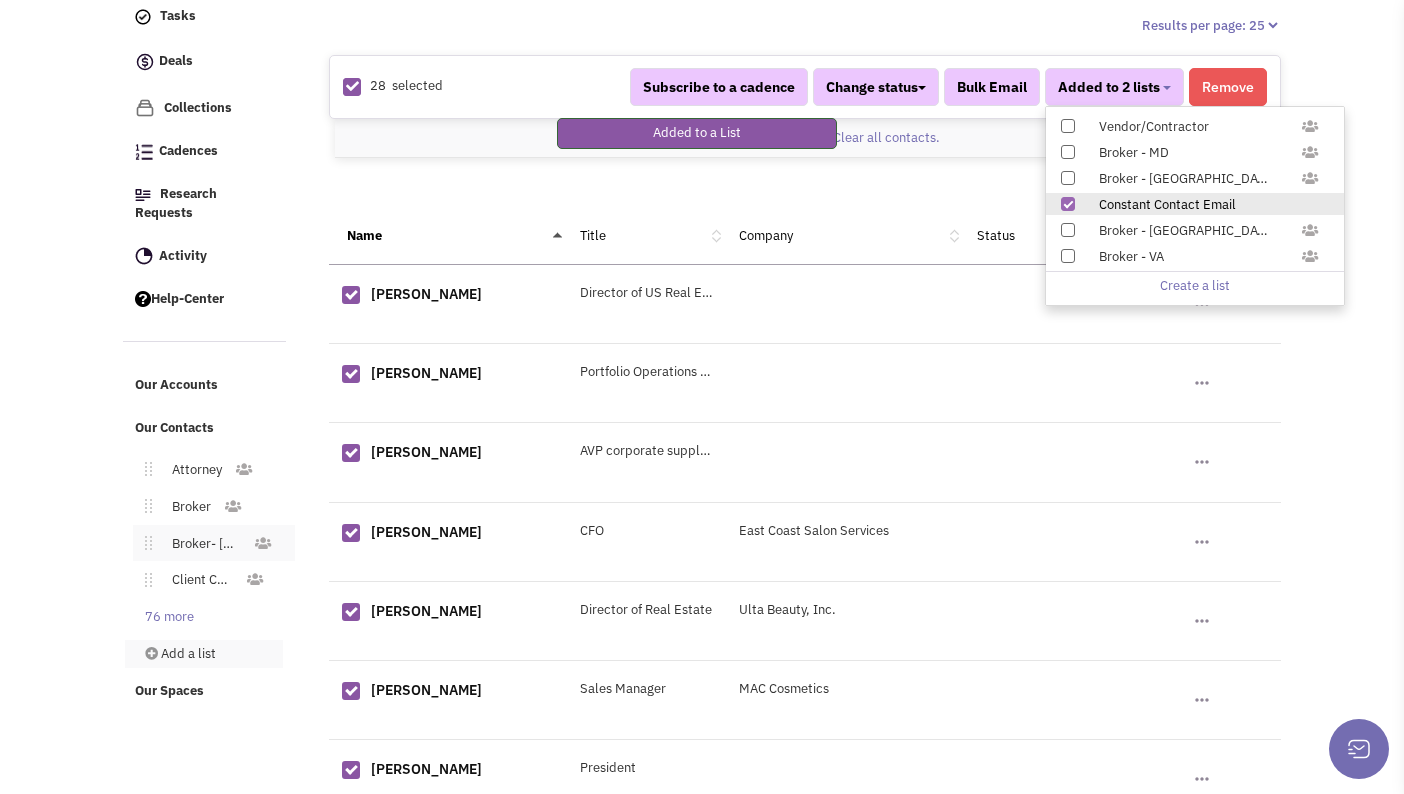 scroll, scrollTop: 470, scrollLeft: 0, axis: vertical 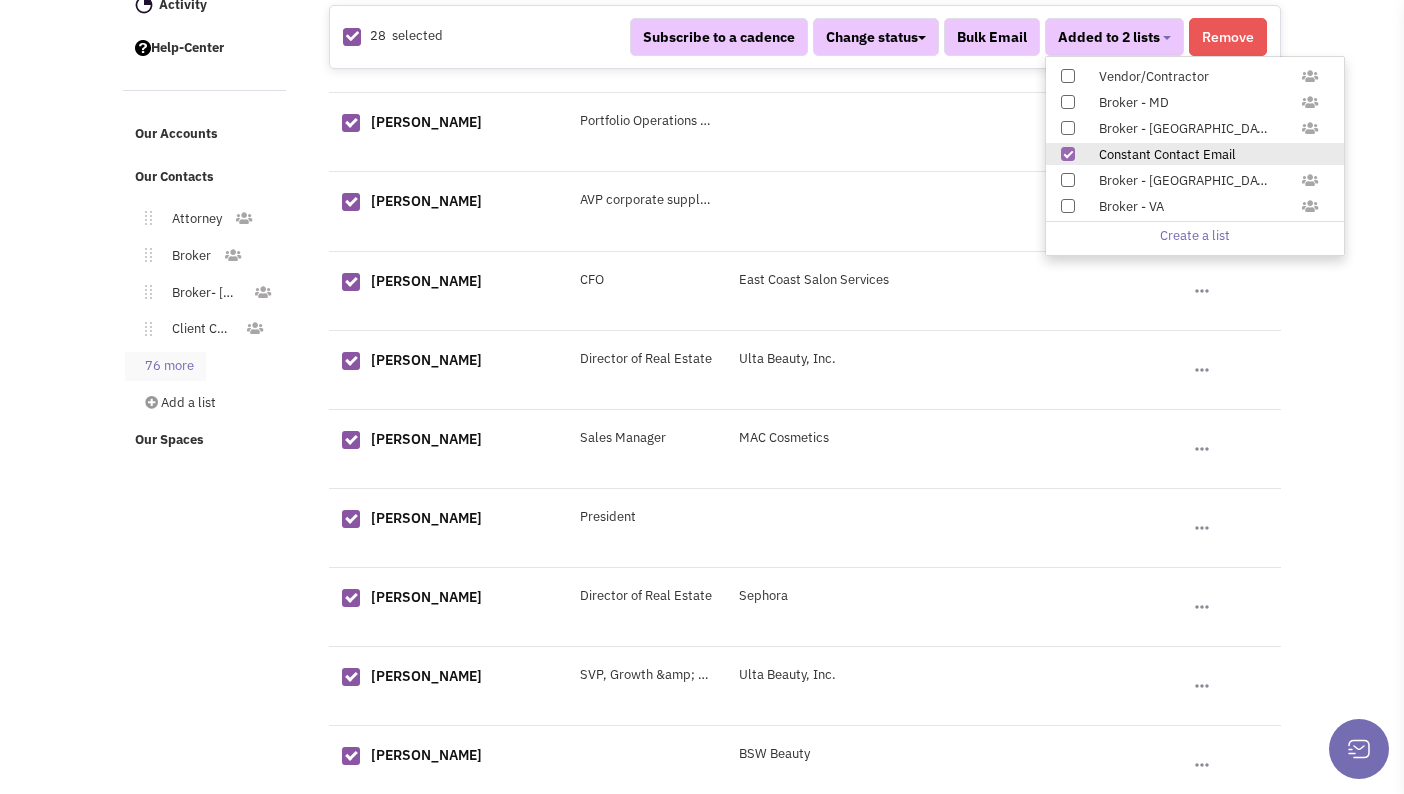 click on "76 more" at bounding box center [165, 366] 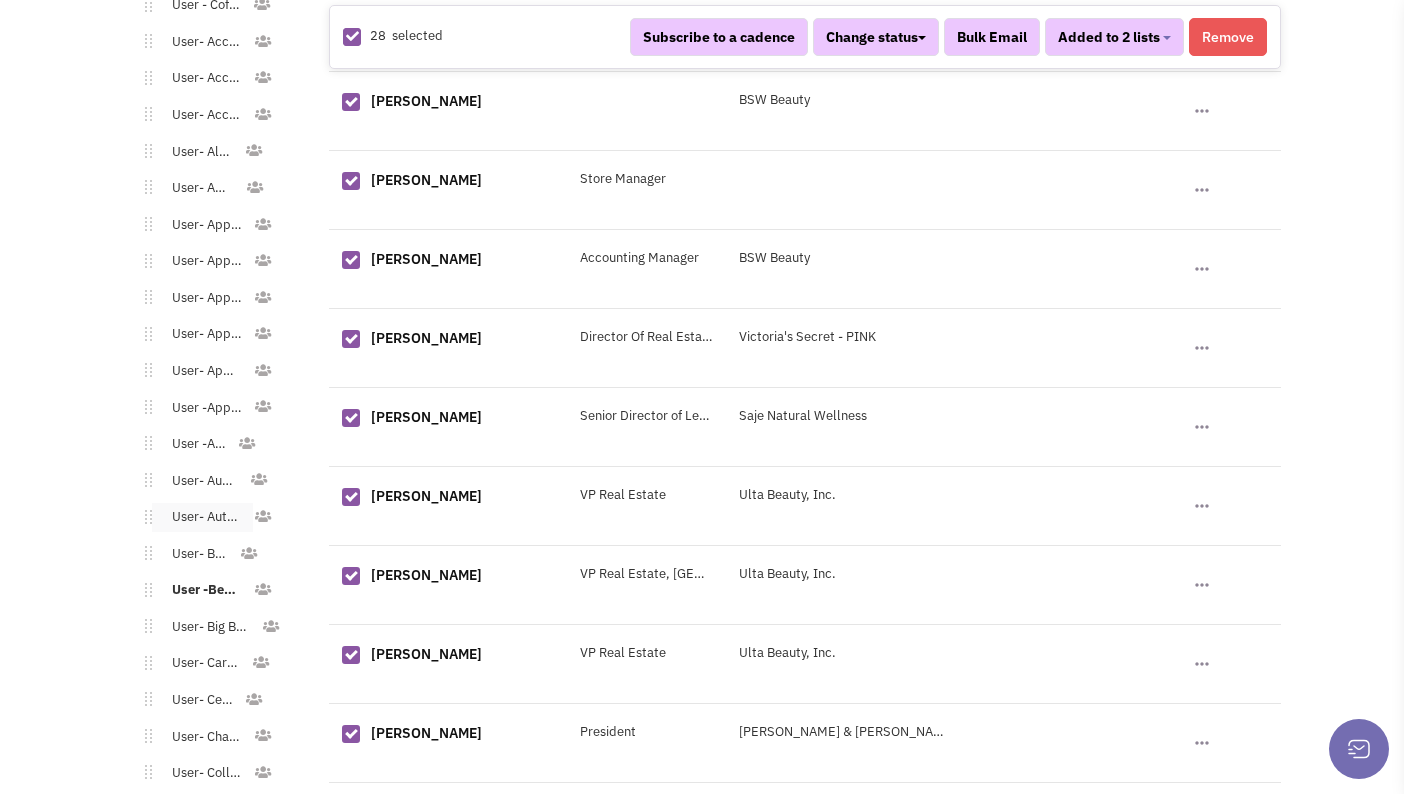 scroll, scrollTop: 1224, scrollLeft: 0, axis: vertical 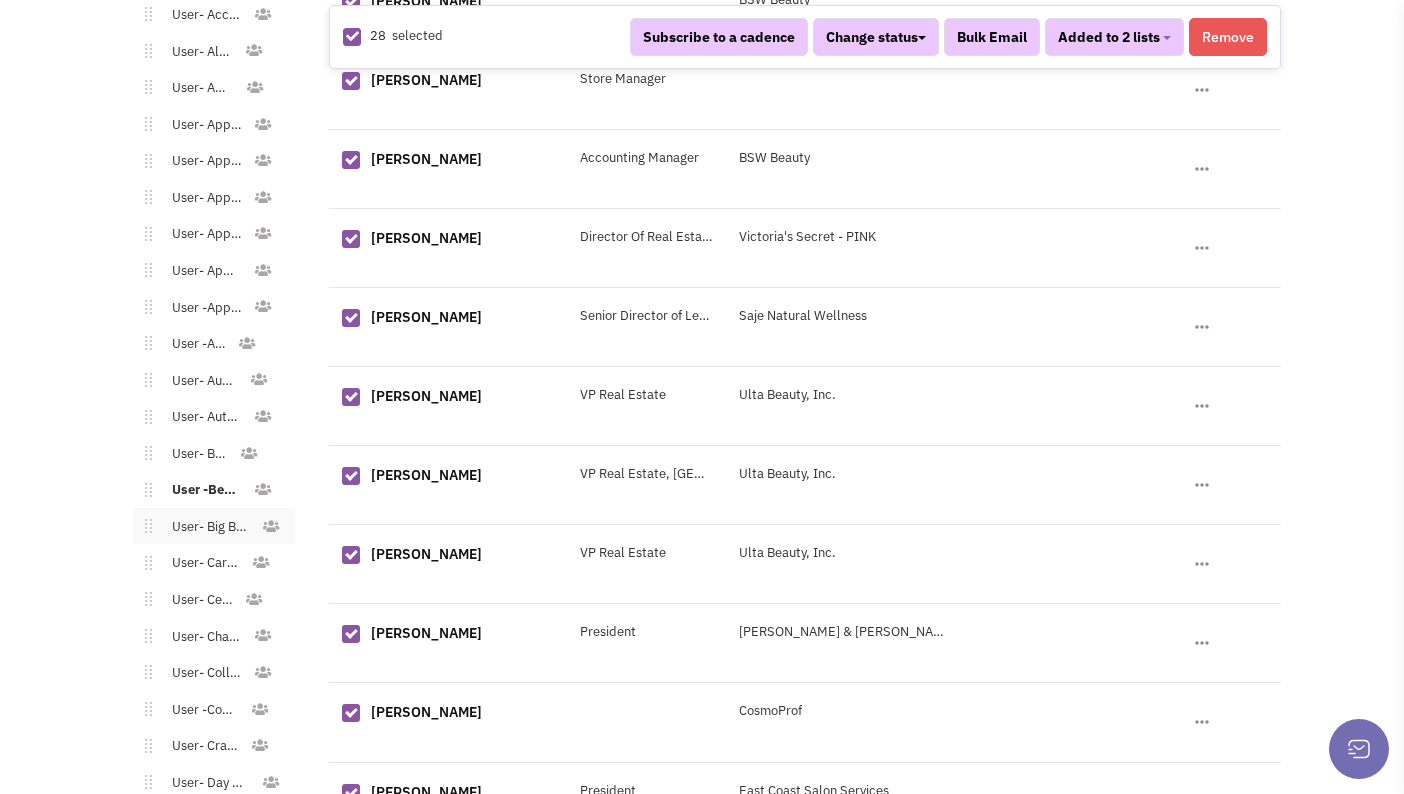 click on "User- Big Box Retailer" at bounding box center [206, 527] 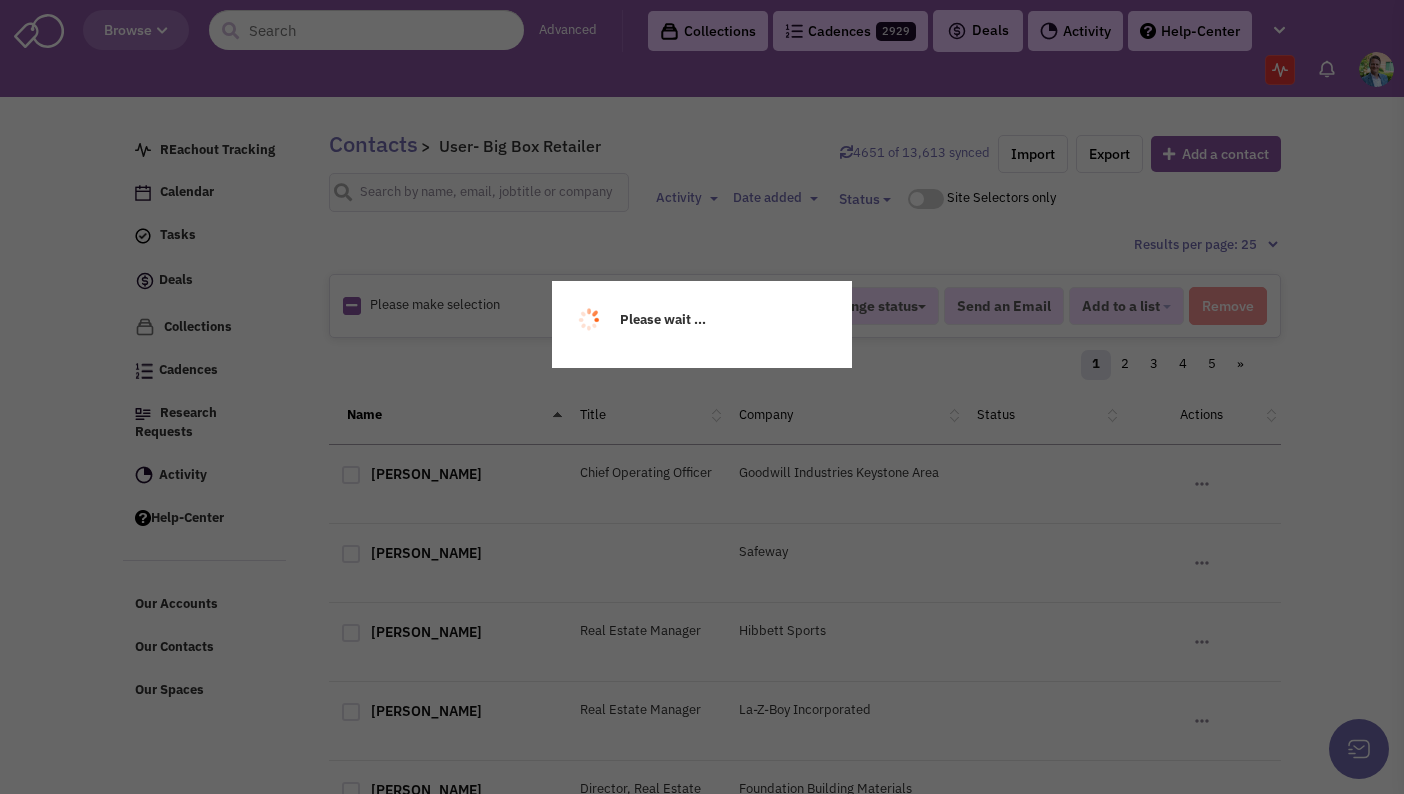 scroll, scrollTop: 0, scrollLeft: 0, axis: both 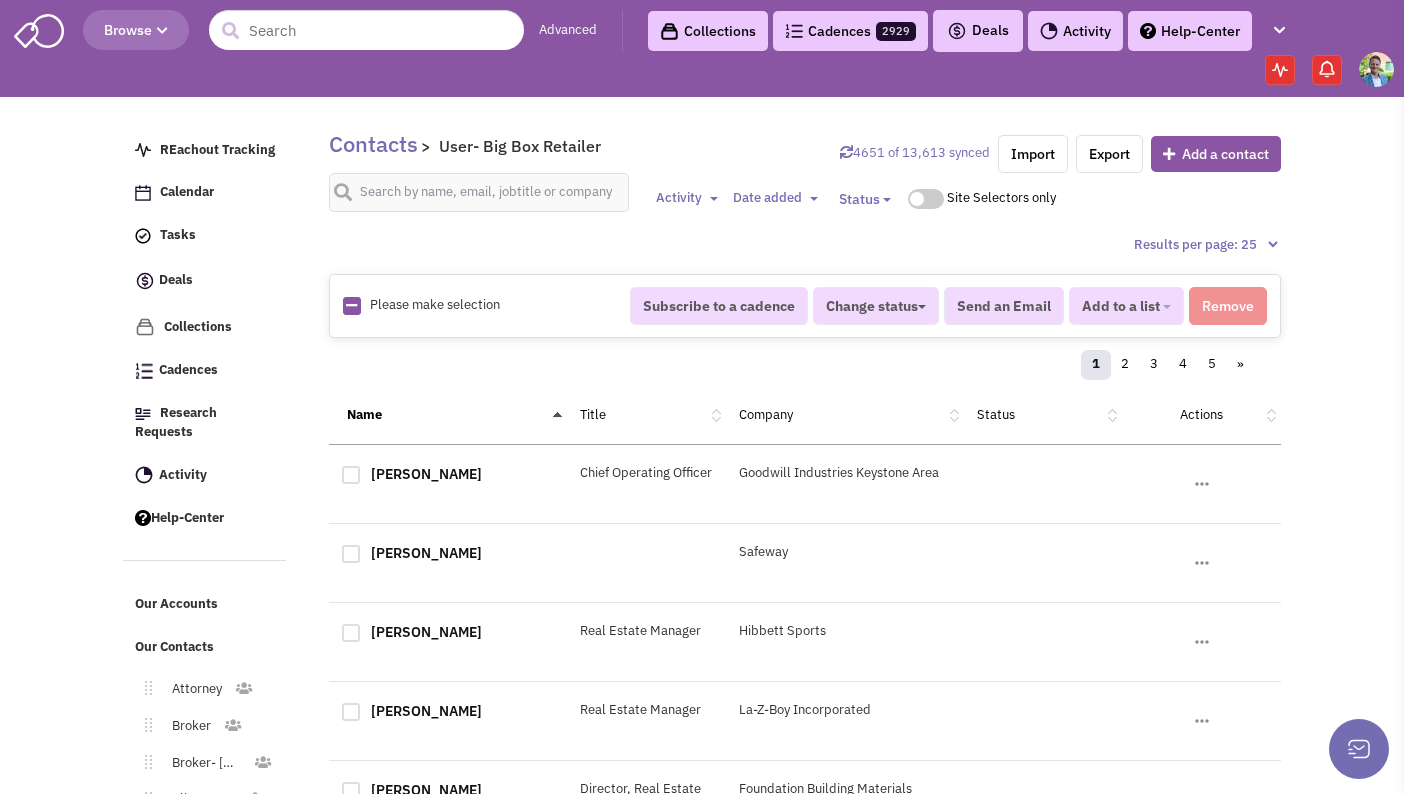 click at bounding box center (351, 305) 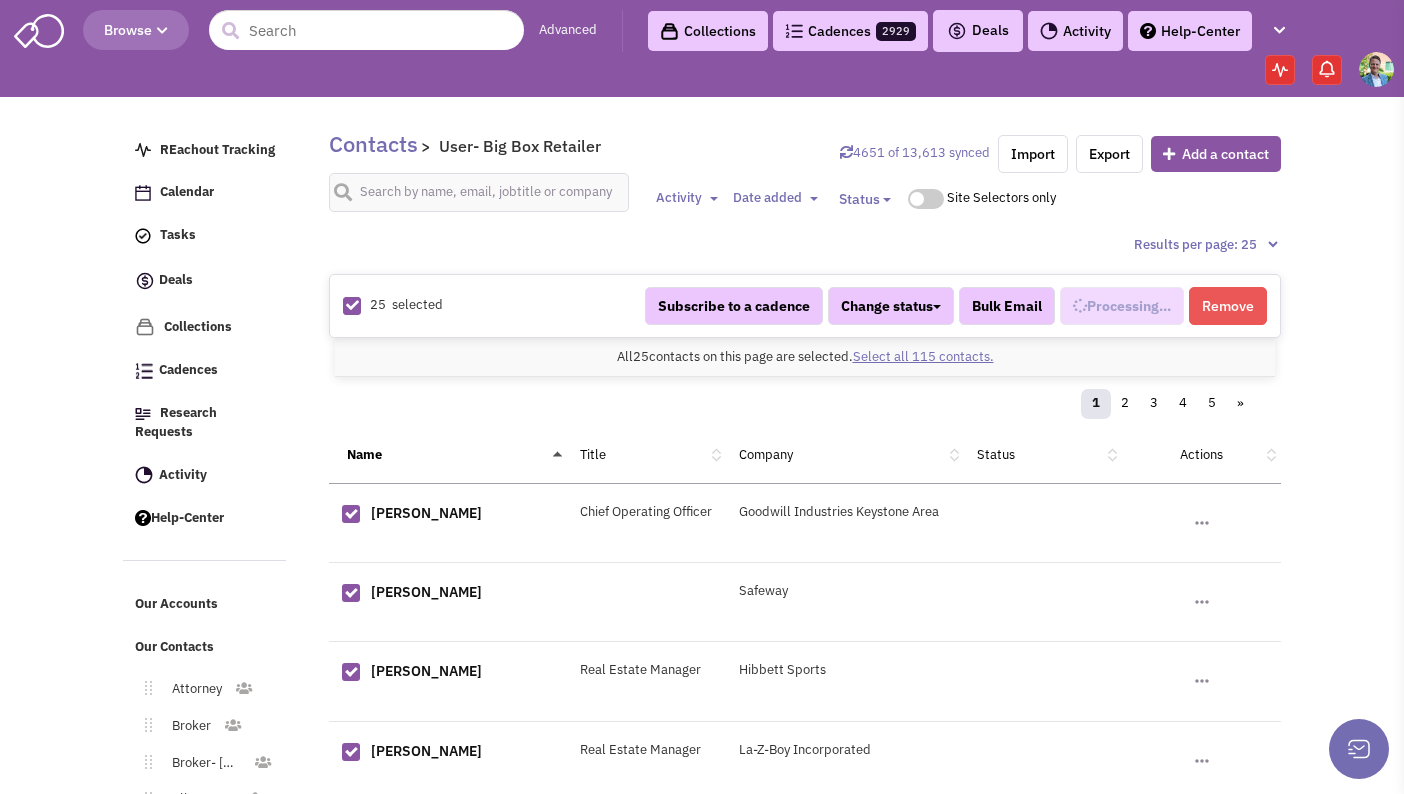 scroll, scrollTop: 559, scrollLeft: 0, axis: vertical 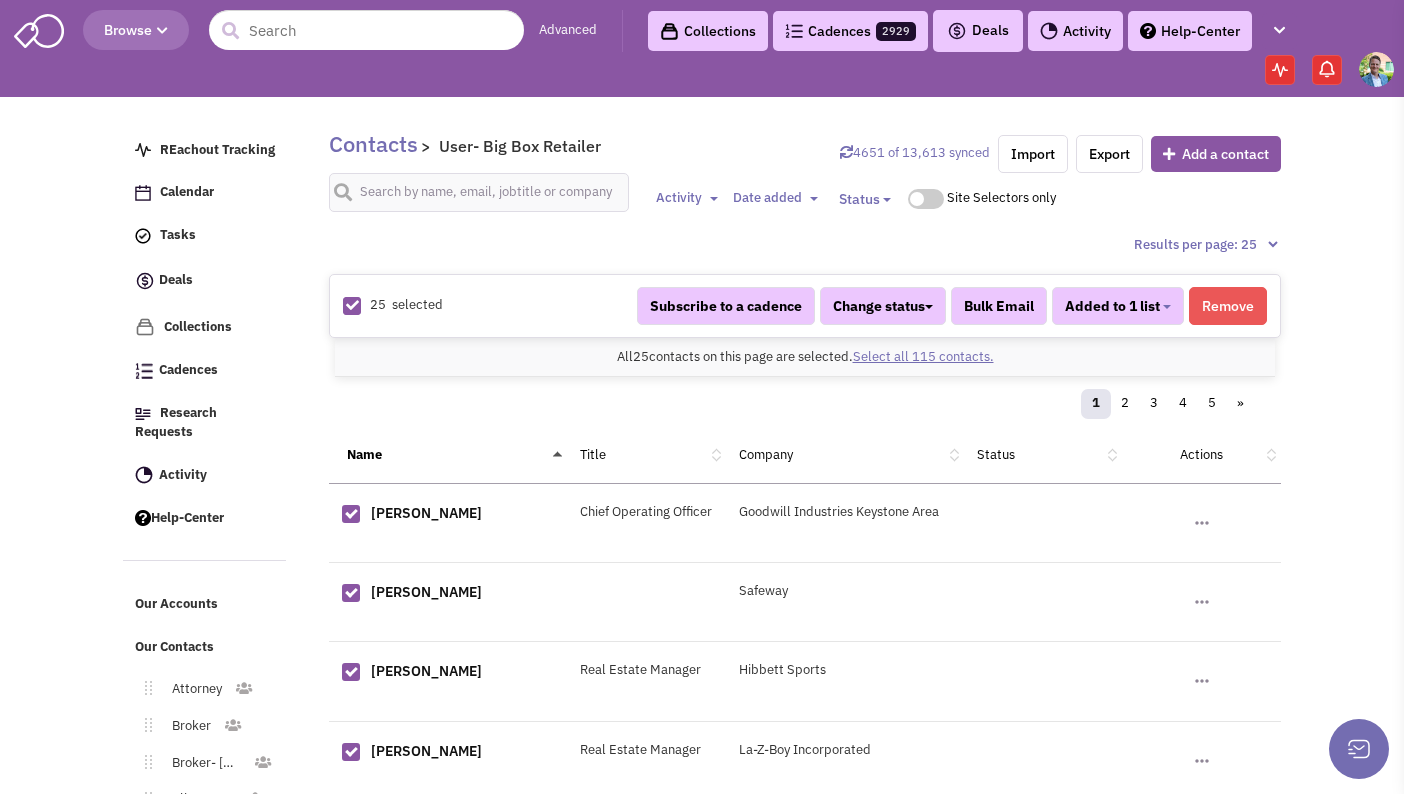 click on "Select all 115 contacts." at bounding box center [923, 356] 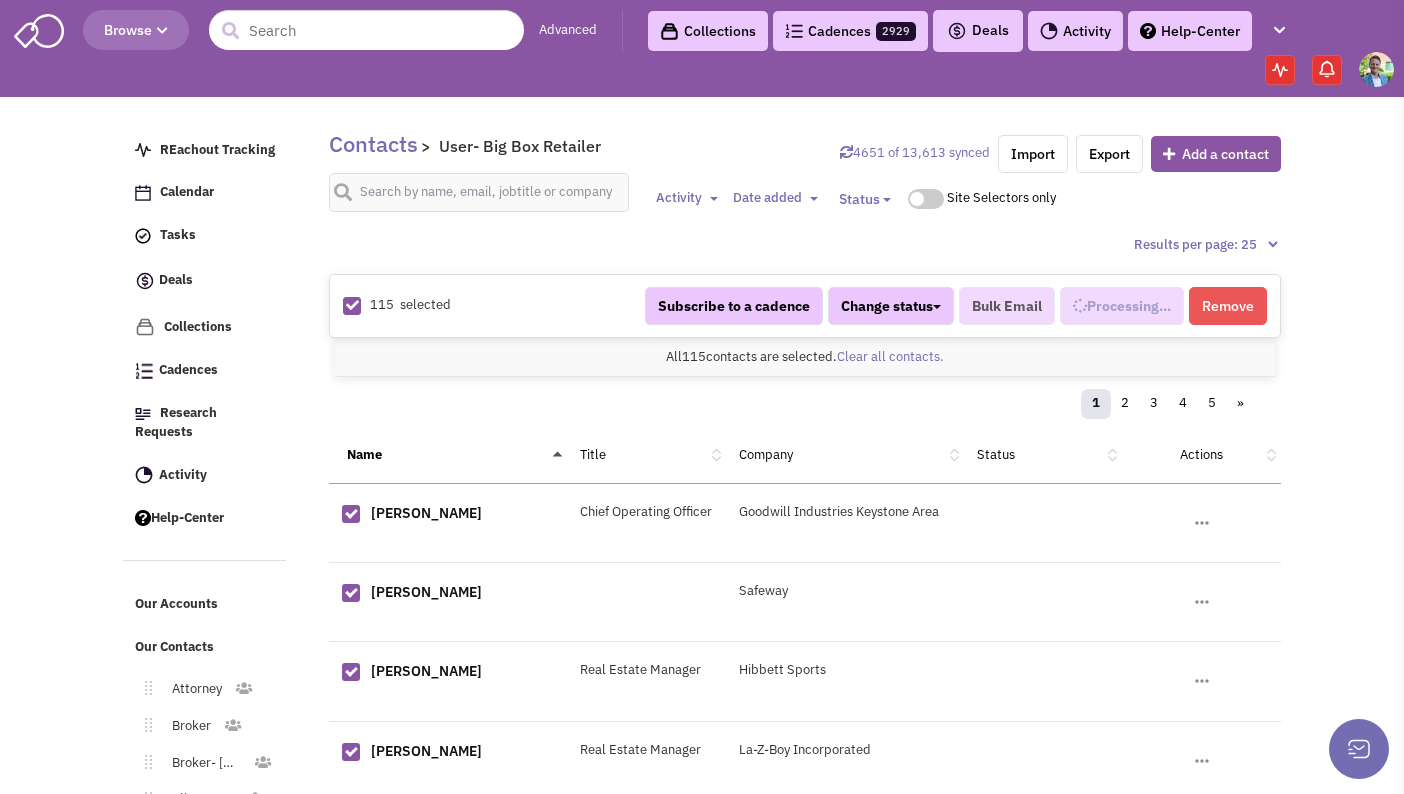 select on "532" 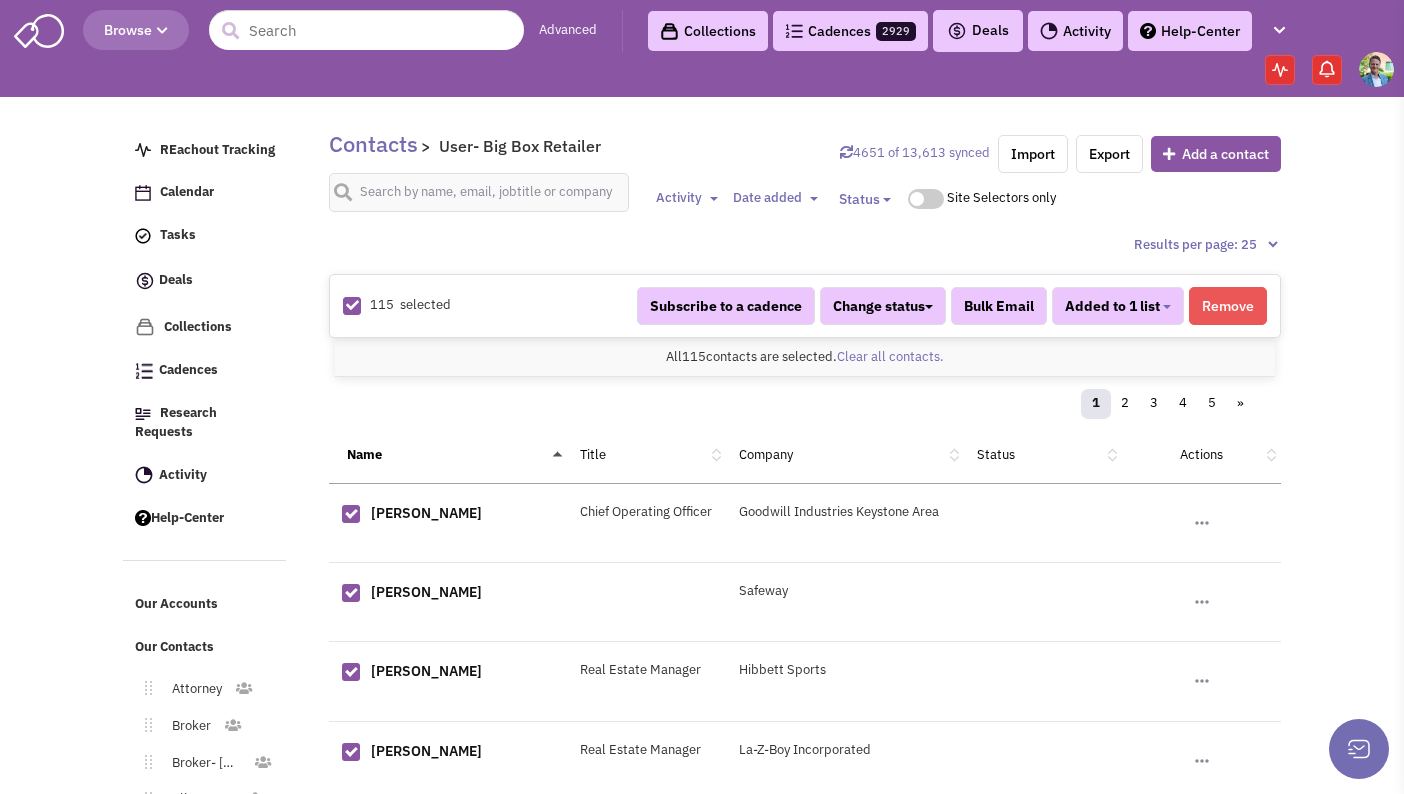 scroll, scrollTop: 559, scrollLeft: 0, axis: vertical 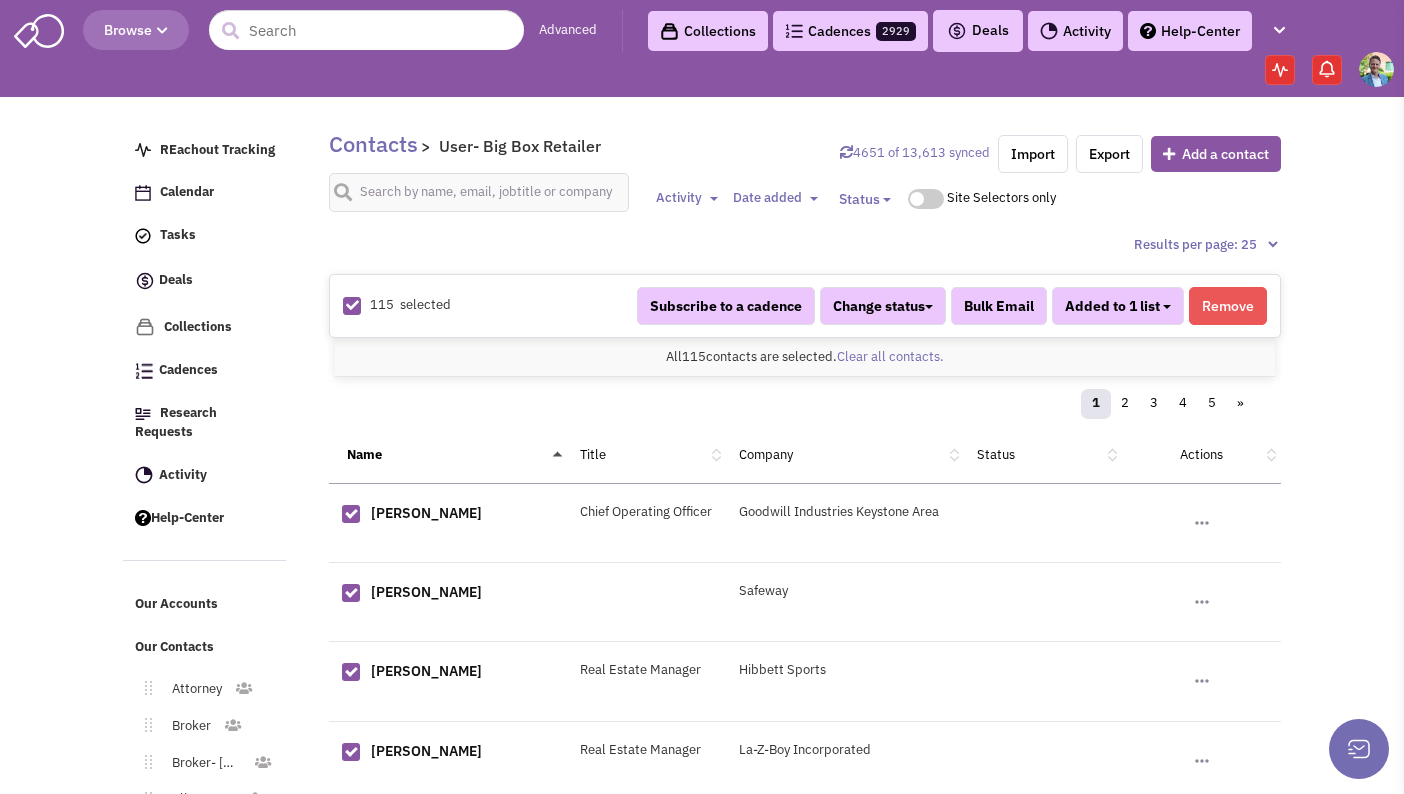 click on "Added to 1 list" at bounding box center (1118, 306) 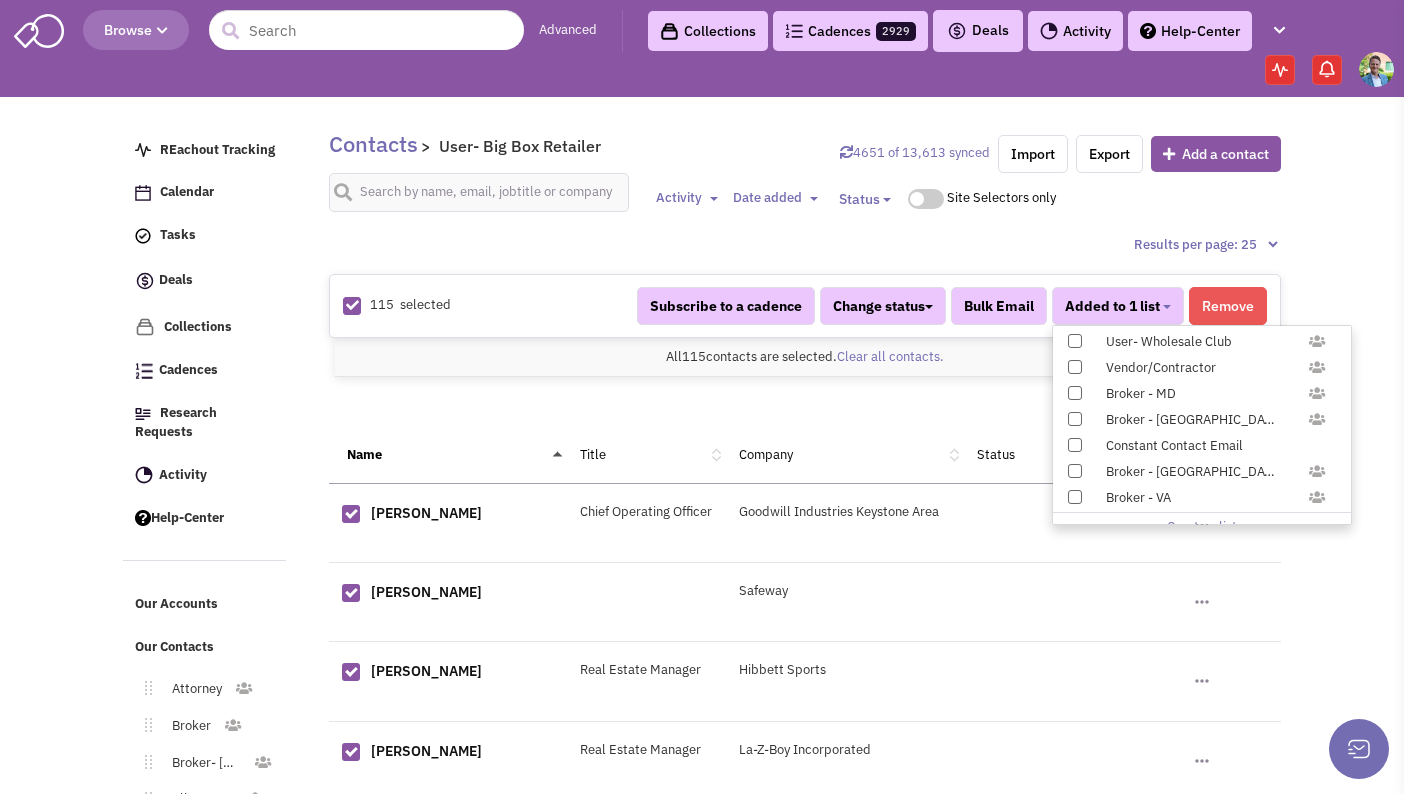scroll, scrollTop: 1958, scrollLeft: 0, axis: vertical 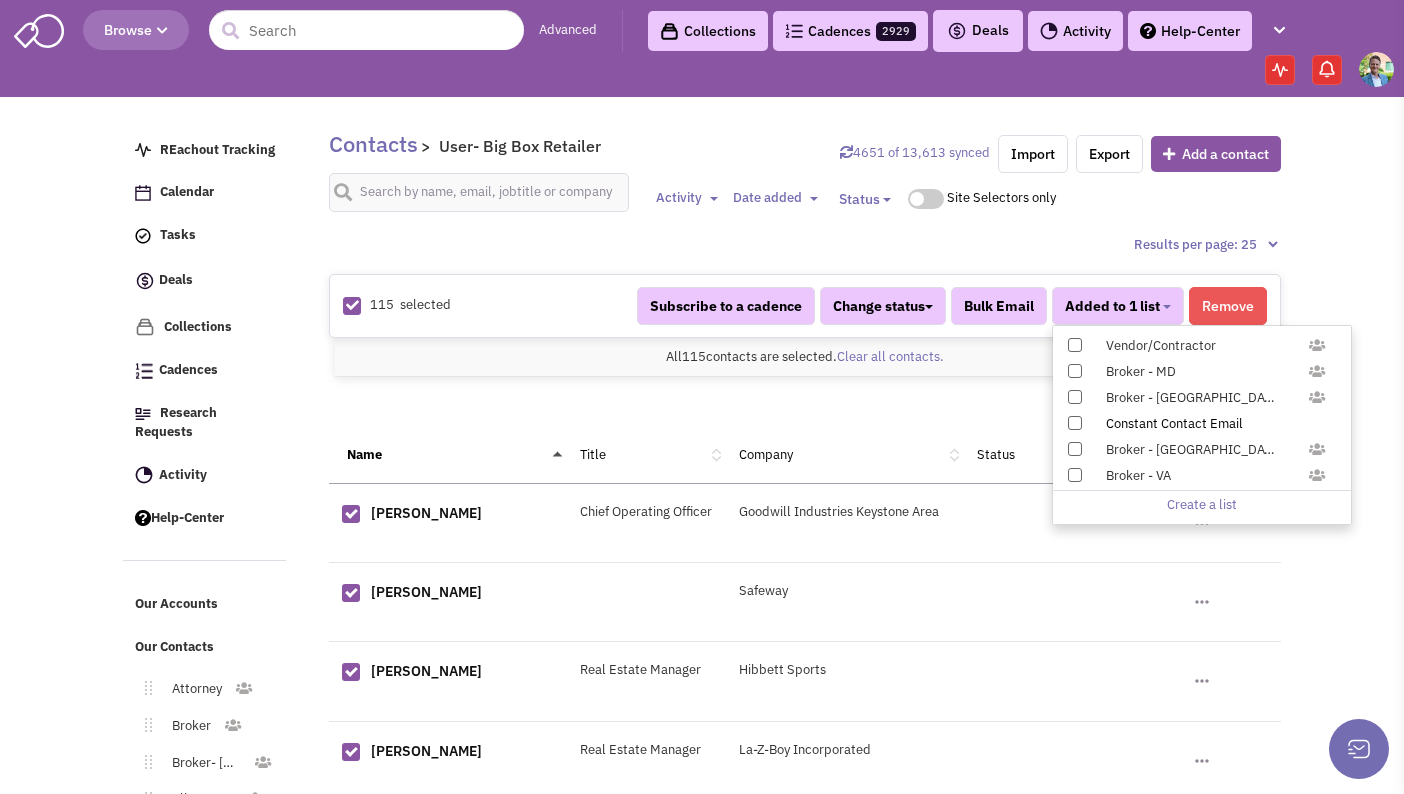 click on "Constant Contact Email" at bounding box center [1202, 423] 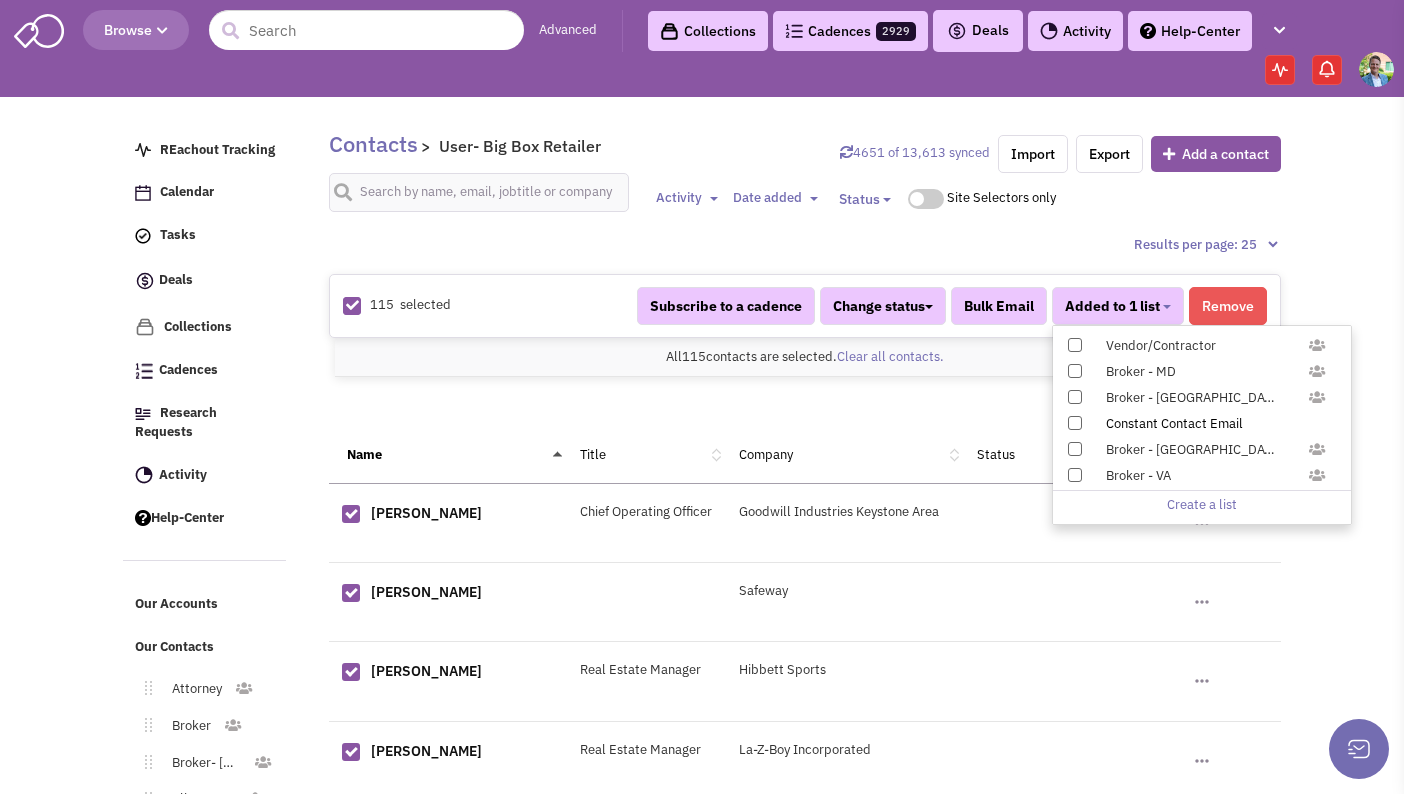 click at bounding box center [1075, 423] 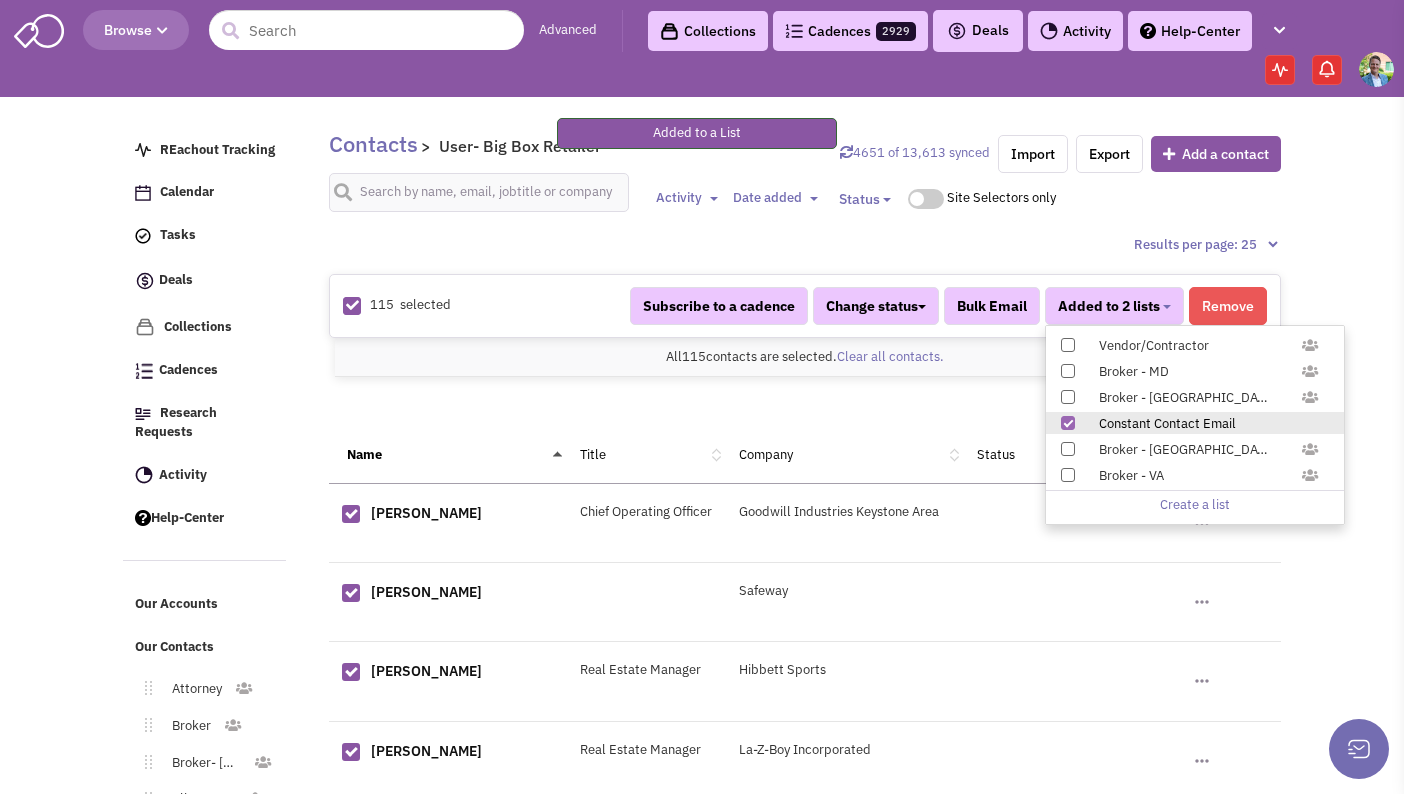 click on "Help-Center" at bounding box center (204, 531) 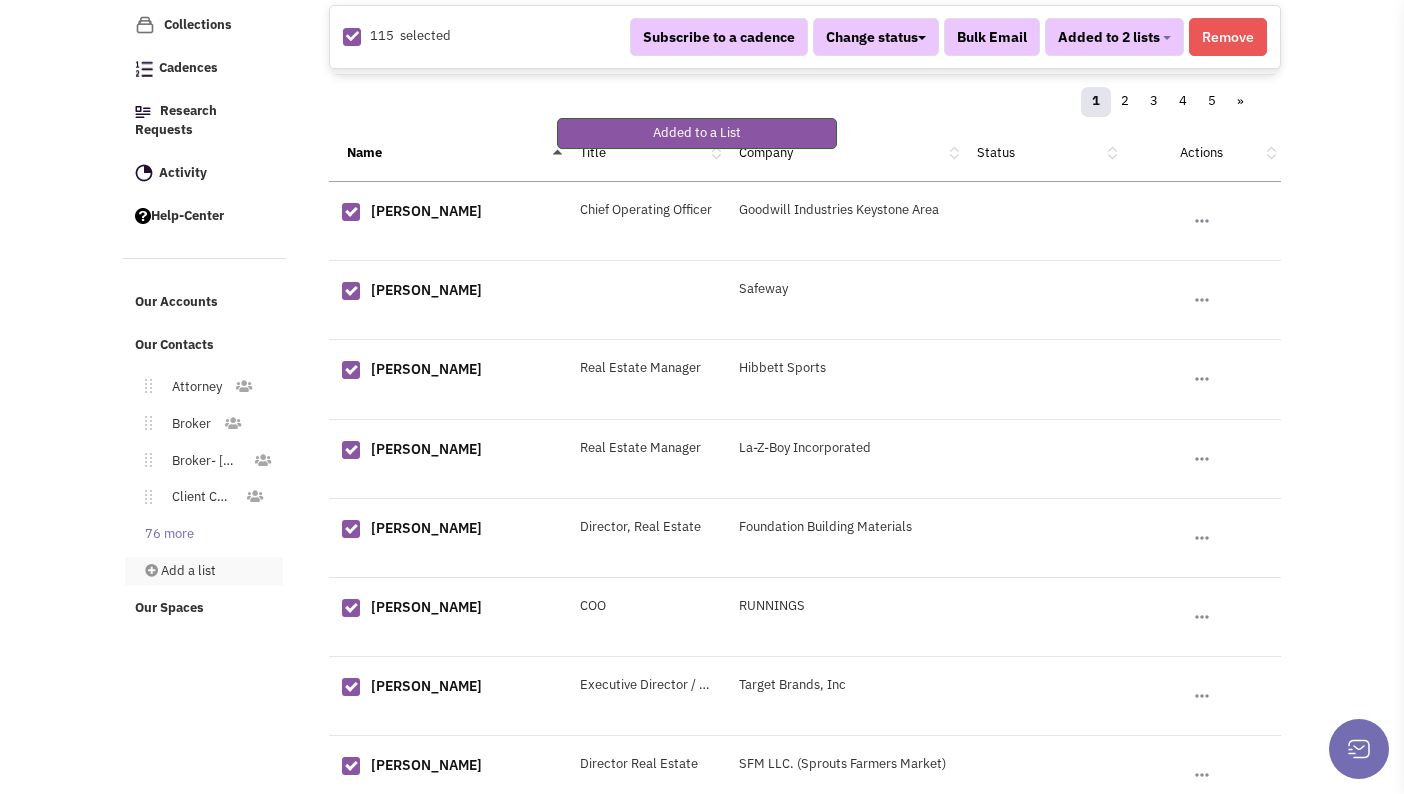 scroll, scrollTop: 315, scrollLeft: 0, axis: vertical 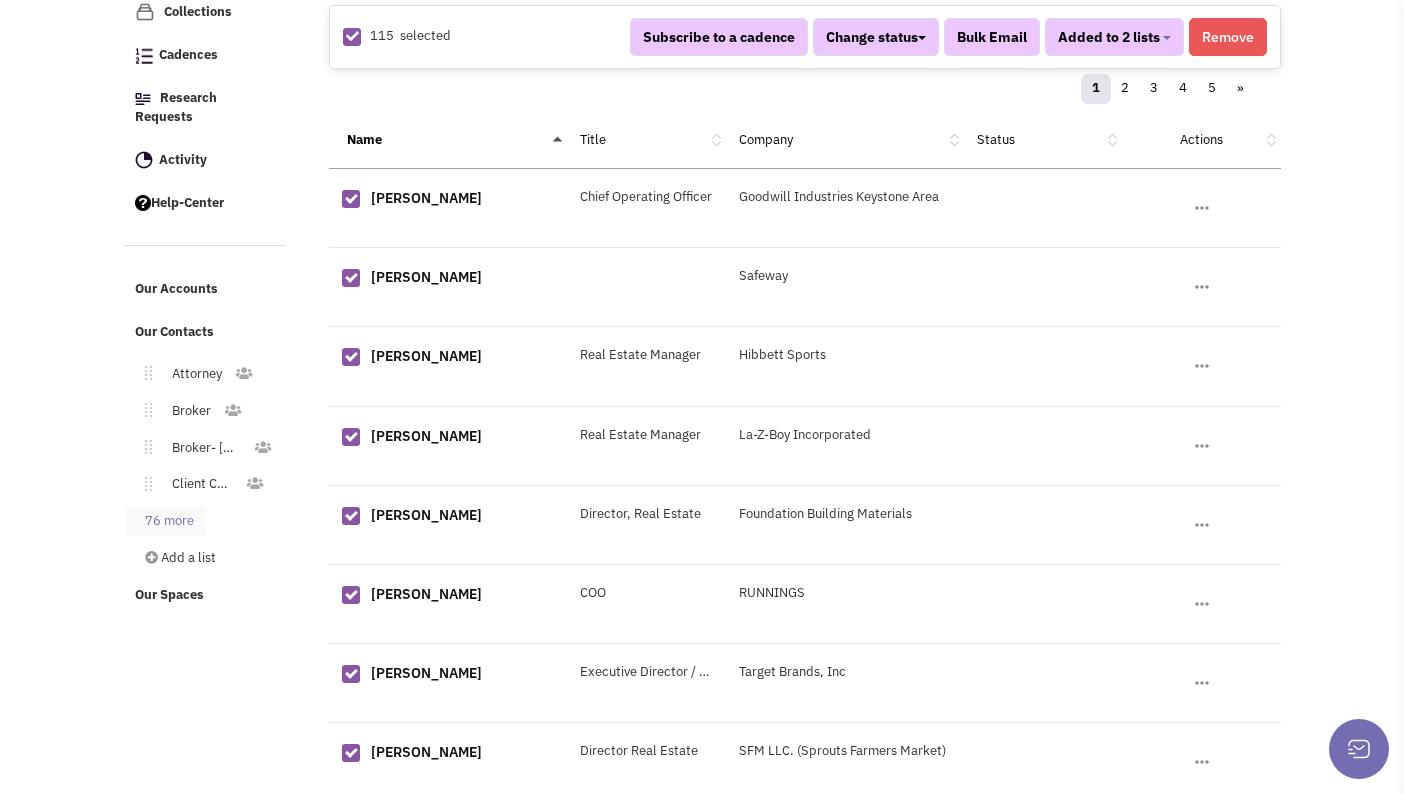 click on "76 more" at bounding box center [165, 521] 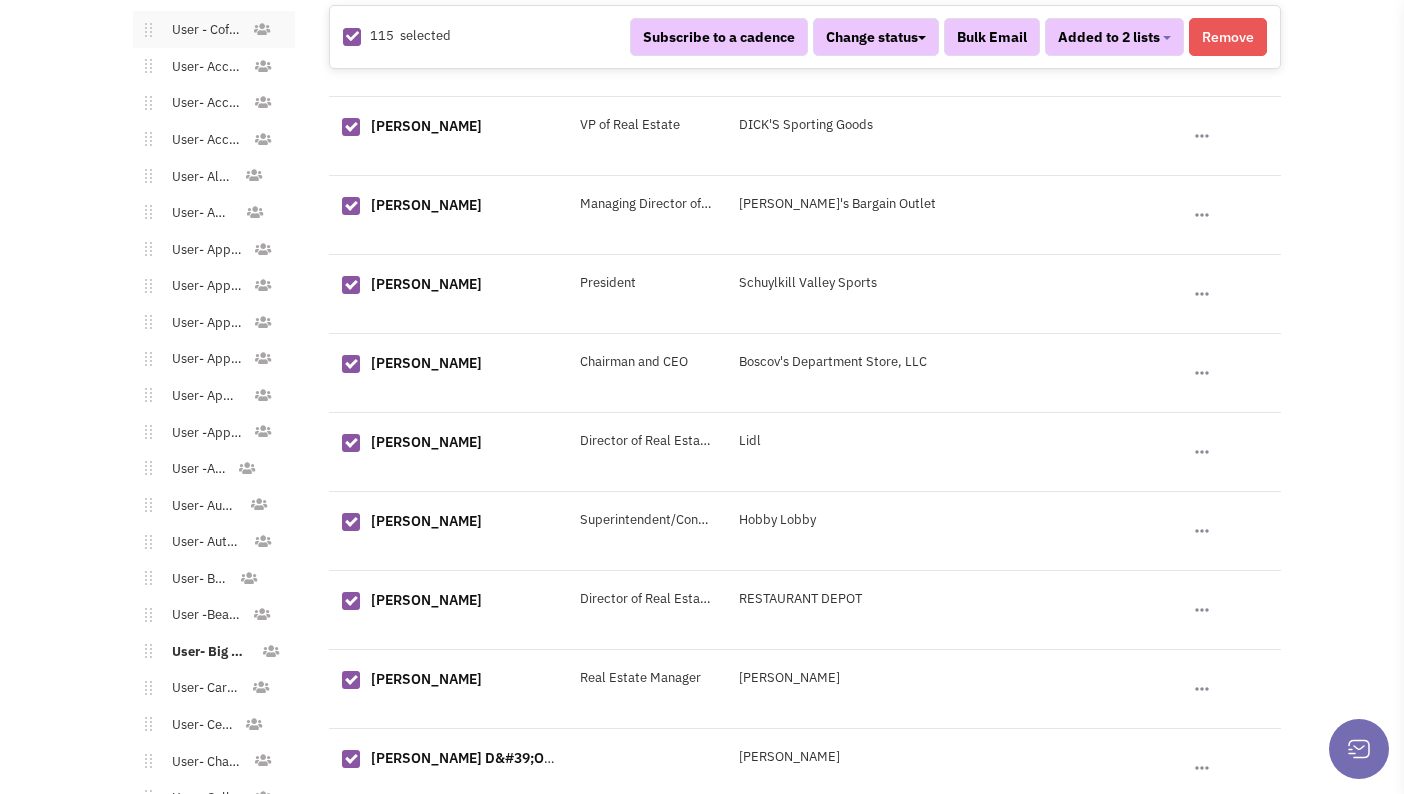 scroll, scrollTop: 1153, scrollLeft: 0, axis: vertical 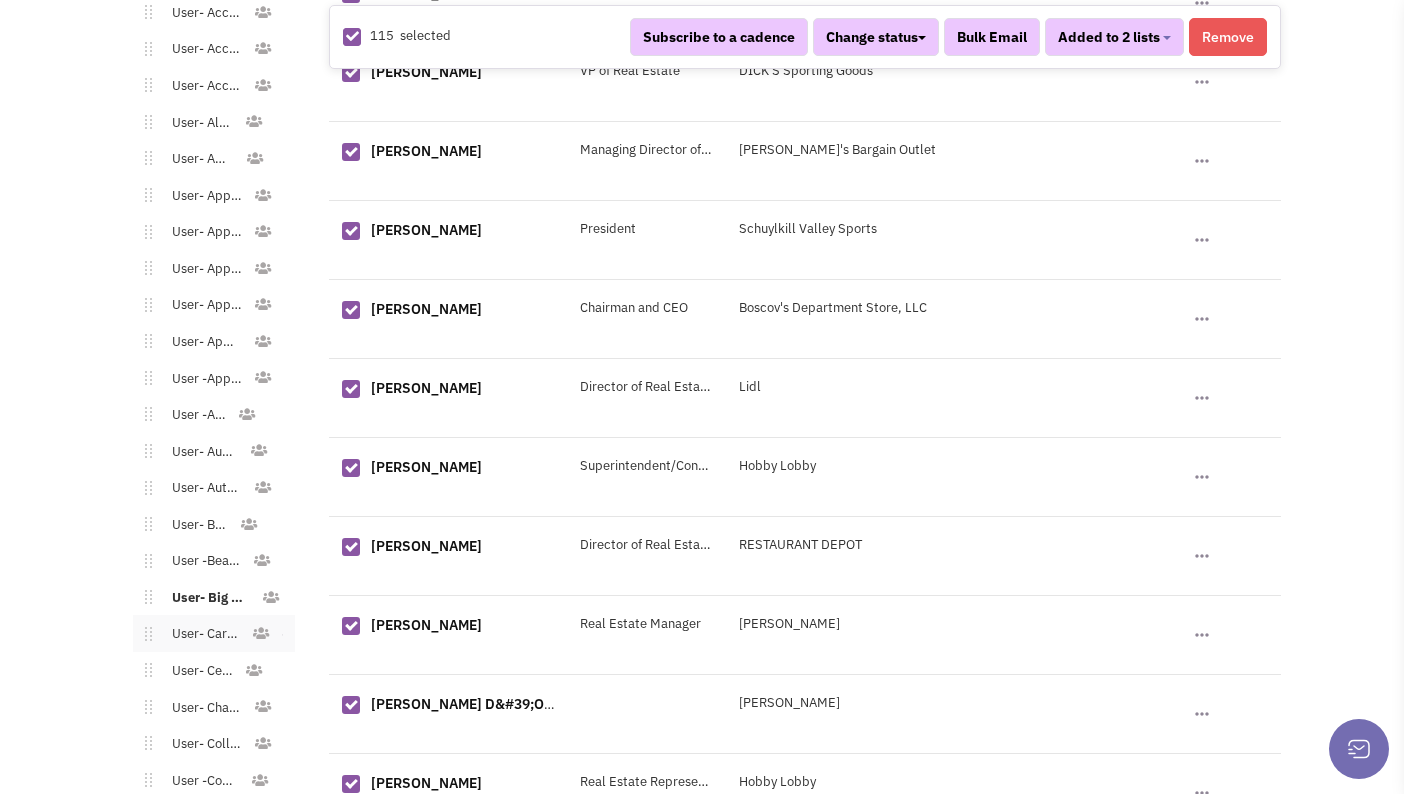 click on "User- Cards & Gifts" at bounding box center [201, 634] 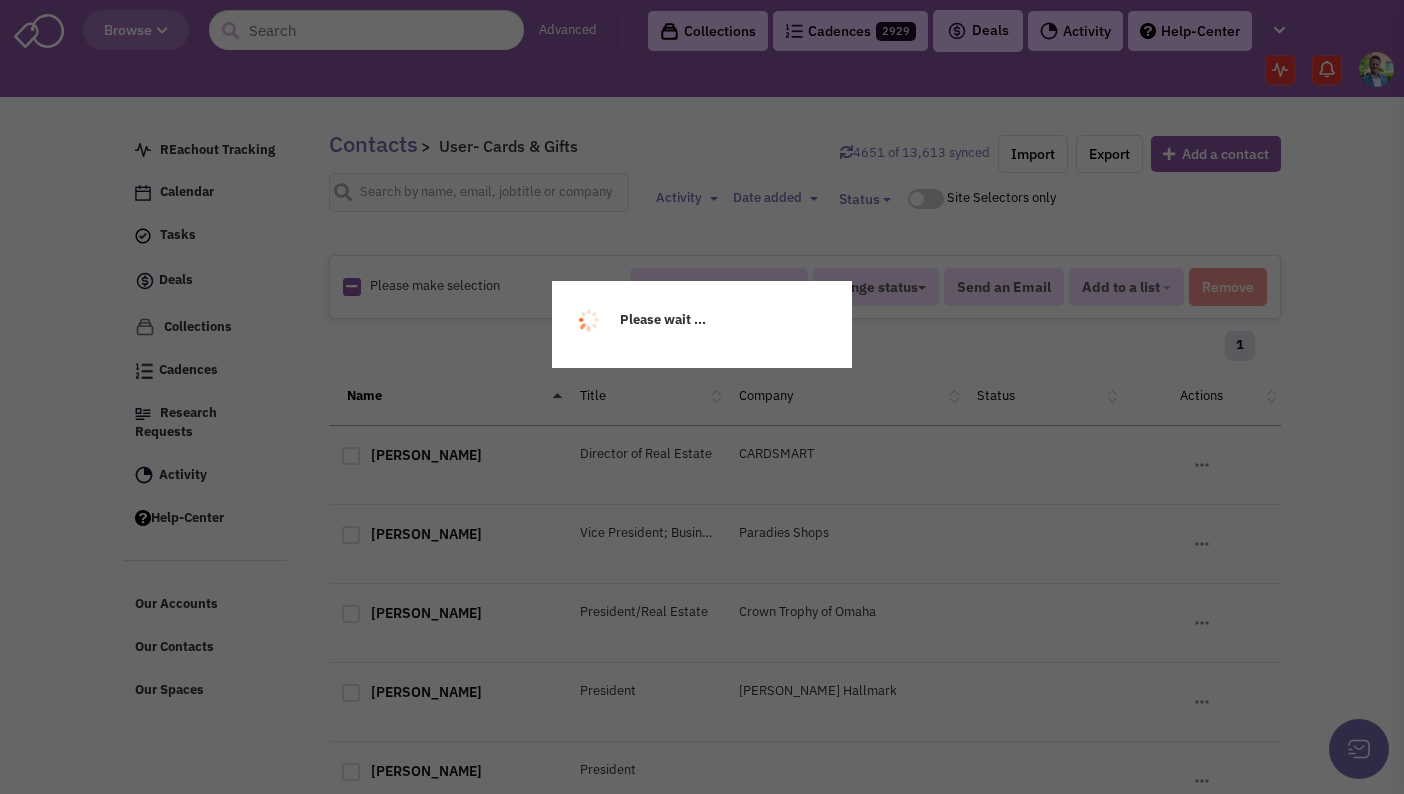 scroll, scrollTop: 0, scrollLeft: 0, axis: both 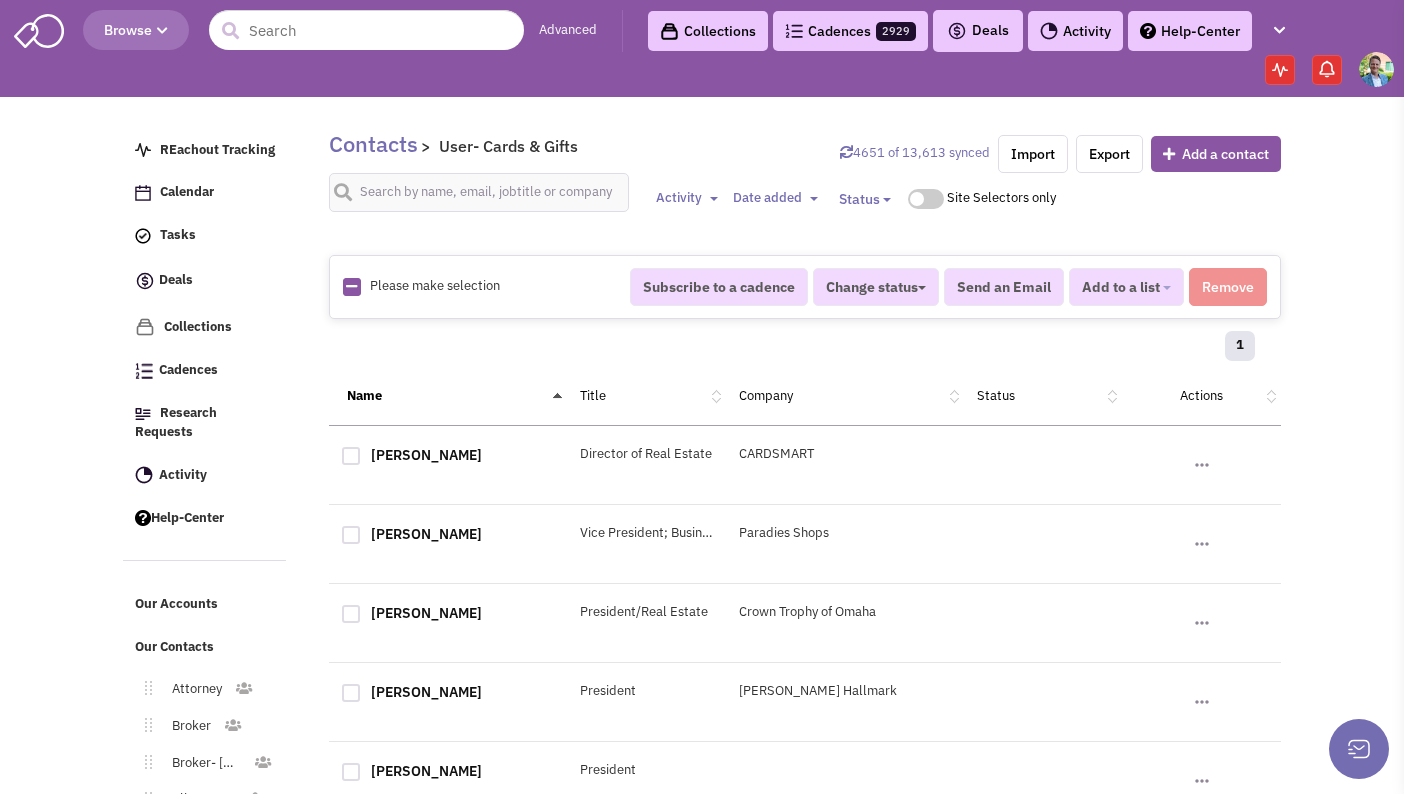 click at bounding box center (351, 286) 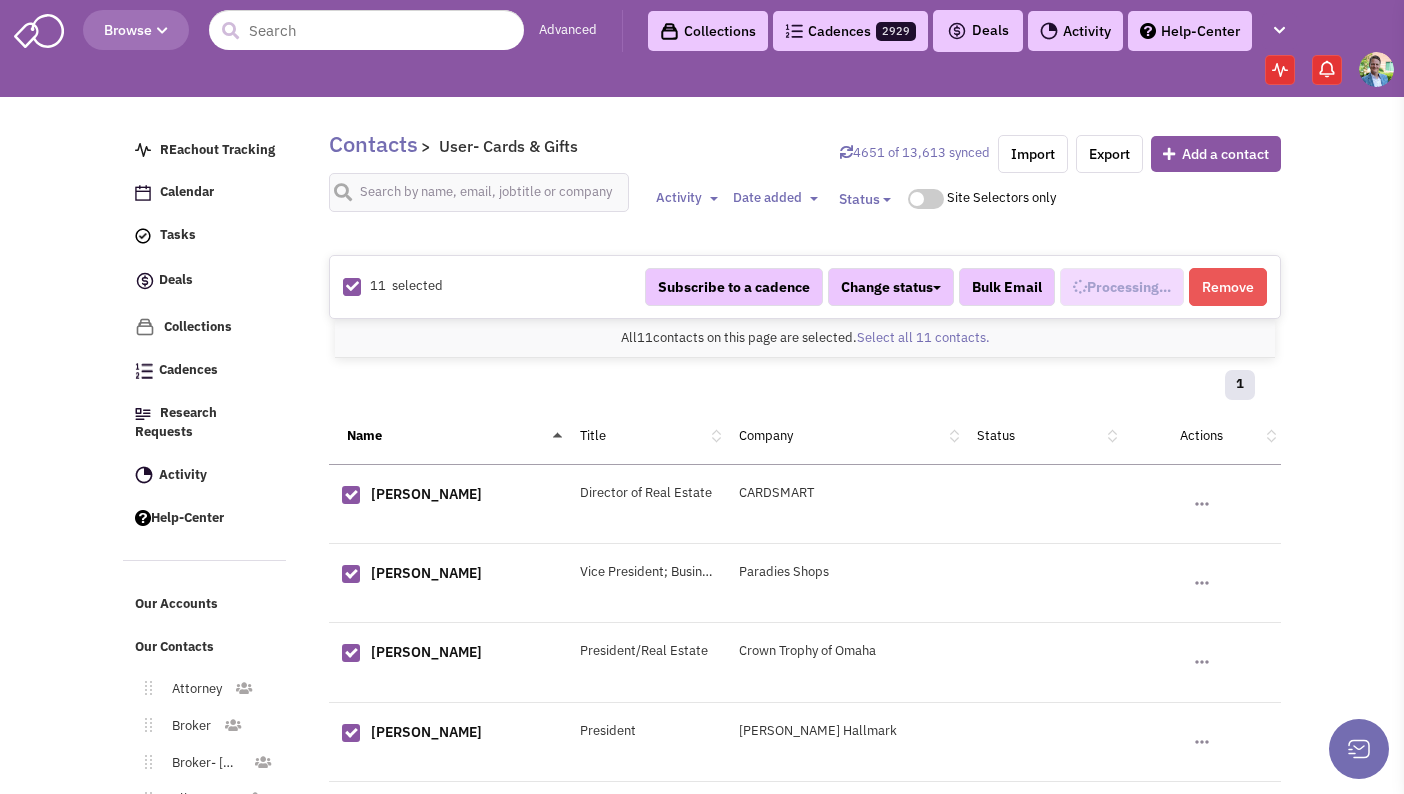 scroll, scrollTop: 578, scrollLeft: 0, axis: vertical 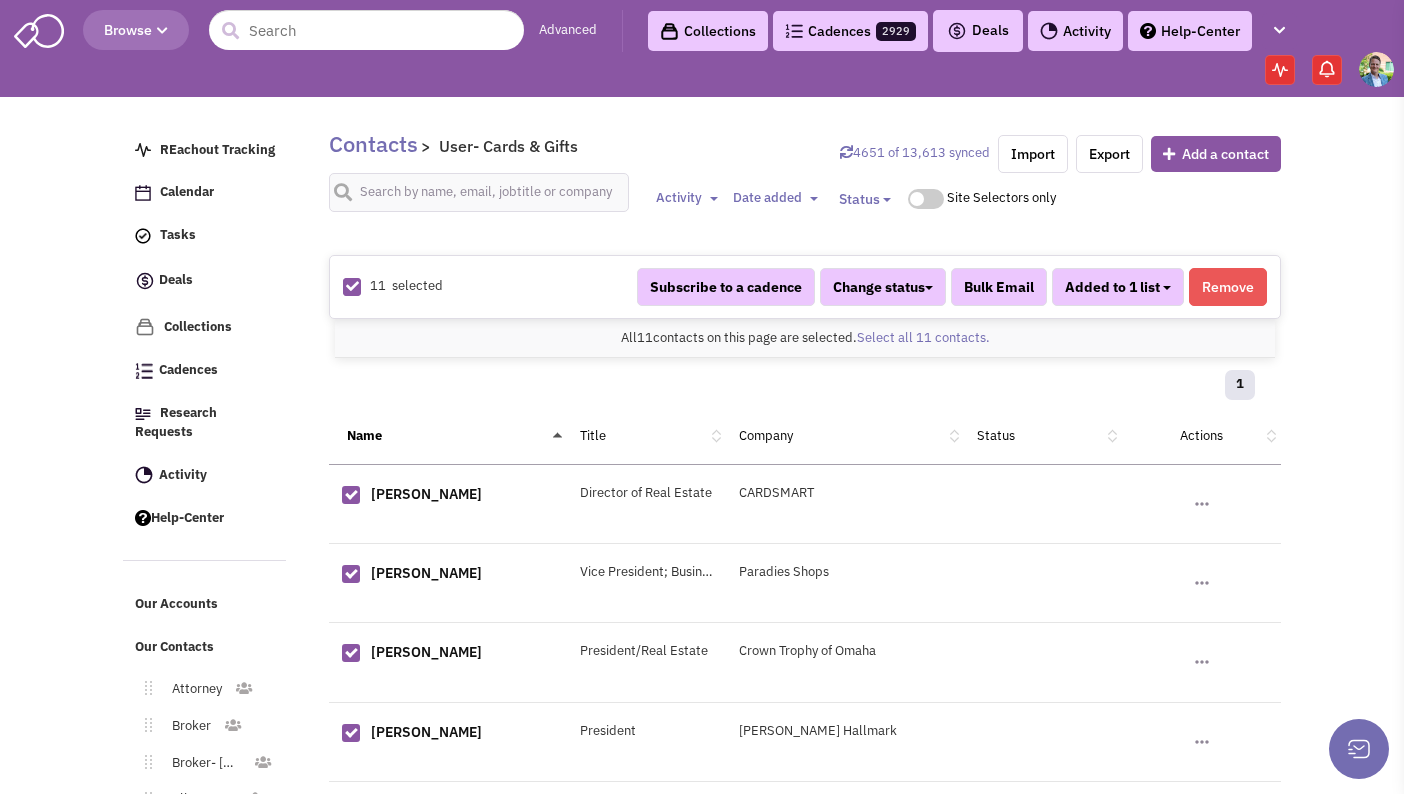 click on "Added to 1 list" at bounding box center [1118, 287] 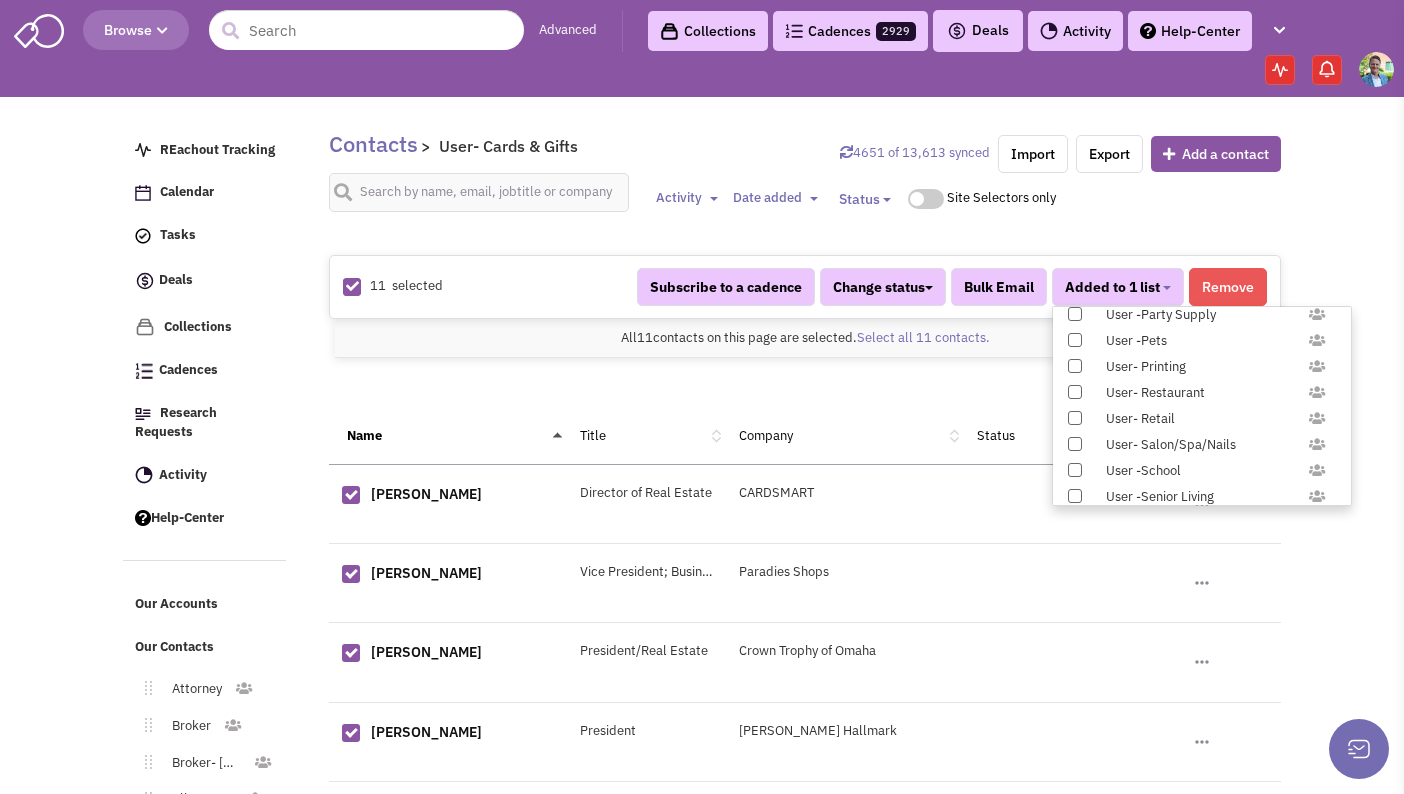 scroll, scrollTop: 1958, scrollLeft: 0, axis: vertical 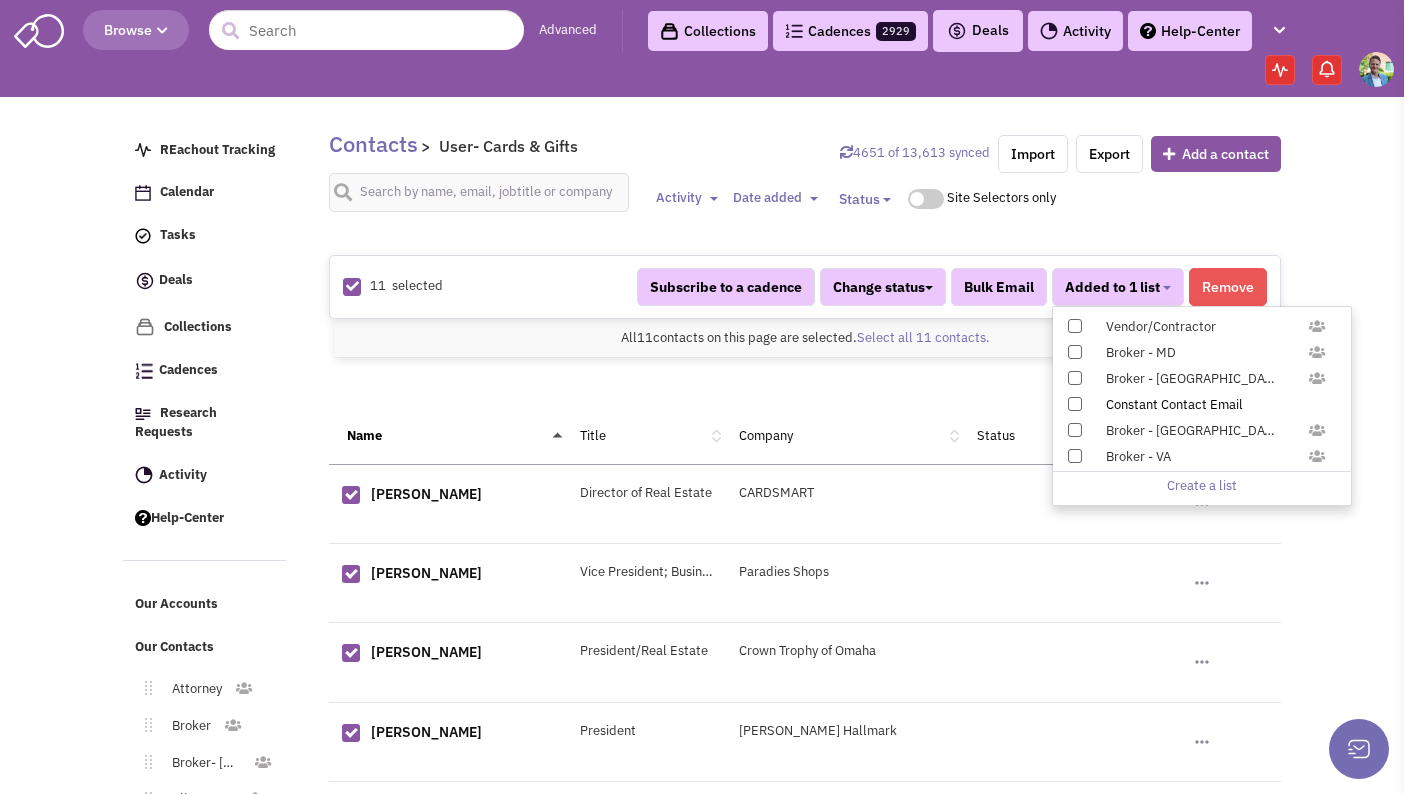 click at bounding box center (1075, 404) 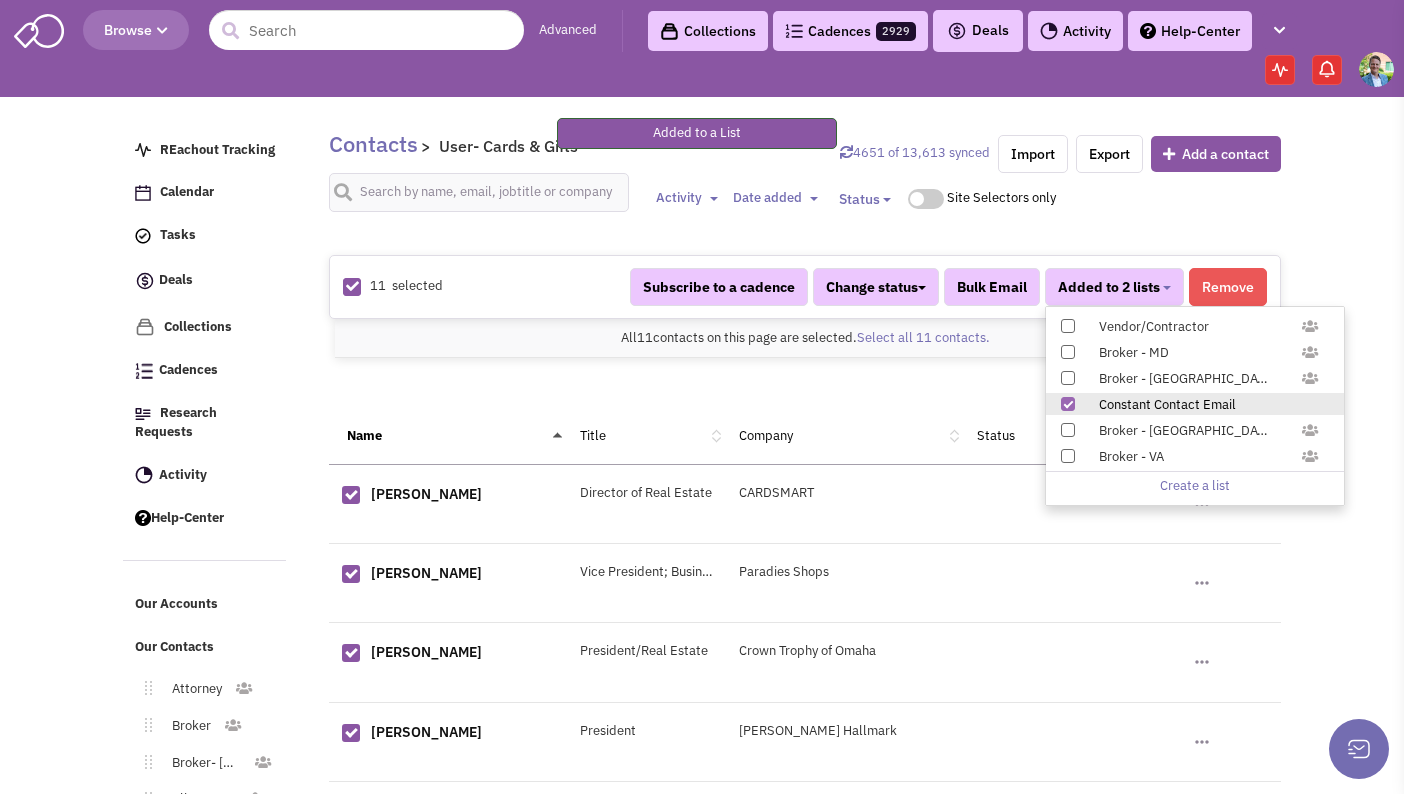 click on "REachout Tracking
Calendar
Tasks
Completed Tasks
Deals
Team Deals
Toggle Dropdown
Edit pipeline
Archive
Clientlook  imported deals Archive" at bounding box center (212, 527) 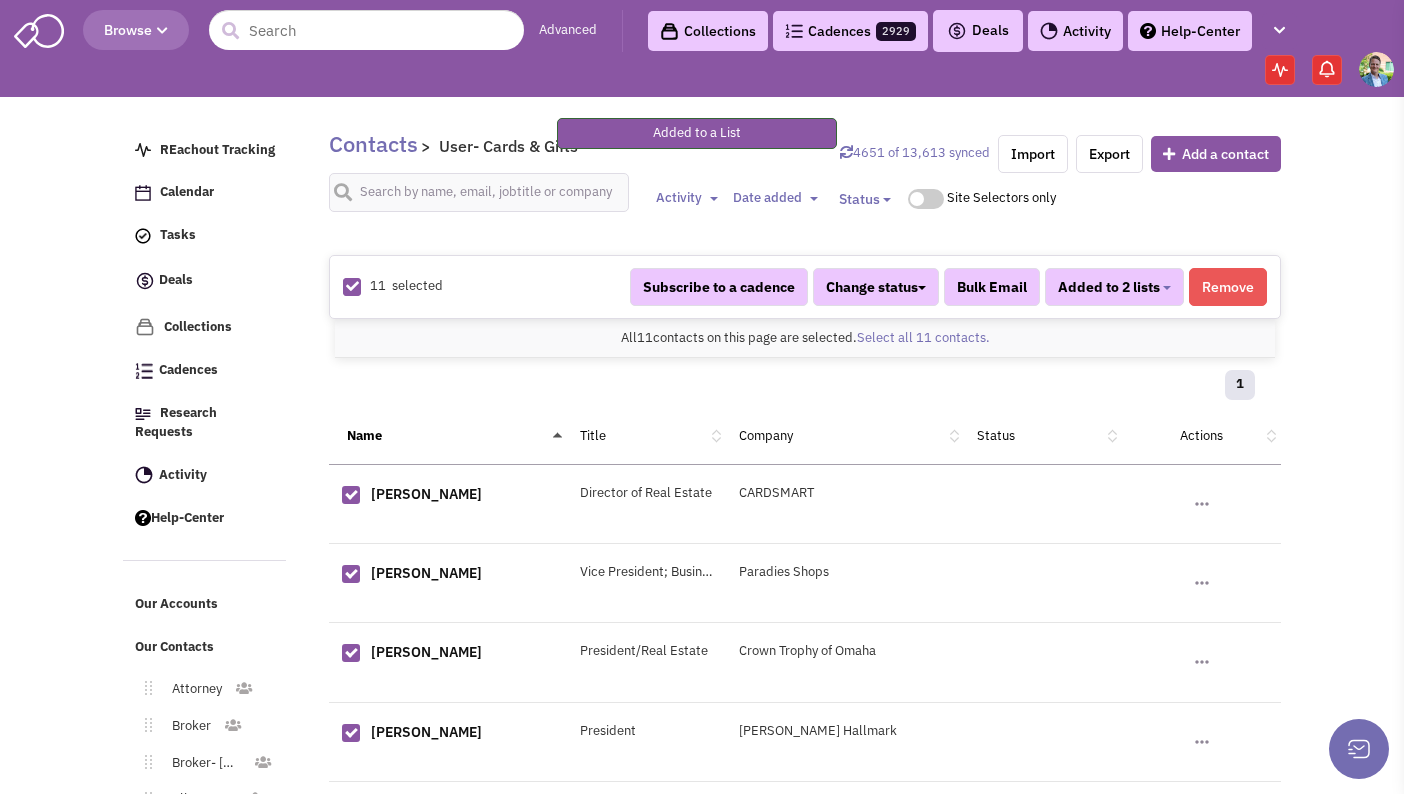 scroll, scrollTop: 395, scrollLeft: 0, axis: vertical 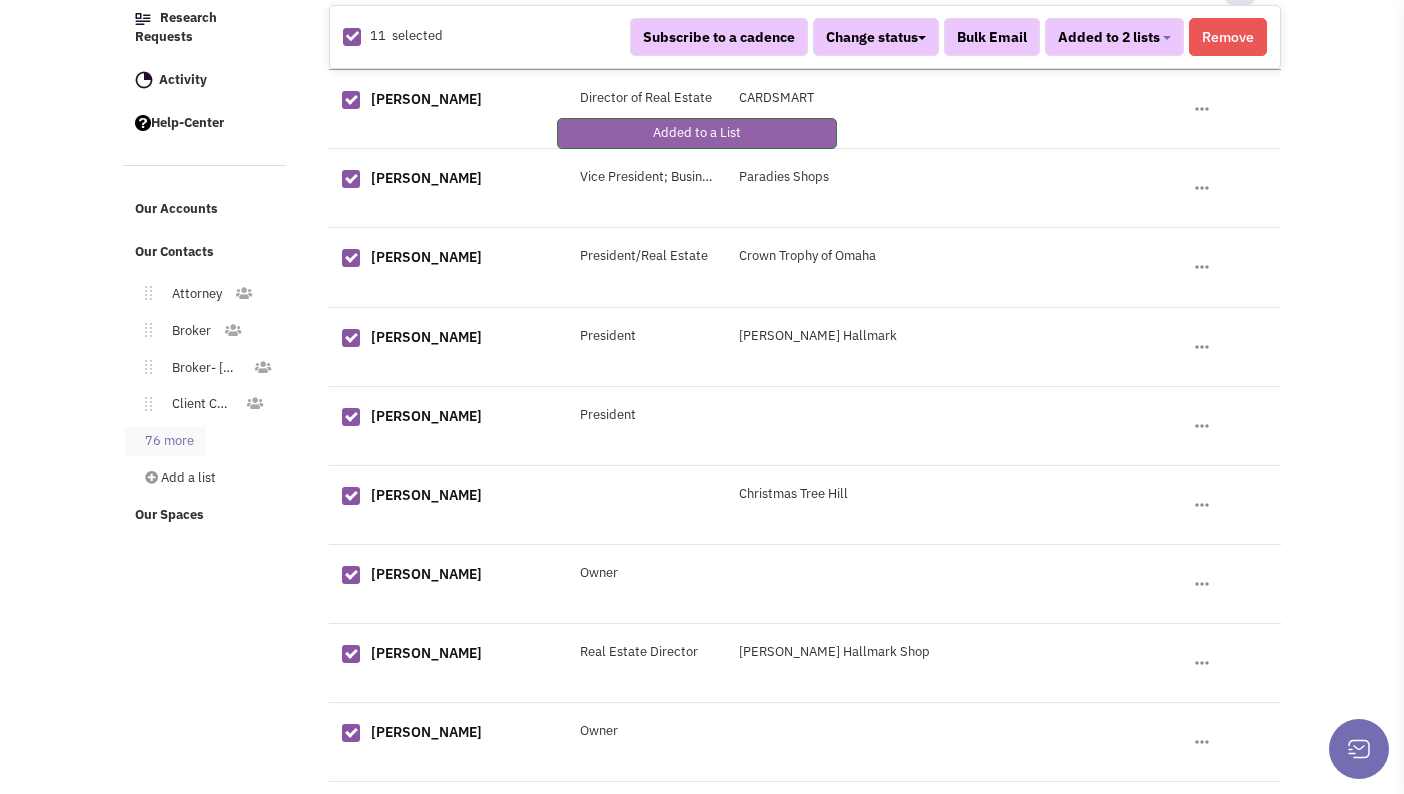 click on "76 more" at bounding box center [165, 441] 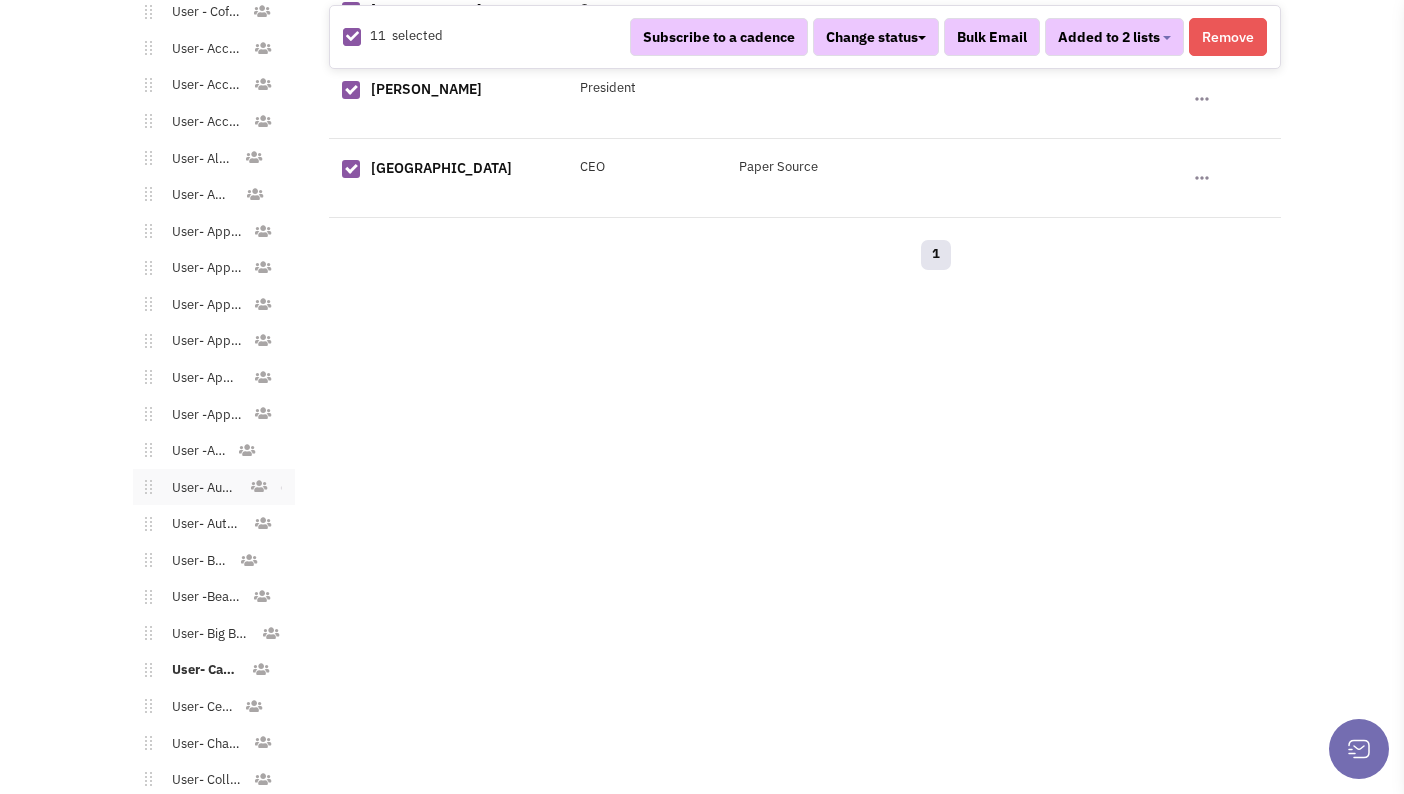 scroll, scrollTop: 1130, scrollLeft: 0, axis: vertical 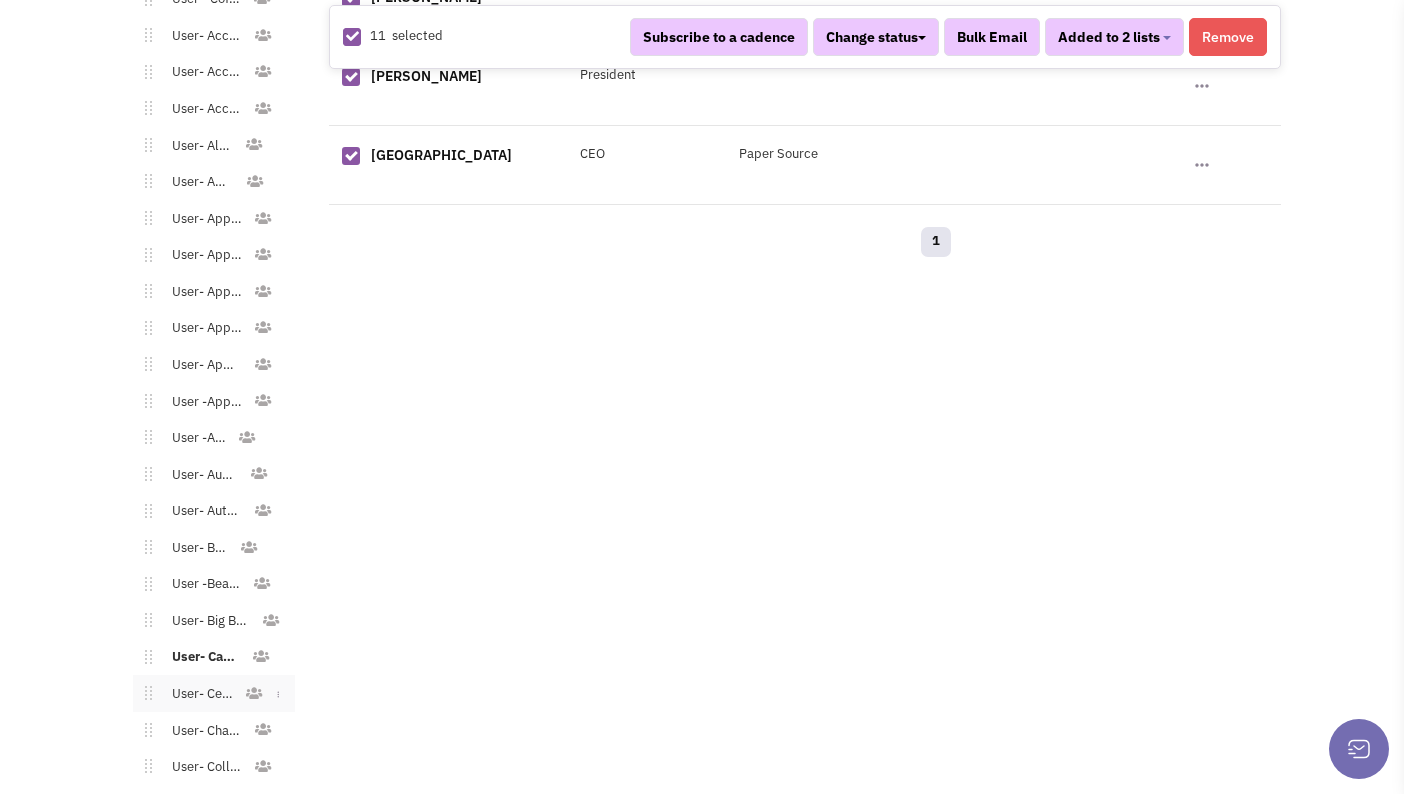 click on "User- Cellular" at bounding box center [198, 694] 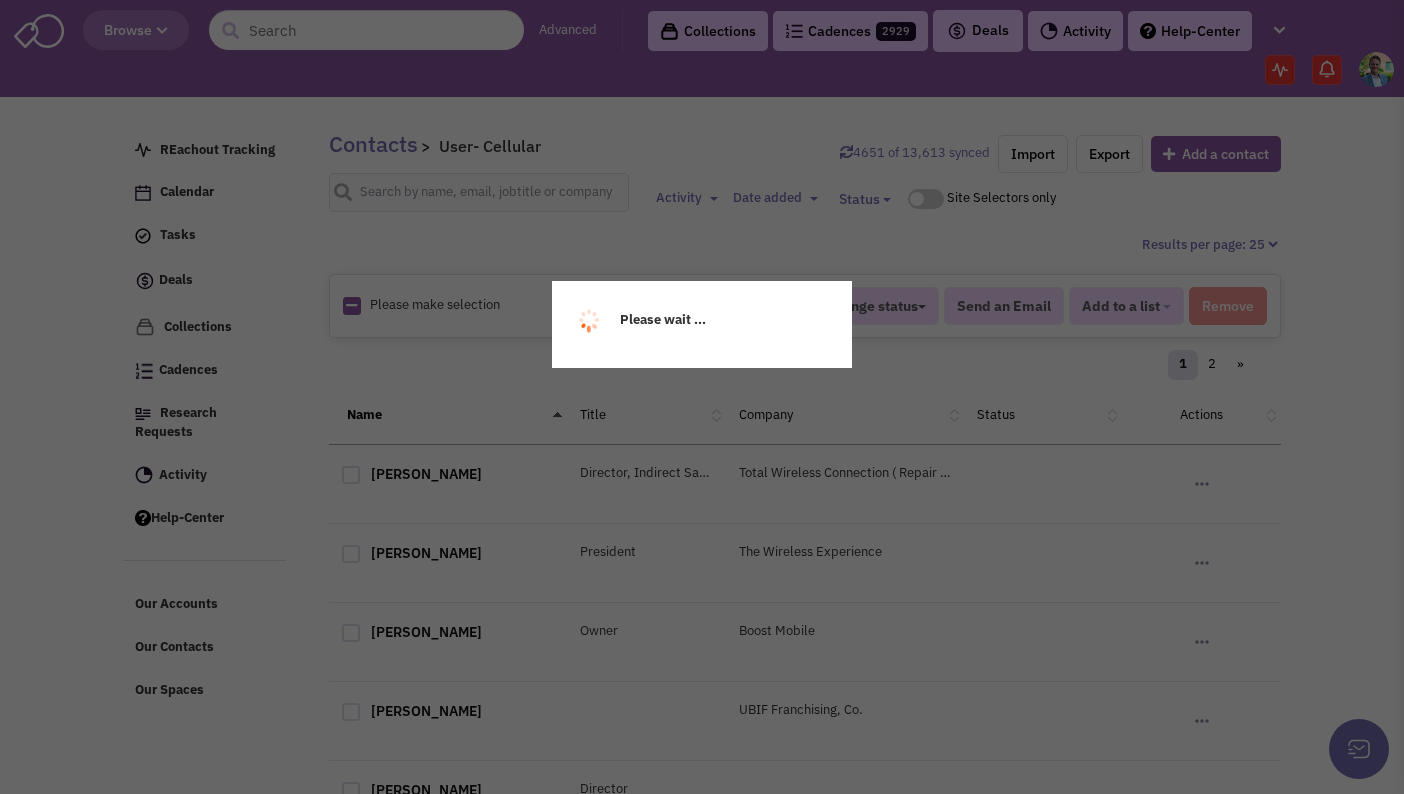 scroll, scrollTop: 0, scrollLeft: 0, axis: both 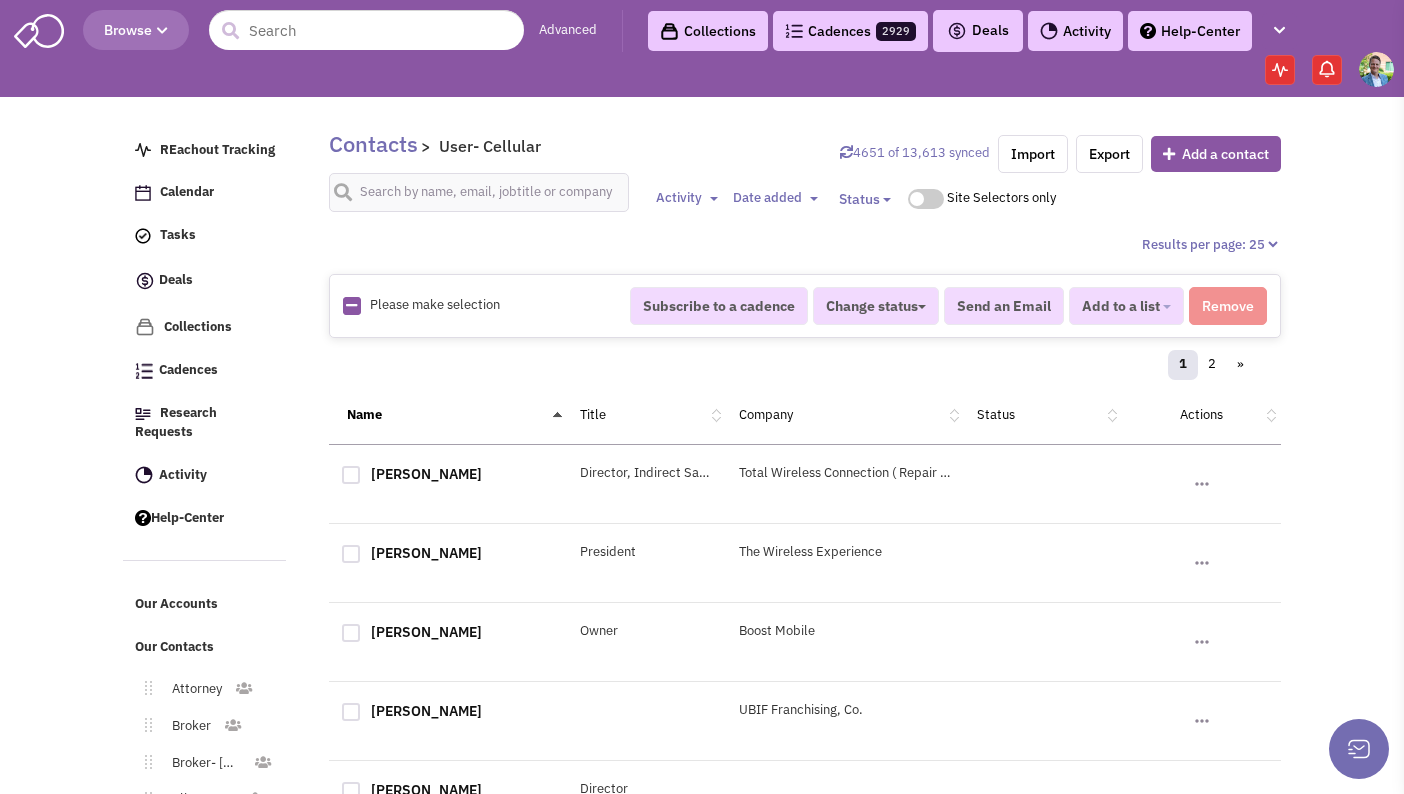 click on "Please make selection    selected" at bounding box center (473, 305) 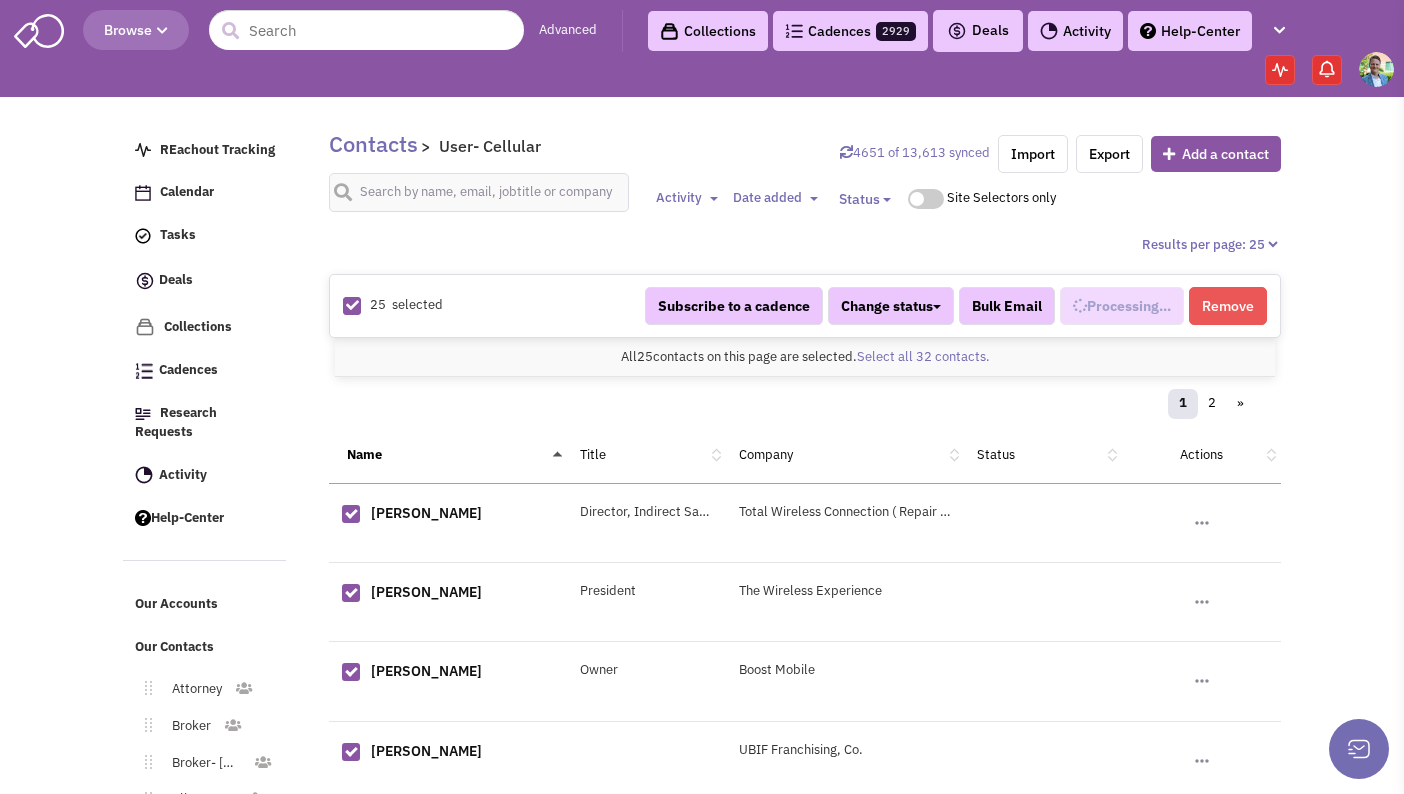 select on "714" 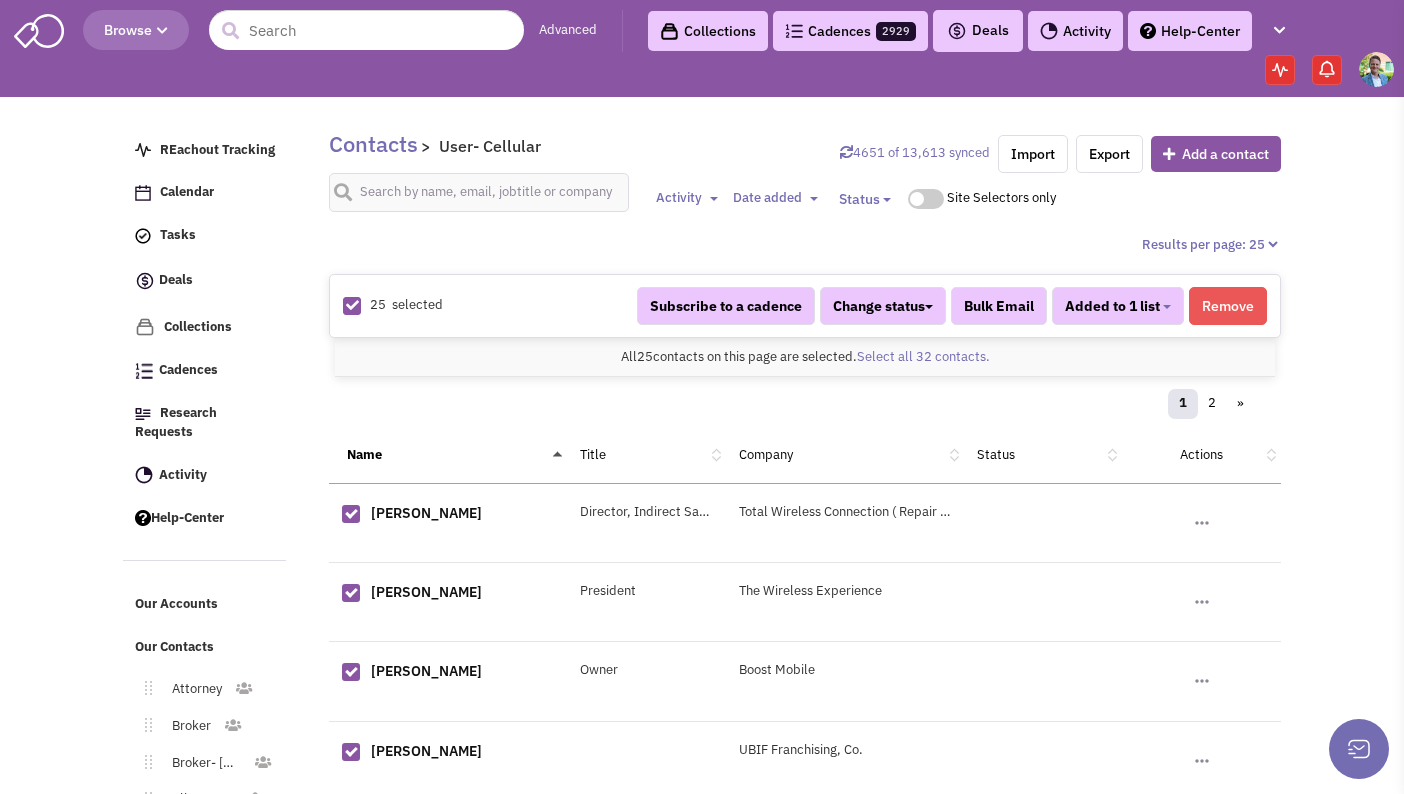 scroll, scrollTop: 597, scrollLeft: 0, axis: vertical 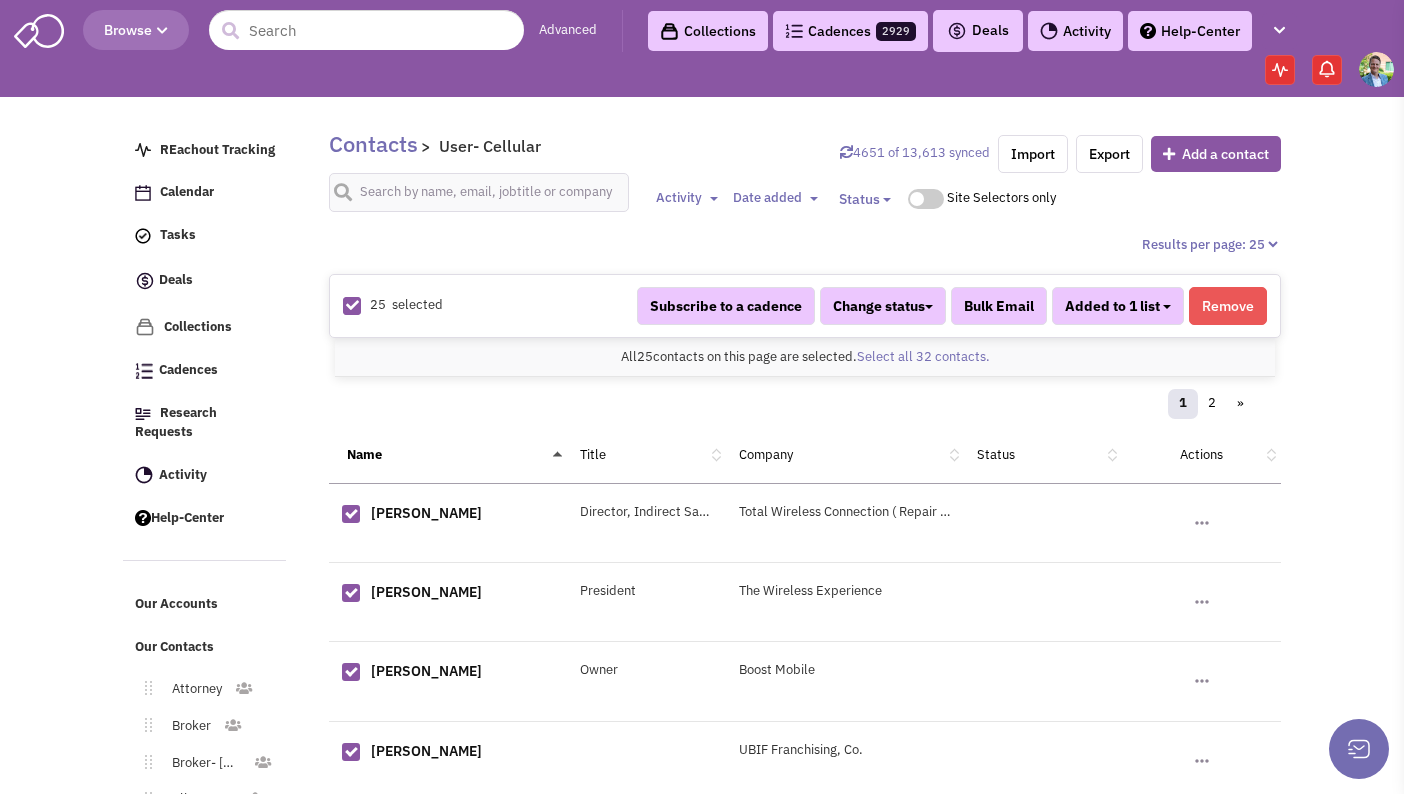 click on "Added to 1 list" at bounding box center [1118, 306] 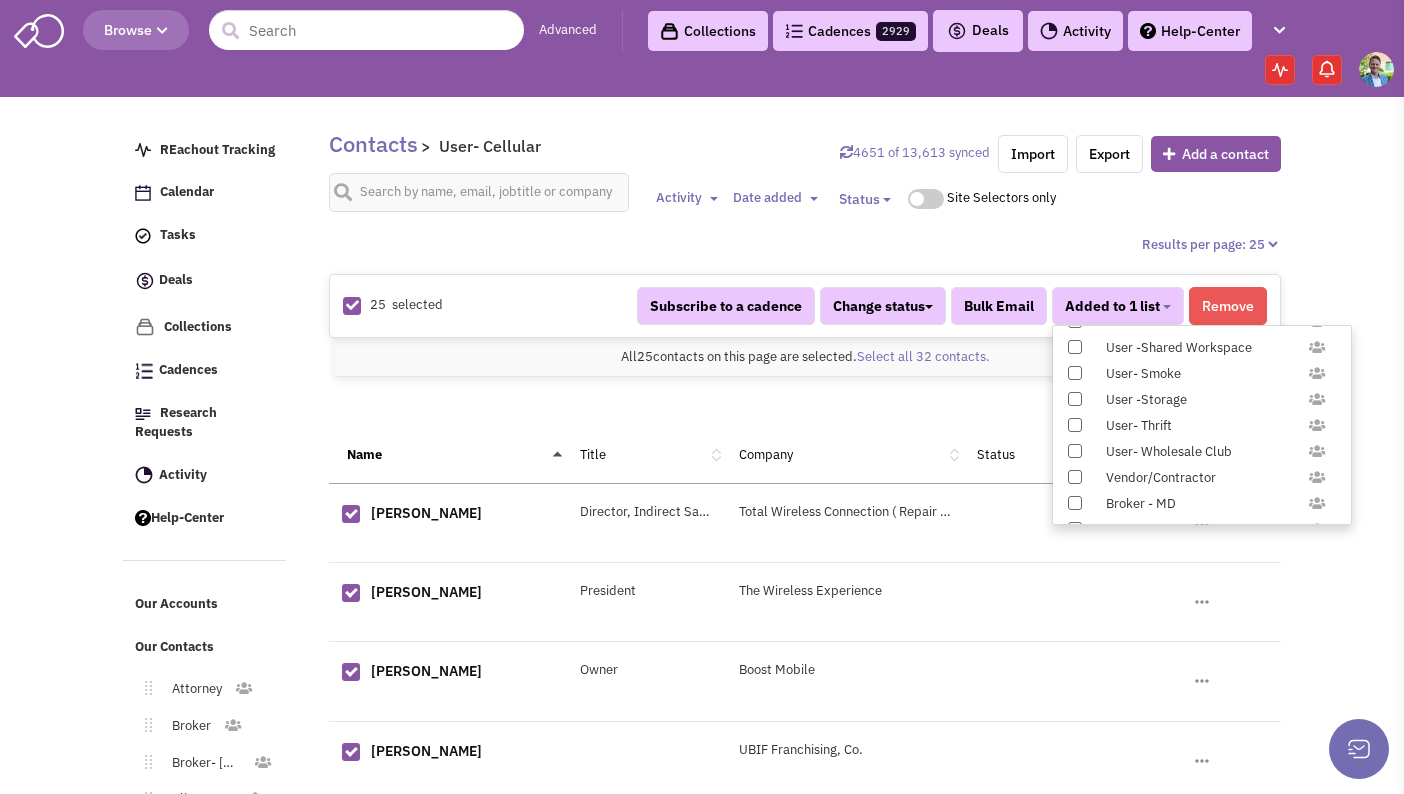 scroll, scrollTop: 1958, scrollLeft: 0, axis: vertical 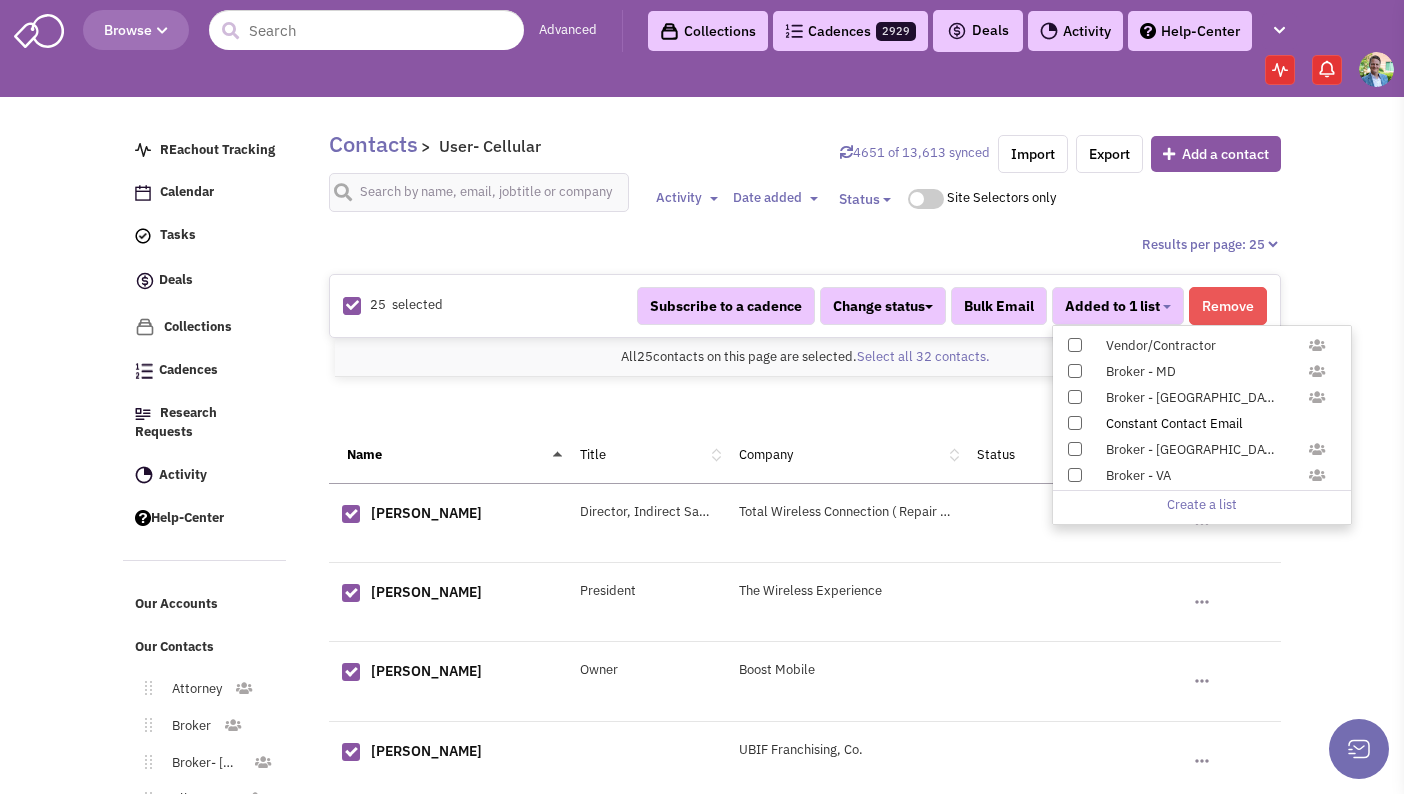 click at bounding box center (1075, 423) 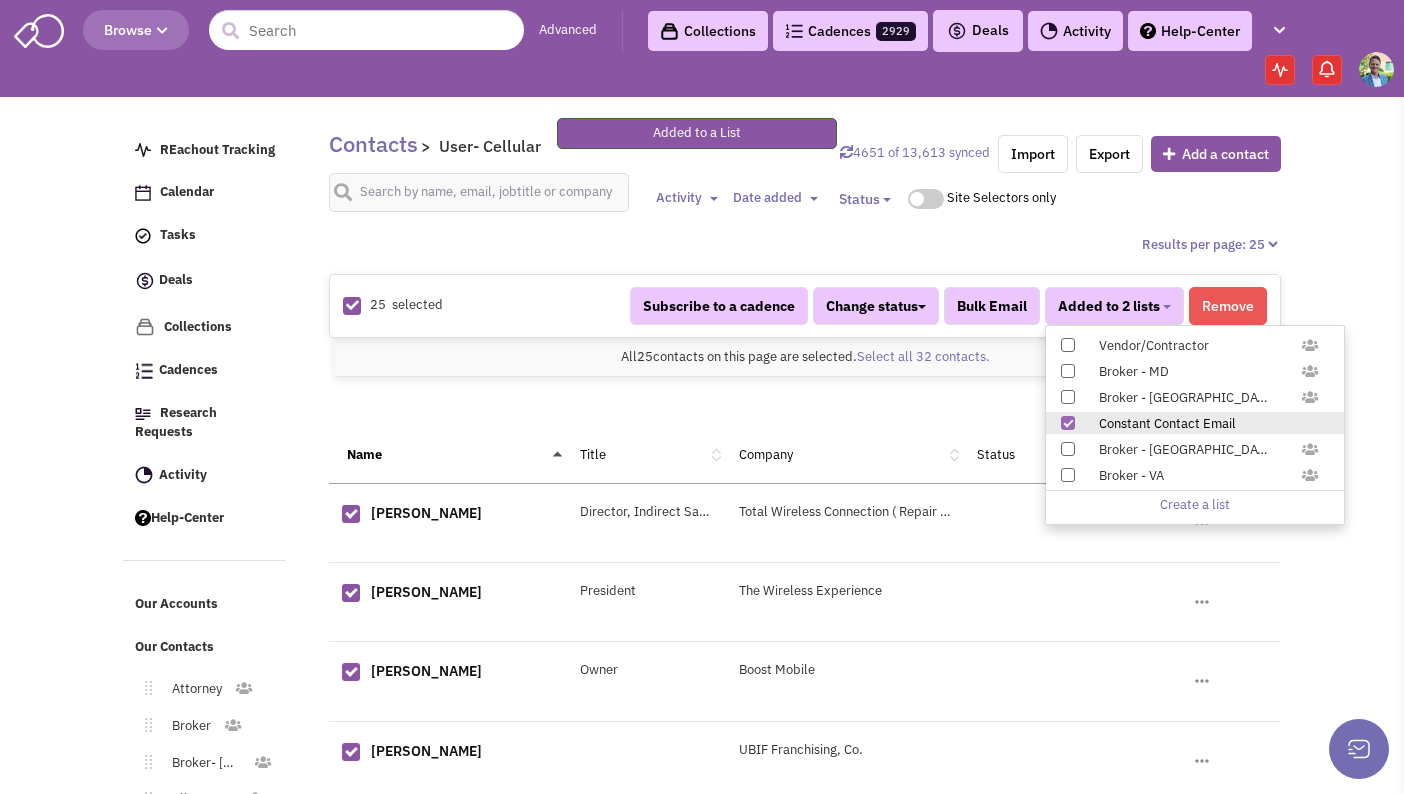 click on "REachout Tracking
Calendar
Tasks
Completed Tasks
Deals
Team Deals
Toggle Dropdown
Edit pipeline
Archive
Clientlook  imported deals" at bounding box center [219, 524] 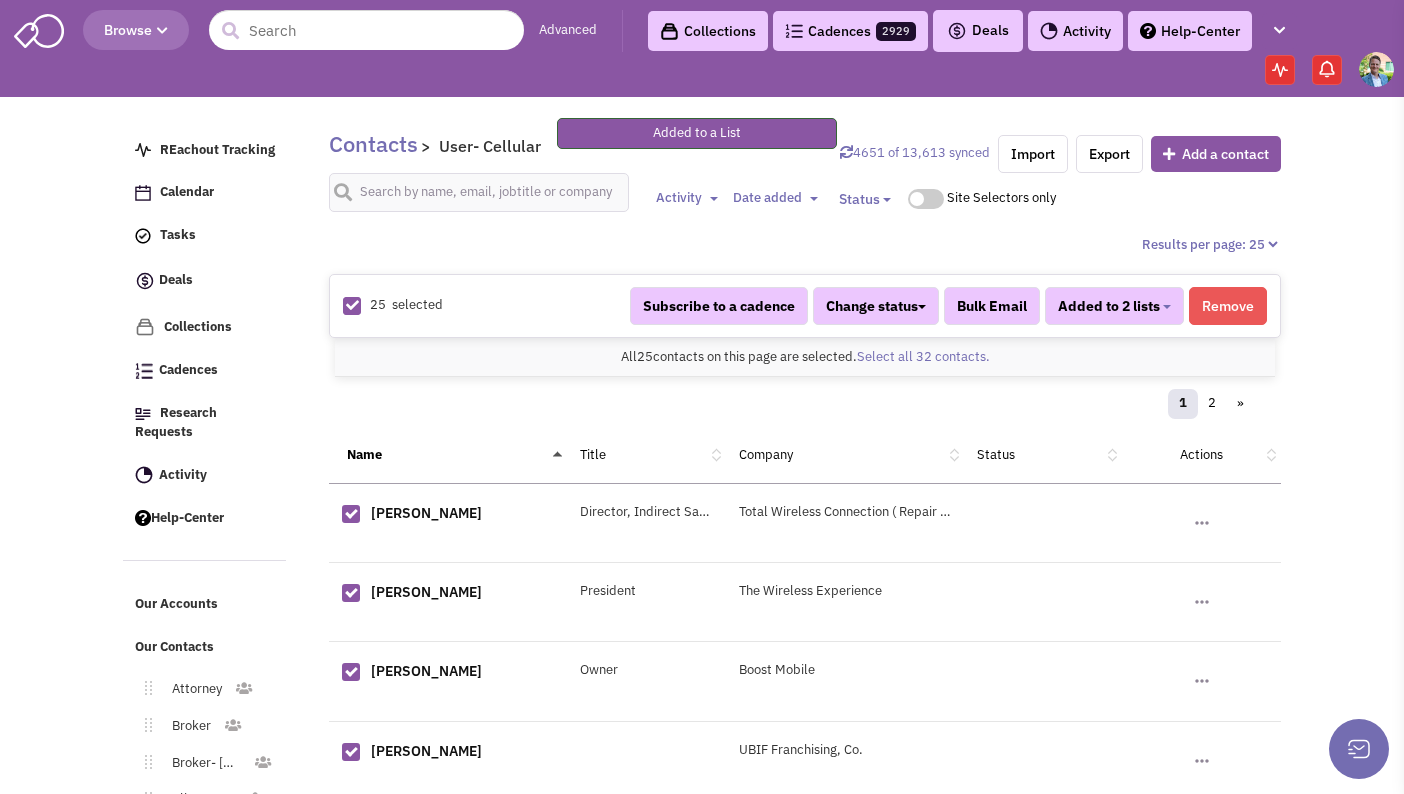 scroll, scrollTop: 460, scrollLeft: 0, axis: vertical 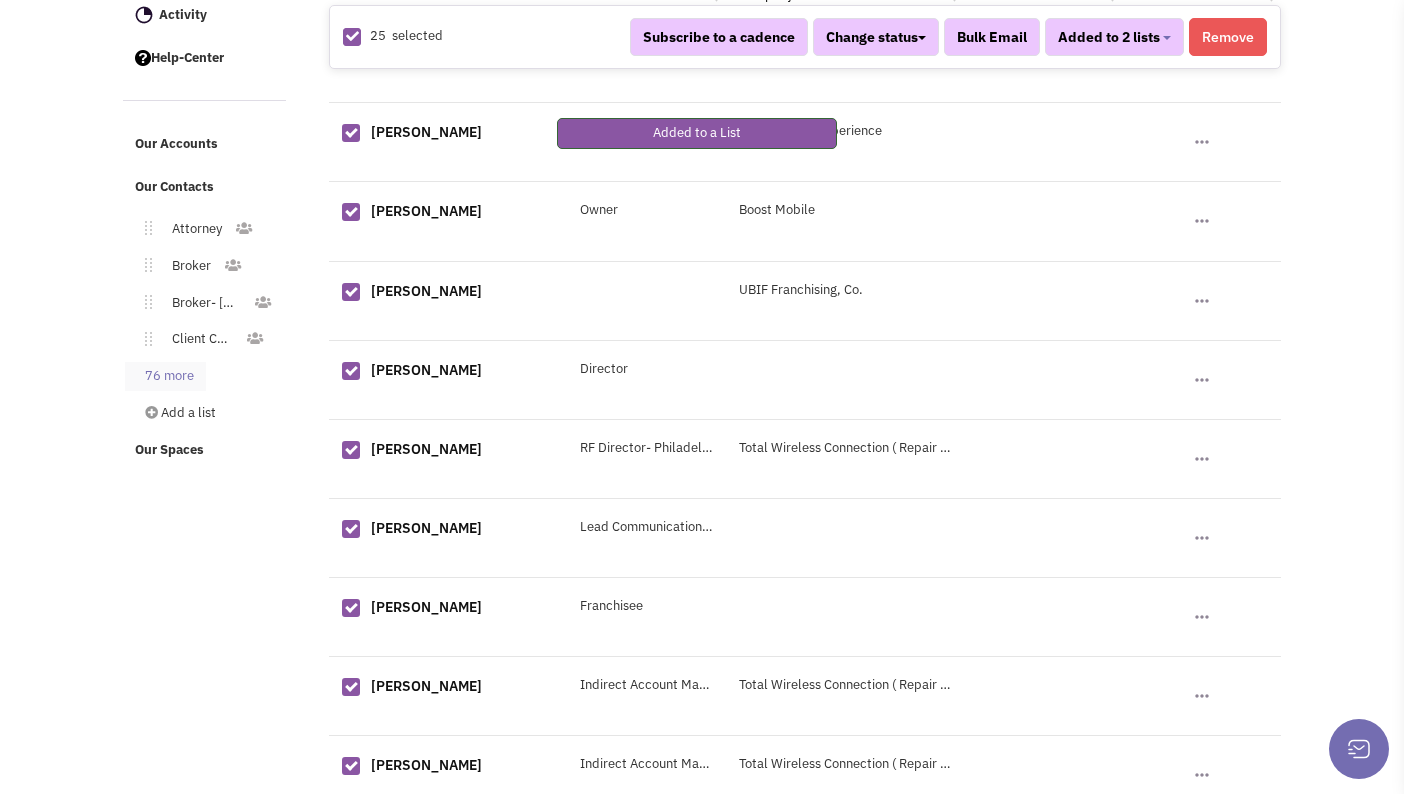 click on "76 more" at bounding box center (165, 376) 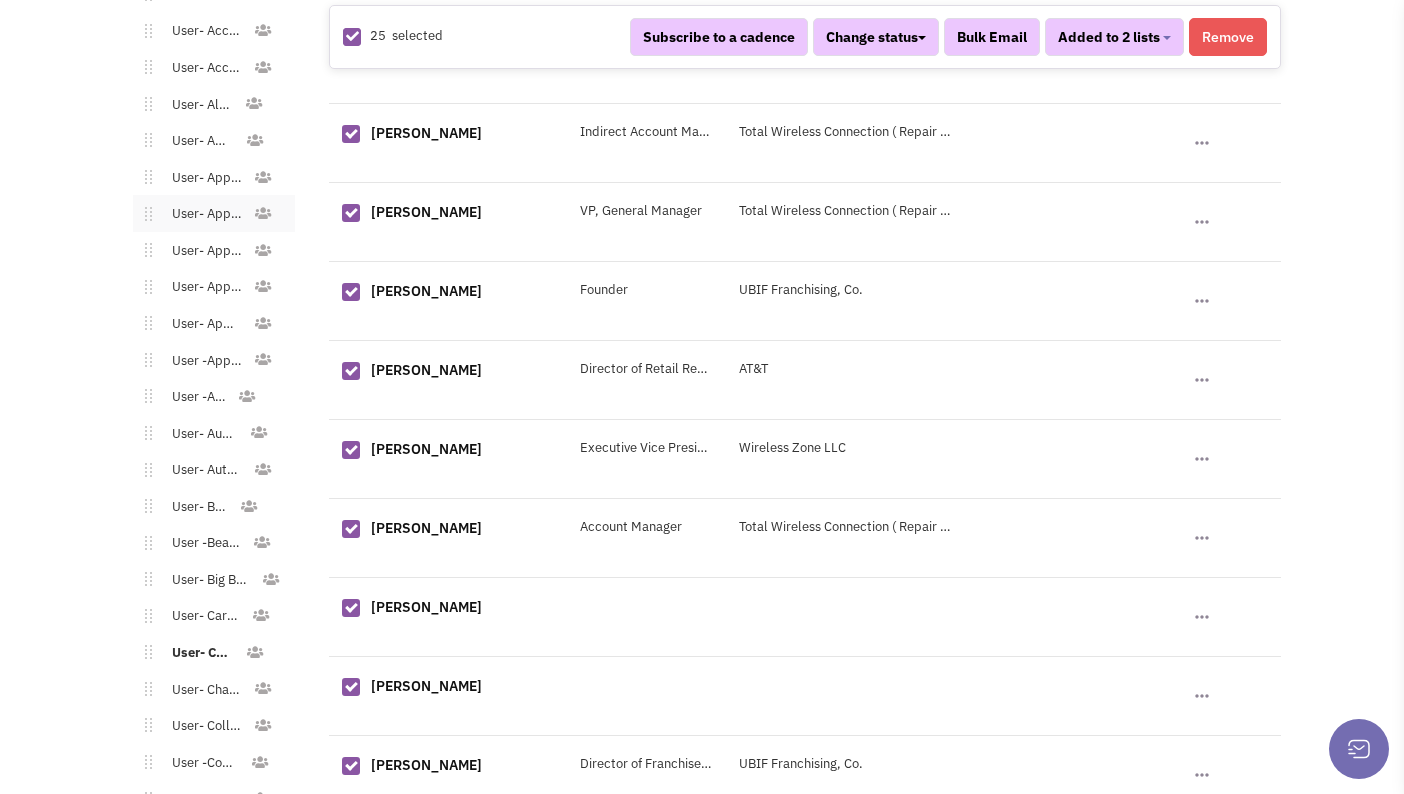scroll, scrollTop: 1496, scrollLeft: 0, axis: vertical 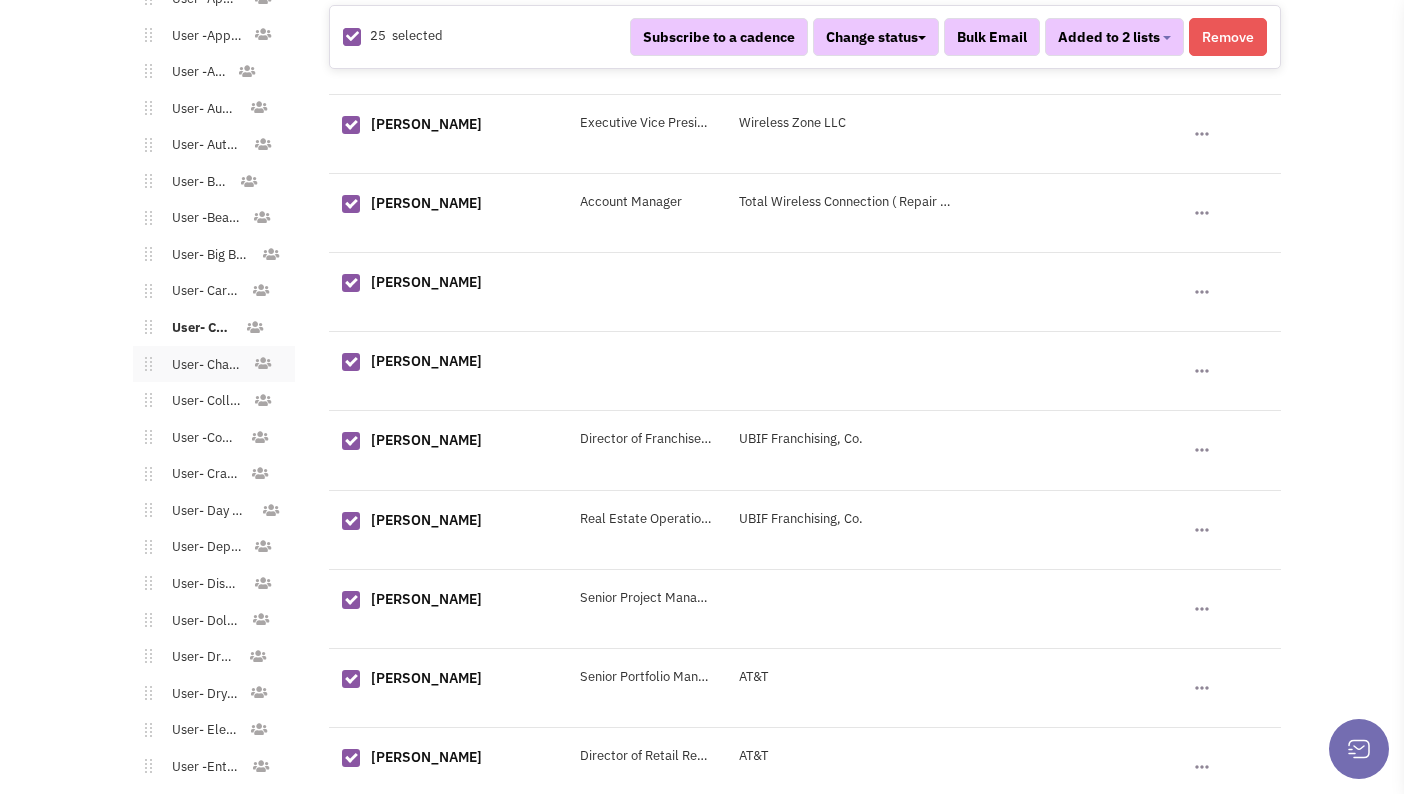 click on "User- Charitable Organization" at bounding box center [202, 365] 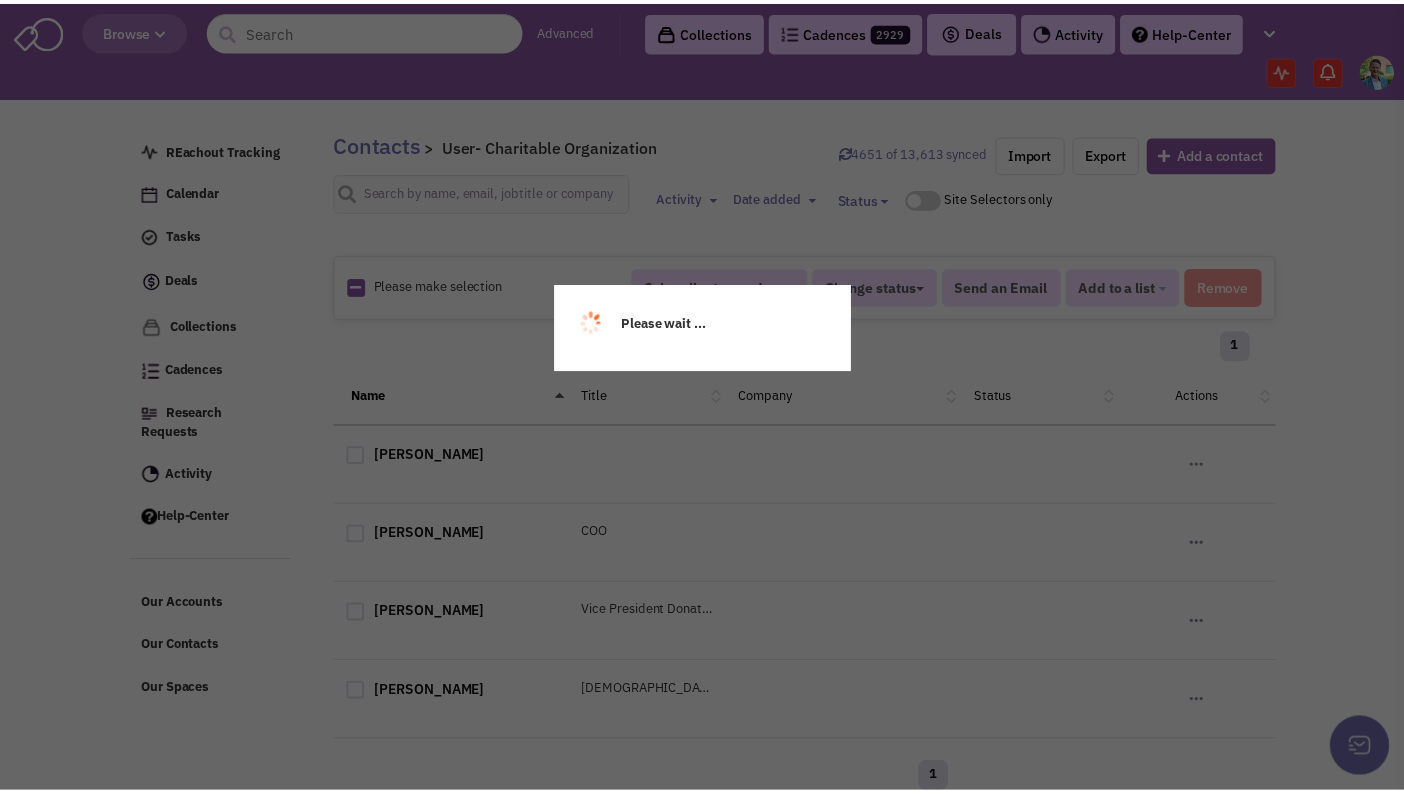 scroll, scrollTop: 0, scrollLeft: 0, axis: both 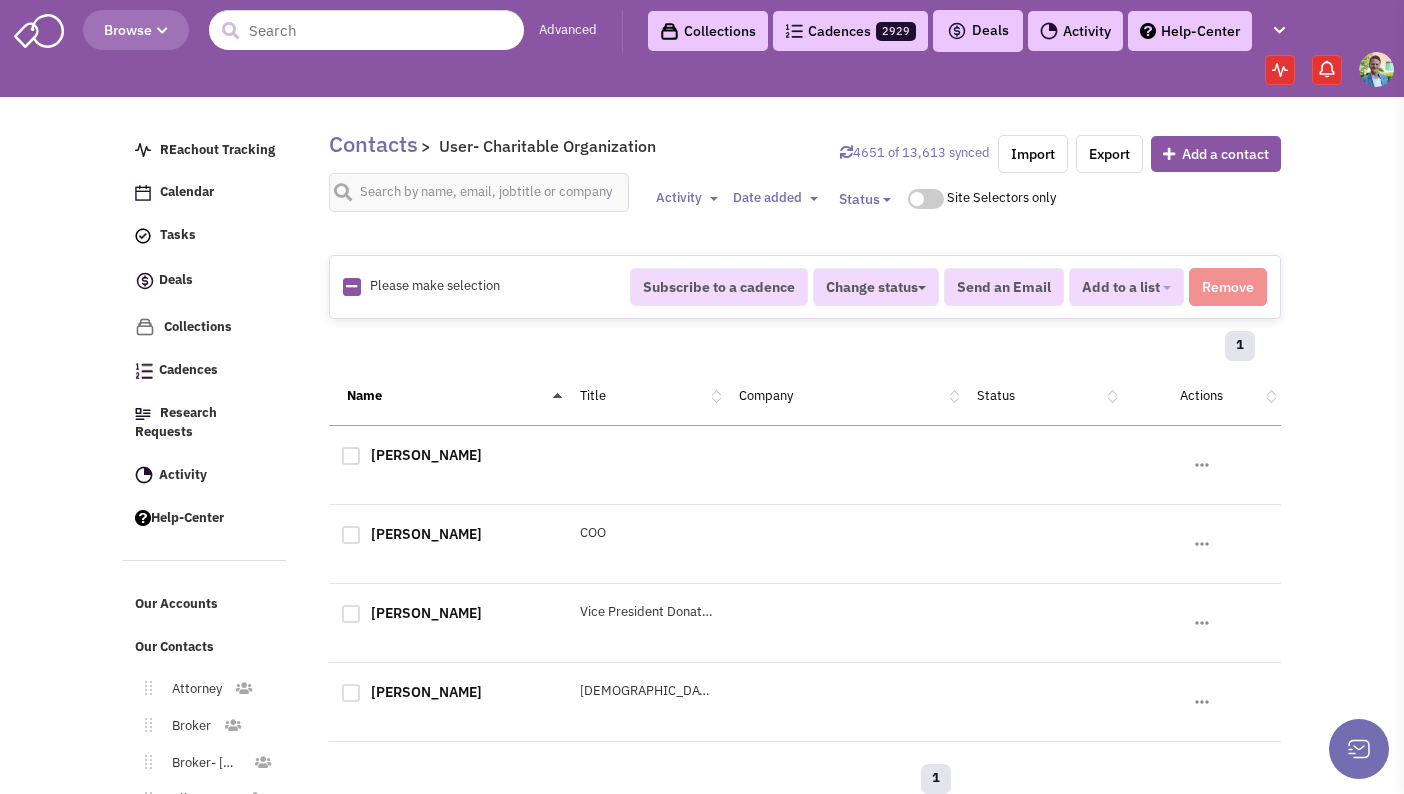 click at bounding box center (351, 287) 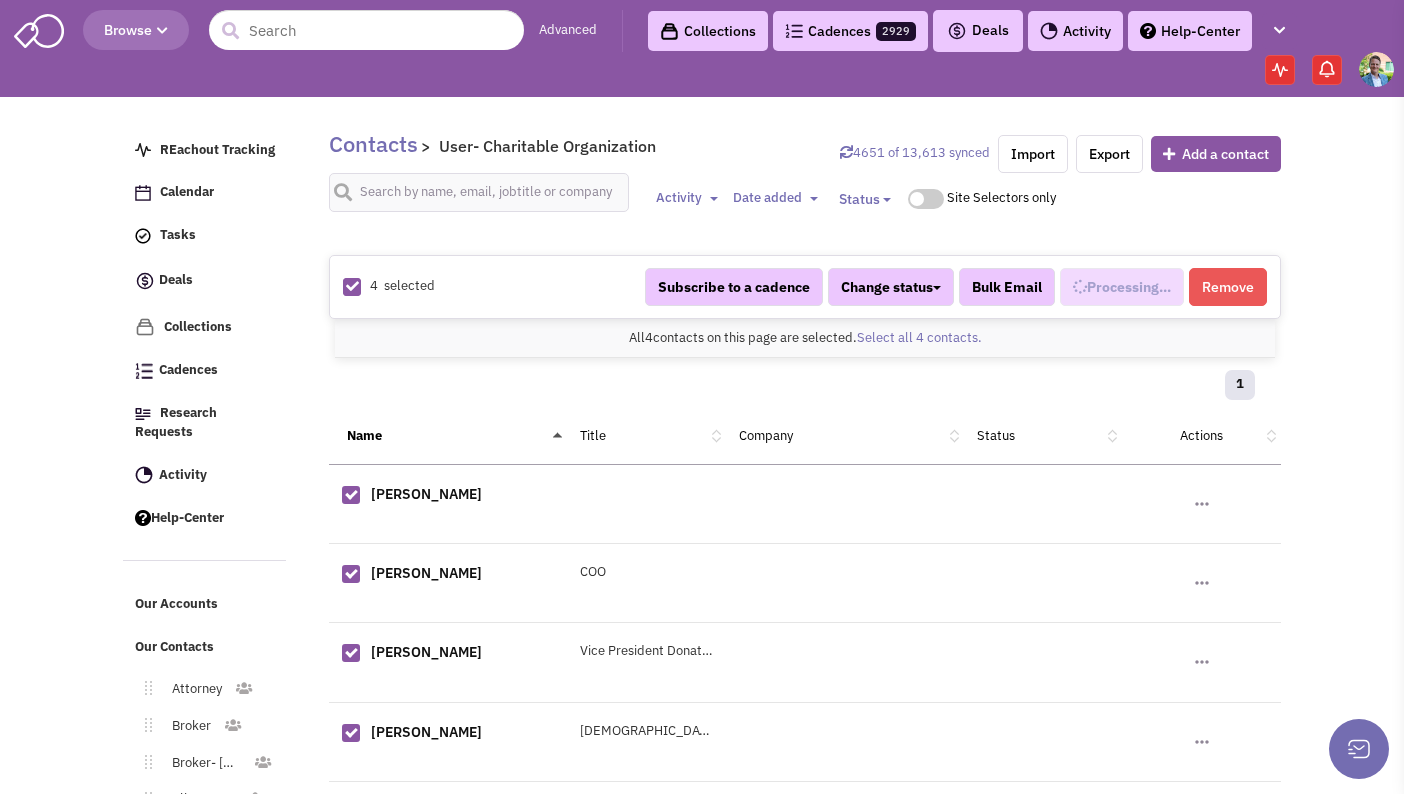 scroll, scrollTop: 616, scrollLeft: 0, axis: vertical 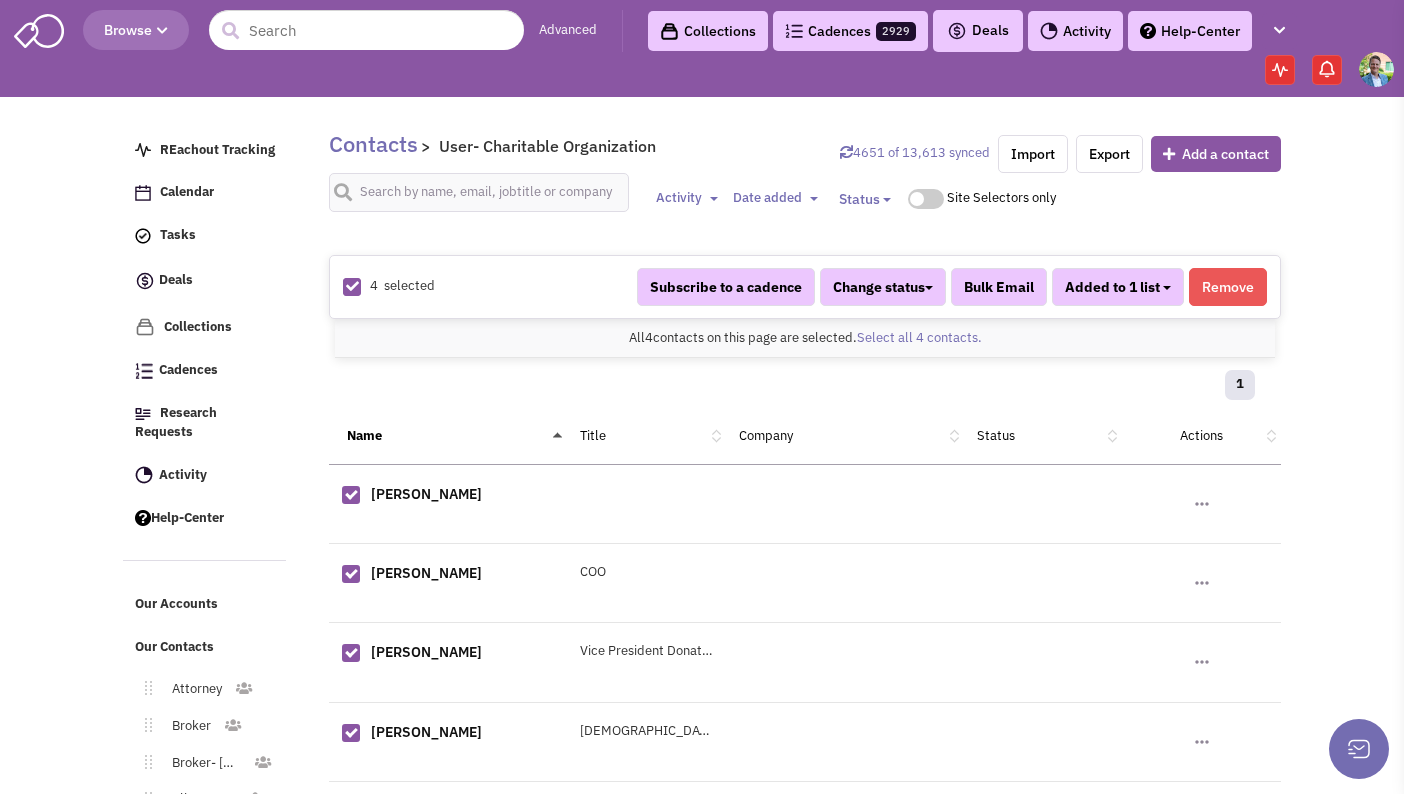 click on "Added to 1 list" at bounding box center (1112, 287) 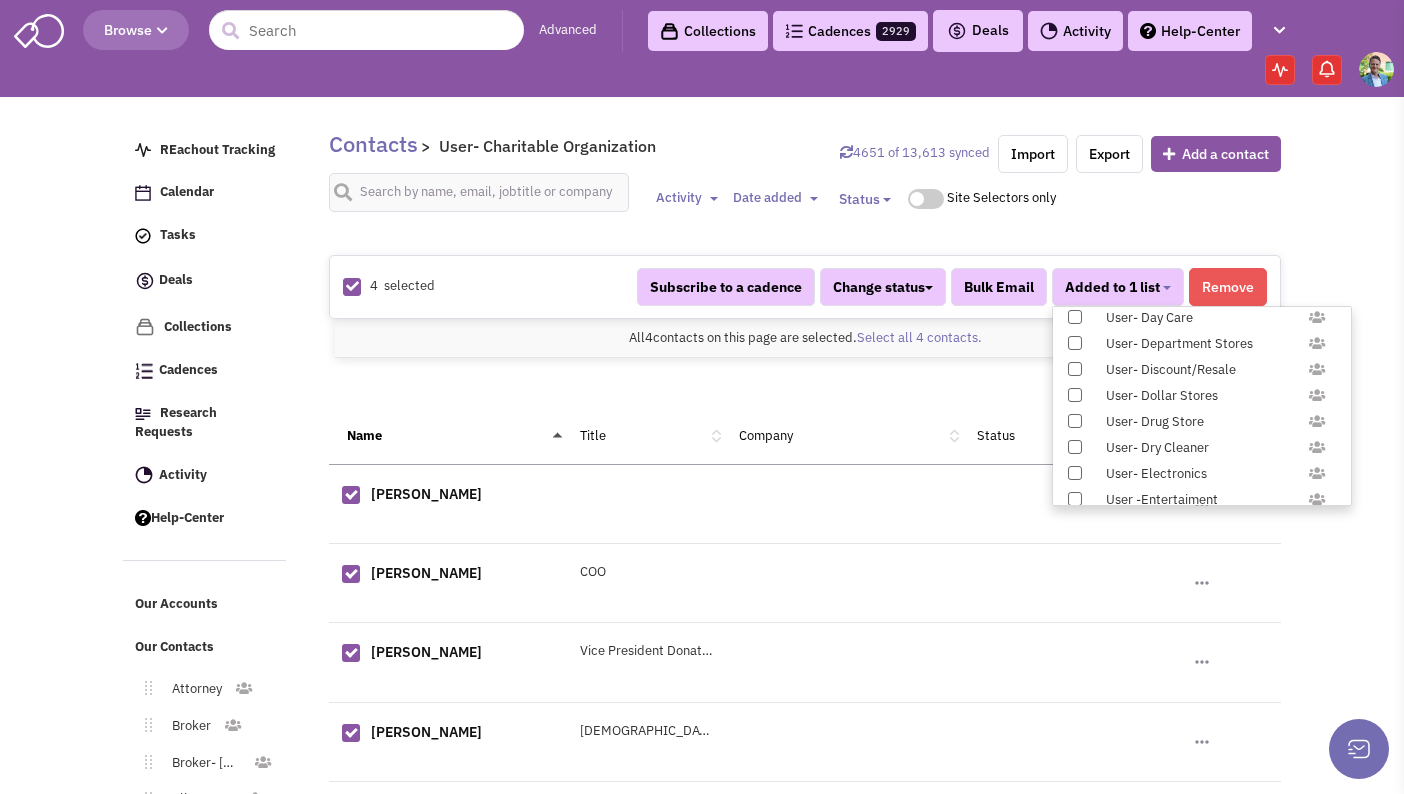 scroll, scrollTop: 1958, scrollLeft: 0, axis: vertical 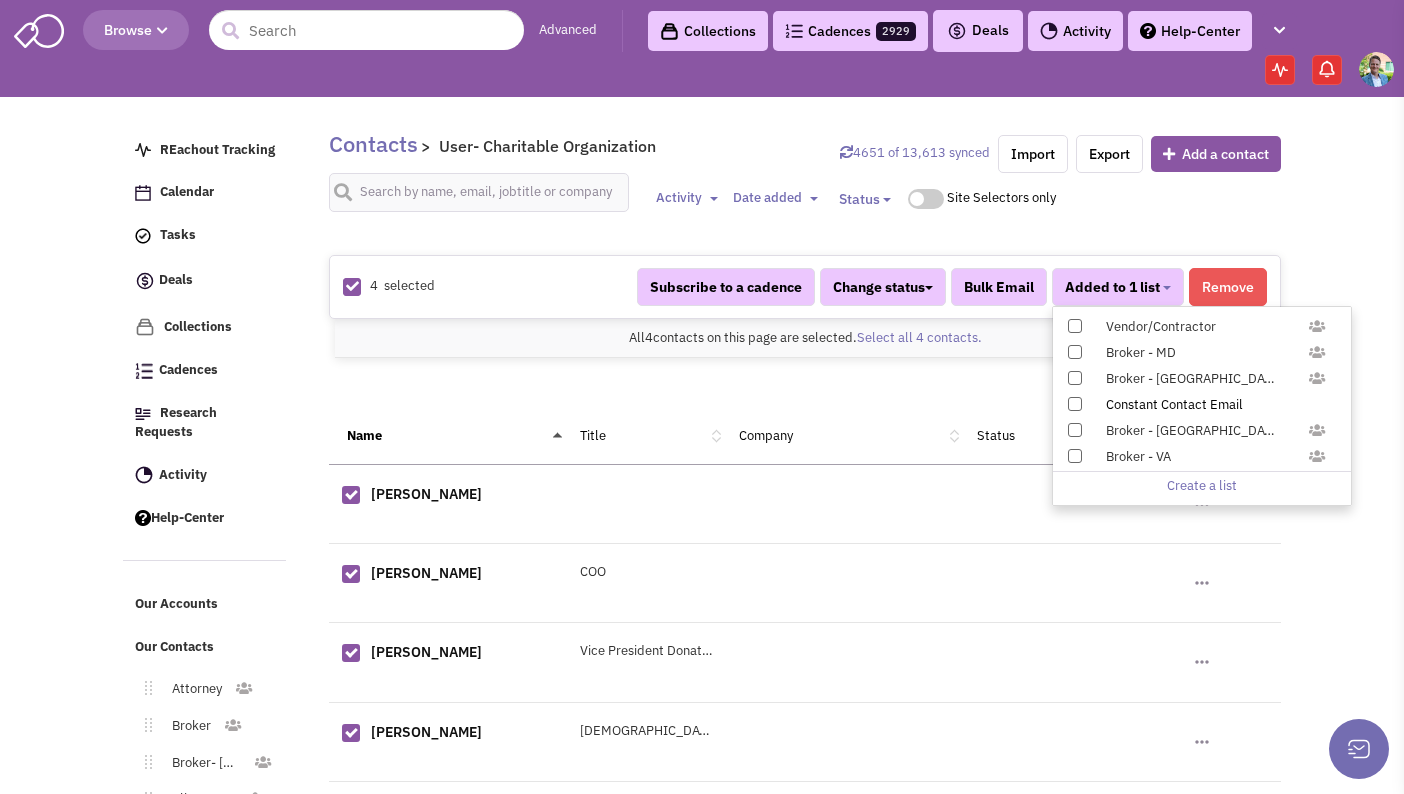click at bounding box center [1075, 404] 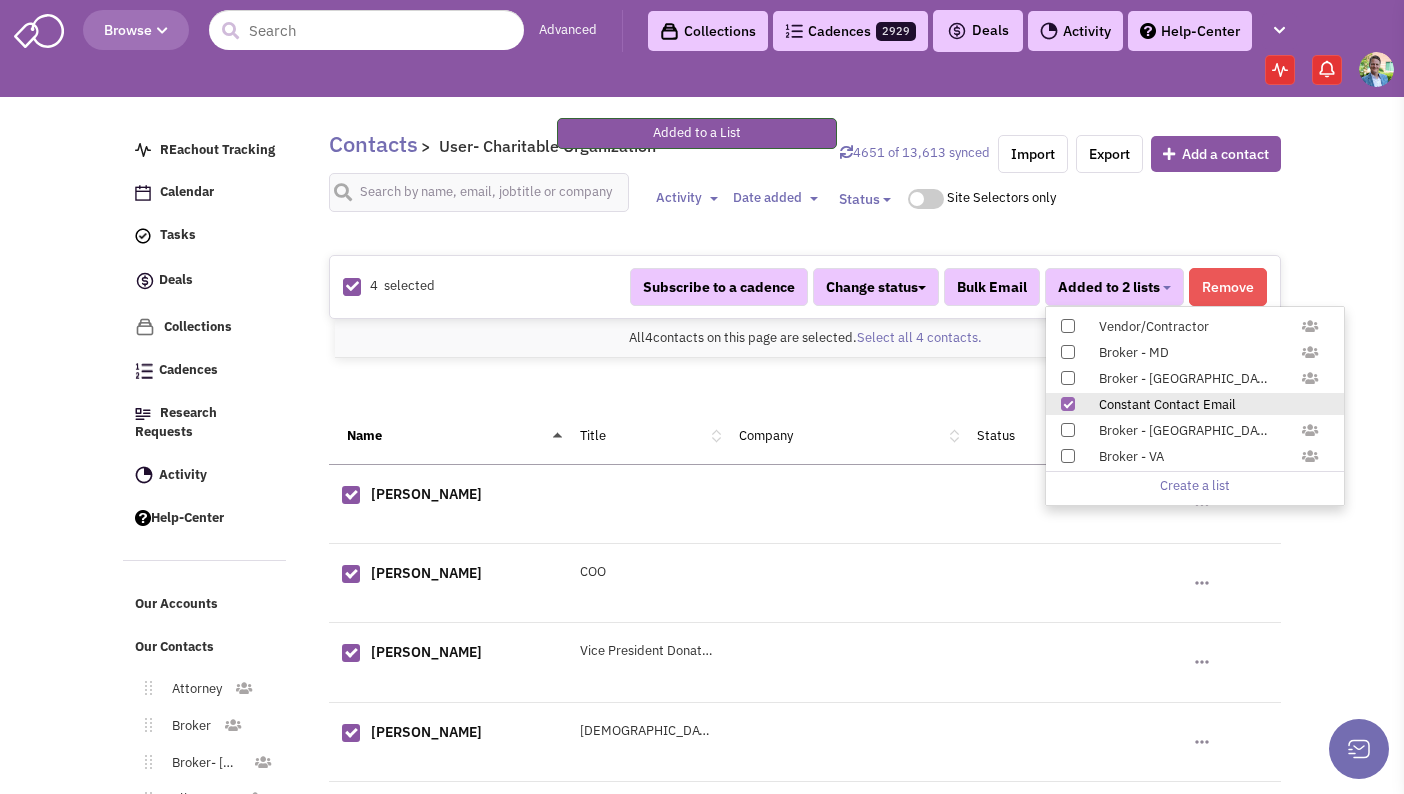 click on "REachout Tracking
Calendar
Tasks
Completed Tasks
Deals
Team Deals
Toggle Dropdown
Edit pipeline
Archive
Clientlook  imported deals Archive" at bounding box center (212, 527) 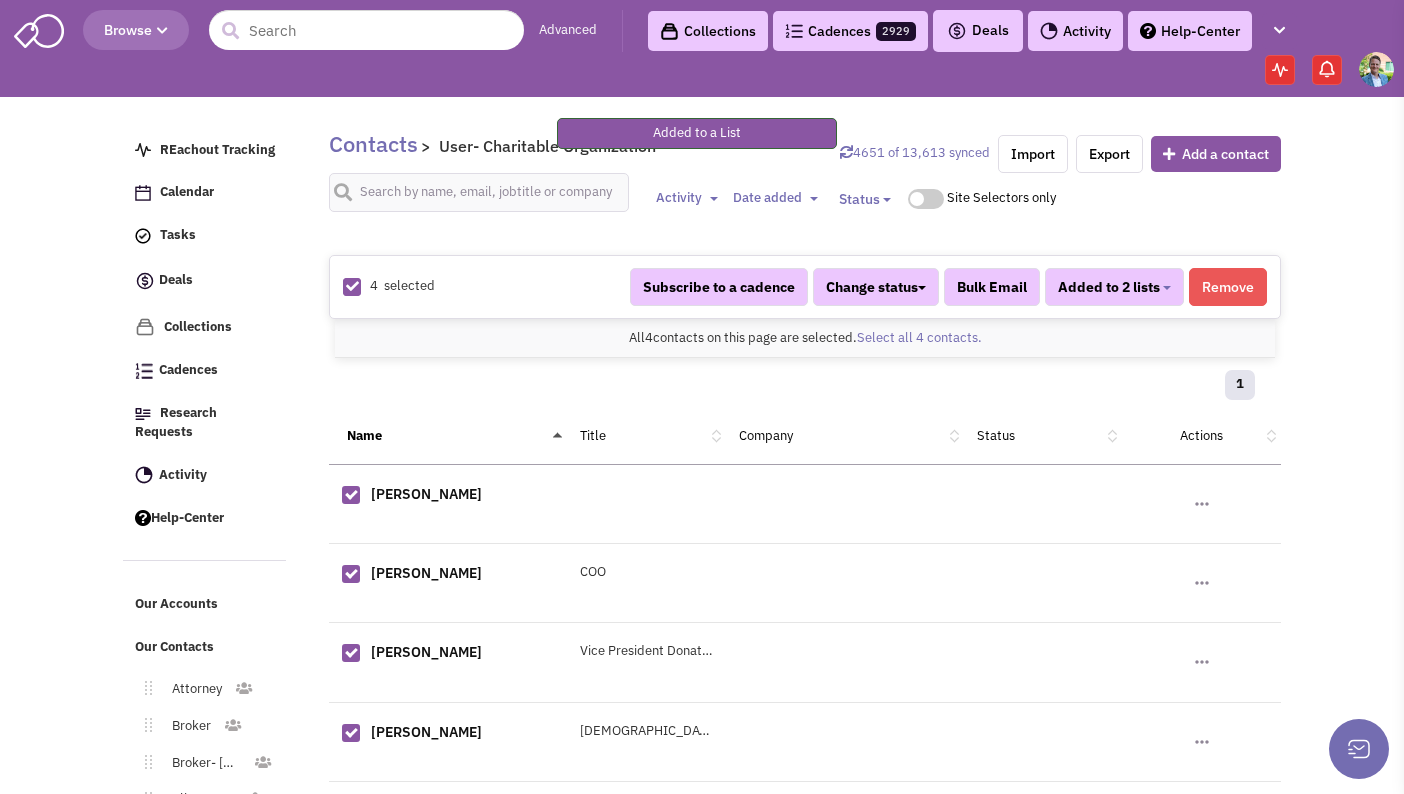 scroll, scrollTop: 120, scrollLeft: 0, axis: vertical 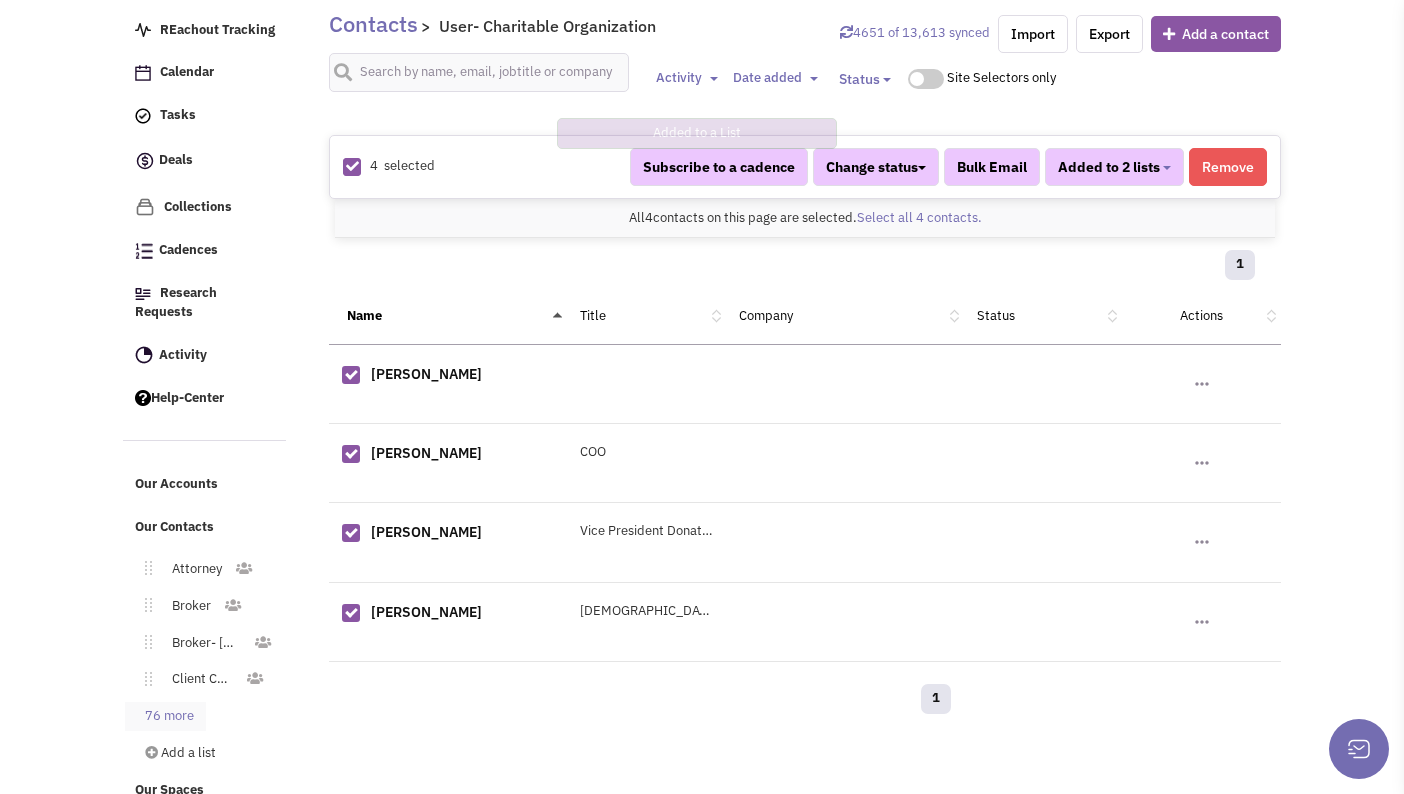 click on "76 more" at bounding box center (165, 716) 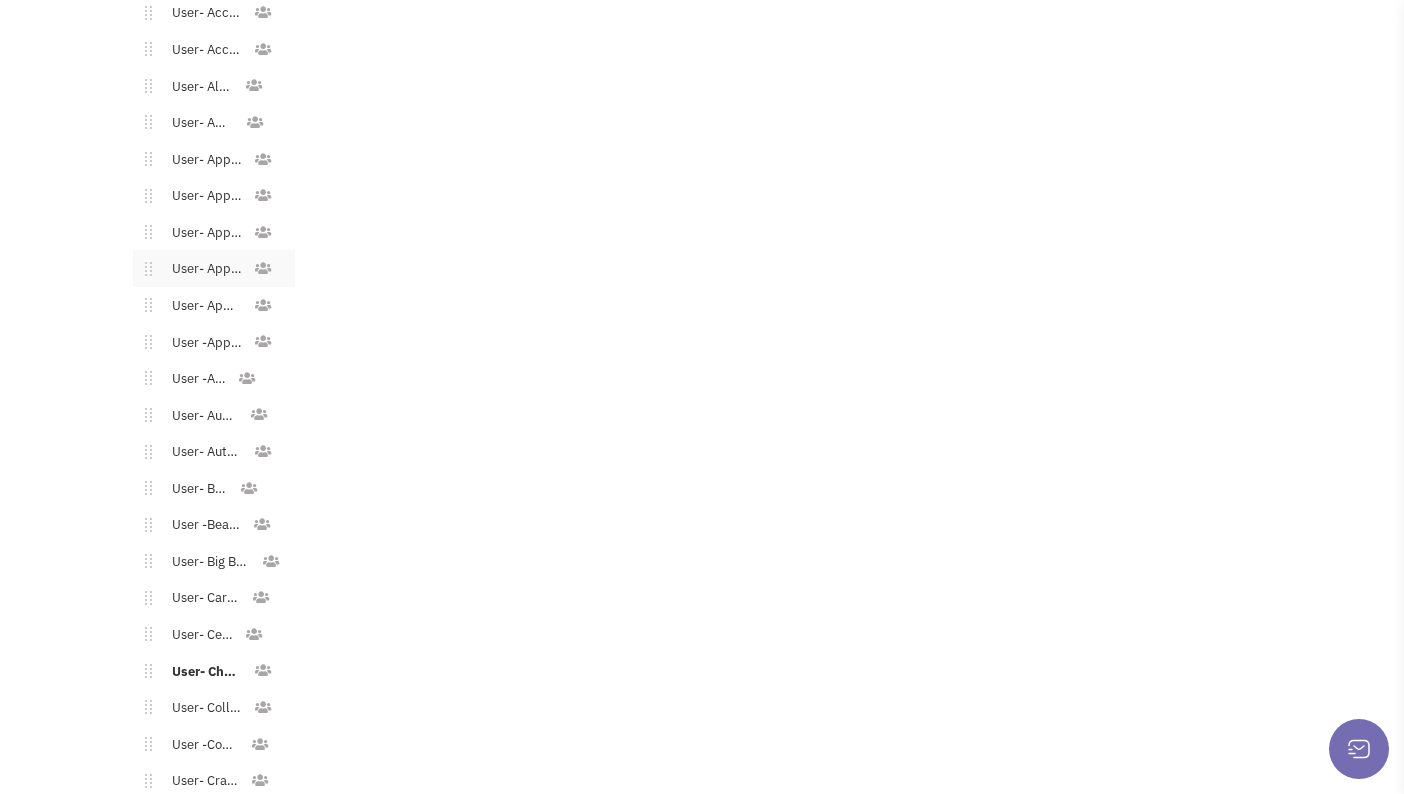 scroll, scrollTop: 1202, scrollLeft: 0, axis: vertical 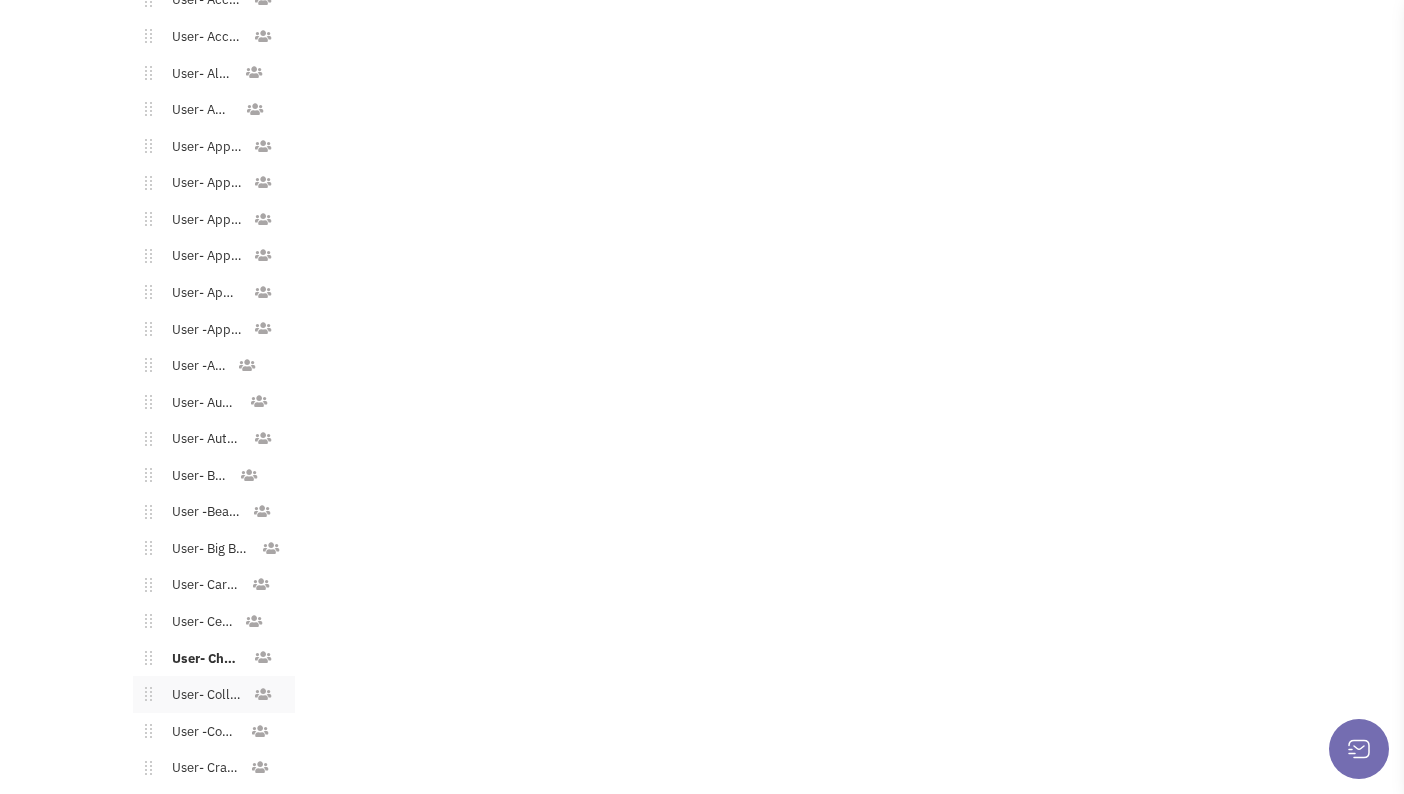 click on "User- College/[GEOGRAPHIC_DATA]" at bounding box center [202, 695] 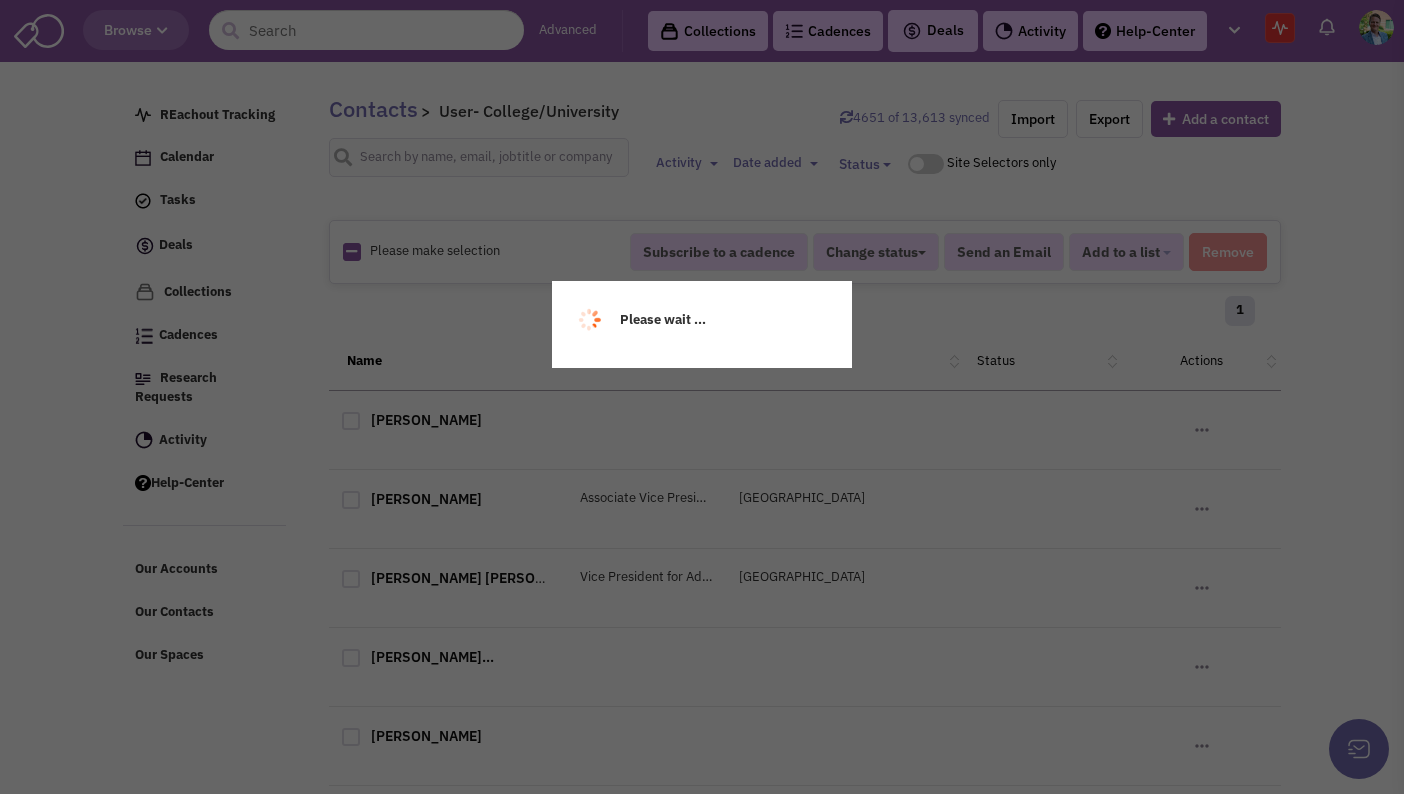 scroll, scrollTop: 0, scrollLeft: 0, axis: both 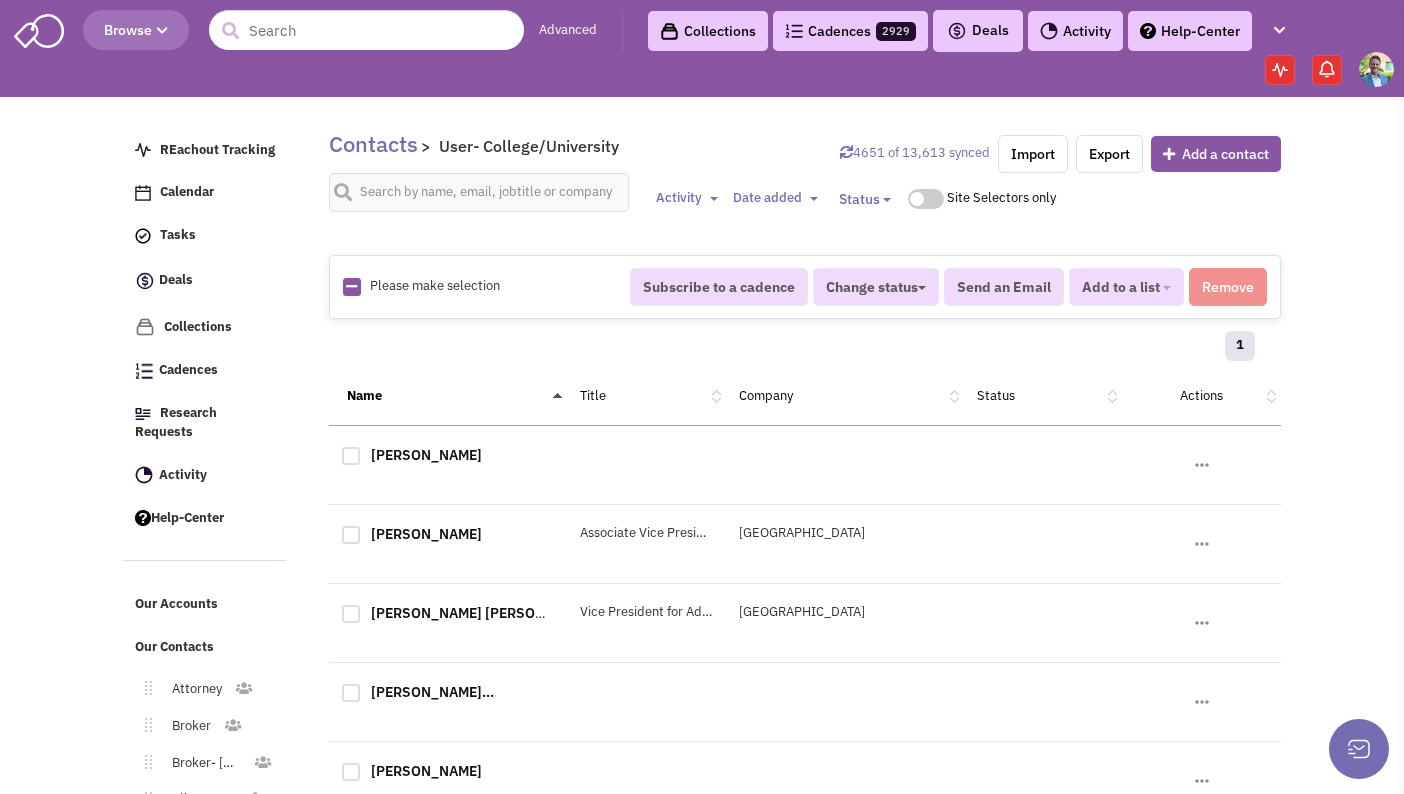 click at bounding box center (351, 286) 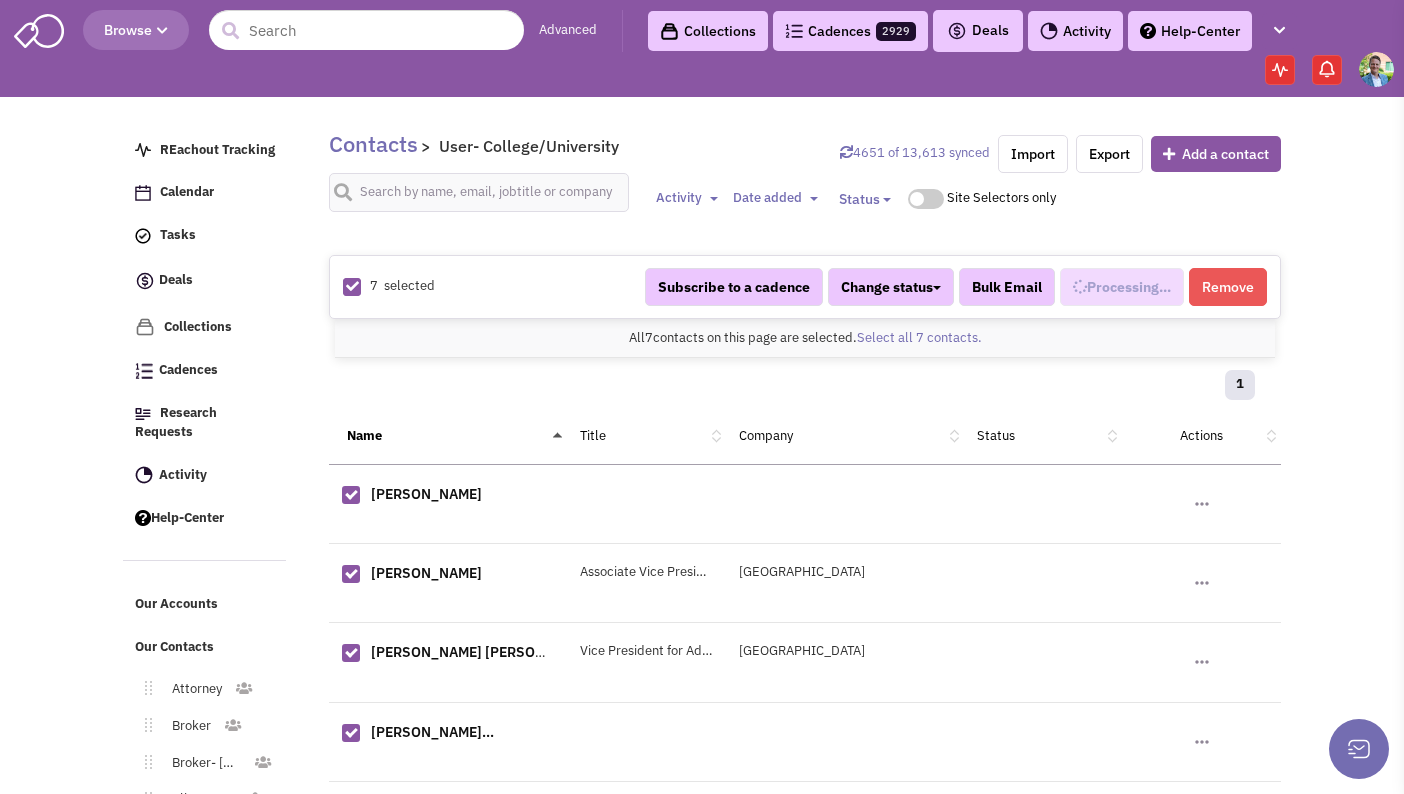 select on "671" 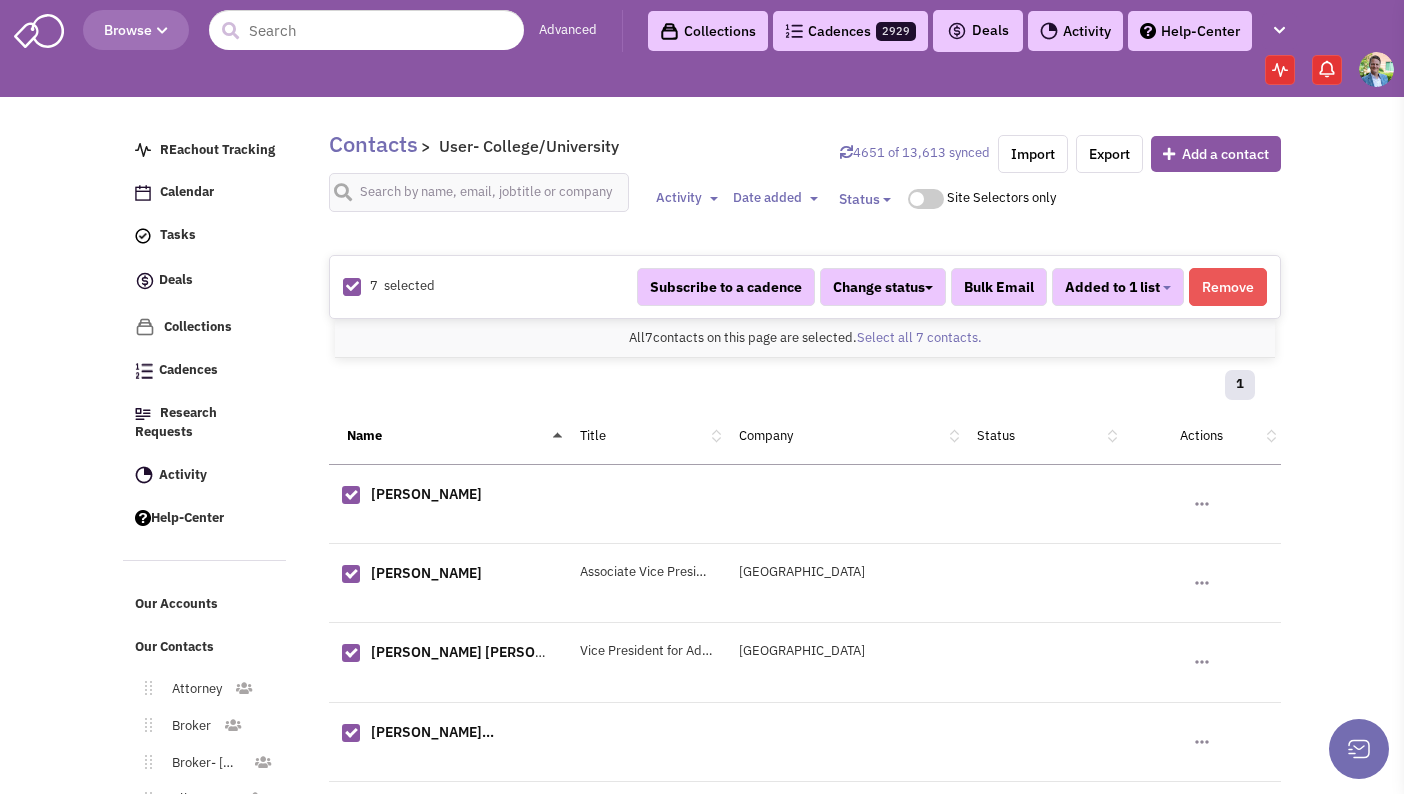 scroll, scrollTop: 635, scrollLeft: 0, axis: vertical 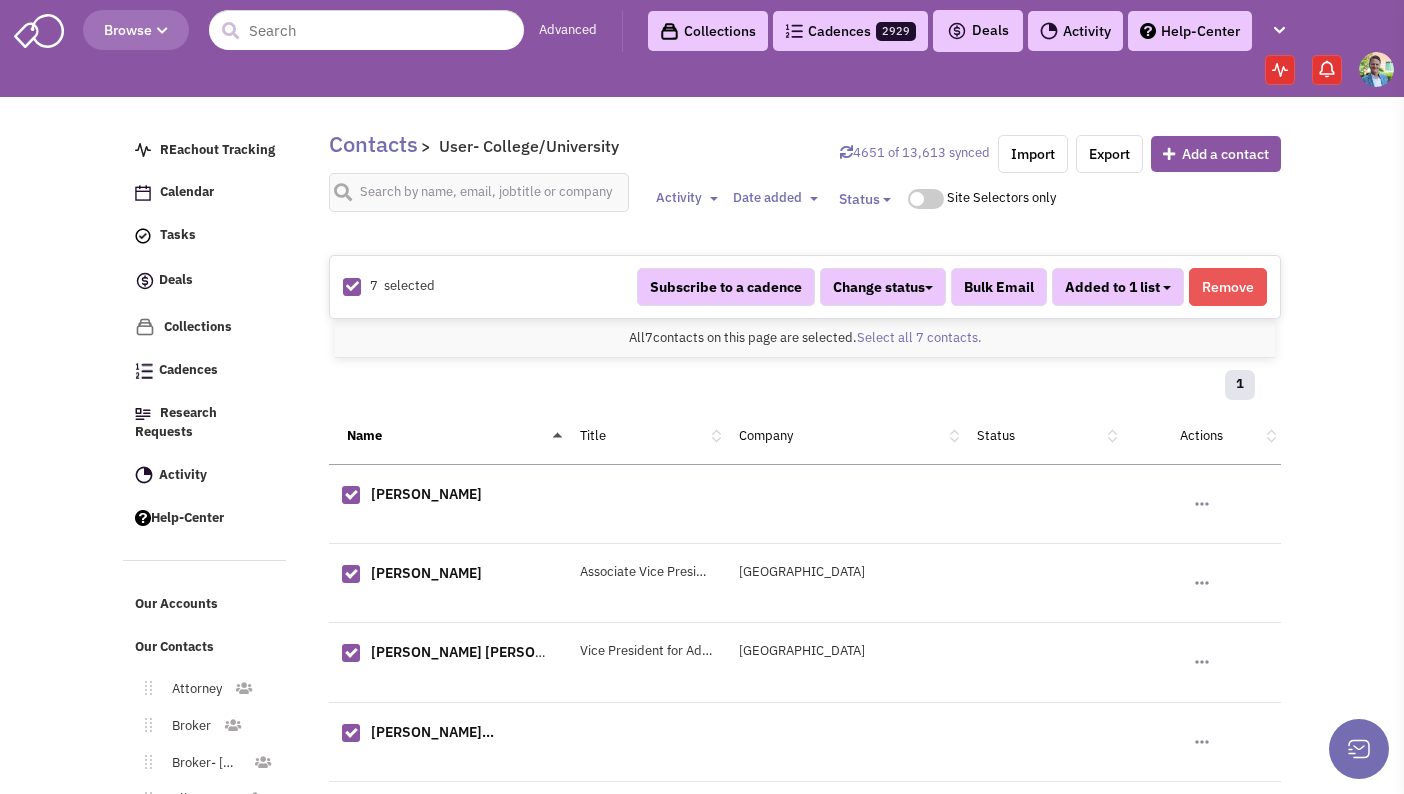 click on "Added to 1 list" at bounding box center [1112, 287] 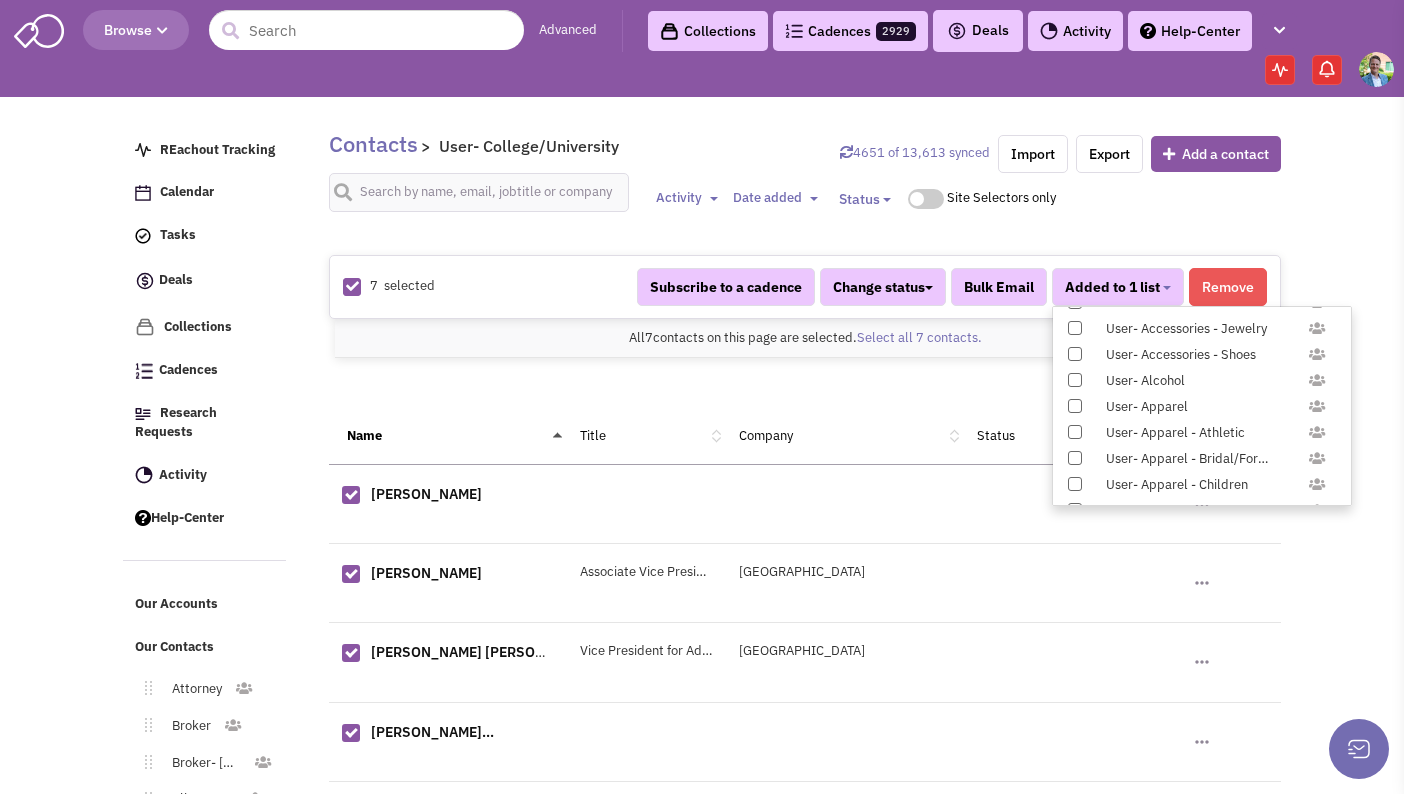 scroll, scrollTop: 1958, scrollLeft: 0, axis: vertical 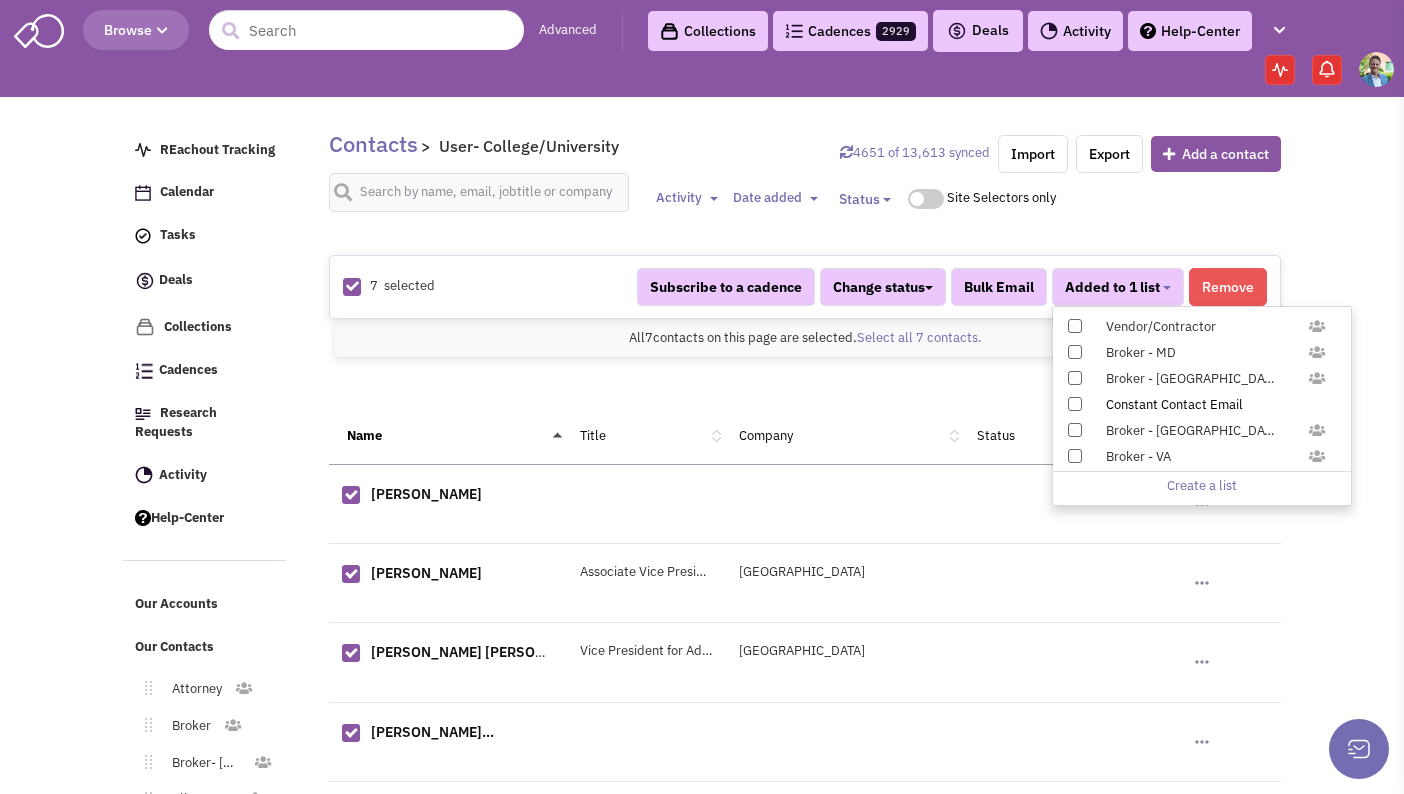 click at bounding box center [1075, 404] 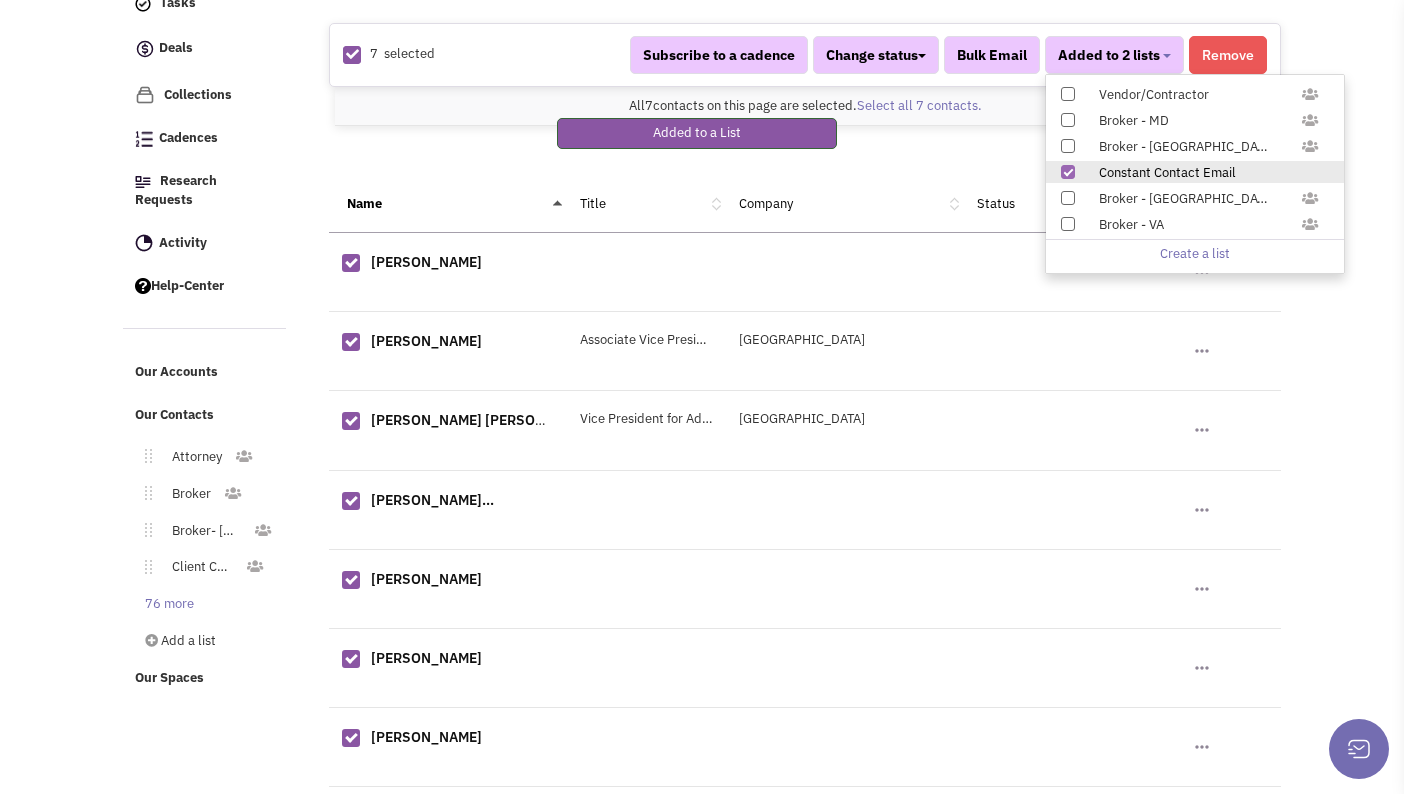 scroll, scrollTop: 271, scrollLeft: 0, axis: vertical 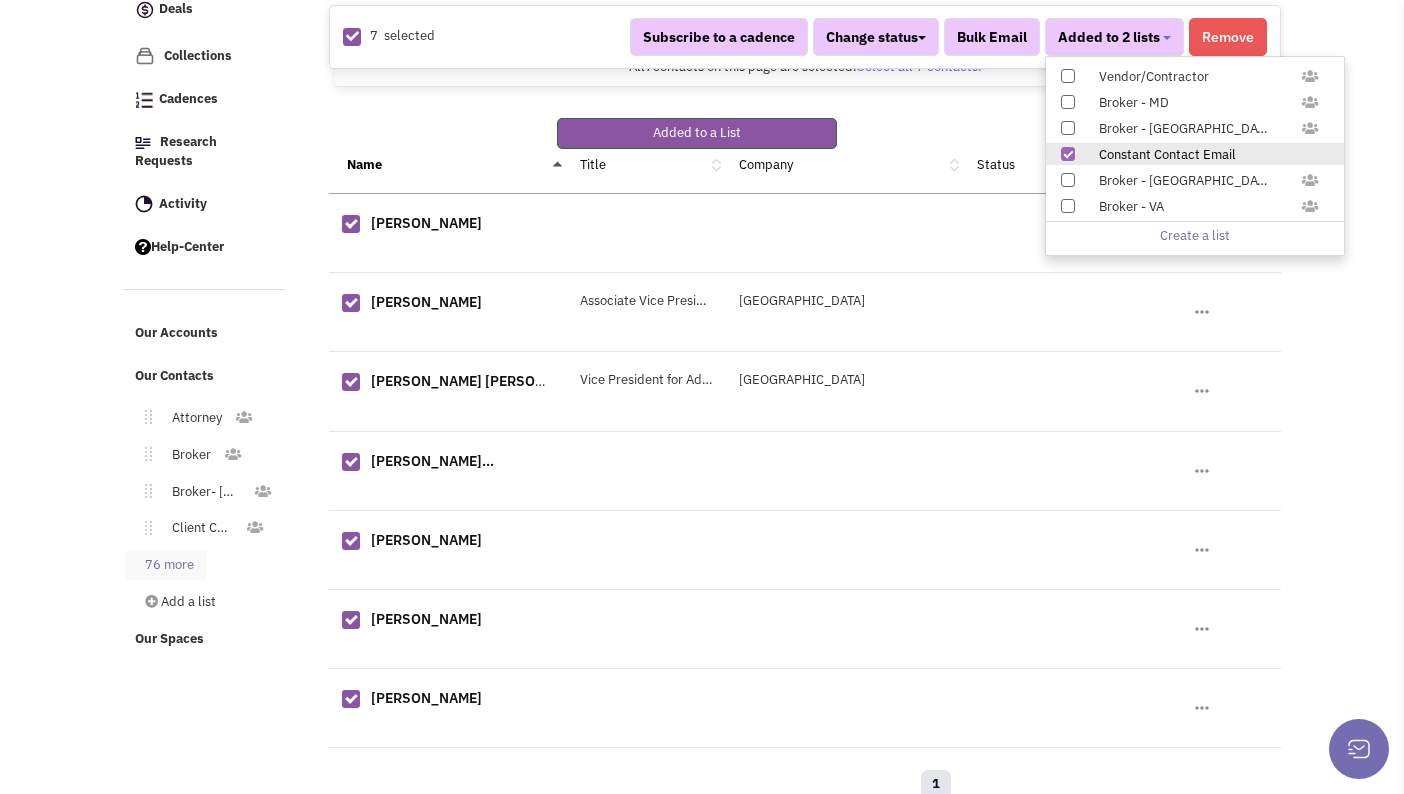 click on "76 more" at bounding box center [165, 565] 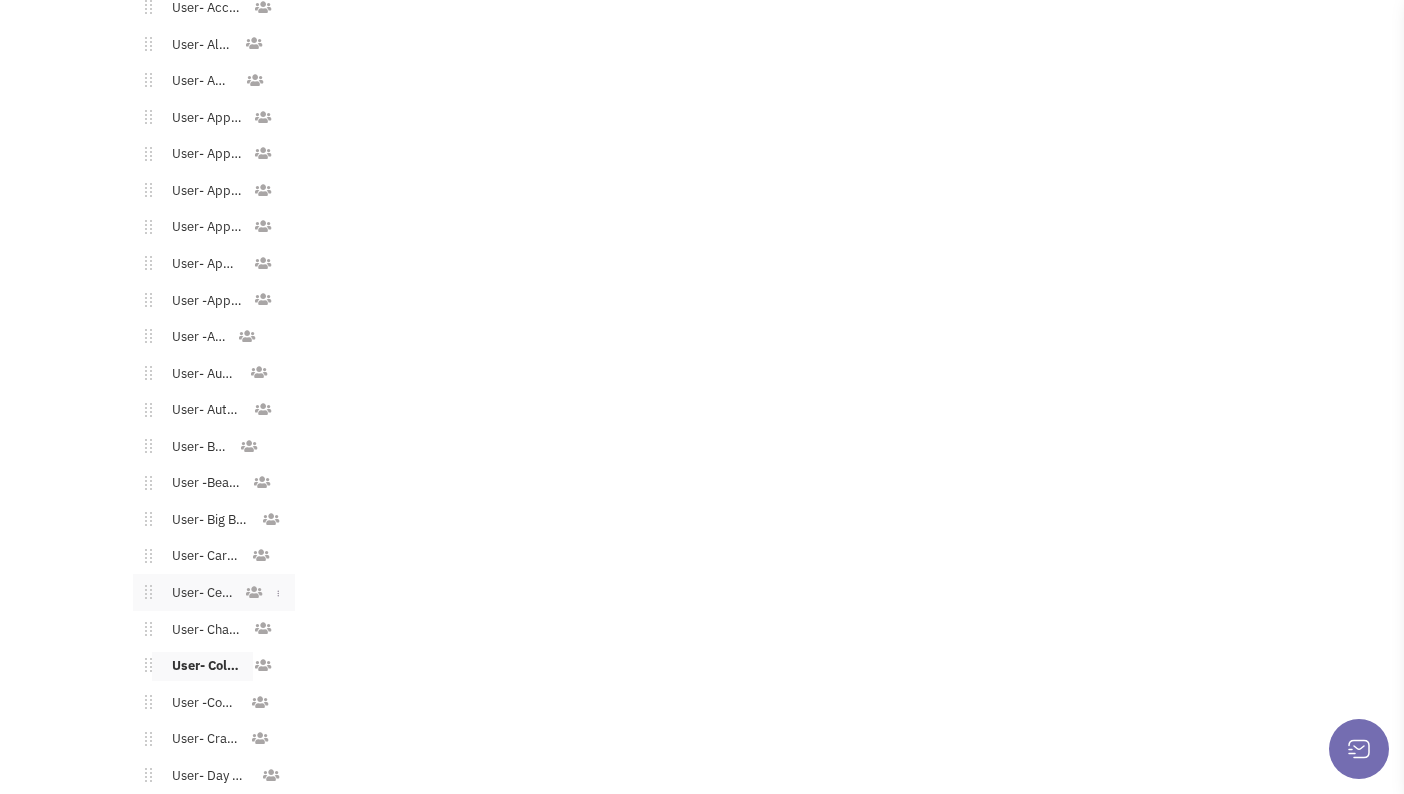 scroll, scrollTop: 1244, scrollLeft: 0, axis: vertical 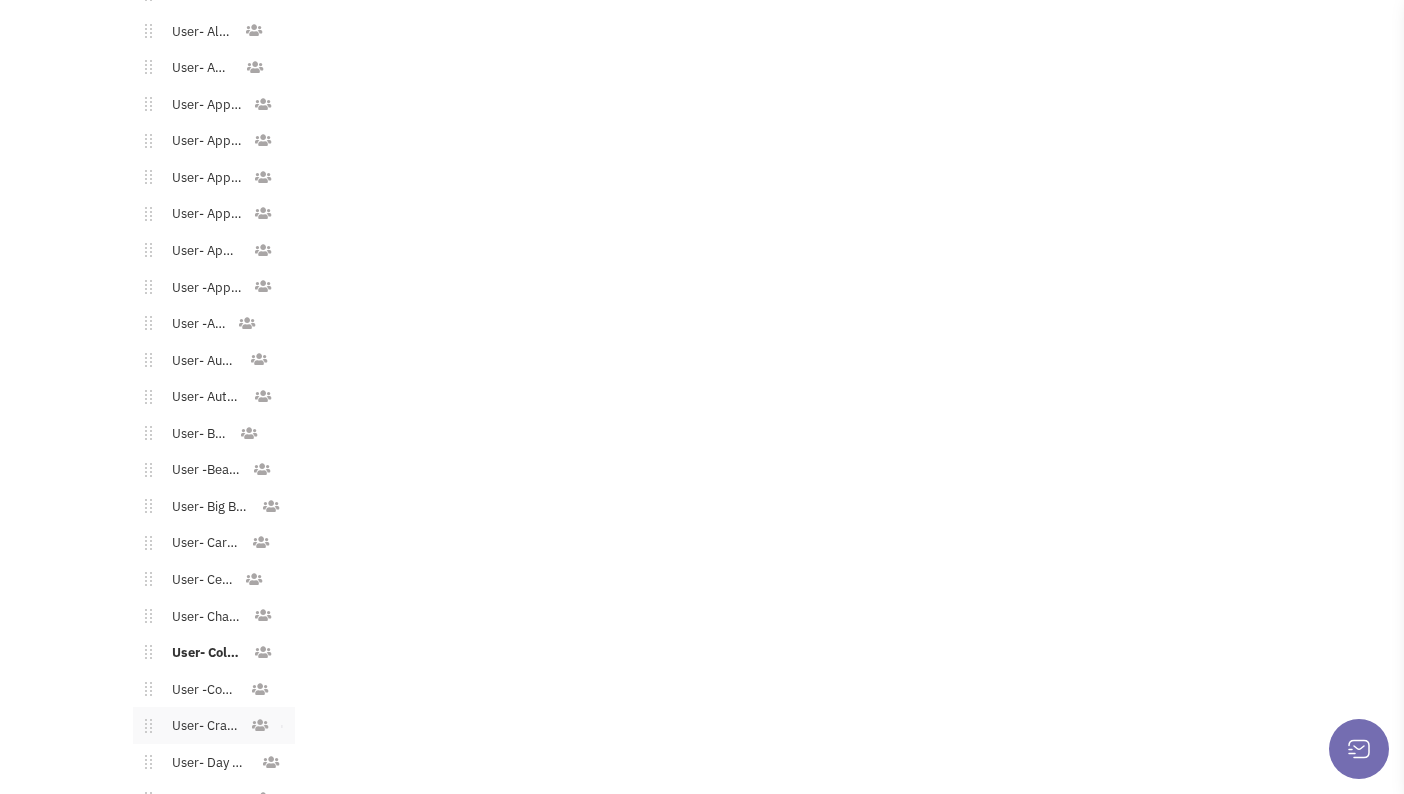 click on "User- Craft Stores" at bounding box center [201, 726] 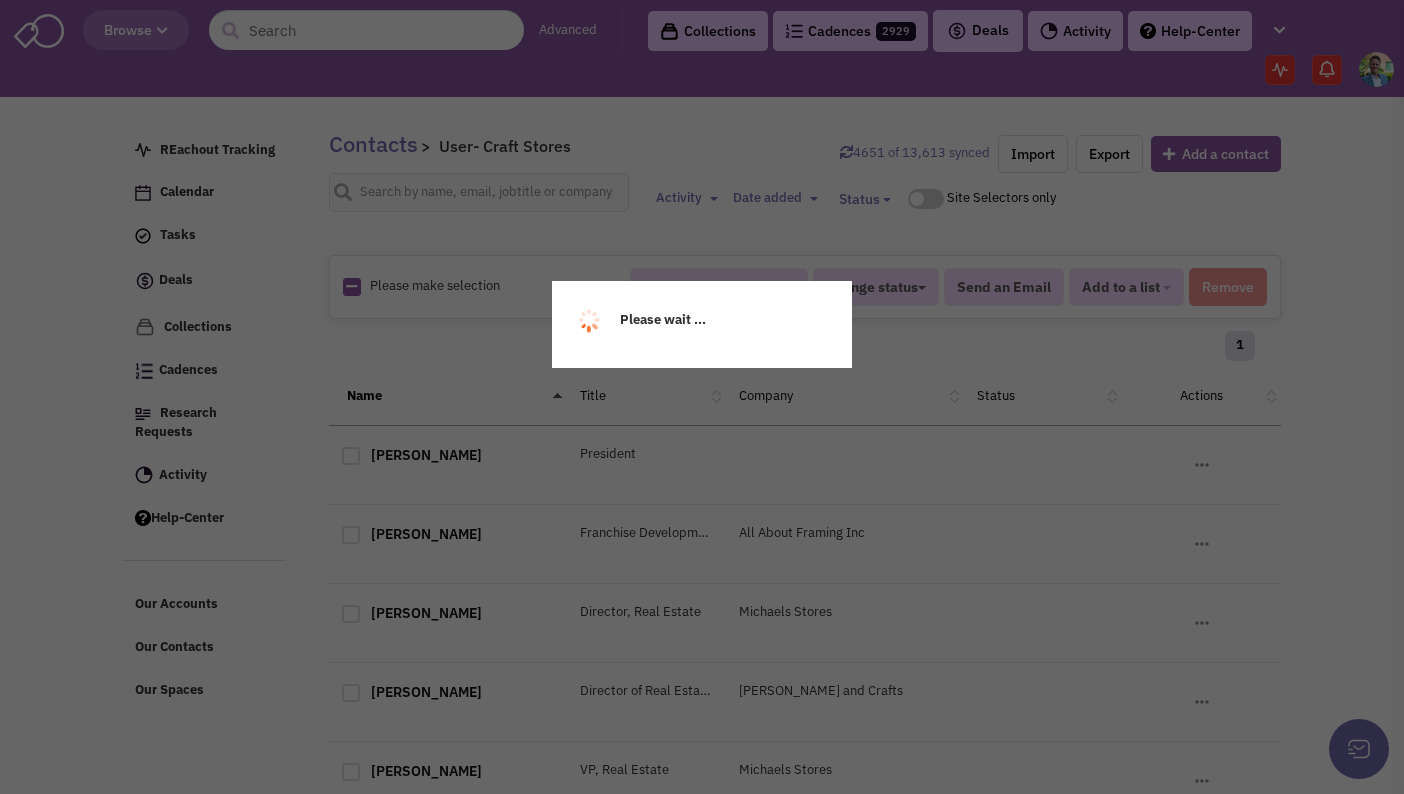 scroll, scrollTop: 0, scrollLeft: 0, axis: both 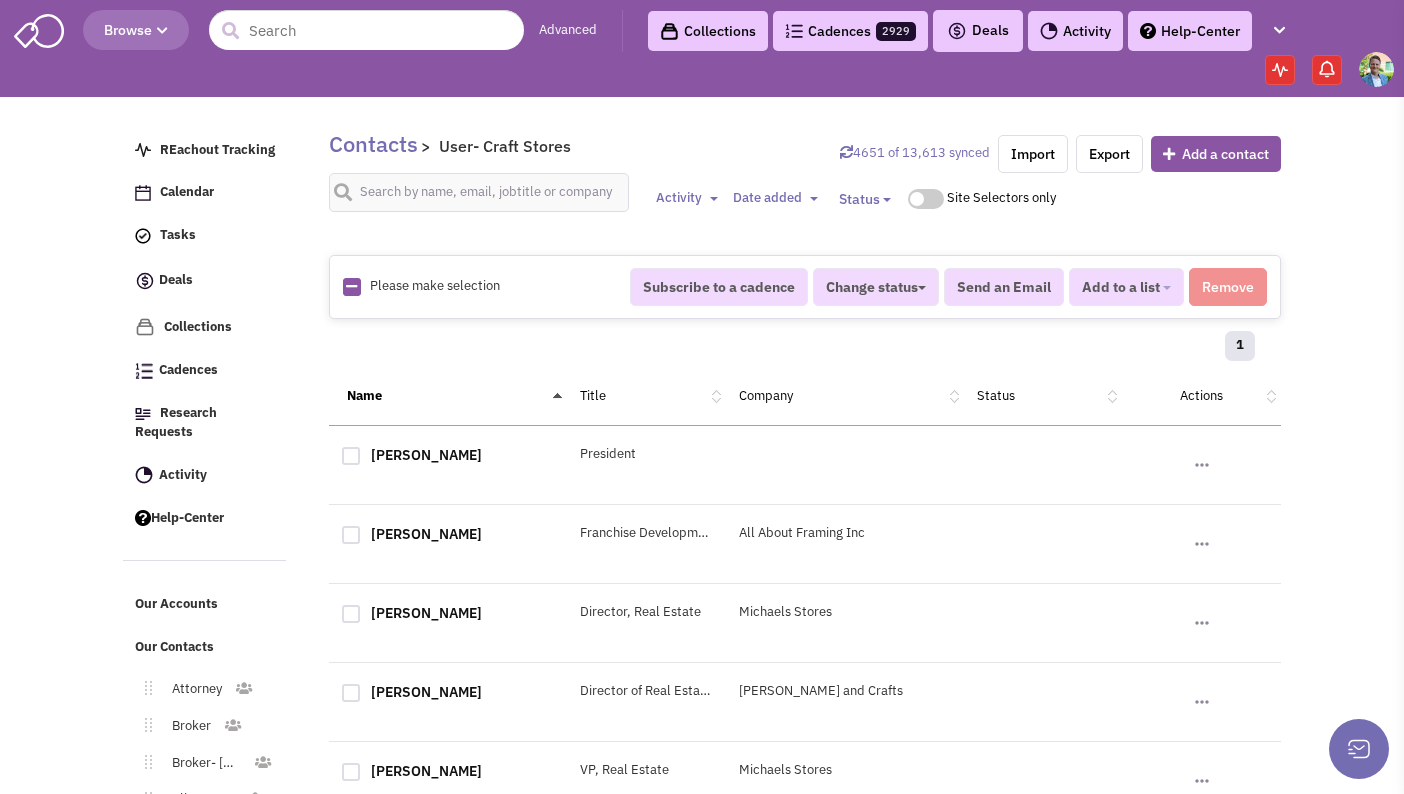 click at bounding box center (351, 287) 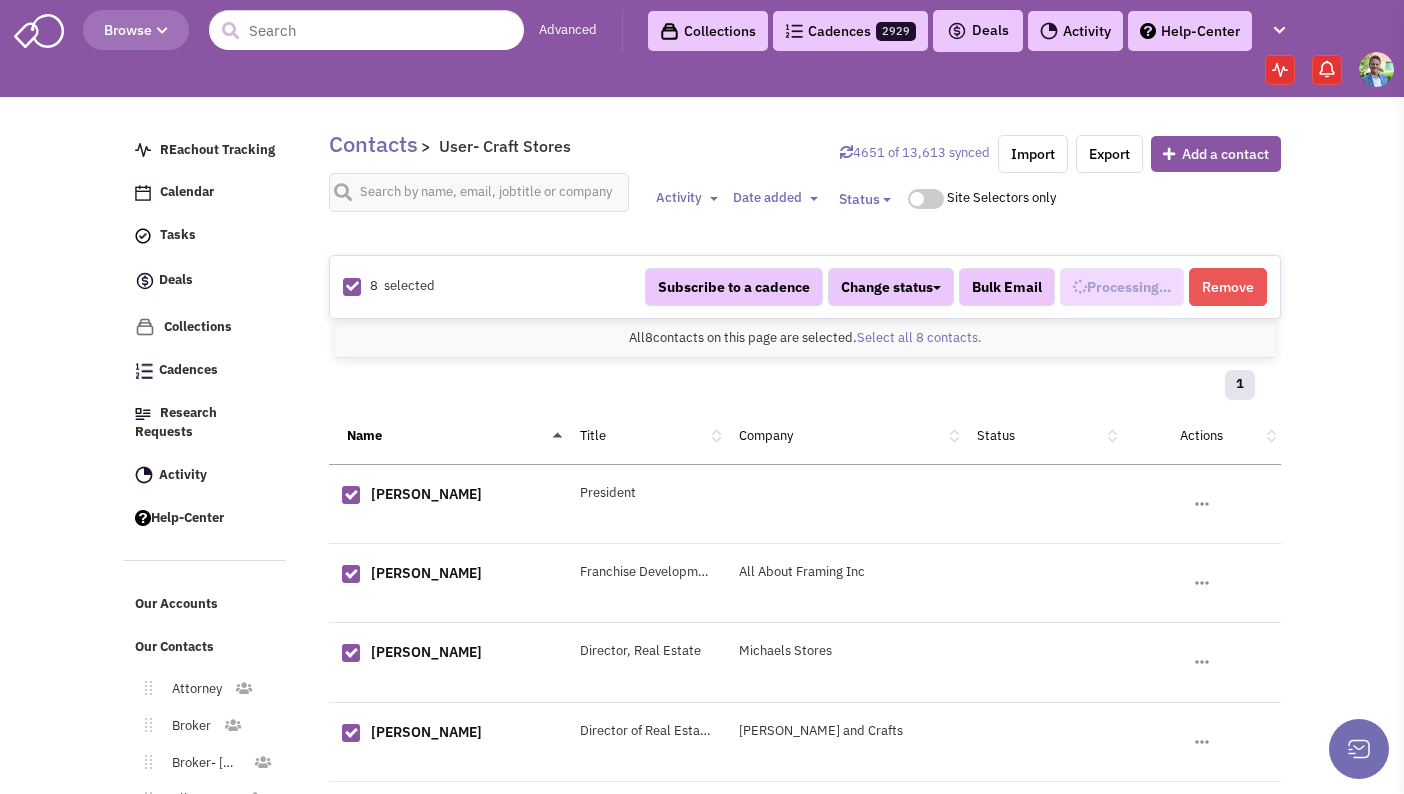 select on "575" 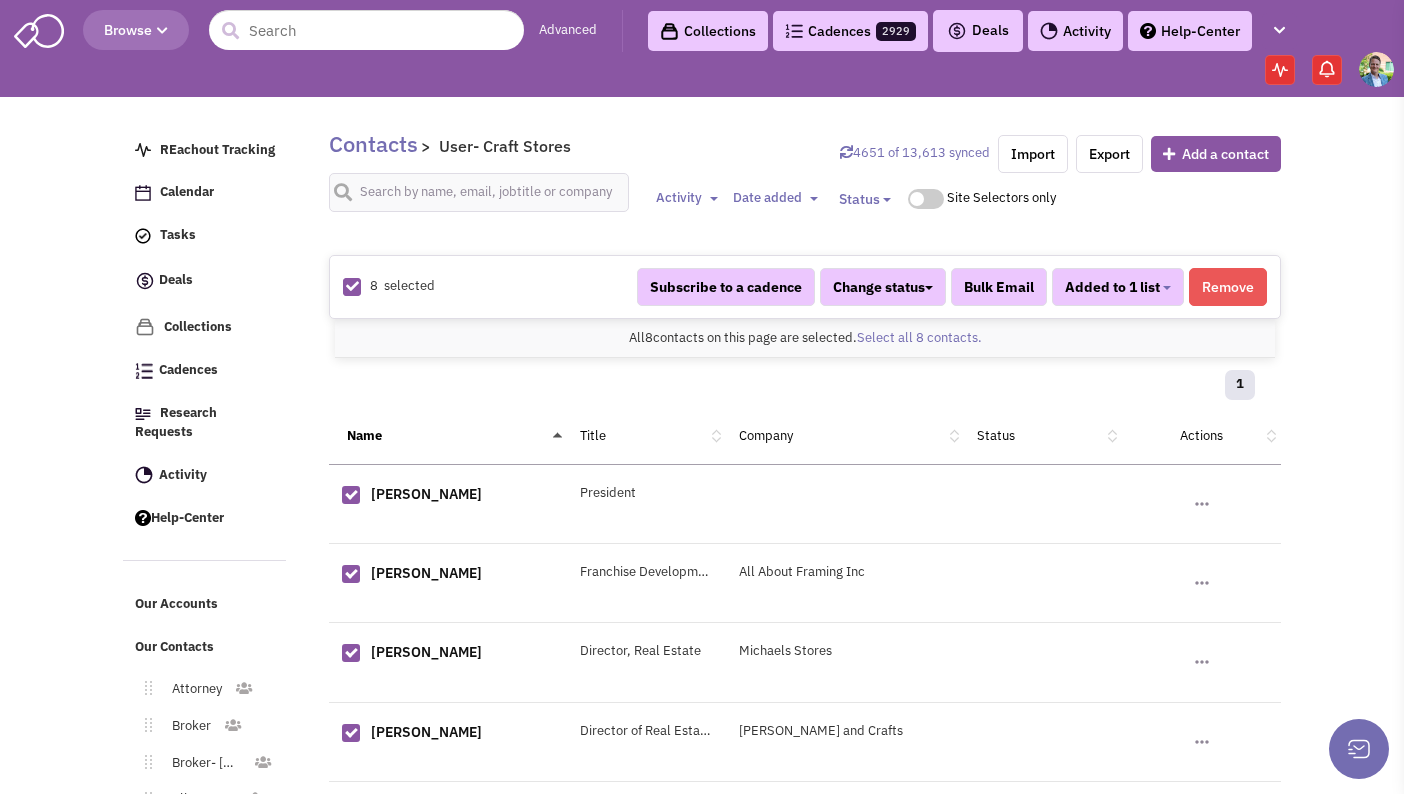 scroll, scrollTop: 673, scrollLeft: 0, axis: vertical 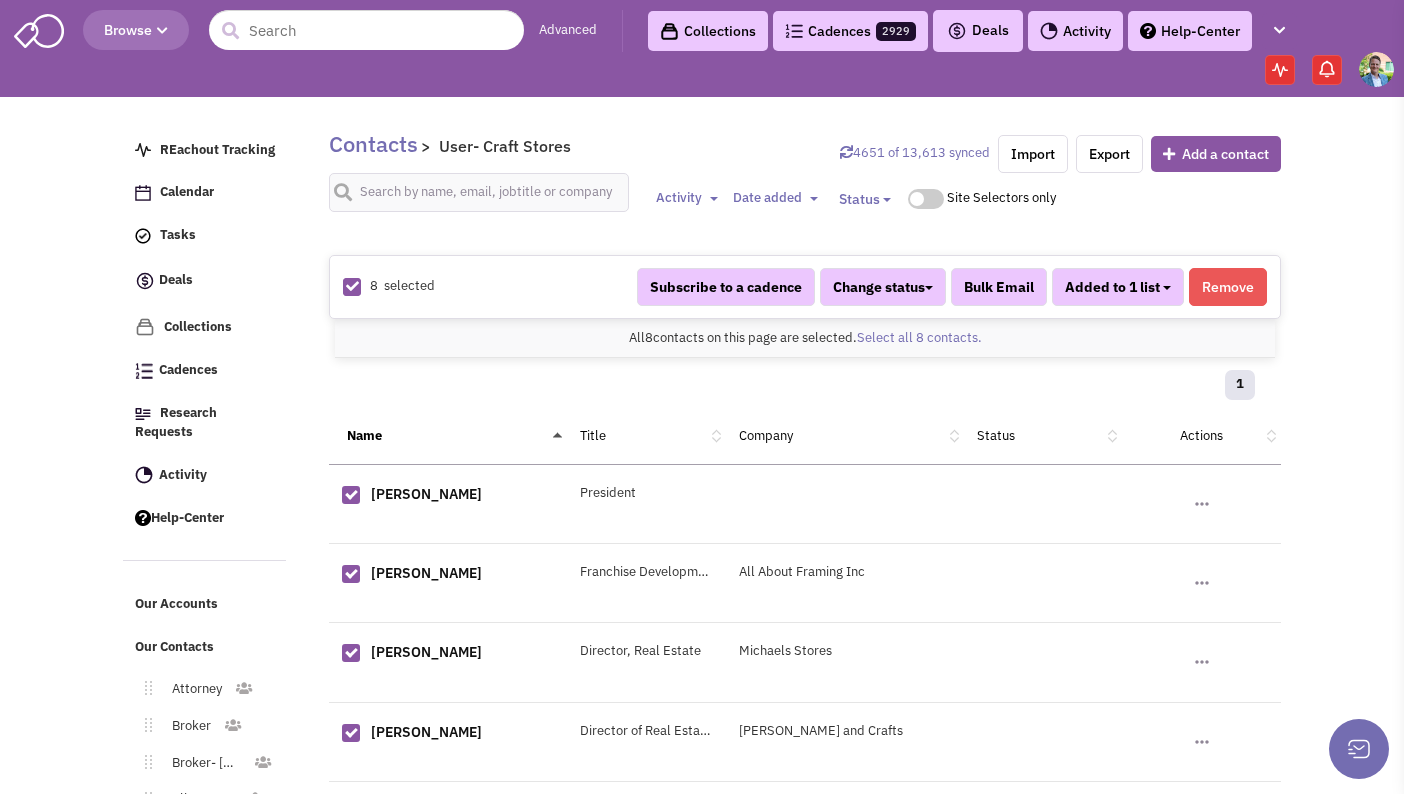 click on "Added to 1 list" at bounding box center (1112, 287) 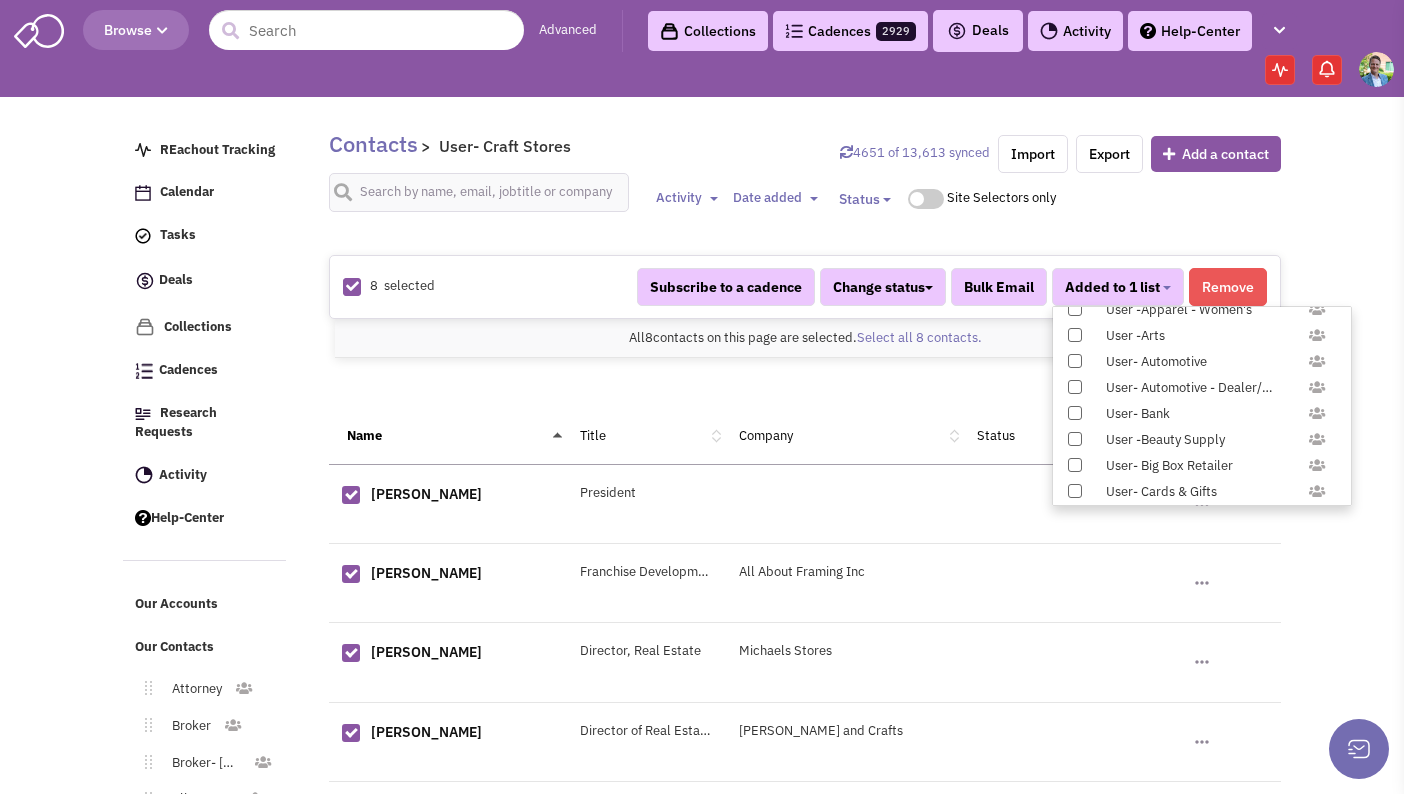 scroll, scrollTop: 1958, scrollLeft: 0, axis: vertical 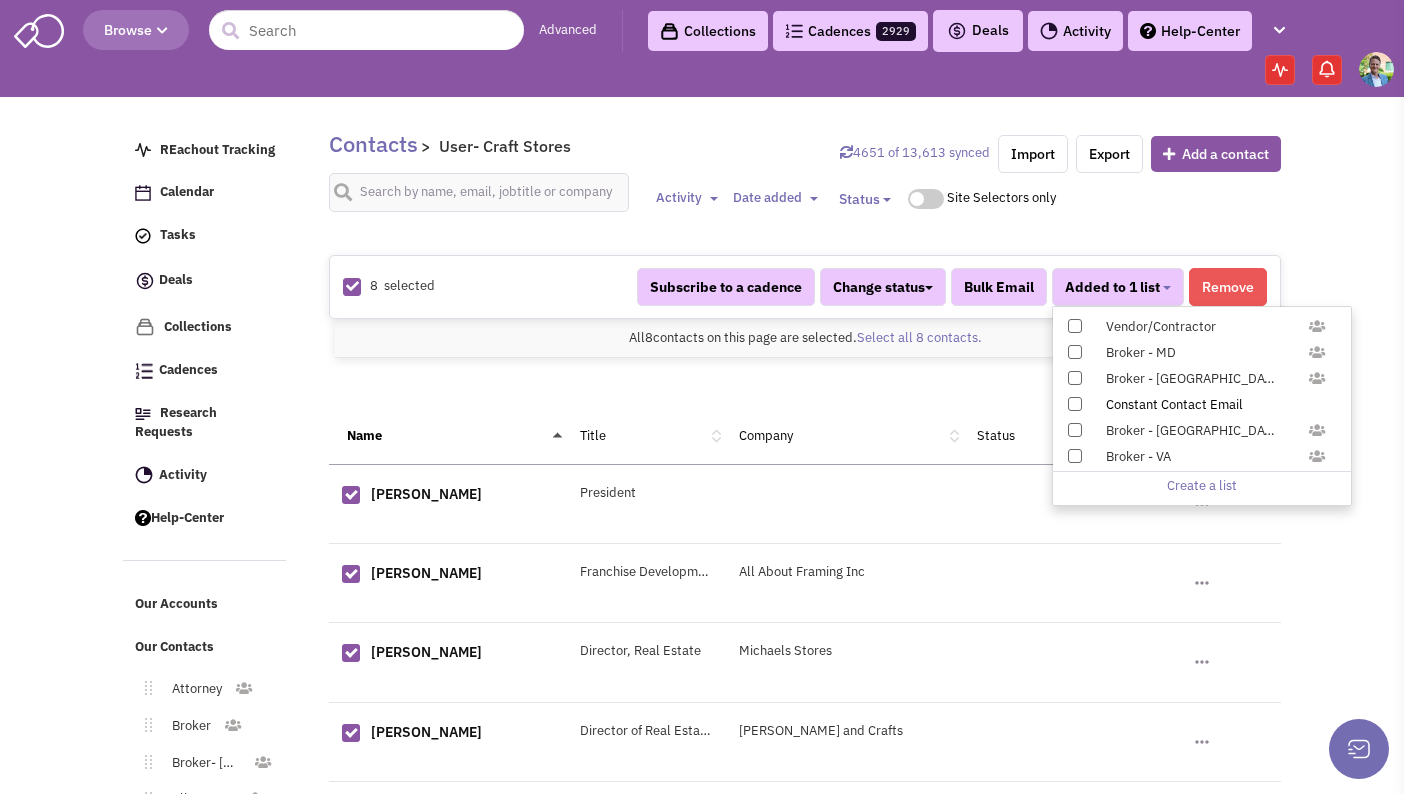 click at bounding box center (1075, 404) 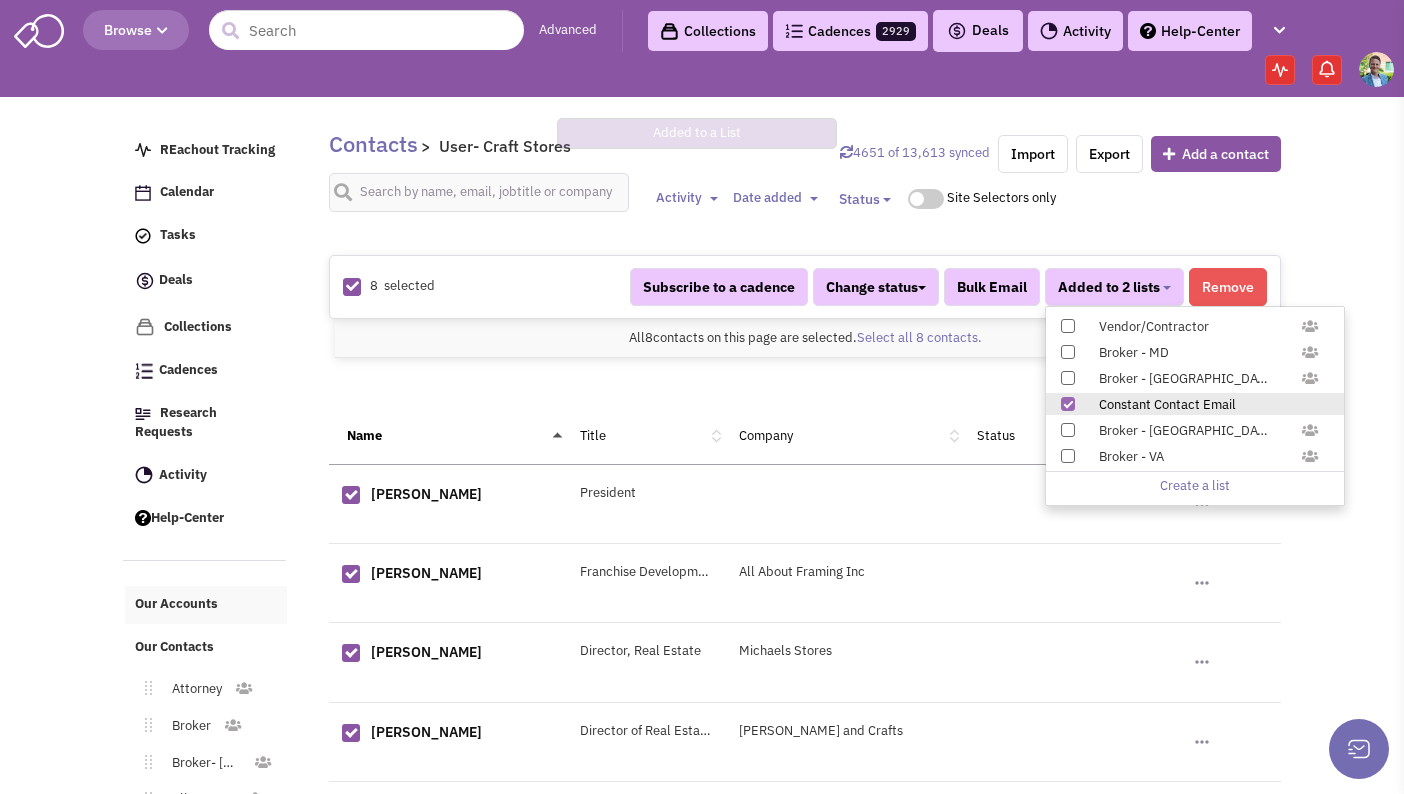 scroll, scrollTop: 293, scrollLeft: 0, axis: vertical 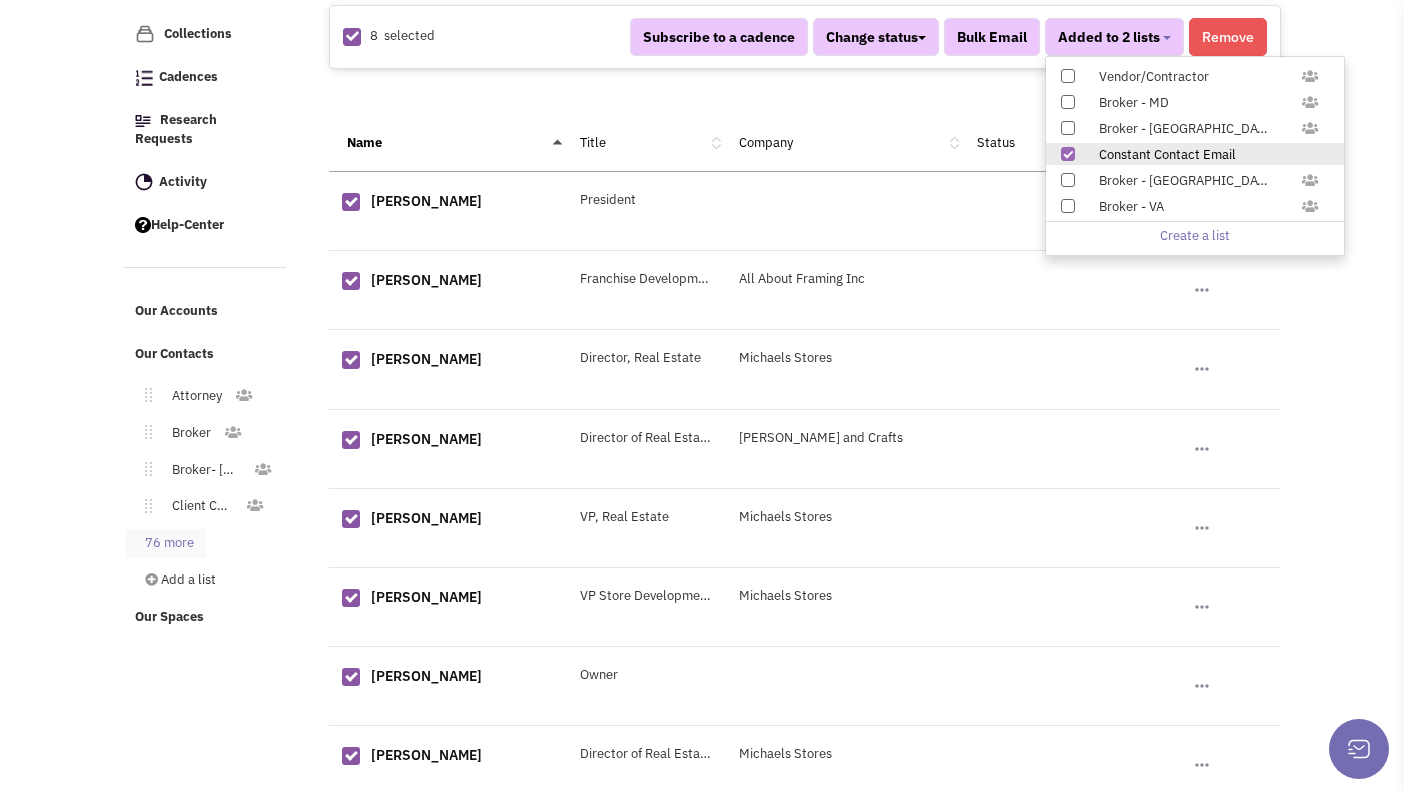 click on "76 more" at bounding box center [165, 543] 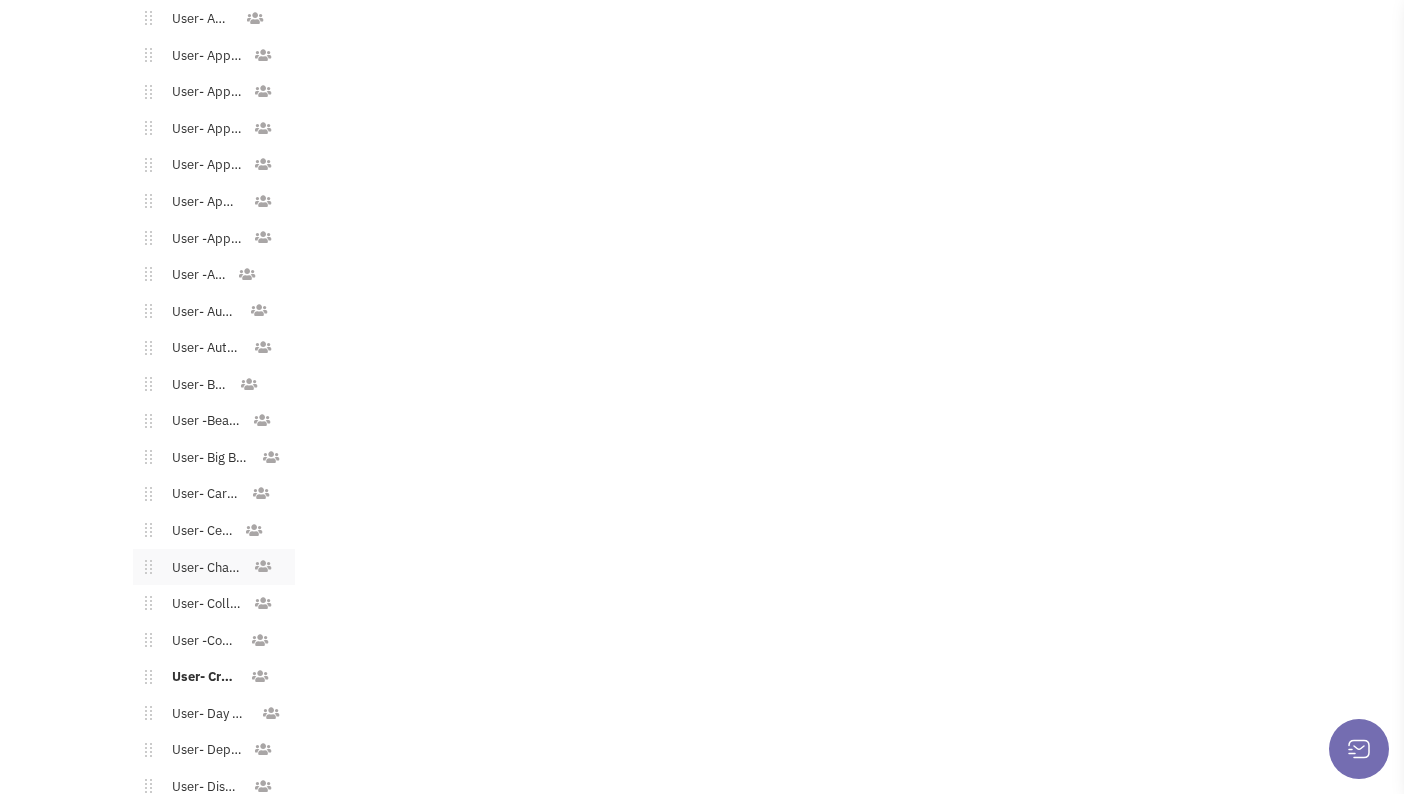 scroll, scrollTop: 1319, scrollLeft: 0, axis: vertical 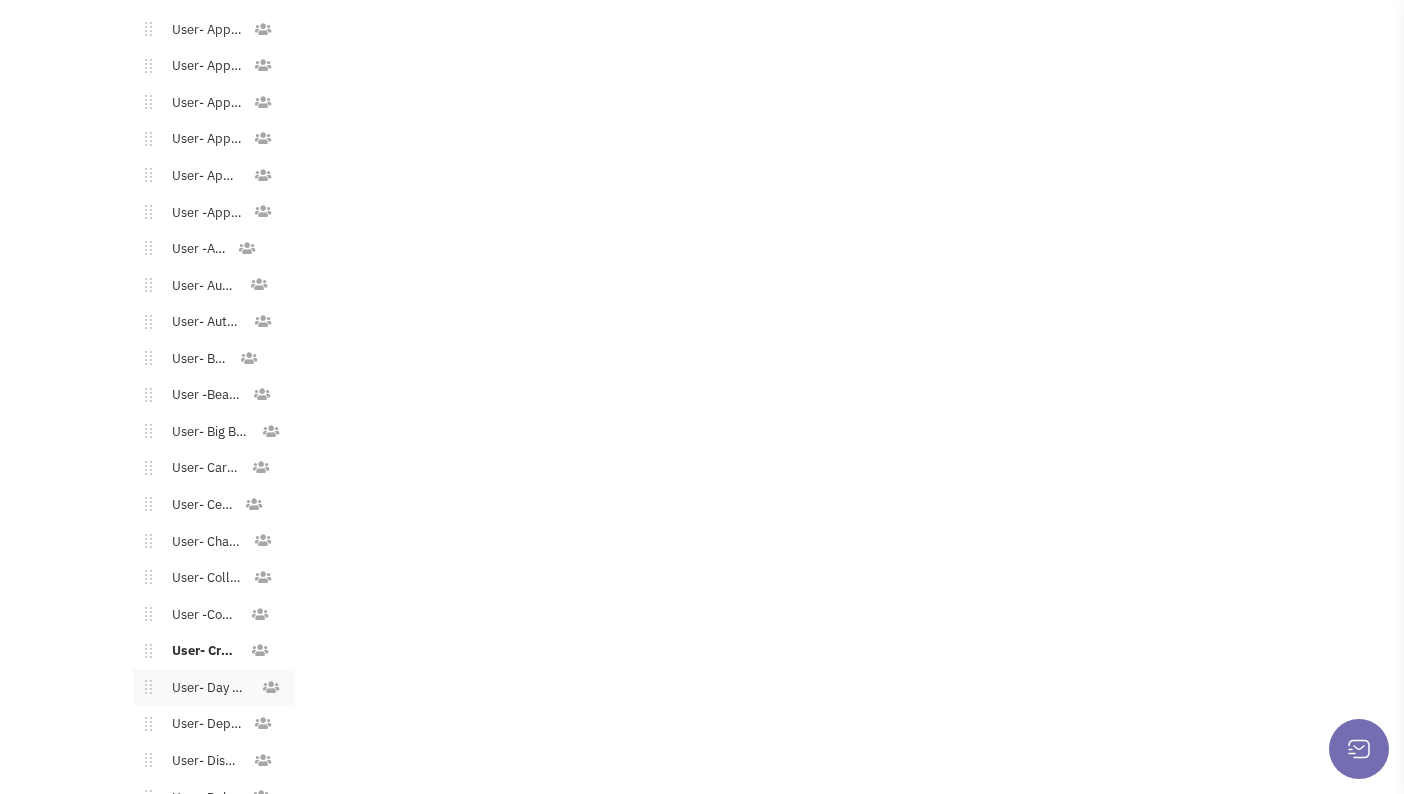 click on "User- Day Care" at bounding box center [206, 688] 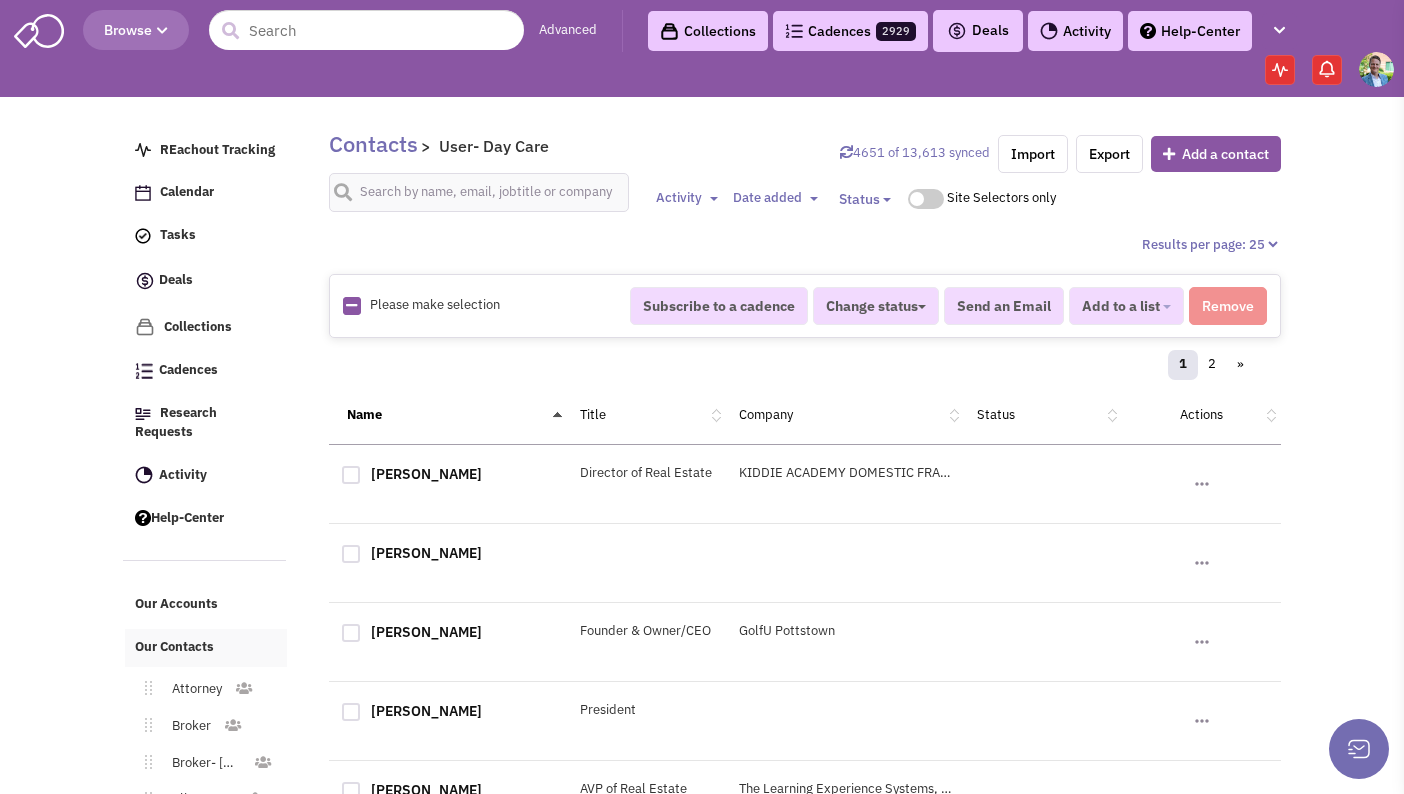 scroll, scrollTop: 26, scrollLeft: 0, axis: vertical 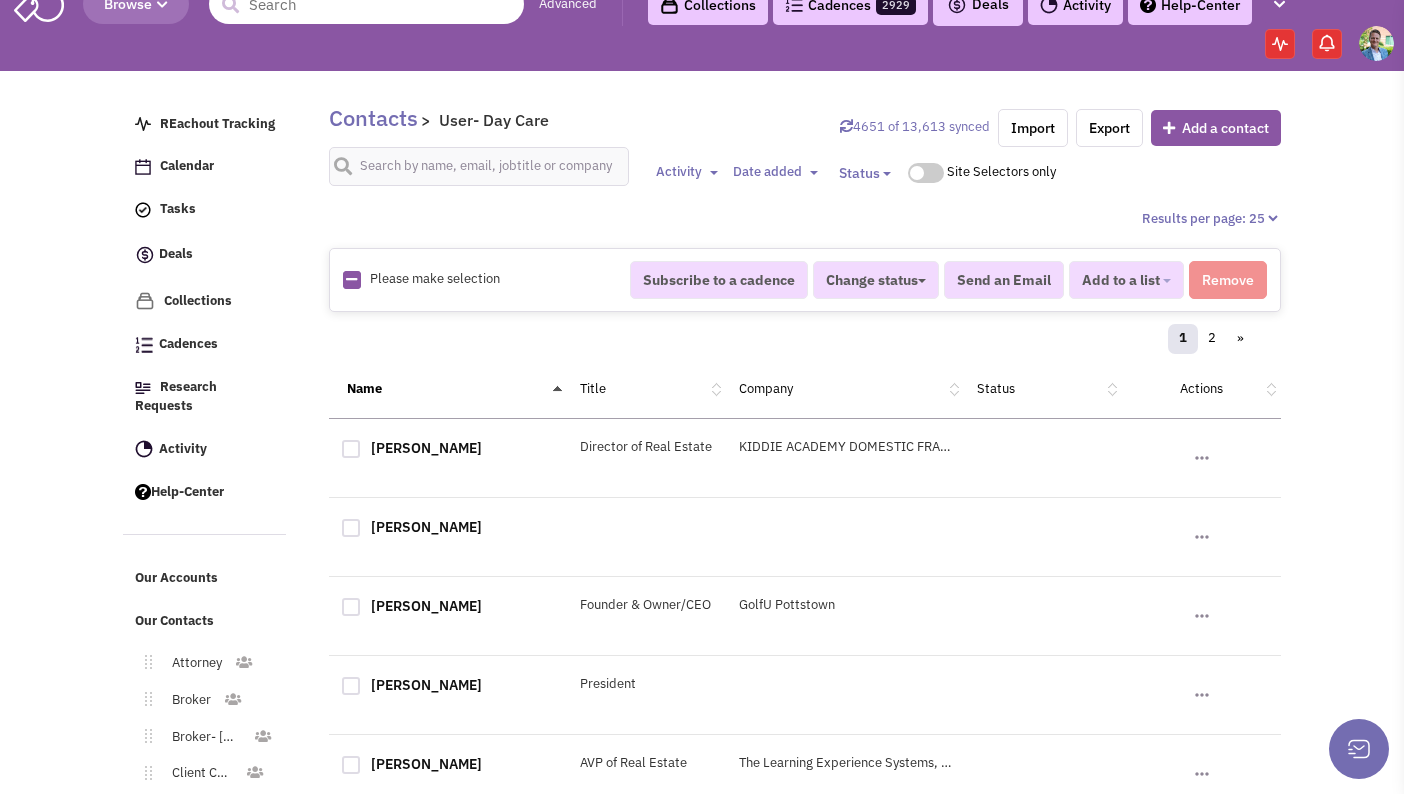 click at bounding box center [351, 279] 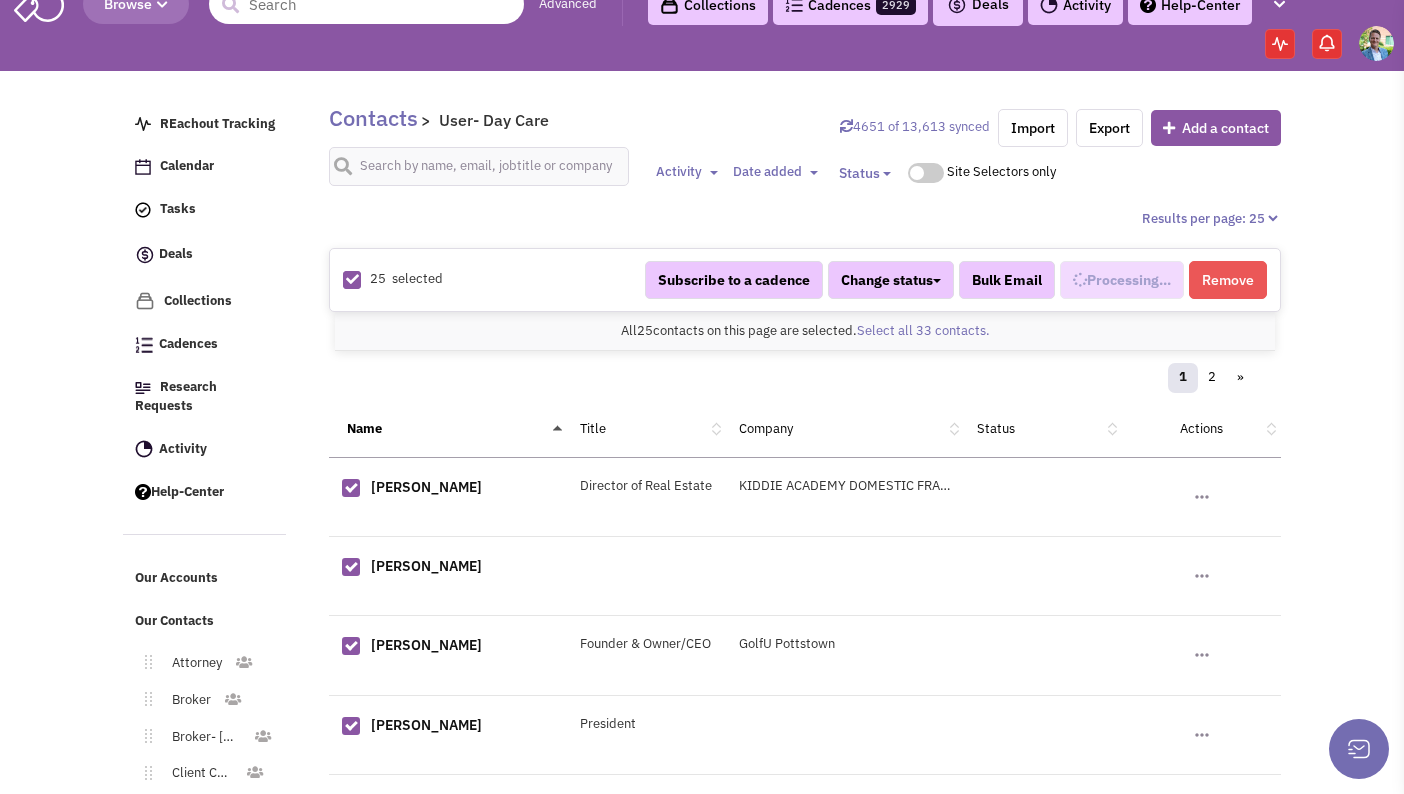 scroll, scrollTop: 692, scrollLeft: 0, axis: vertical 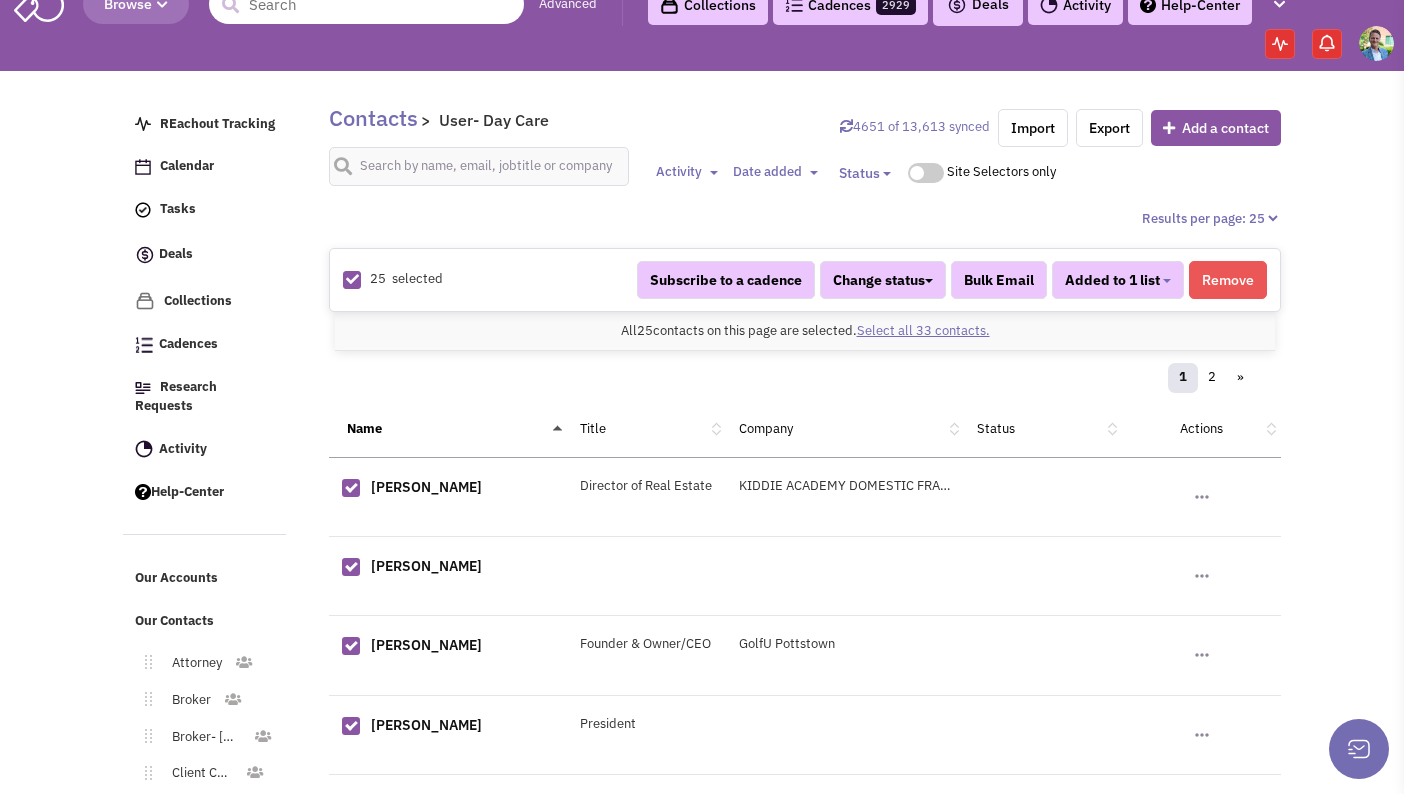click on "Select all 33 contacts." at bounding box center (923, 330) 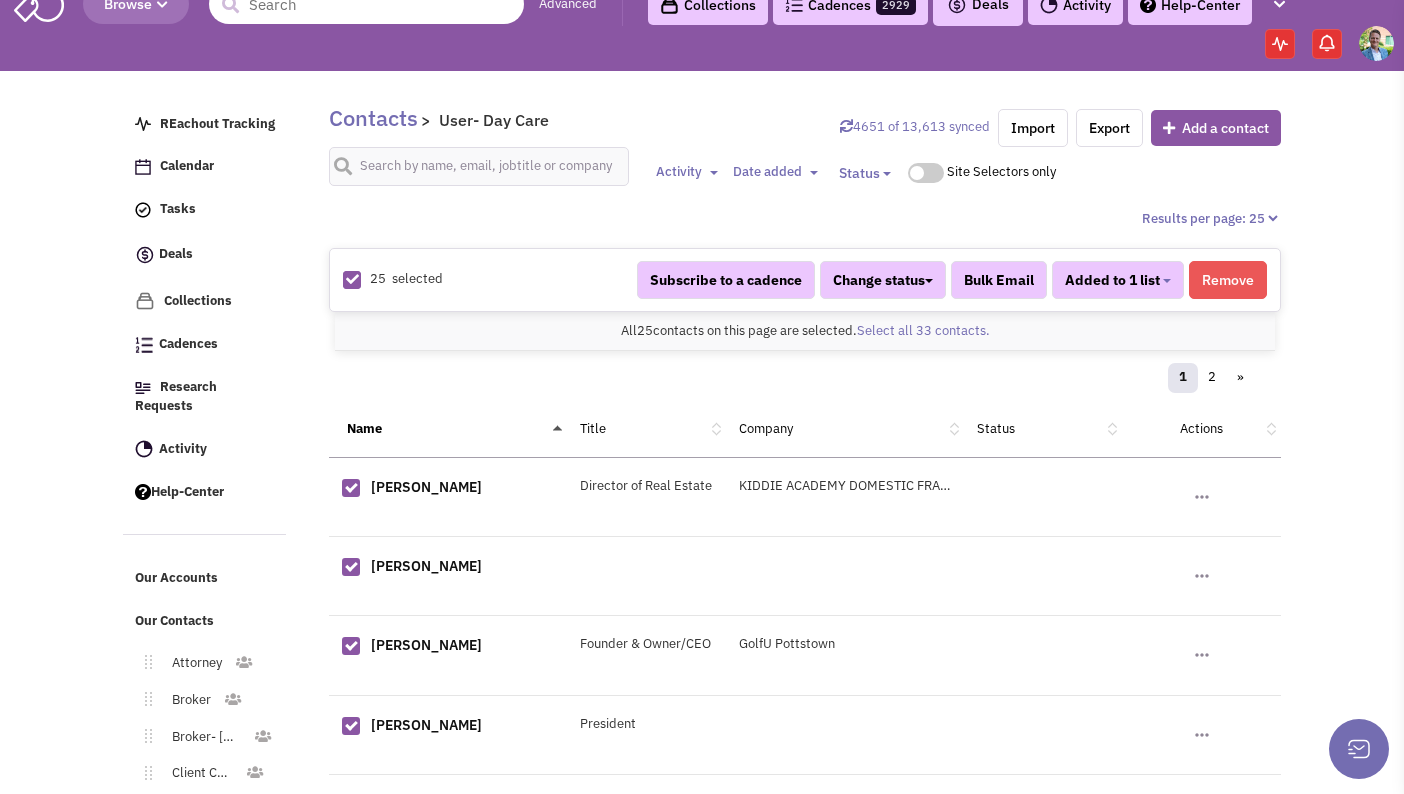 scroll, scrollTop: 0, scrollLeft: 0, axis: both 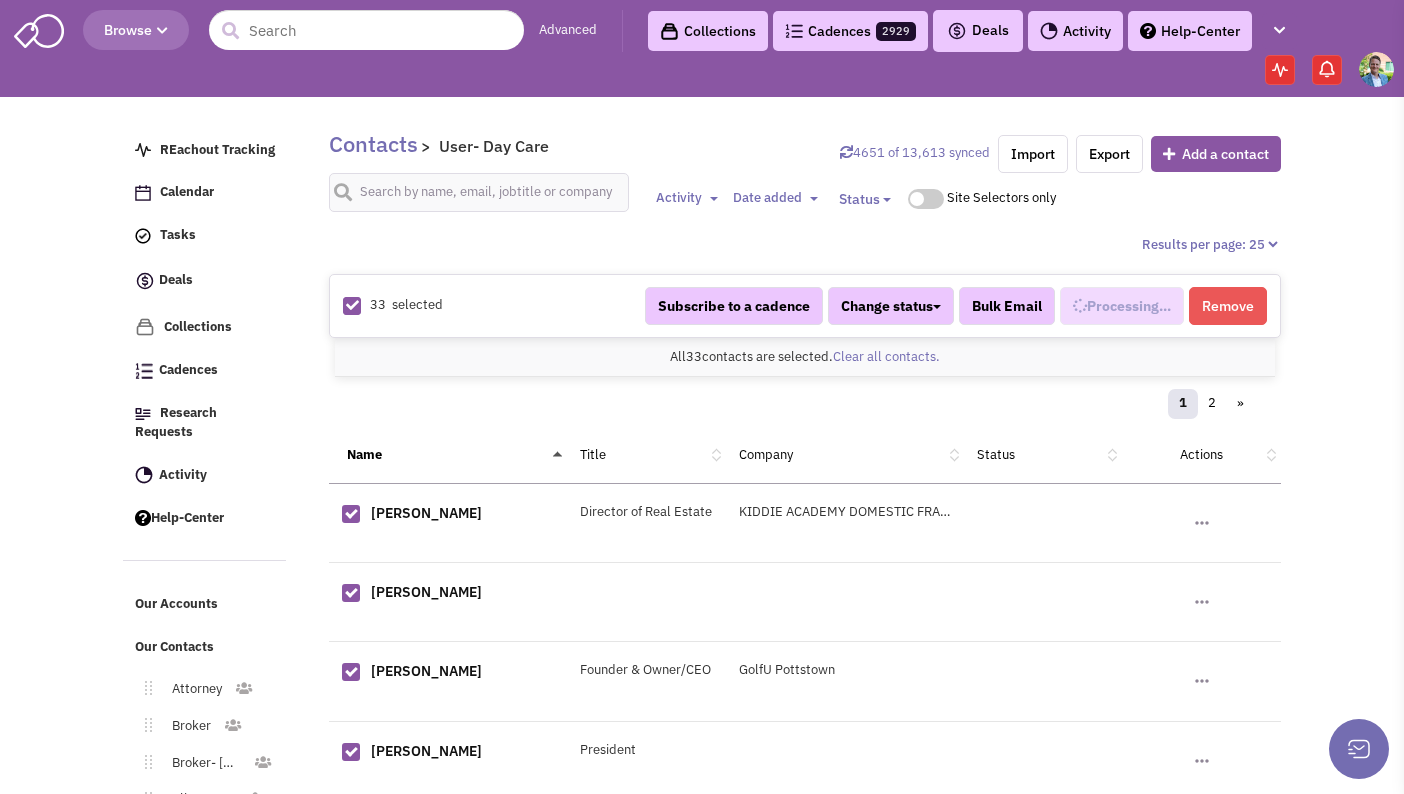 select on "529" 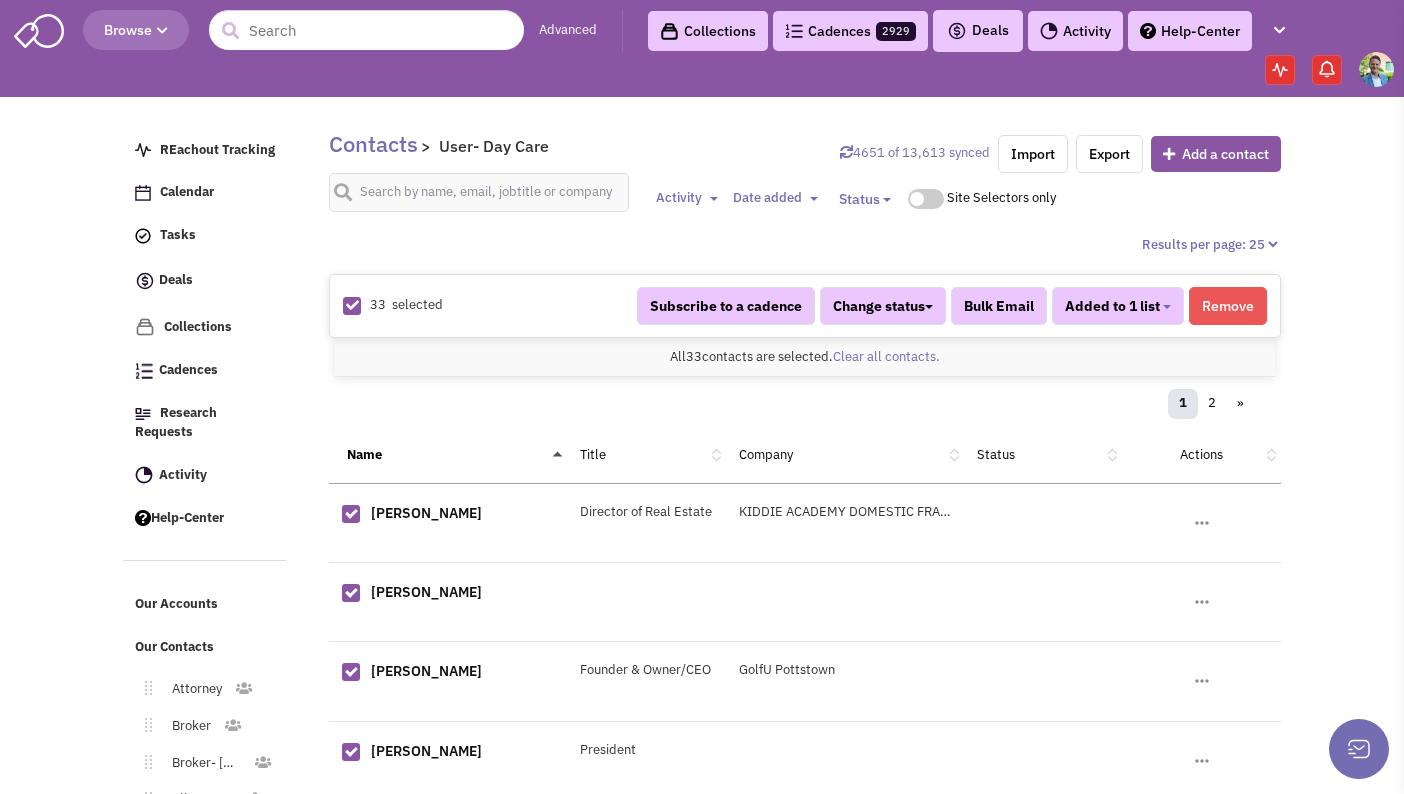 scroll, scrollTop: 692, scrollLeft: 0, axis: vertical 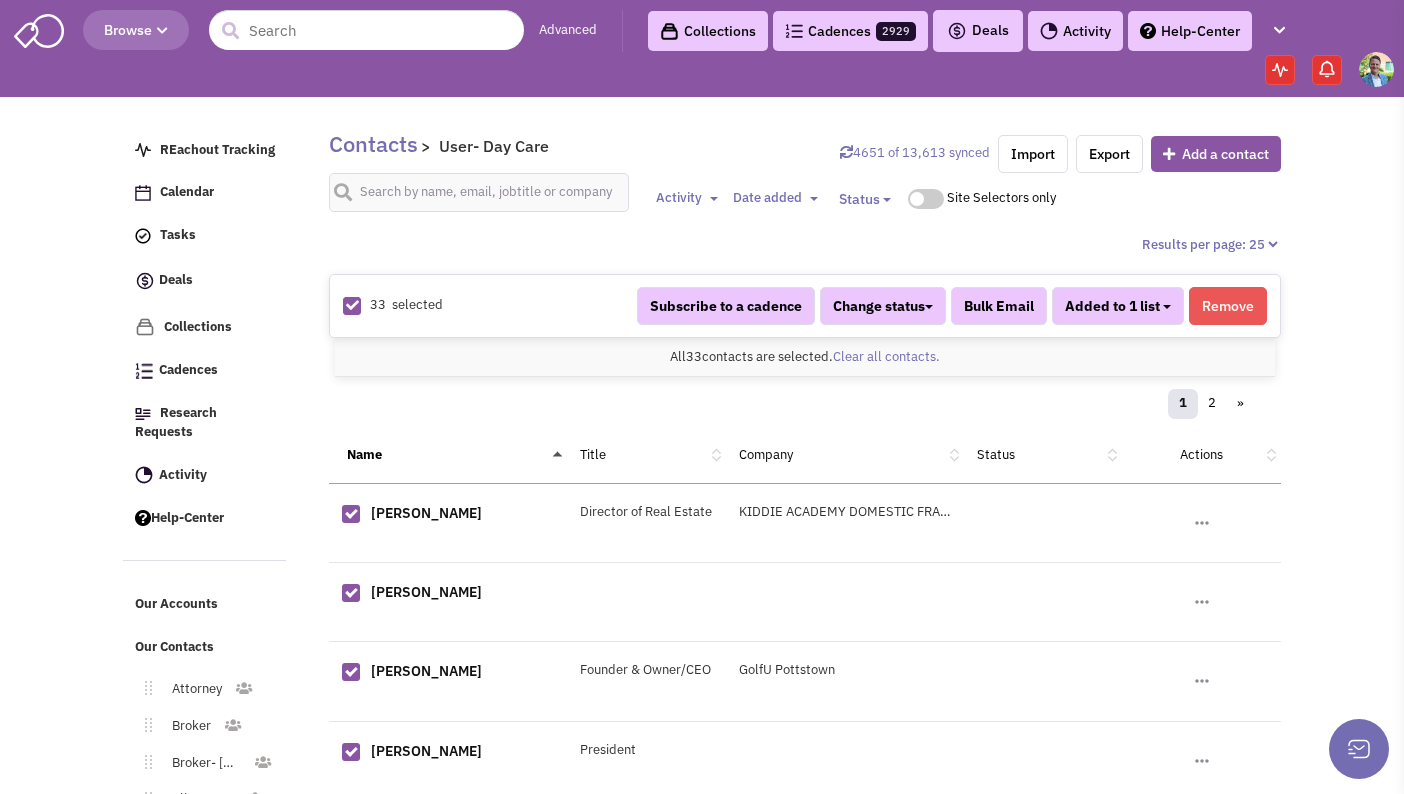 click at bounding box center (1167, 307) 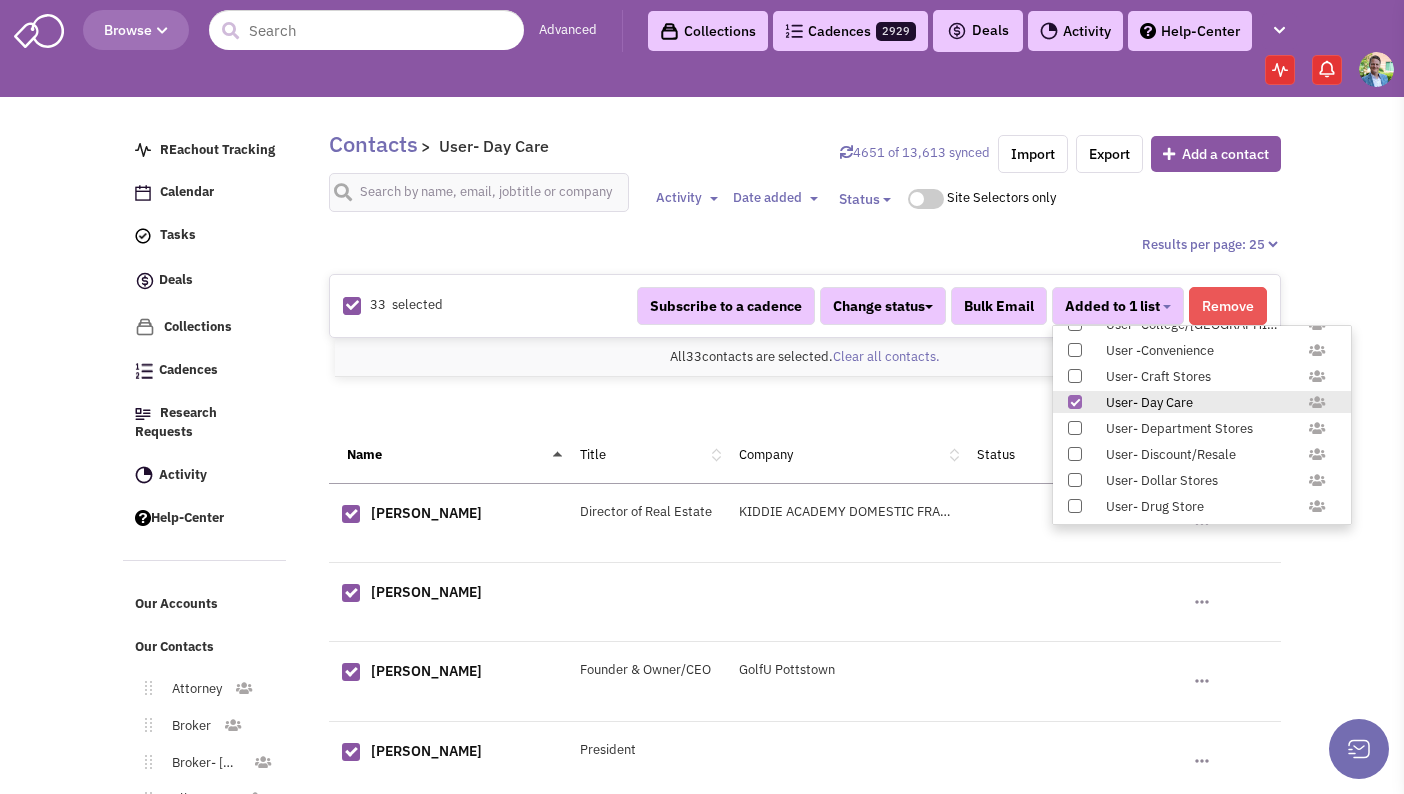 scroll, scrollTop: 1958, scrollLeft: 0, axis: vertical 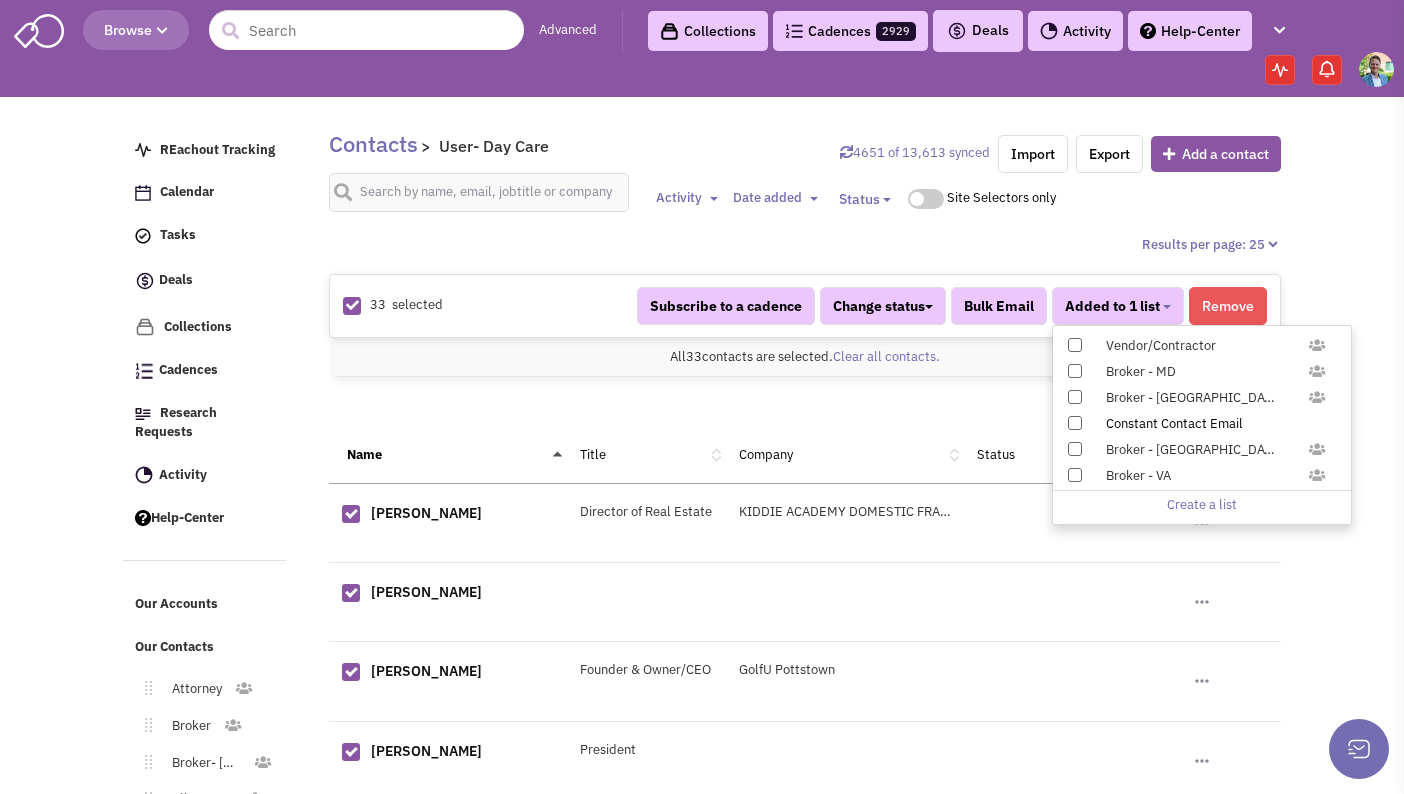 click at bounding box center (1075, 423) 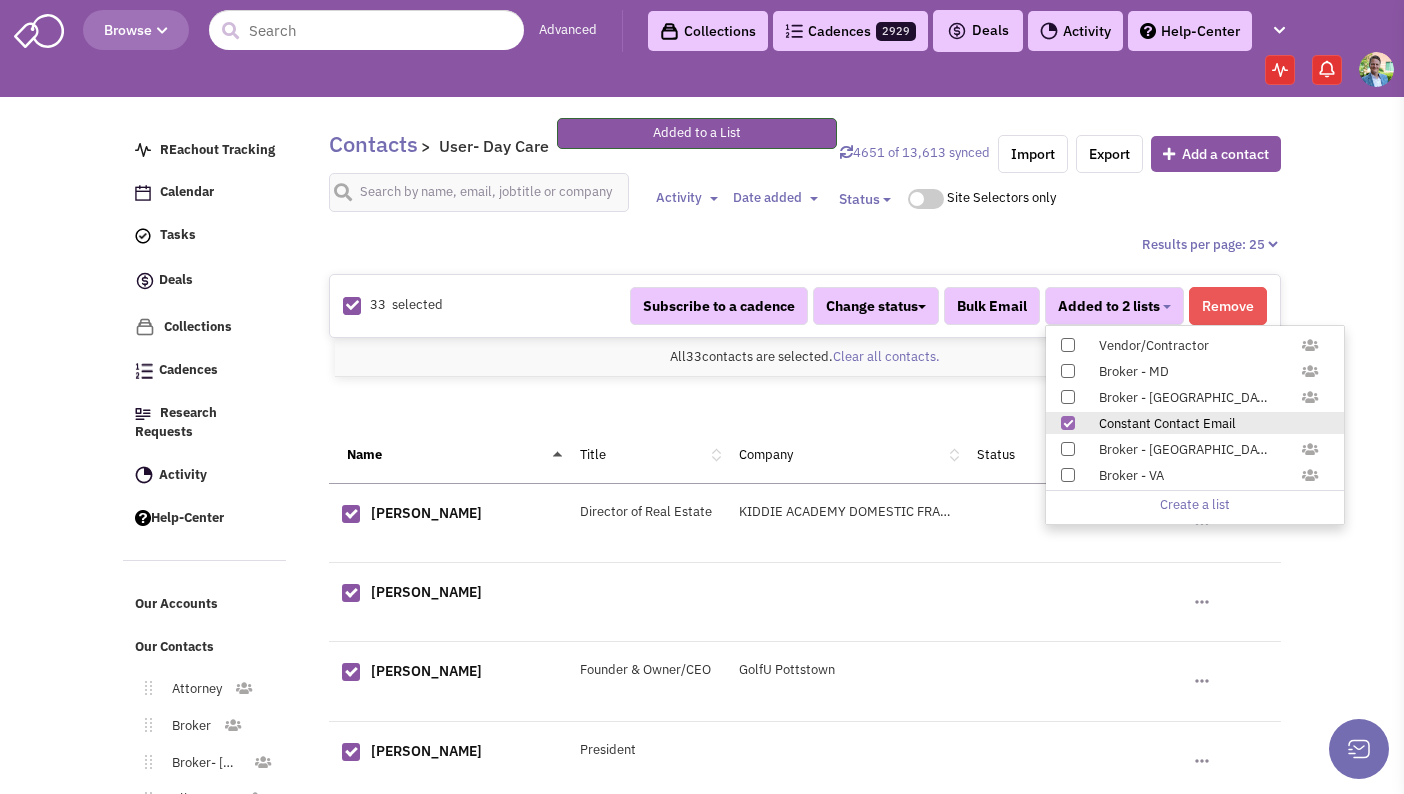 scroll, scrollTop: 235, scrollLeft: 0, axis: vertical 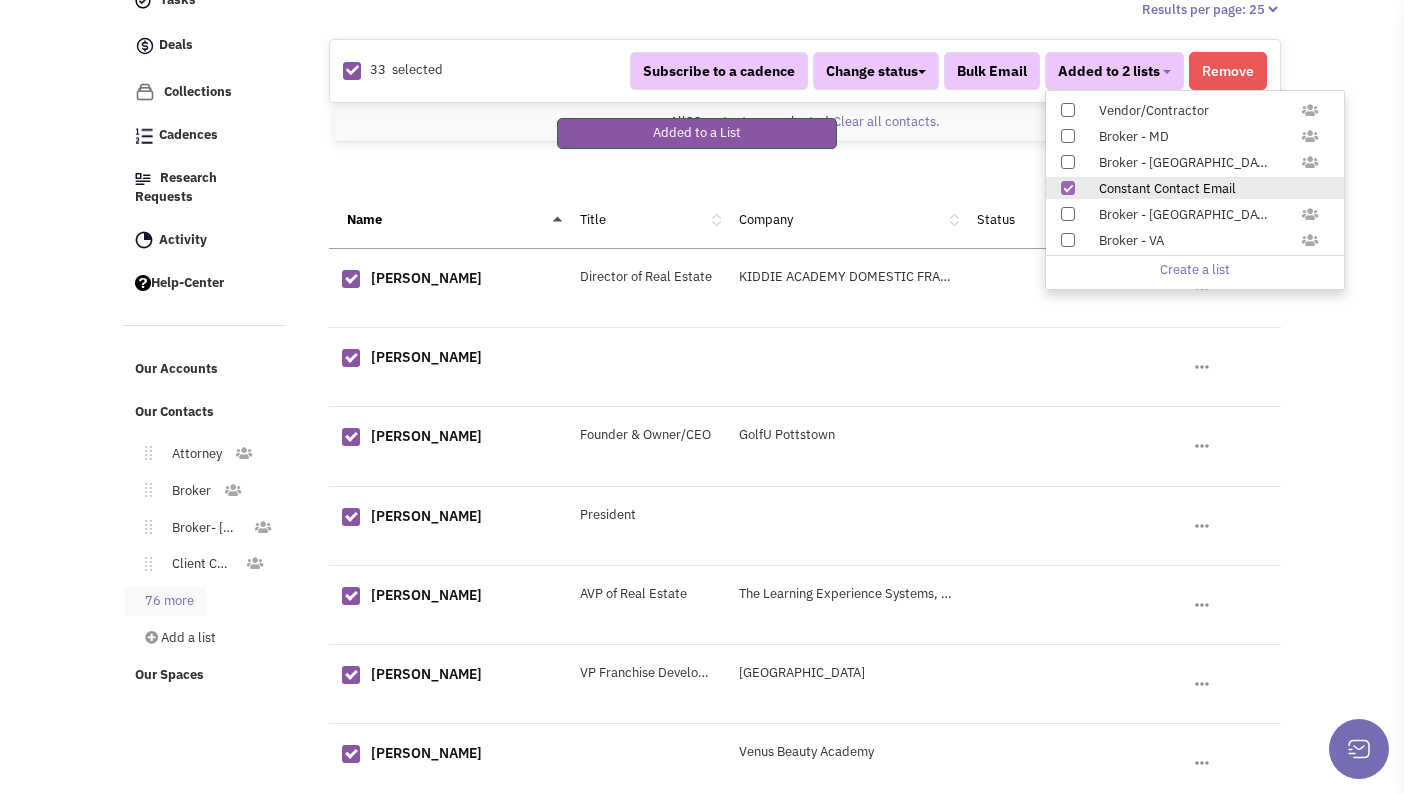 click on "76 more" at bounding box center (165, 601) 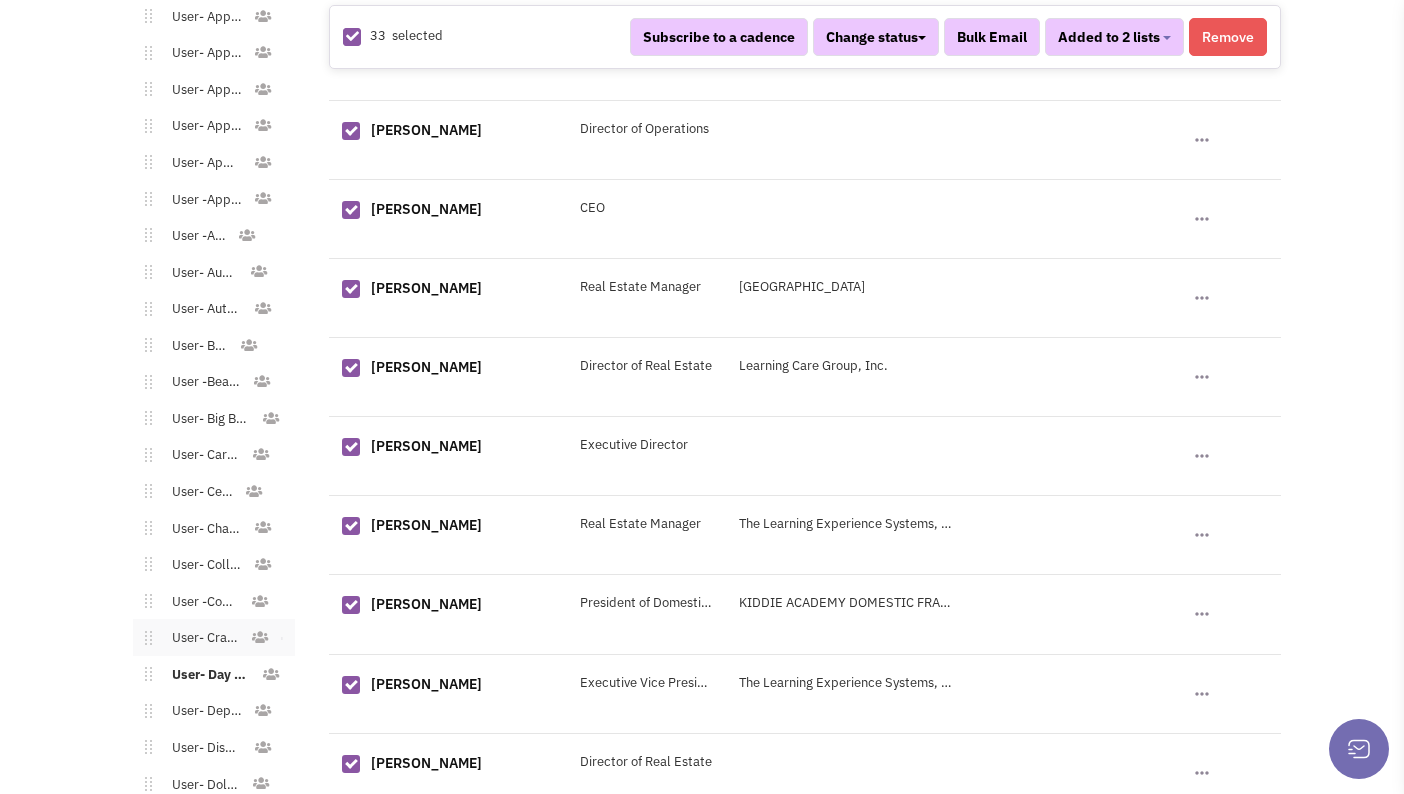 scroll, scrollTop: 1367, scrollLeft: 0, axis: vertical 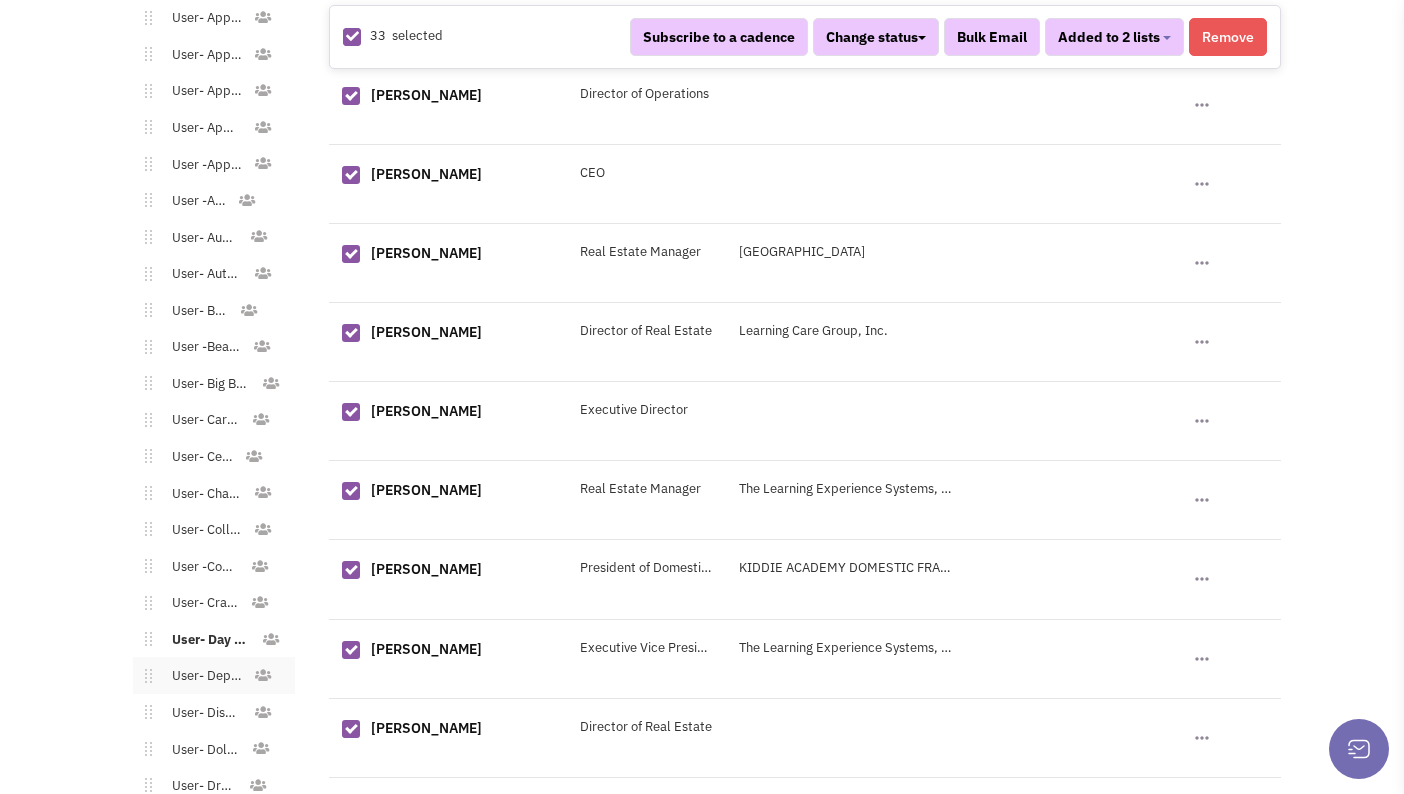 click on "User- Department Stores" at bounding box center [202, 676] 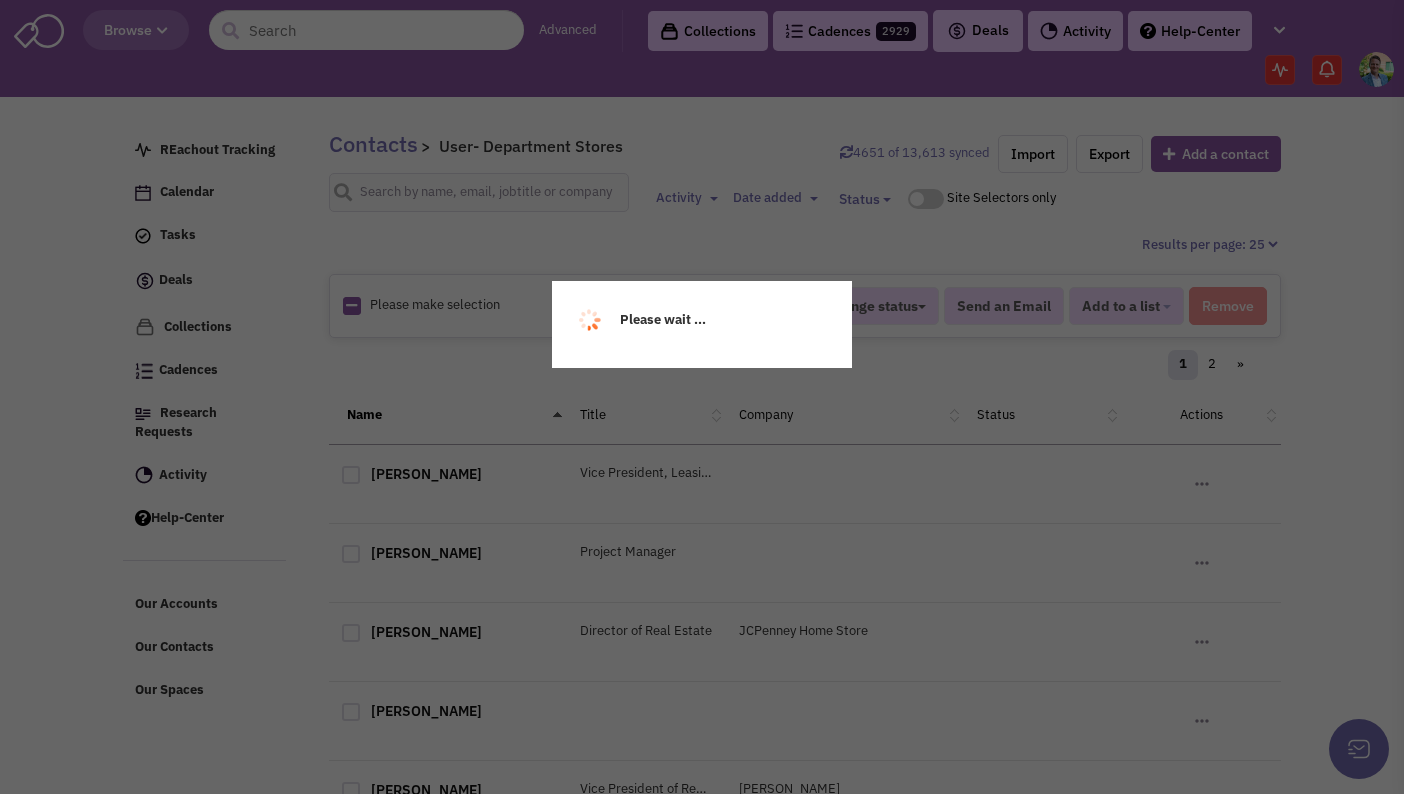 scroll, scrollTop: 0, scrollLeft: 0, axis: both 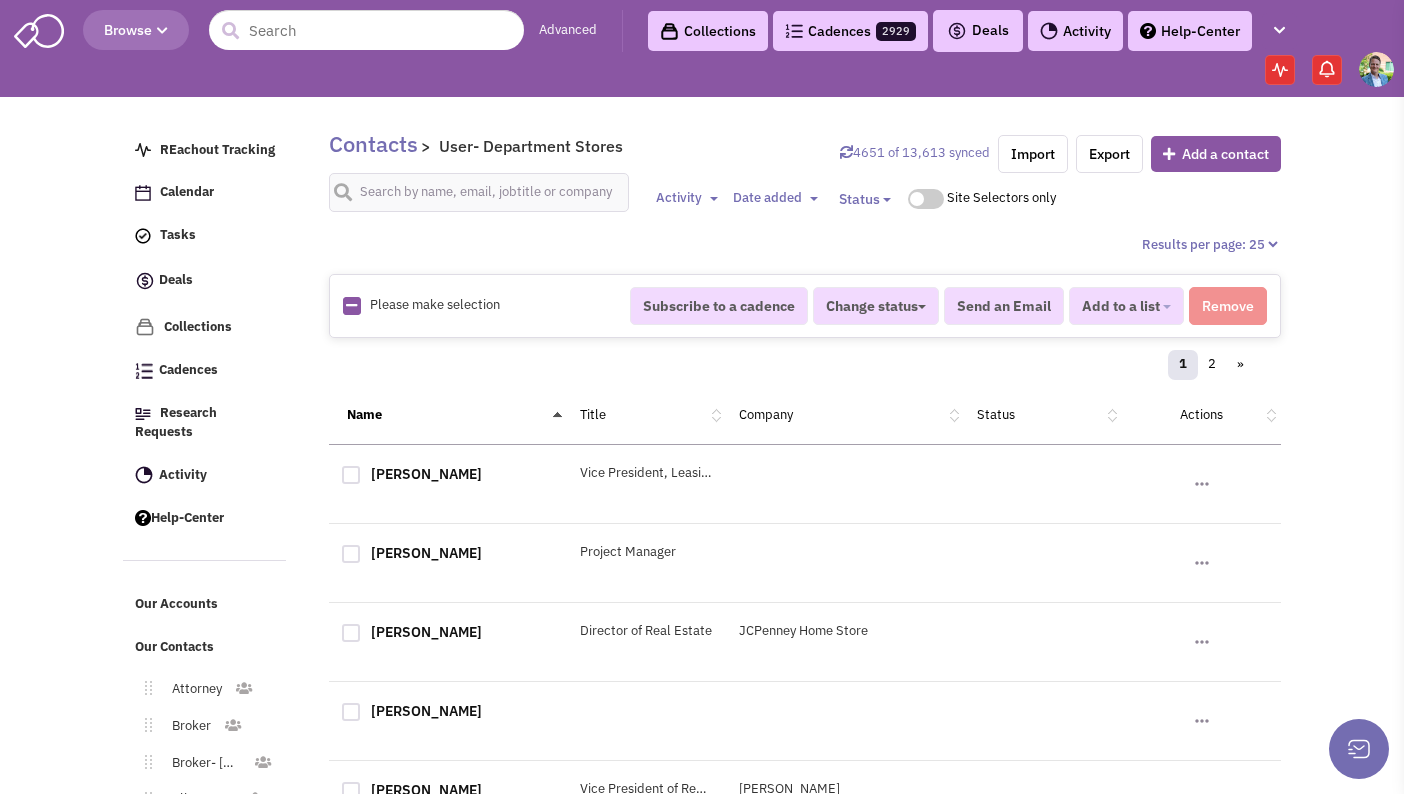 click at bounding box center (351, 305) 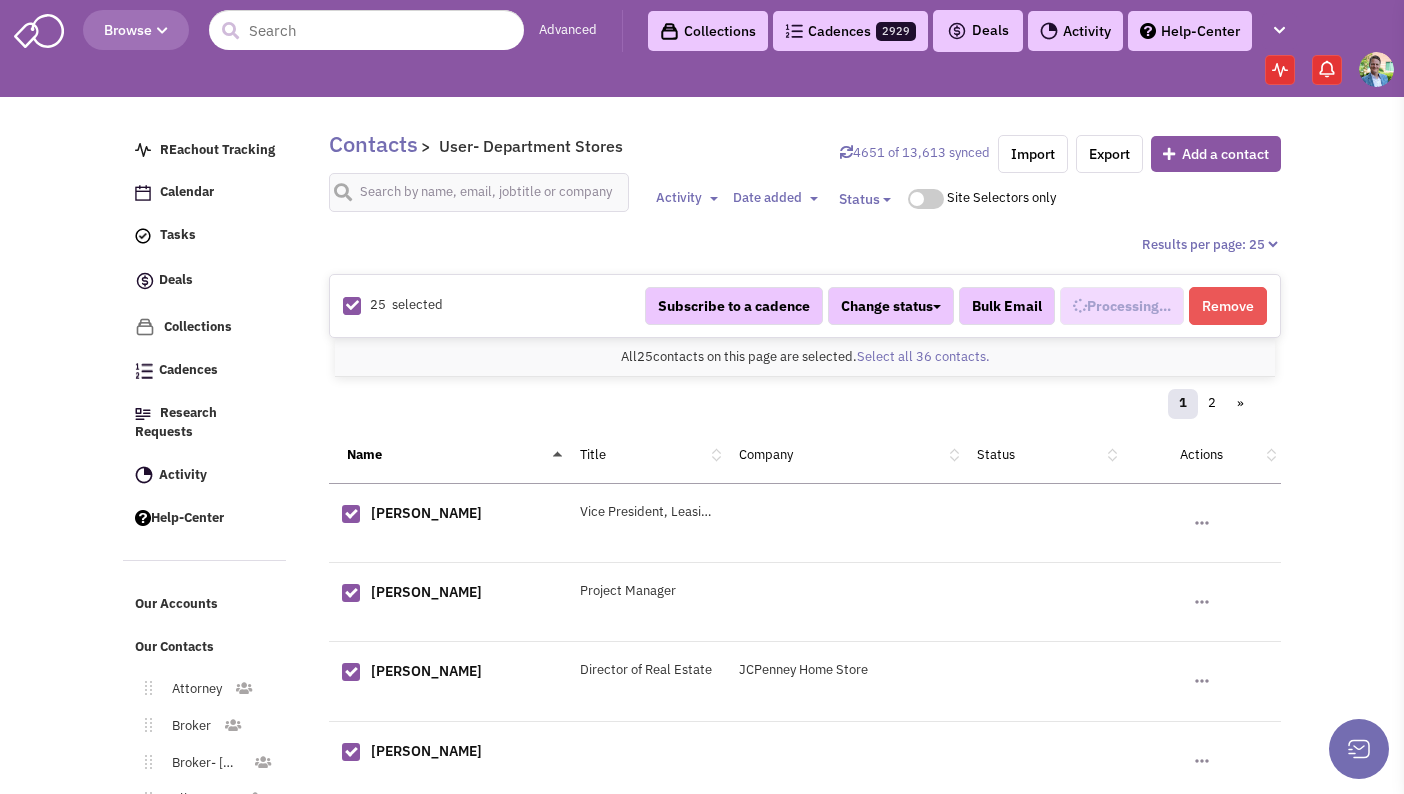 scroll, scrollTop: 711, scrollLeft: 0, axis: vertical 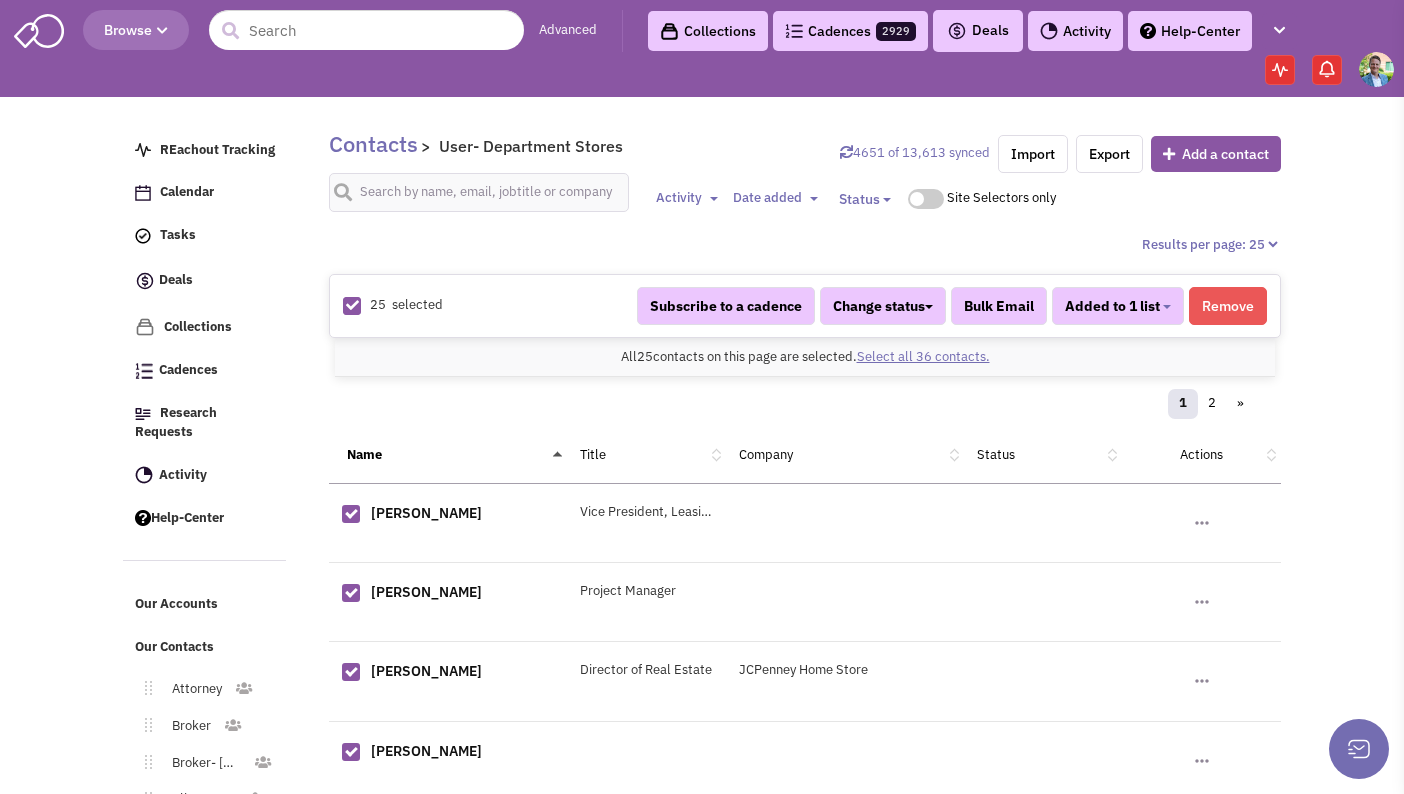 click on "Select all 36 contacts." at bounding box center [923, 356] 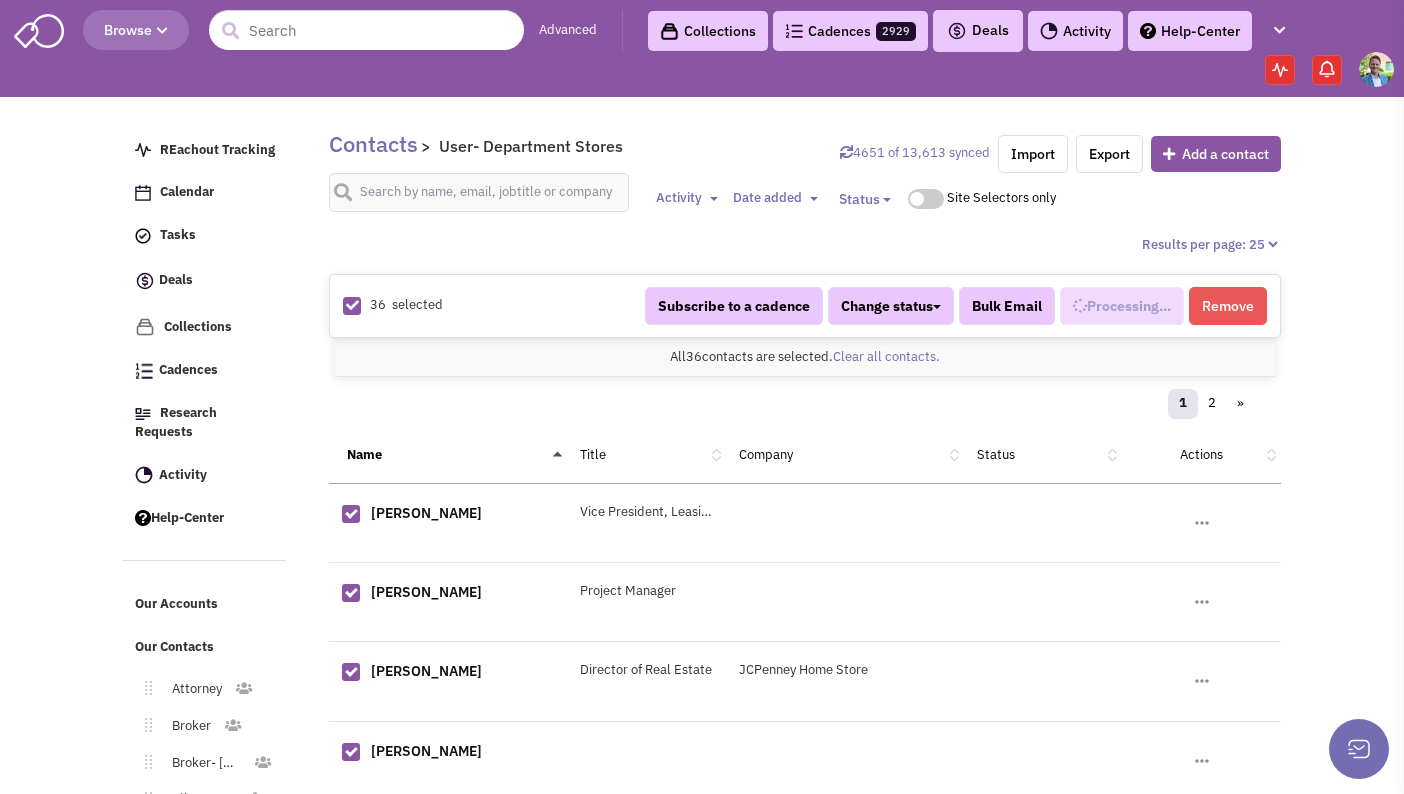 select on "571" 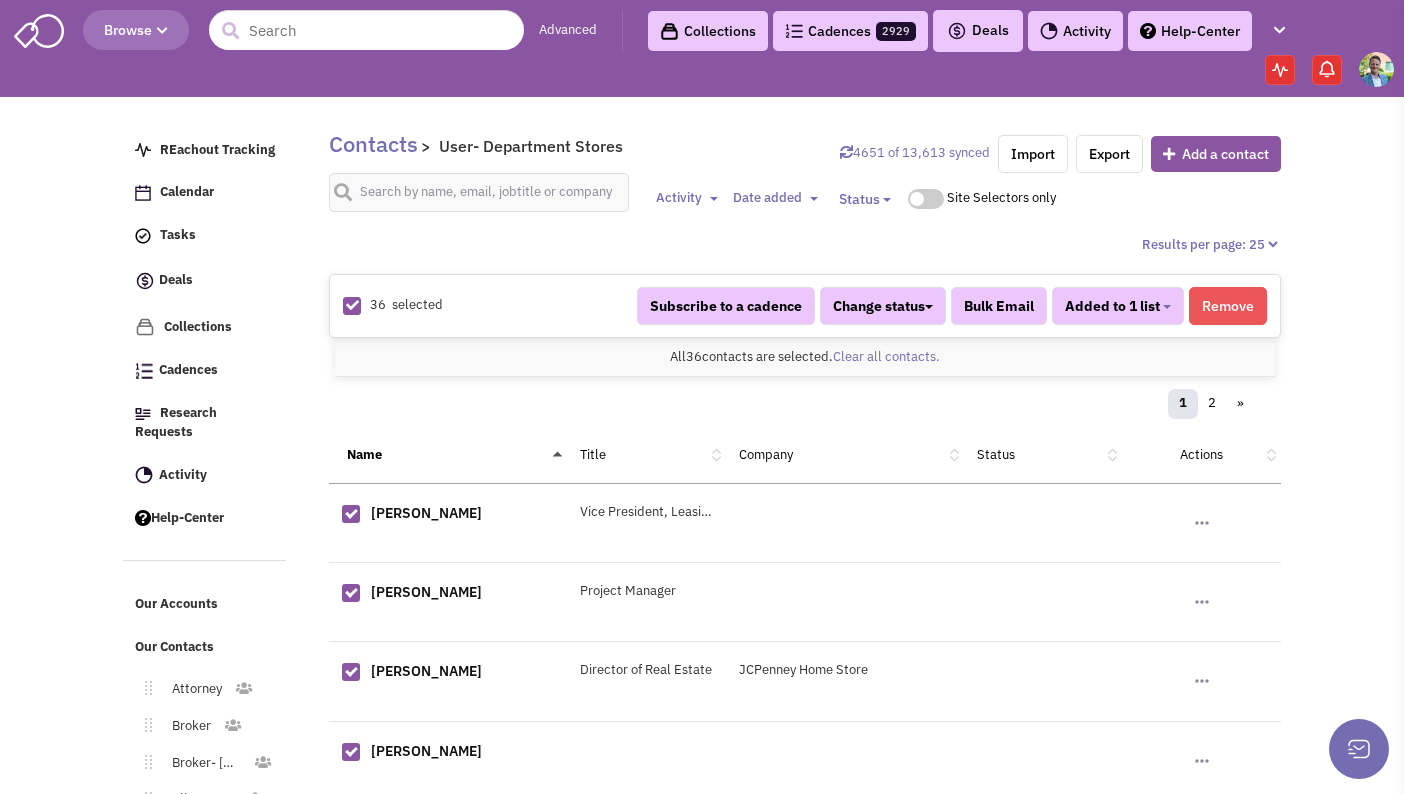 scroll, scrollTop: 711, scrollLeft: 0, axis: vertical 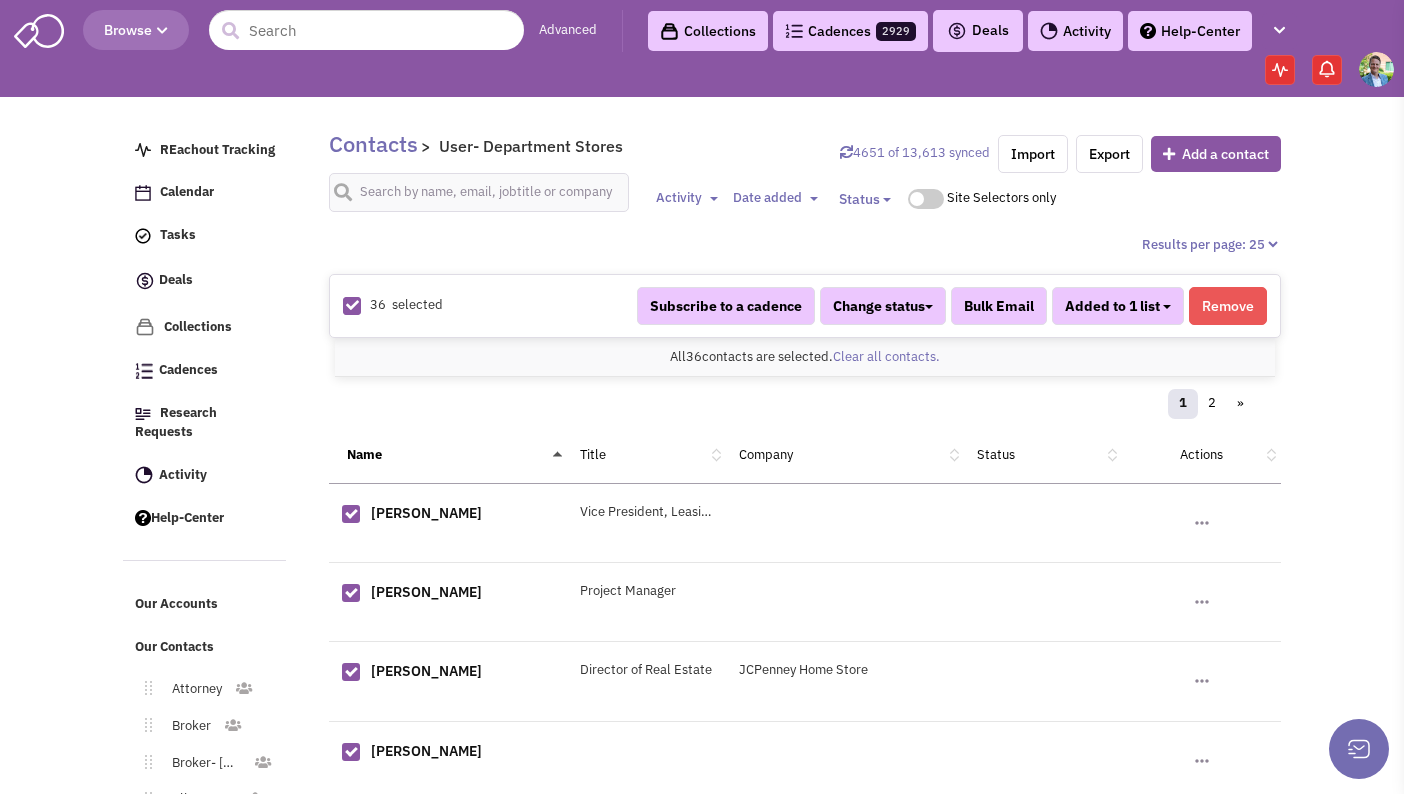 click on "Added to 1 list" at bounding box center [1118, 306] 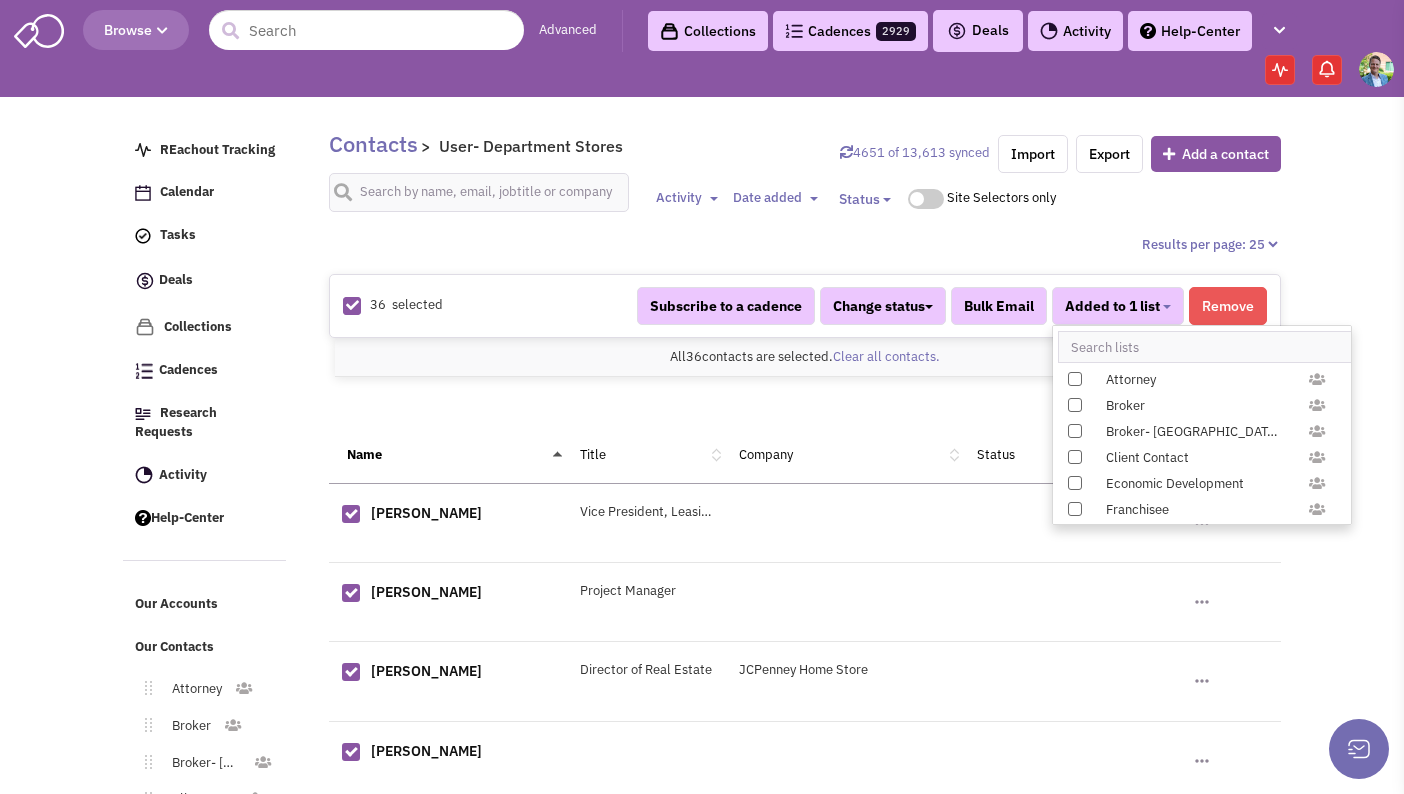 click on "Attorney   Broker   Broker- PA   Client Contact   Economic Development   Franchisee   Government   Investor   J.C. BAR   Owner/Developer   Tenant   Unknown   User - Coffee/Donuts   User- Accessories - General   User- Accessories - Jewelry   User- Accessories - Shoes   User- Alcohol   User- Apparel   User- Apparel - Athletic   User- Apparel - Bridal/Formalwear   User- Apparel - Children   User- Apparel - Men's   User- Apparel - Teens   User -Apparel - Women's   User -Arts   User- Automotive   User- Automotive - Dealer/Rental   User- Bank   User -Beauty Supply   User- Big Box Retailer   User- Cards & Gifts   User- Cellular   User- Charitable Organization   User- College/University   User -Convenience   User- Craft Stores   User- Day Care   User- Department Stores   User- Discount/Resale   User- Dollar Stores   User- Drug Store   User- Dry Cleaner   User- Electronics   User -Entertaiment   User- Fast Casual   User- Fast Food   User- Freestanding Commercial   User- Gourmet   User- Grocery   User- Gym" at bounding box center [1202, 425] 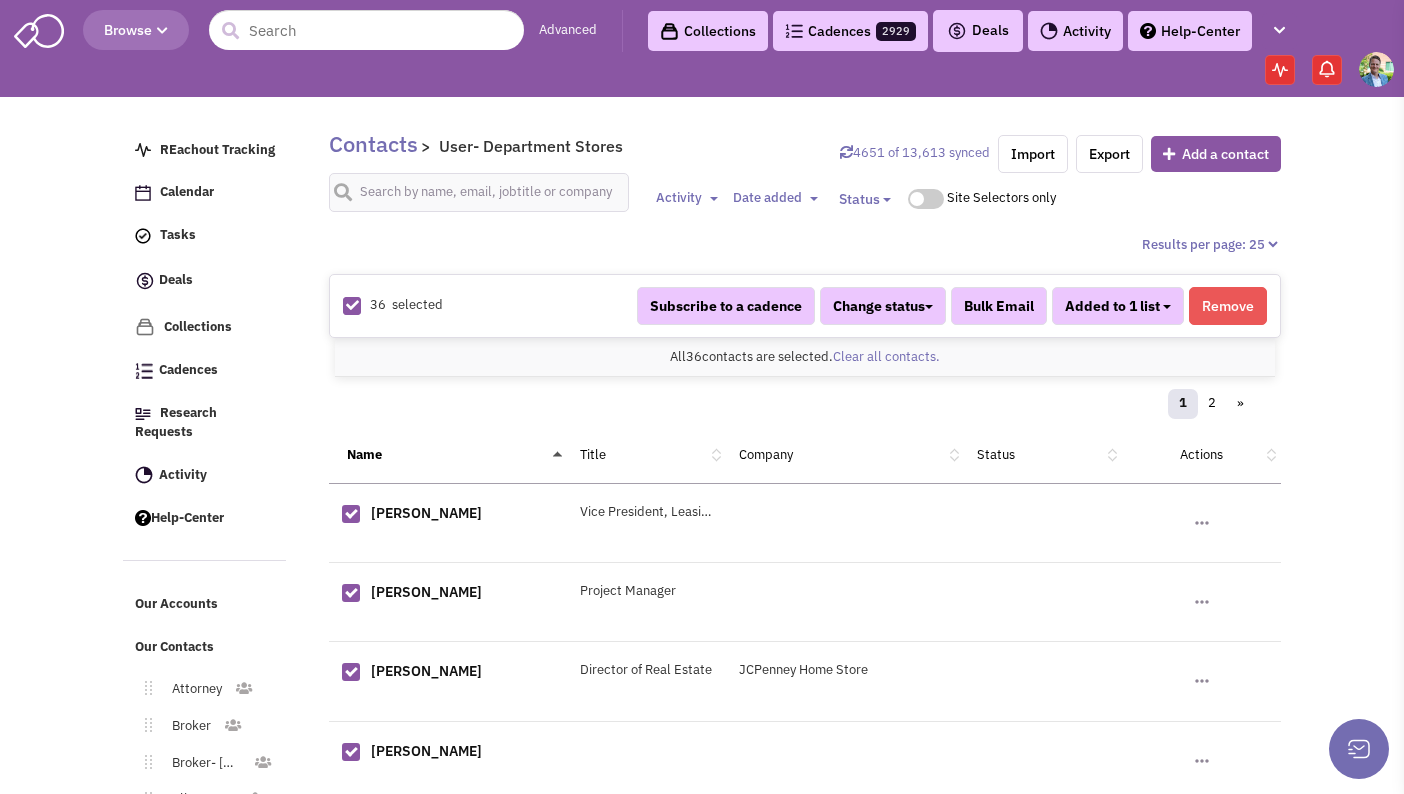 click on "Added to 1 list" at bounding box center [1112, 306] 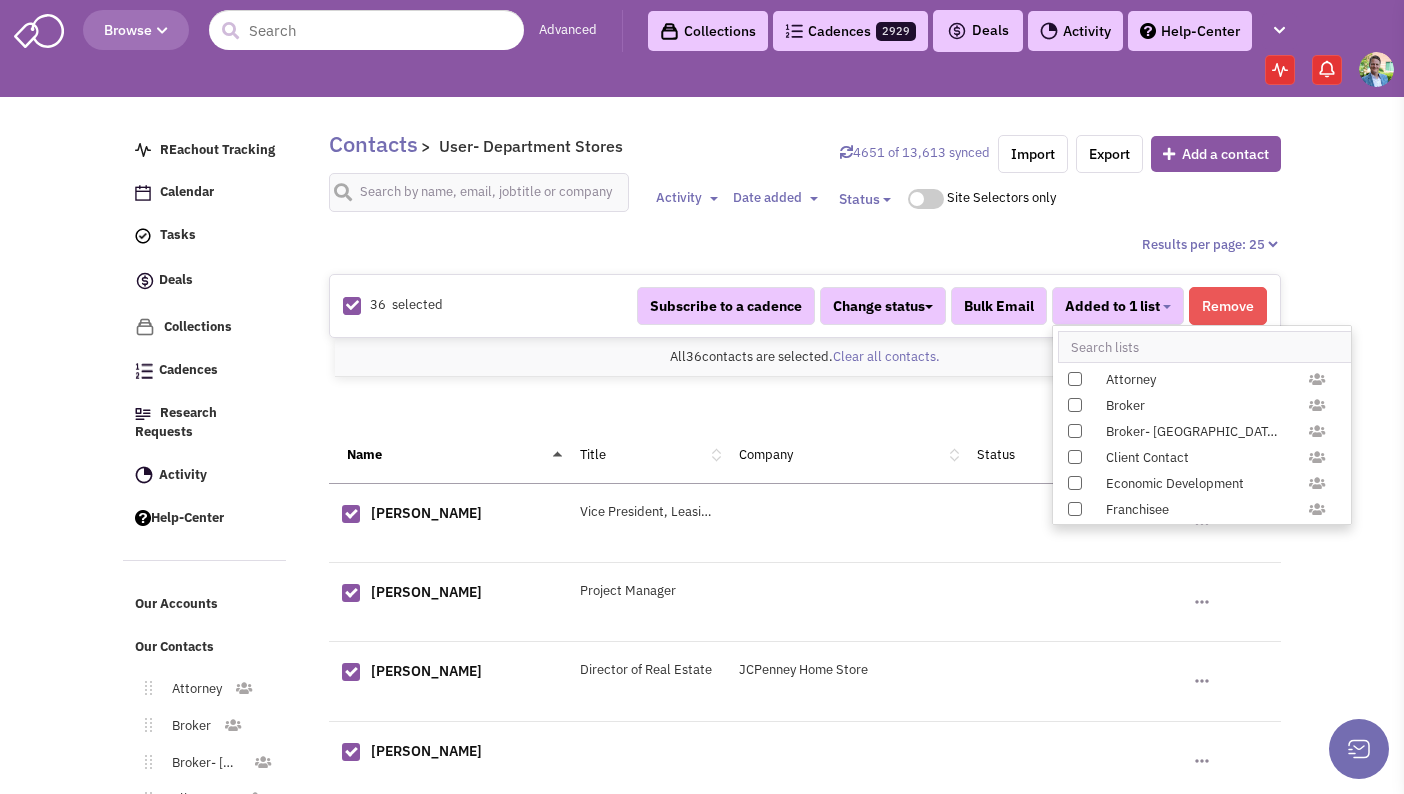 scroll, scrollTop: 1958, scrollLeft: 0, axis: vertical 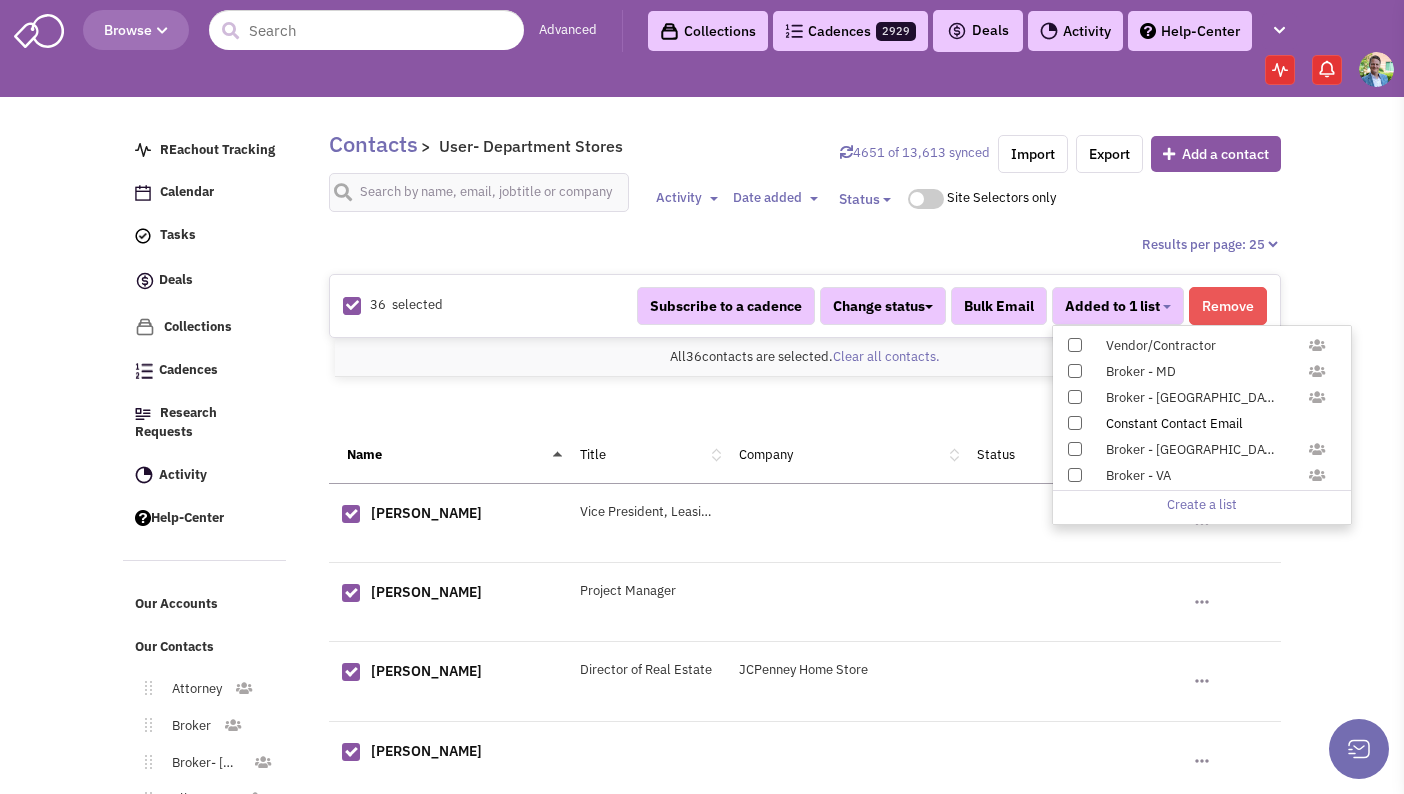click at bounding box center [1075, 423] 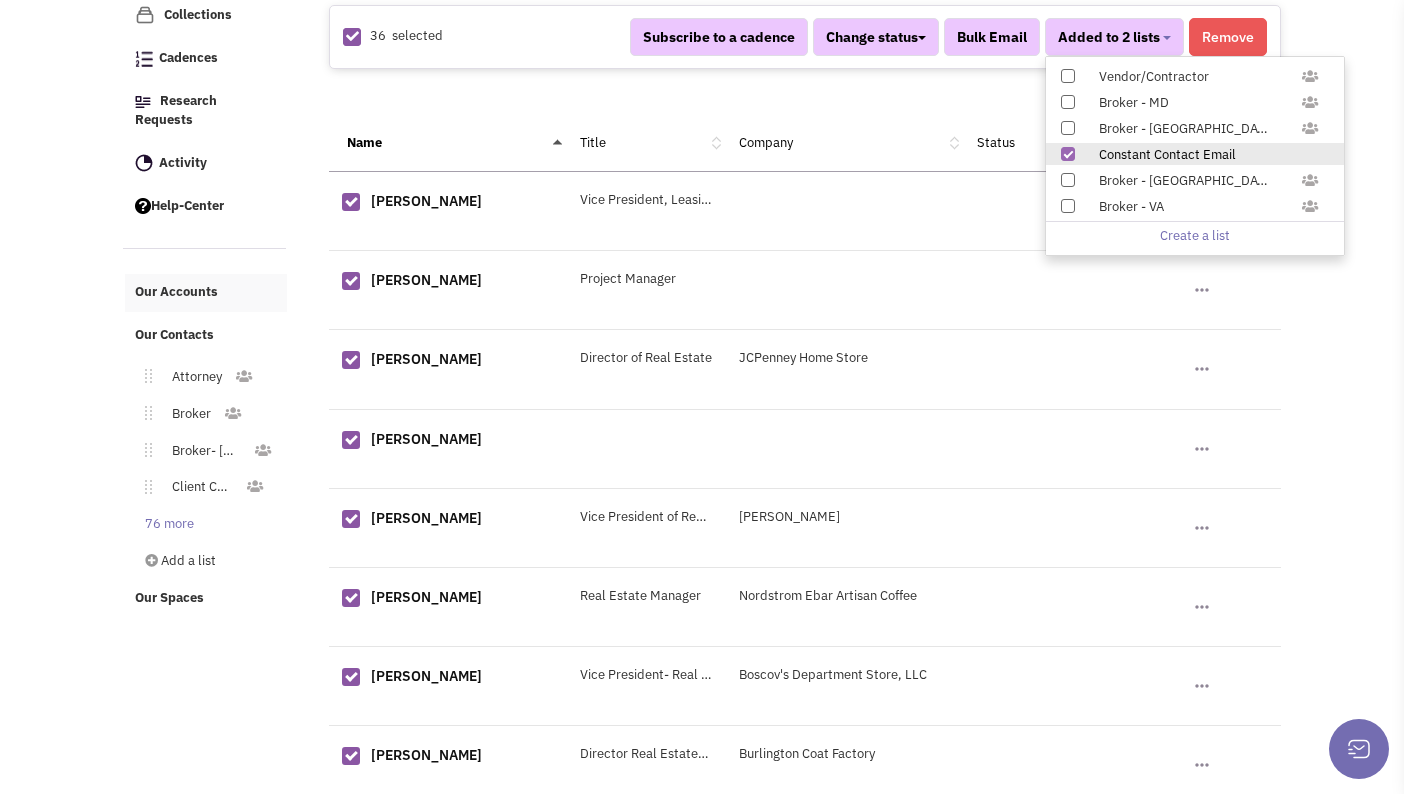 scroll, scrollTop: 271, scrollLeft: 0, axis: vertical 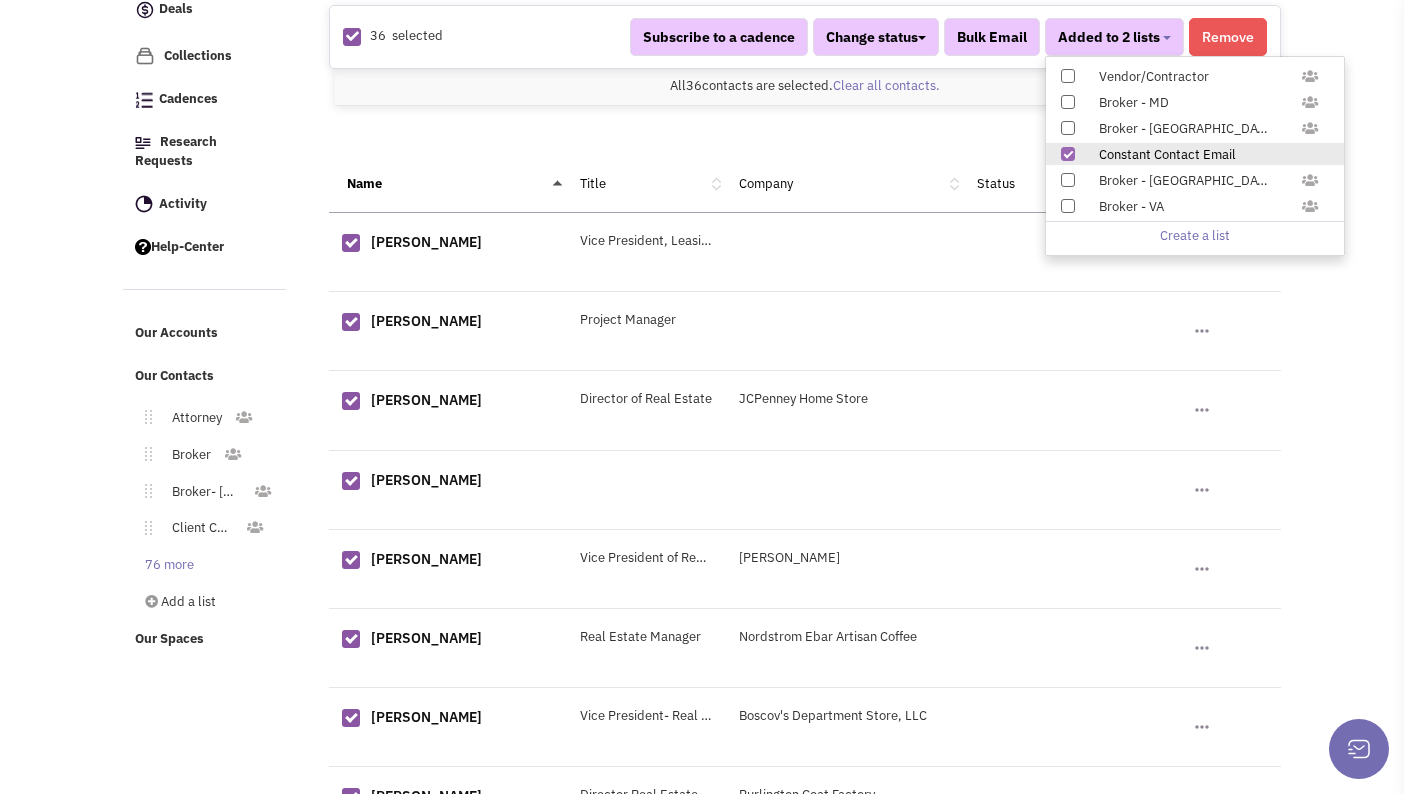 click on "76 more" at bounding box center [165, 565] 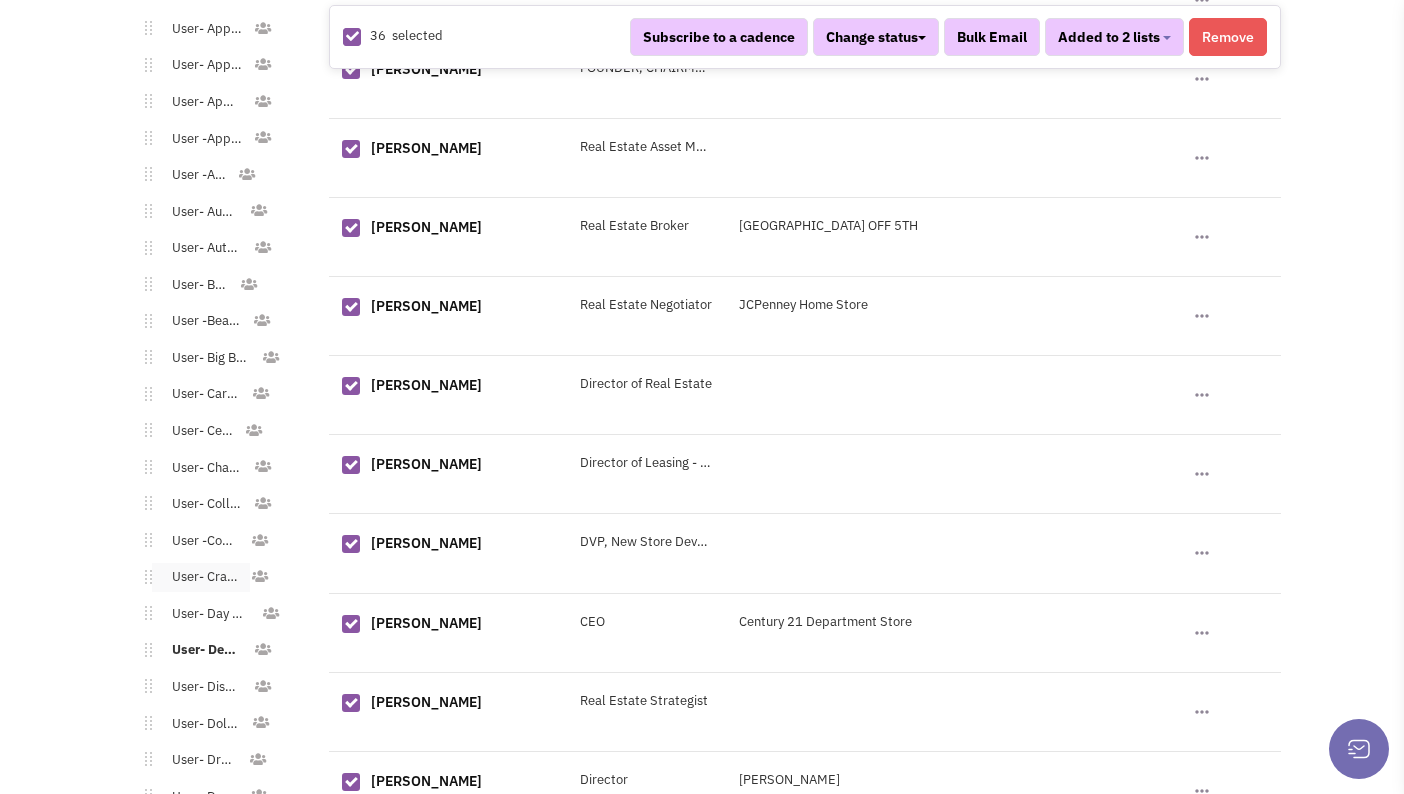 scroll, scrollTop: 1419, scrollLeft: 0, axis: vertical 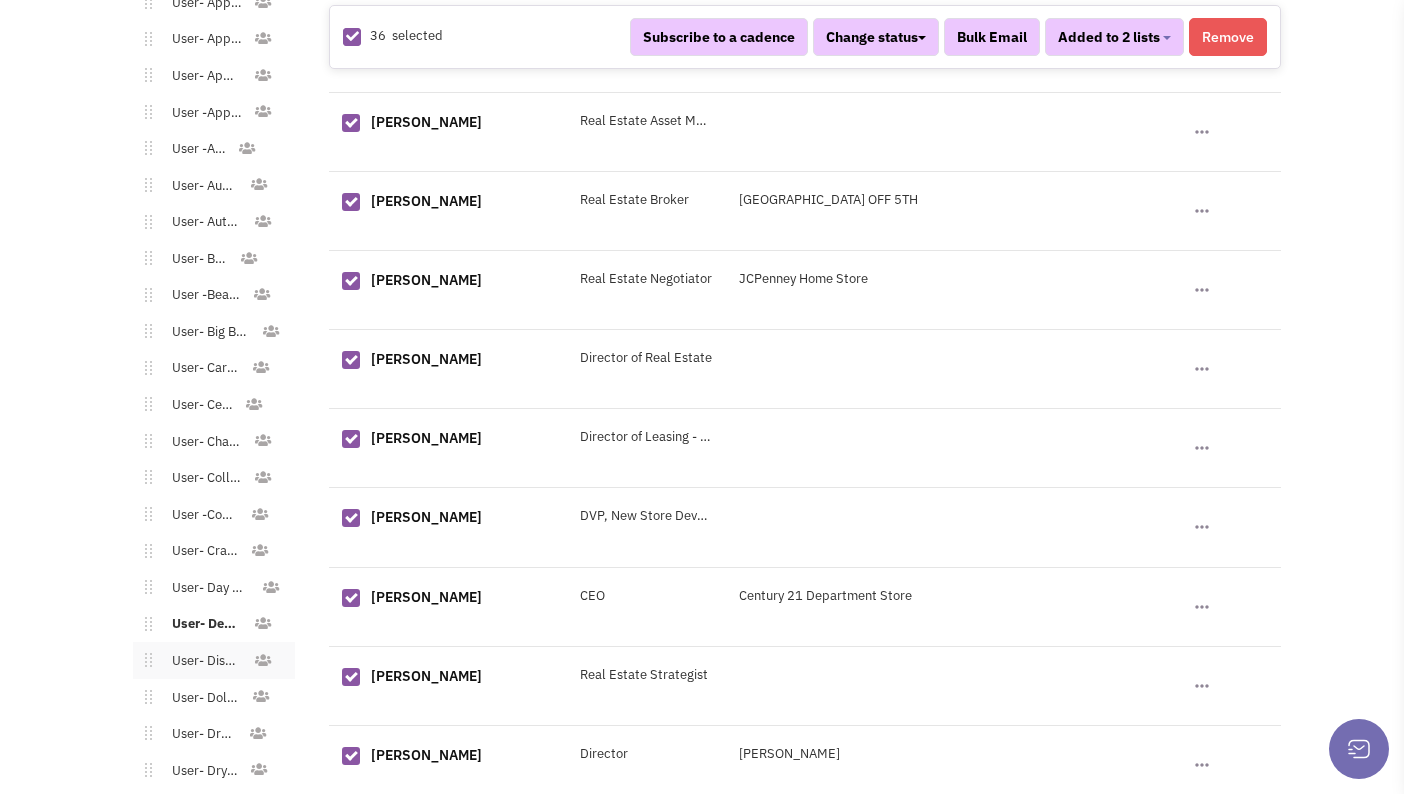 click on "User- Discount/Resale" at bounding box center (202, 661) 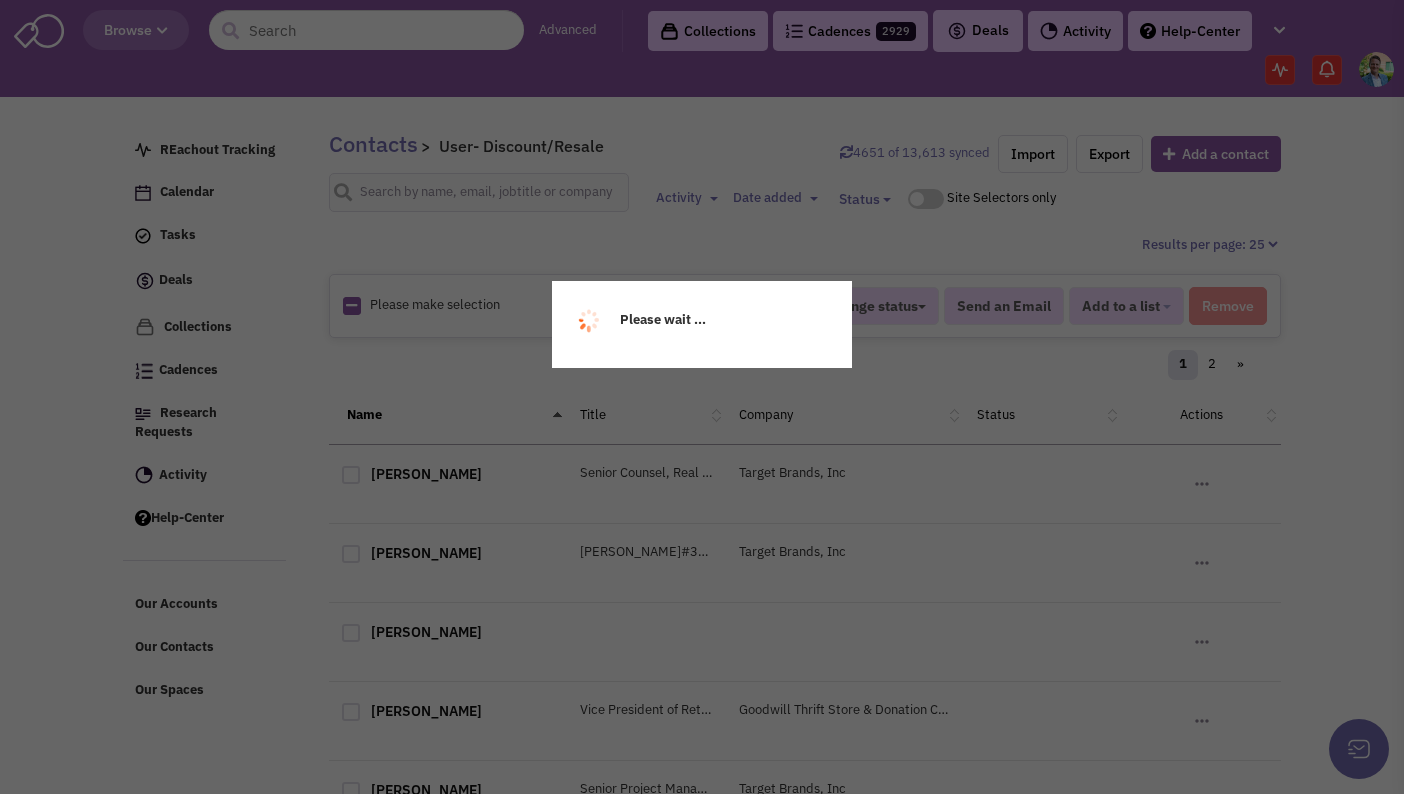 scroll, scrollTop: 0, scrollLeft: 0, axis: both 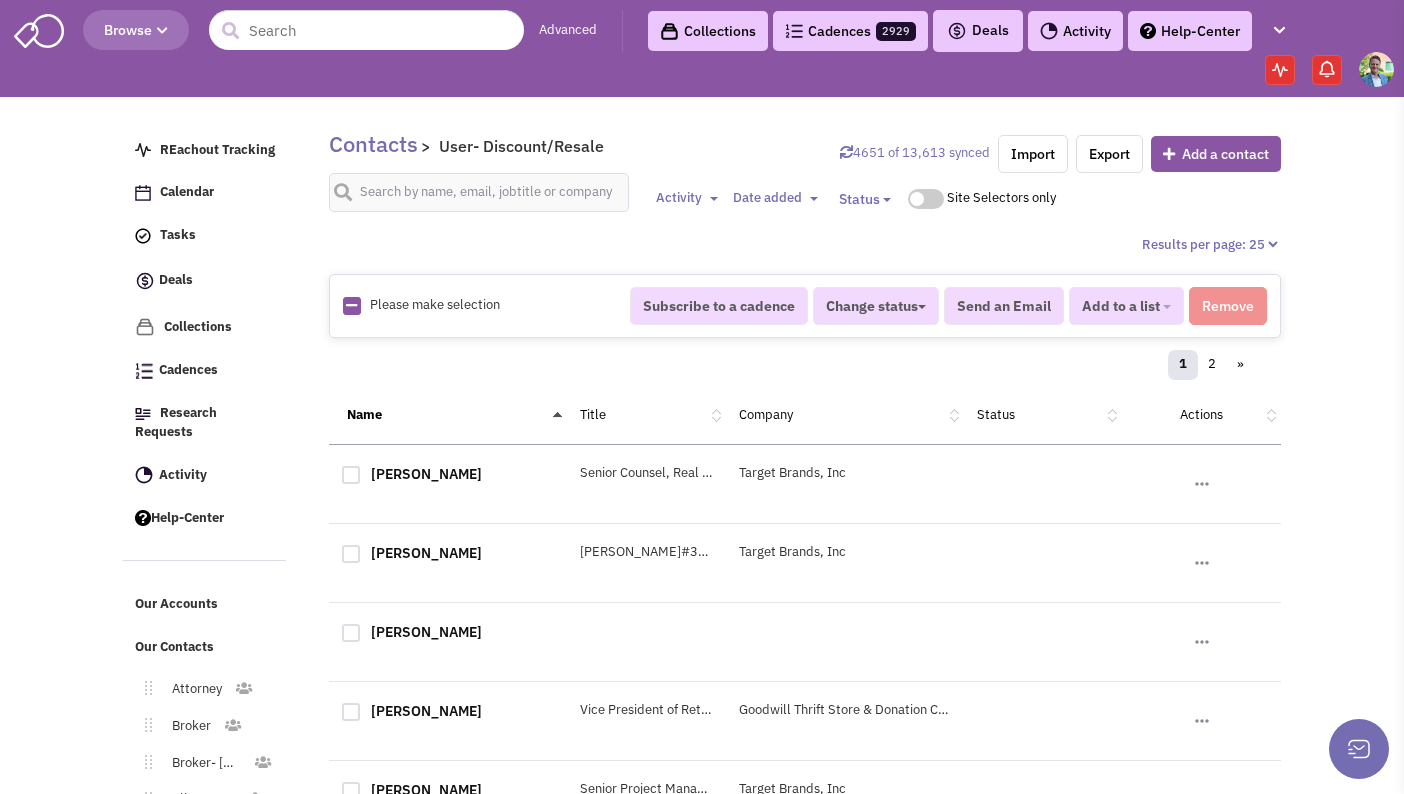 click at bounding box center (351, 305) 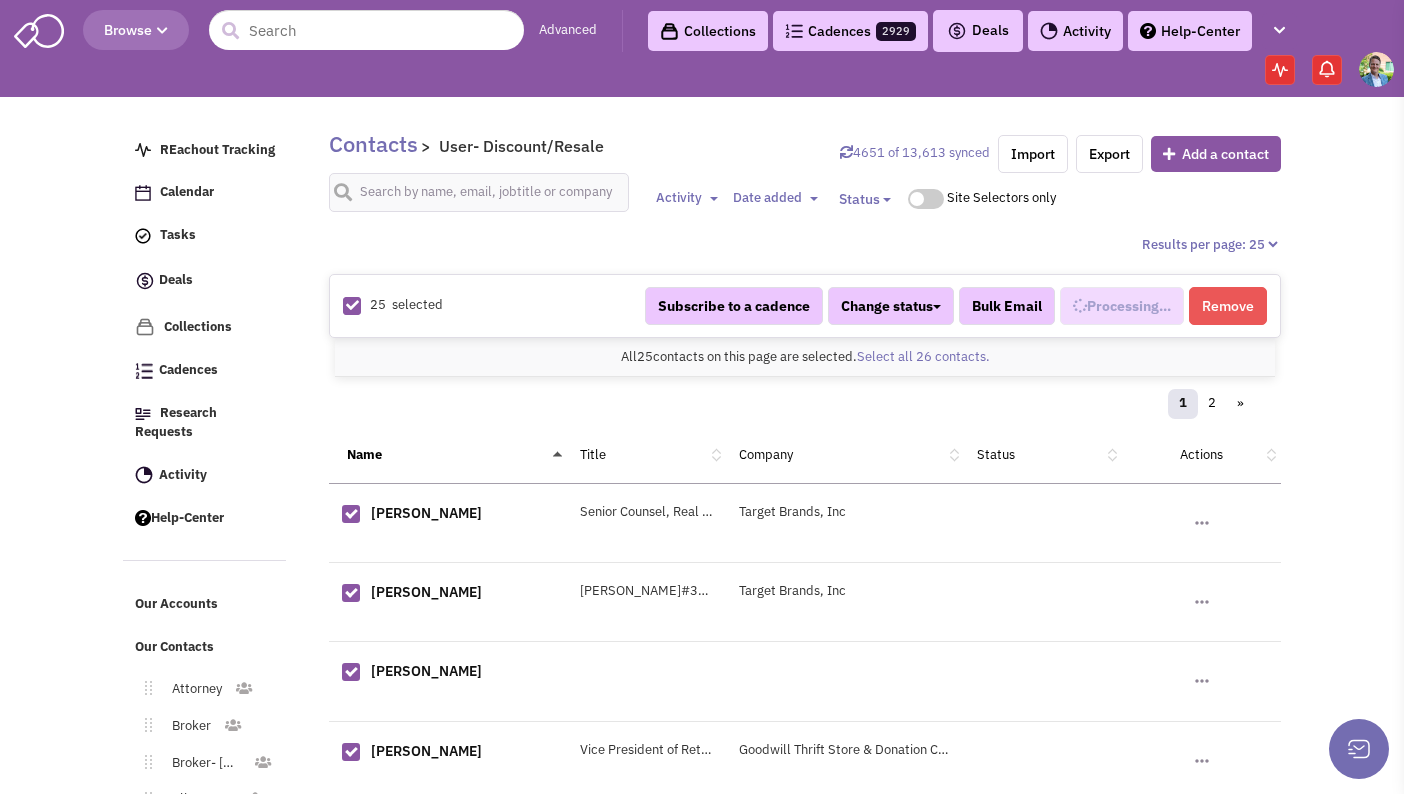 scroll, scrollTop: 730, scrollLeft: 0, axis: vertical 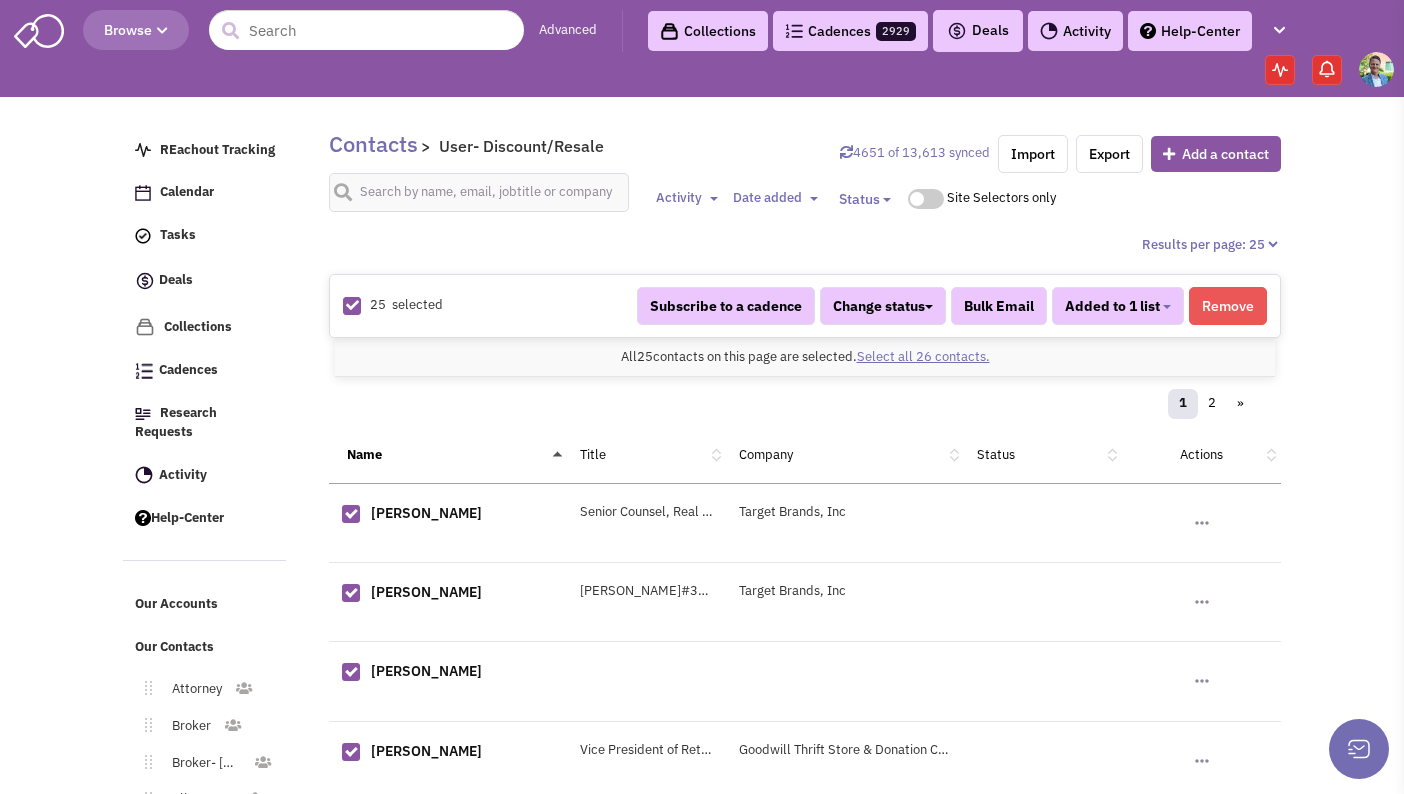 click on "Select all 26 contacts." at bounding box center [923, 356] 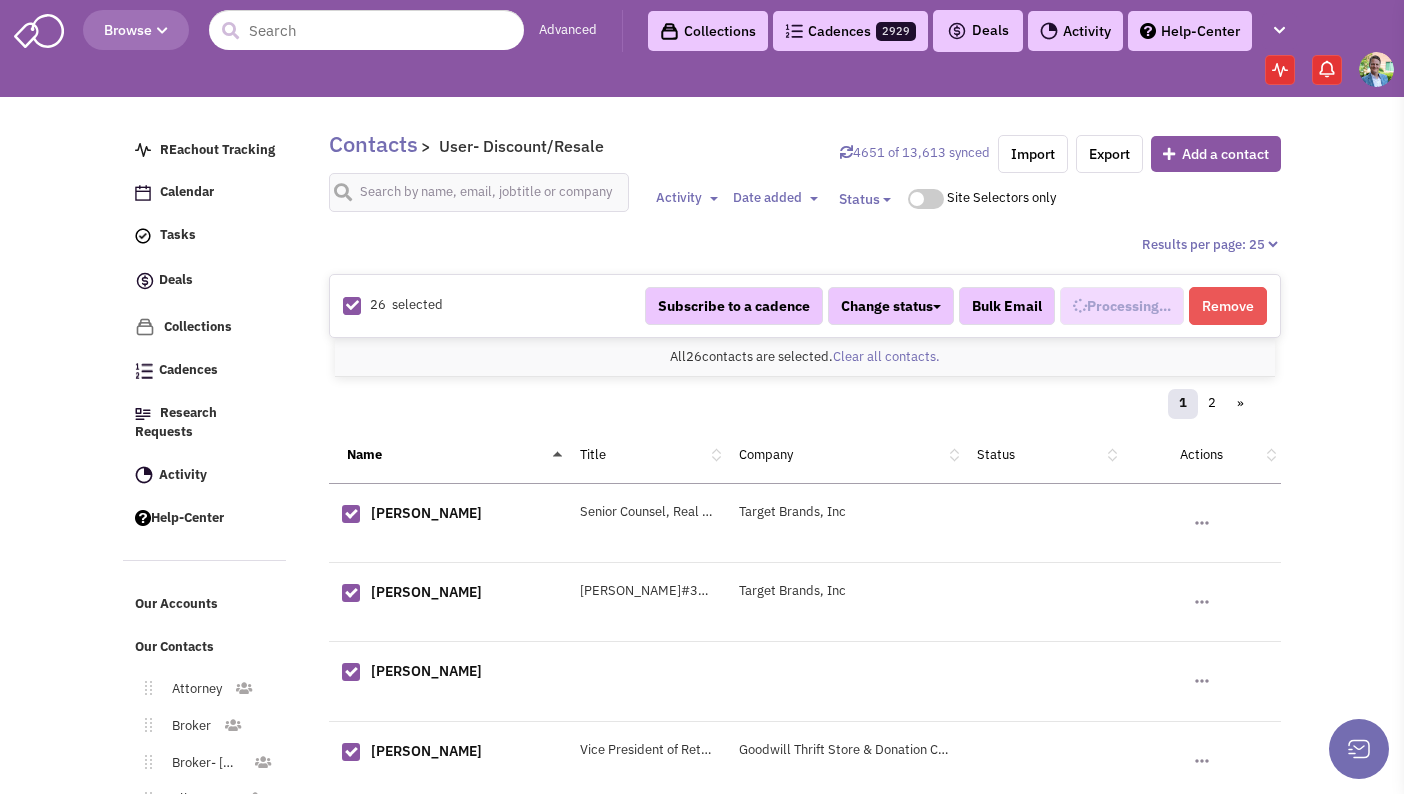 select on "609" 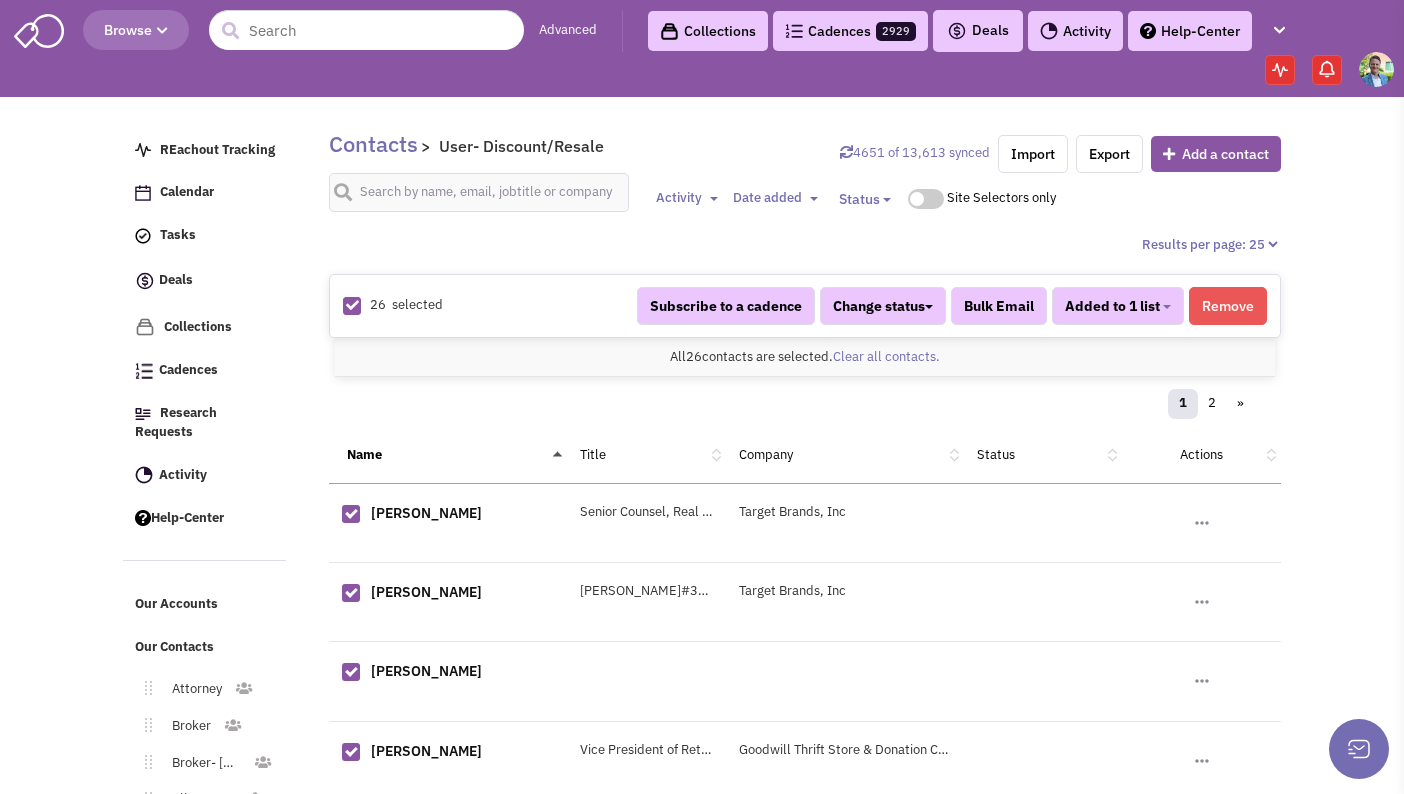 scroll, scrollTop: 730, scrollLeft: 0, axis: vertical 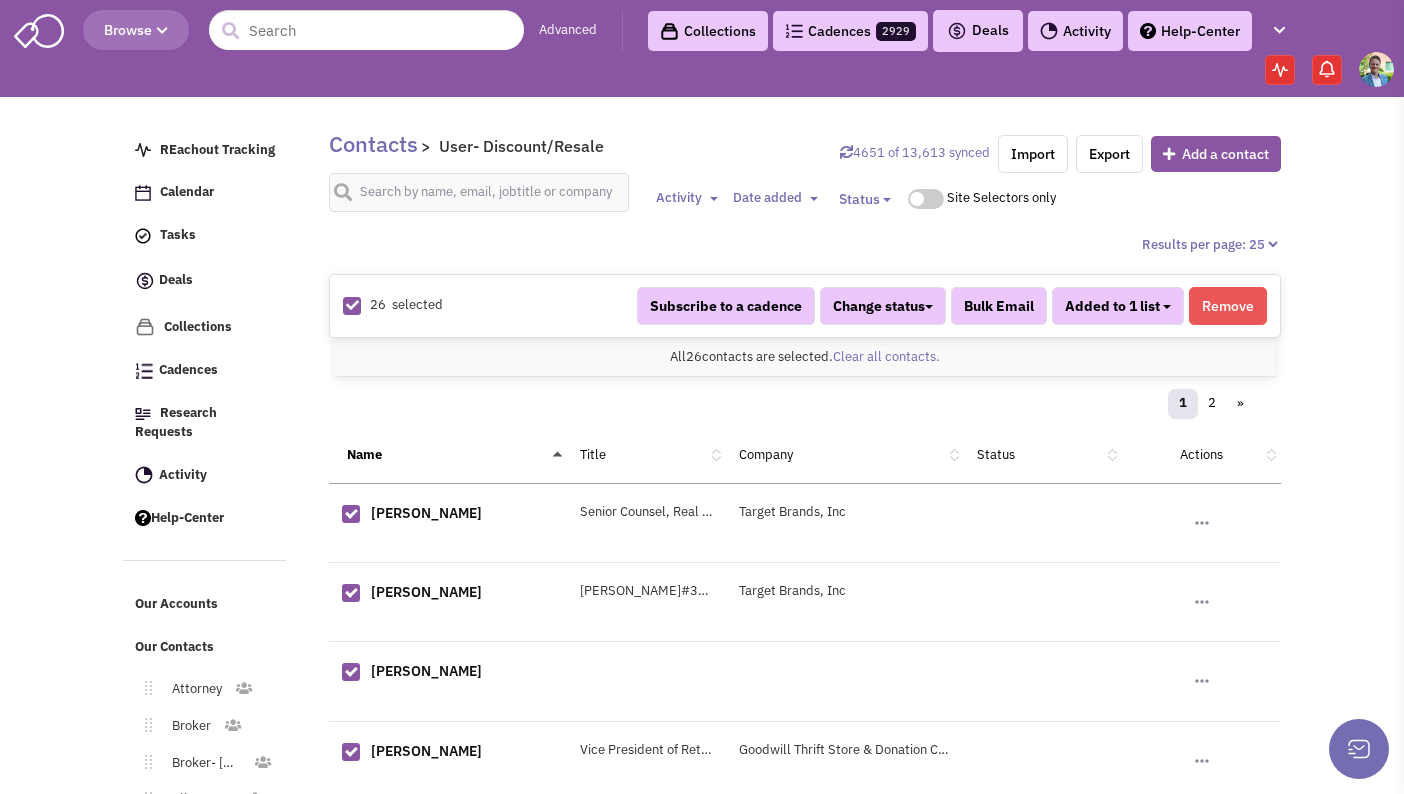 click on "Added to 1 list" at bounding box center (1118, 306) 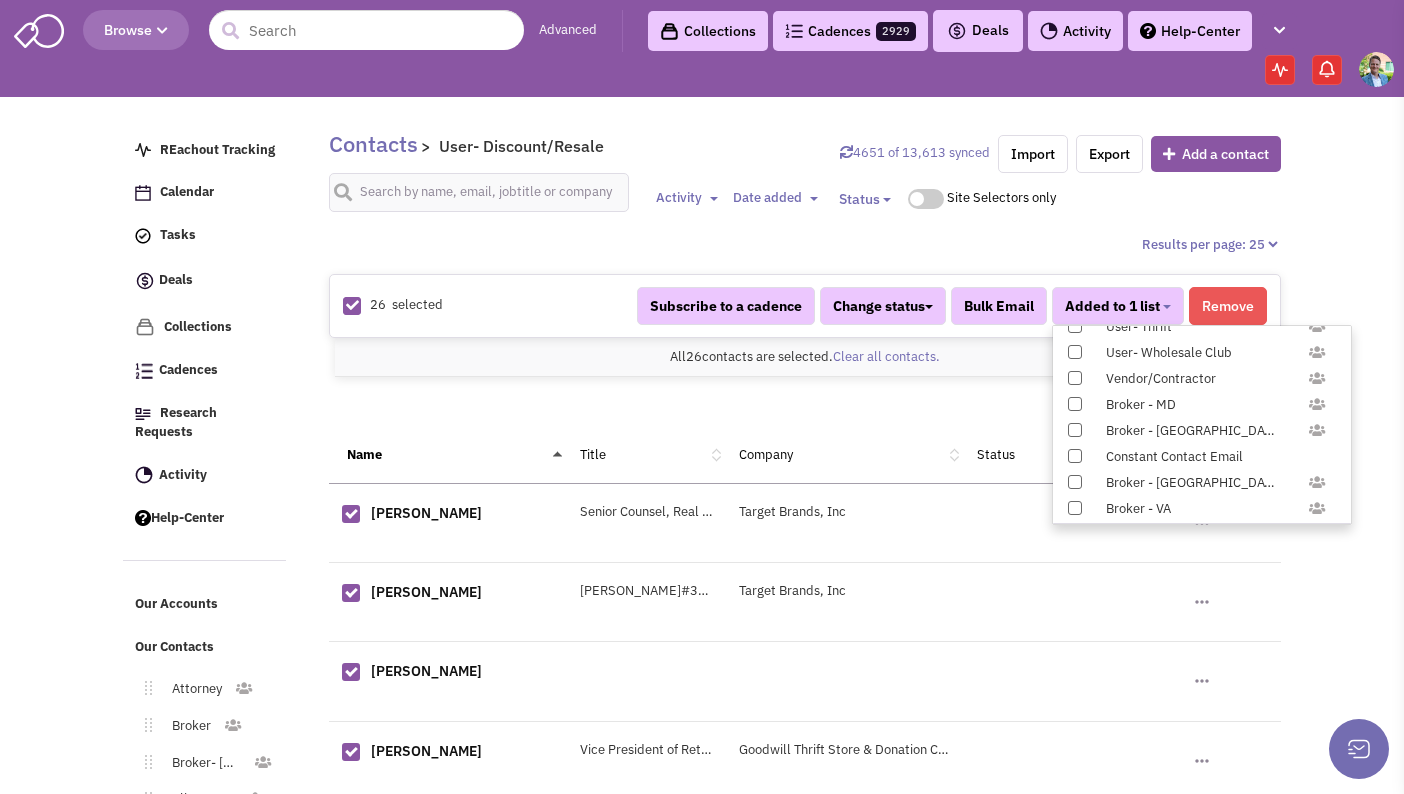 scroll, scrollTop: 1958, scrollLeft: 0, axis: vertical 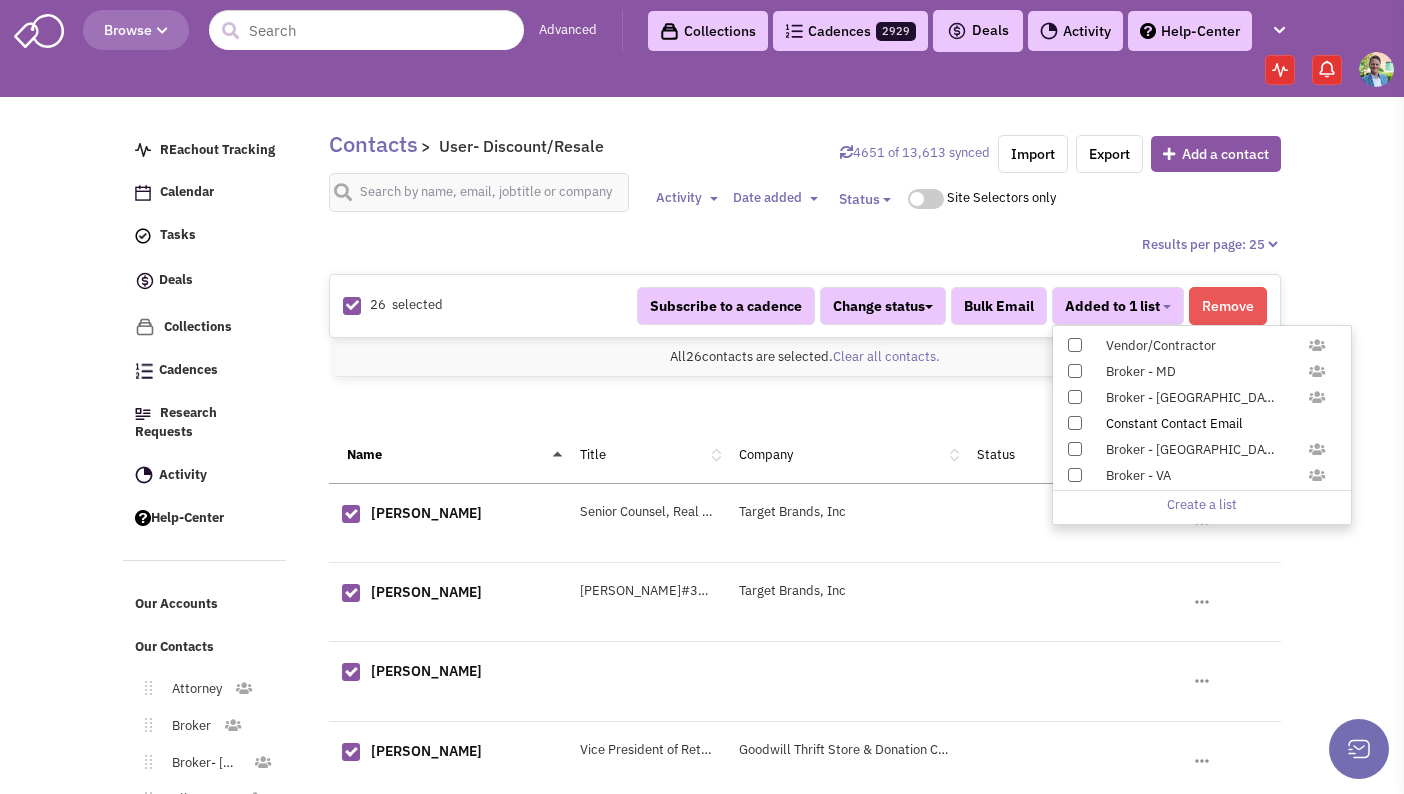 click at bounding box center [1075, 423] 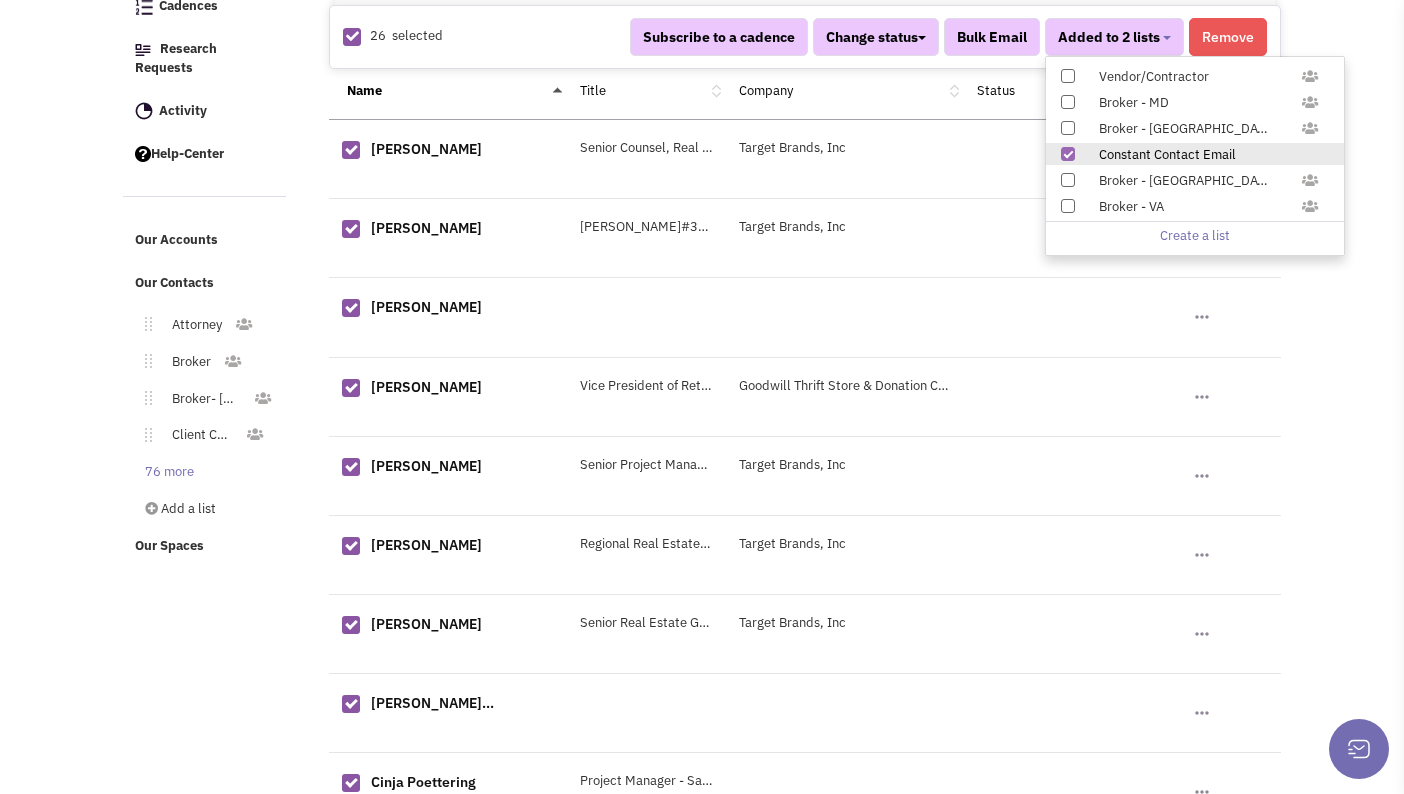 scroll, scrollTop: 390, scrollLeft: 0, axis: vertical 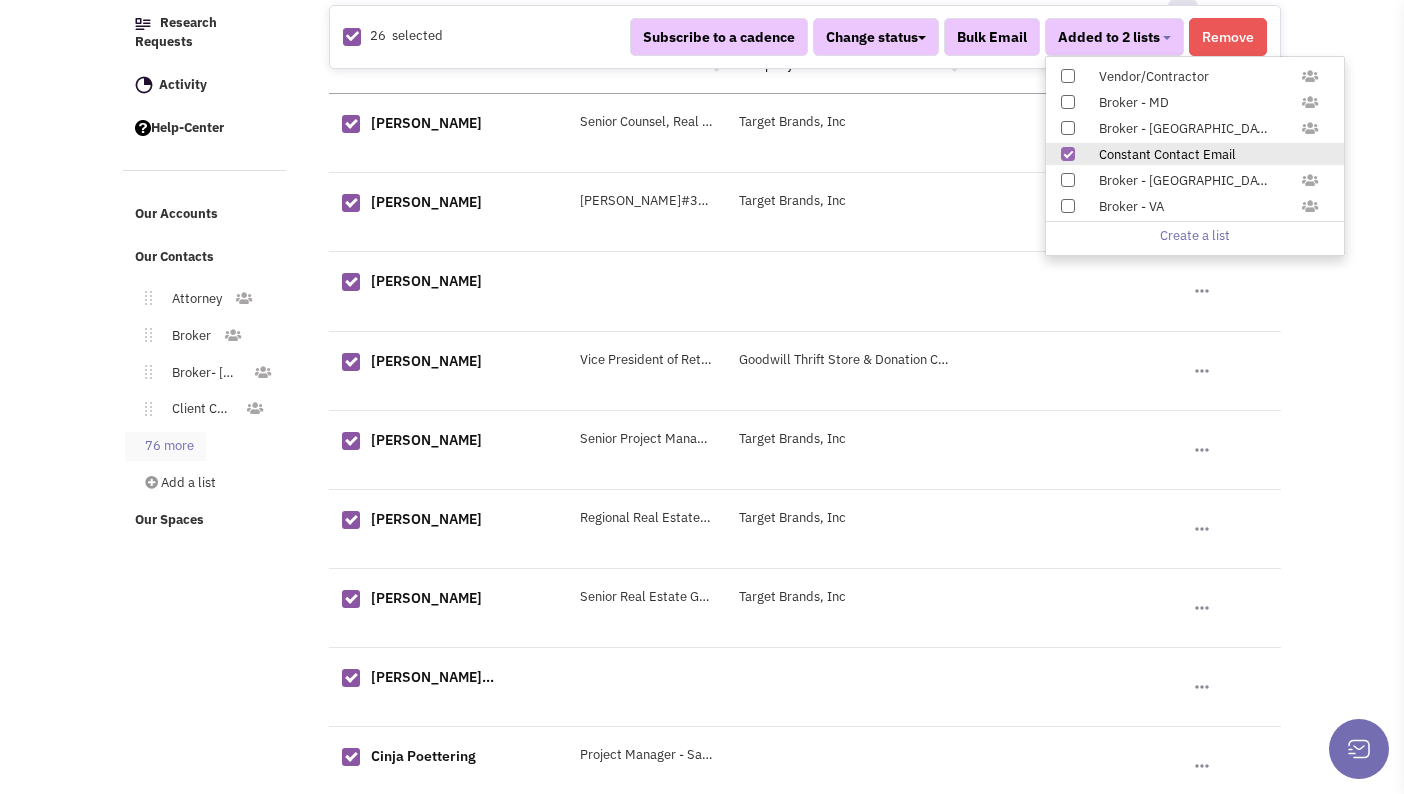 click on "76 more" at bounding box center (165, 446) 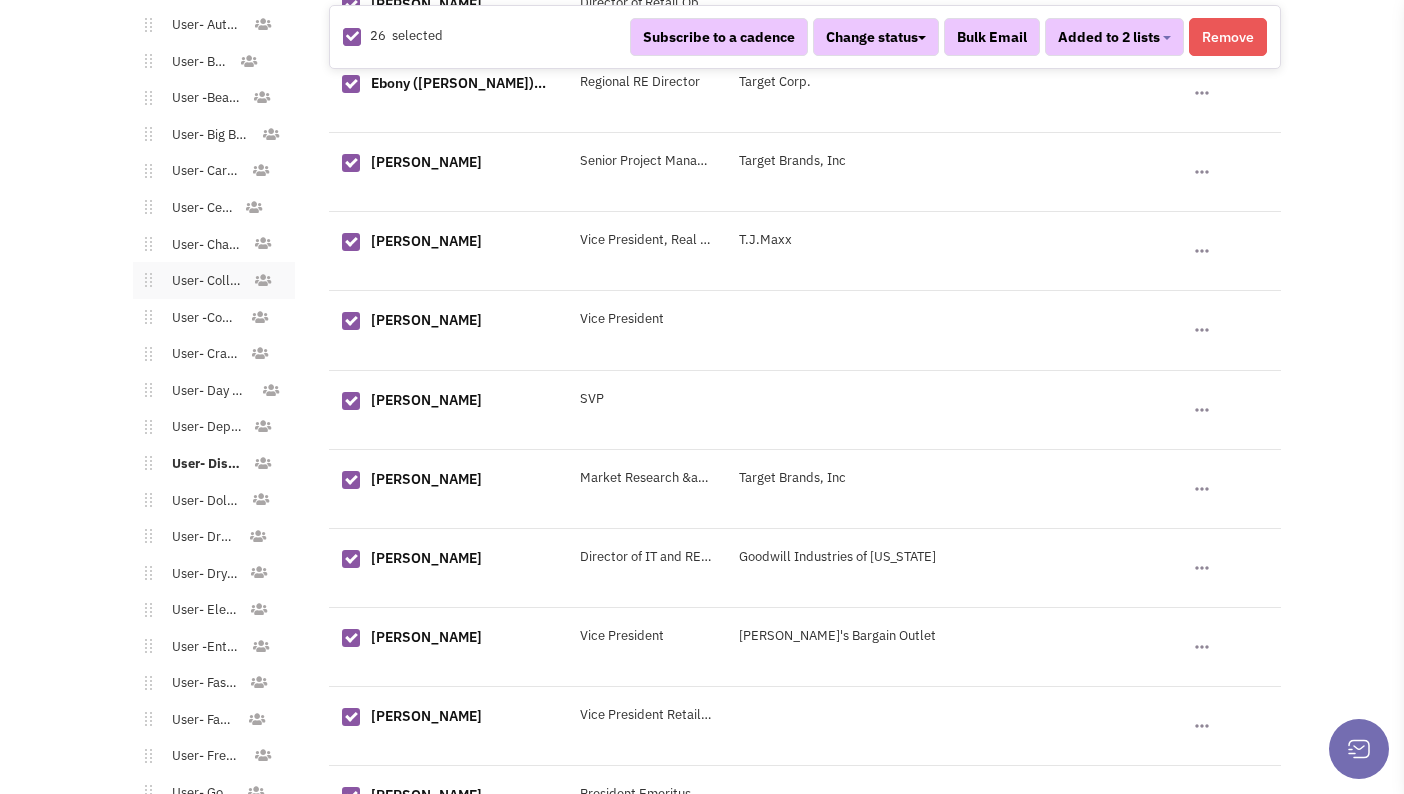 scroll, scrollTop: 1642, scrollLeft: 0, axis: vertical 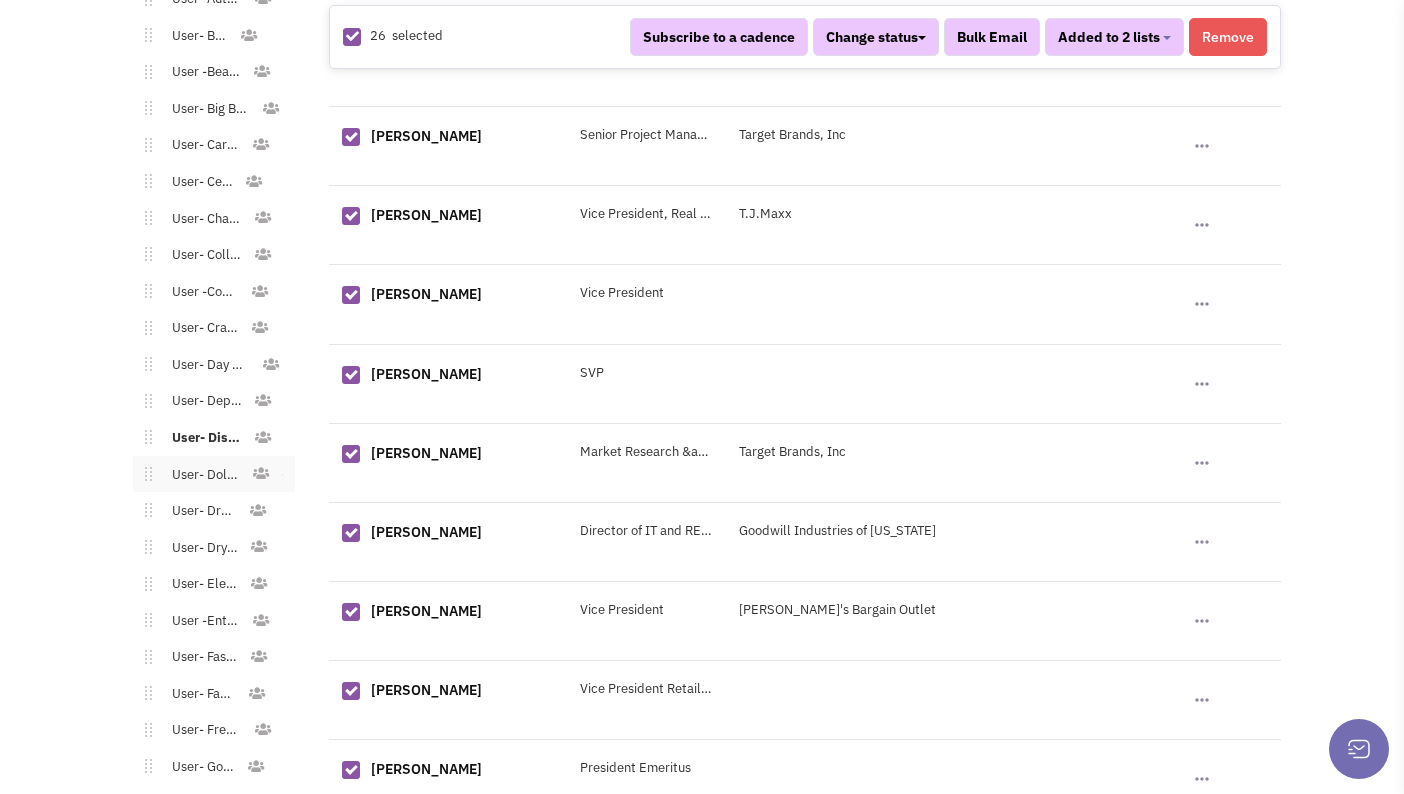 click on "User- Dollar Stores" at bounding box center (201, 475) 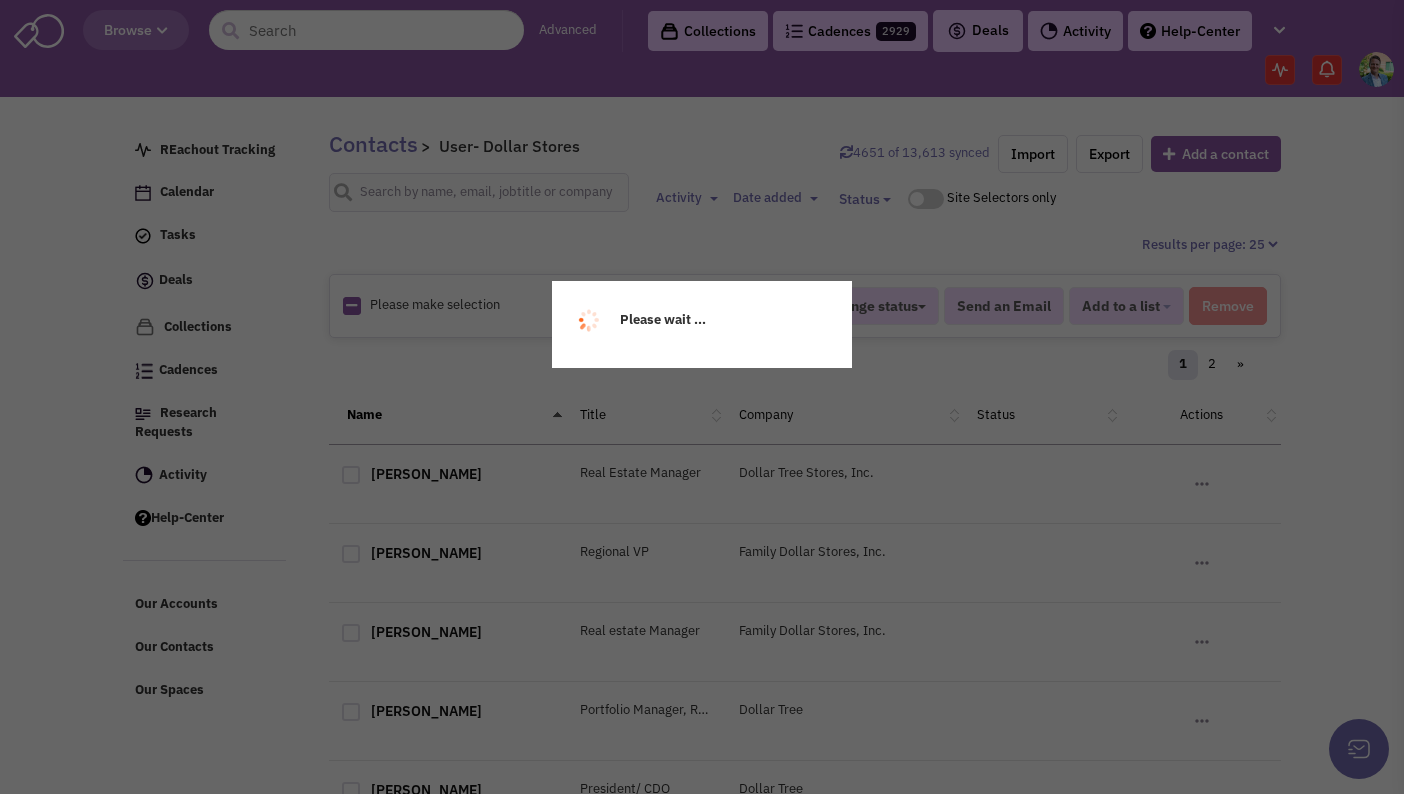 scroll, scrollTop: 0, scrollLeft: 0, axis: both 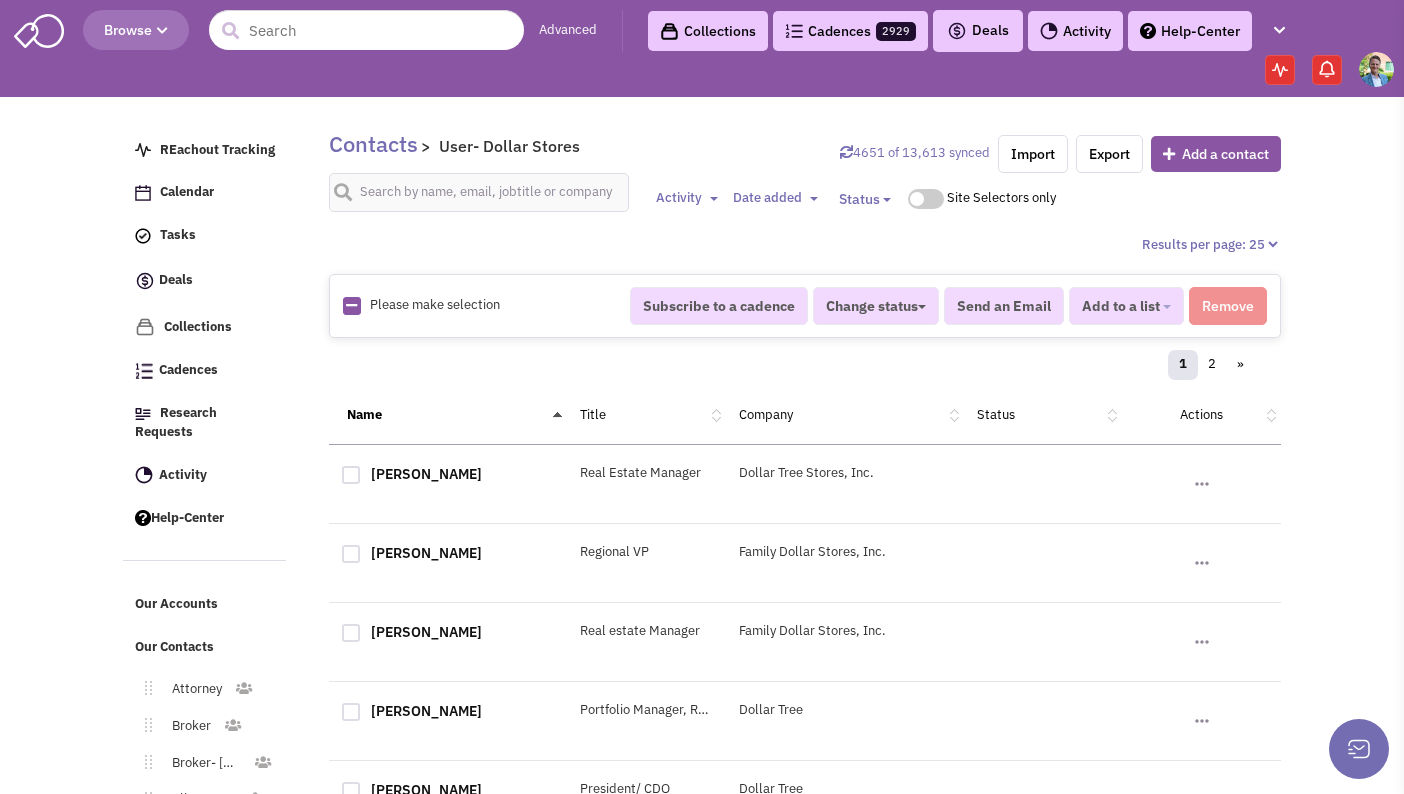 click at bounding box center [351, 305] 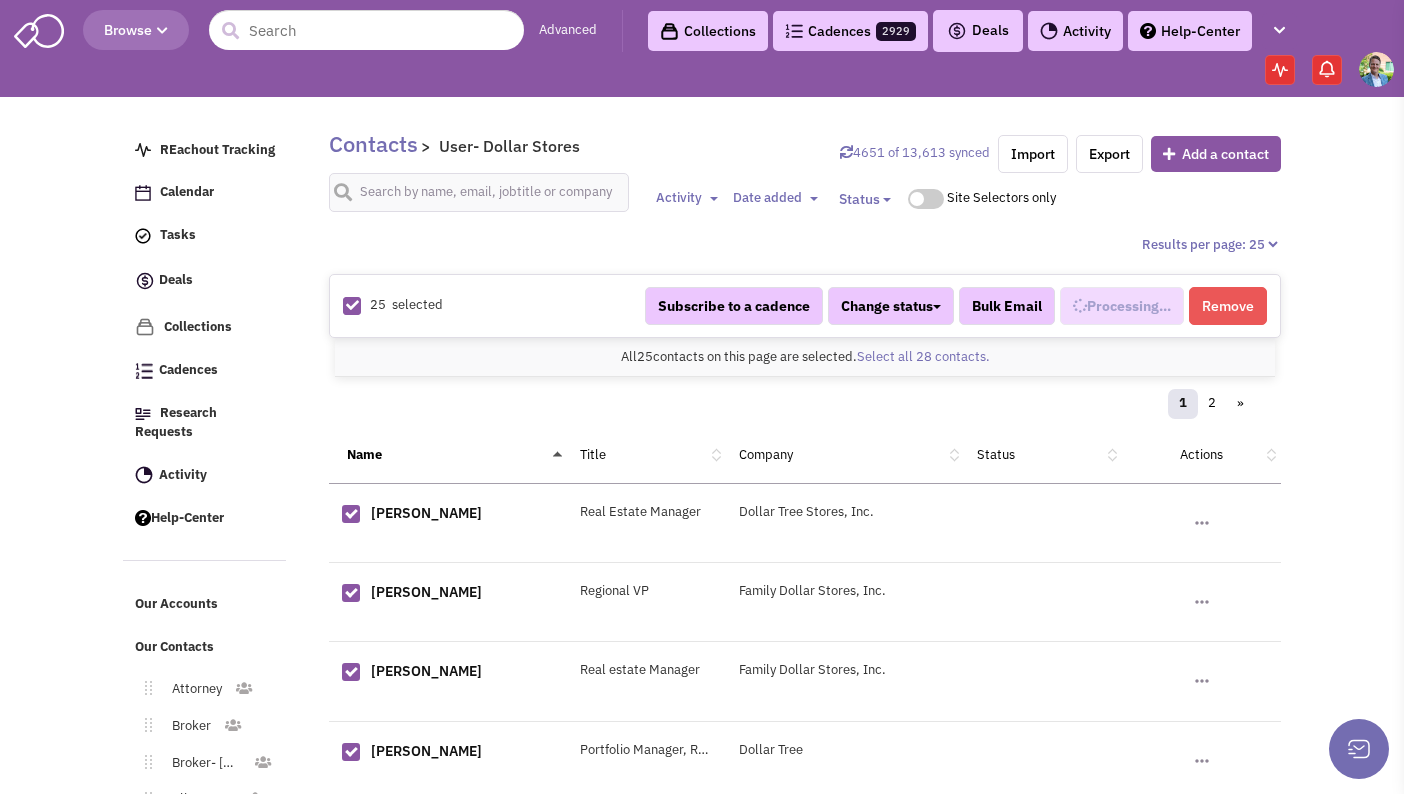 scroll, scrollTop: 749, scrollLeft: 0, axis: vertical 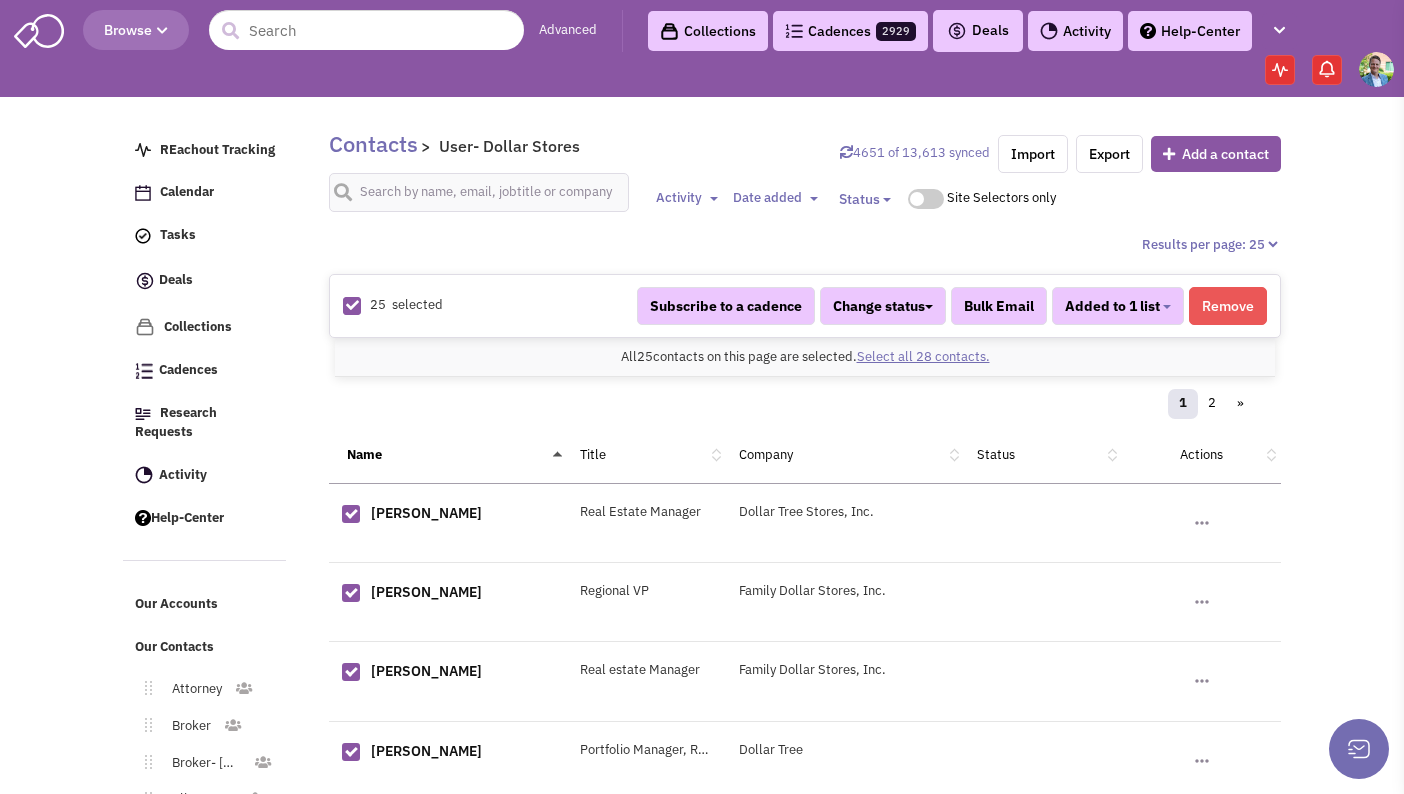 click on "Select all 28 contacts." at bounding box center (923, 356) 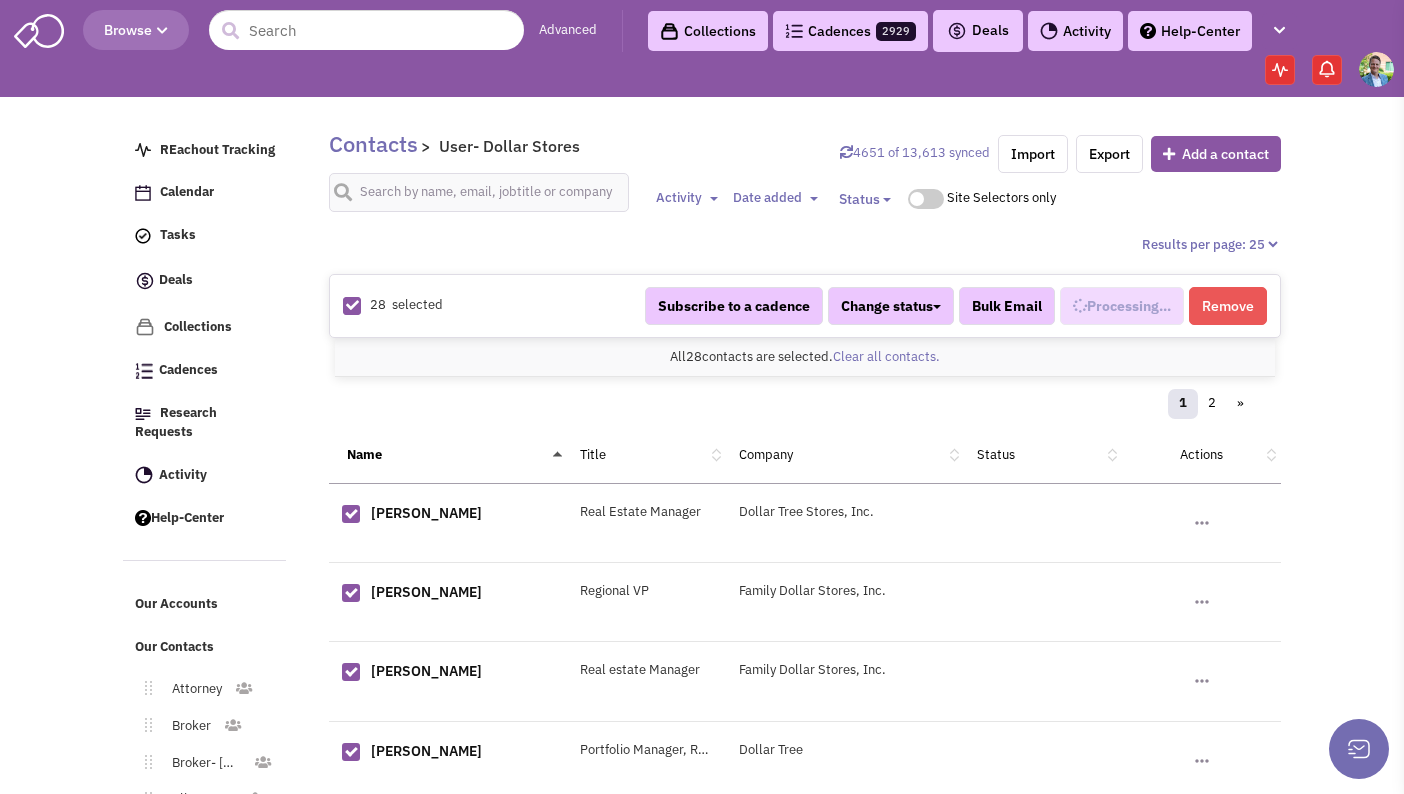 scroll, scrollTop: 749, scrollLeft: 0, axis: vertical 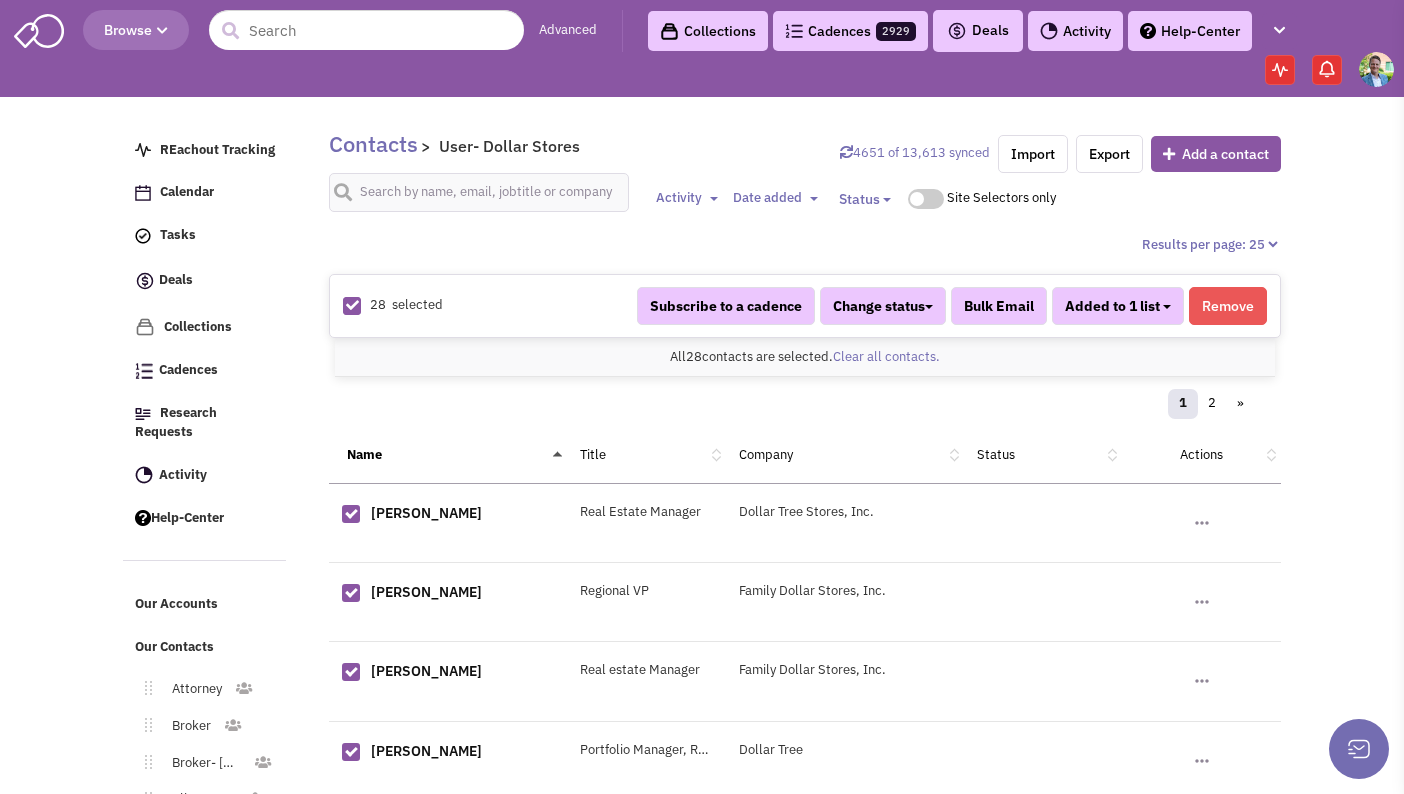 click on "Added to 1 list" at bounding box center [1118, 306] 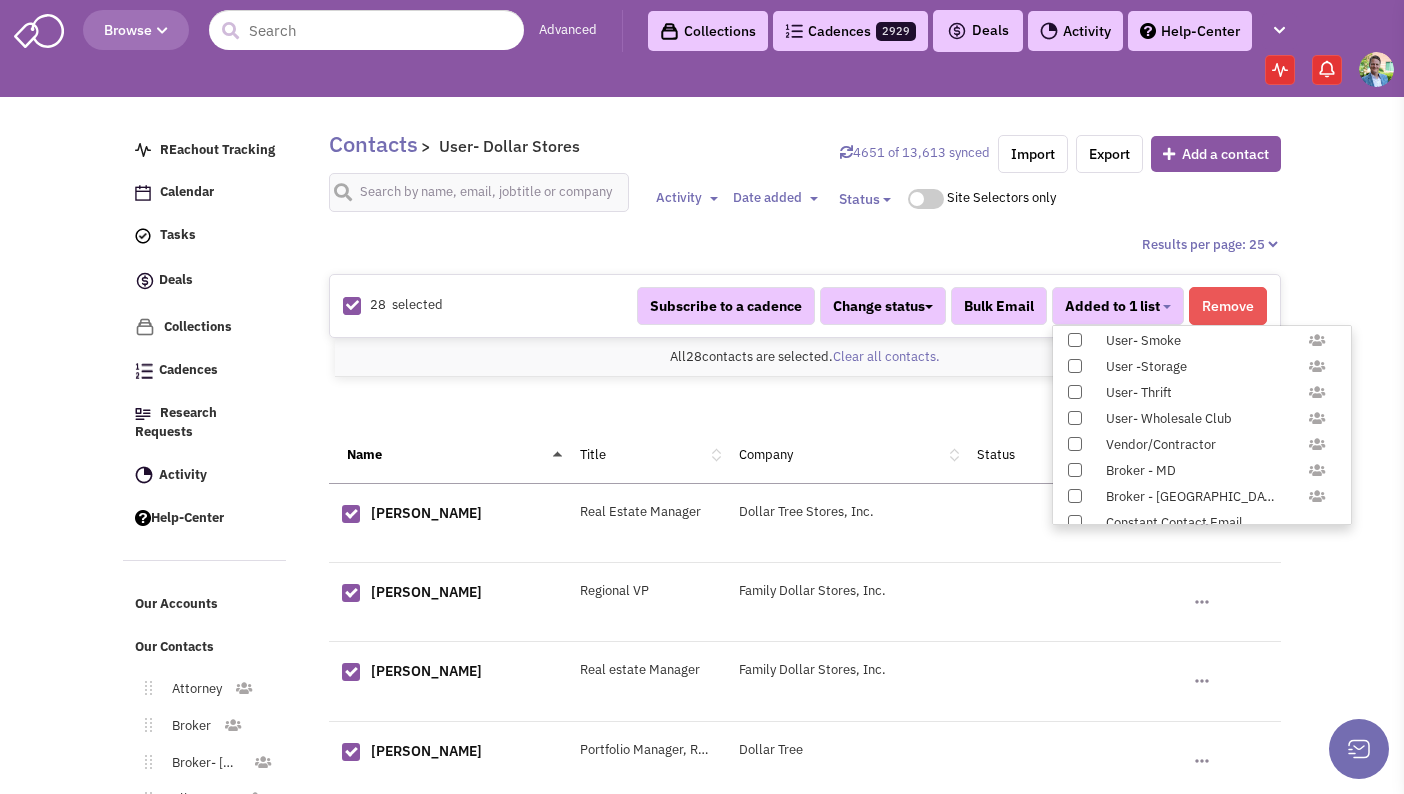 scroll, scrollTop: 1958, scrollLeft: 0, axis: vertical 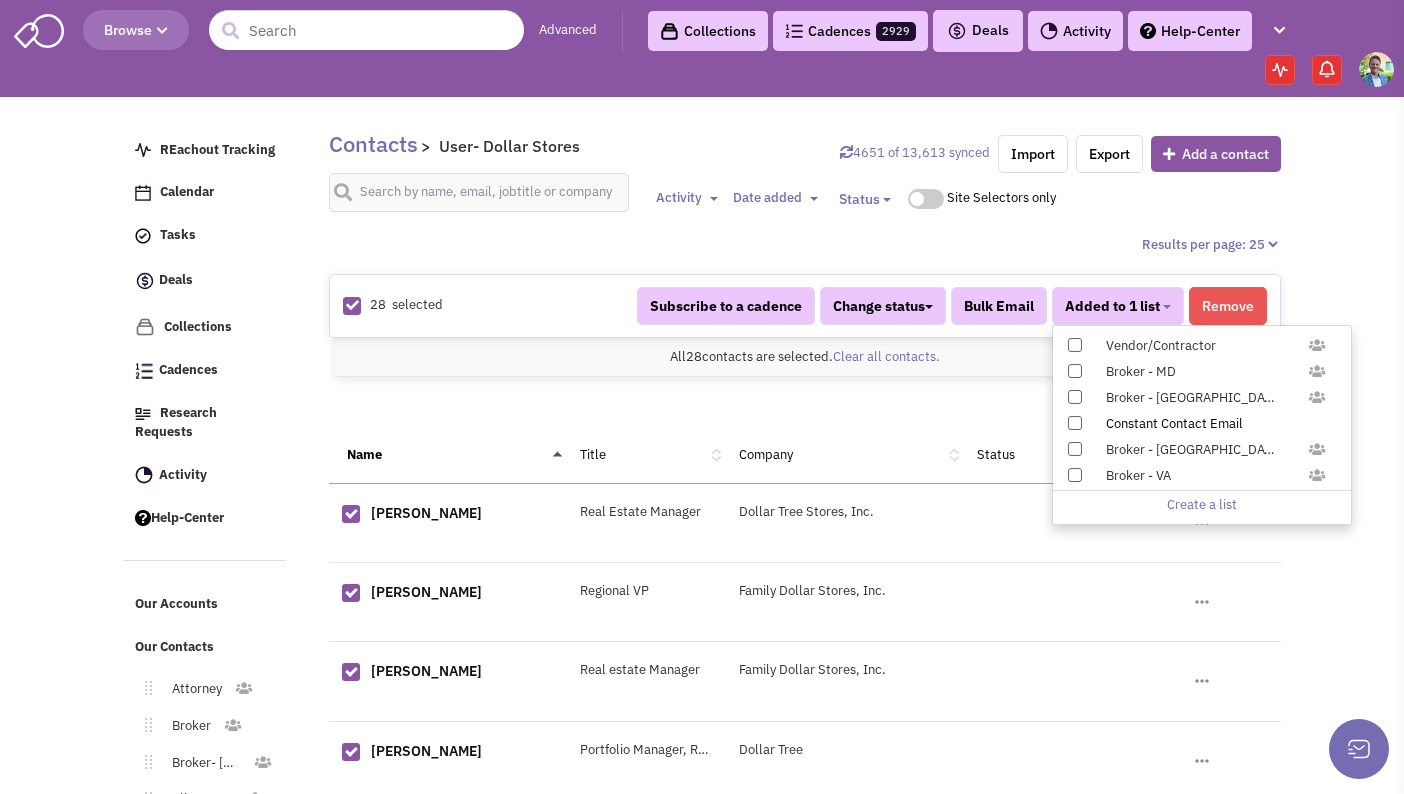 click at bounding box center (1075, 423) 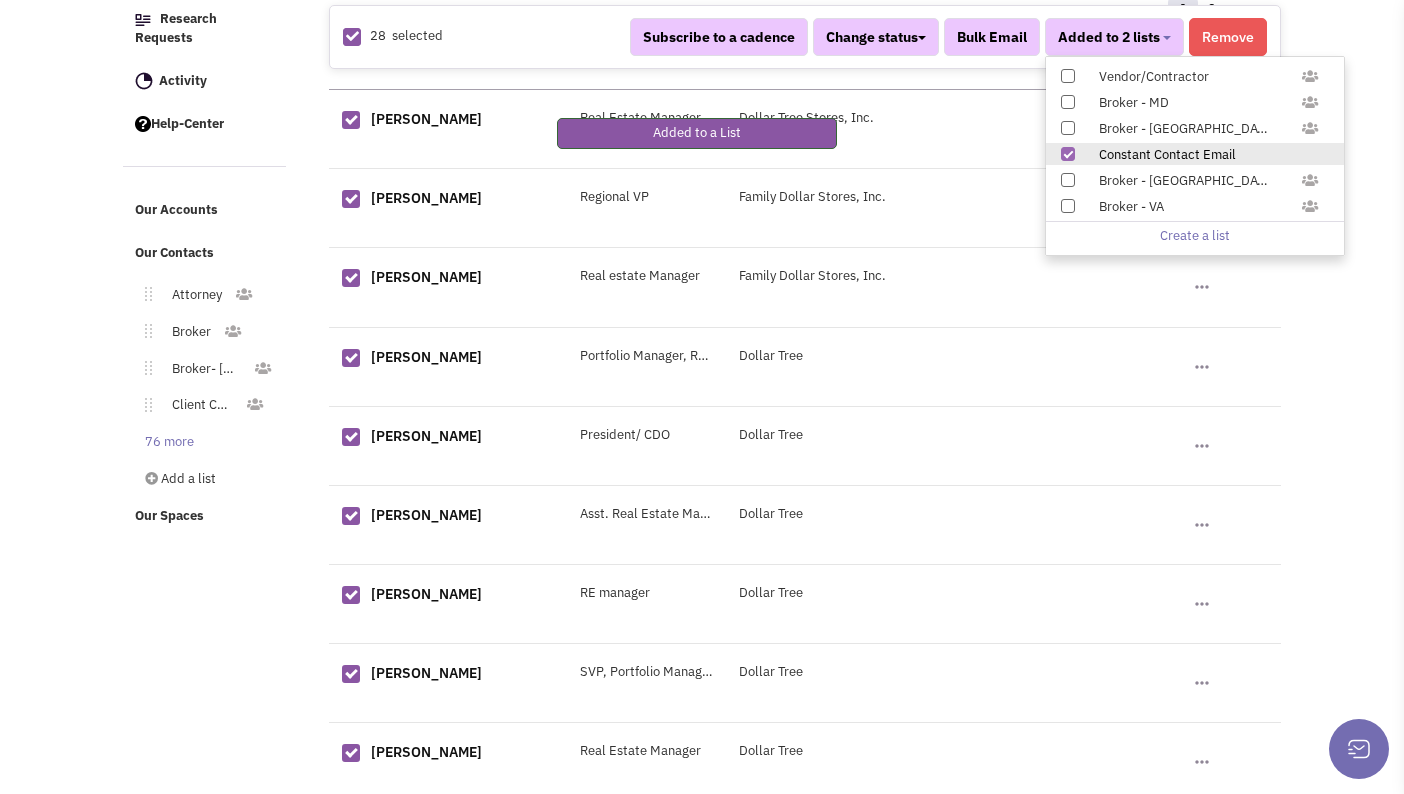 scroll, scrollTop: 407, scrollLeft: 0, axis: vertical 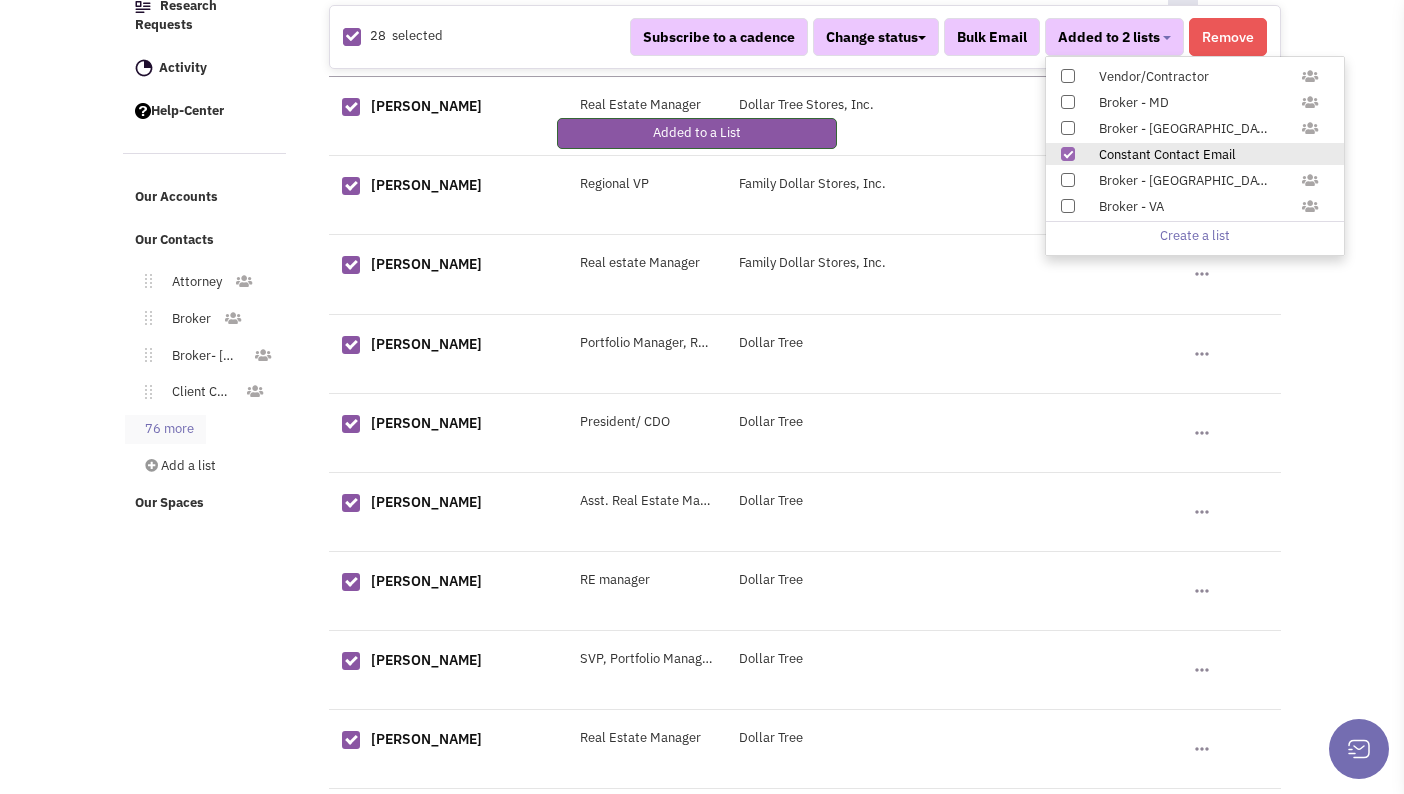 click on "76 more" at bounding box center [165, 429] 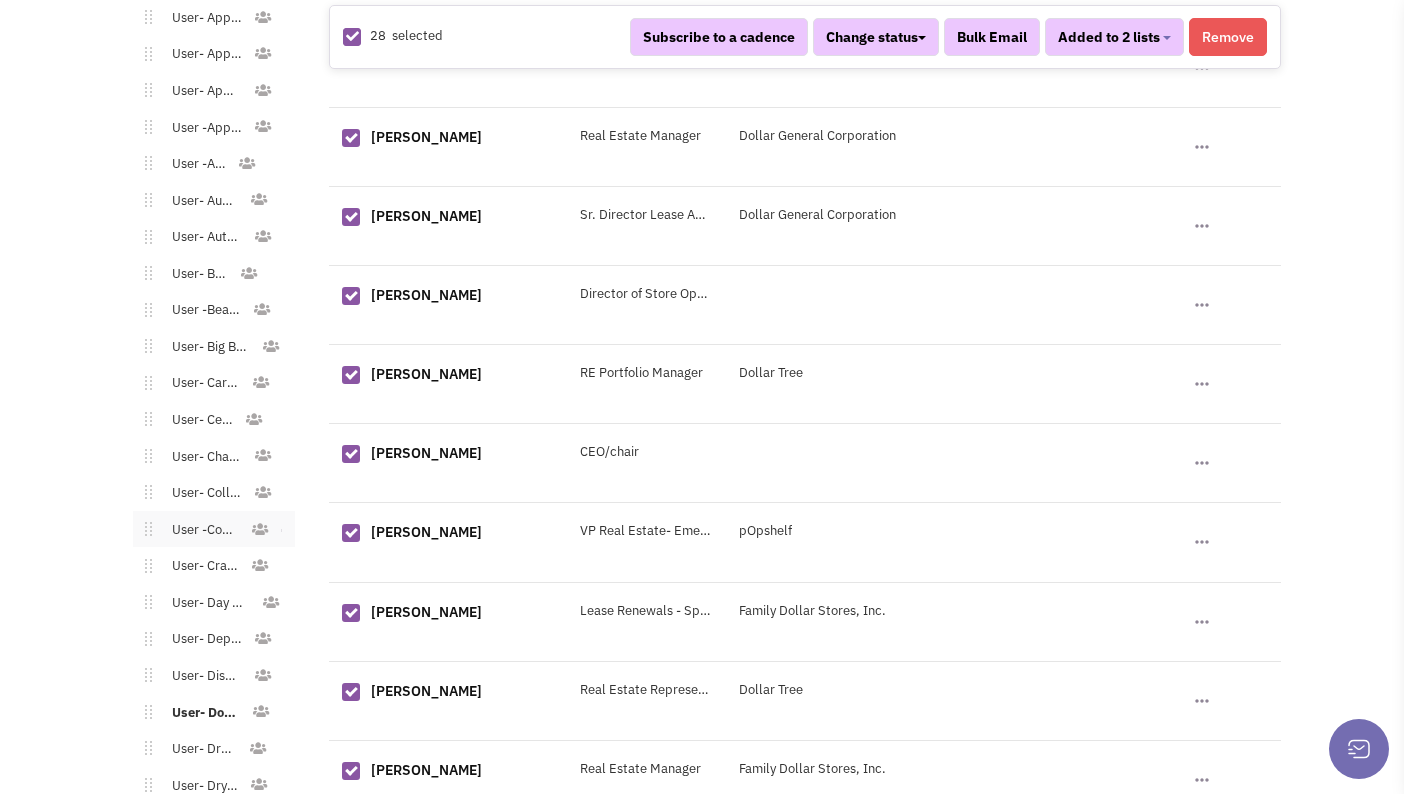 scroll, scrollTop: 1491, scrollLeft: 0, axis: vertical 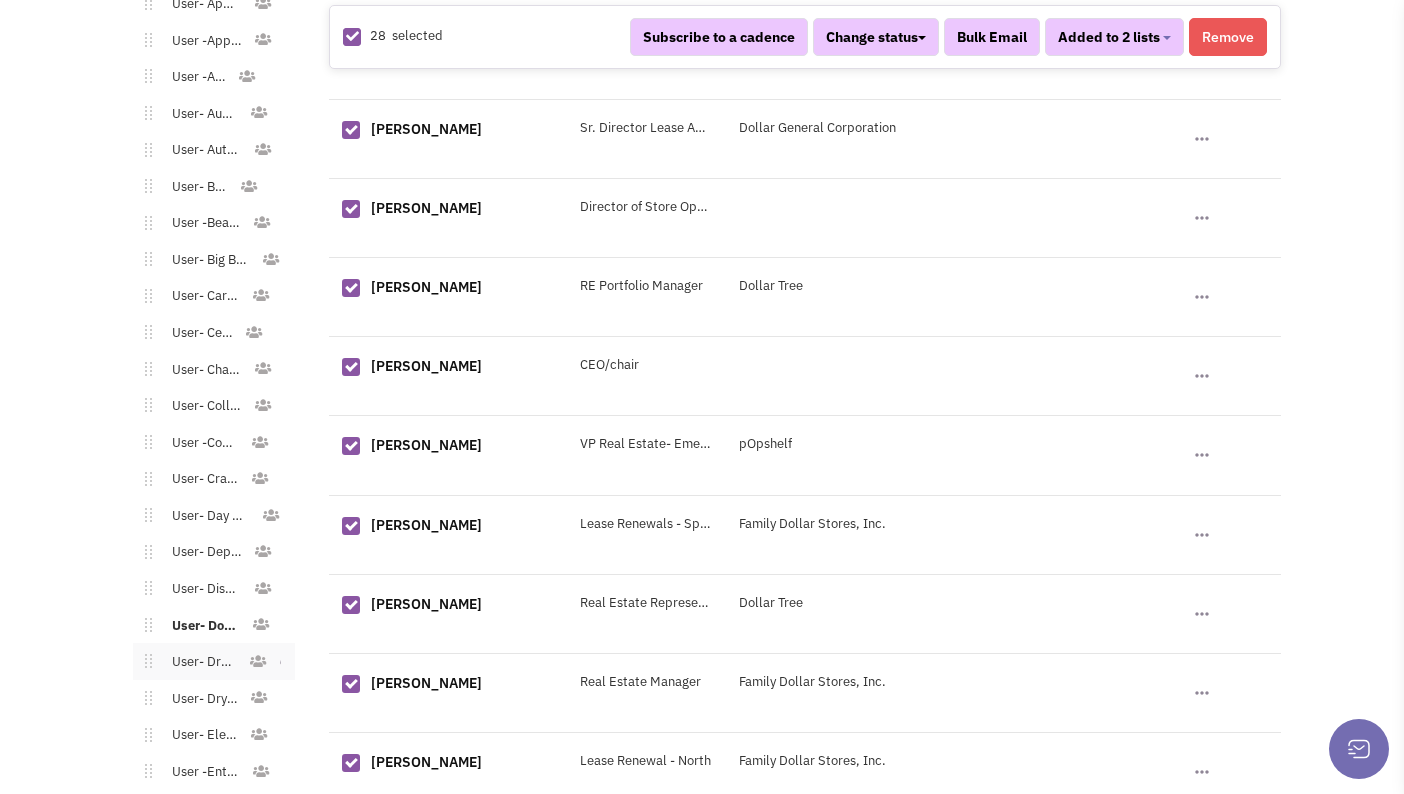 click on "User- Drug Store" at bounding box center (200, 662) 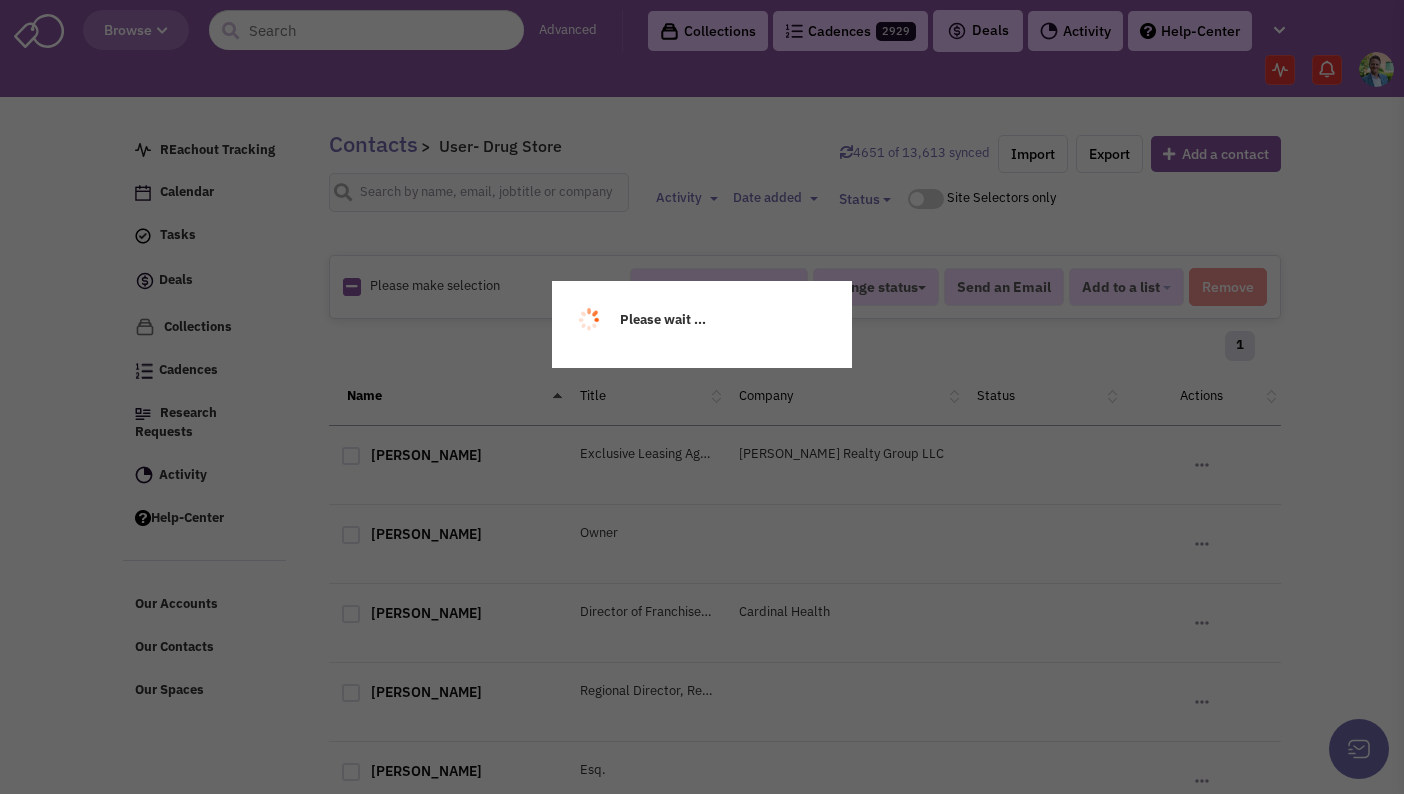 scroll, scrollTop: 0, scrollLeft: 0, axis: both 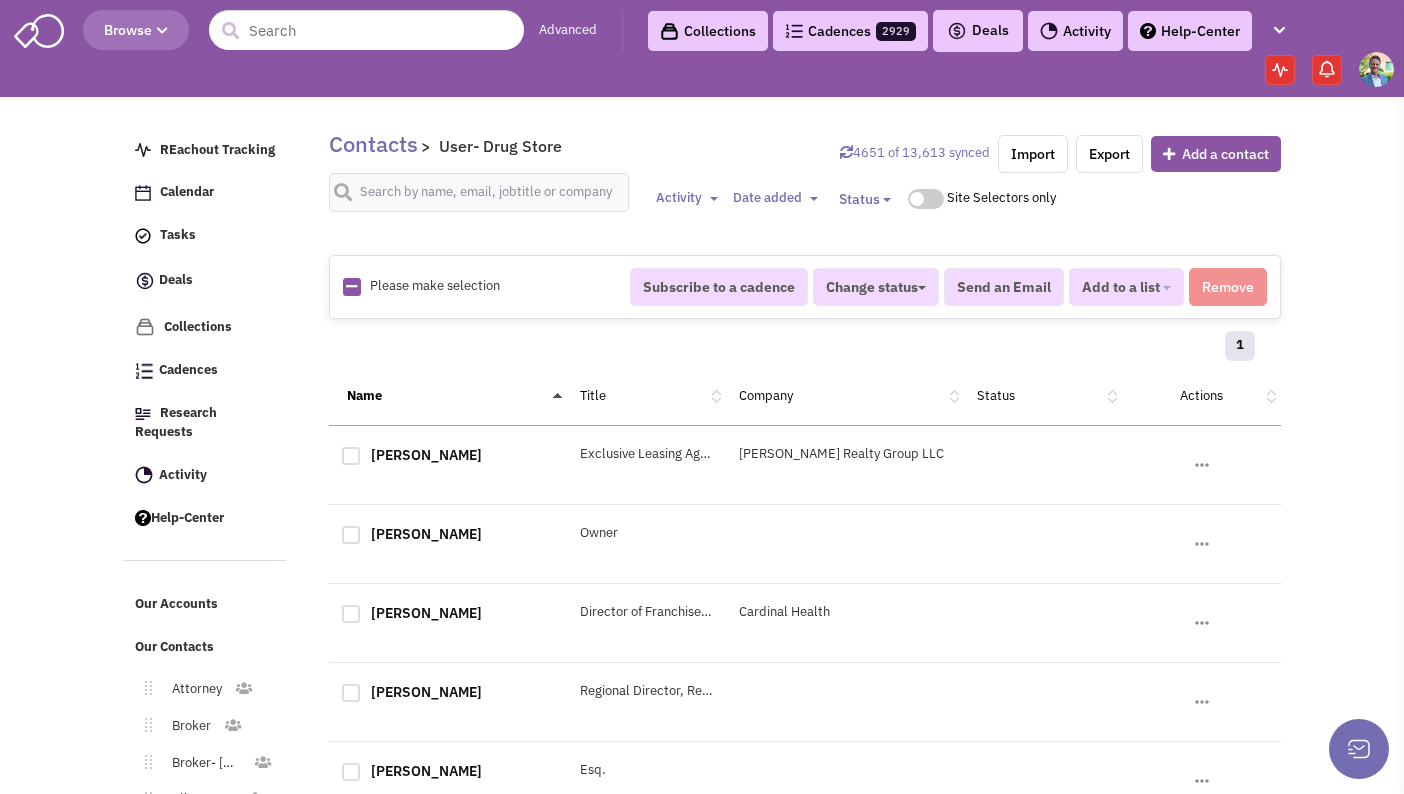 click at bounding box center (351, 286) 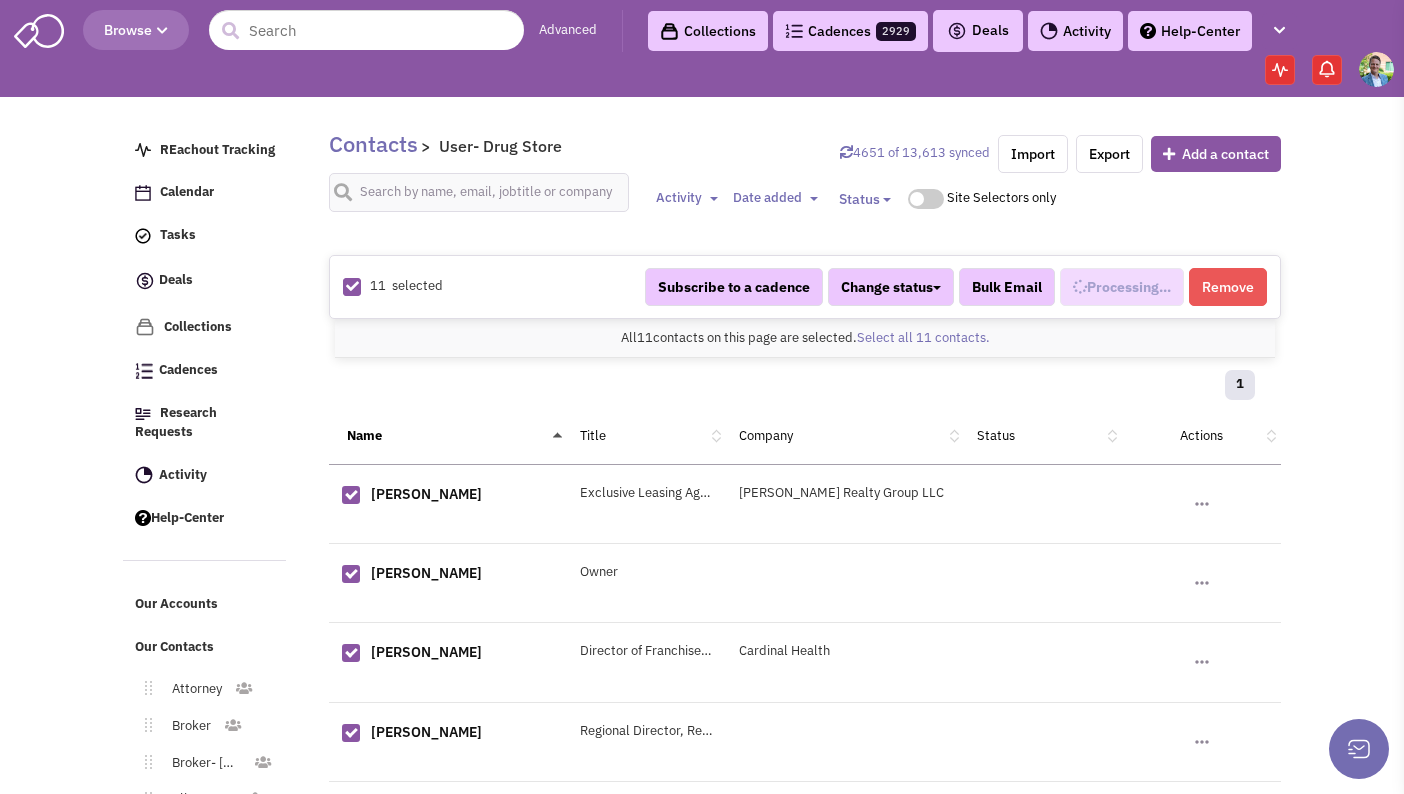 scroll, scrollTop: 768, scrollLeft: 0, axis: vertical 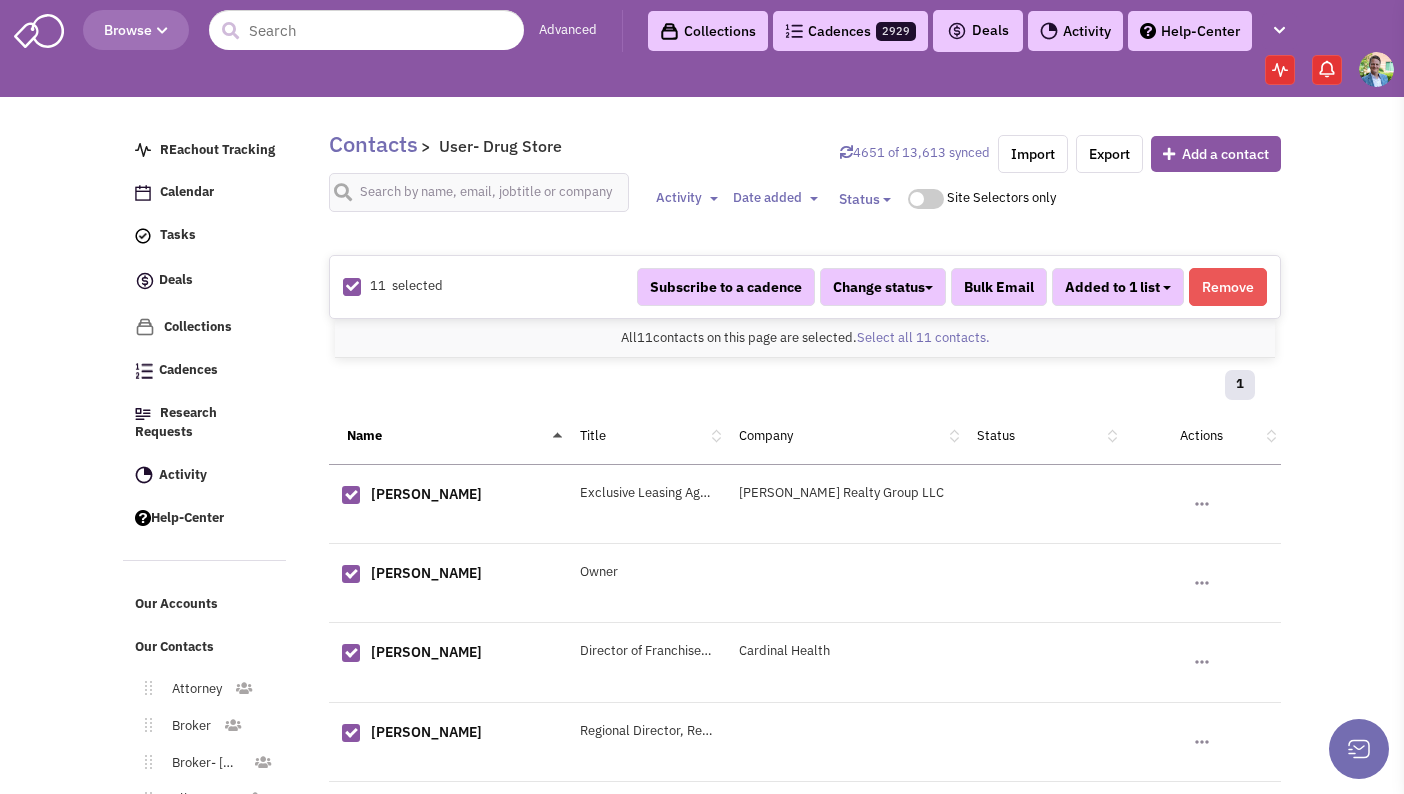 click on "Added to 1 list" at bounding box center [1118, 287] 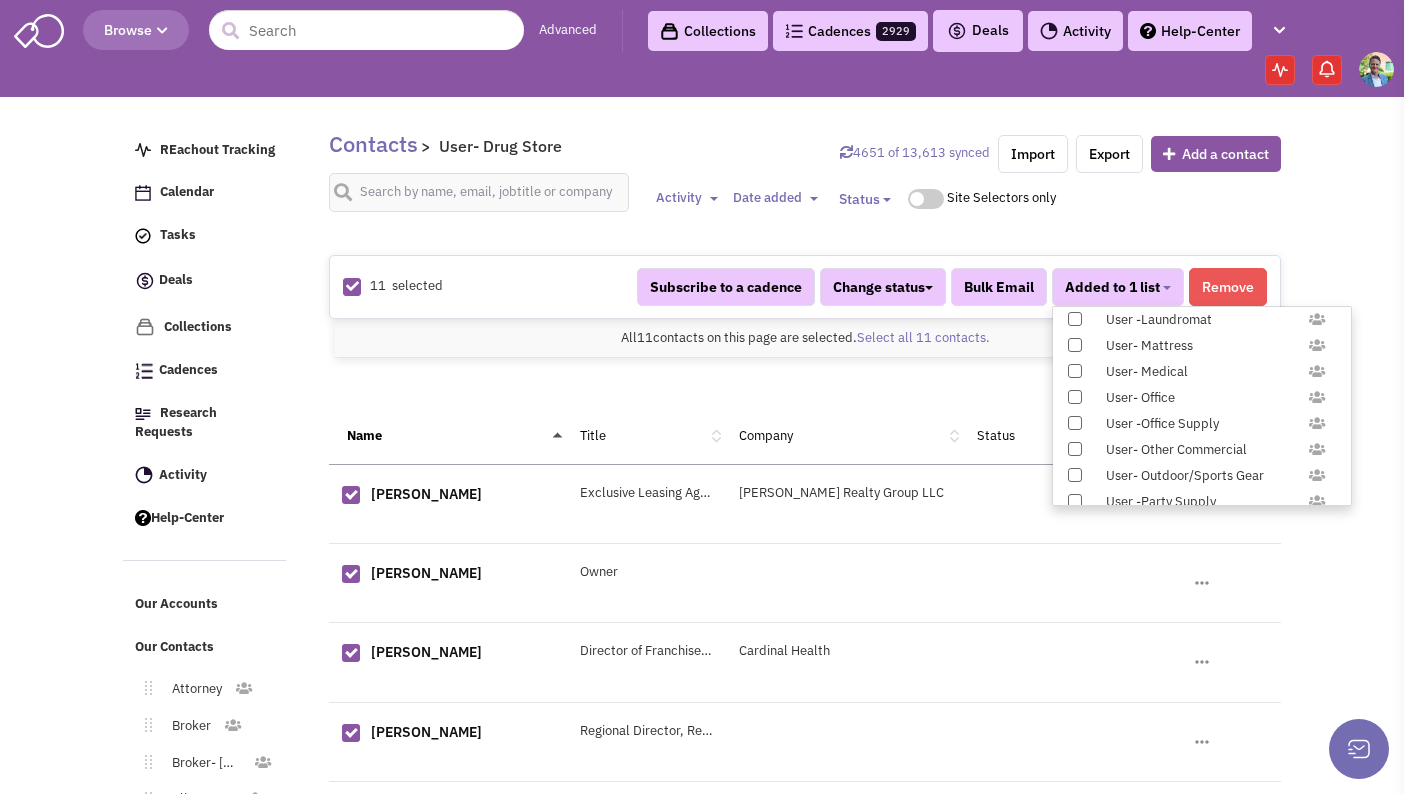 scroll, scrollTop: 1958, scrollLeft: 0, axis: vertical 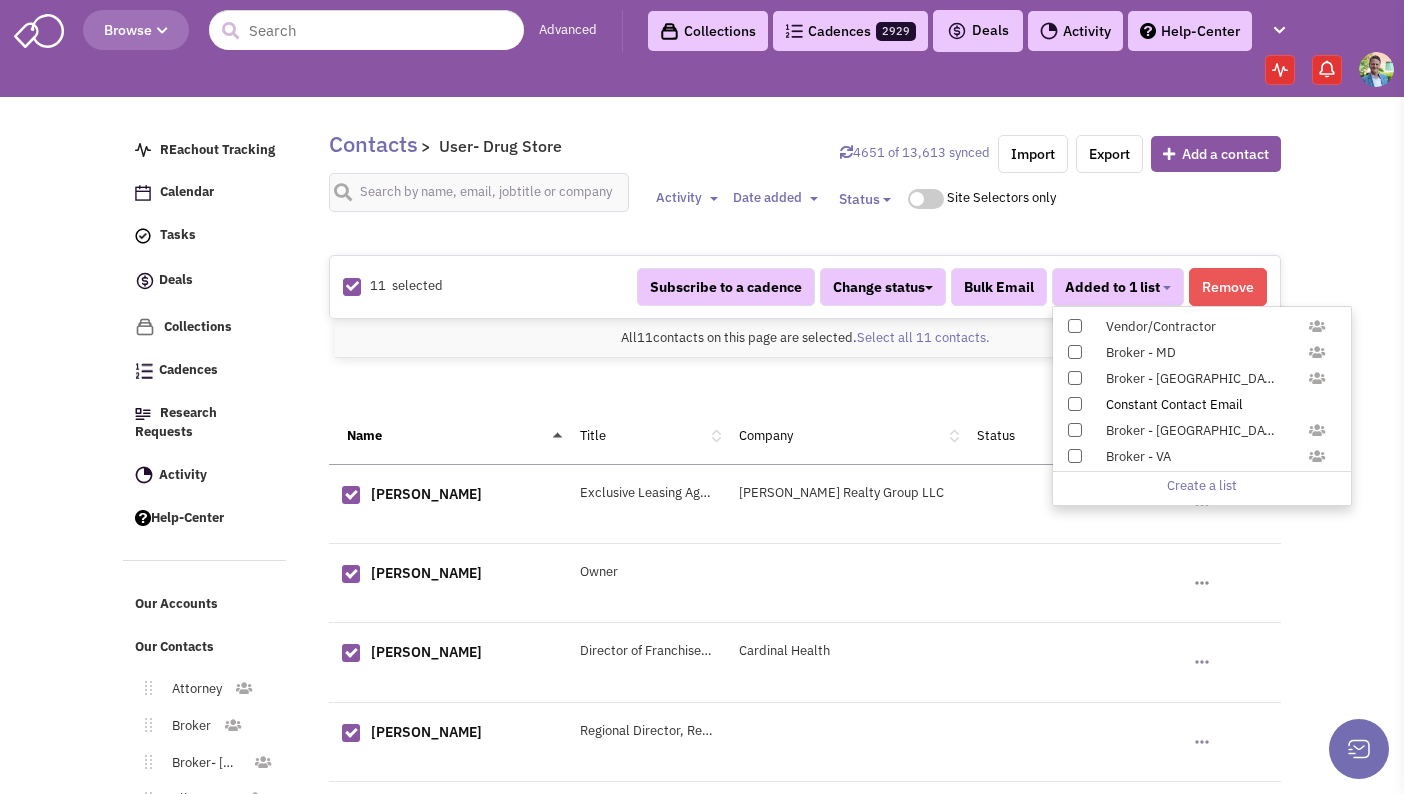 click at bounding box center (1075, 404) 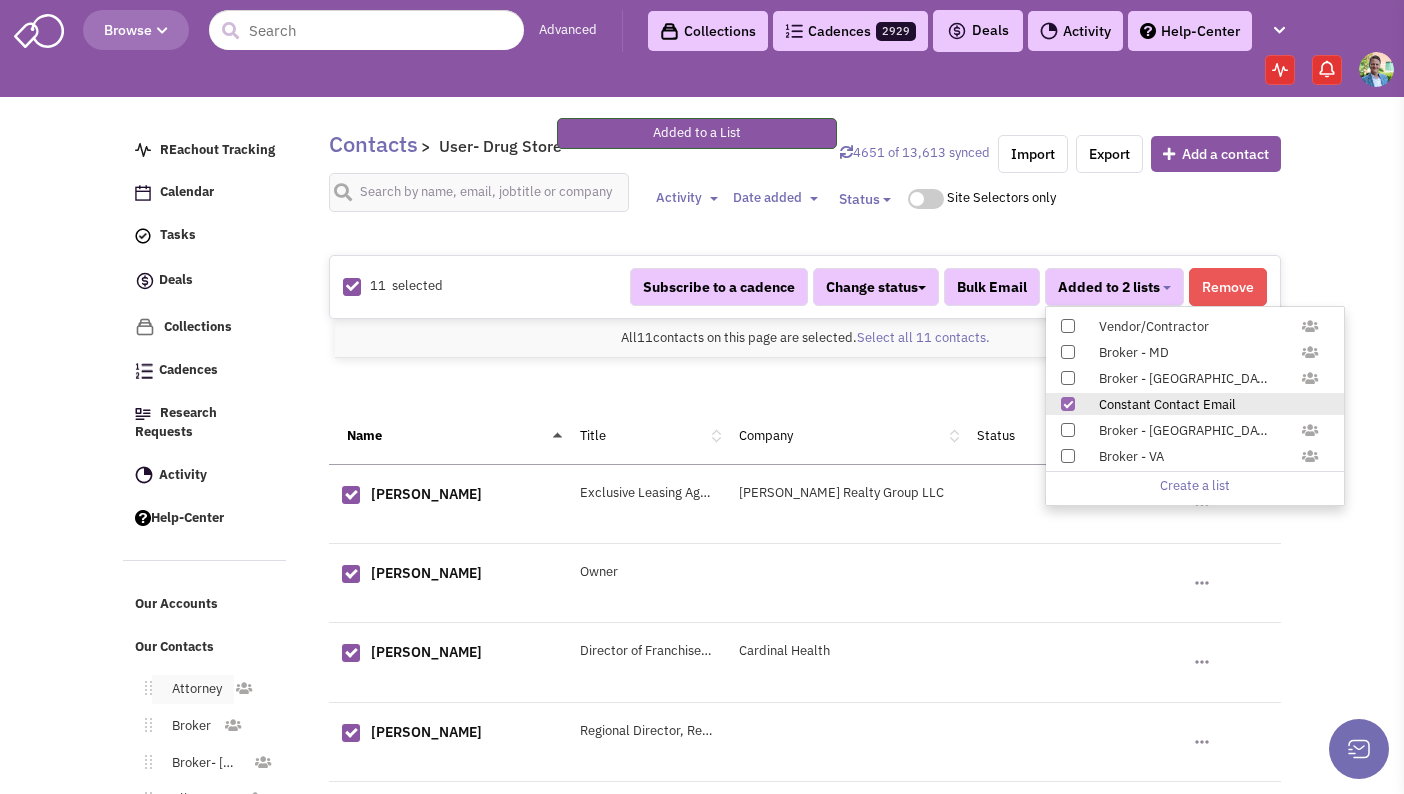 scroll, scrollTop: 462, scrollLeft: 0, axis: vertical 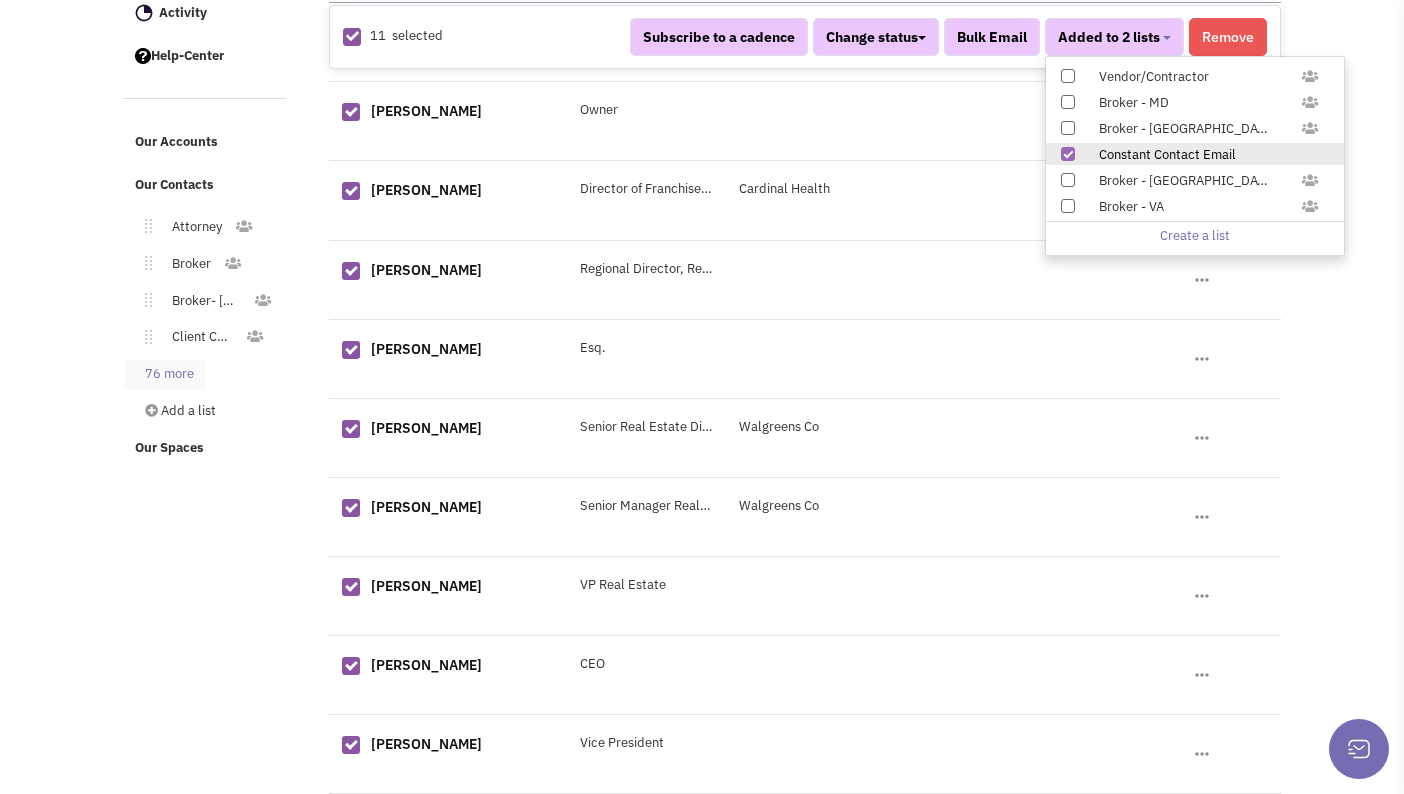 click on "76 more" at bounding box center [165, 374] 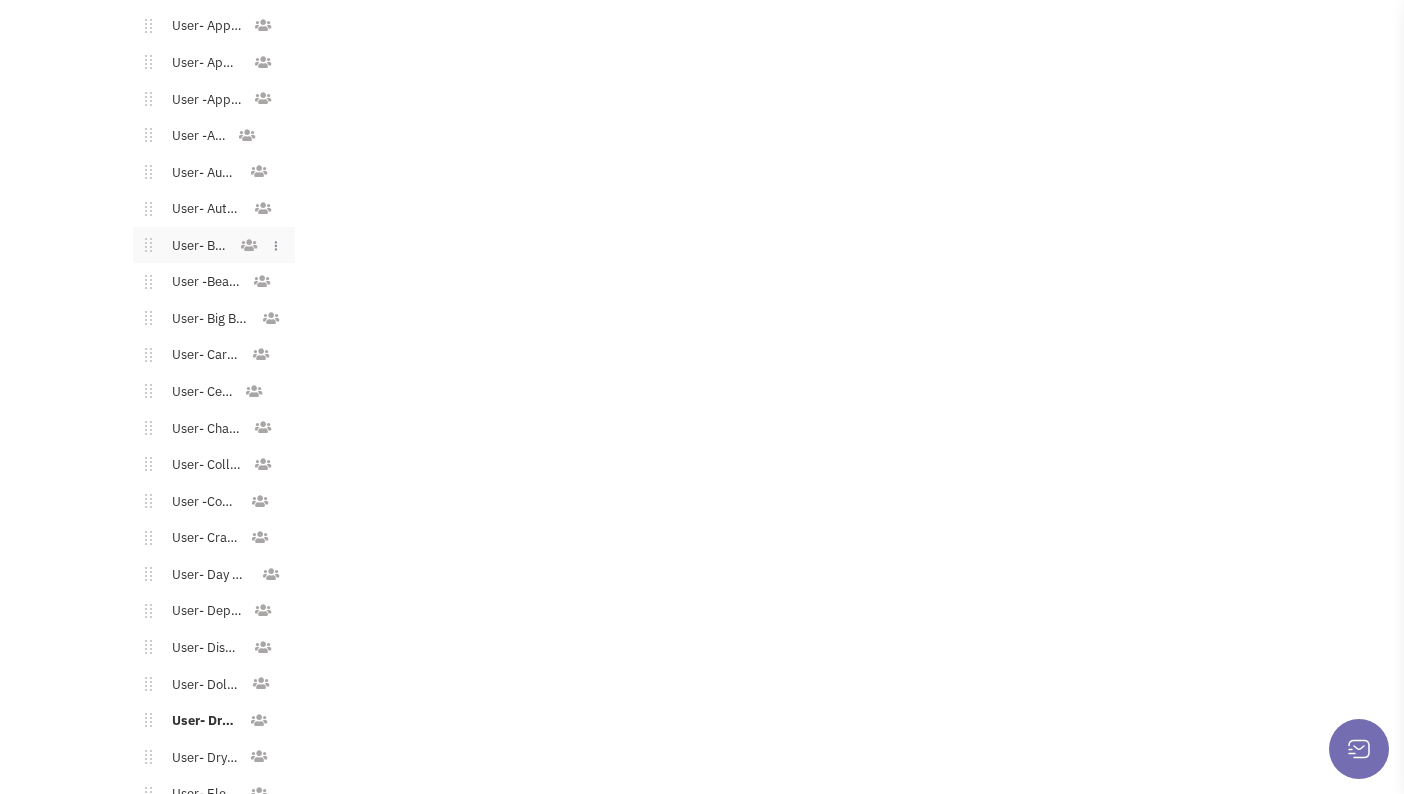 scroll, scrollTop: 1682, scrollLeft: 0, axis: vertical 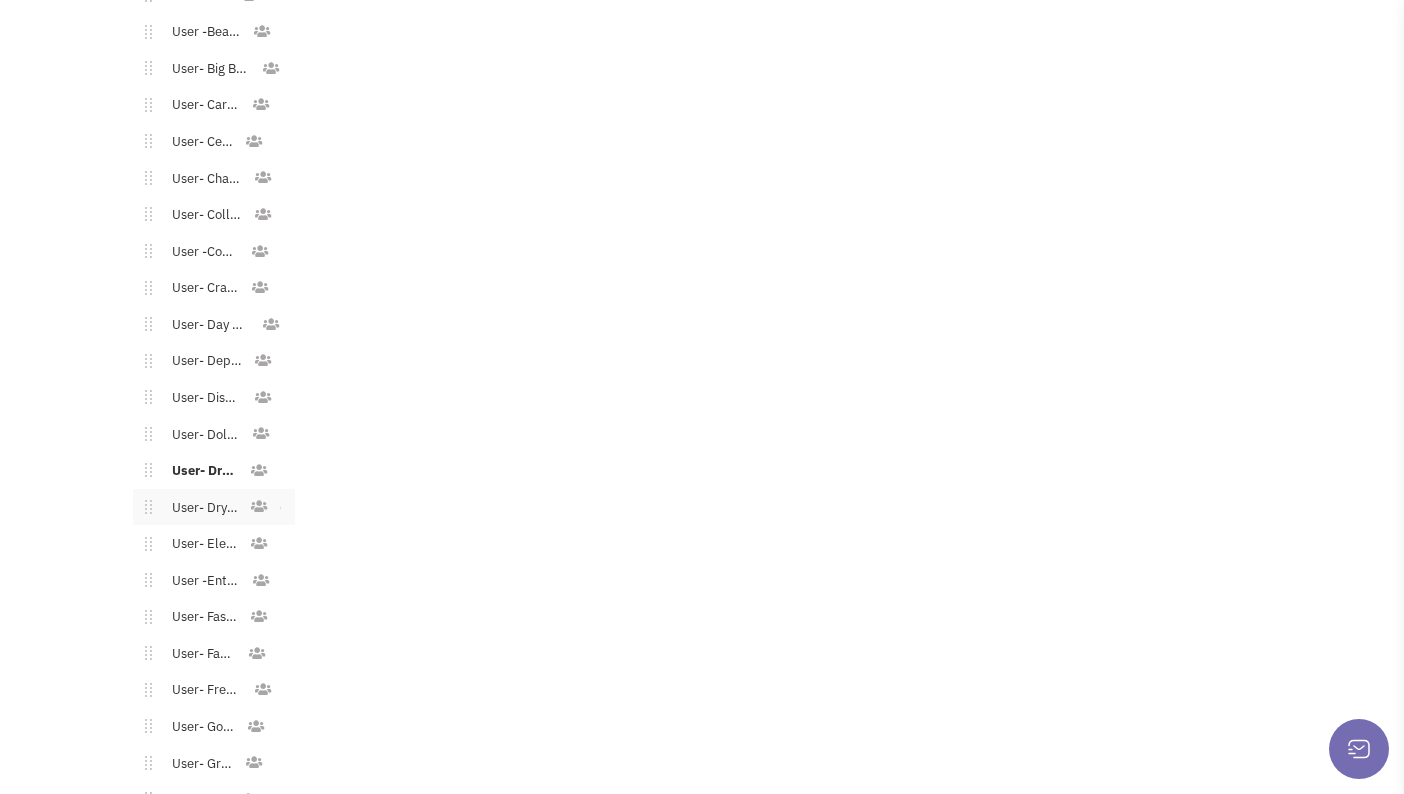 click on "User- Dry Cleaner" at bounding box center (200, 508) 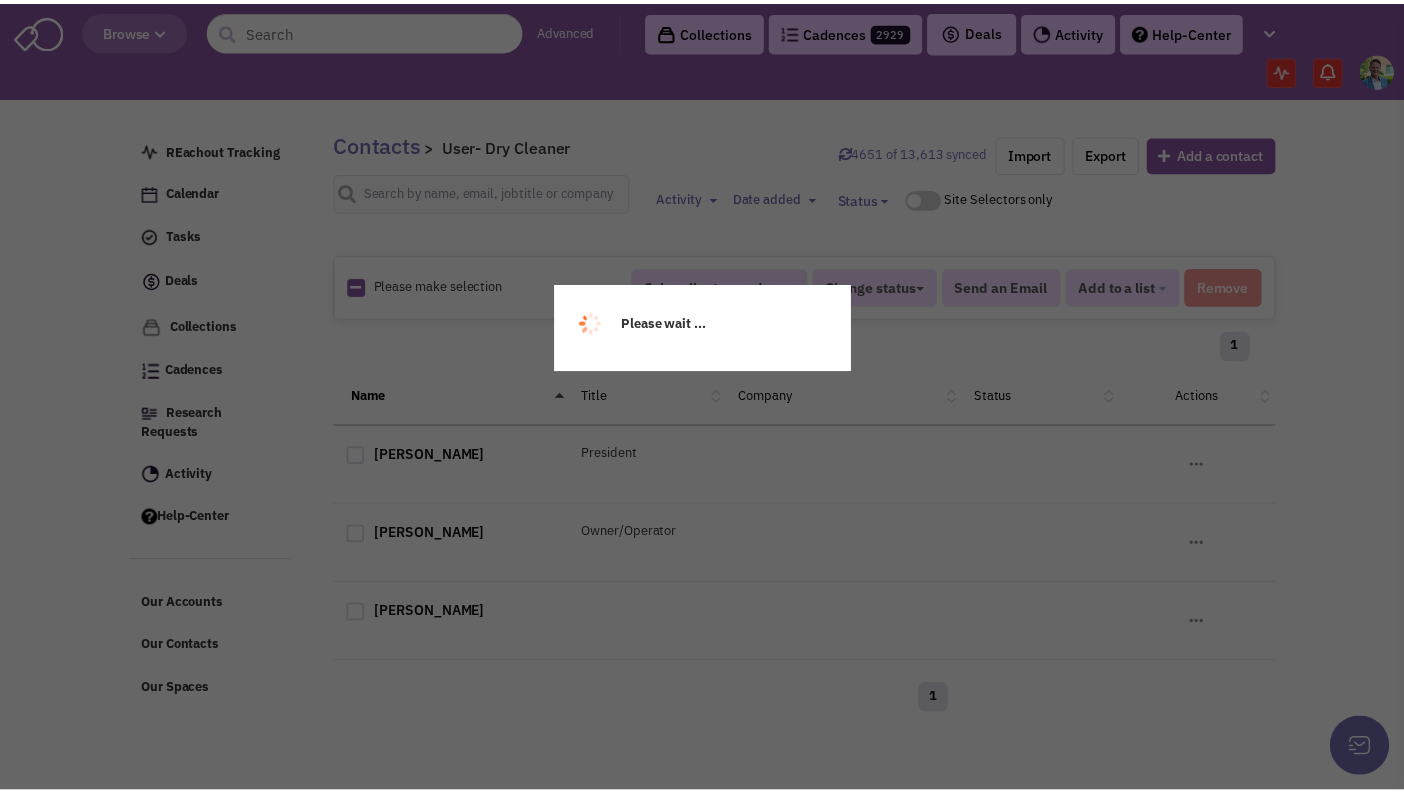 scroll, scrollTop: 0, scrollLeft: 0, axis: both 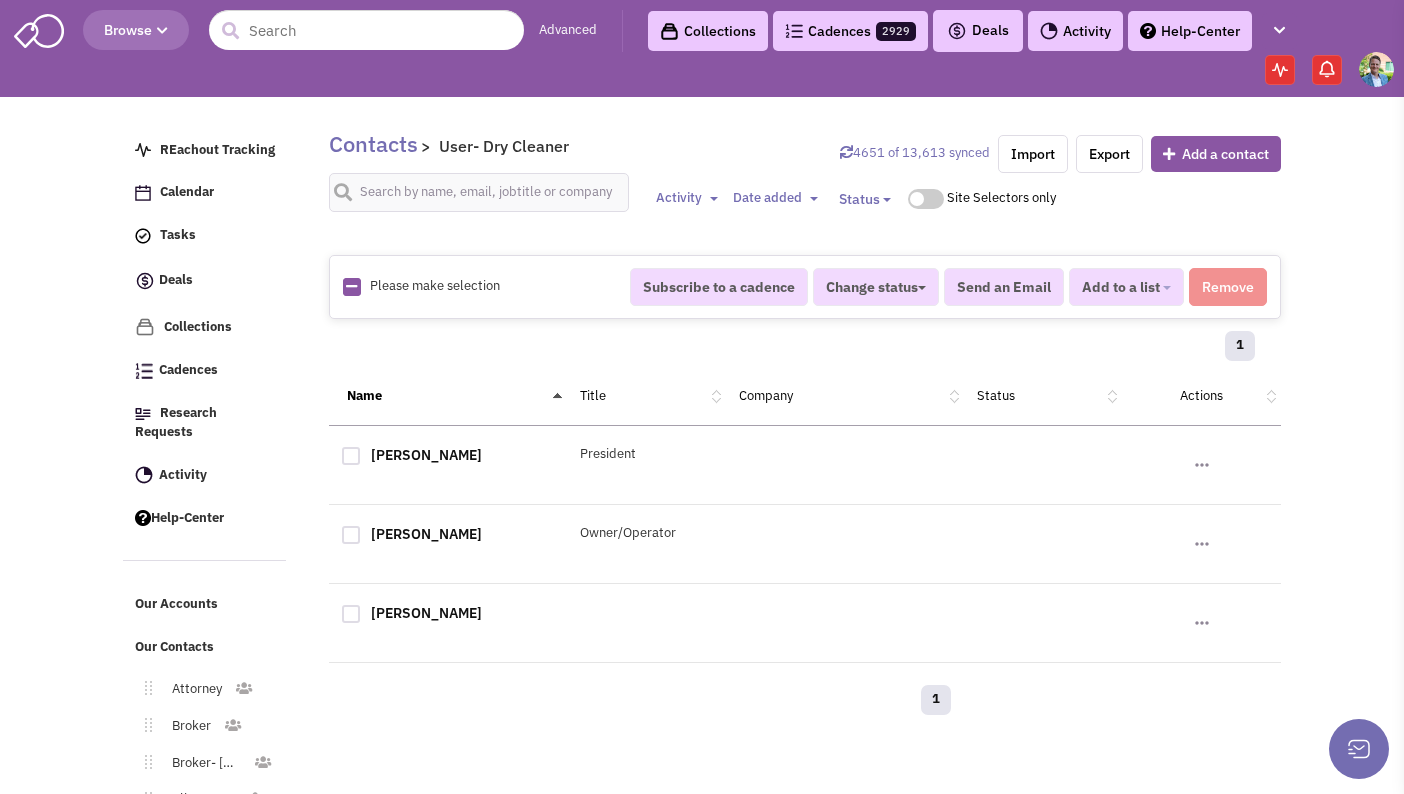 click at bounding box center (352, 287) 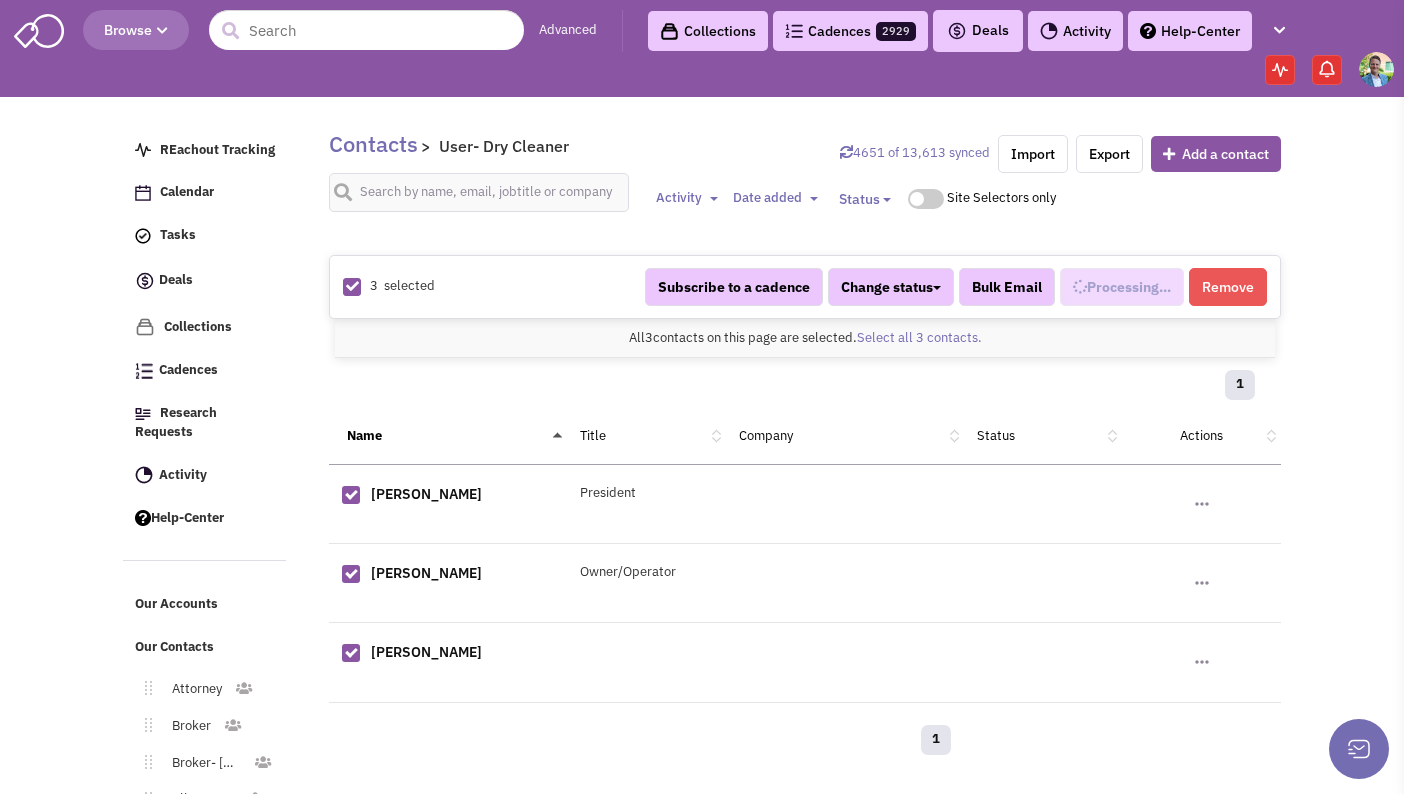 scroll, scrollTop: 787, scrollLeft: 0, axis: vertical 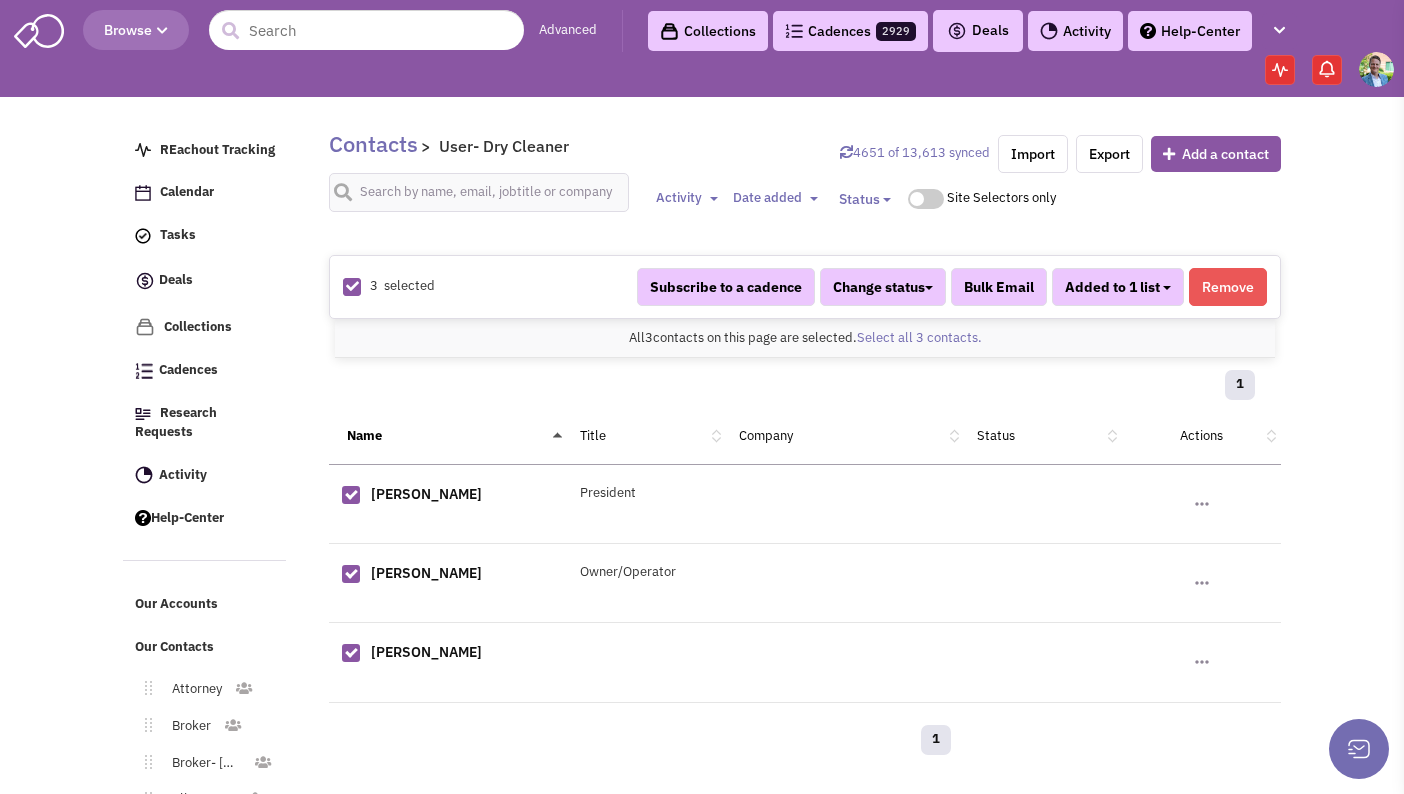 click at bounding box center (1167, 288) 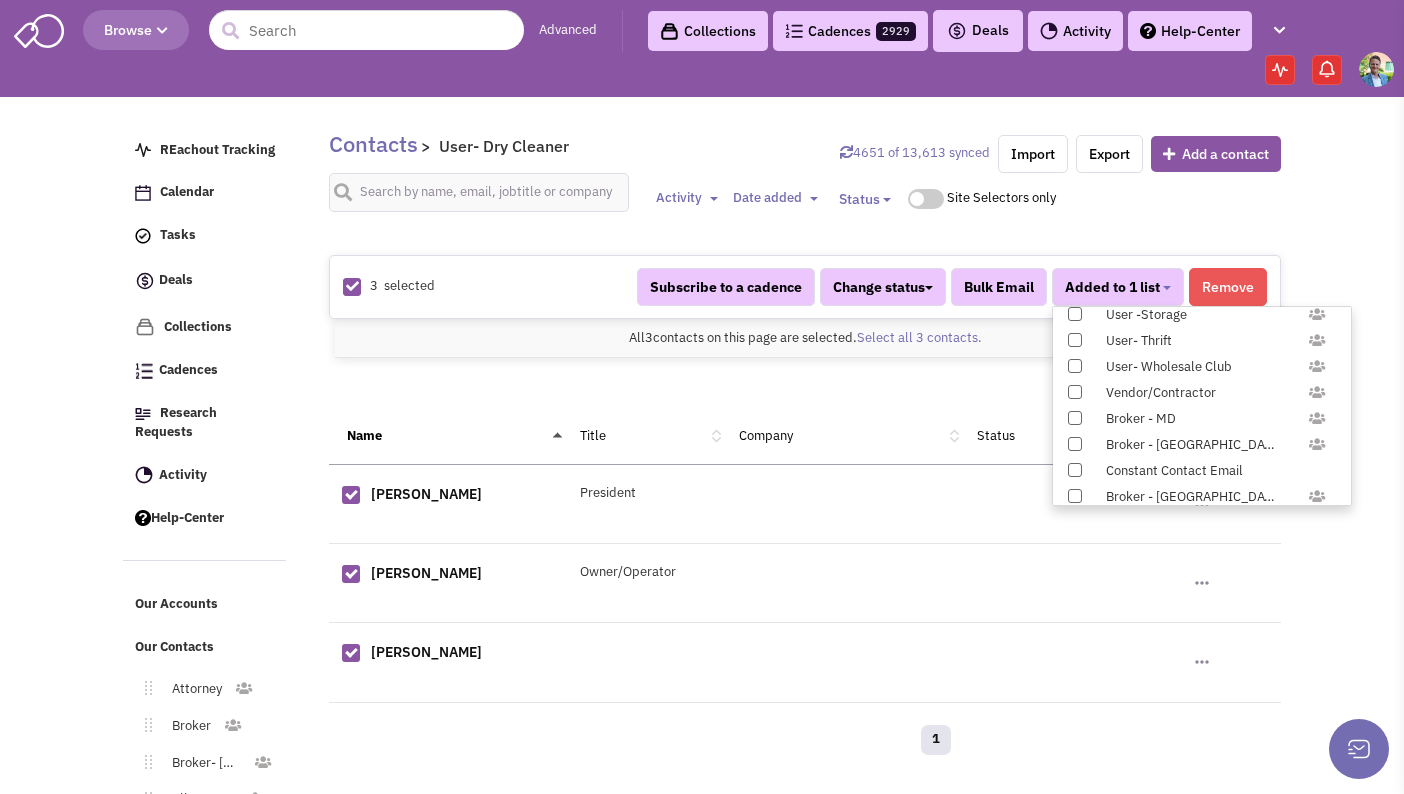 scroll, scrollTop: 1958, scrollLeft: 0, axis: vertical 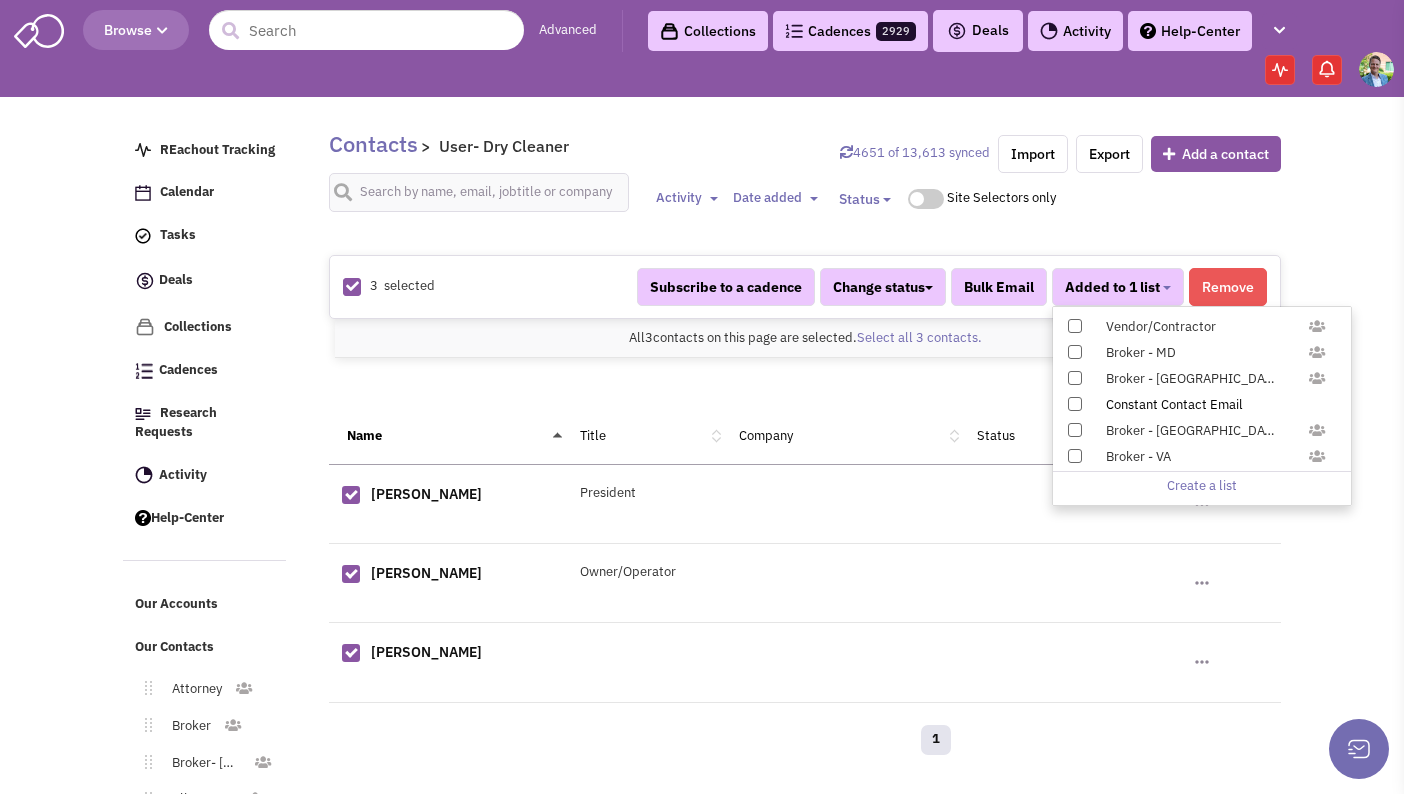 click at bounding box center [1075, 404] 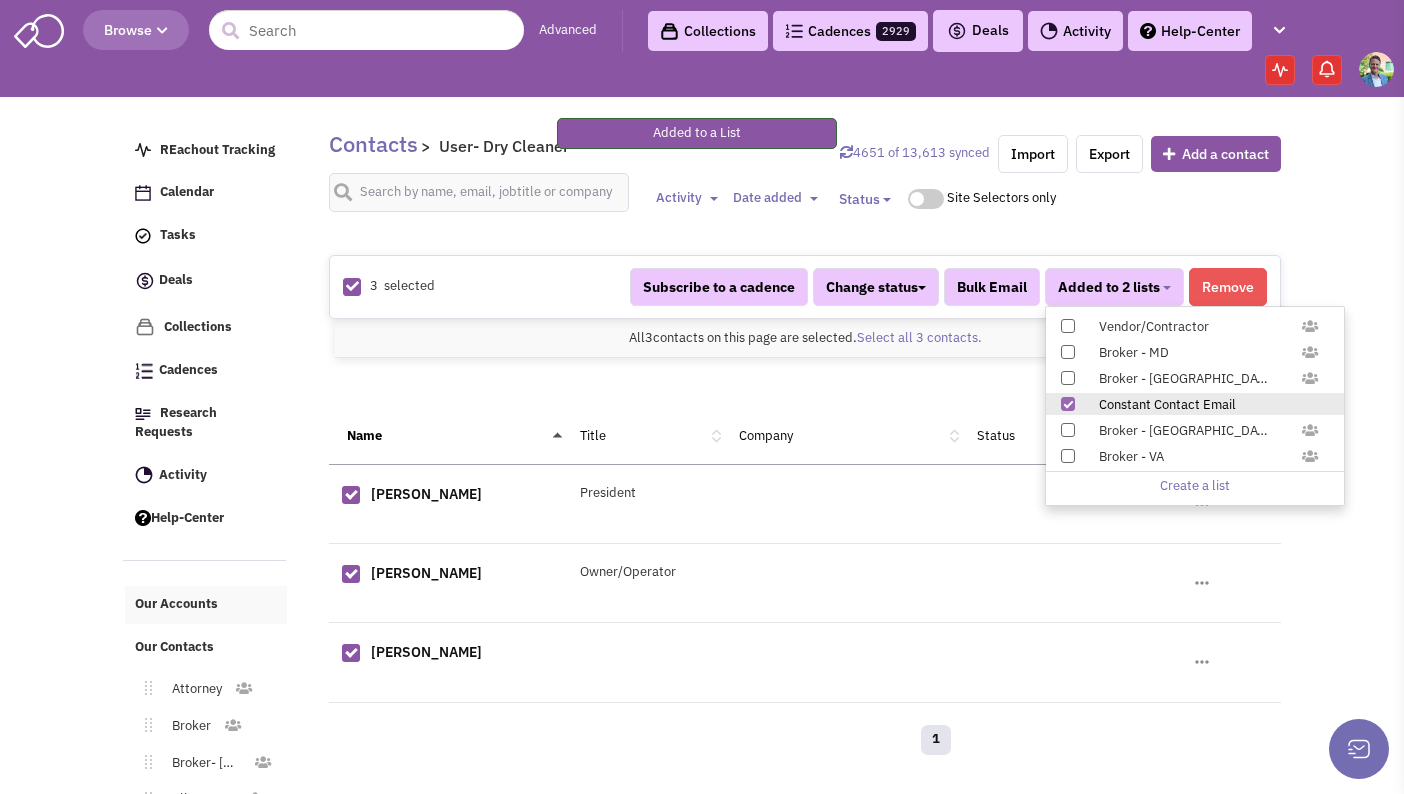 scroll, scrollTop: 120, scrollLeft: 0, axis: vertical 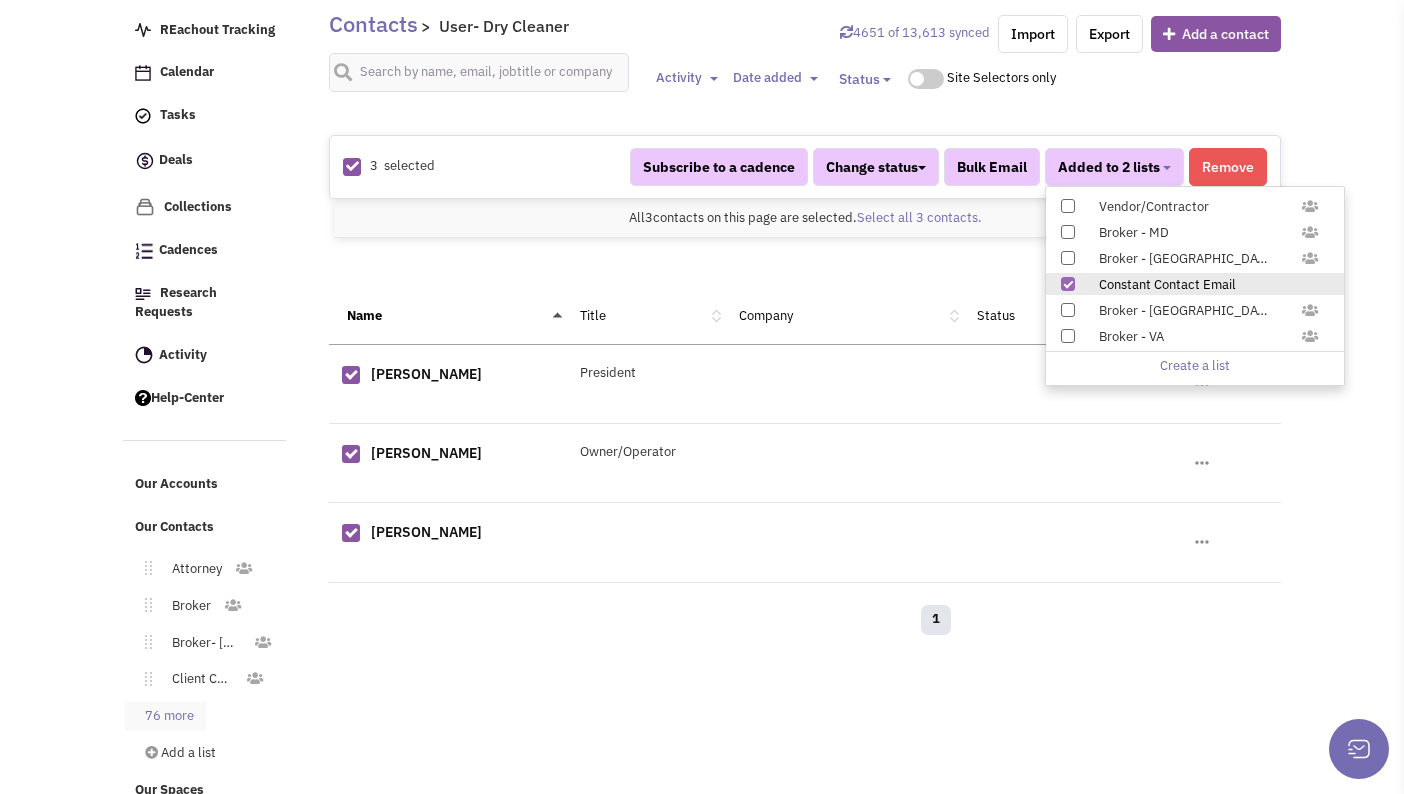 click on "76 more" at bounding box center (165, 716) 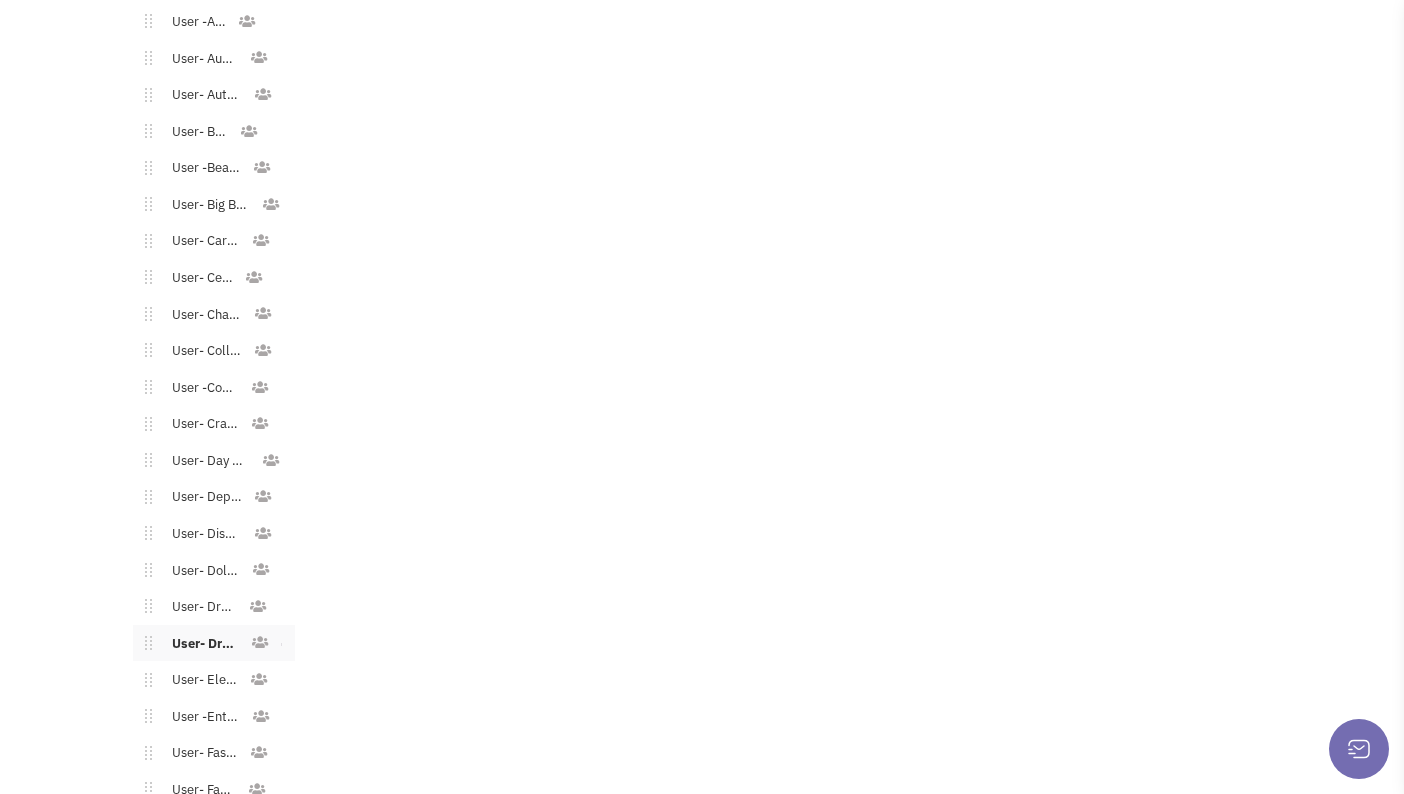 scroll, scrollTop: 1559, scrollLeft: 0, axis: vertical 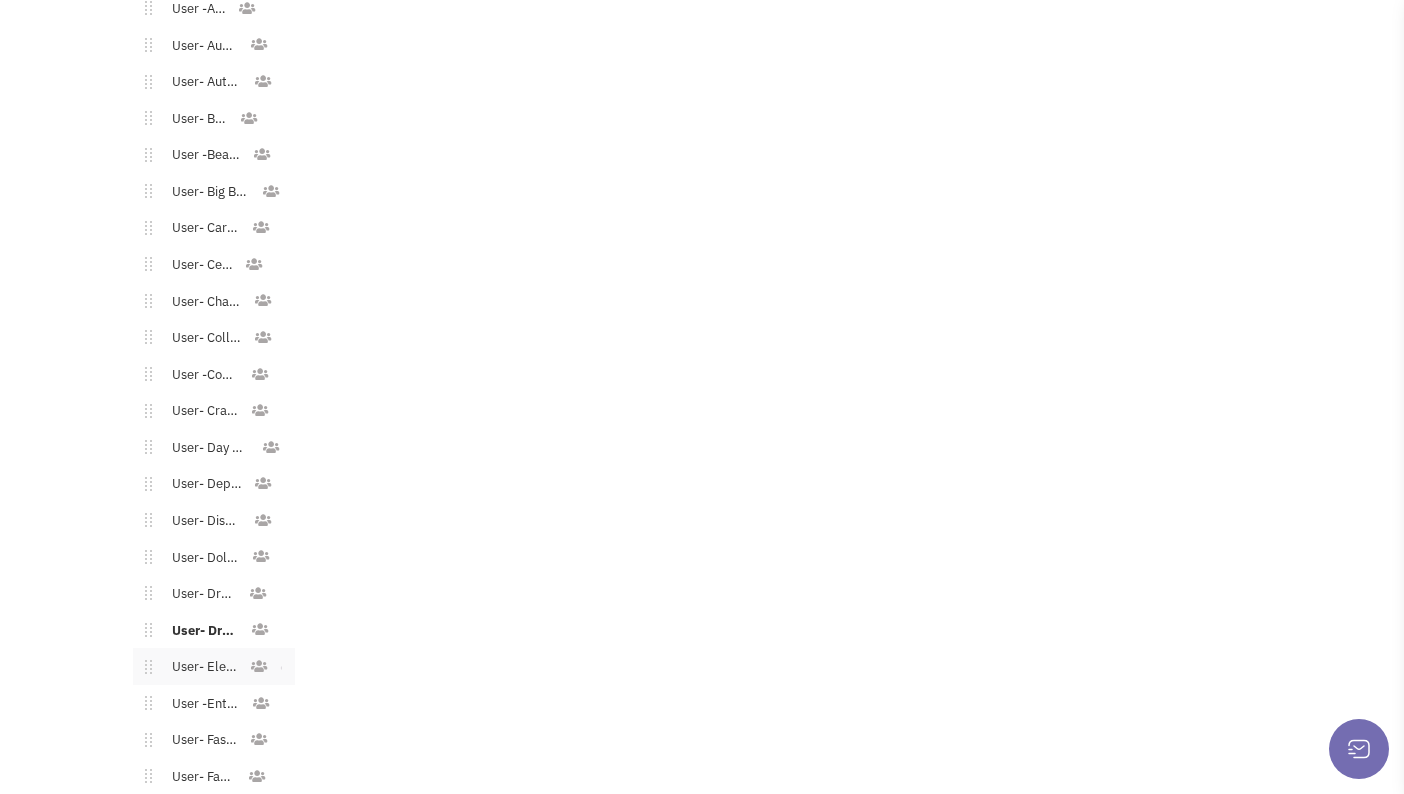 click on "User- Electronics" at bounding box center [200, 667] 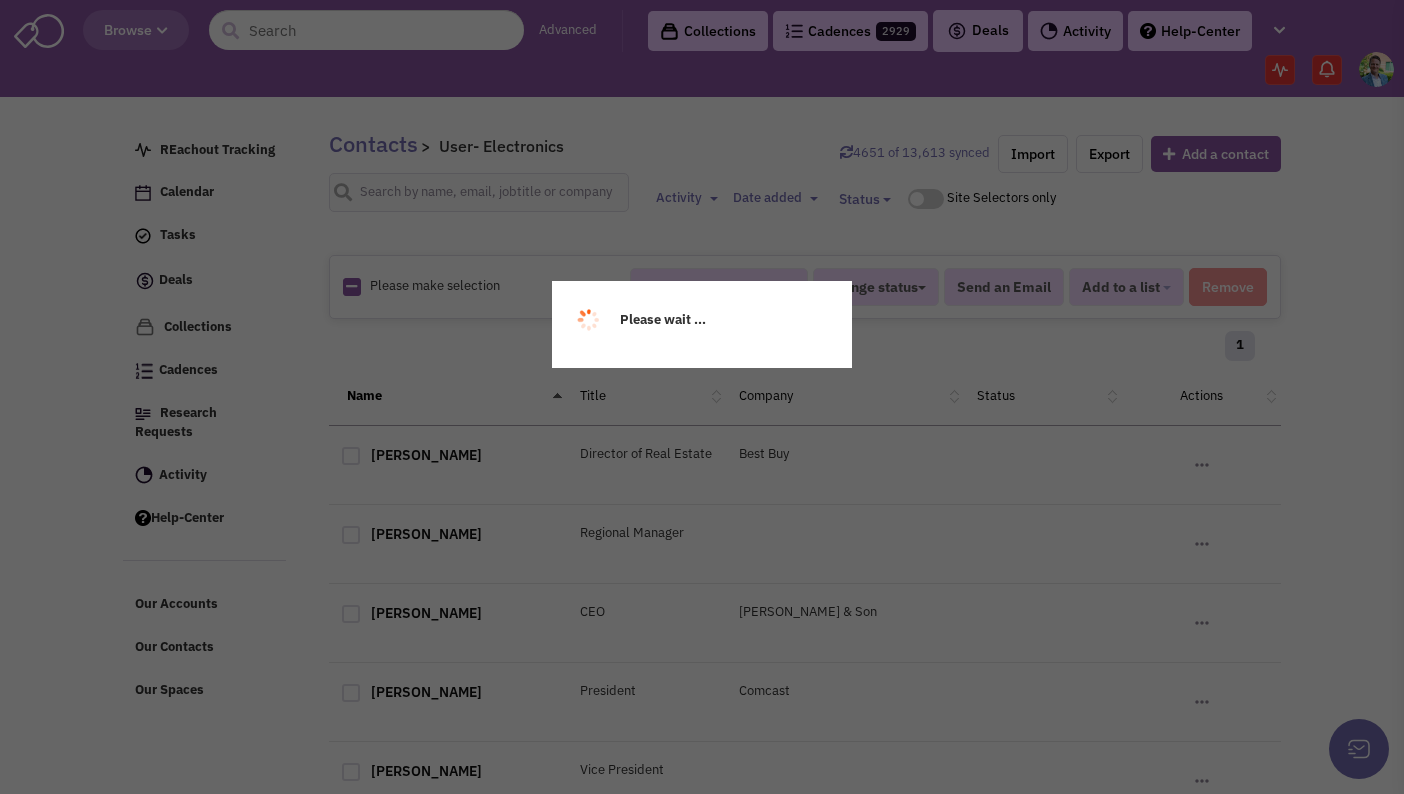 scroll, scrollTop: 0, scrollLeft: 0, axis: both 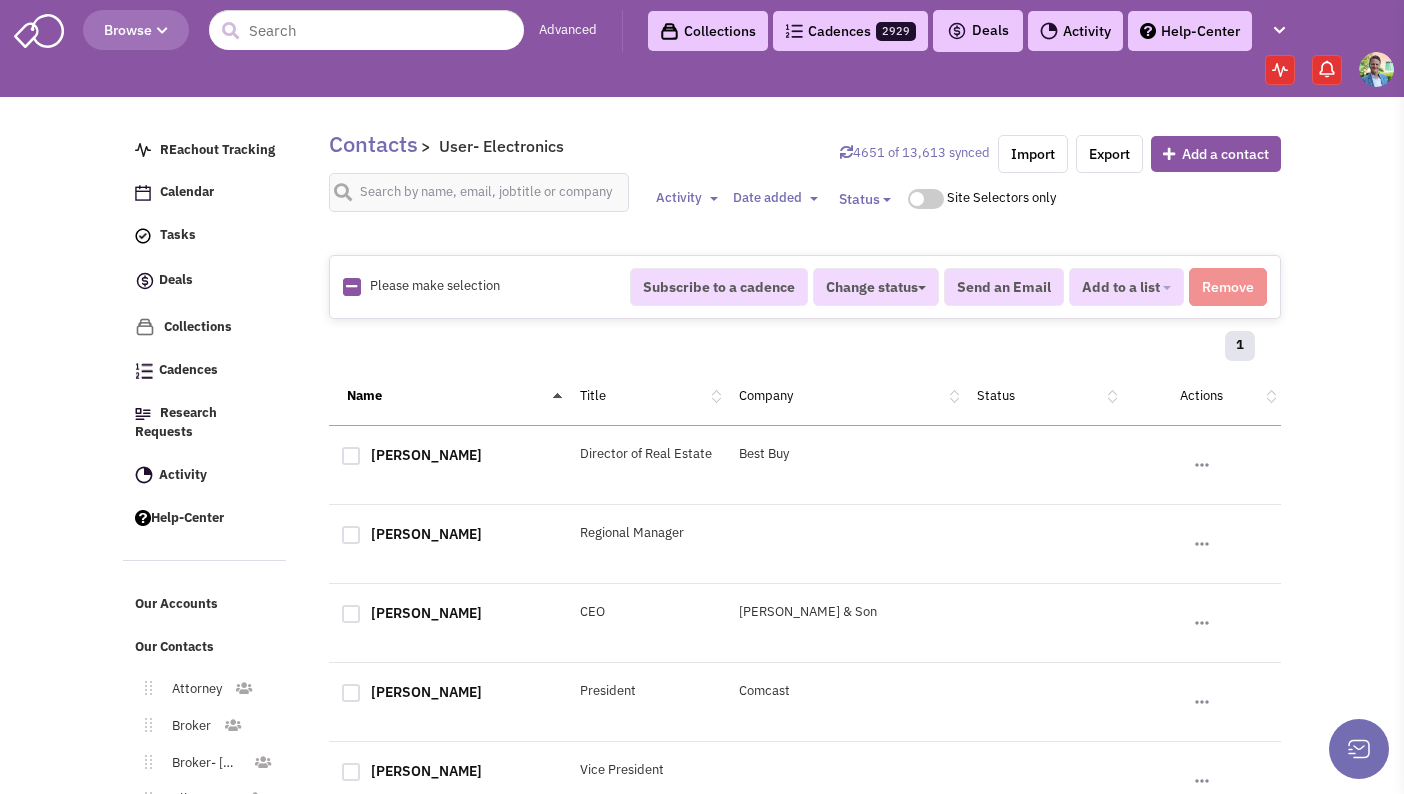 click at bounding box center (351, 286) 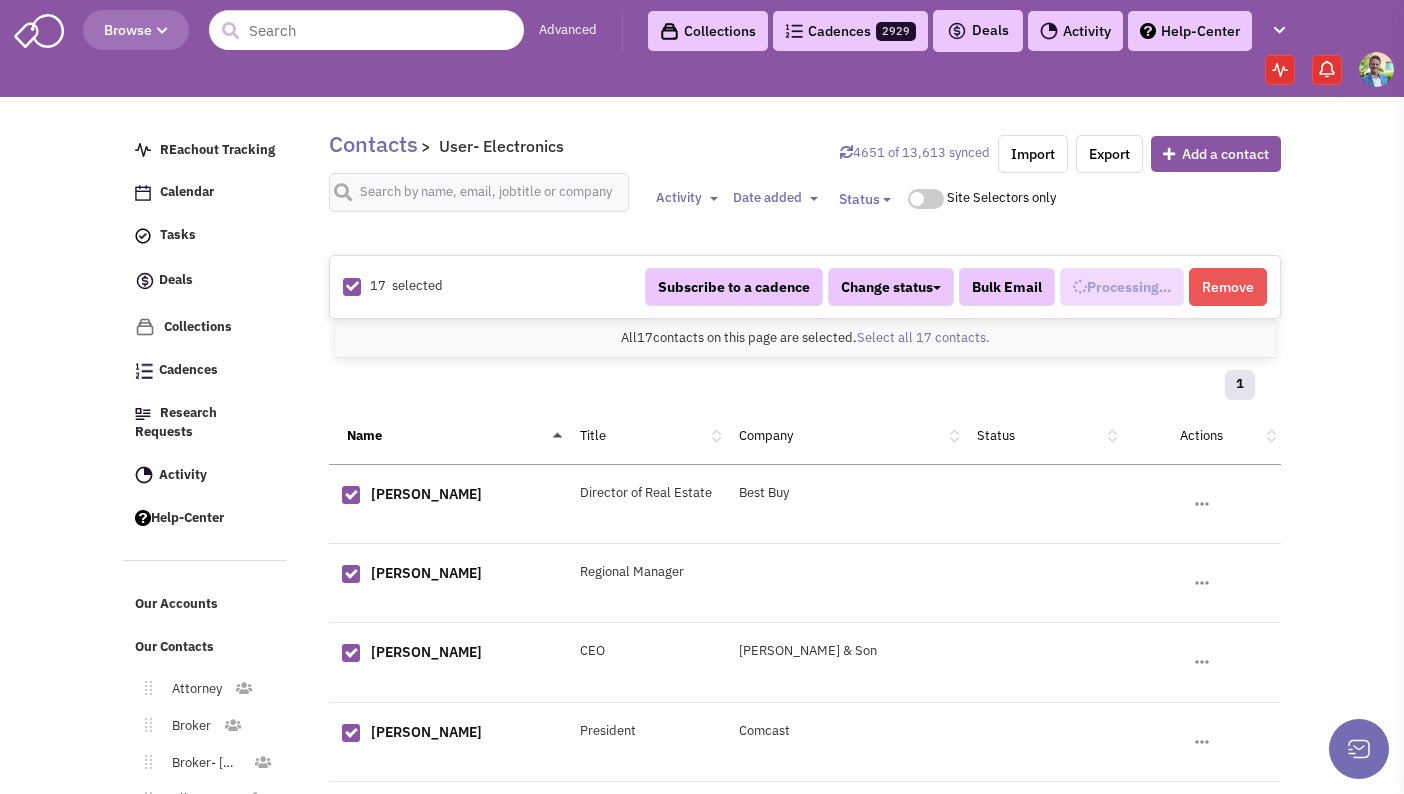 scroll, scrollTop: 806, scrollLeft: 0, axis: vertical 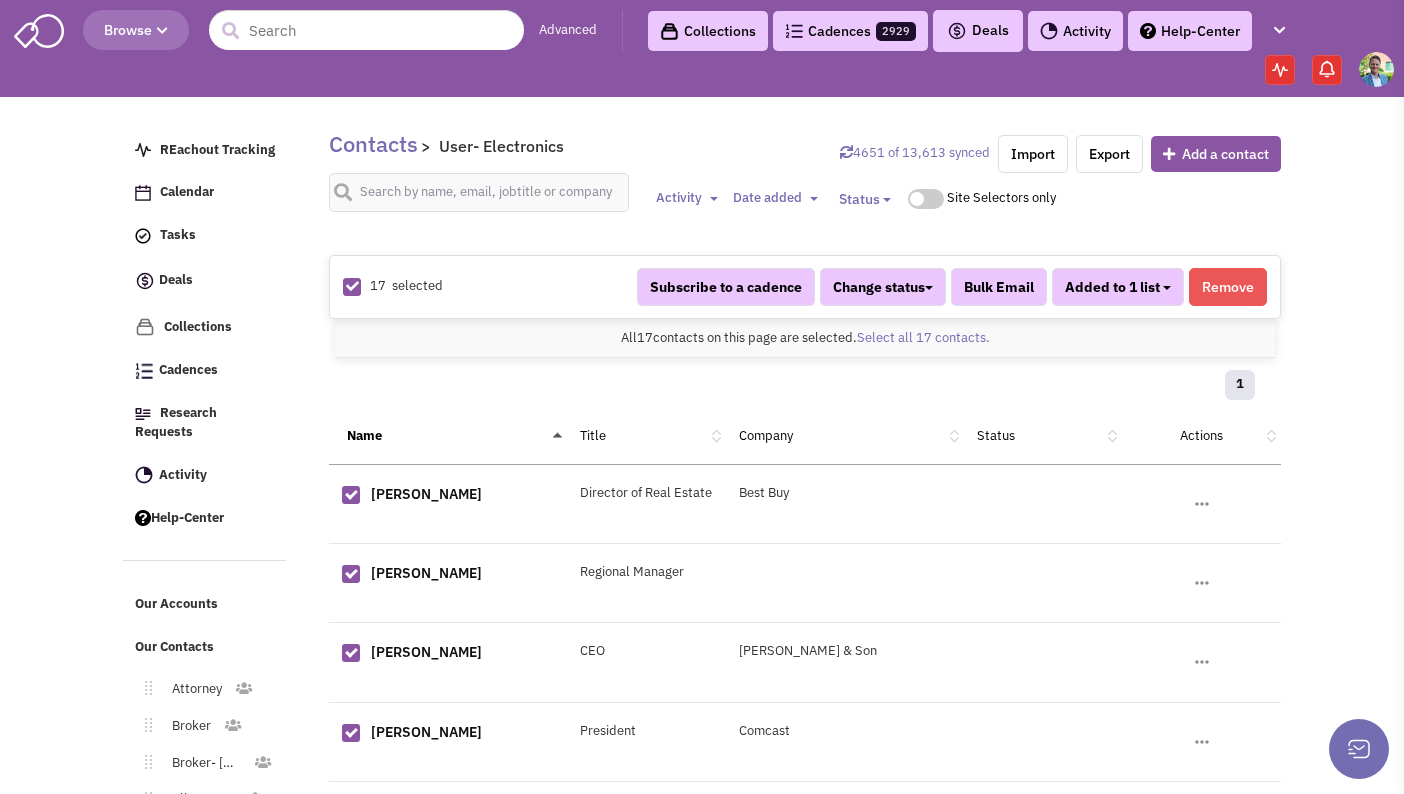 click on "Added to 1 list" at bounding box center [1118, 287] 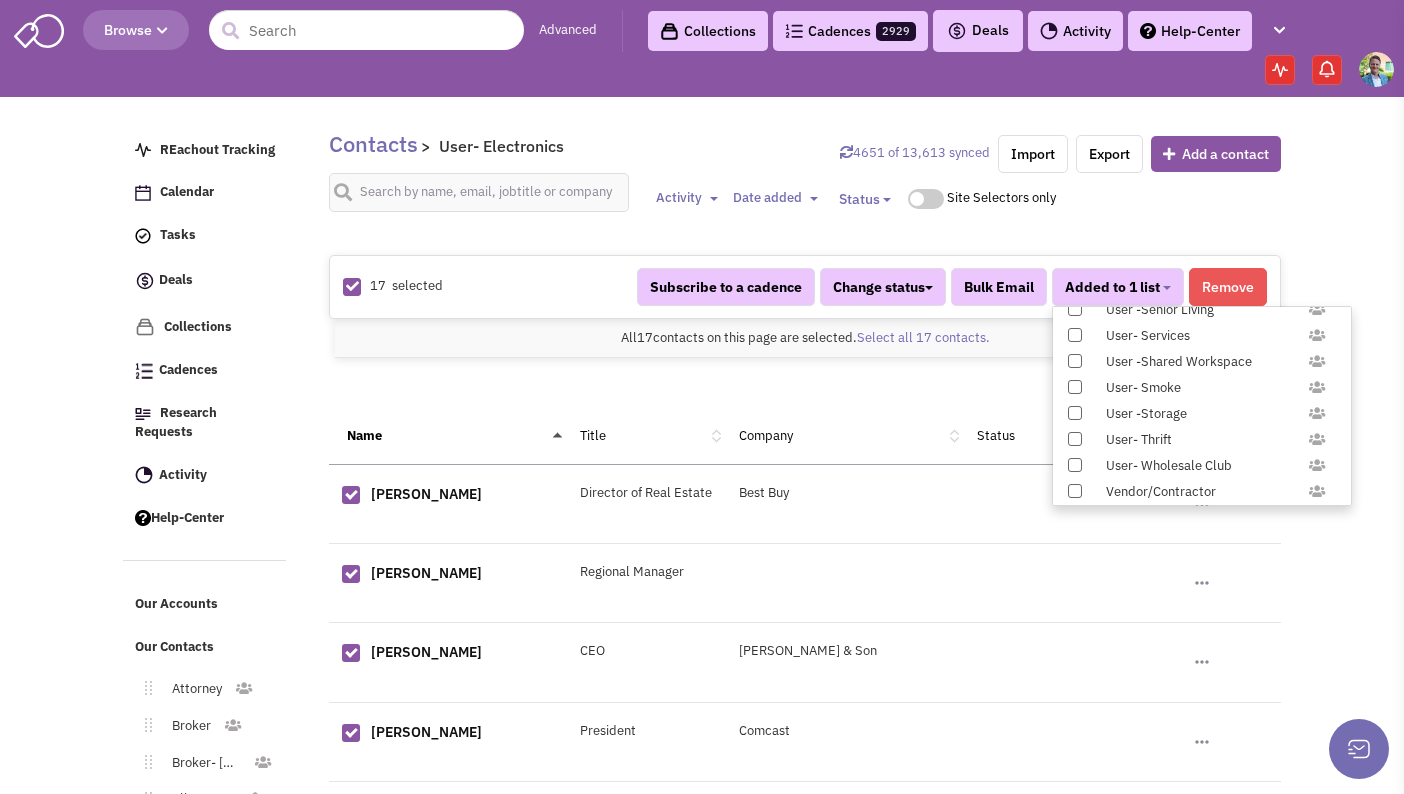 scroll, scrollTop: 1958, scrollLeft: 0, axis: vertical 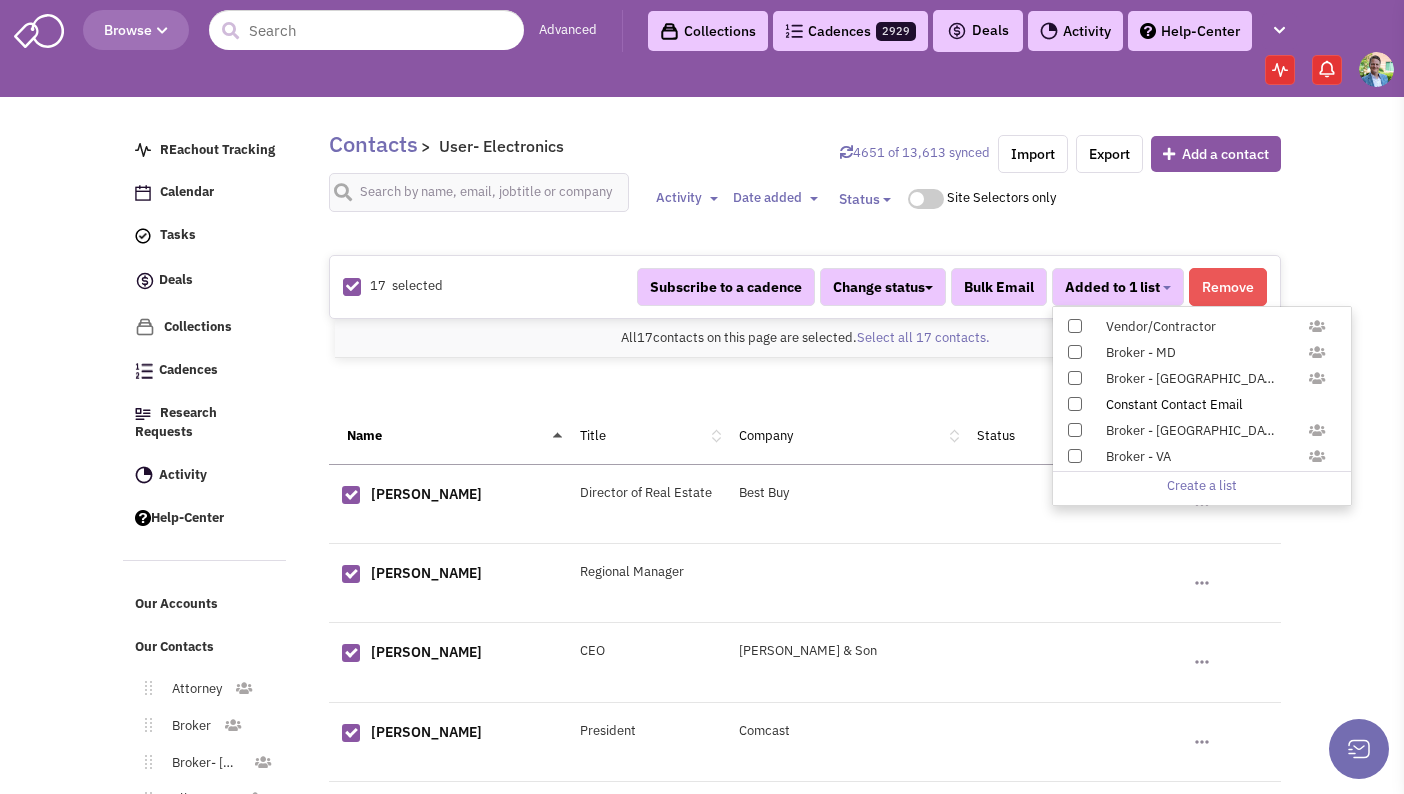 click at bounding box center (1075, 404) 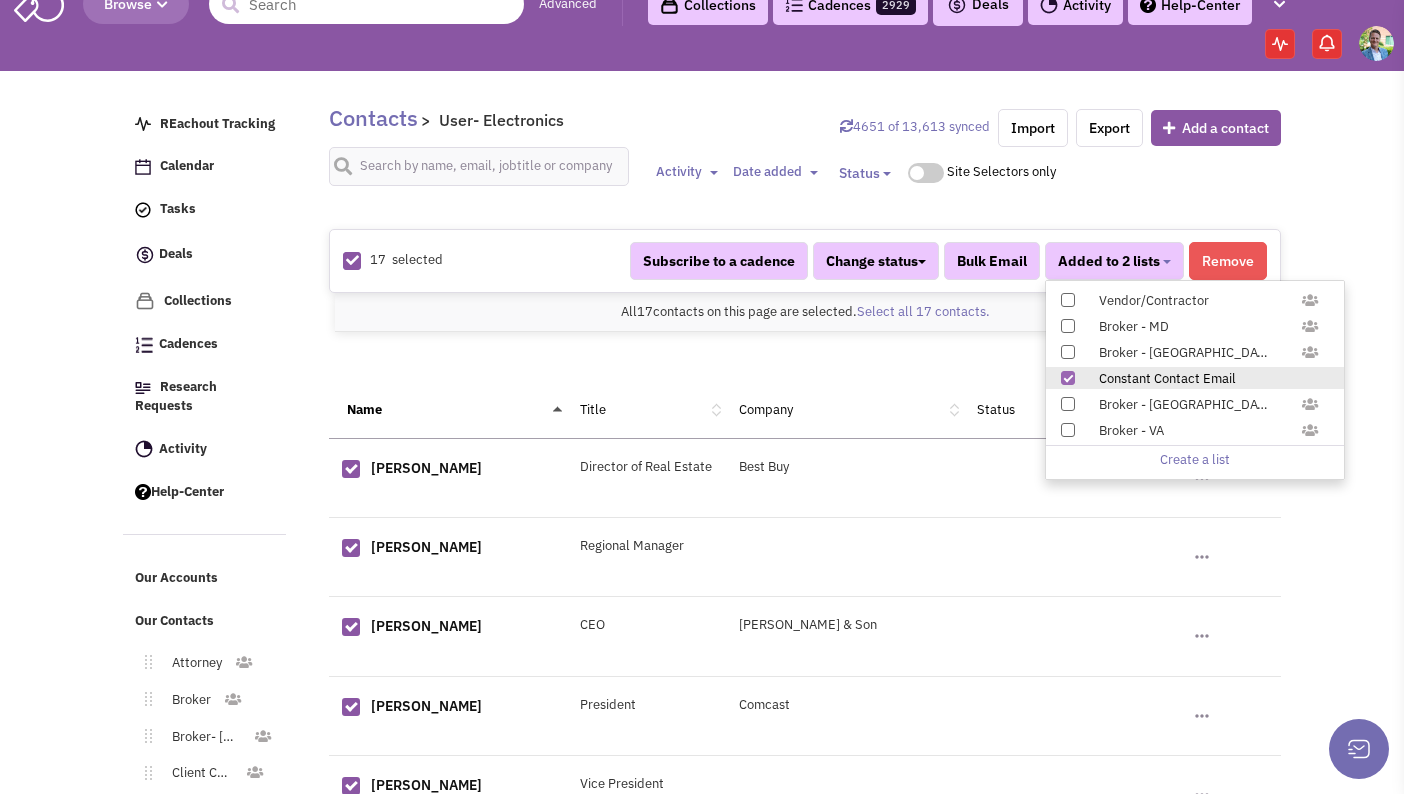 scroll, scrollTop: 412, scrollLeft: 0, axis: vertical 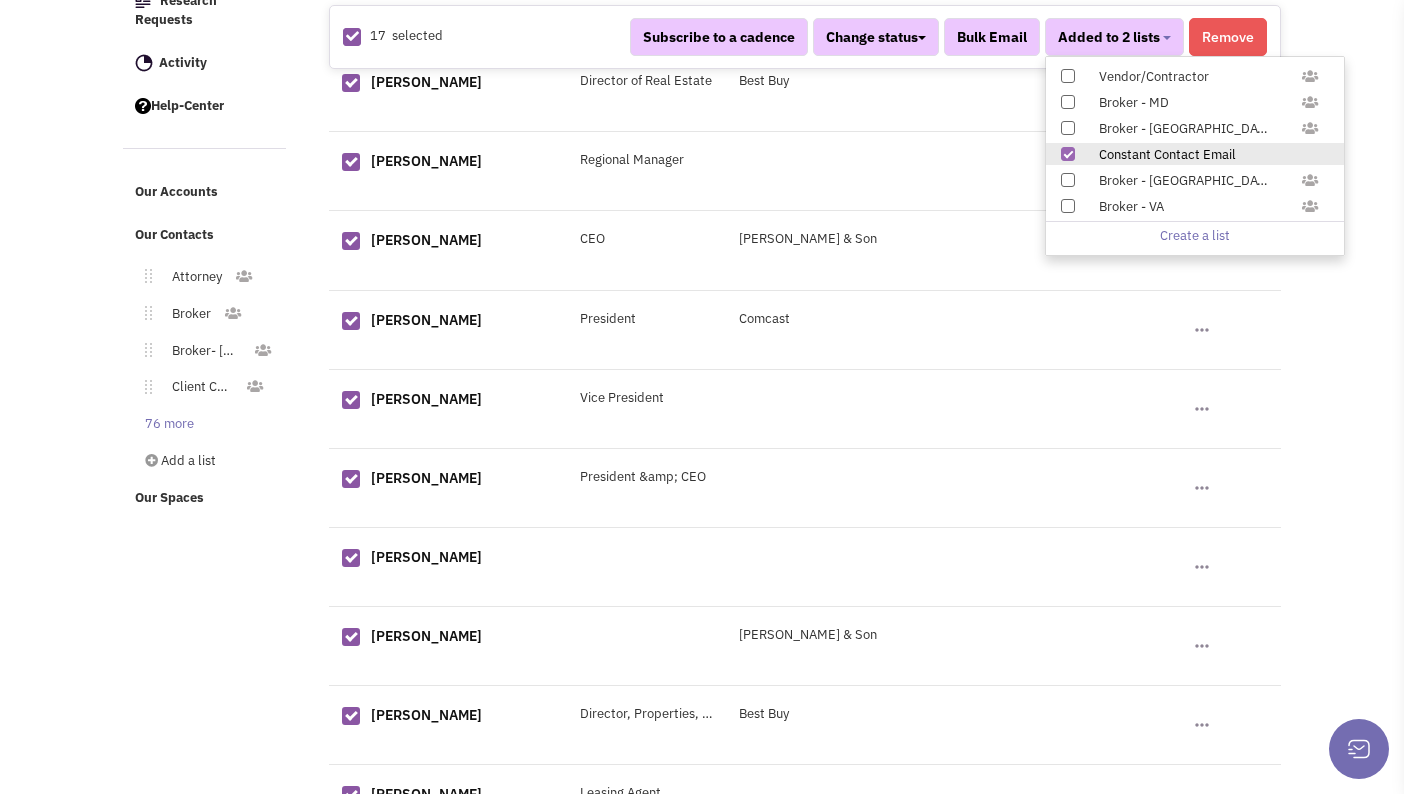 click on "76 more" at bounding box center [165, 424] 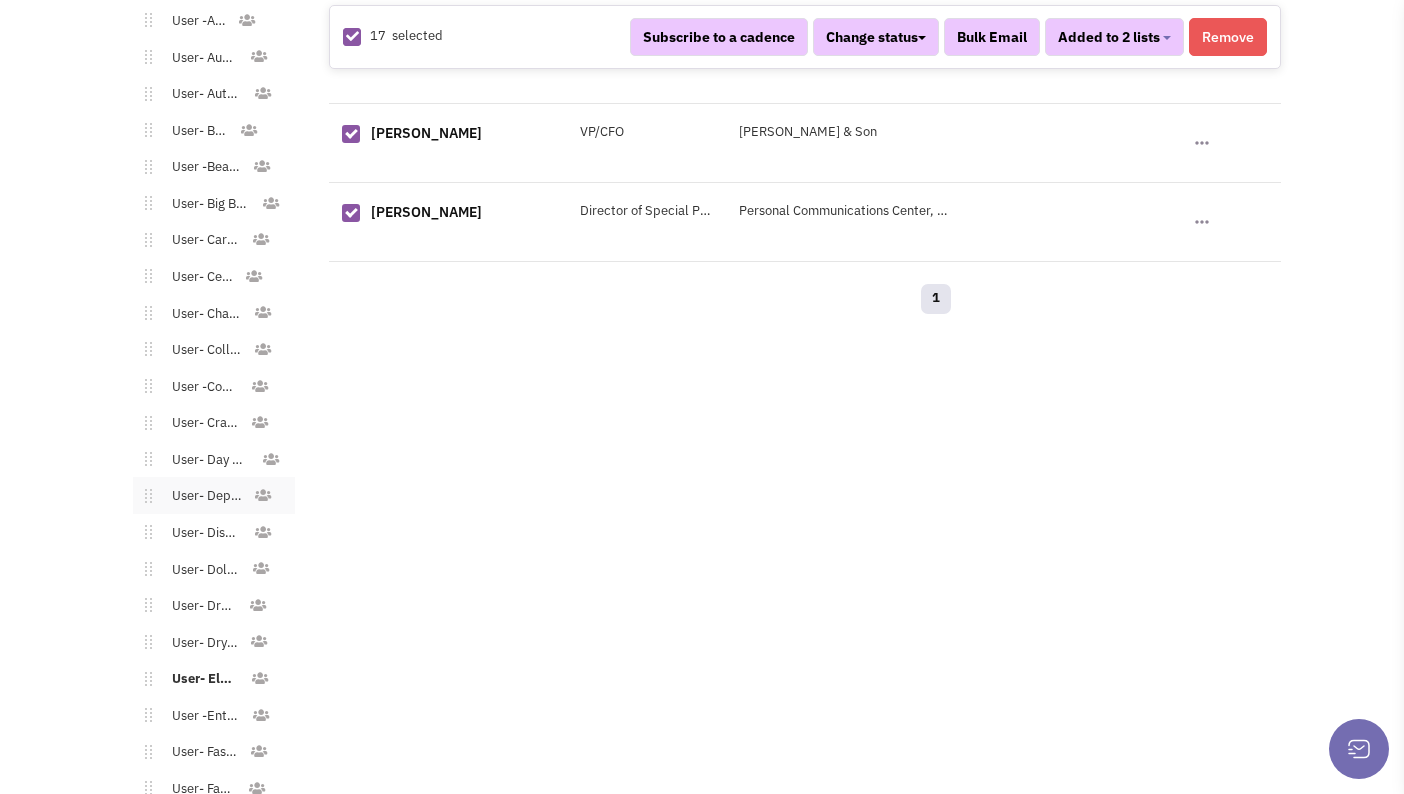scroll, scrollTop: 1603, scrollLeft: 0, axis: vertical 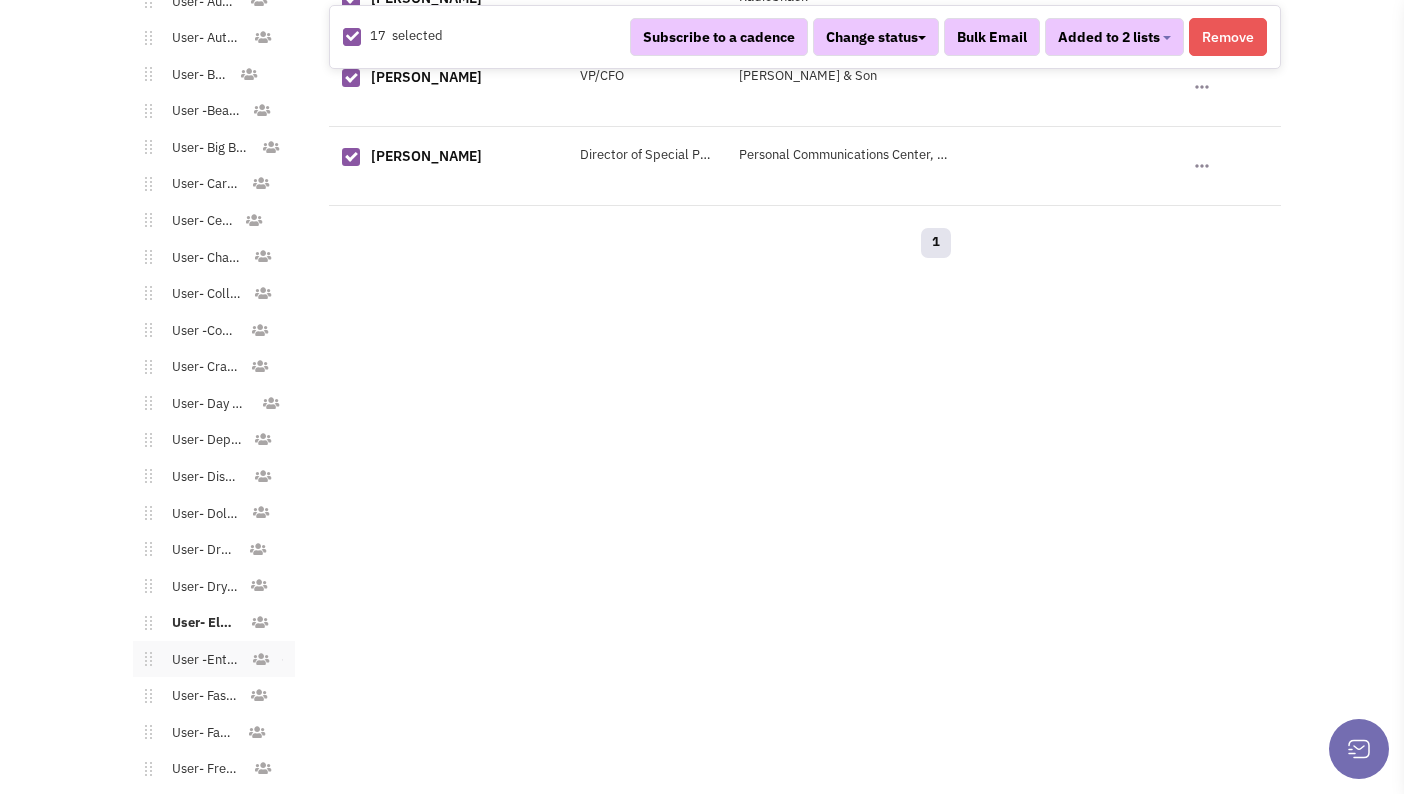 click on "User -Entertaiment" at bounding box center [201, 660] 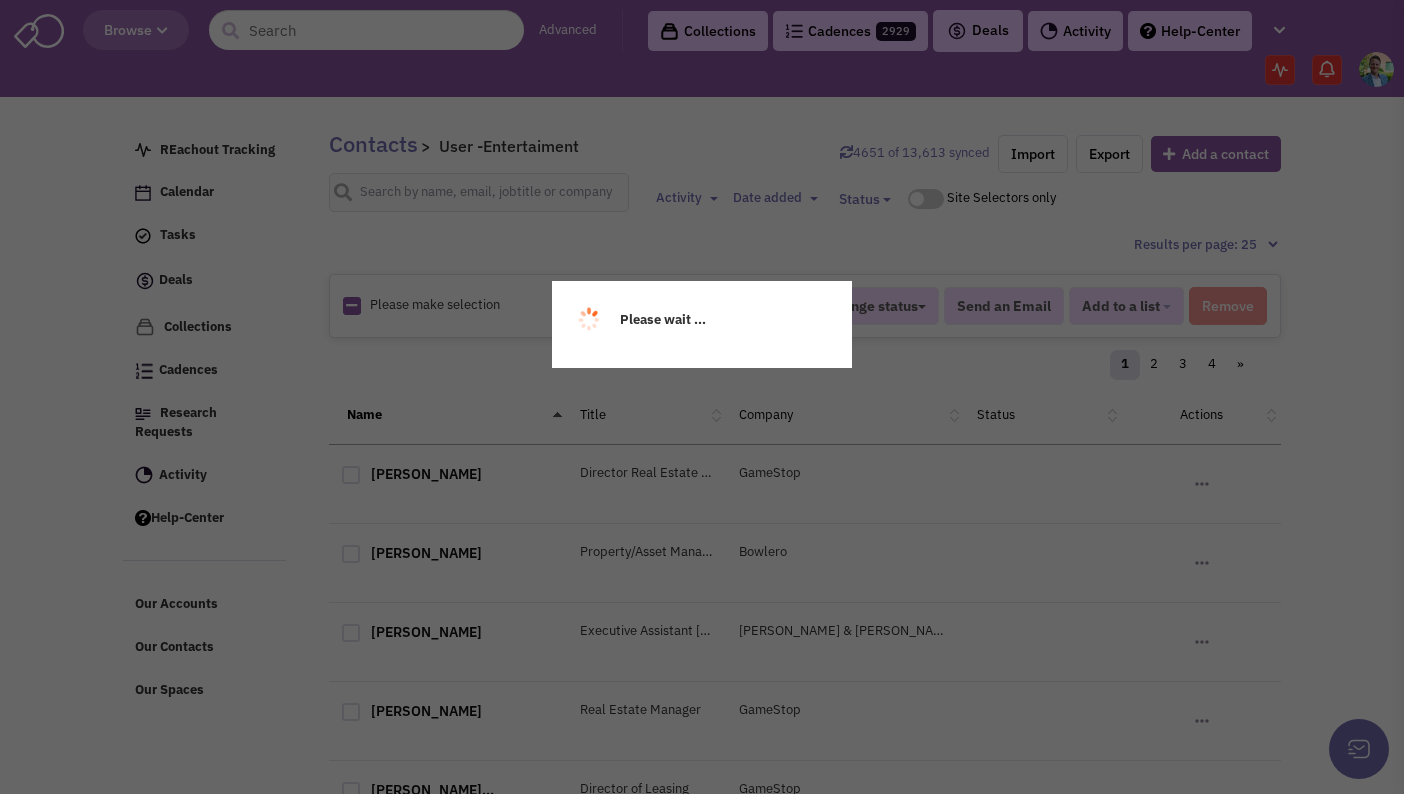 scroll, scrollTop: 0, scrollLeft: 0, axis: both 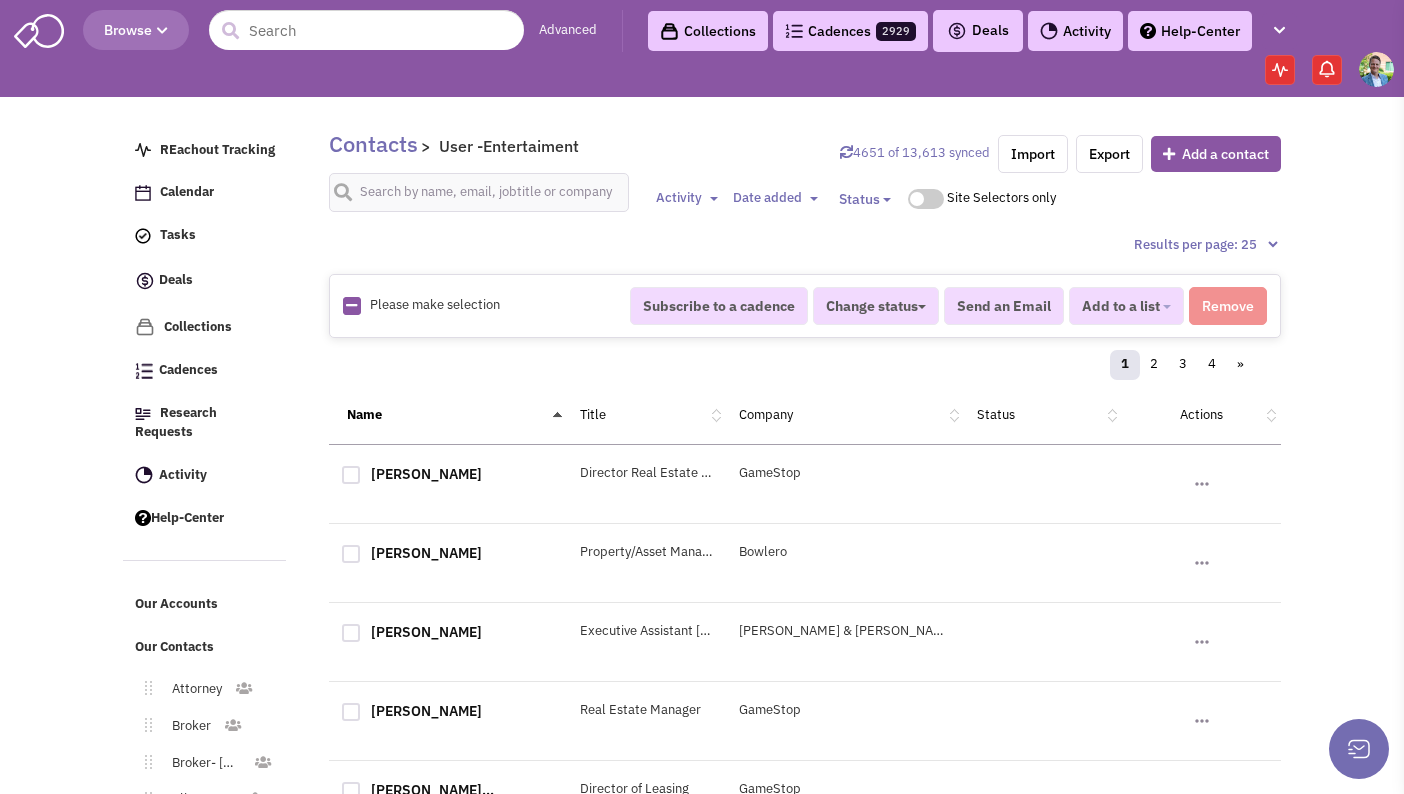 click at bounding box center (351, 305) 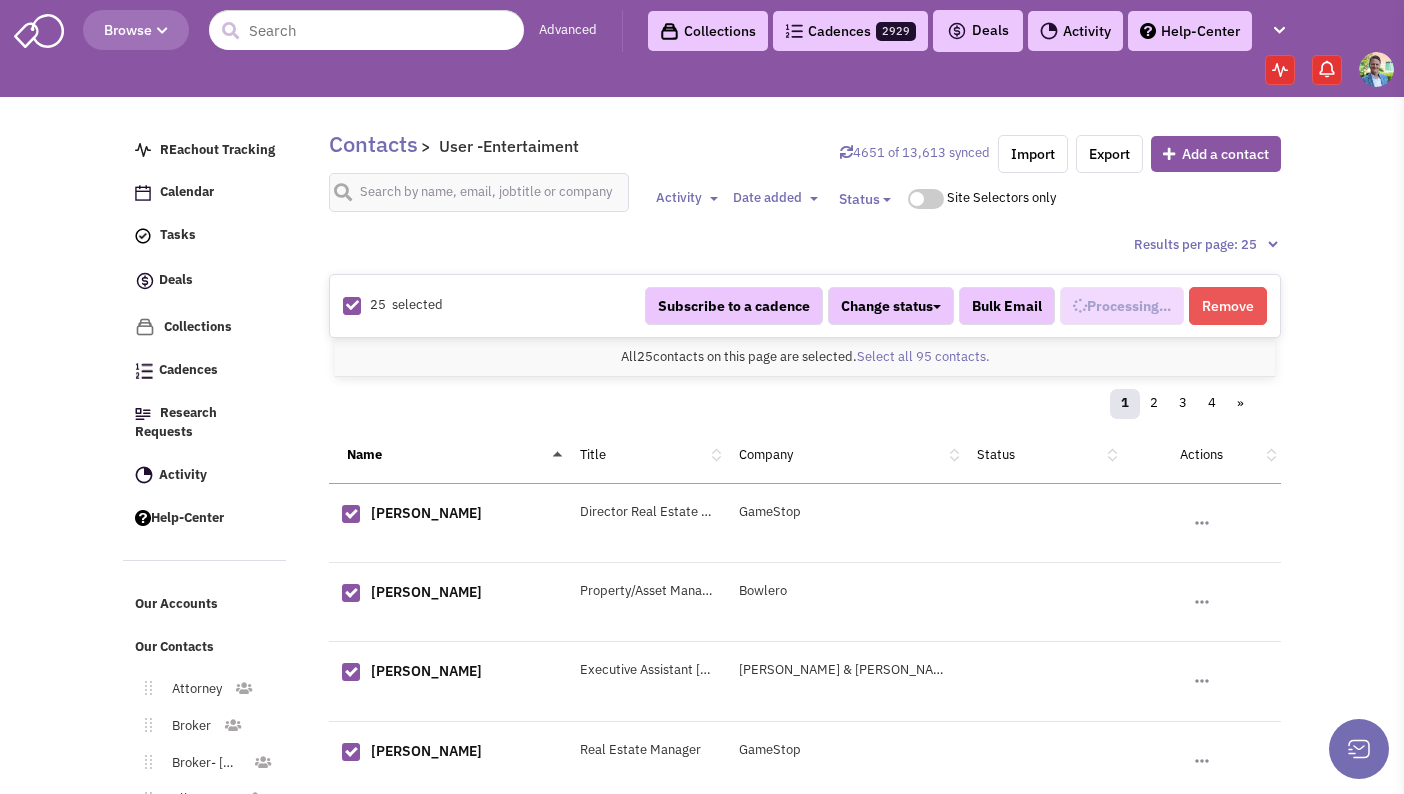 select on "627" 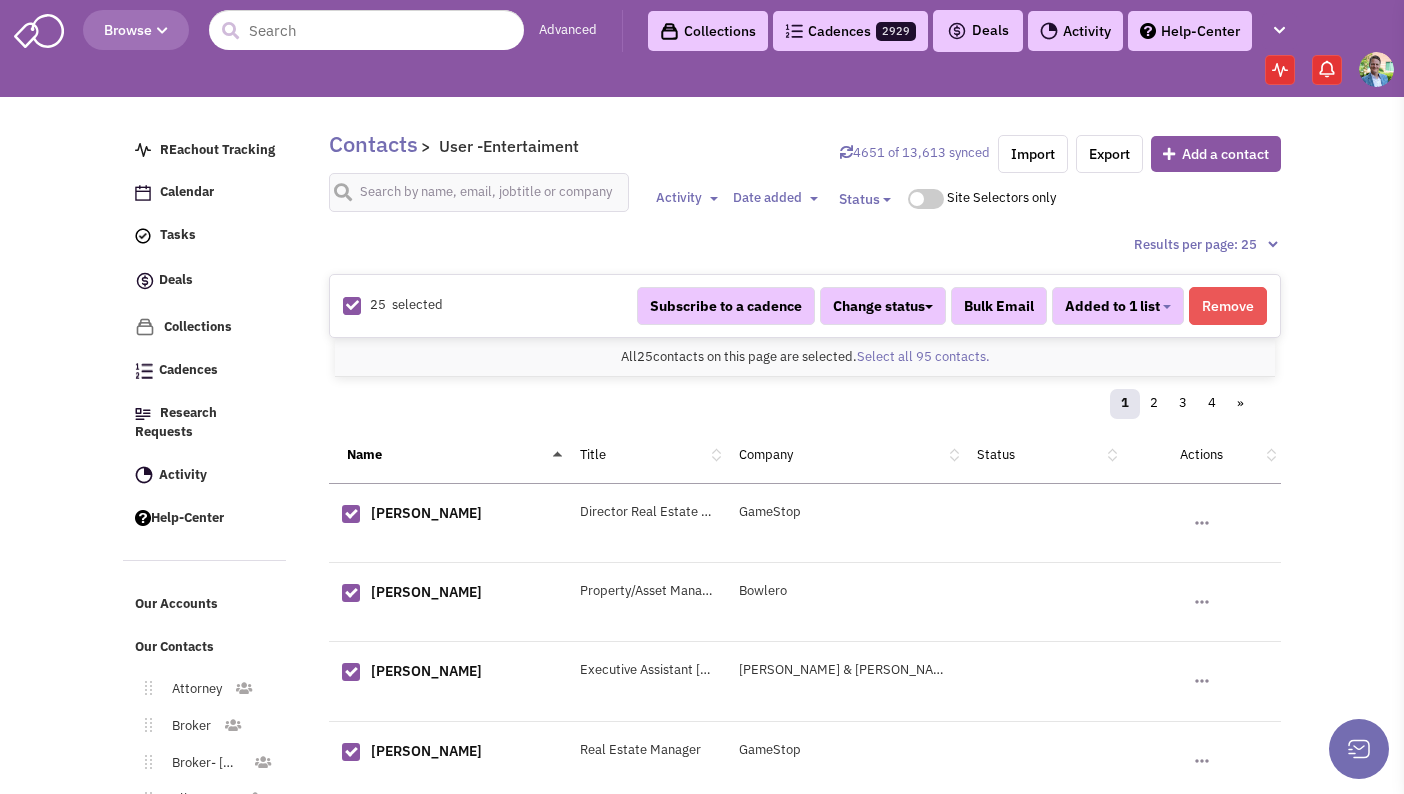 scroll, scrollTop: 825, scrollLeft: 0, axis: vertical 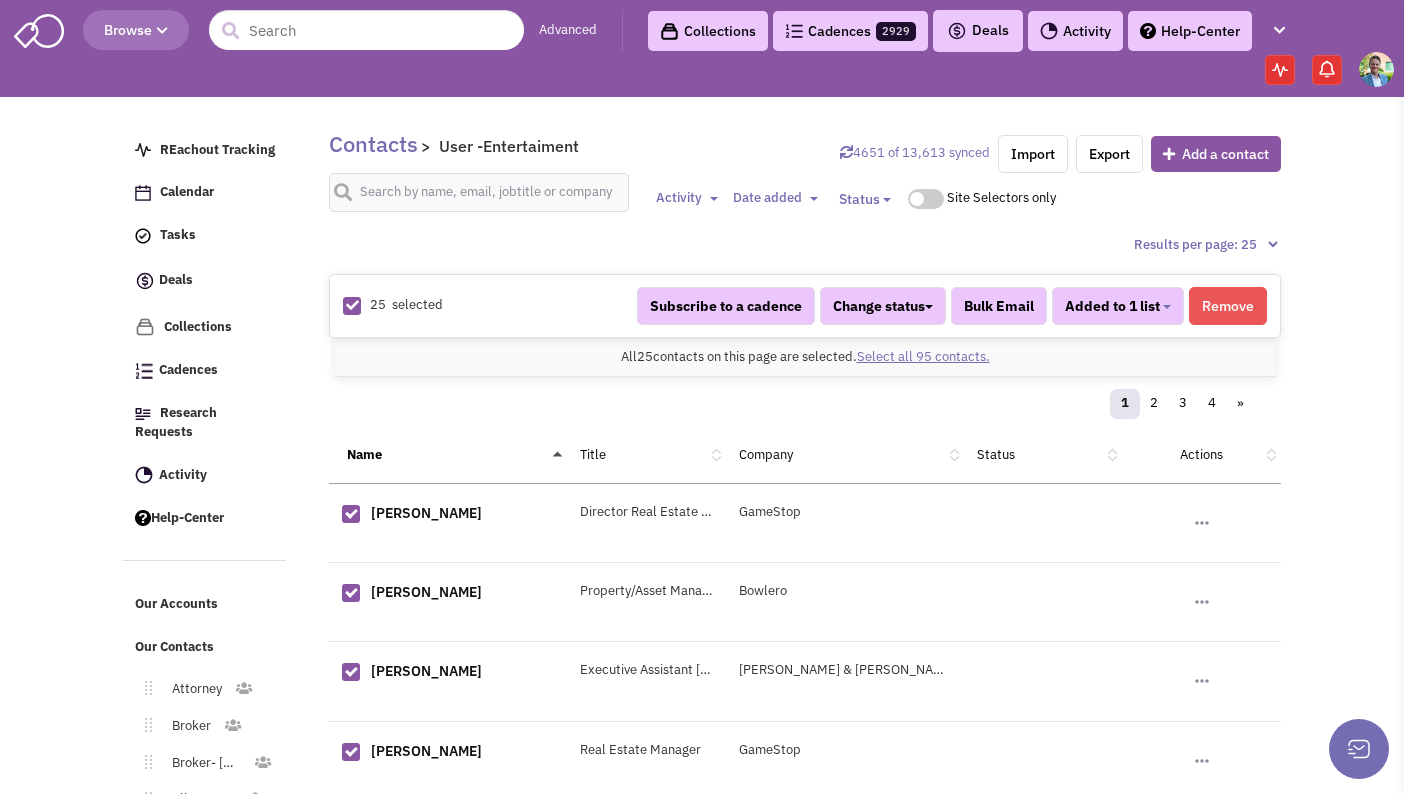click on "Select all 95 contacts." at bounding box center (923, 356) 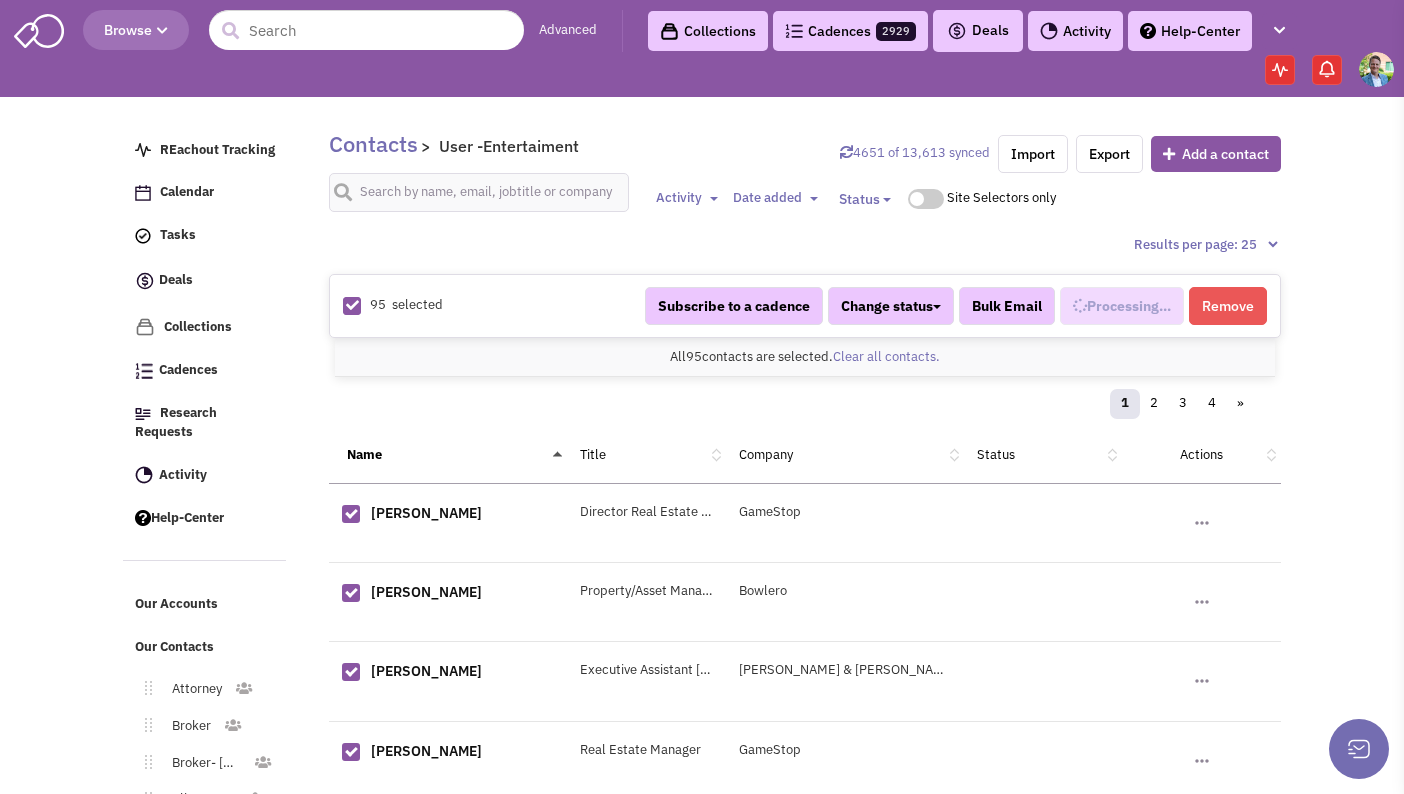 scroll, scrollTop: 825, scrollLeft: 0, axis: vertical 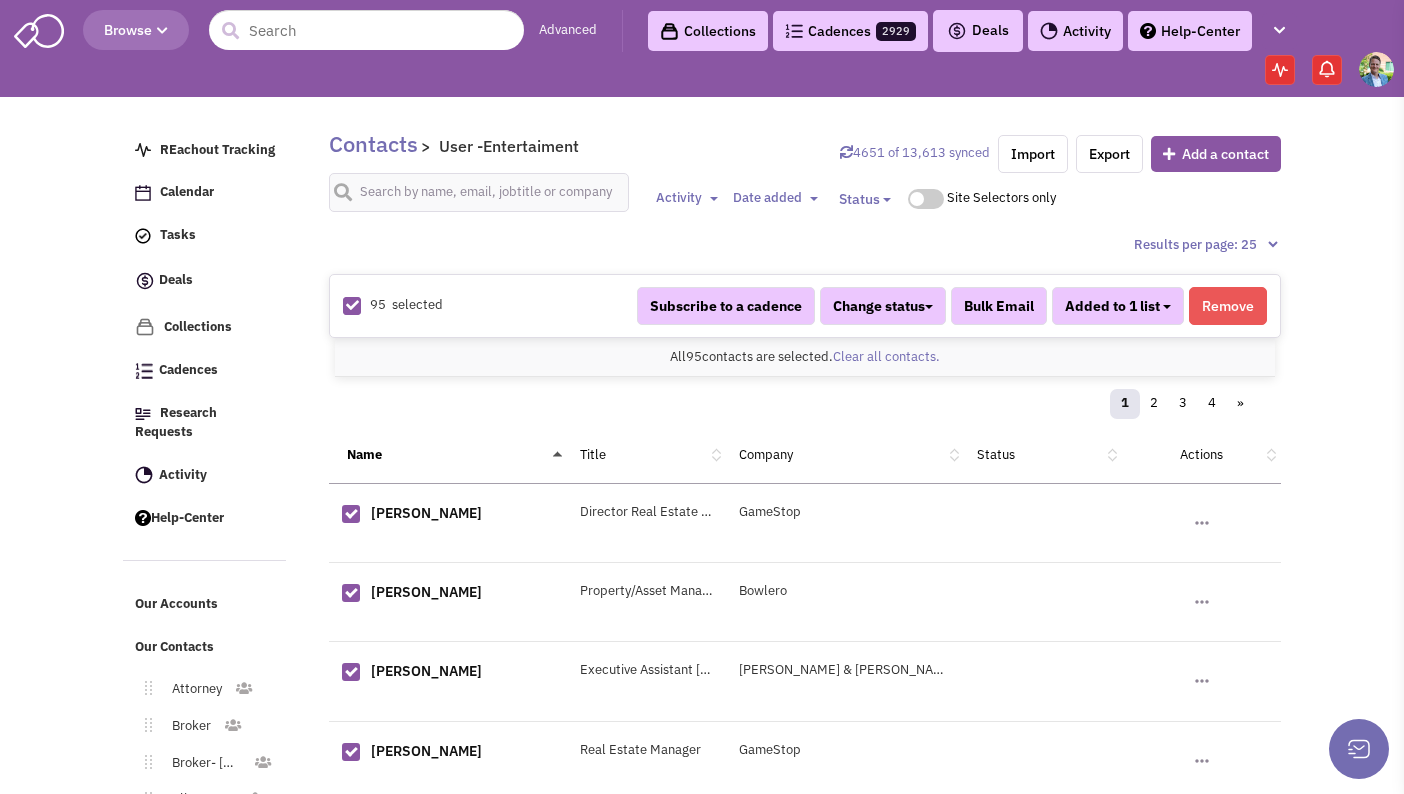 click on "Added to 1 list" at bounding box center [1118, 306] 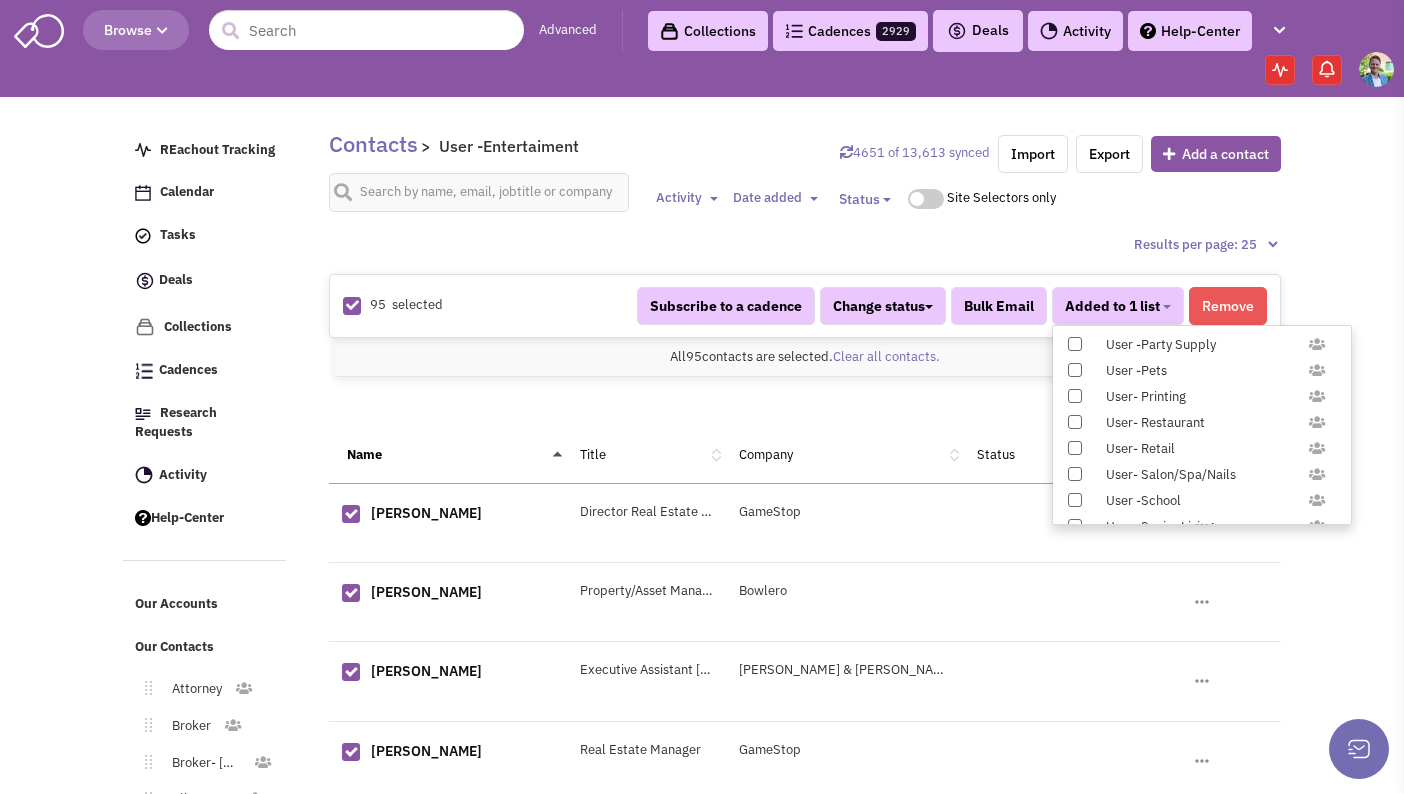 scroll, scrollTop: 1958, scrollLeft: 0, axis: vertical 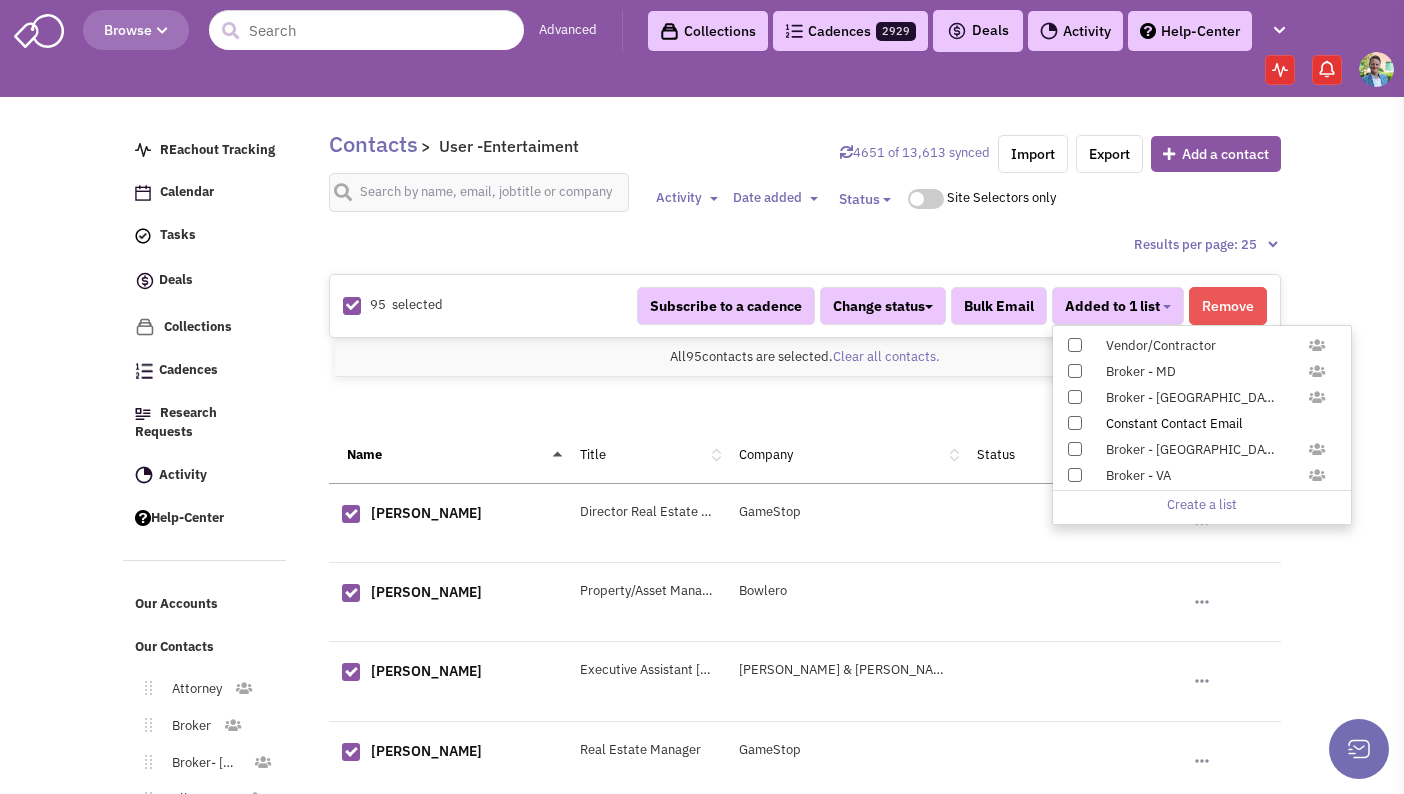 click at bounding box center [1075, 423] 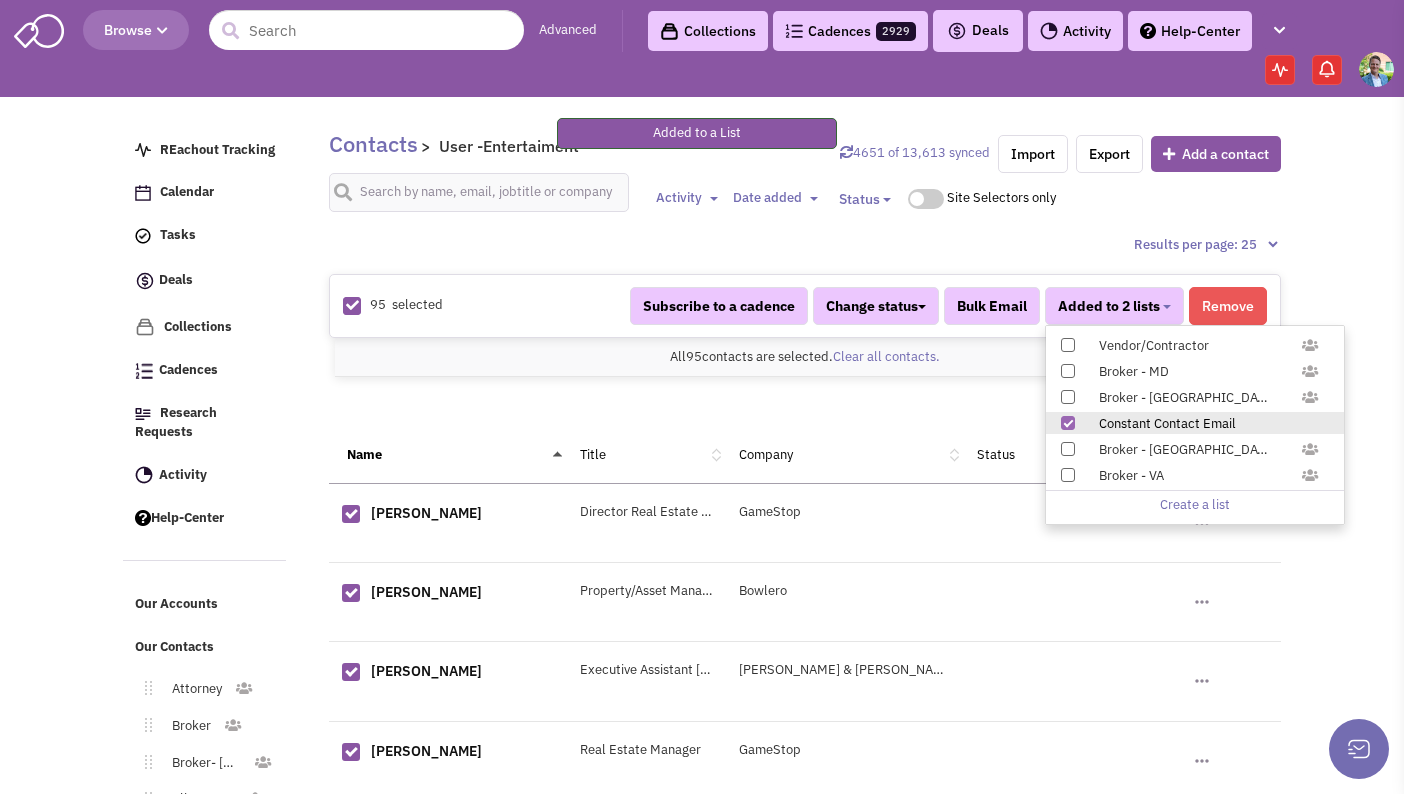 scroll, scrollTop: 612, scrollLeft: 0, axis: vertical 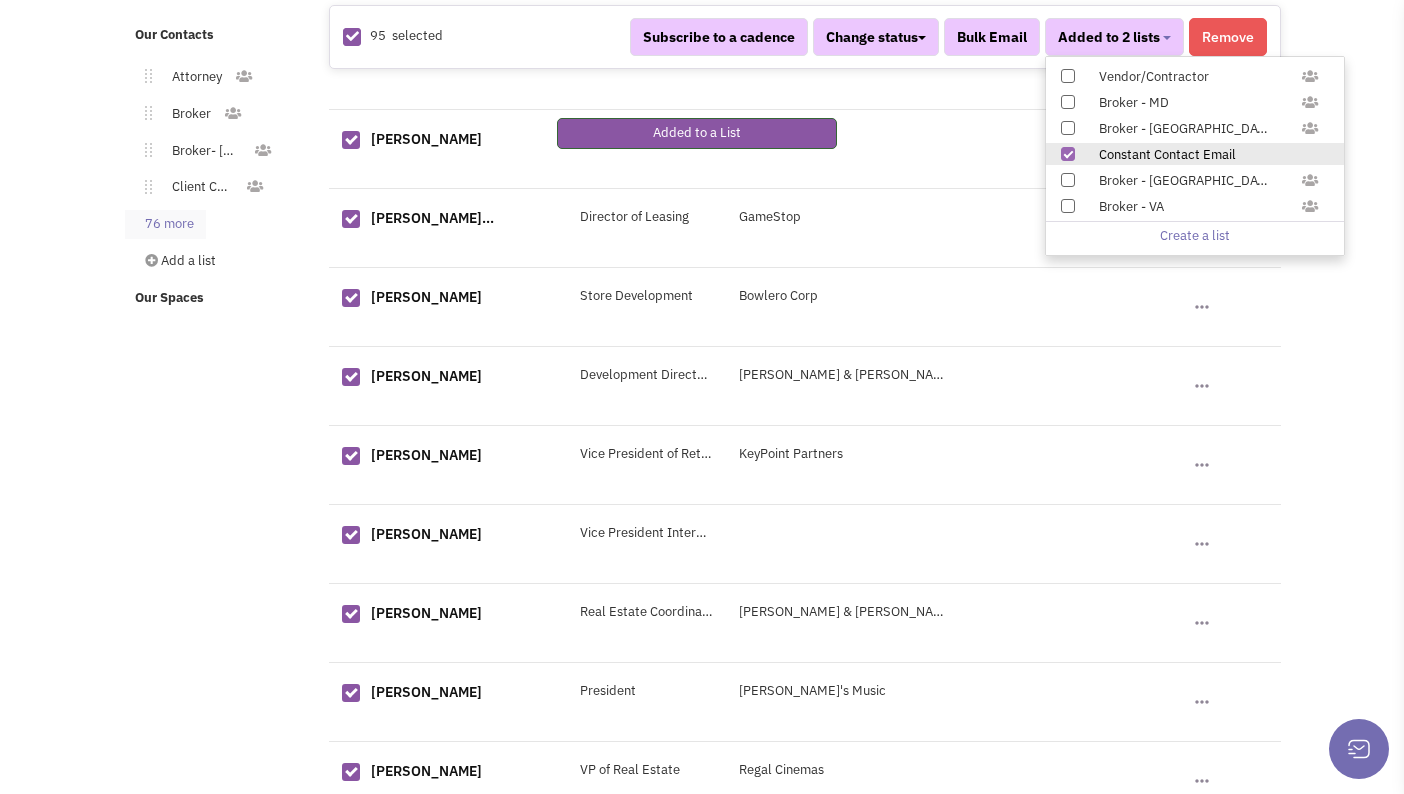 click on "76 more" at bounding box center [165, 224] 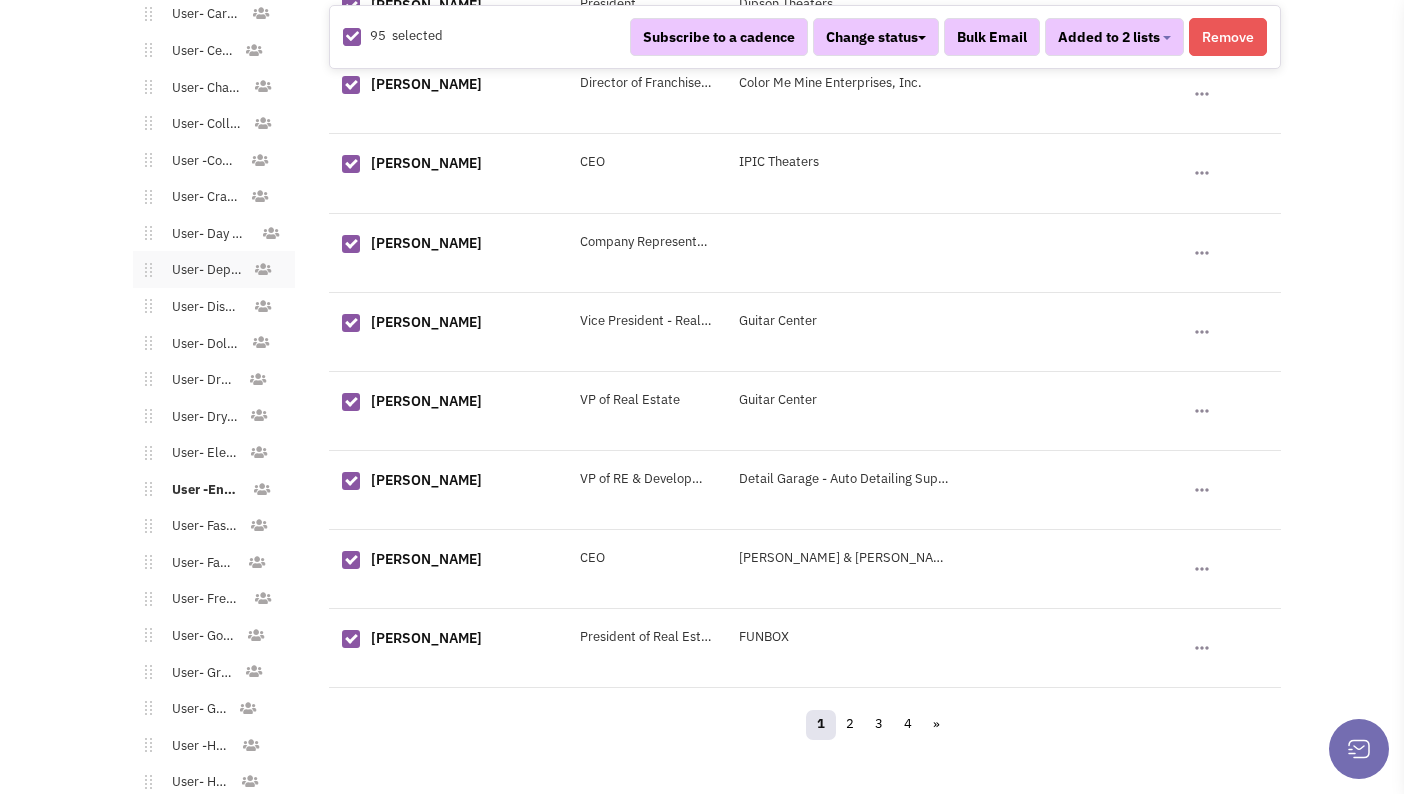 scroll, scrollTop: 1786, scrollLeft: 0, axis: vertical 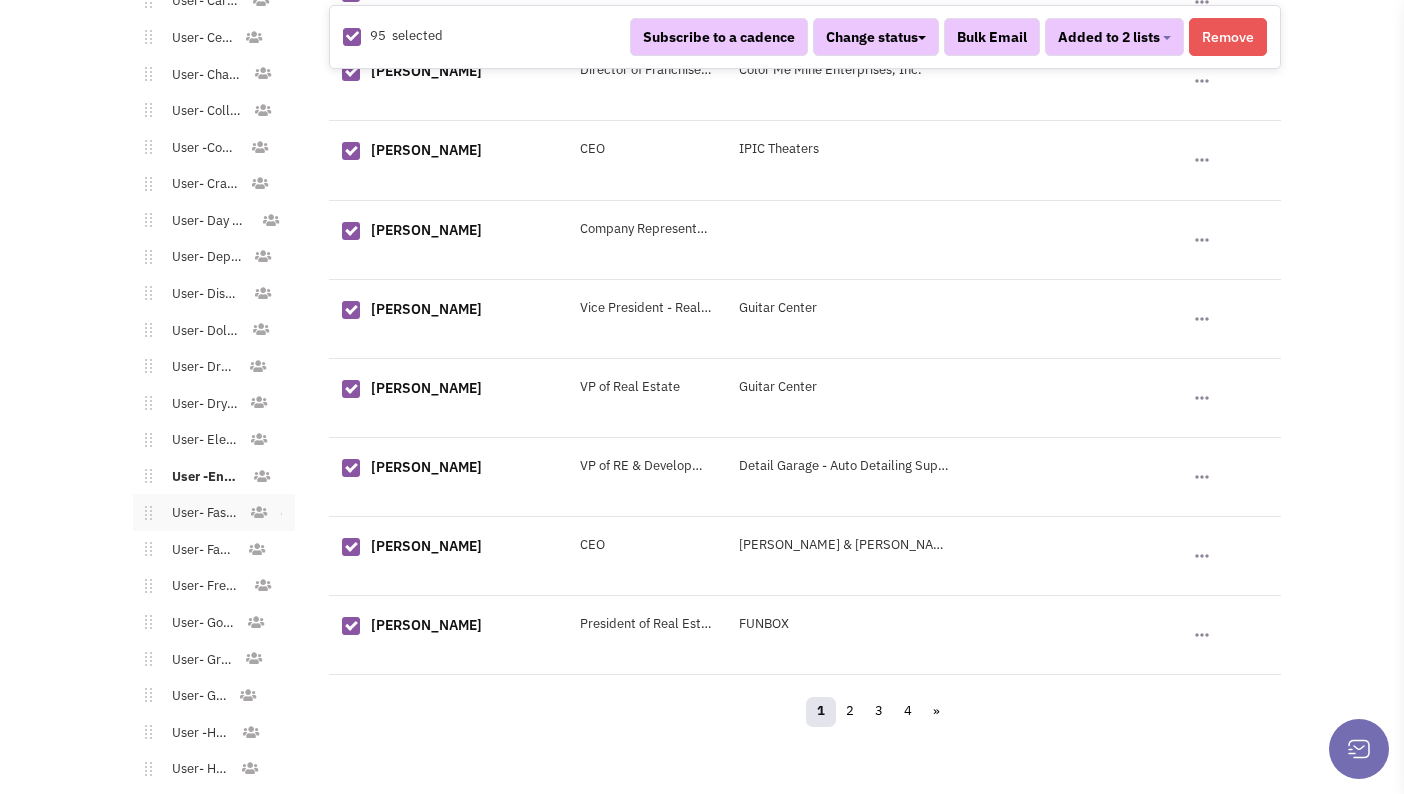 click on "User- Fast Casual" at bounding box center [200, 513] 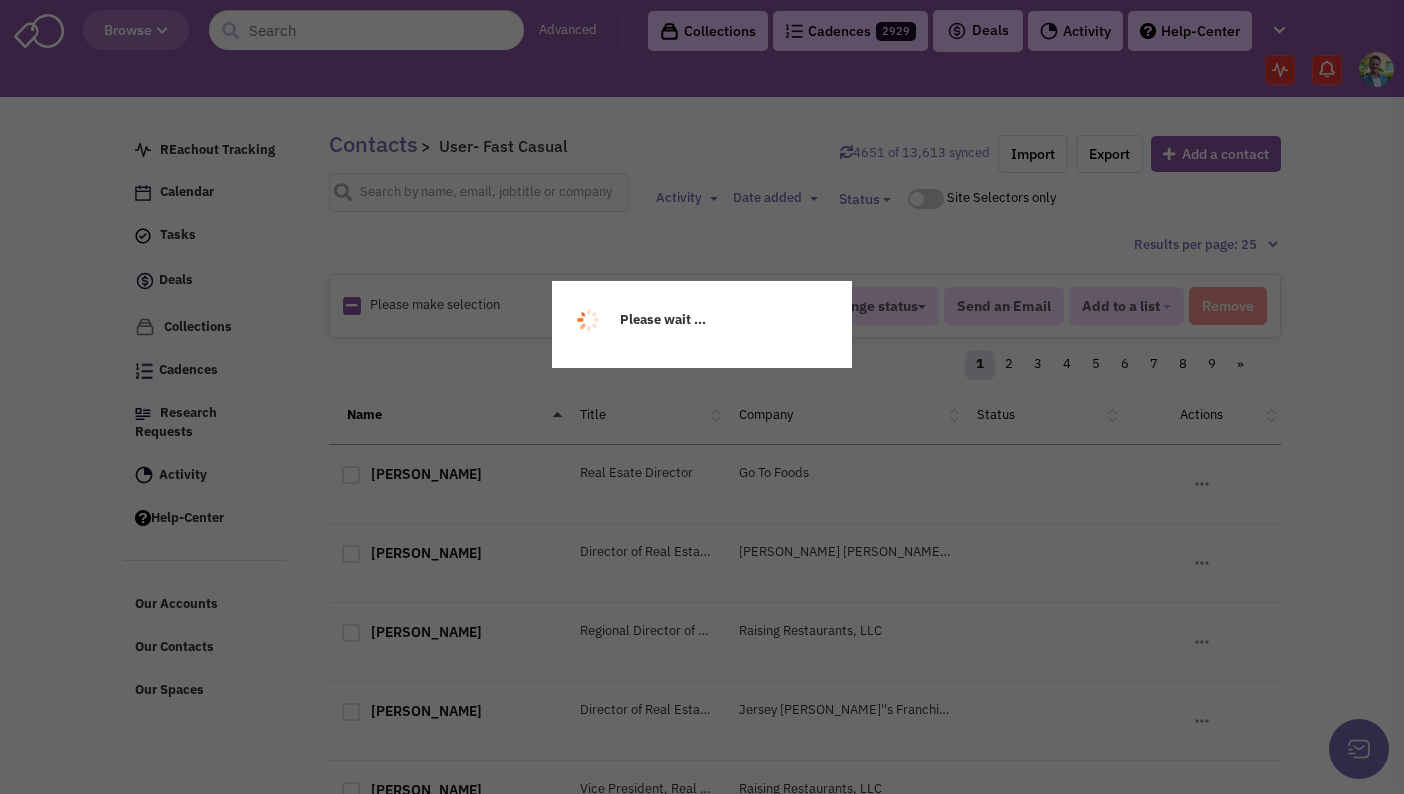 scroll, scrollTop: 0, scrollLeft: 0, axis: both 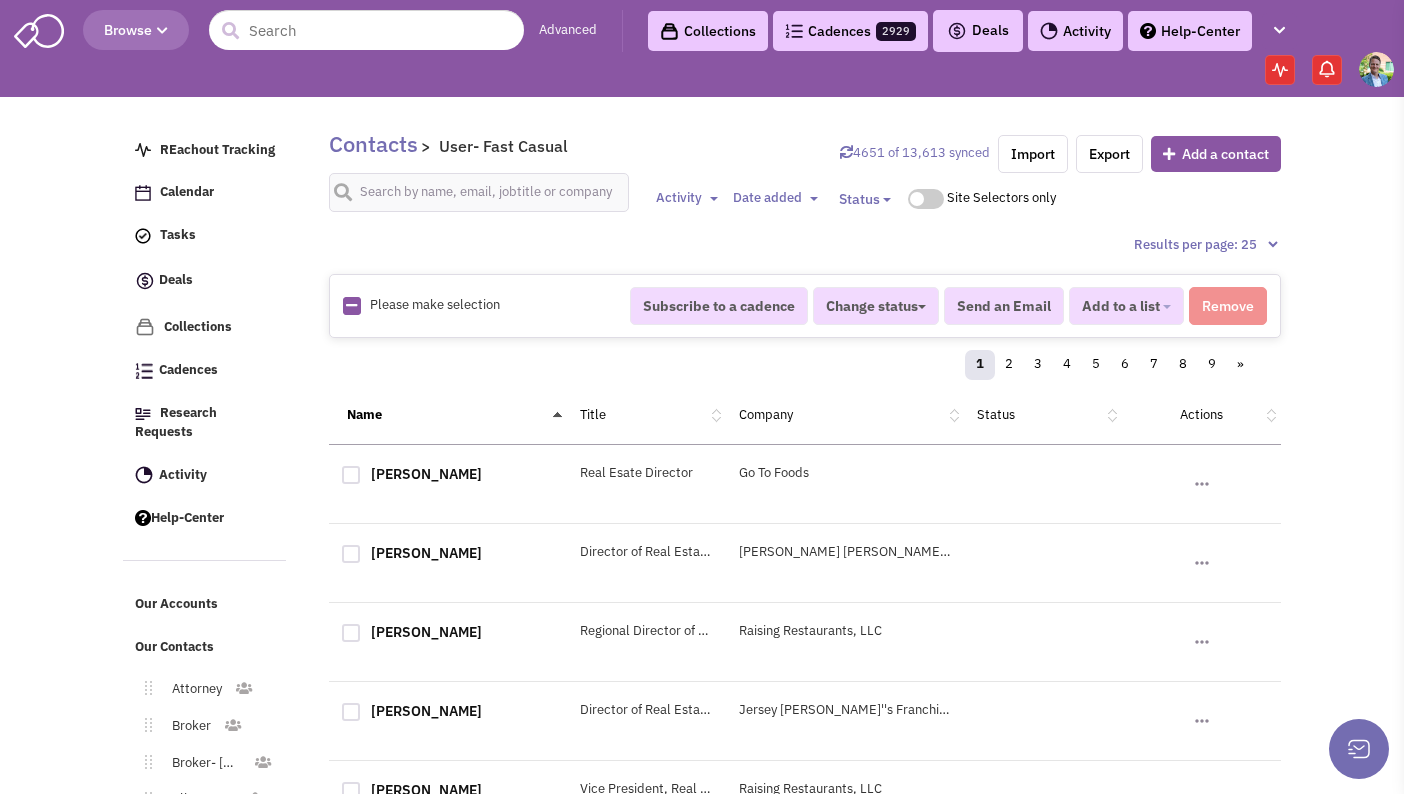 click at bounding box center (351, 305) 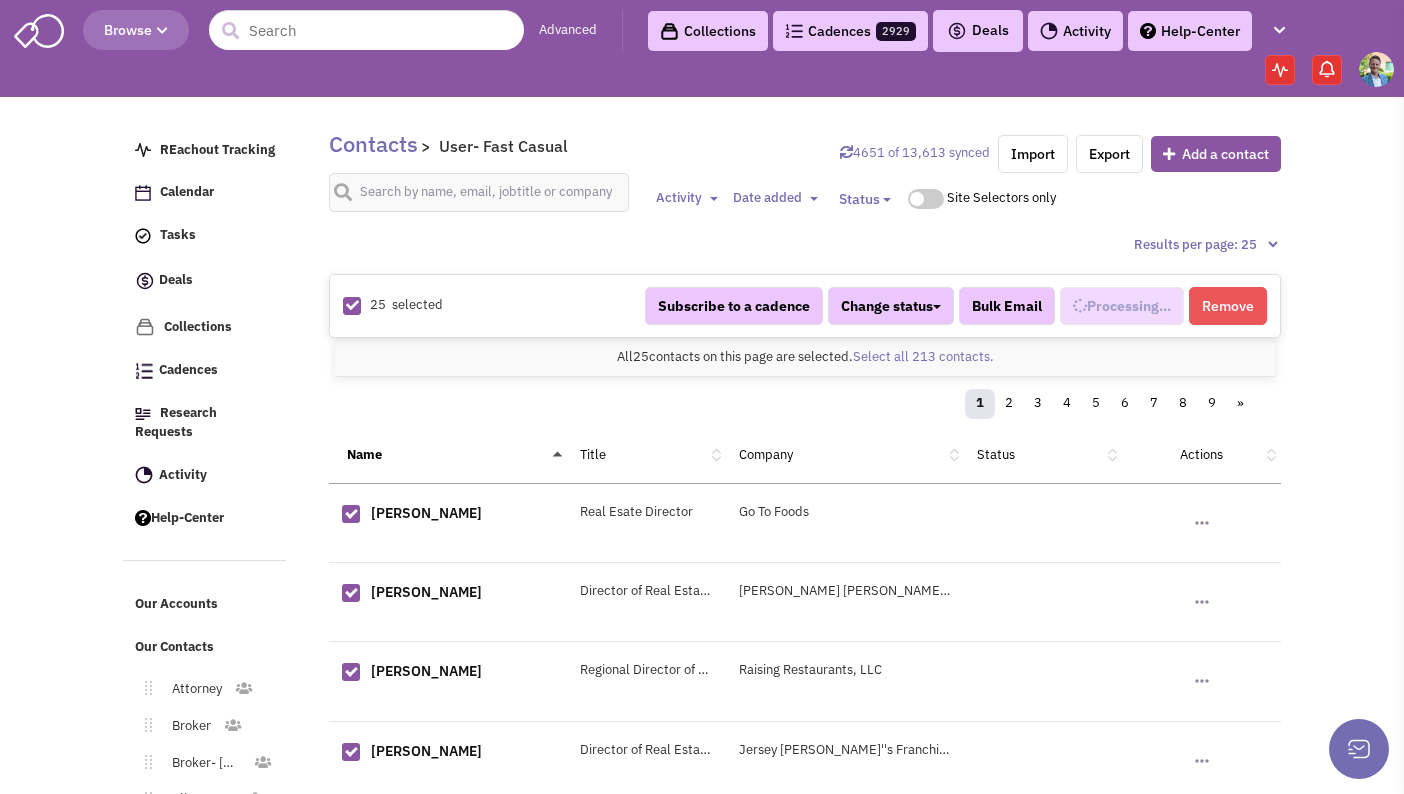 scroll, scrollTop: 844, scrollLeft: 0, axis: vertical 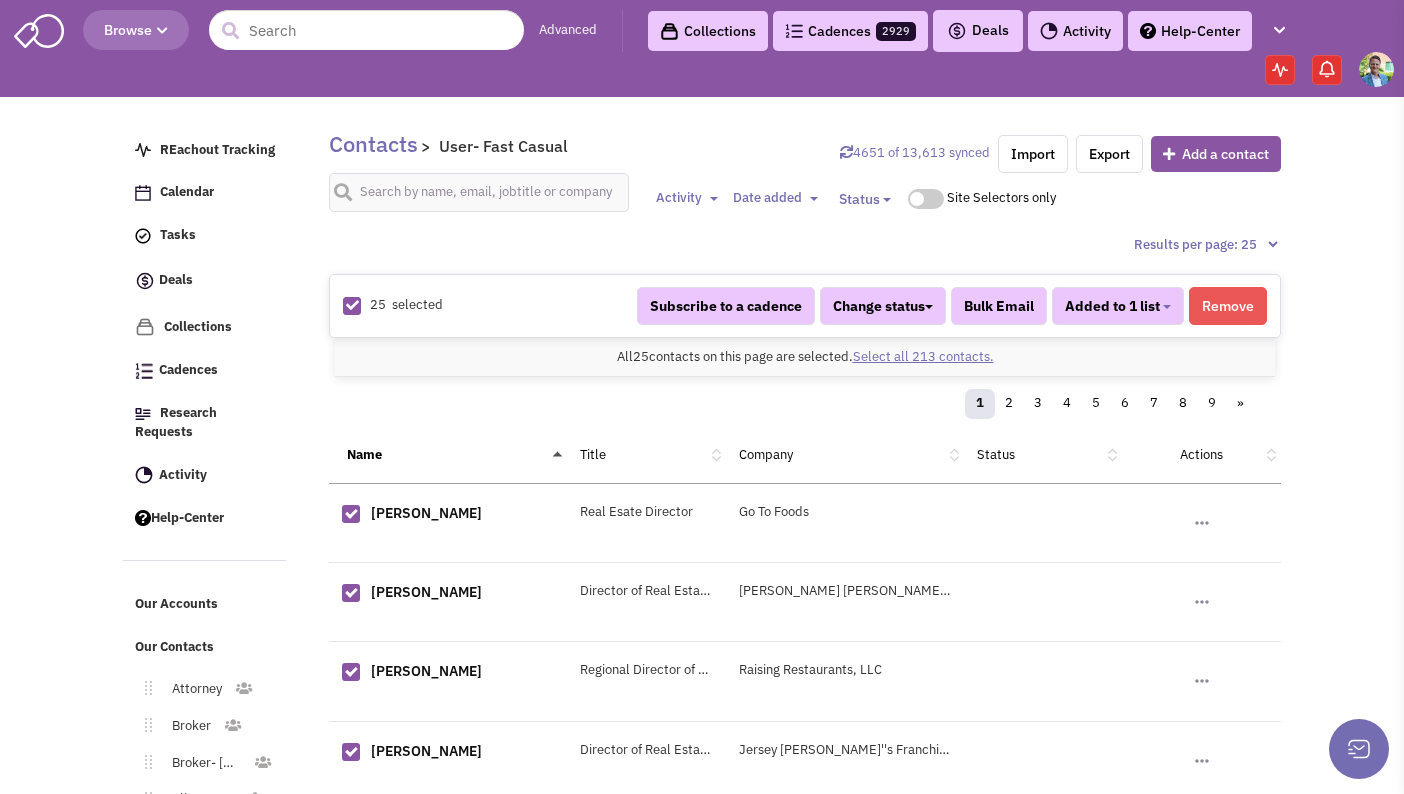 click on "Select all 213 contacts." at bounding box center (923, 356) 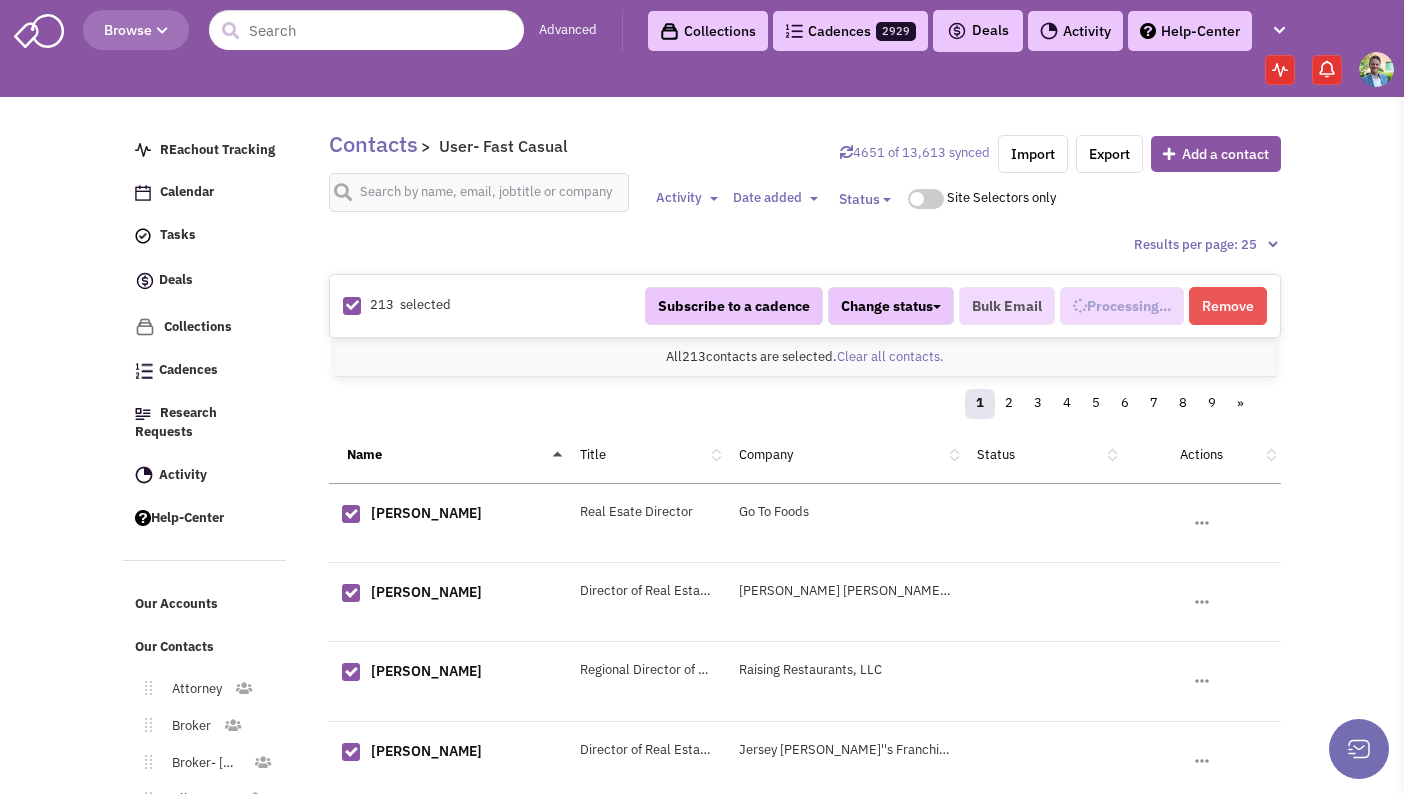 select on "672" 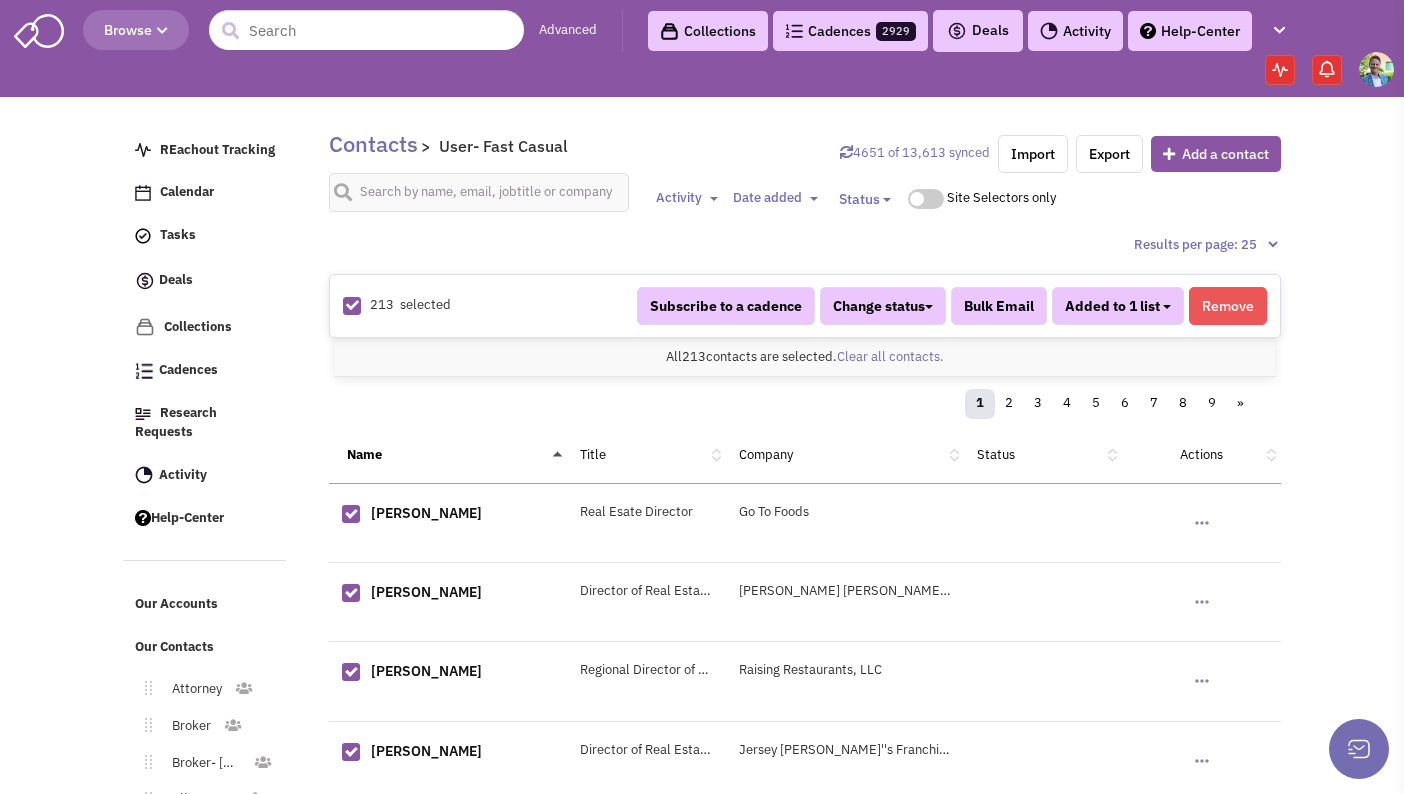 scroll, scrollTop: 844, scrollLeft: 0, axis: vertical 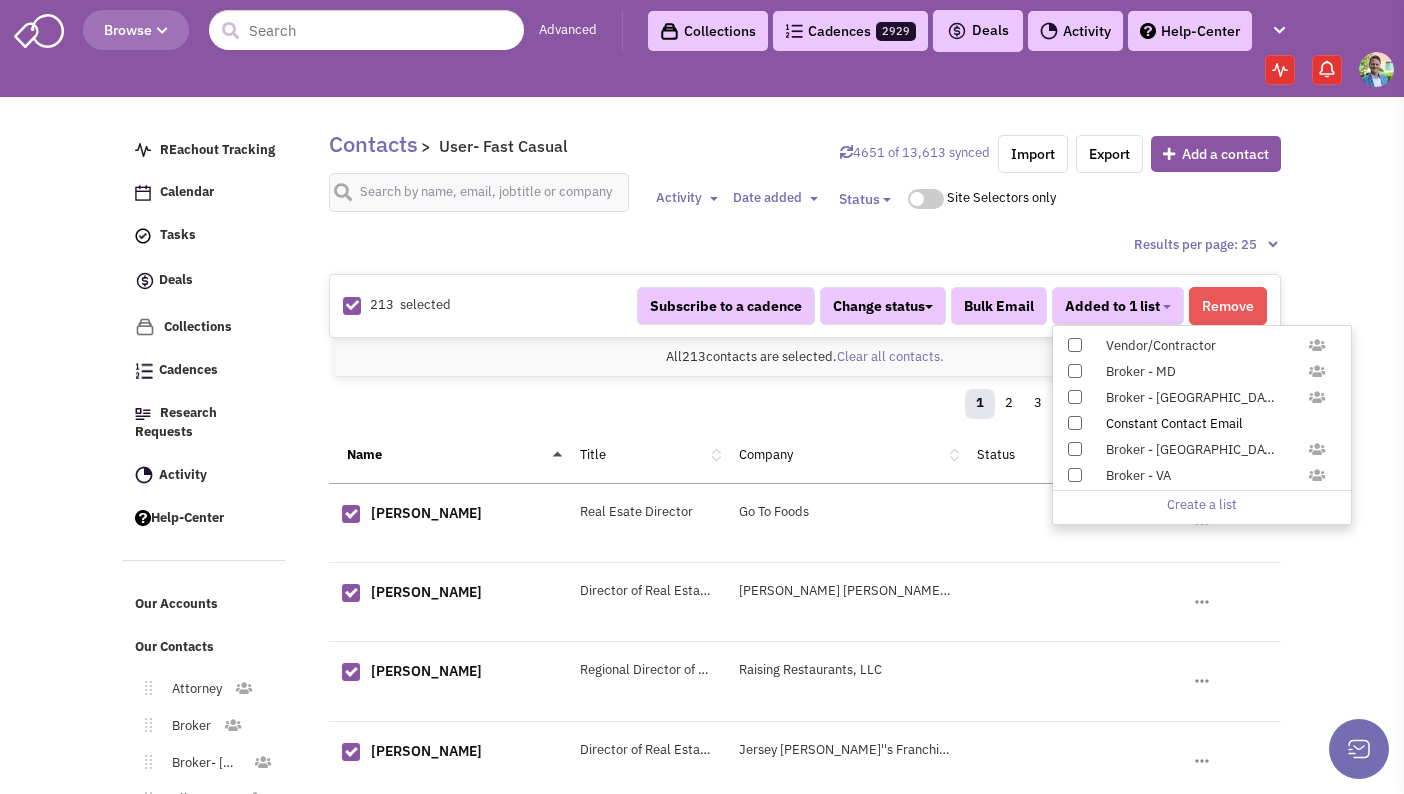 click at bounding box center [1075, 423] 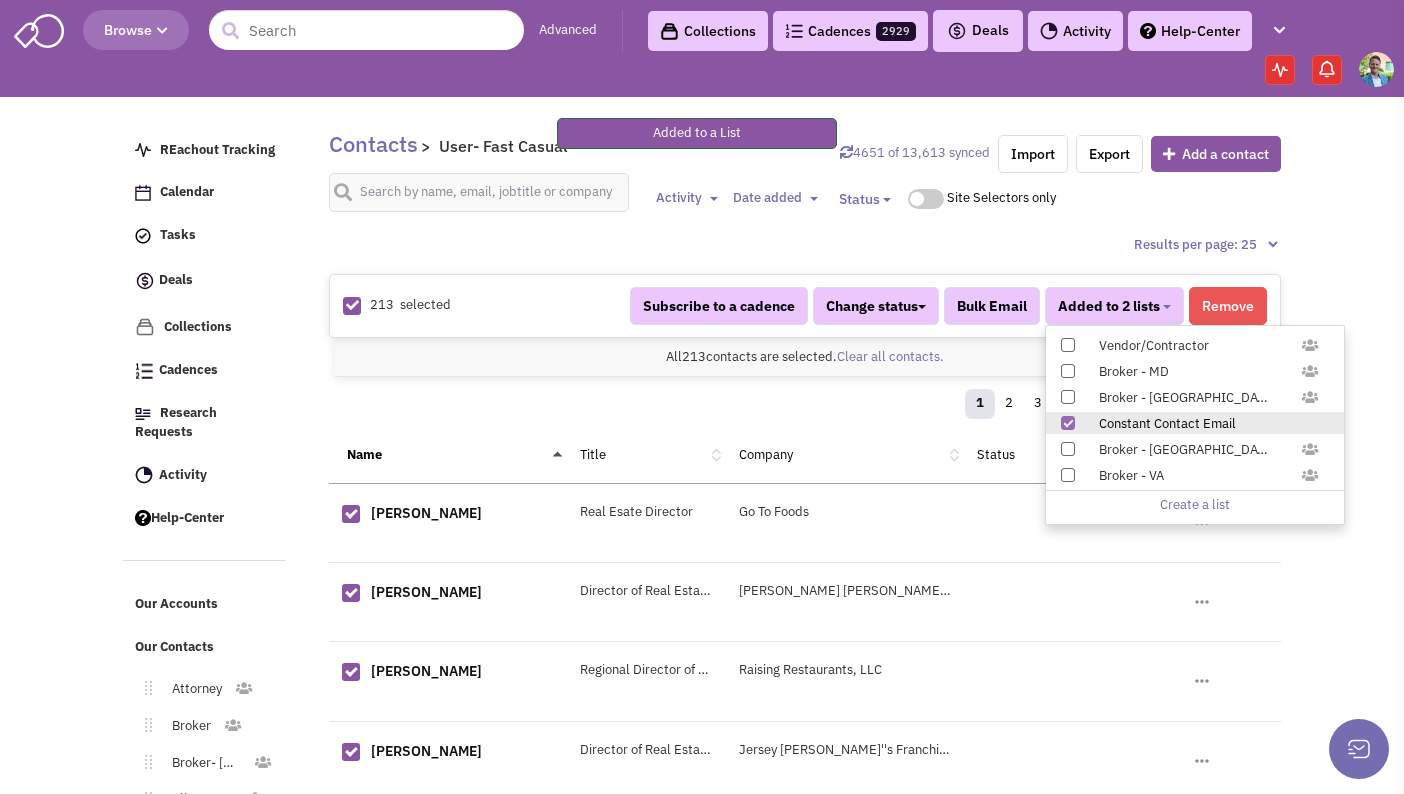 click on "Beth  Maffett" at bounding box center [448, 516] 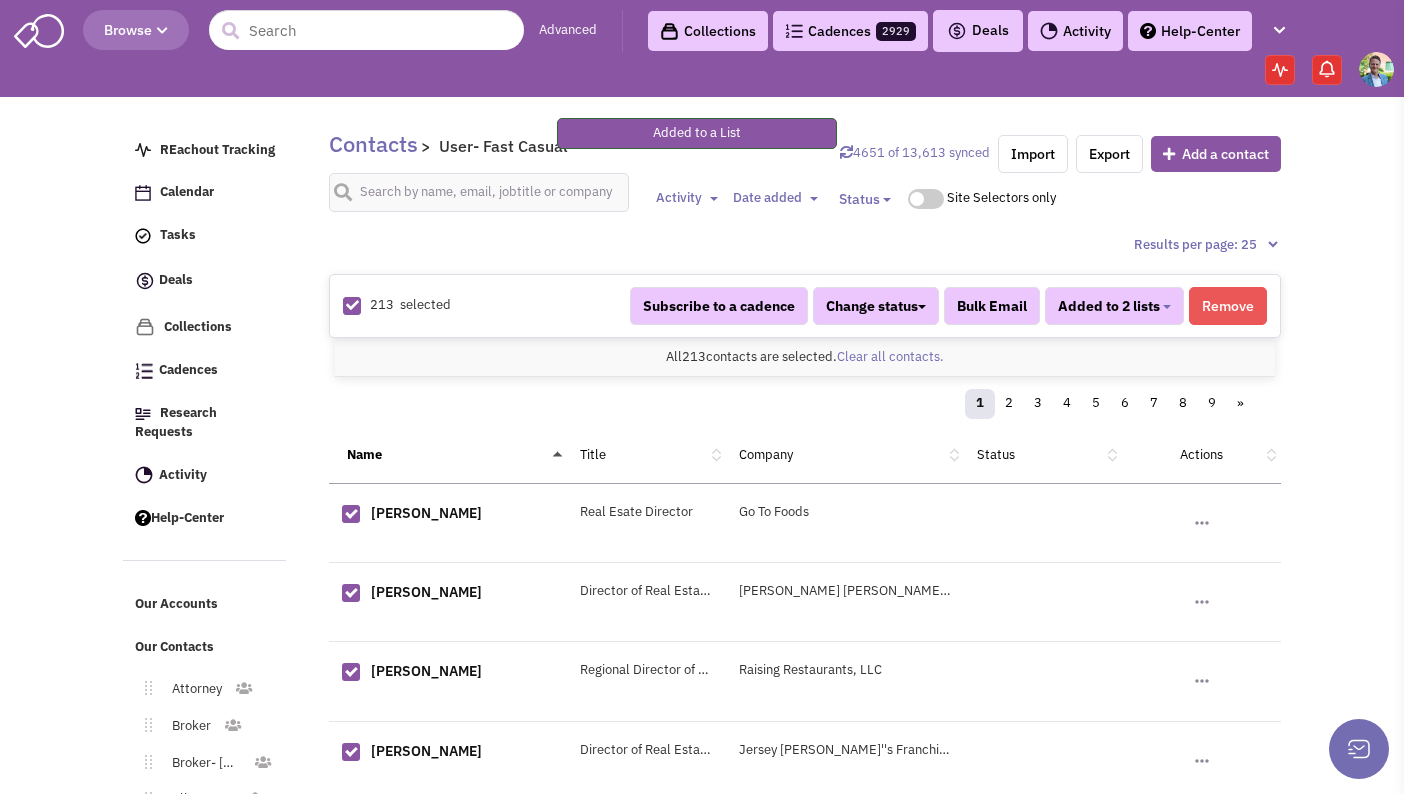 scroll, scrollTop: 390, scrollLeft: 0, axis: vertical 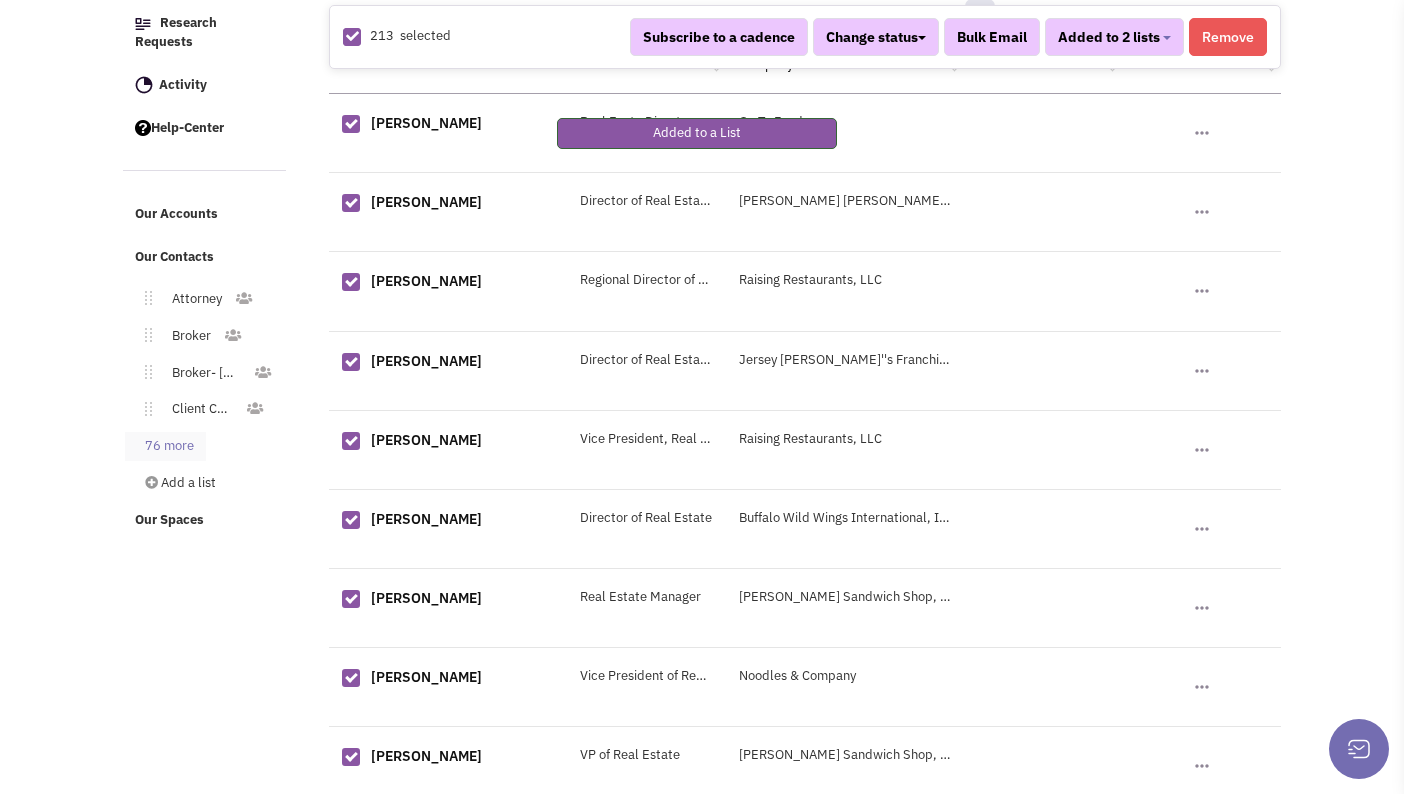 click on "76 more" at bounding box center (165, 446) 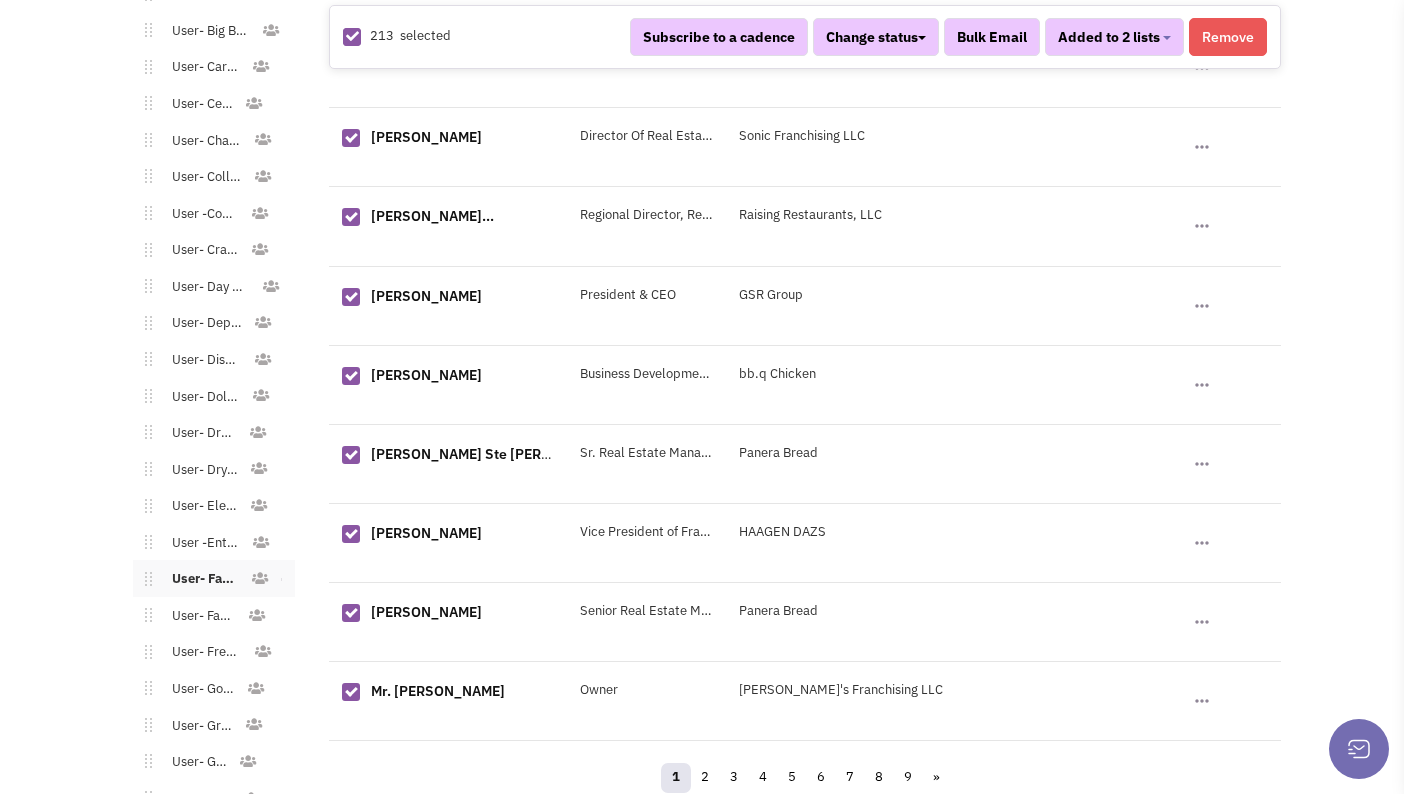 scroll, scrollTop: 1733, scrollLeft: 0, axis: vertical 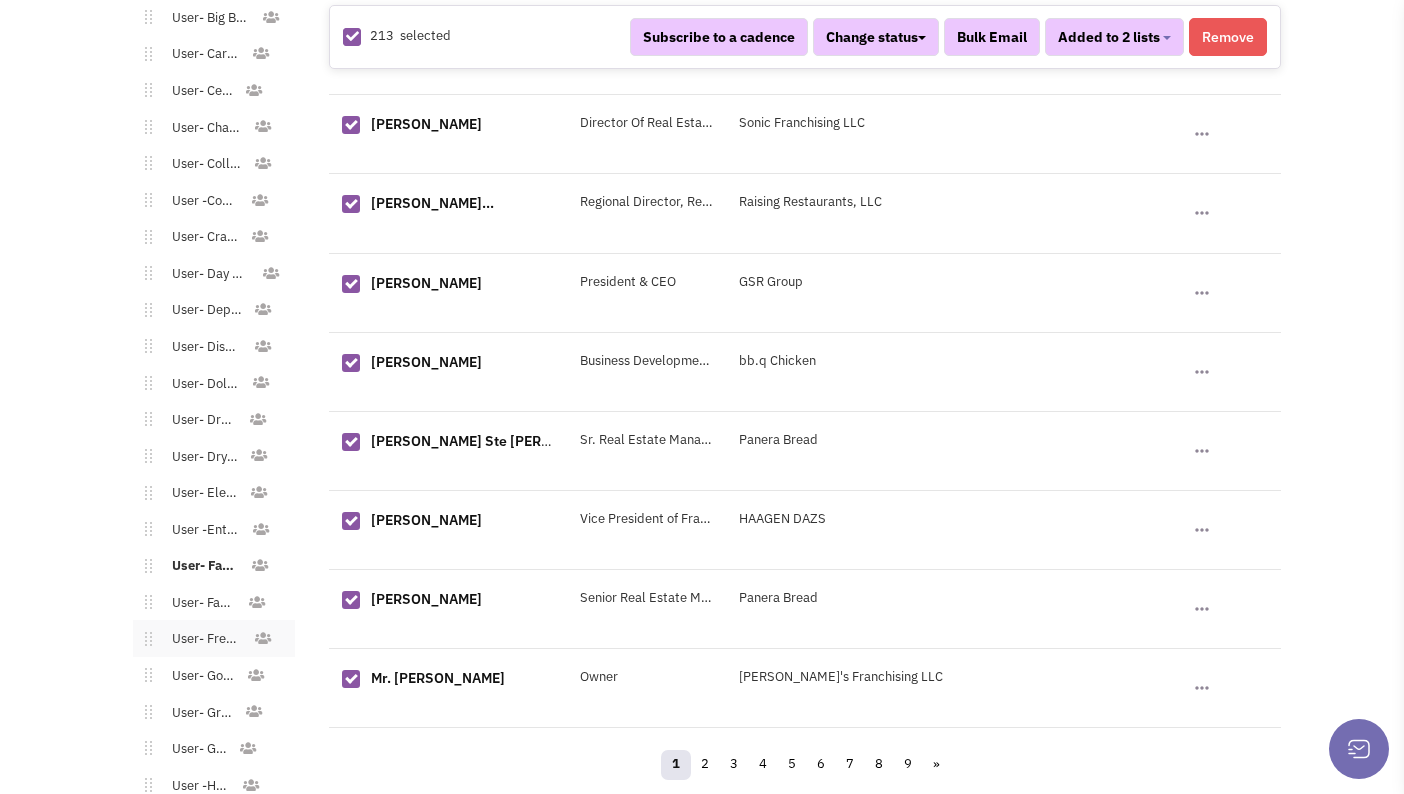 click on "User- Freestanding Commercial" at bounding box center (202, 639) 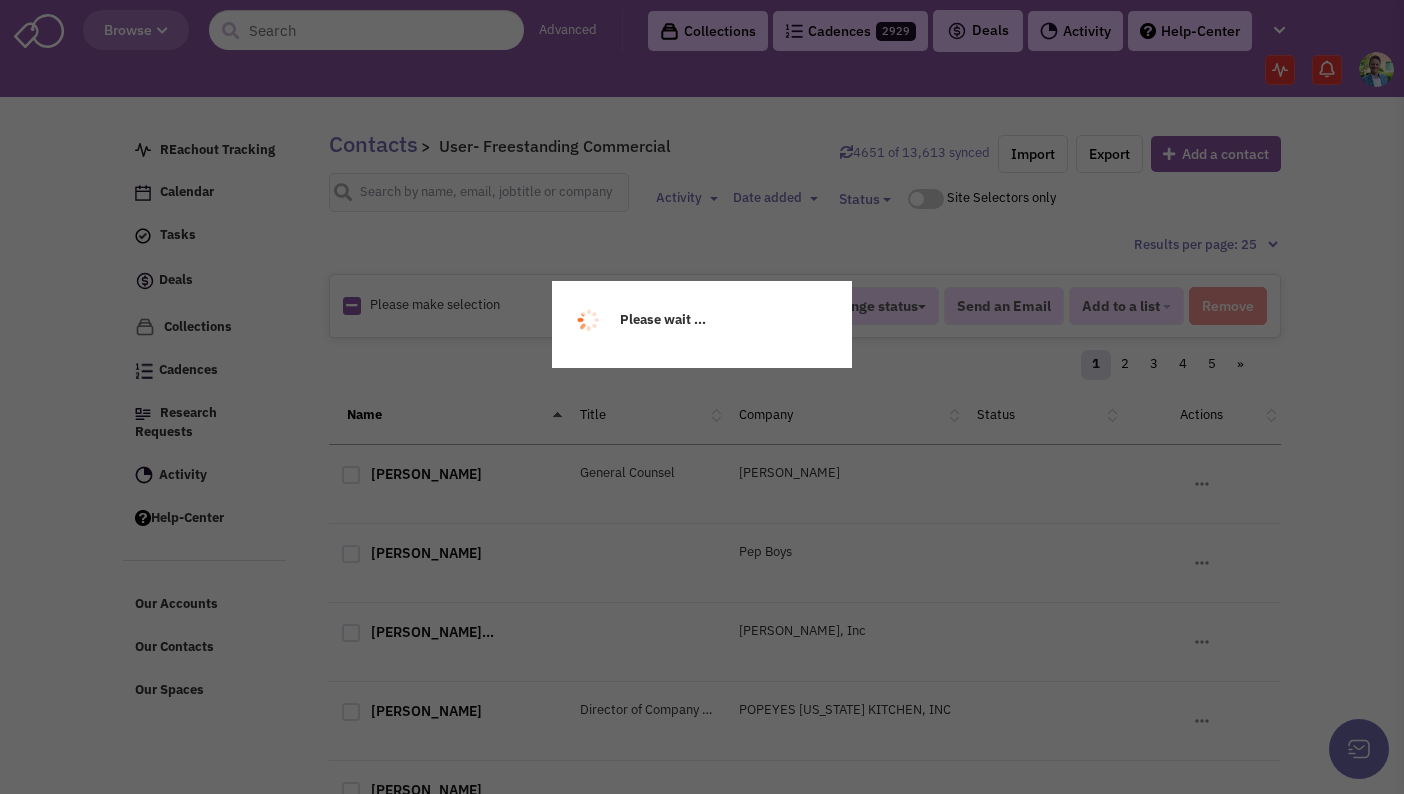 scroll, scrollTop: 0, scrollLeft: 0, axis: both 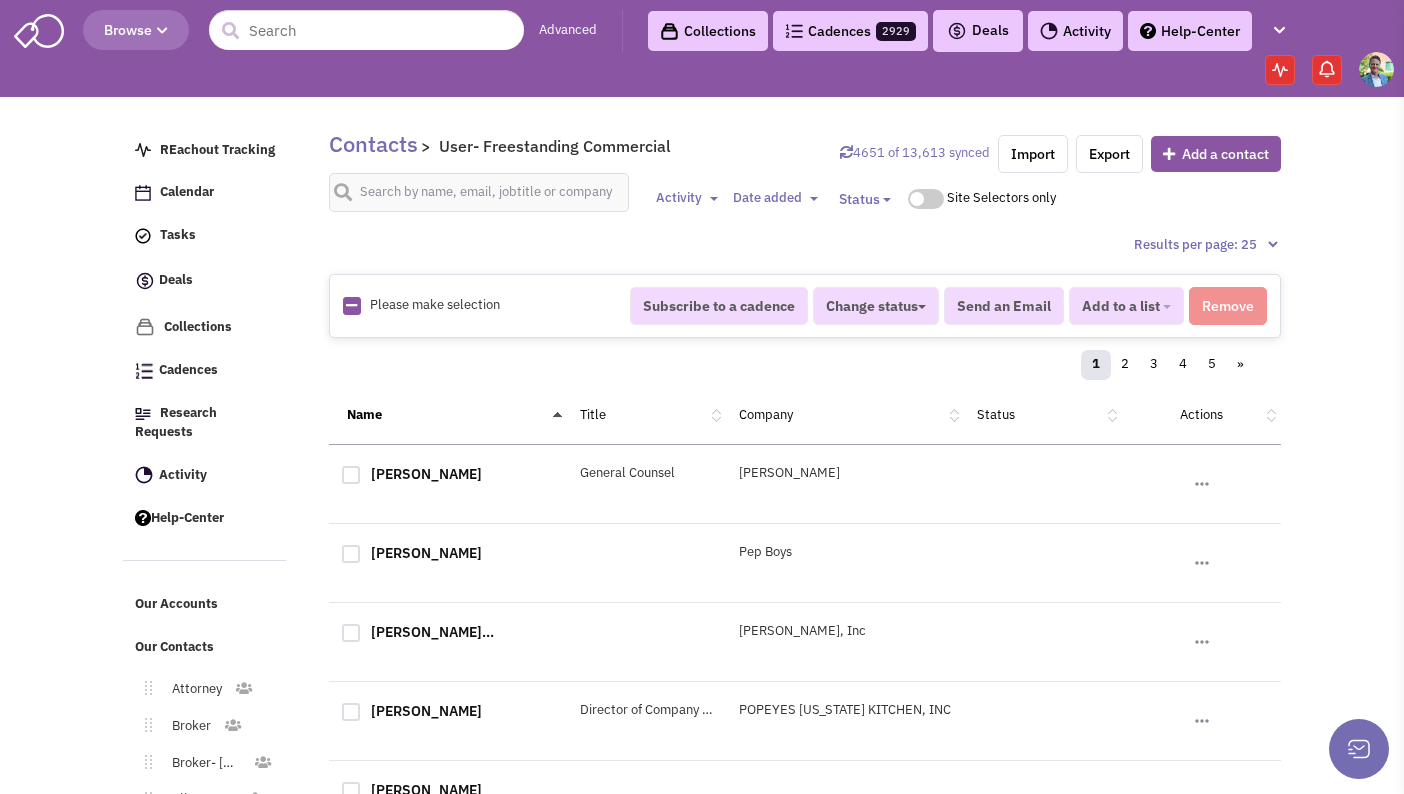 click at bounding box center [351, 306] 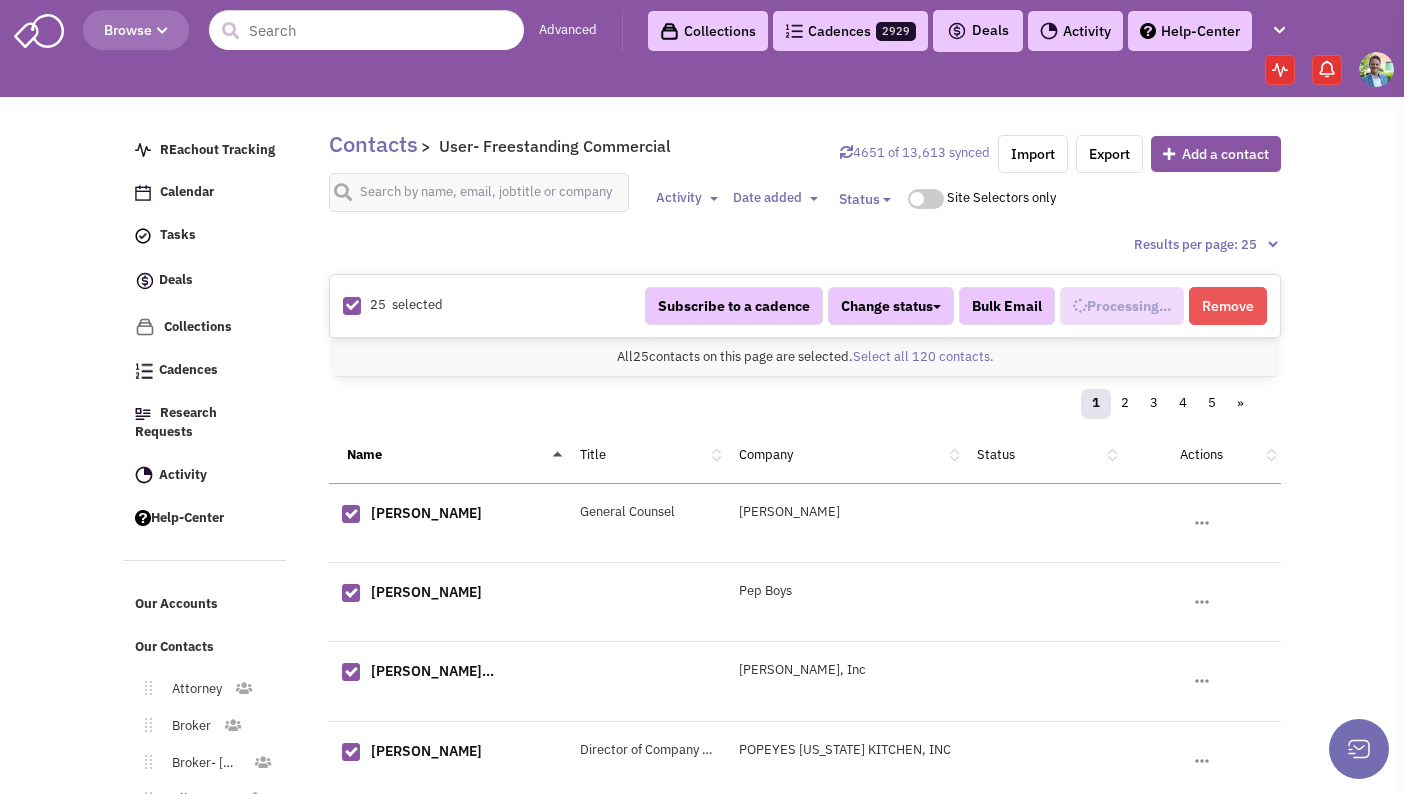 select on "673" 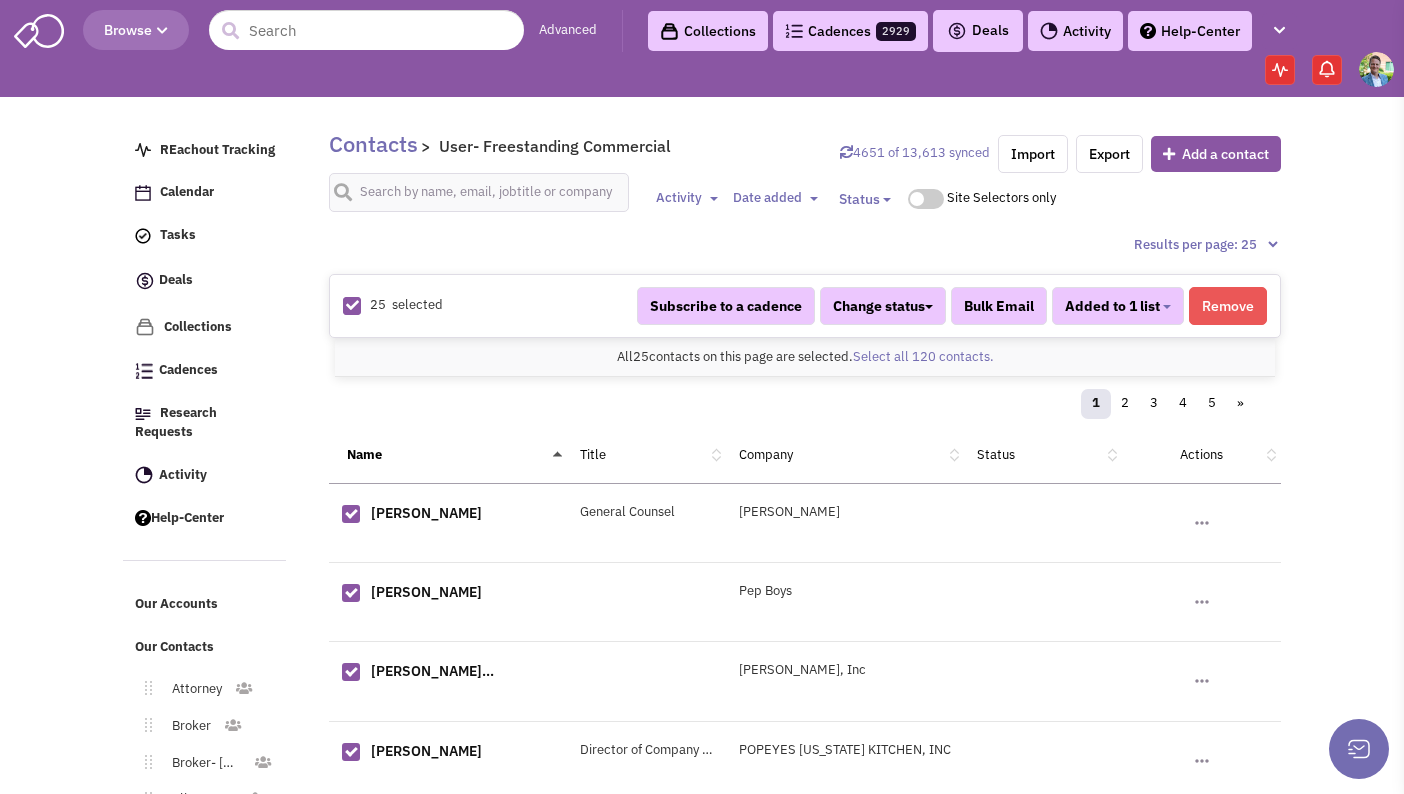 scroll, scrollTop: 882, scrollLeft: 0, axis: vertical 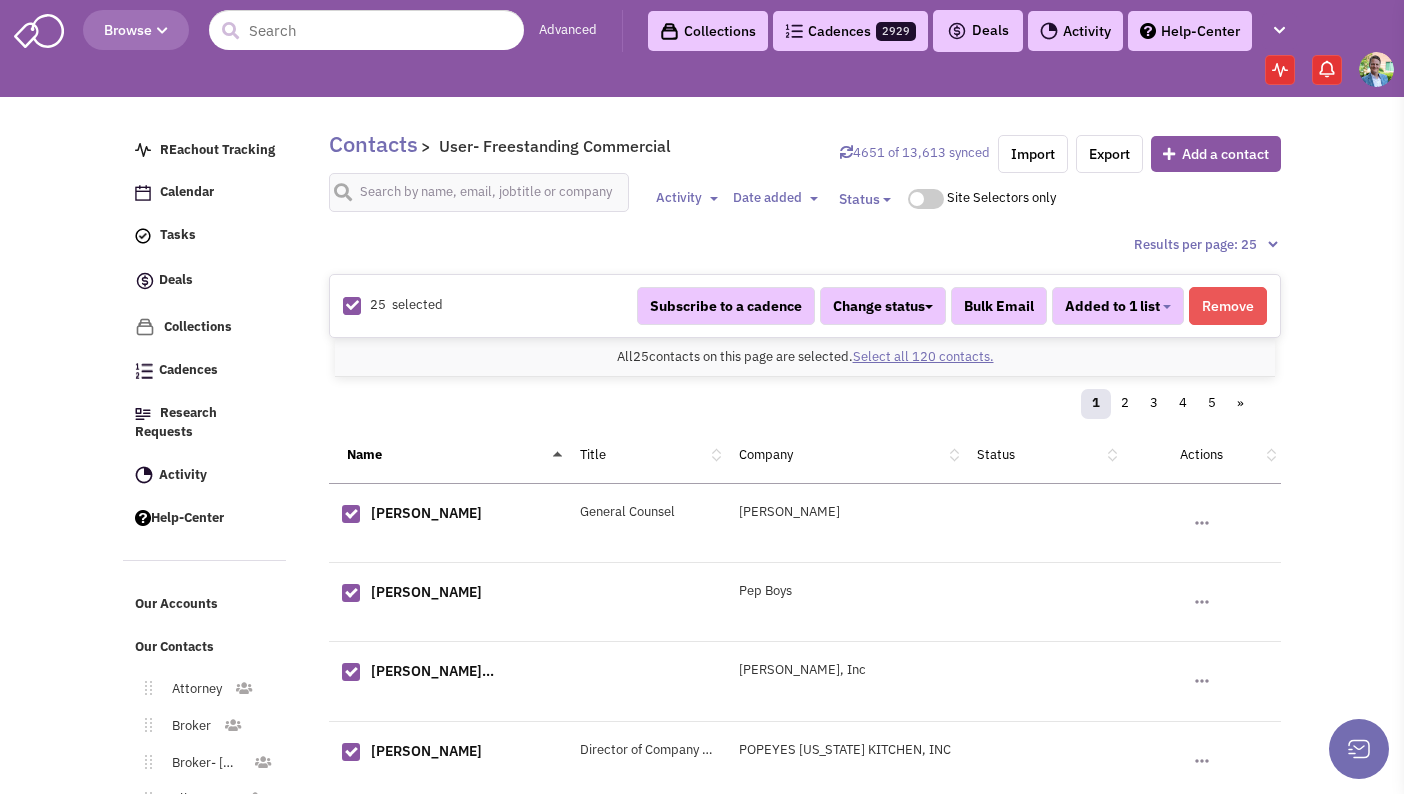 click on "Select all 120 contacts." at bounding box center [923, 356] 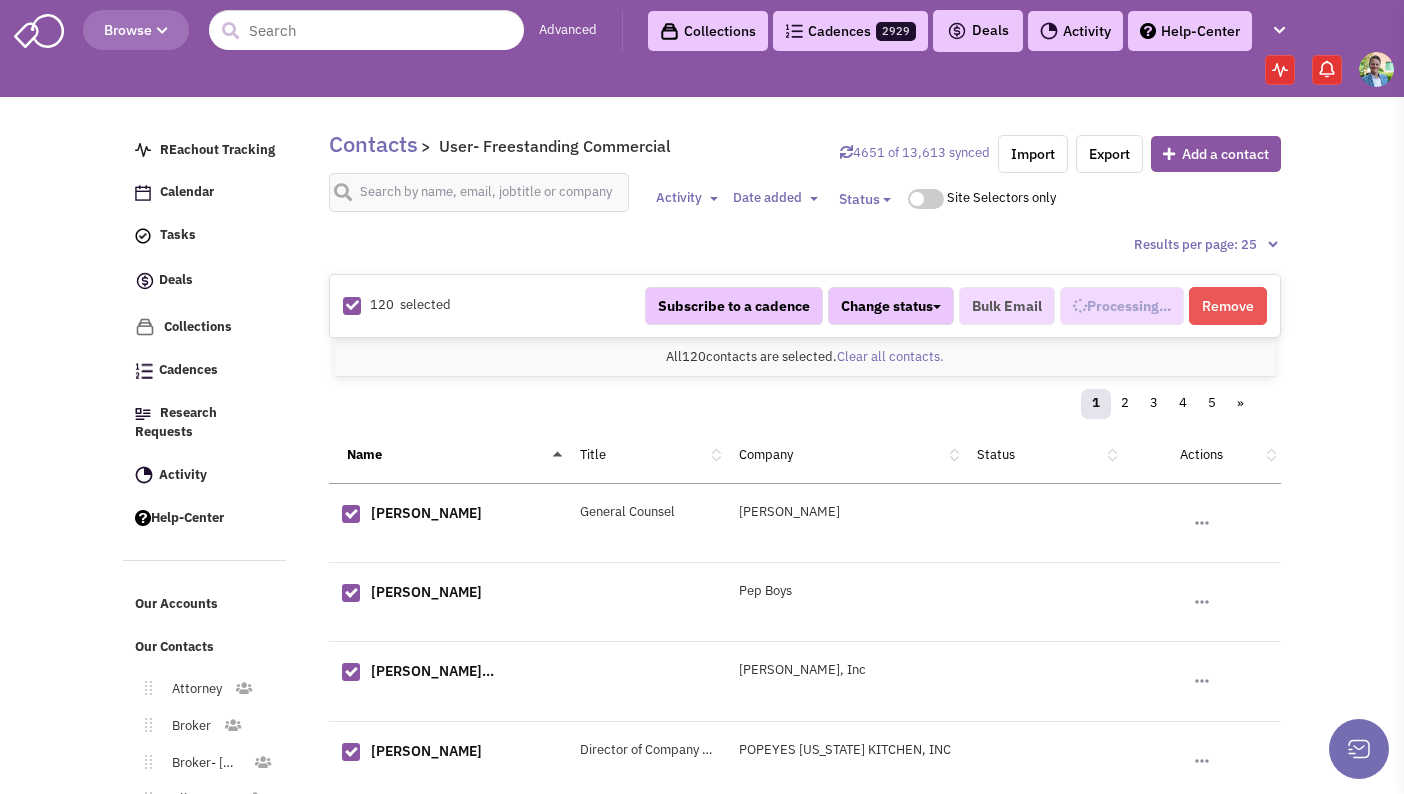select on "673" 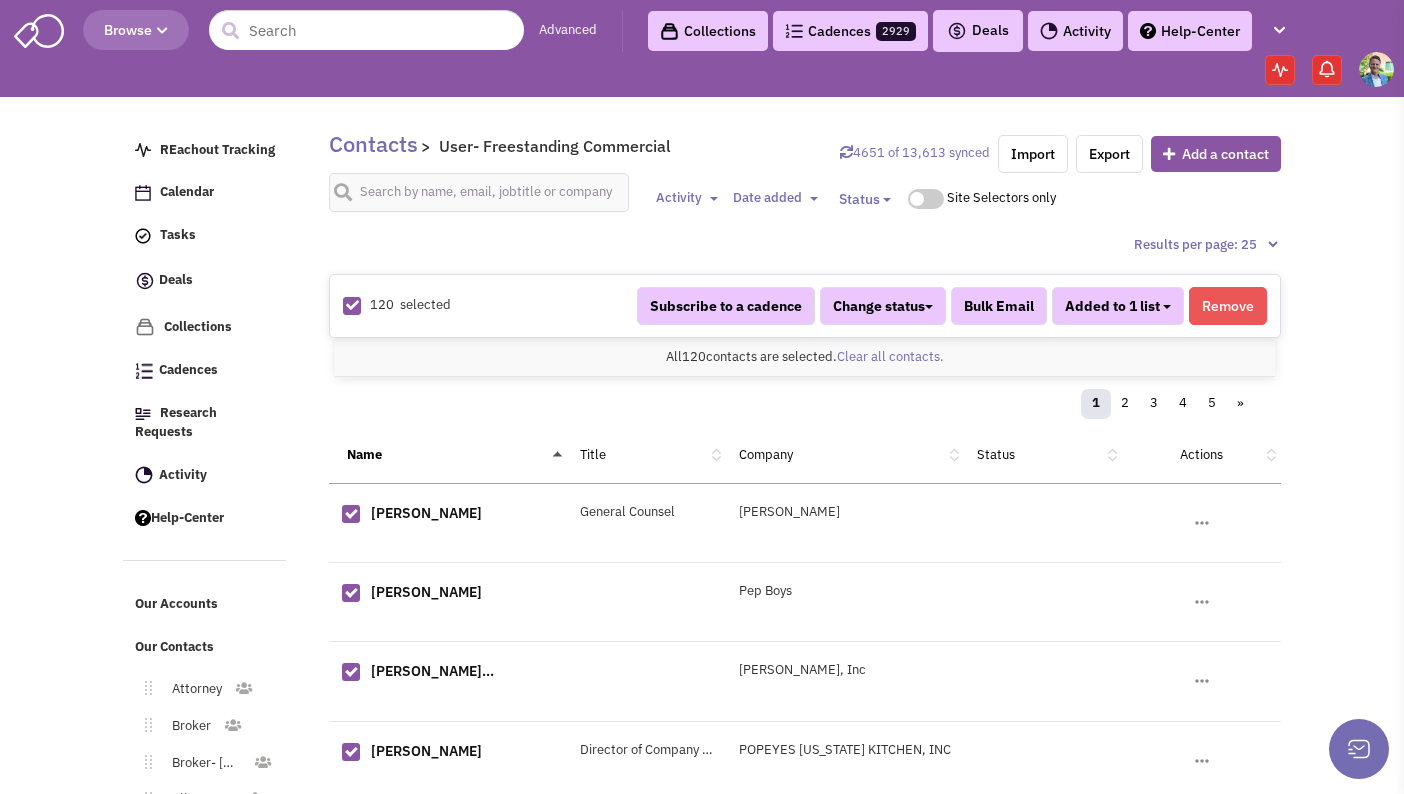 scroll, scrollTop: 882, scrollLeft: 0, axis: vertical 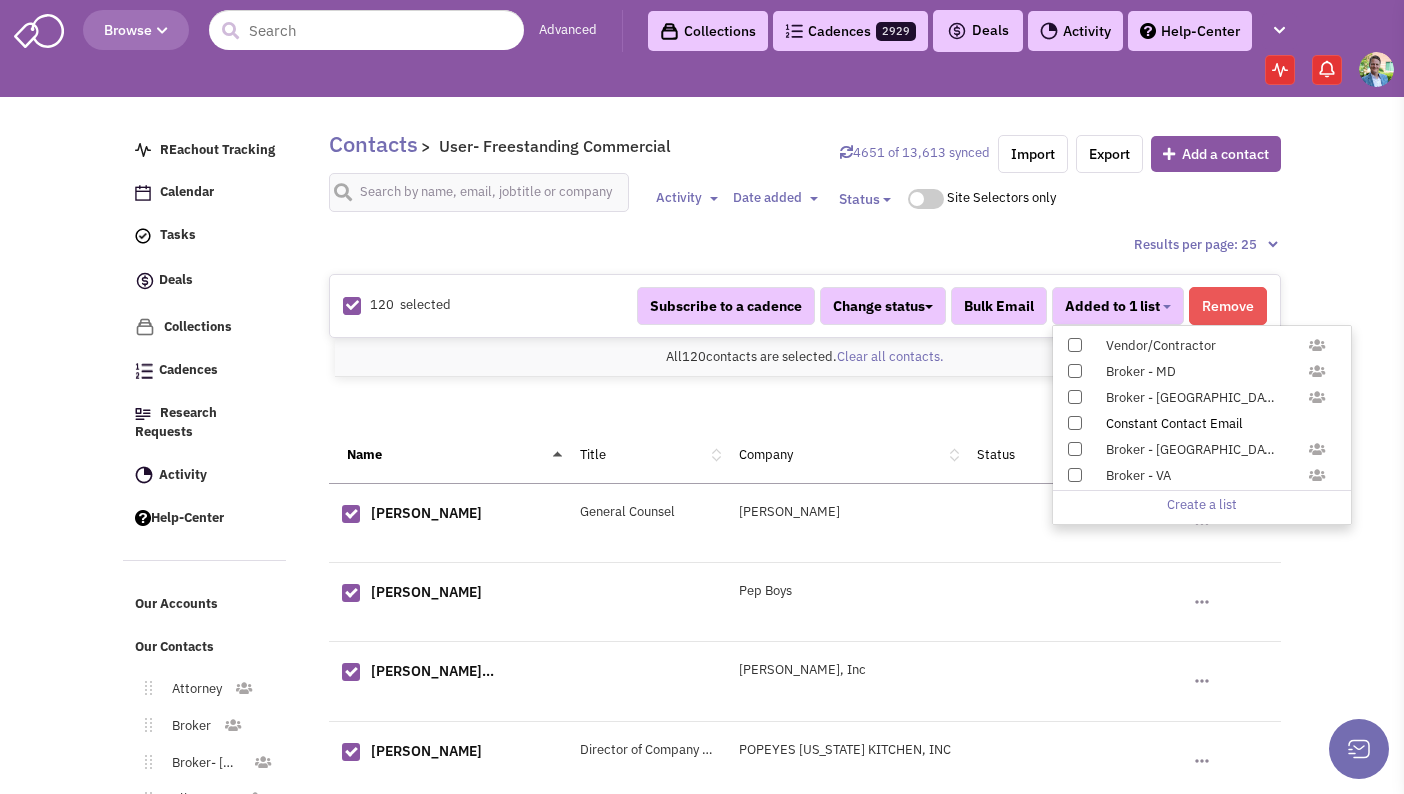 click at bounding box center (1075, 423) 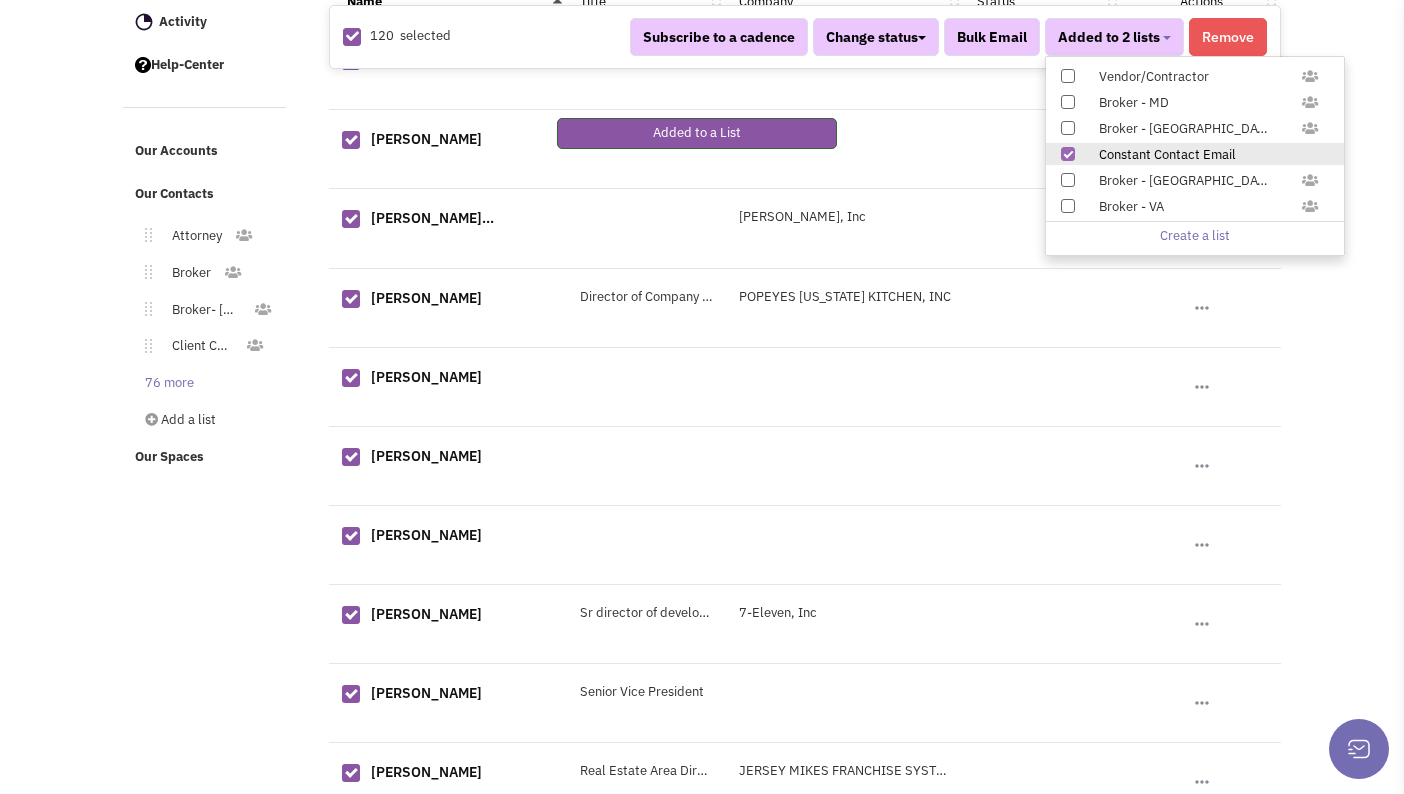 scroll, scrollTop: 466, scrollLeft: 0, axis: vertical 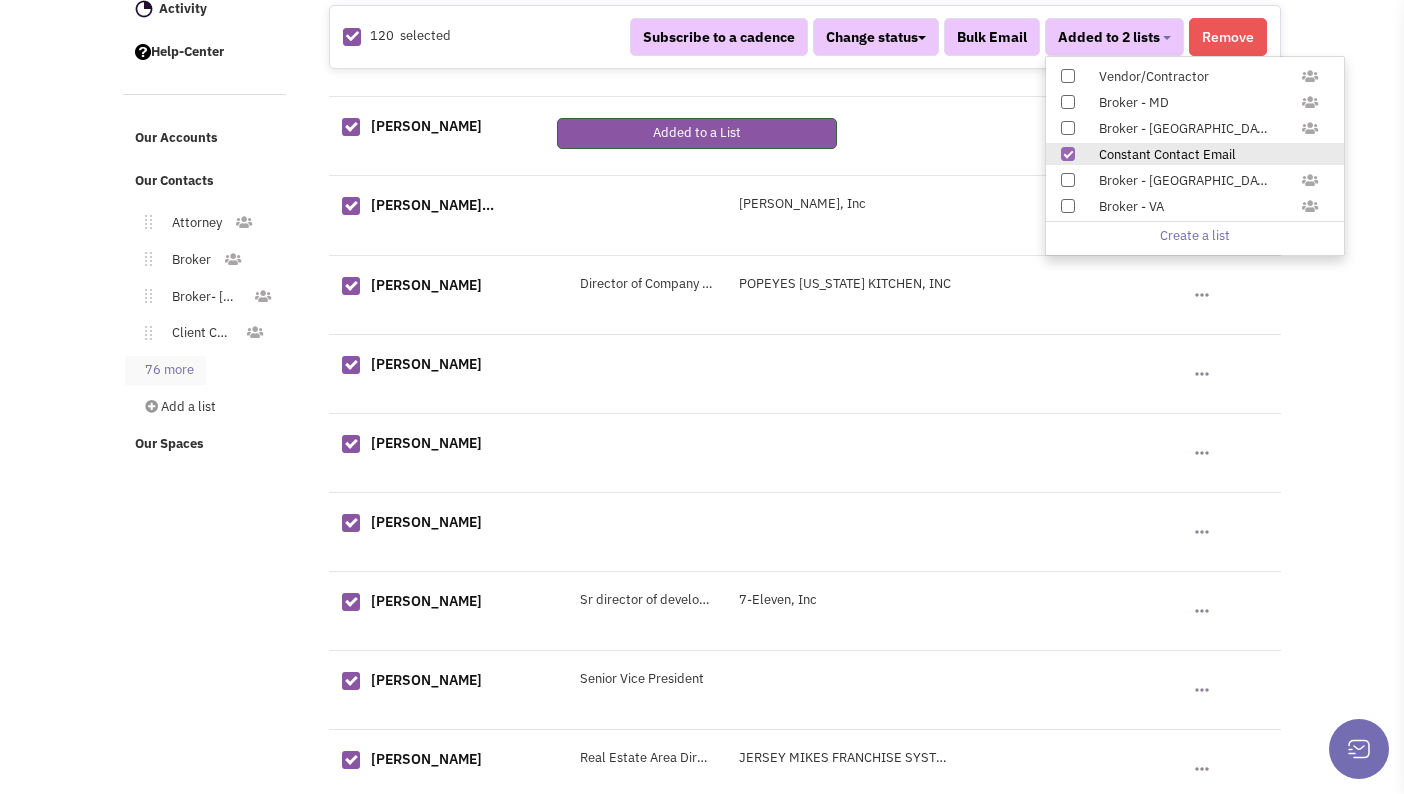click on "76 more" at bounding box center [165, 370] 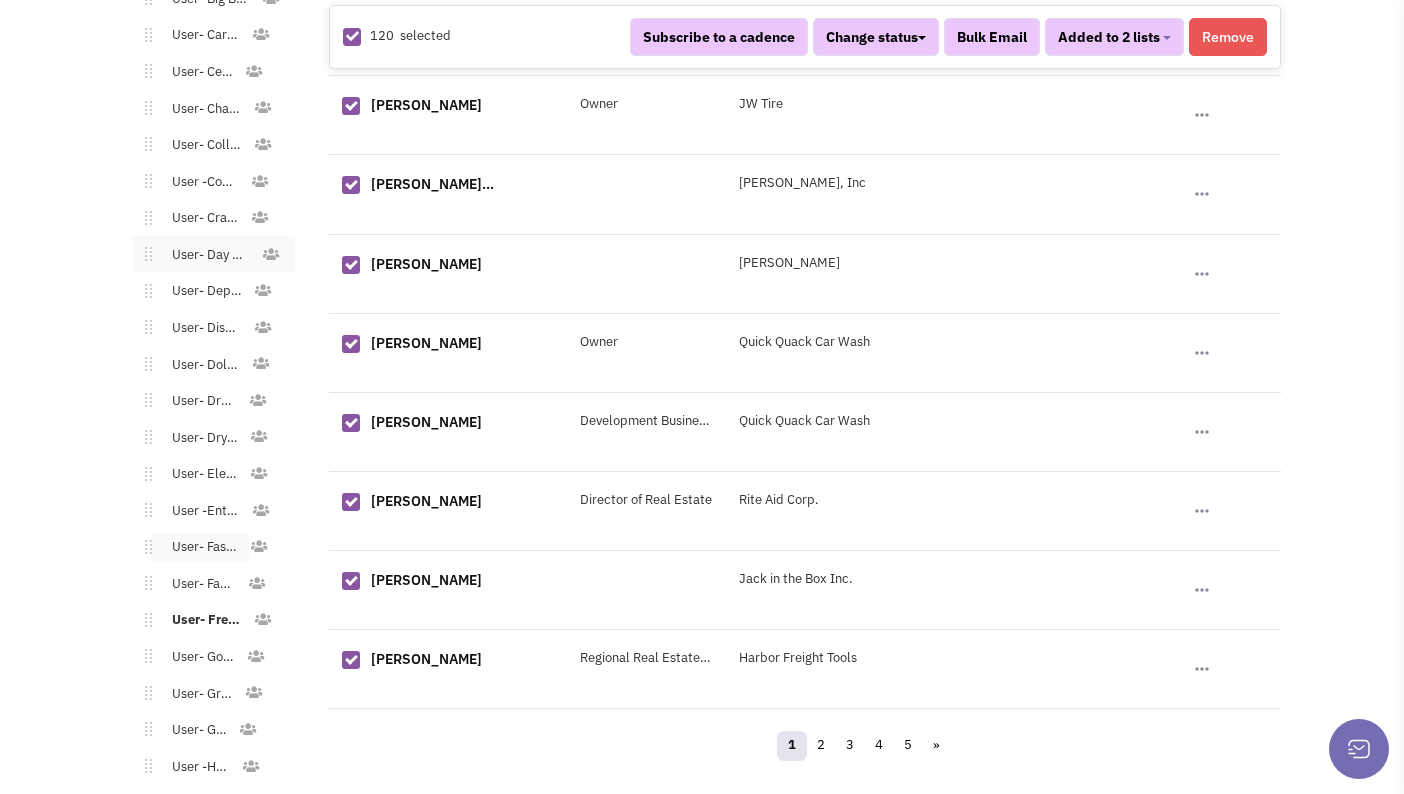 scroll, scrollTop: 1765, scrollLeft: 0, axis: vertical 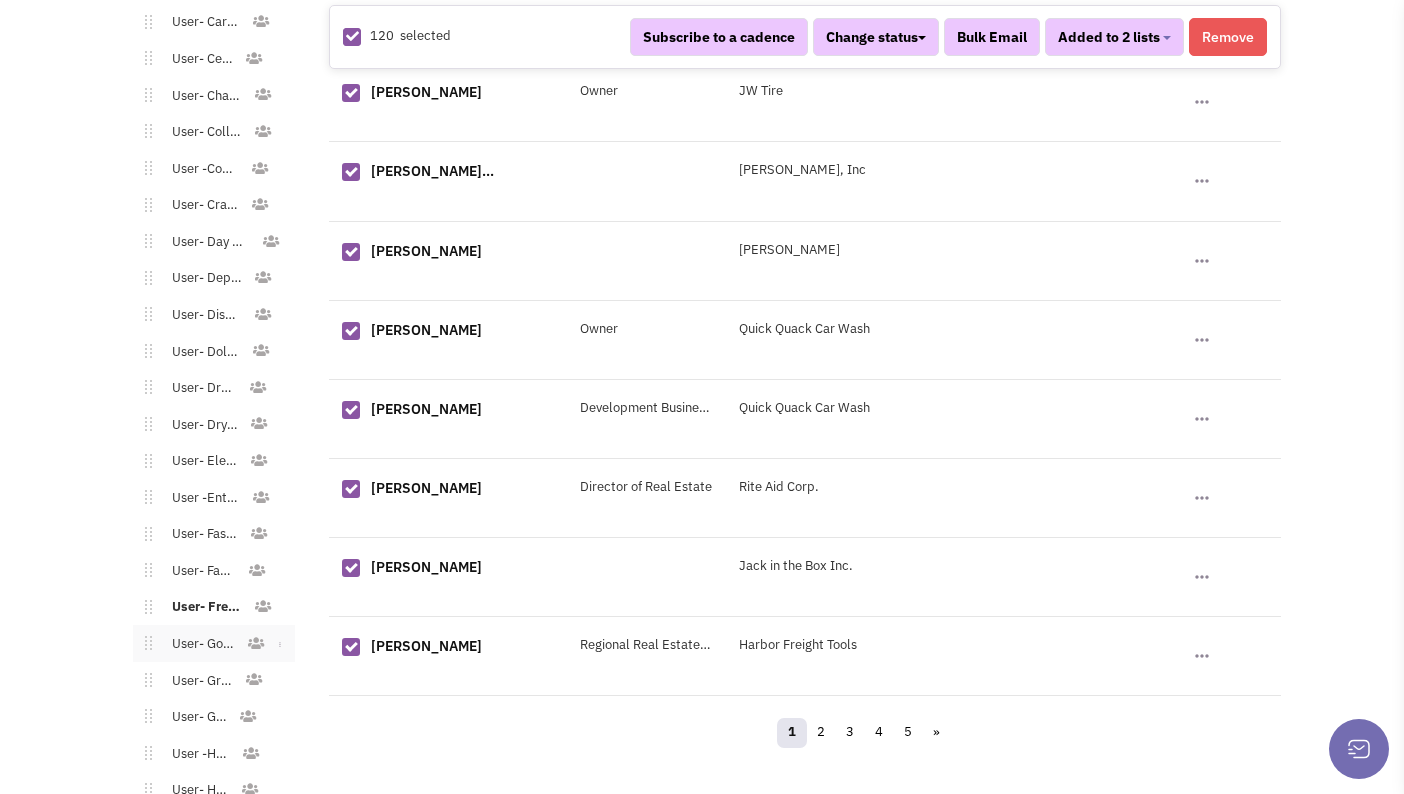 click on "User- Gourmet" at bounding box center [199, 644] 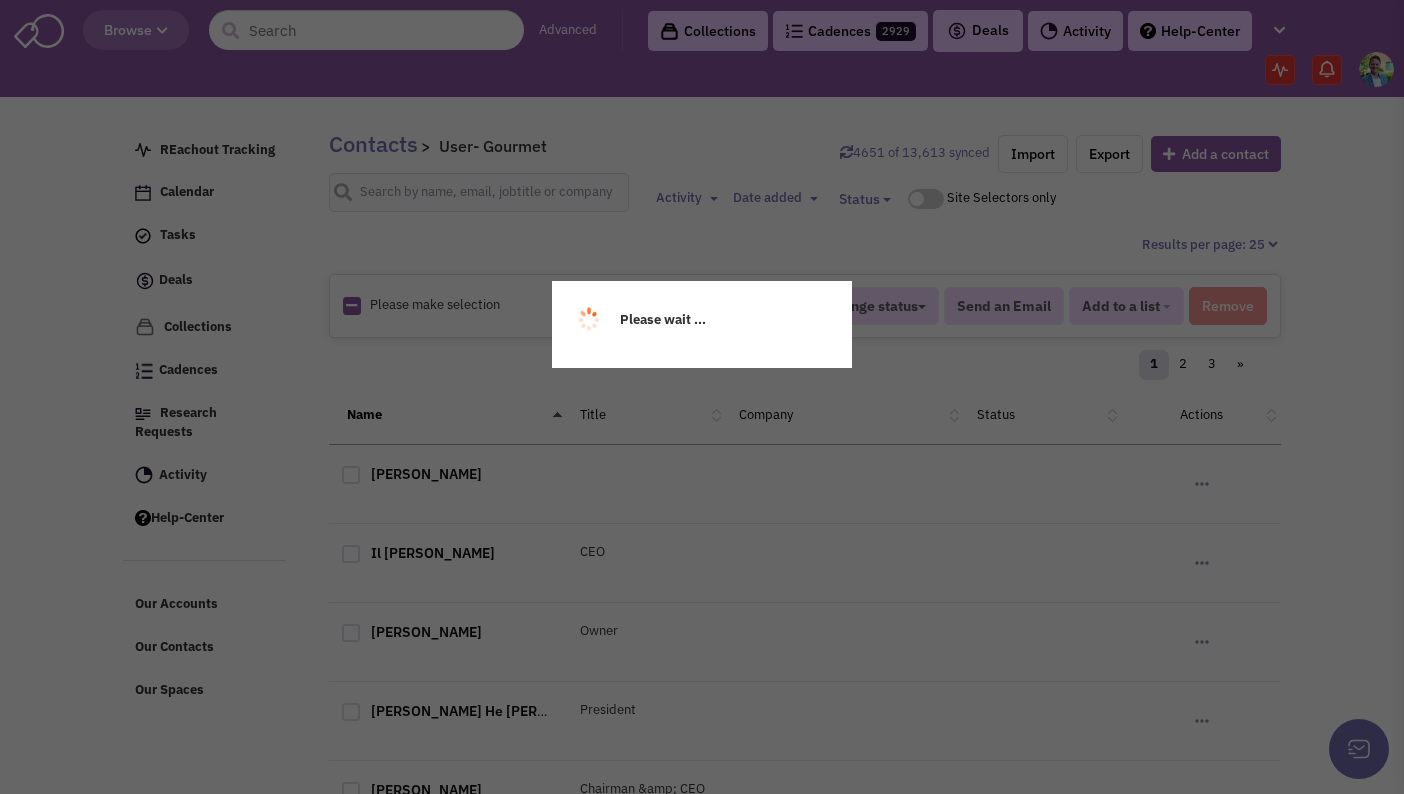 scroll, scrollTop: 0, scrollLeft: 0, axis: both 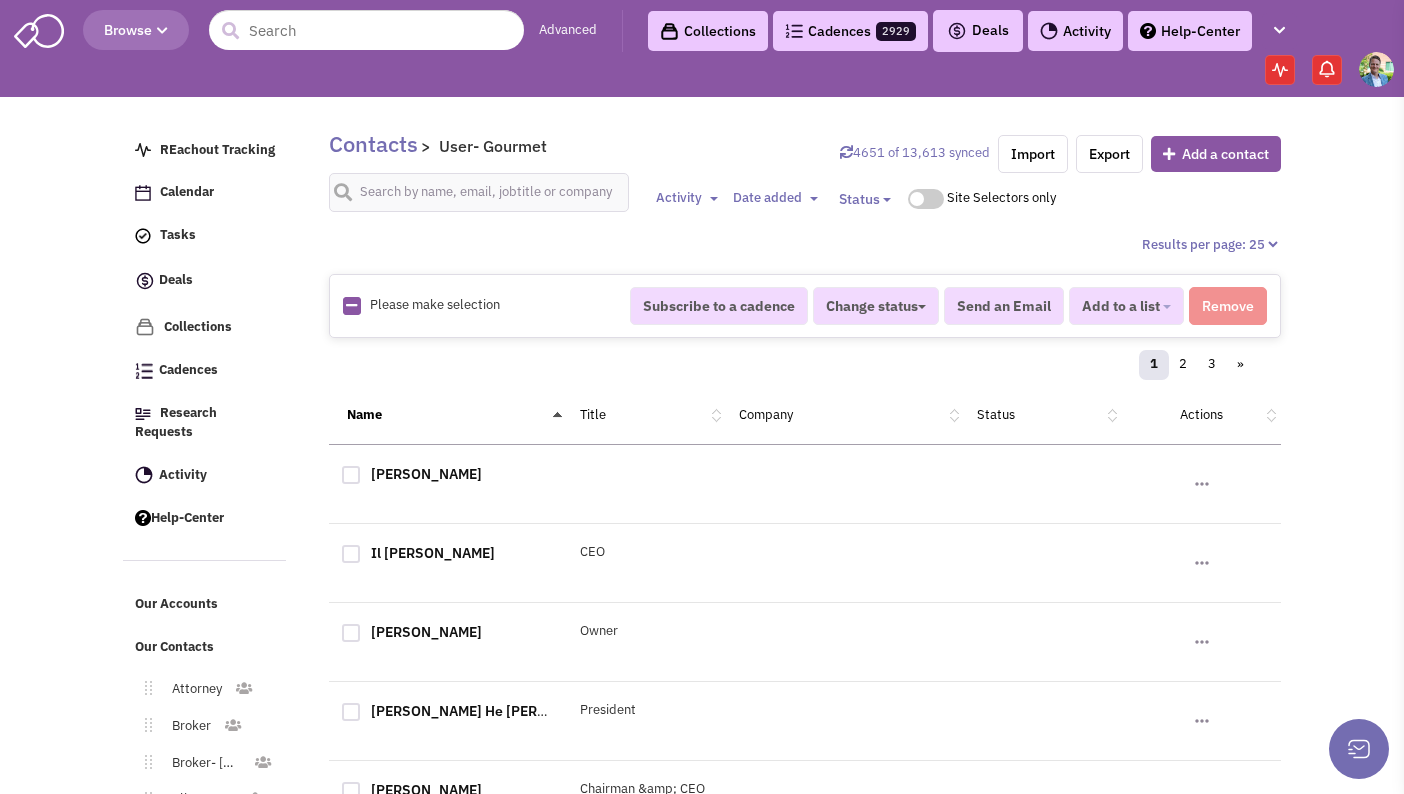 click at bounding box center (351, 305) 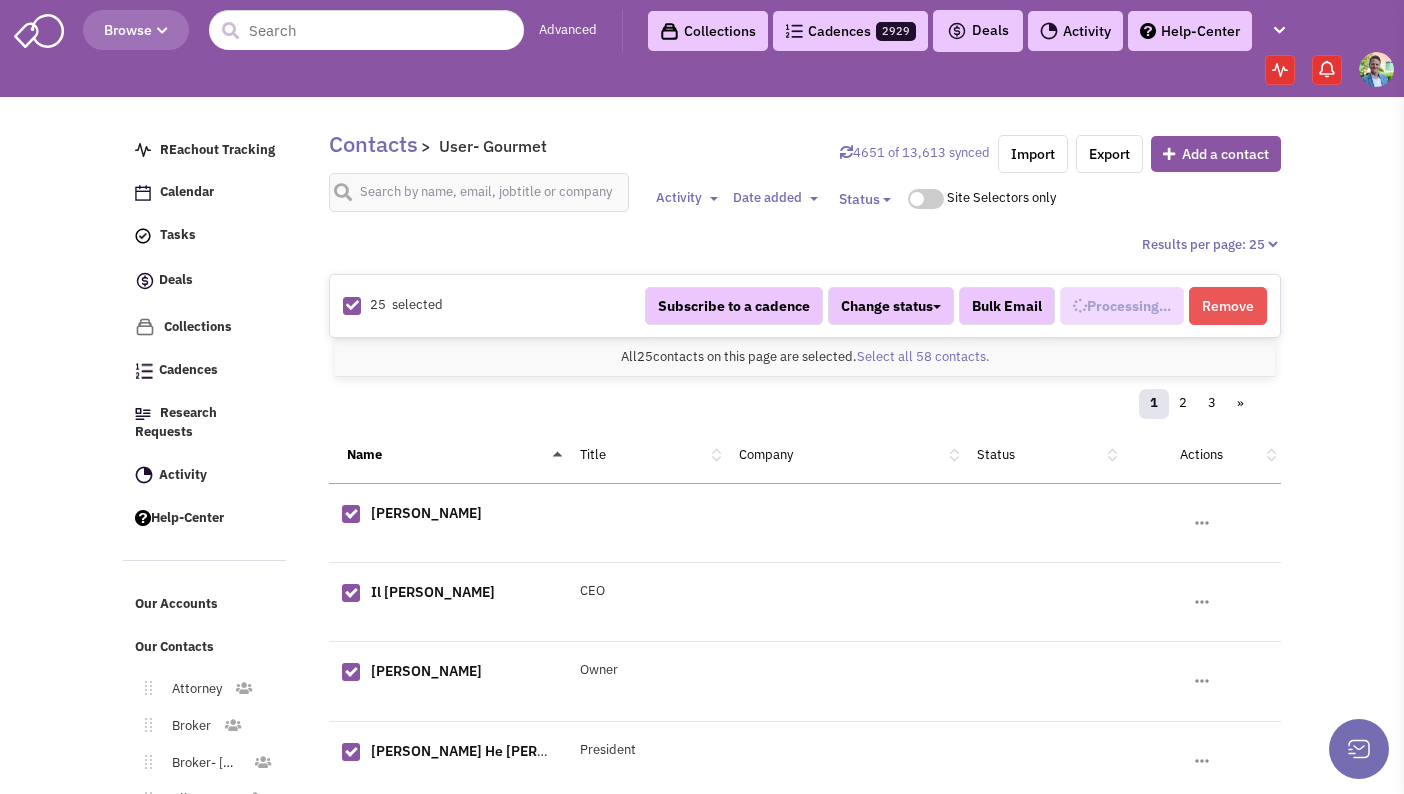 select on "563" 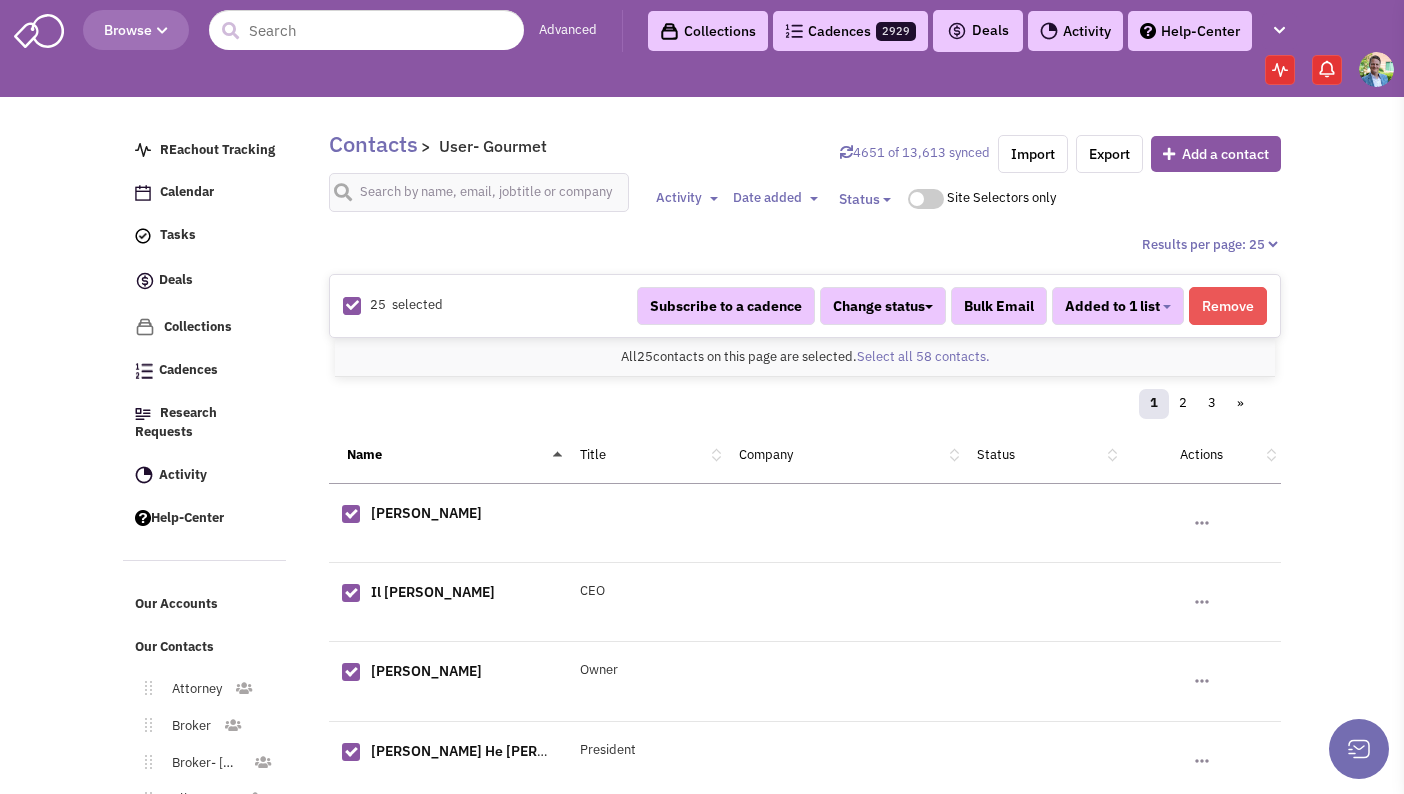 scroll, scrollTop: 901, scrollLeft: 0, axis: vertical 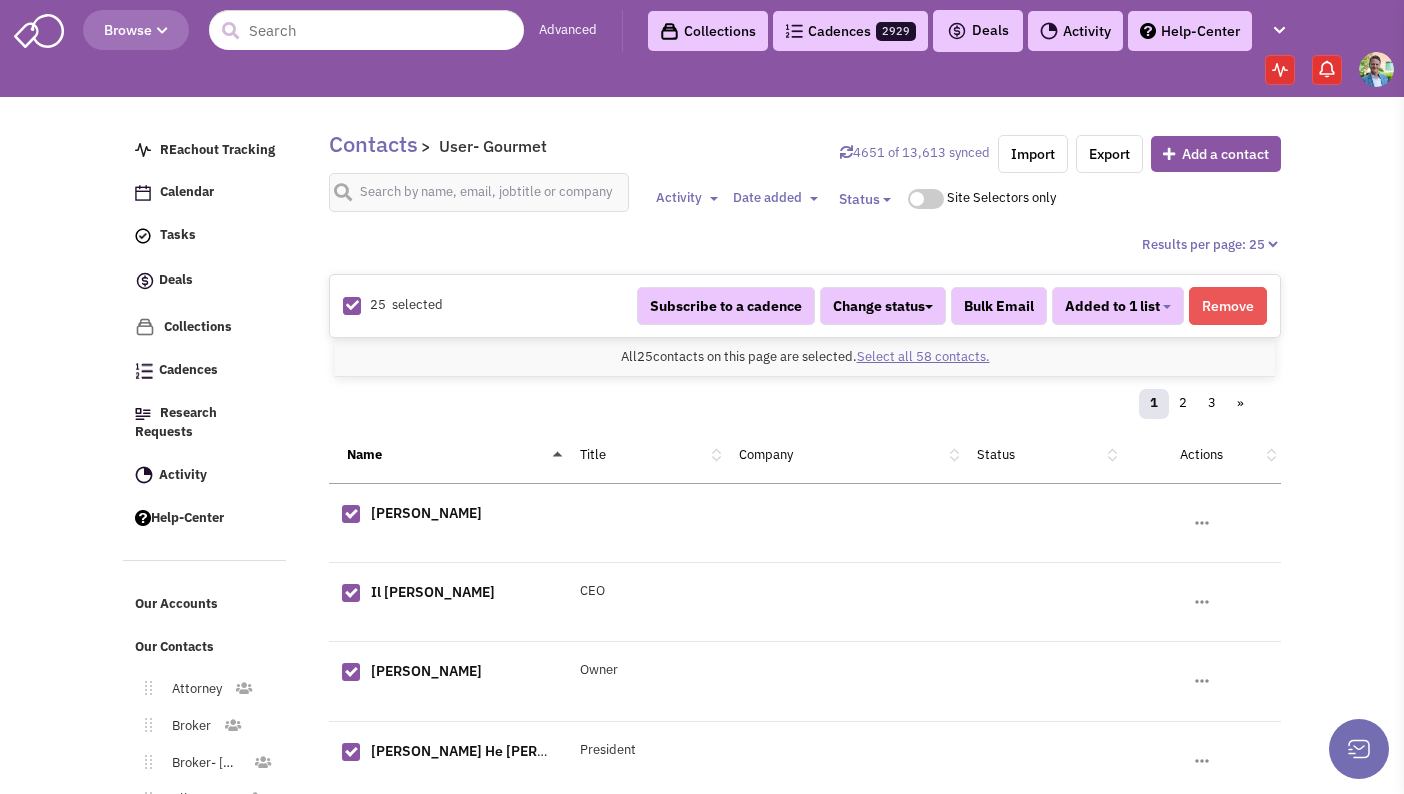 click on "Select all 58 contacts." at bounding box center [923, 356] 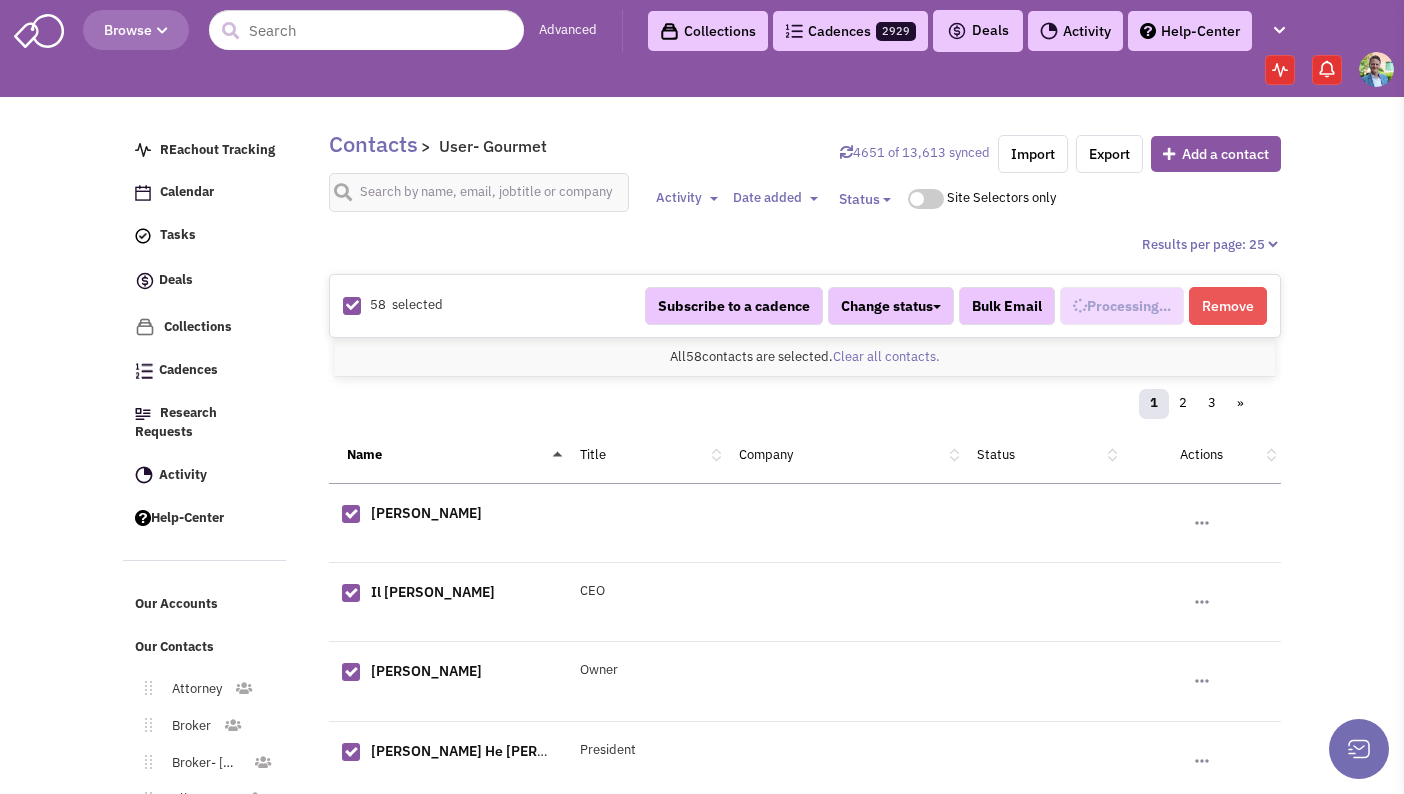select on "563" 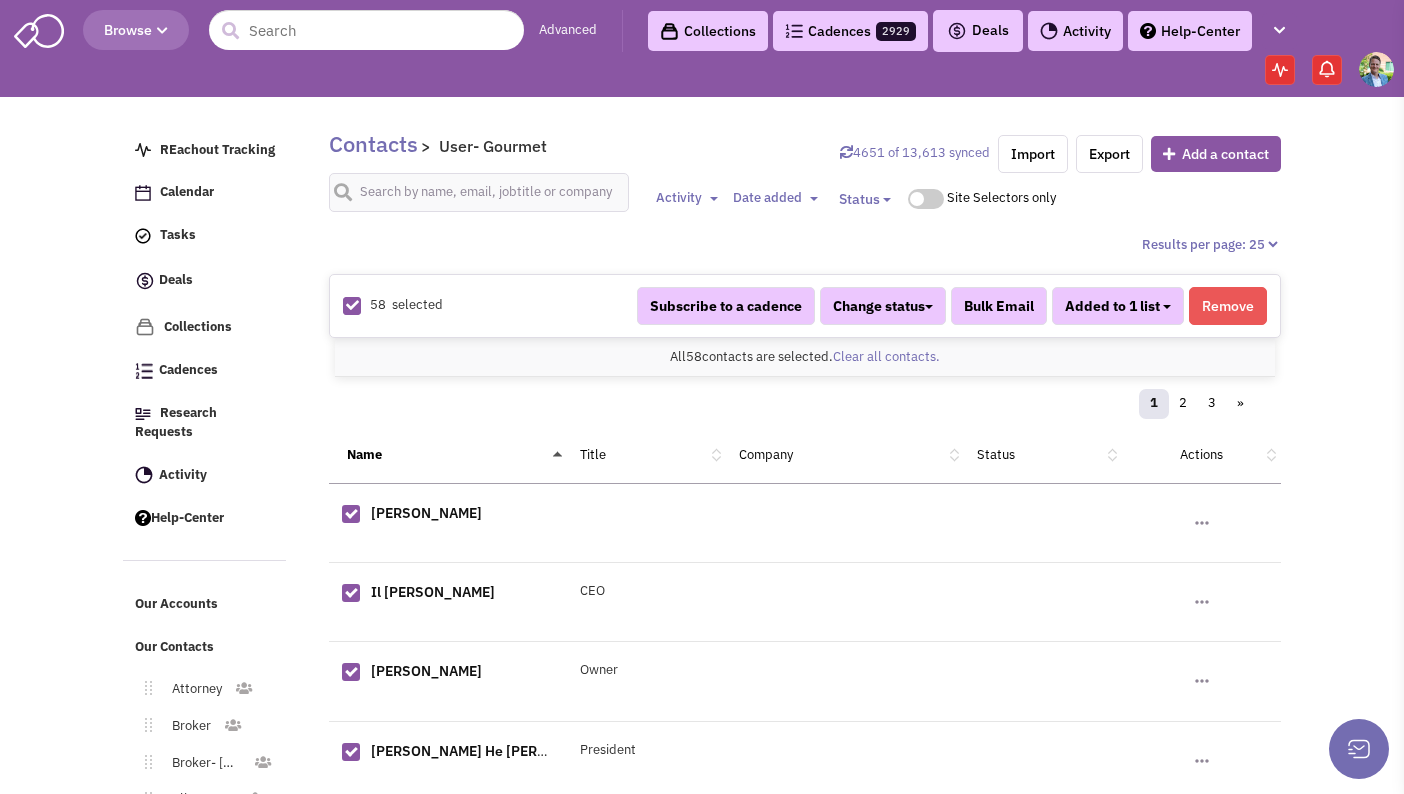 scroll, scrollTop: 901, scrollLeft: 0, axis: vertical 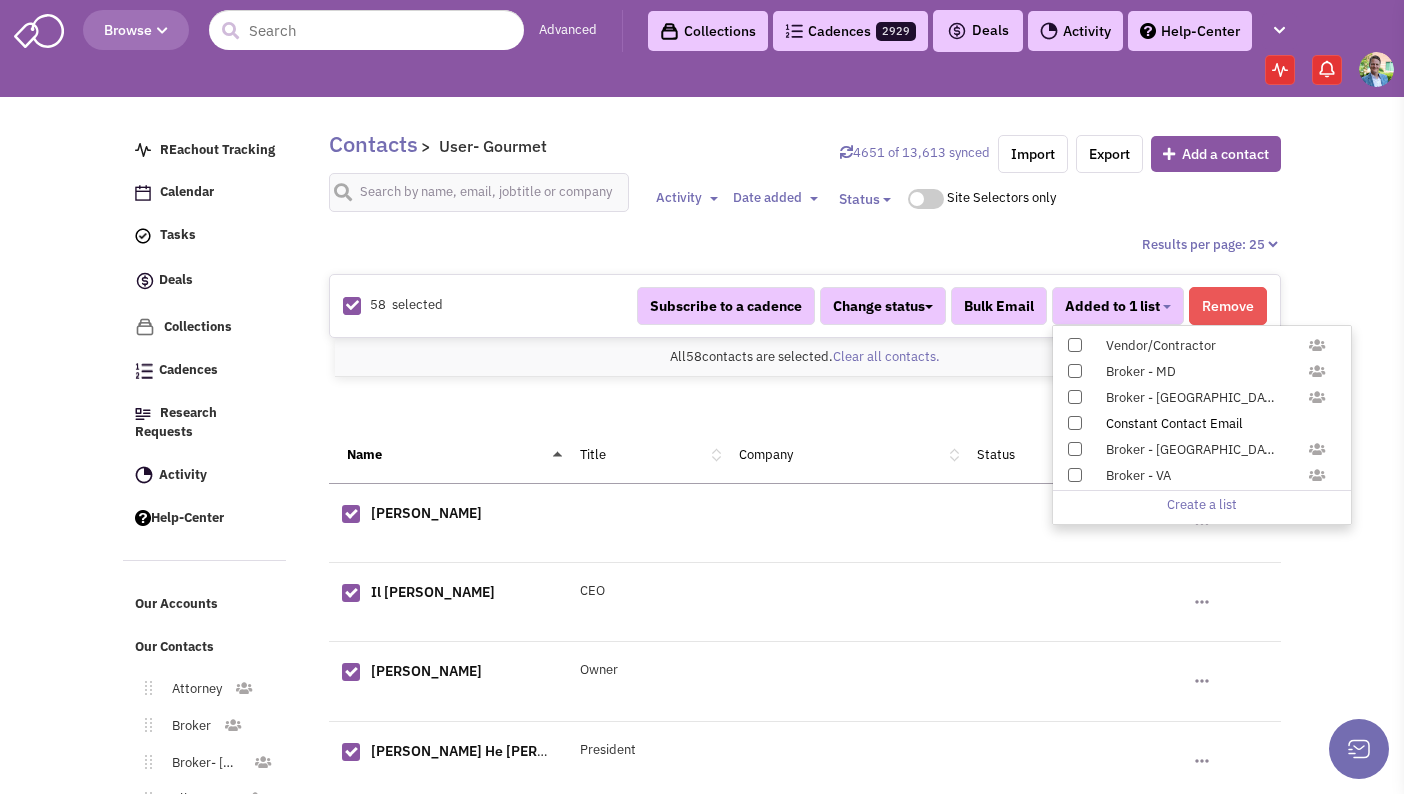 click at bounding box center [1075, 423] 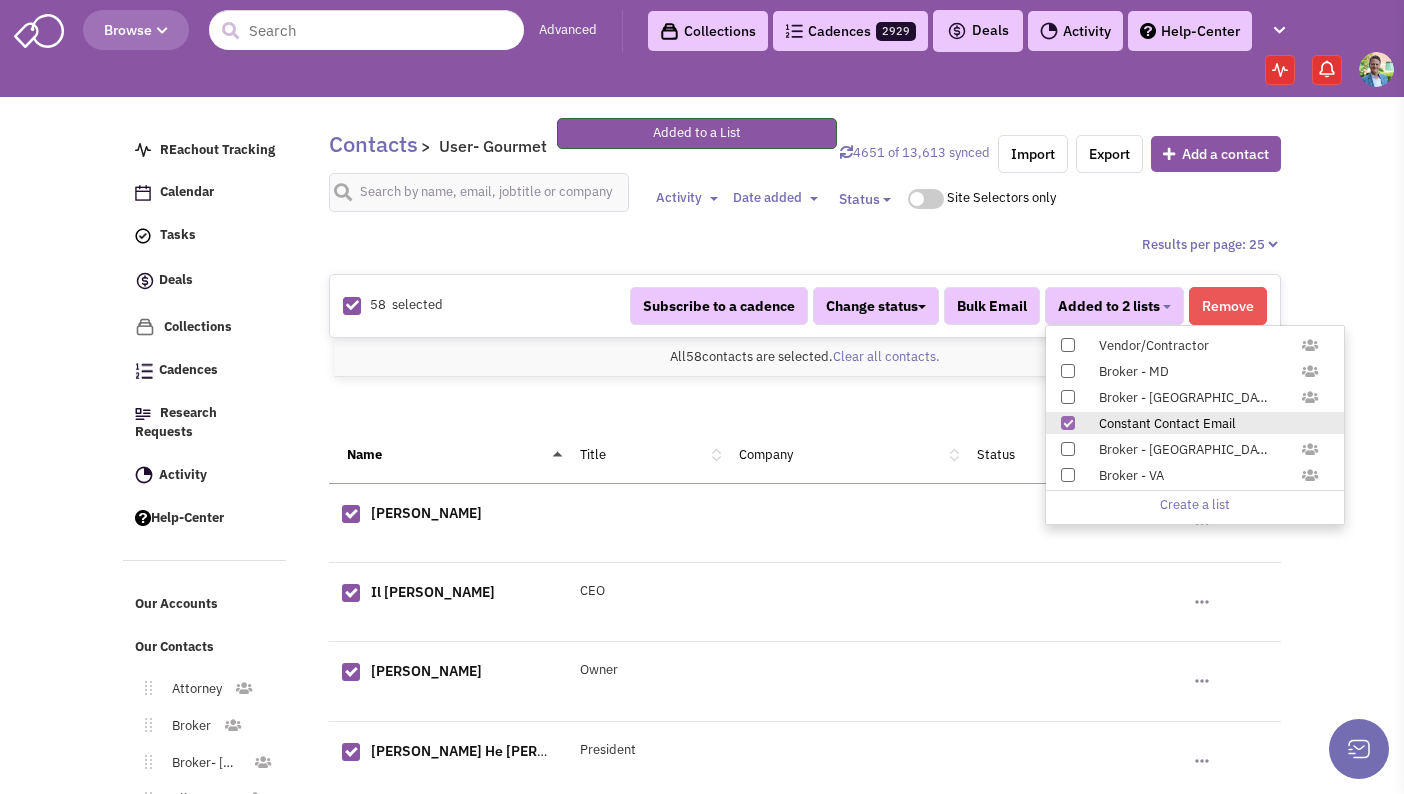 scroll, scrollTop: 301, scrollLeft: 0, axis: vertical 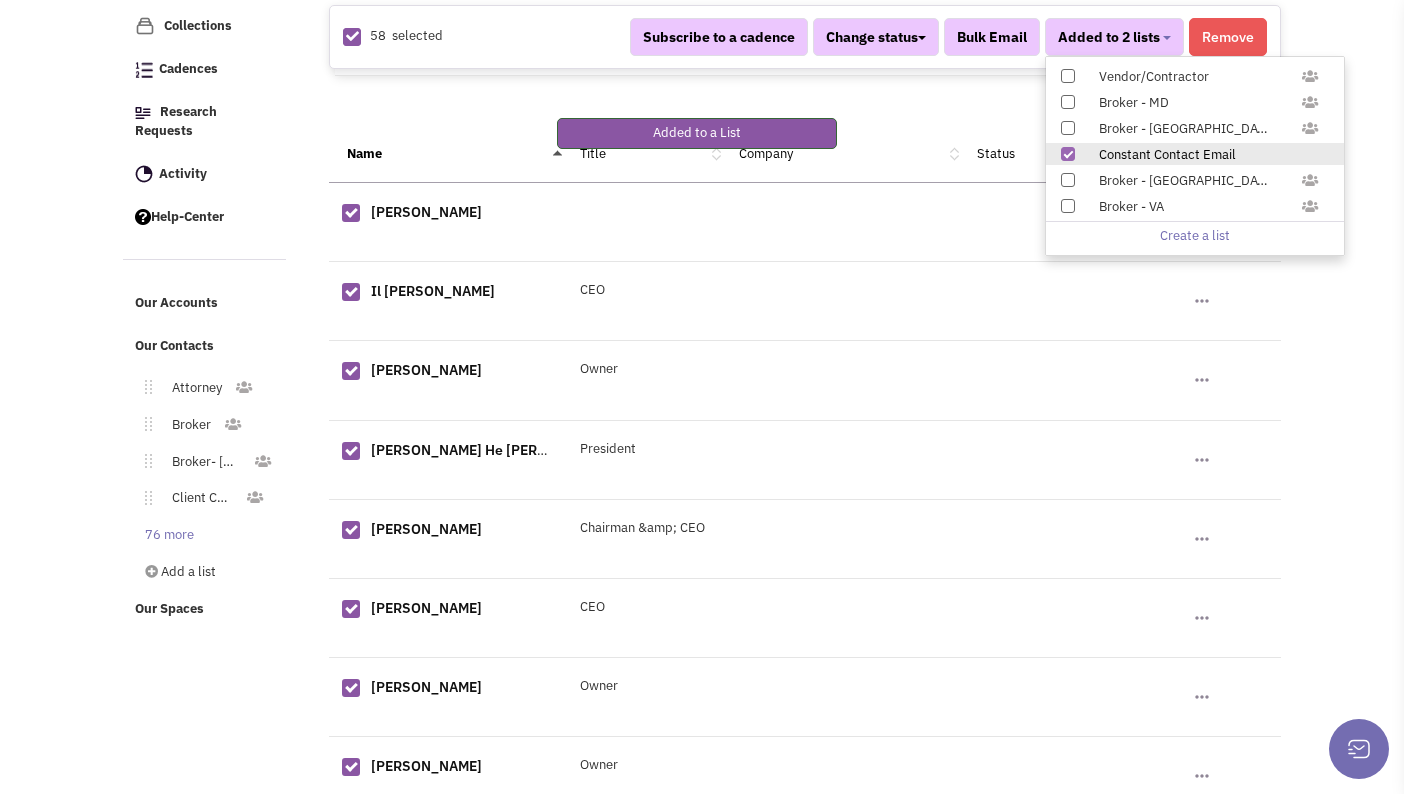 click on "76 more" at bounding box center [165, 535] 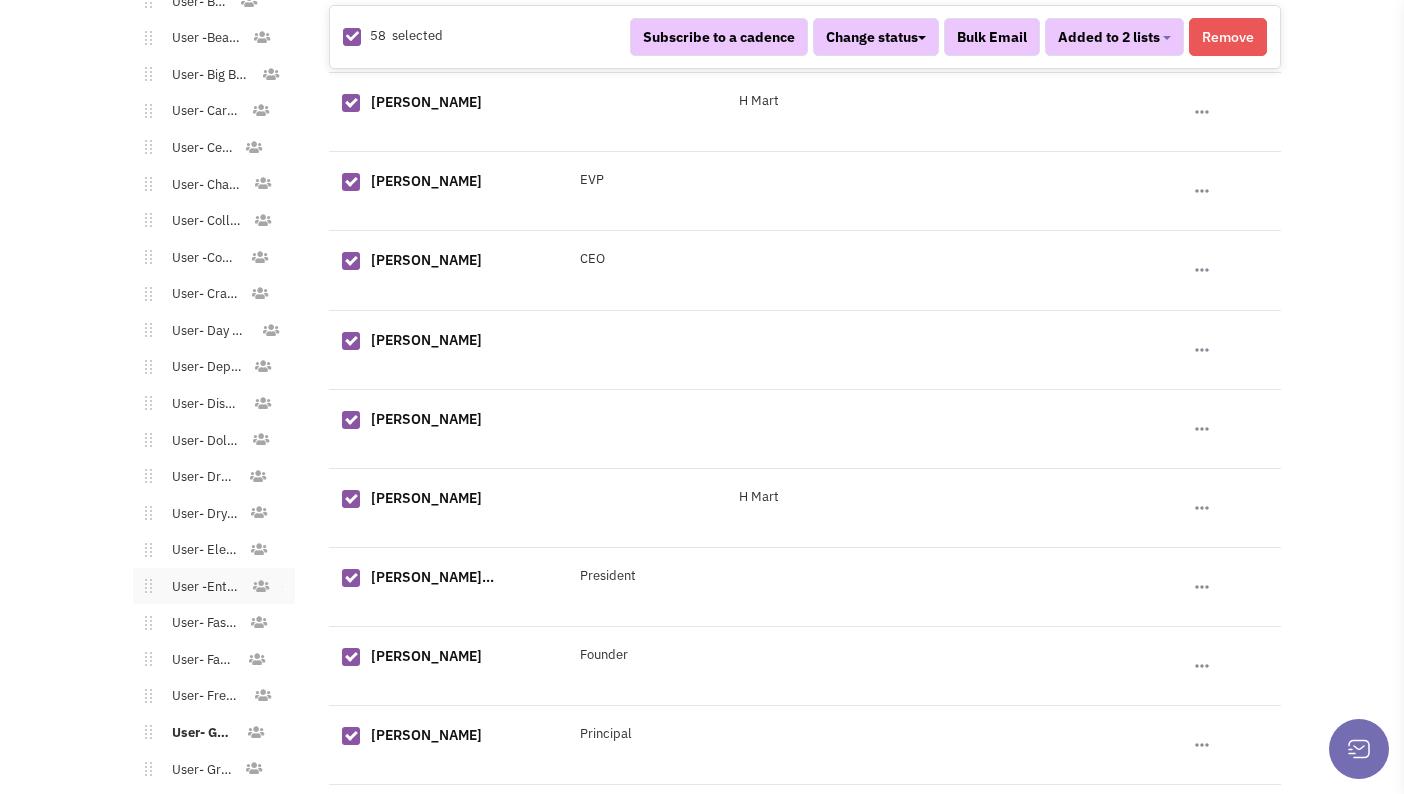scroll, scrollTop: 1961, scrollLeft: 0, axis: vertical 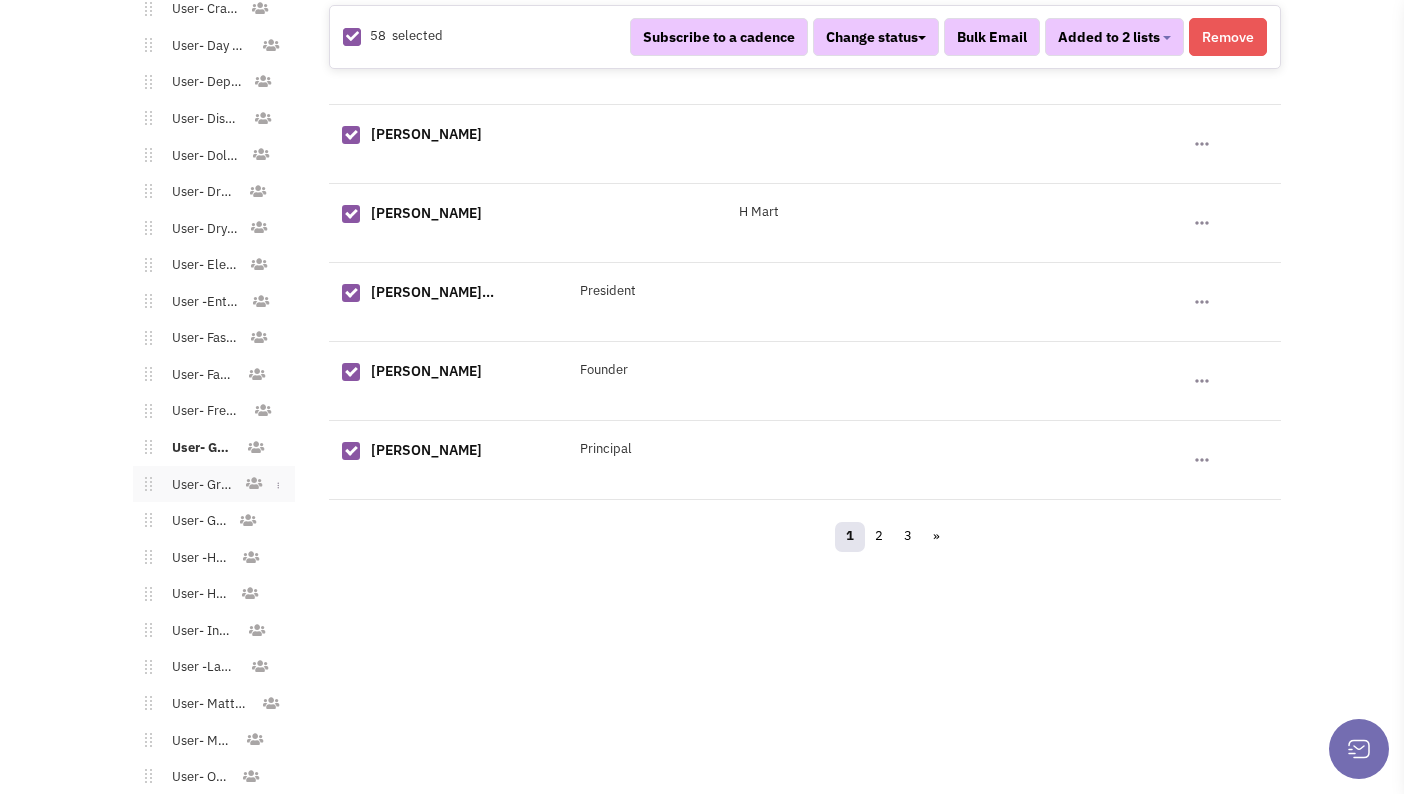 click on "User- Grocery" at bounding box center [198, 485] 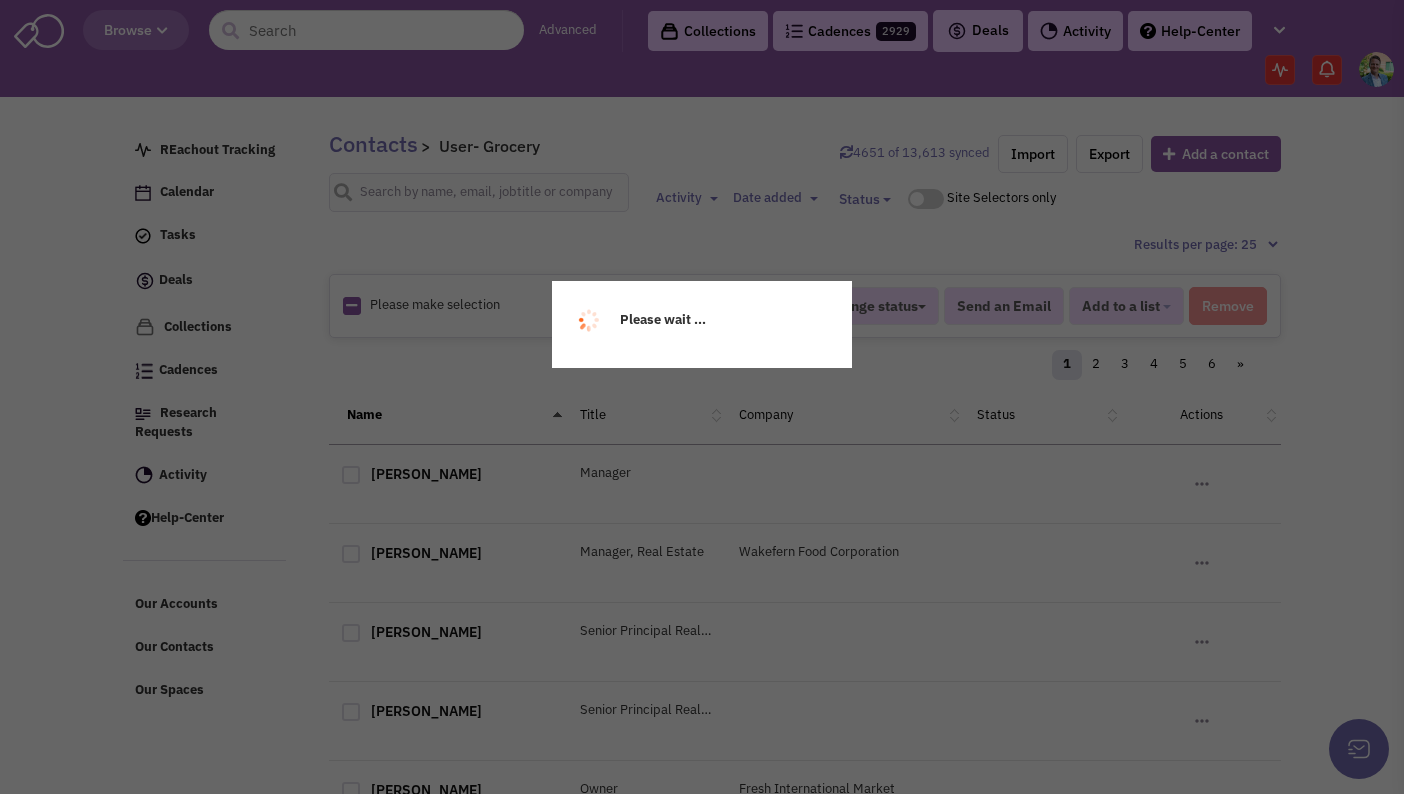 scroll, scrollTop: 0, scrollLeft: 0, axis: both 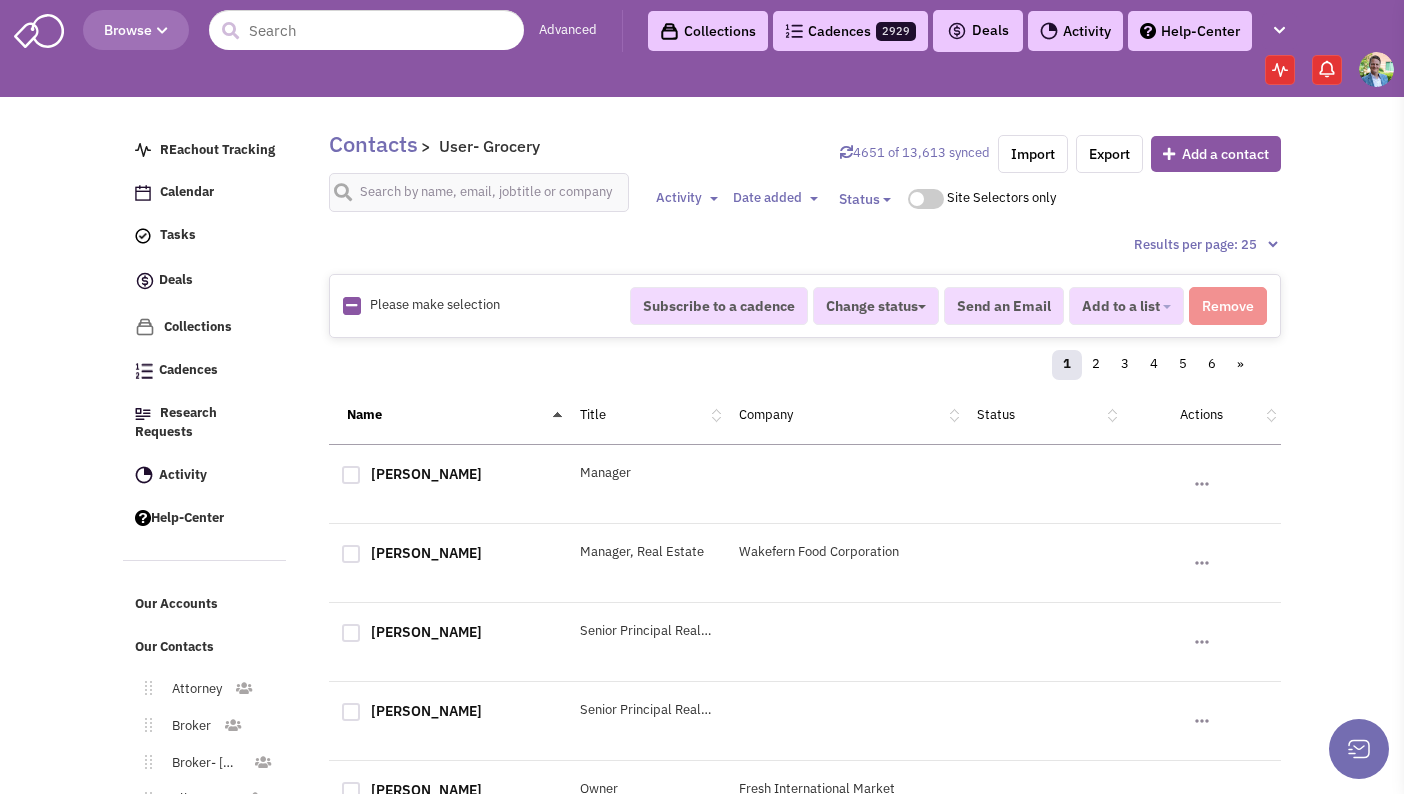 click at bounding box center [351, 305] 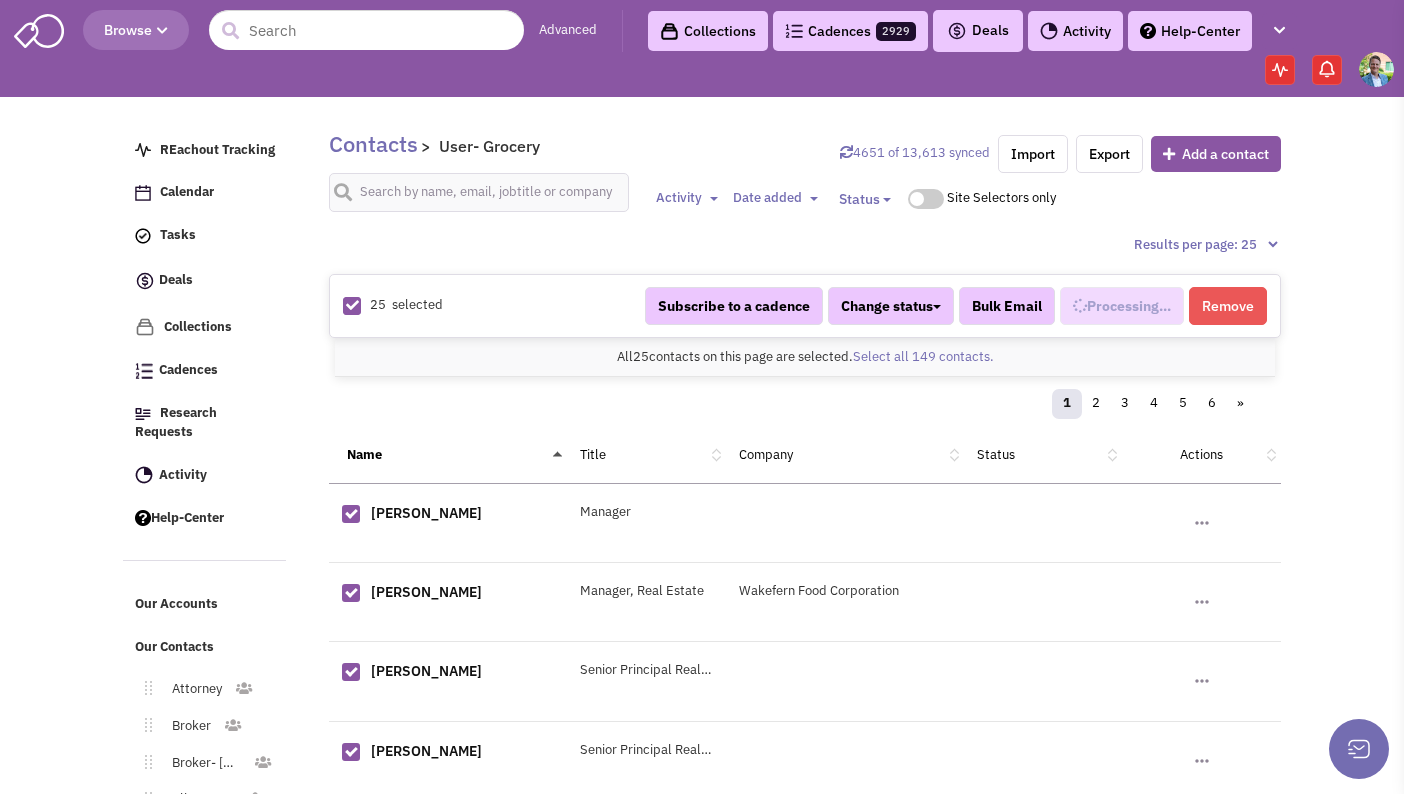 scroll, scrollTop: 920, scrollLeft: 0, axis: vertical 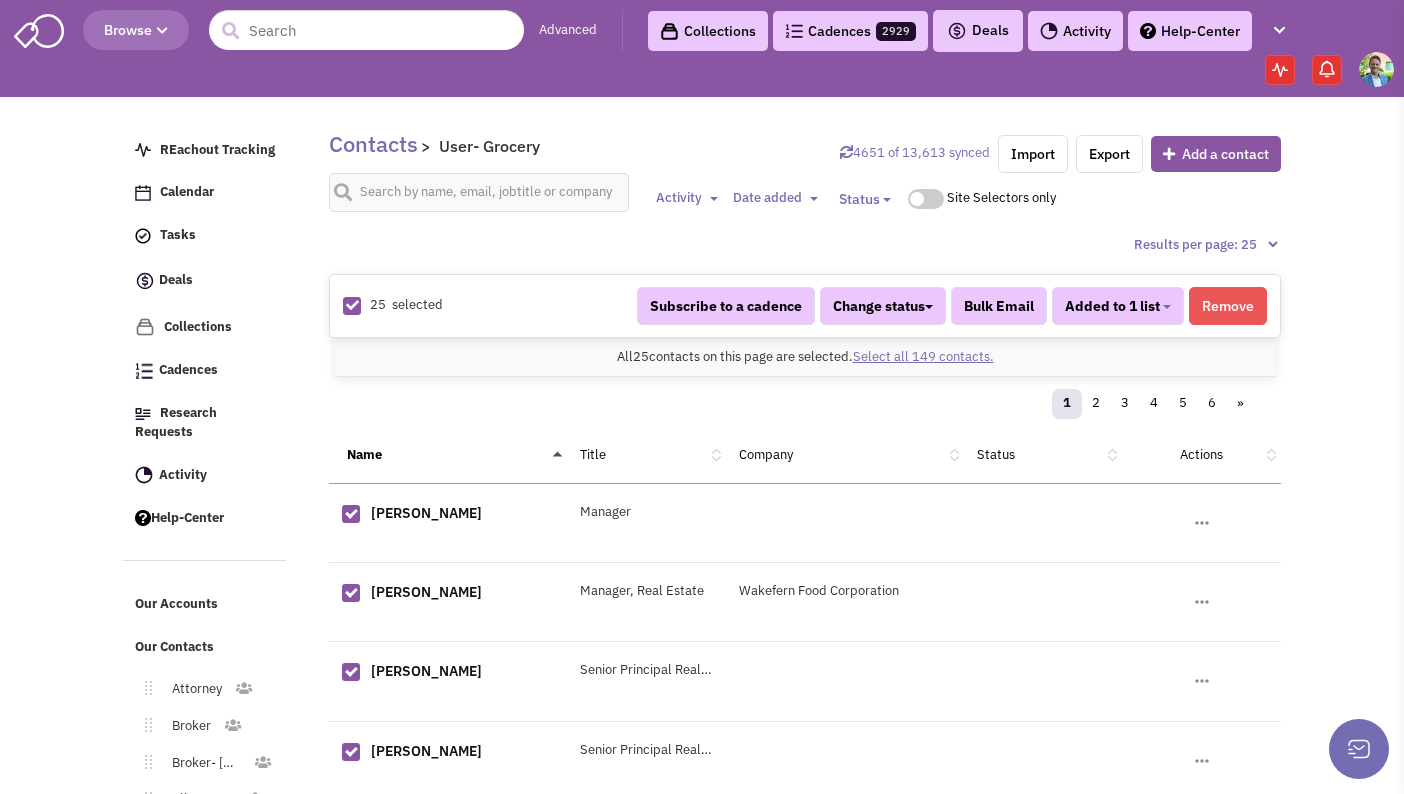 click on "Select all 149 contacts." at bounding box center [923, 356] 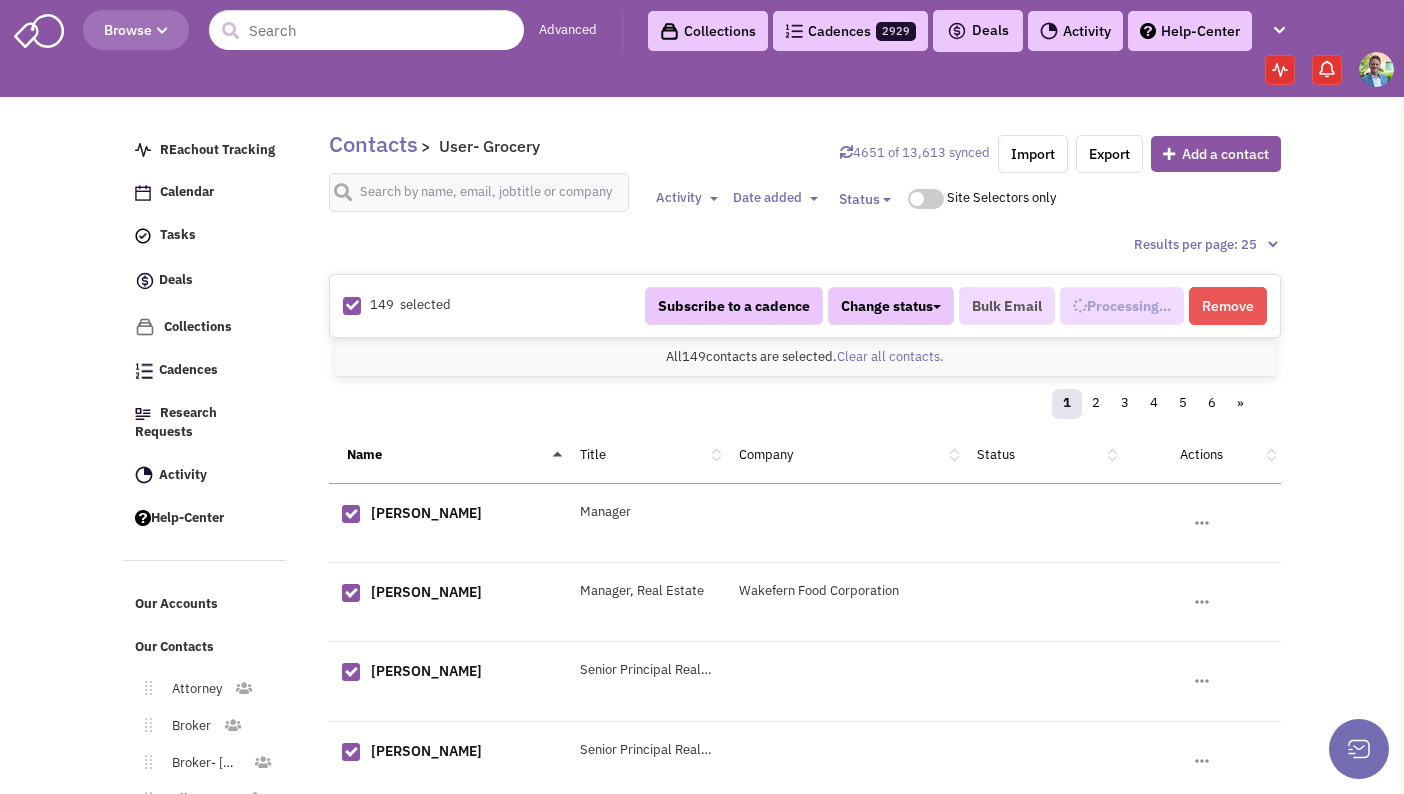 scroll, scrollTop: 920, scrollLeft: 0, axis: vertical 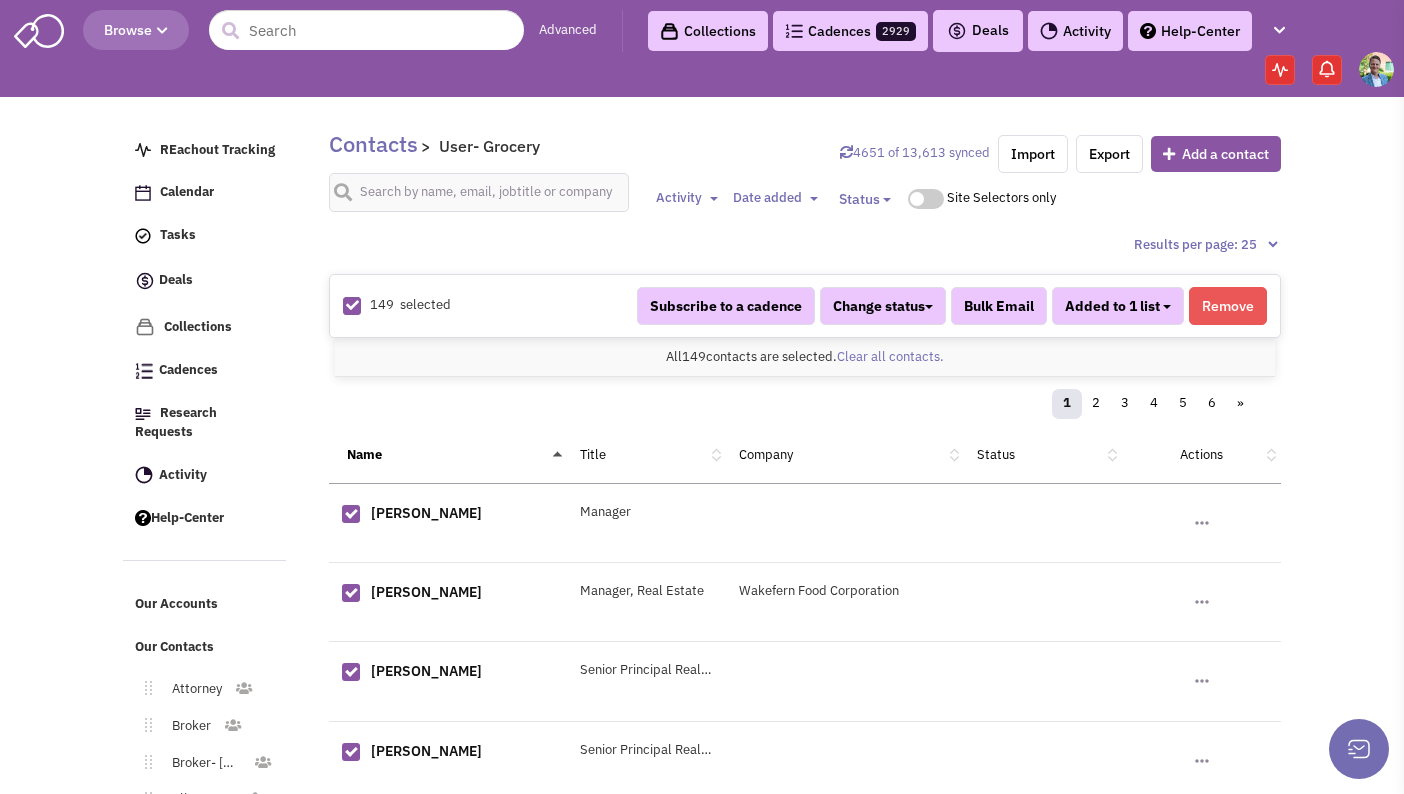 click at bounding box center (1167, 307) 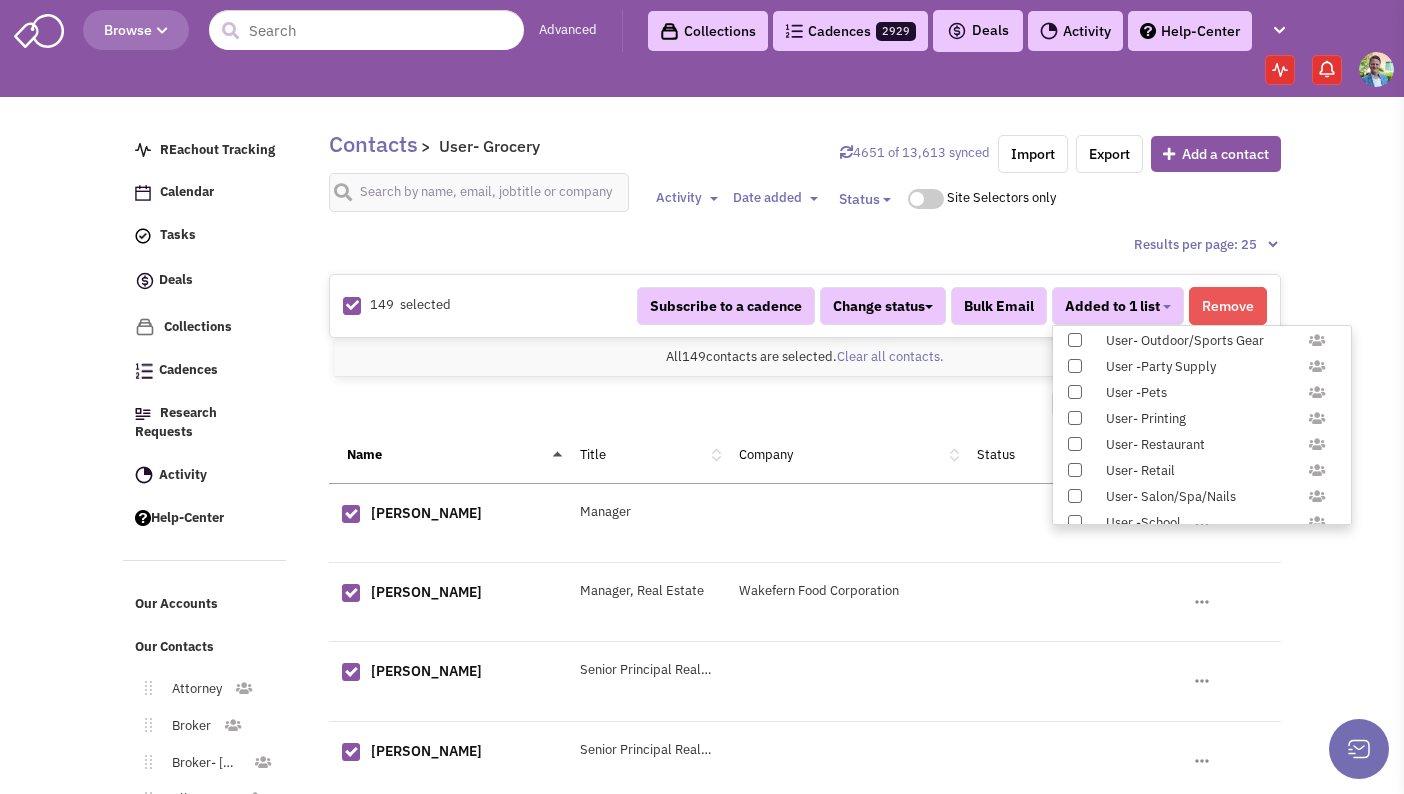 scroll, scrollTop: 1958, scrollLeft: 0, axis: vertical 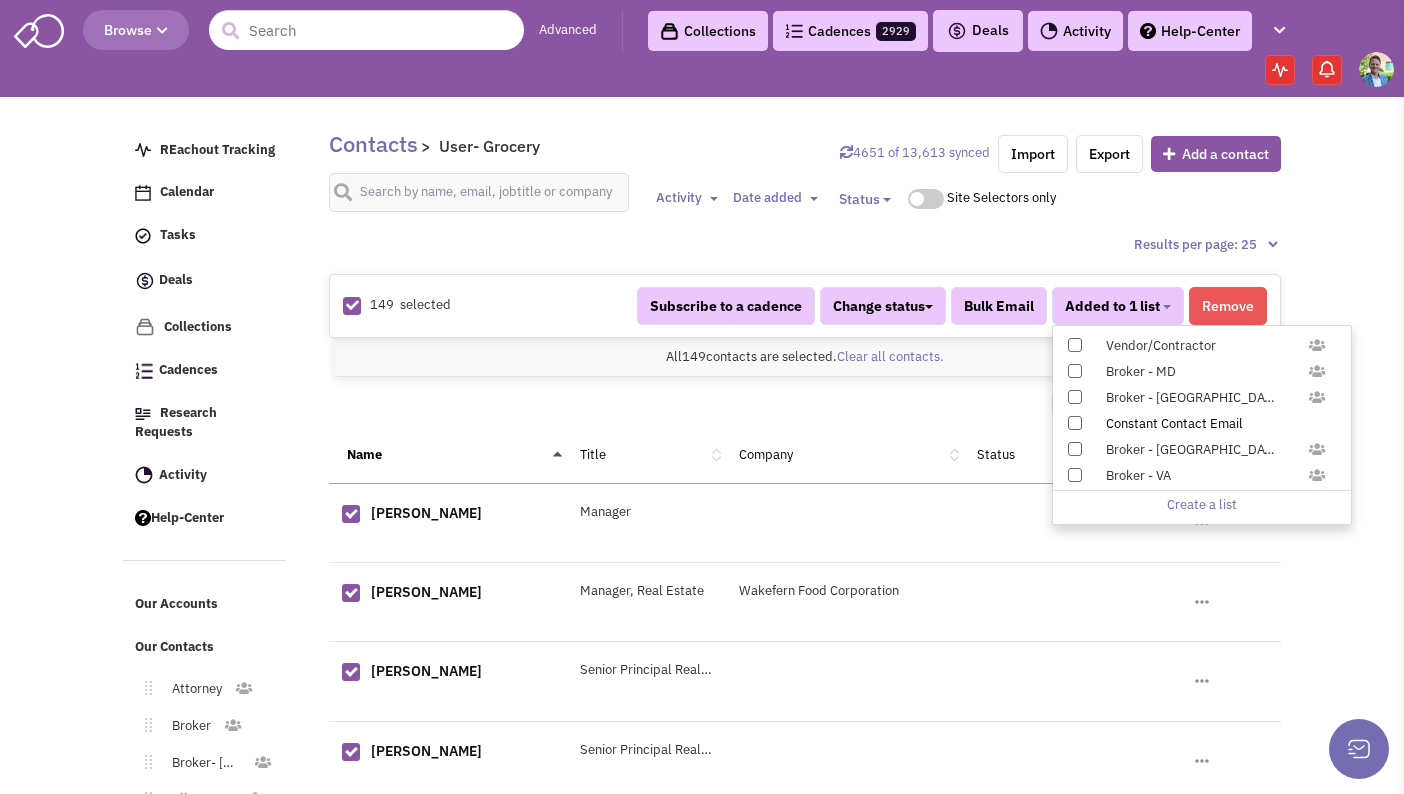 click at bounding box center [1075, 423] 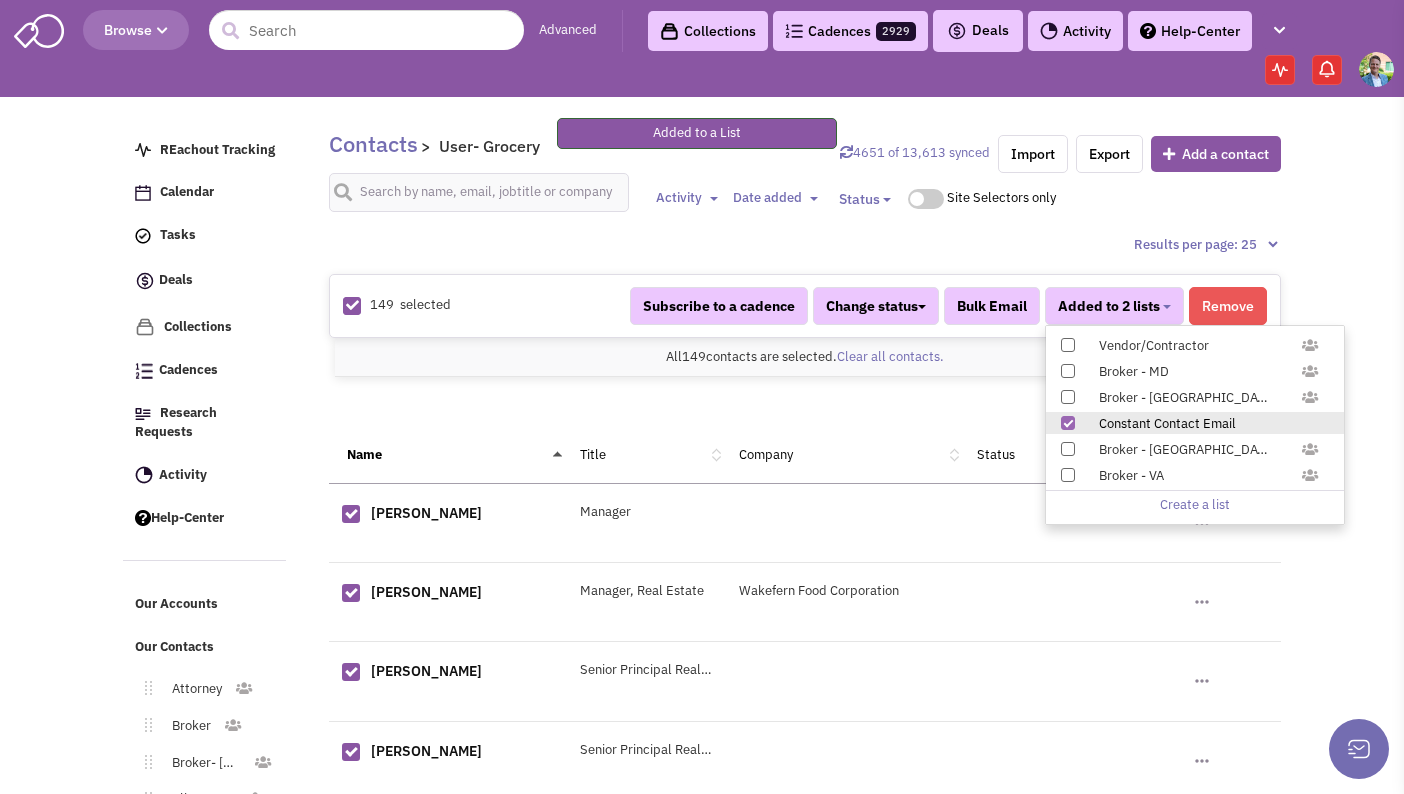 click on "Our Accounts" at bounding box center (204, 592) 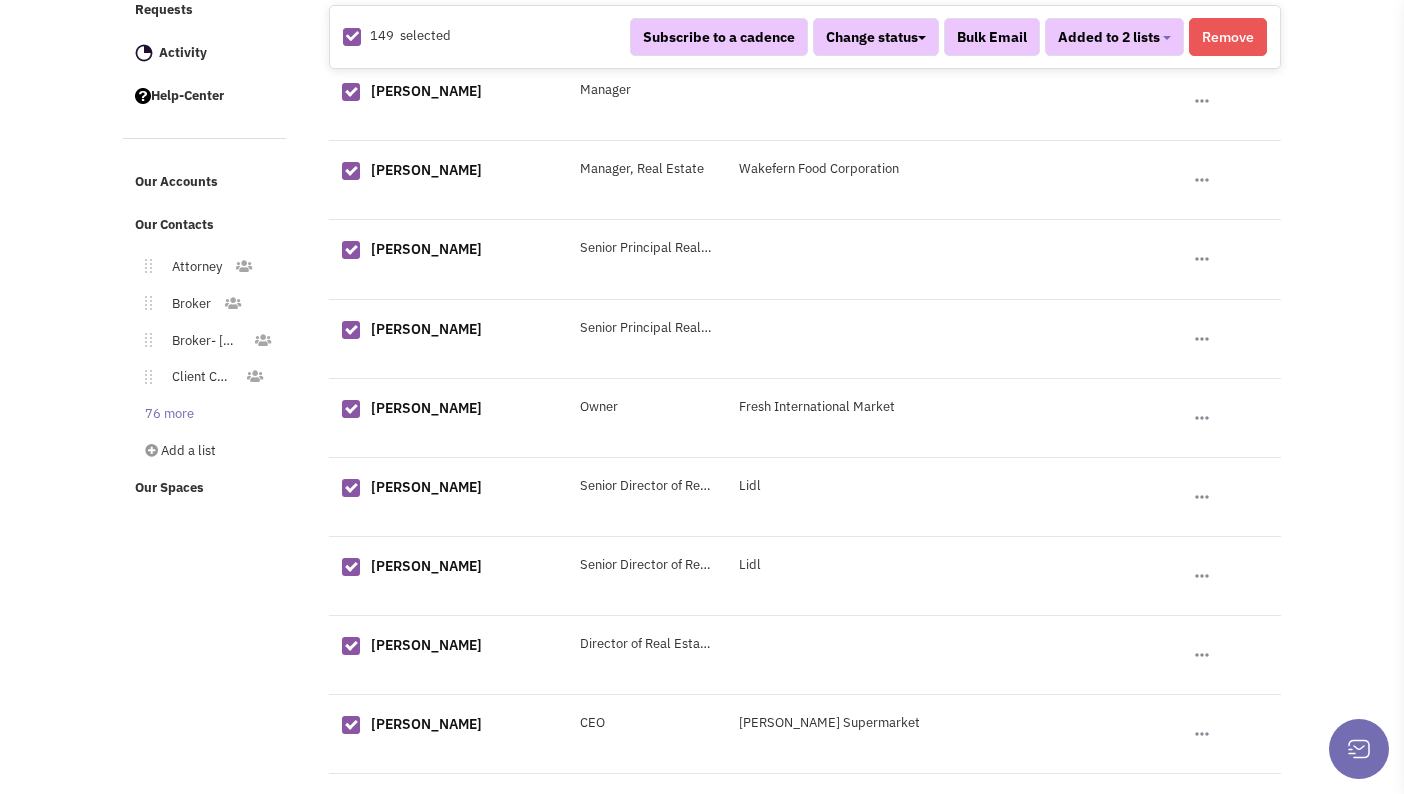 scroll, scrollTop: 448, scrollLeft: 0, axis: vertical 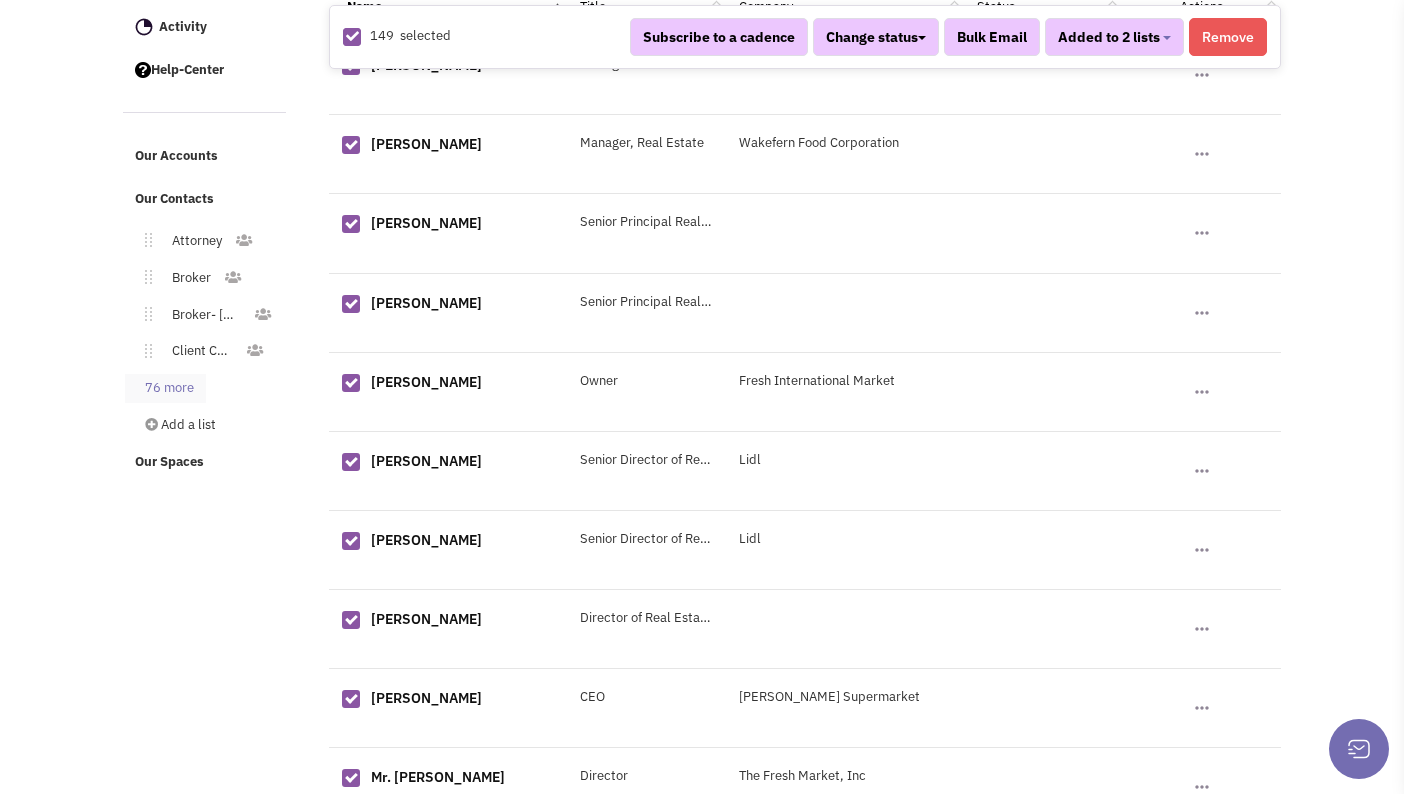 click on "76 more" at bounding box center (165, 388) 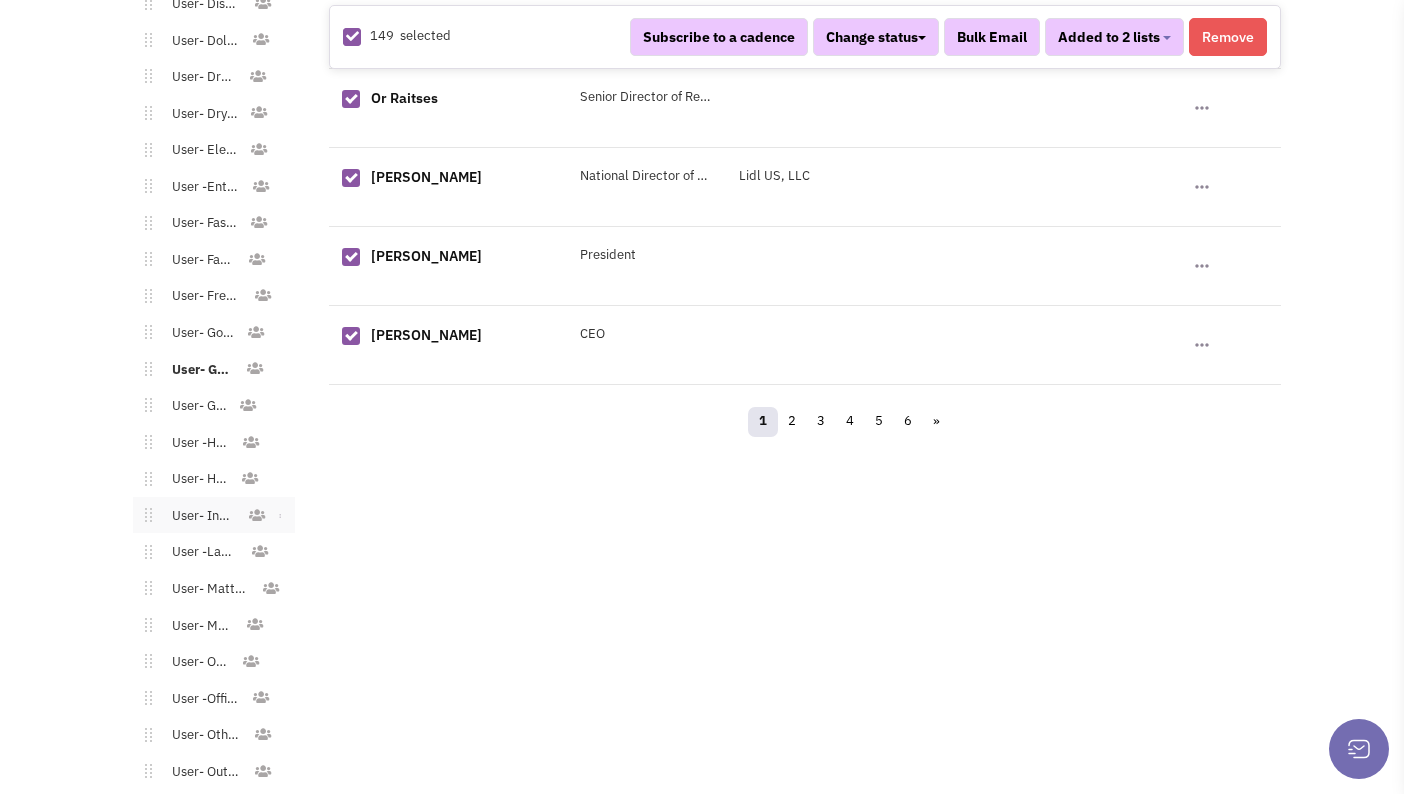 scroll, scrollTop: 2139, scrollLeft: 0, axis: vertical 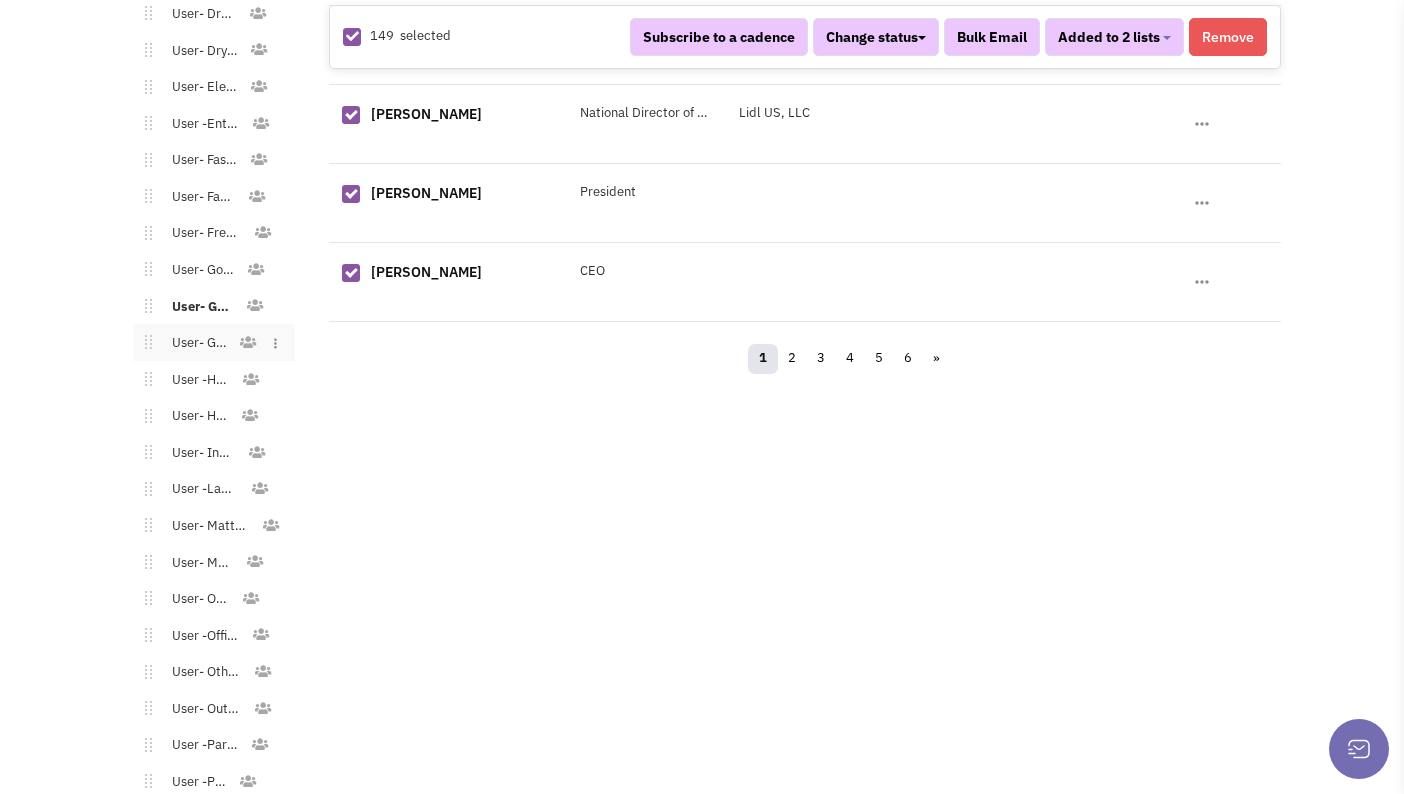 click on "User- Gym" at bounding box center [195, 343] 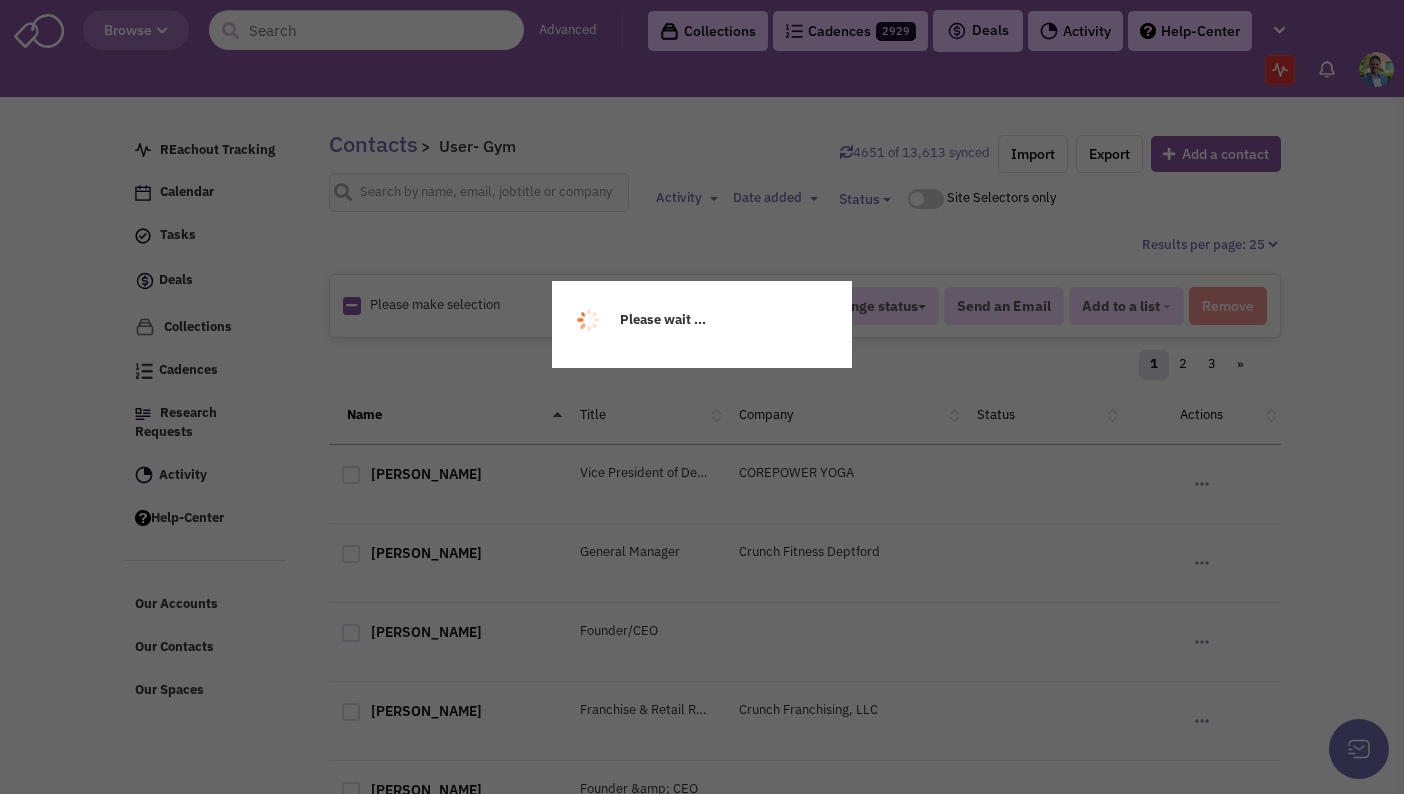 scroll, scrollTop: 0, scrollLeft: 0, axis: both 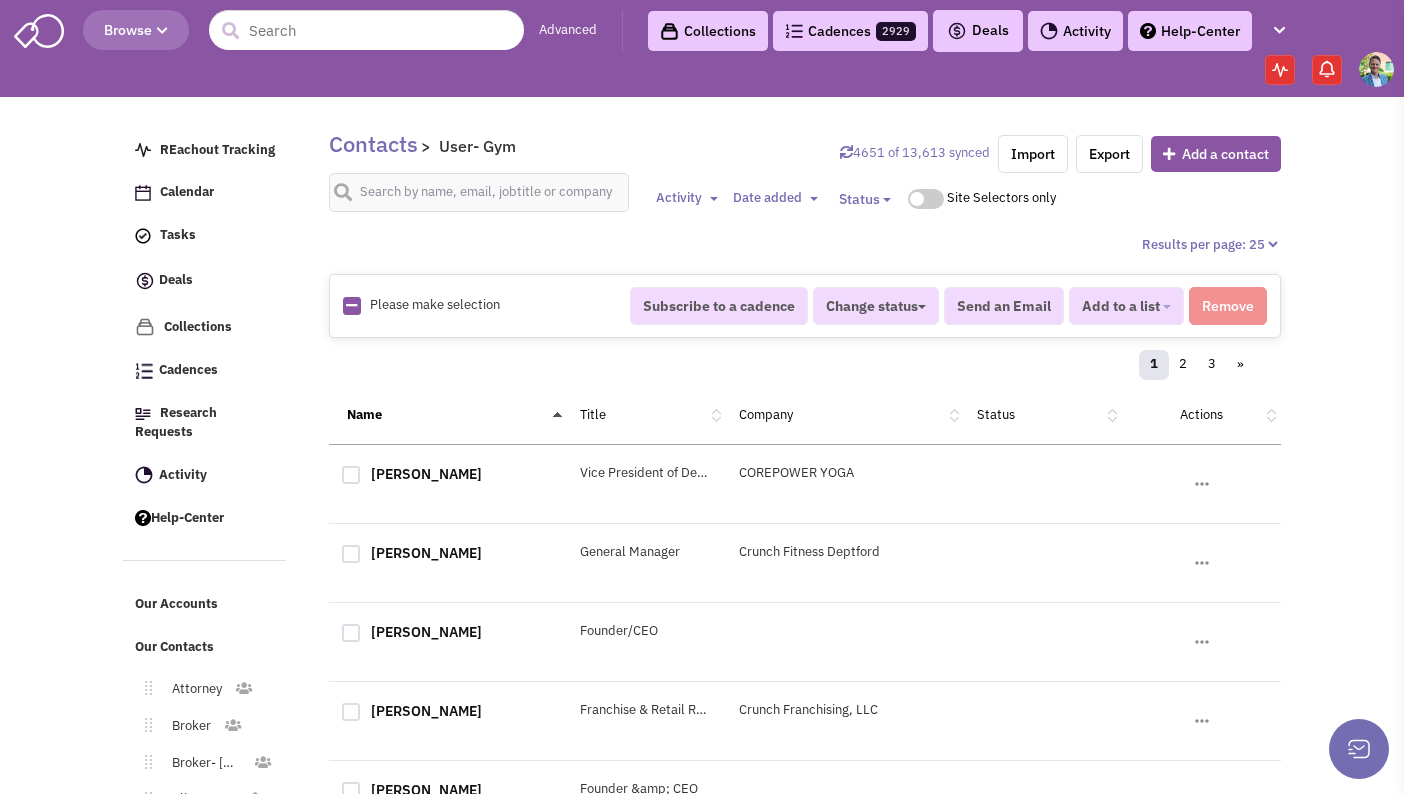 click at bounding box center (351, 305) 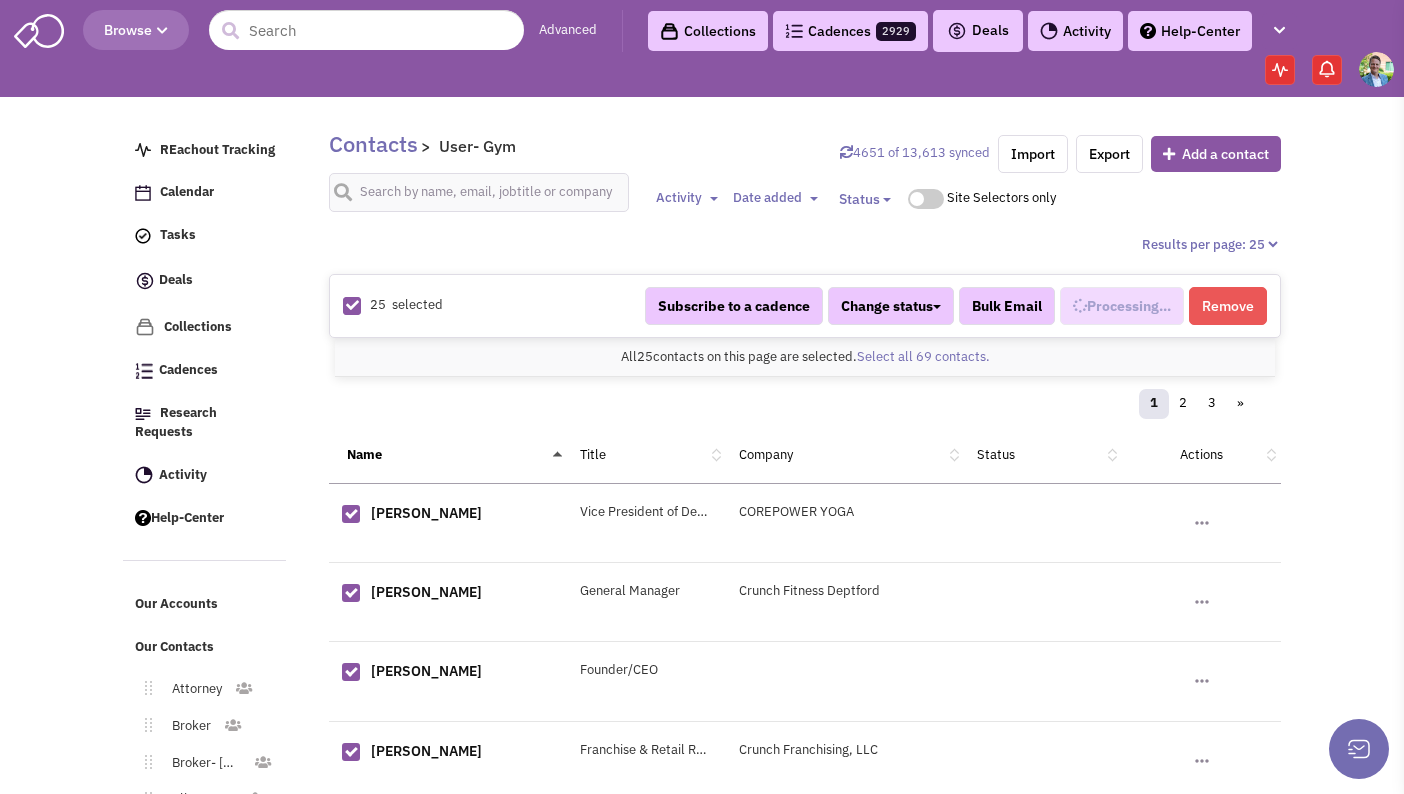 scroll, scrollTop: 939, scrollLeft: 0, axis: vertical 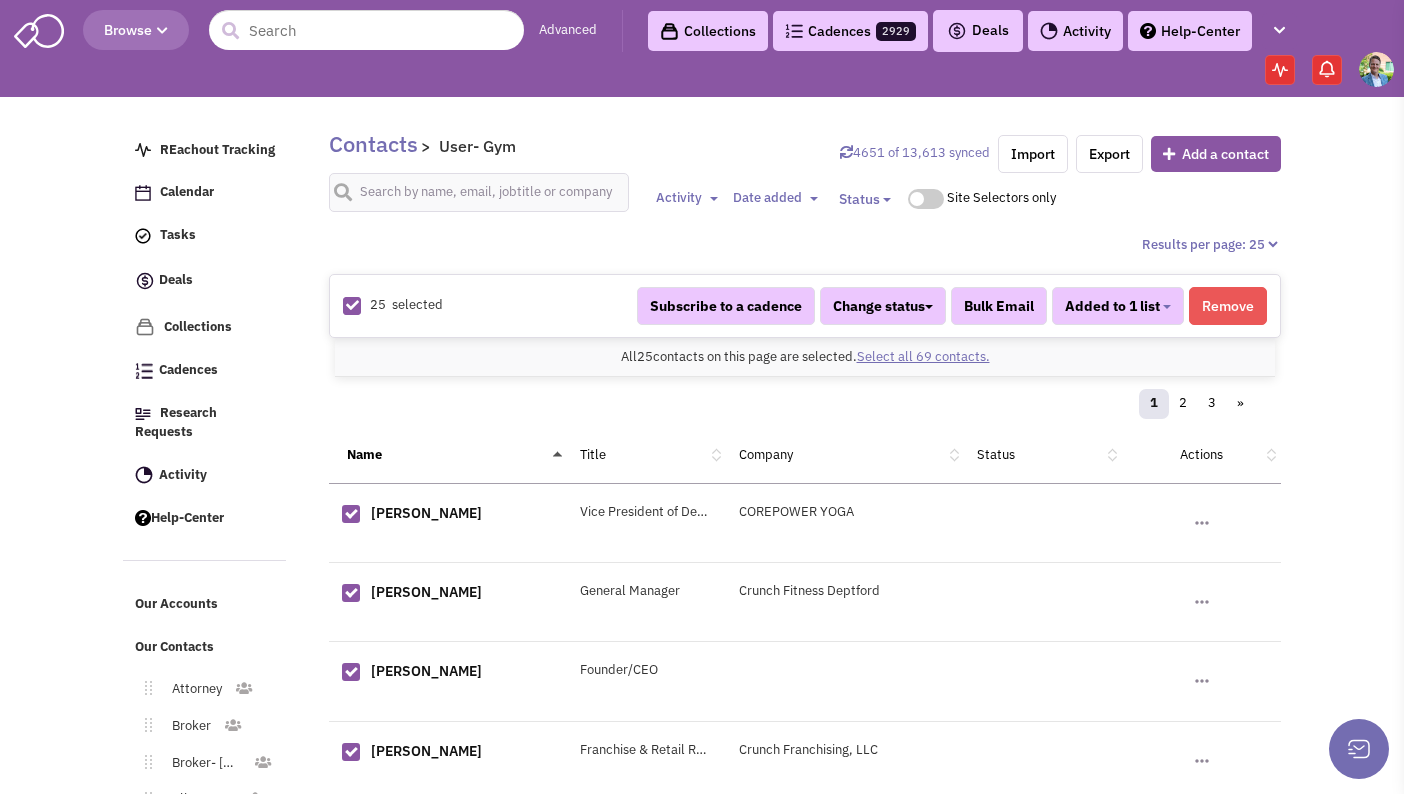 click on "Select all 69 contacts." at bounding box center (923, 356) 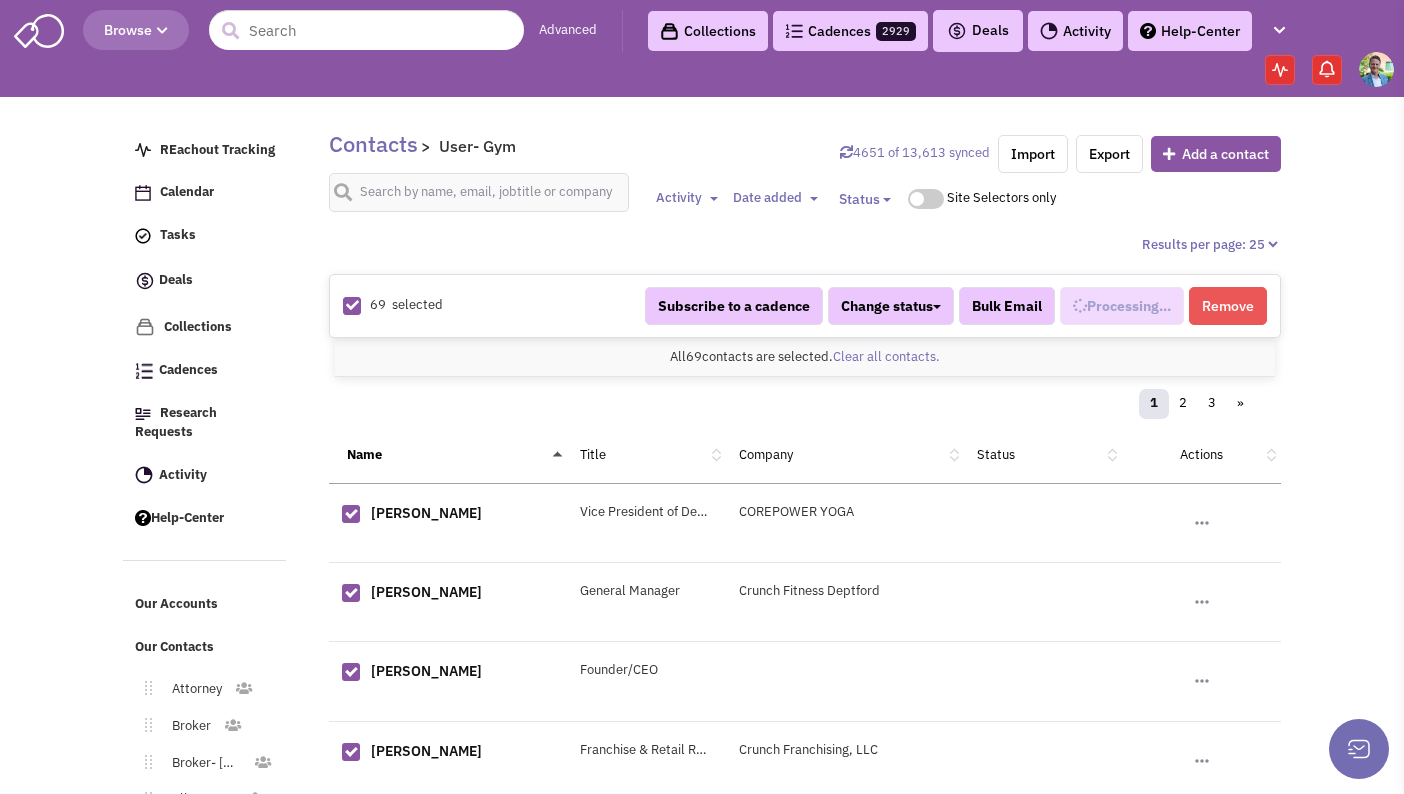 select on "676" 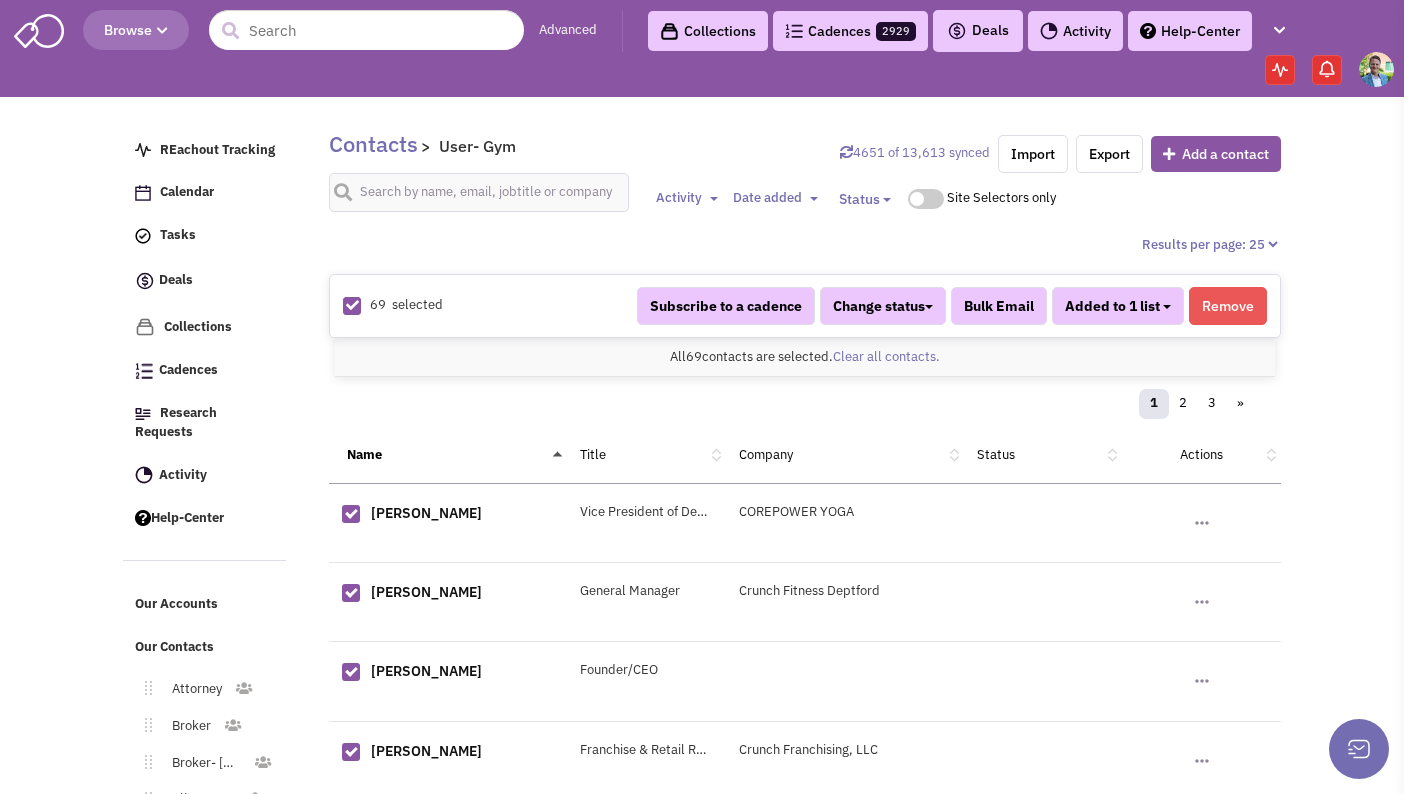 scroll, scrollTop: 939, scrollLeft: 0, axis: vertical 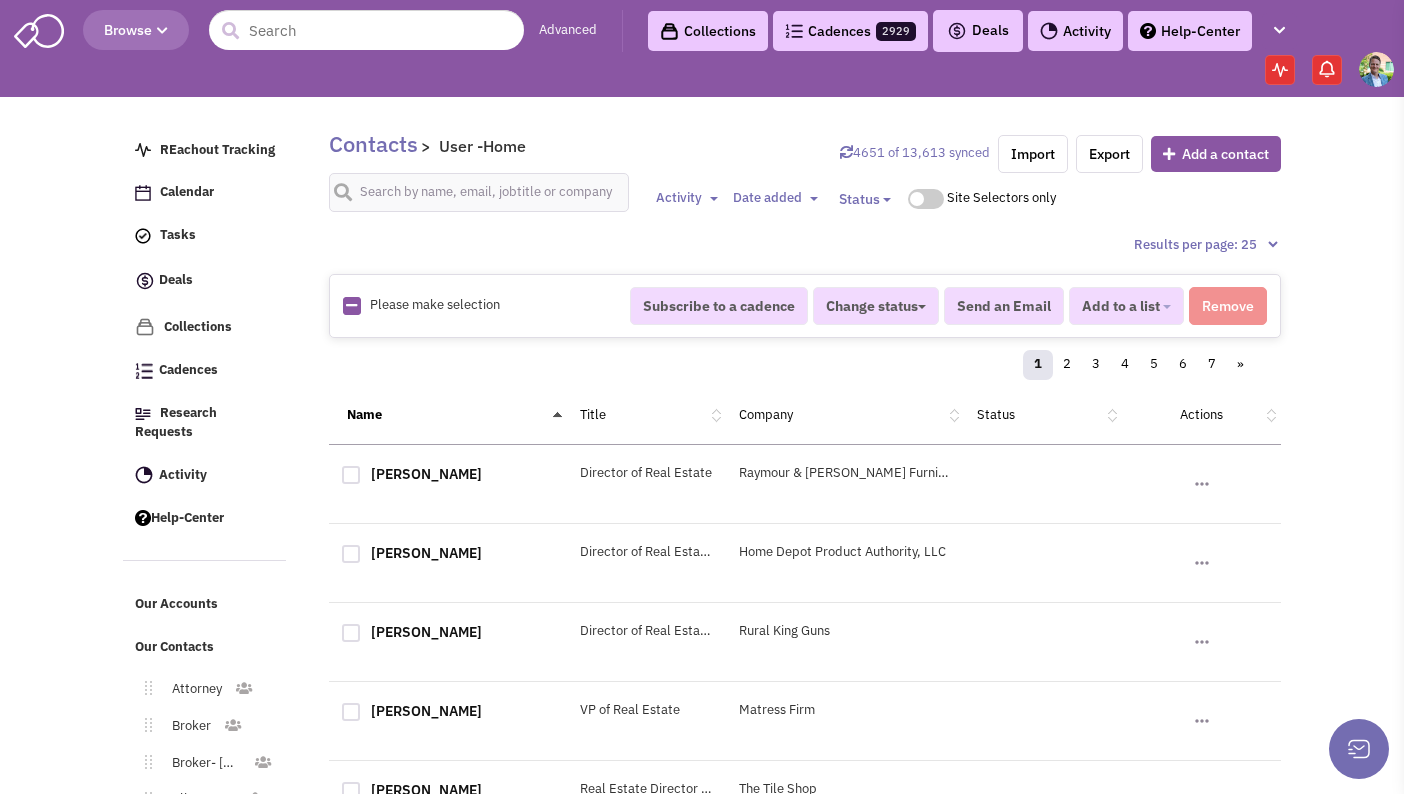 click at bounding box center [351, 305] 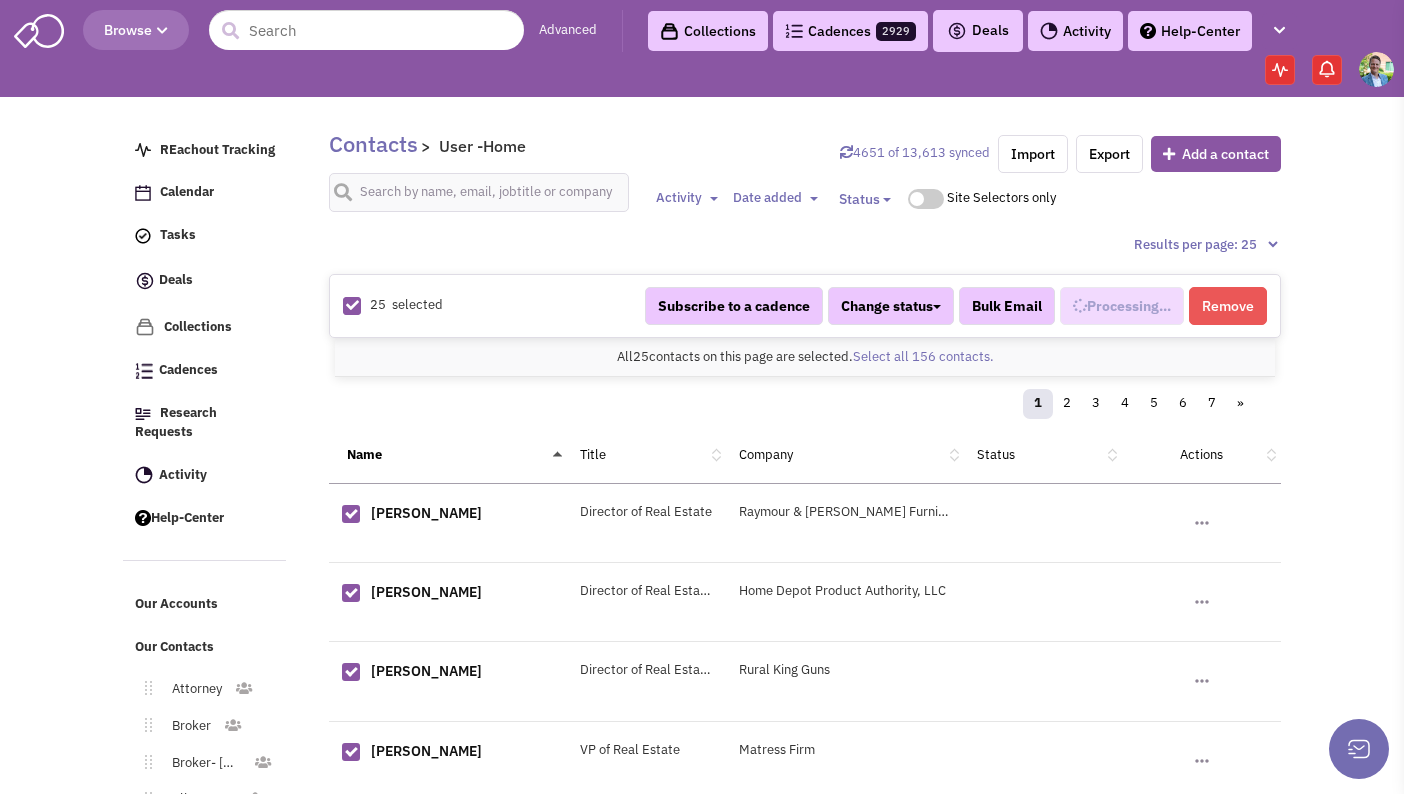 select on "630" 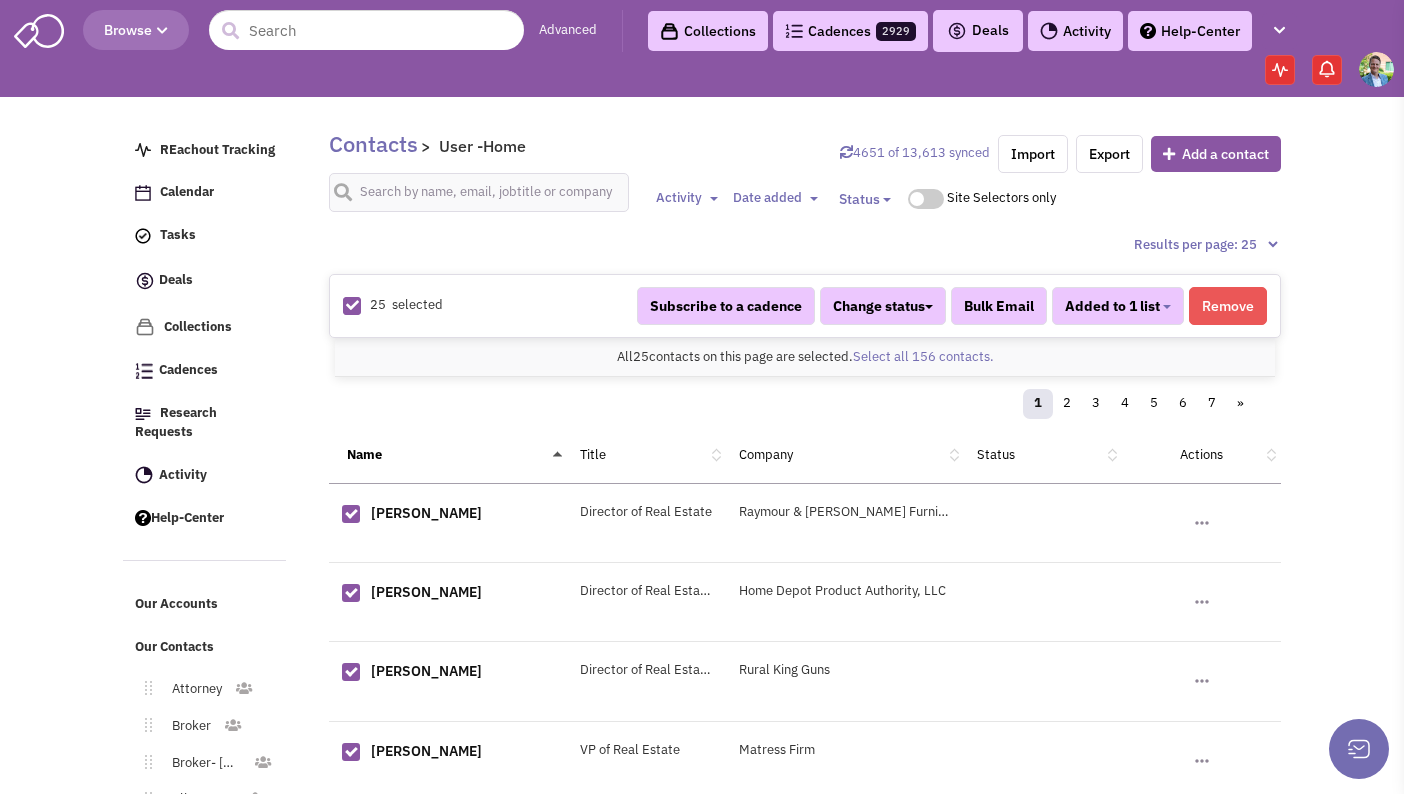 scroll, scrollTop: 958, scrollLeft: 0, axis: vertical 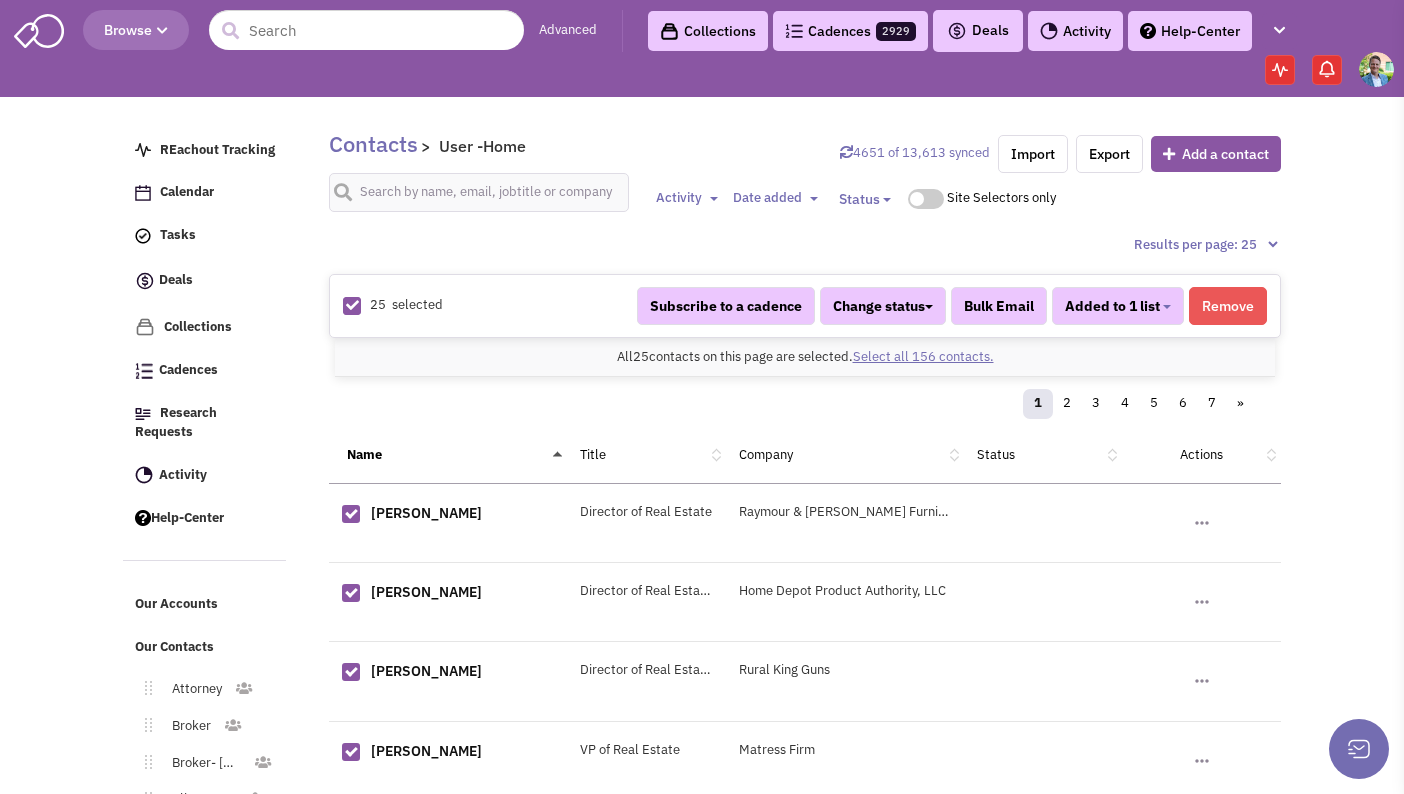click on "Select all 156 contacts." at bounding box center [923, 356] 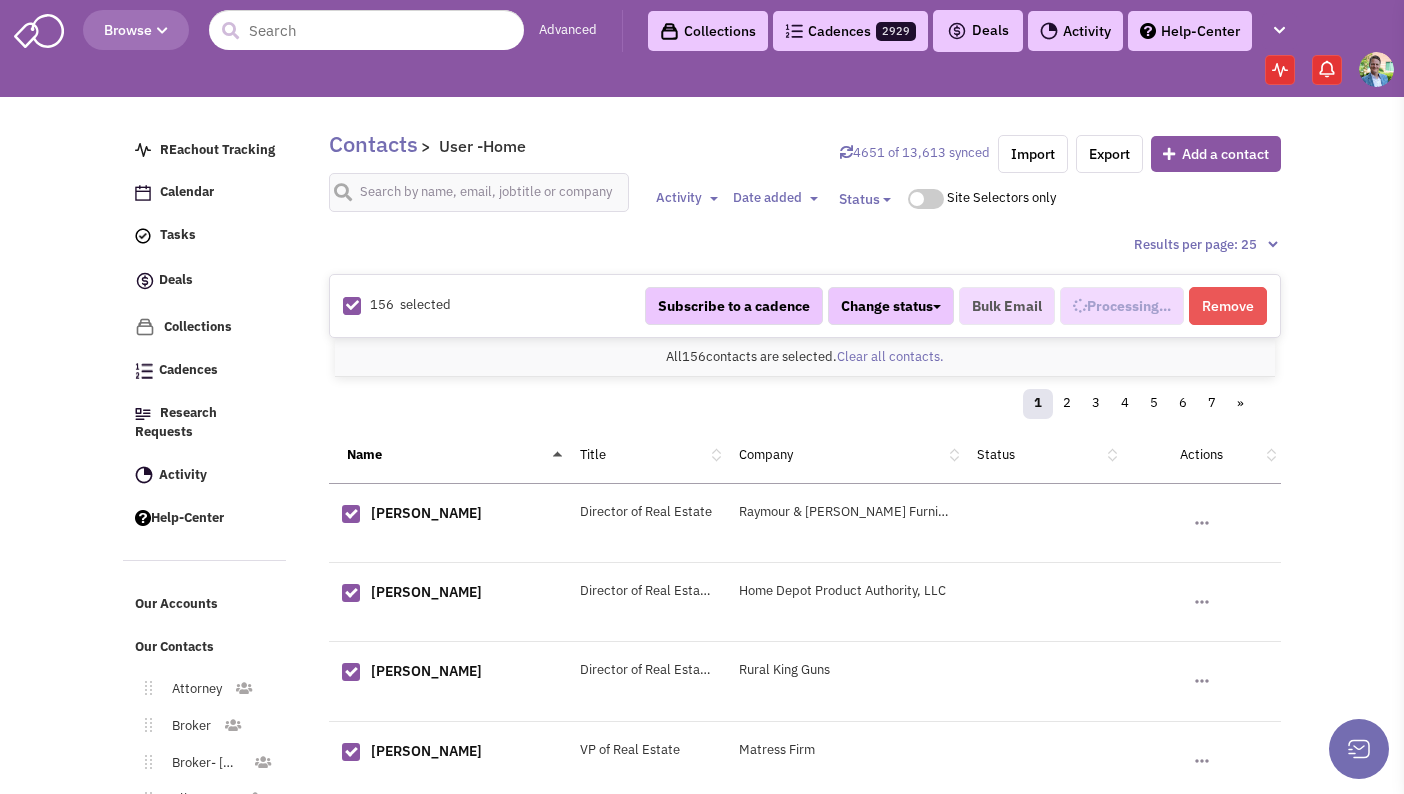 select on "630" 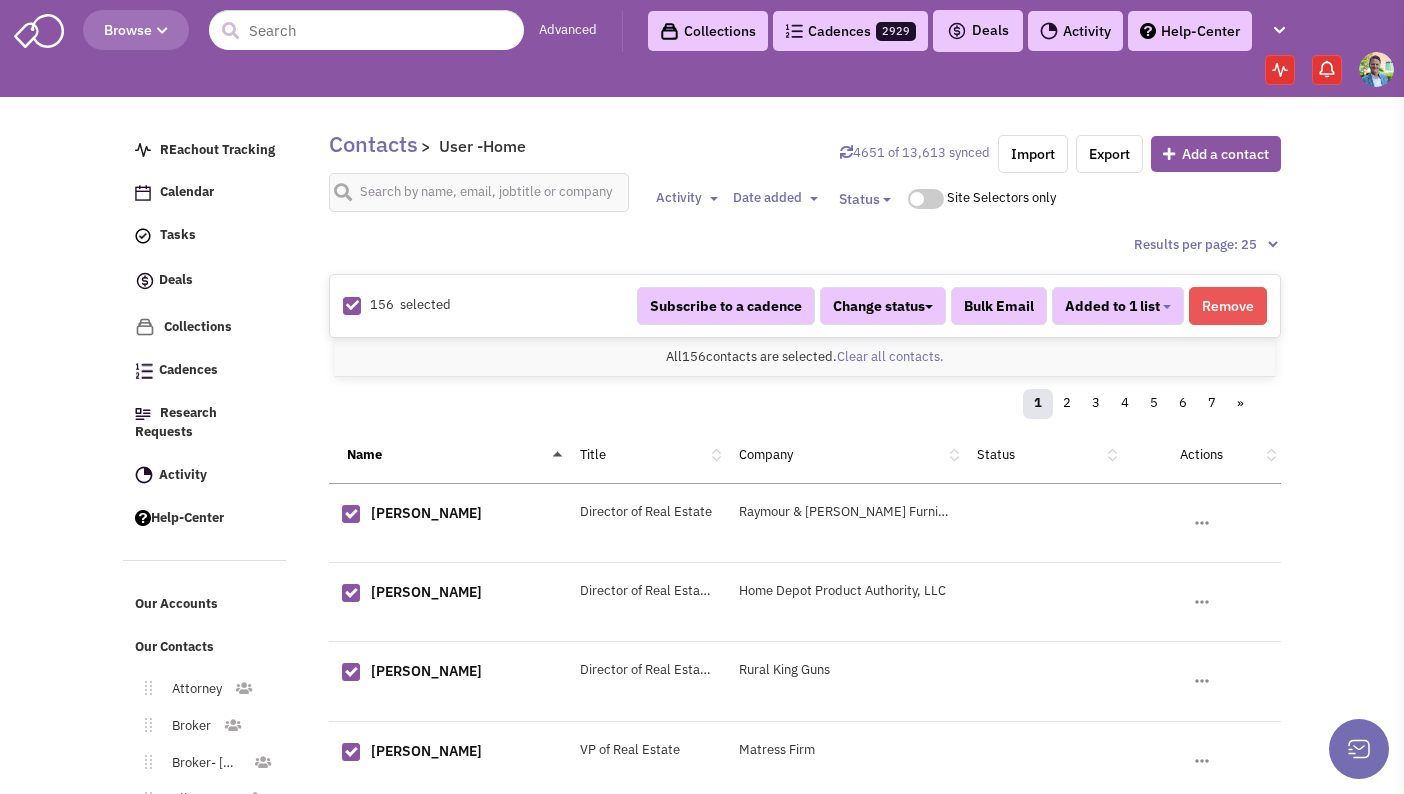 scroll, scrollTop: 958, scrollLeft: 0, axis: vertical 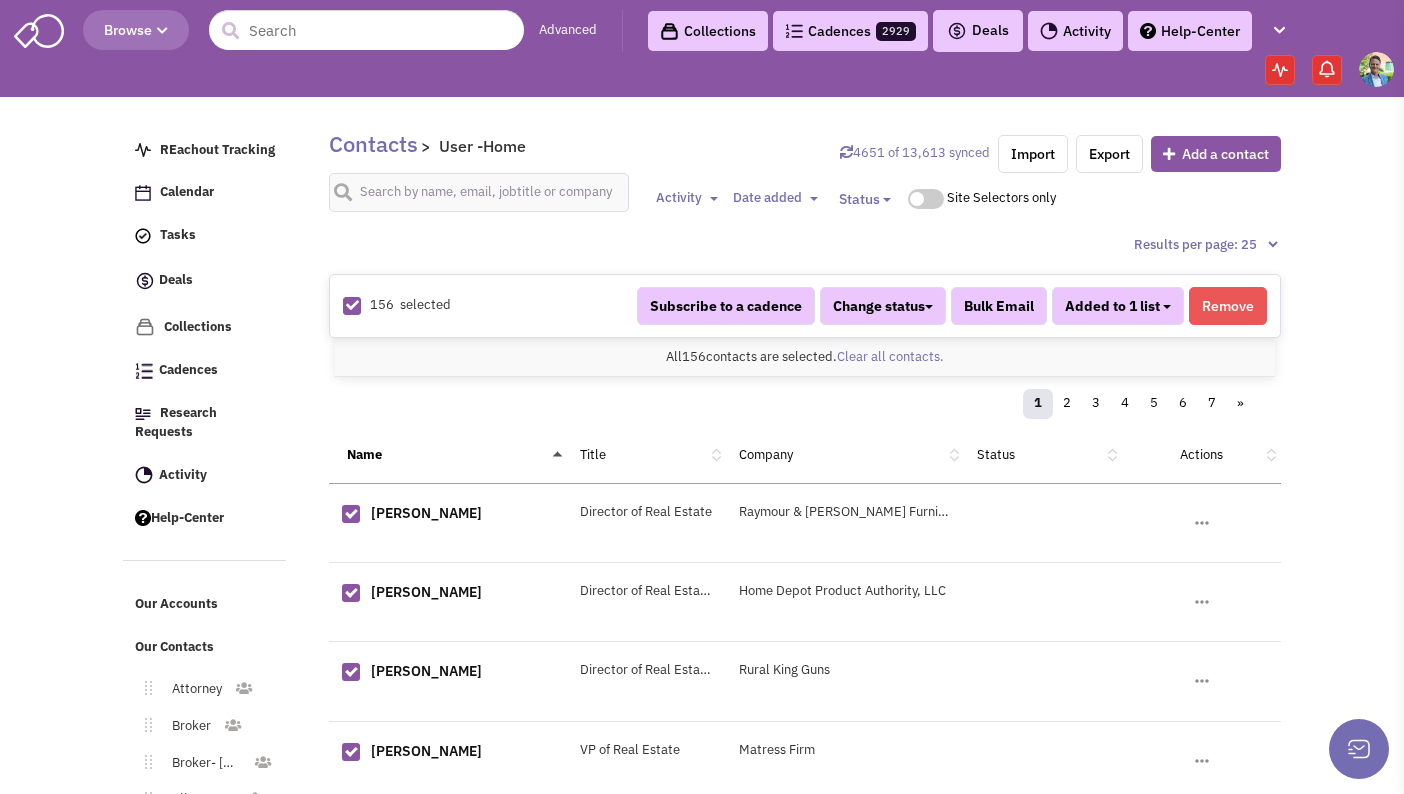 click at bounding box center (1167, 307) 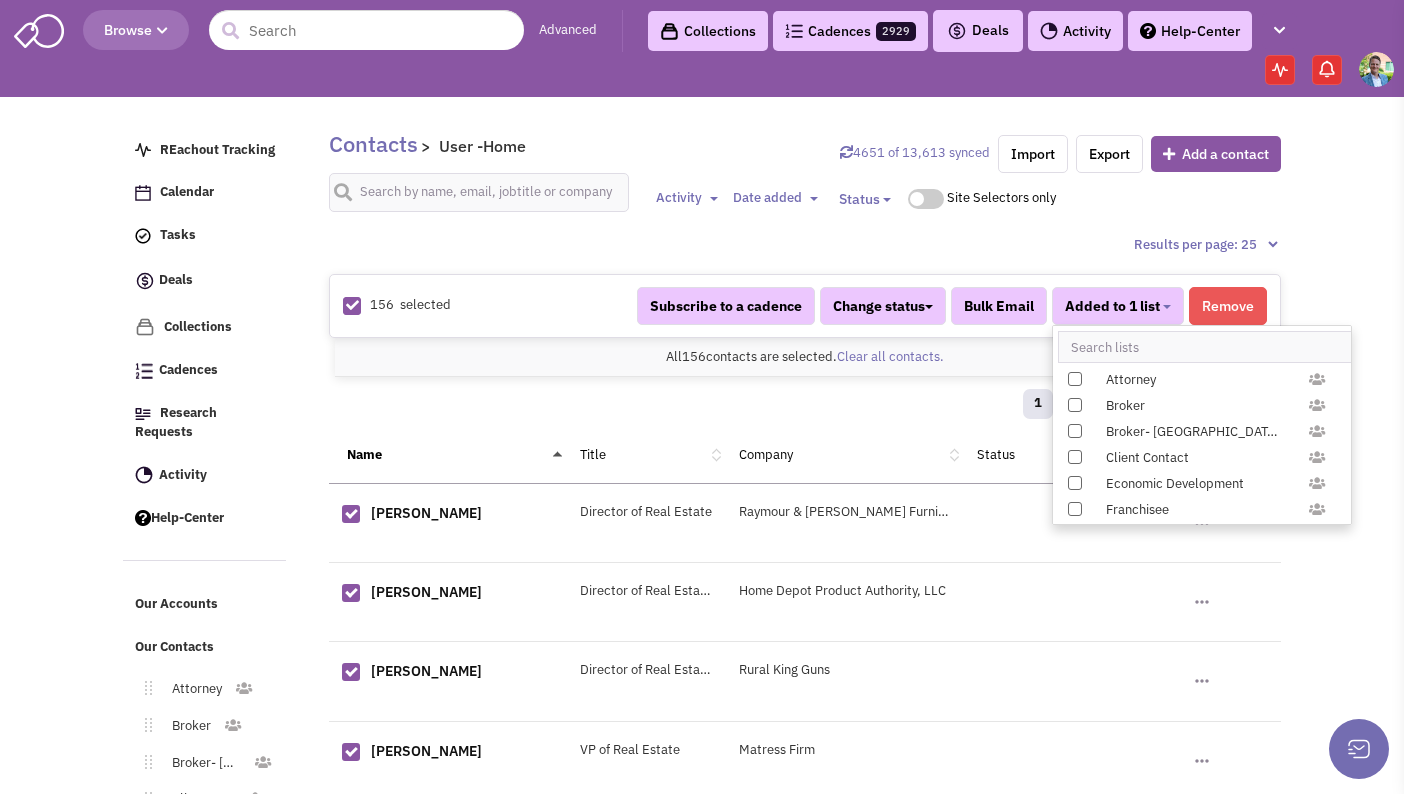 scroll, scrollTop: 1958, scrollLeft: 0, axis: vertical 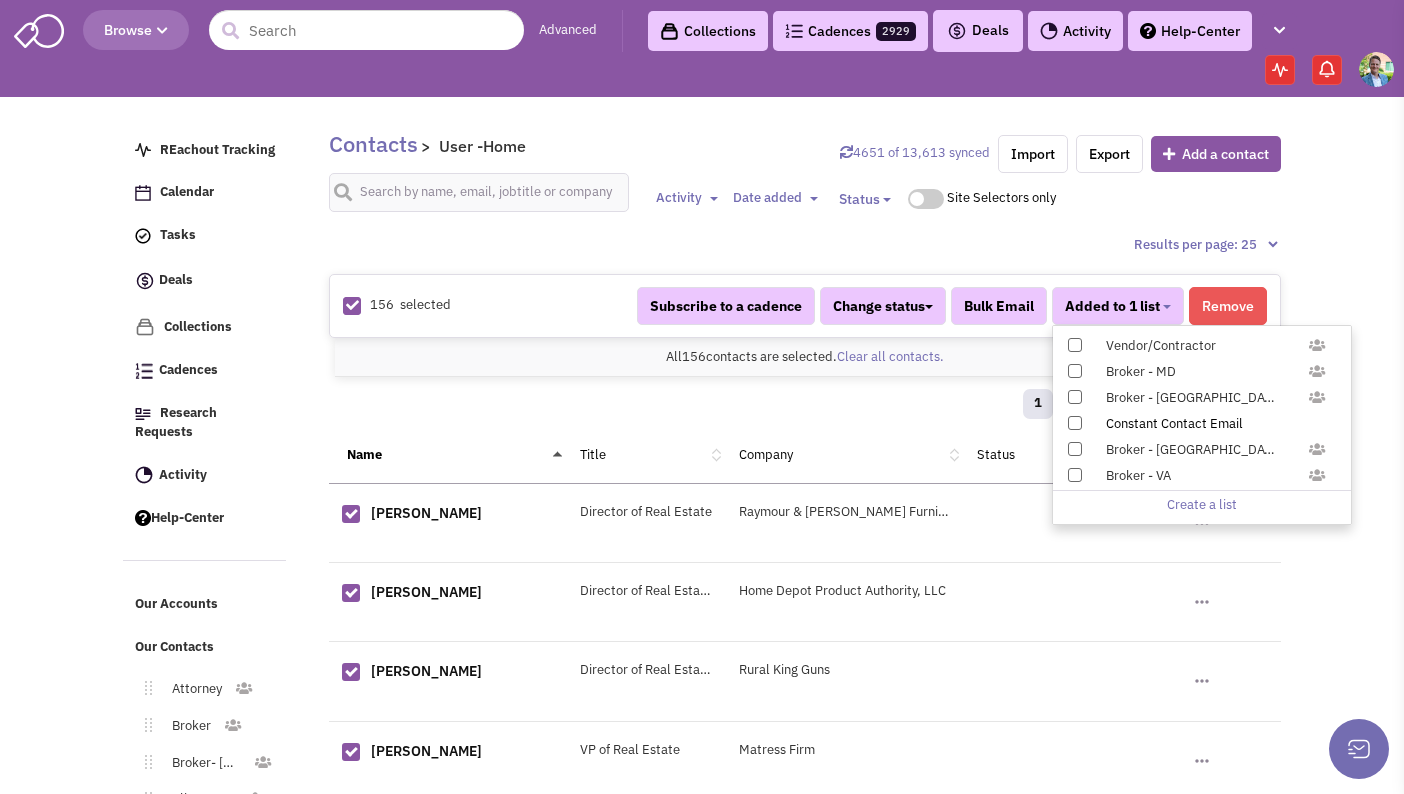 click at bounding box center (1075, 423) 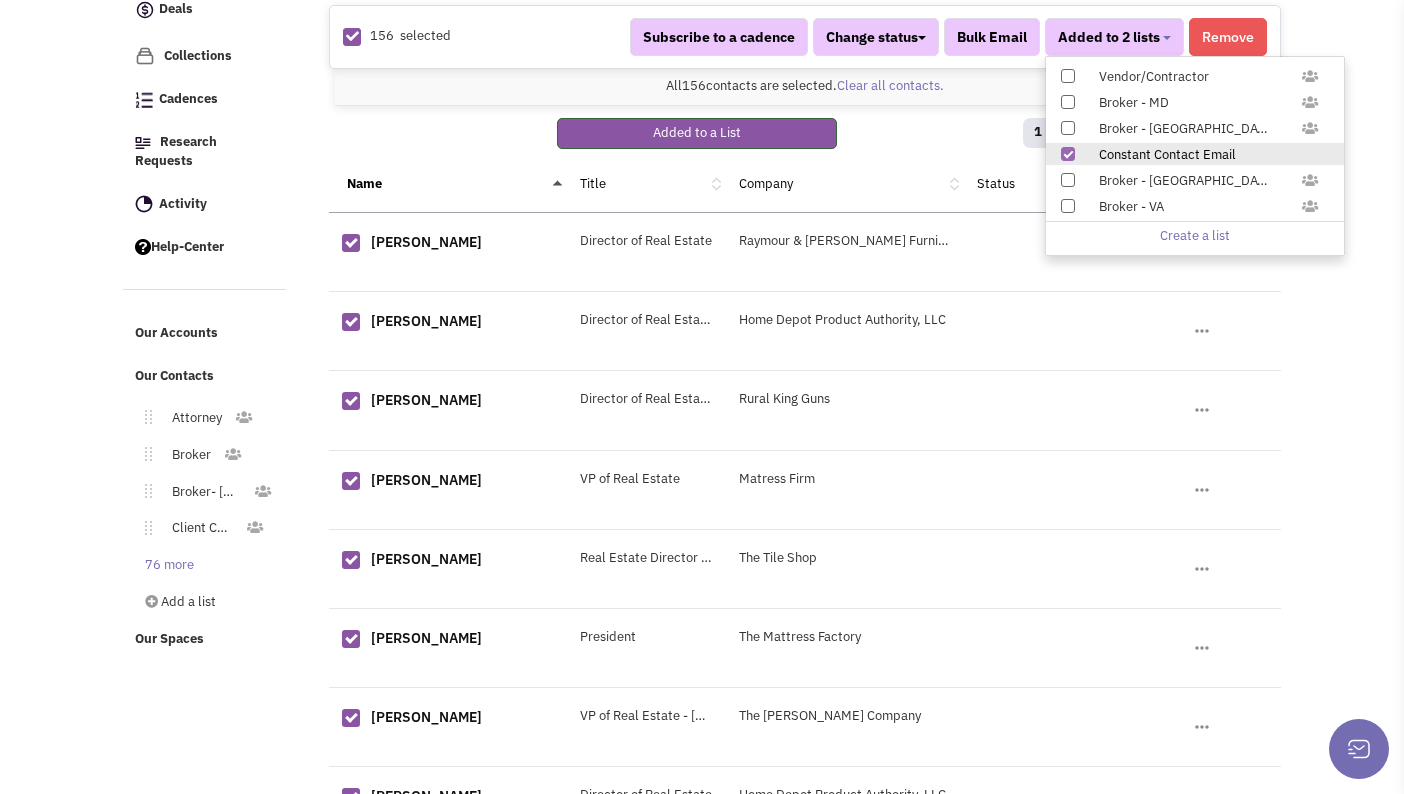scroll, scrollTop: 297, scrollLeft: 0, axis: vertical 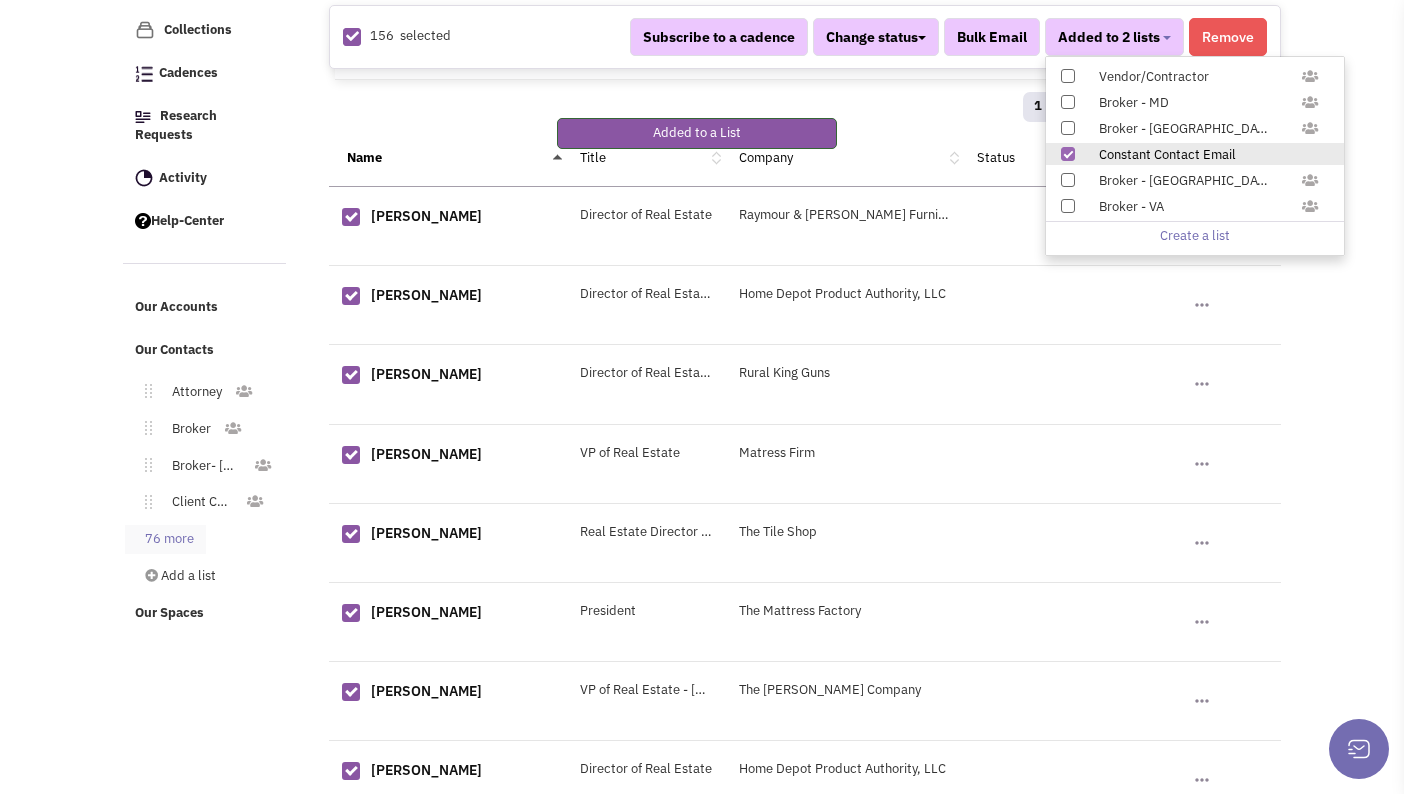 click on "76 more" at bounding box center (165, 539) 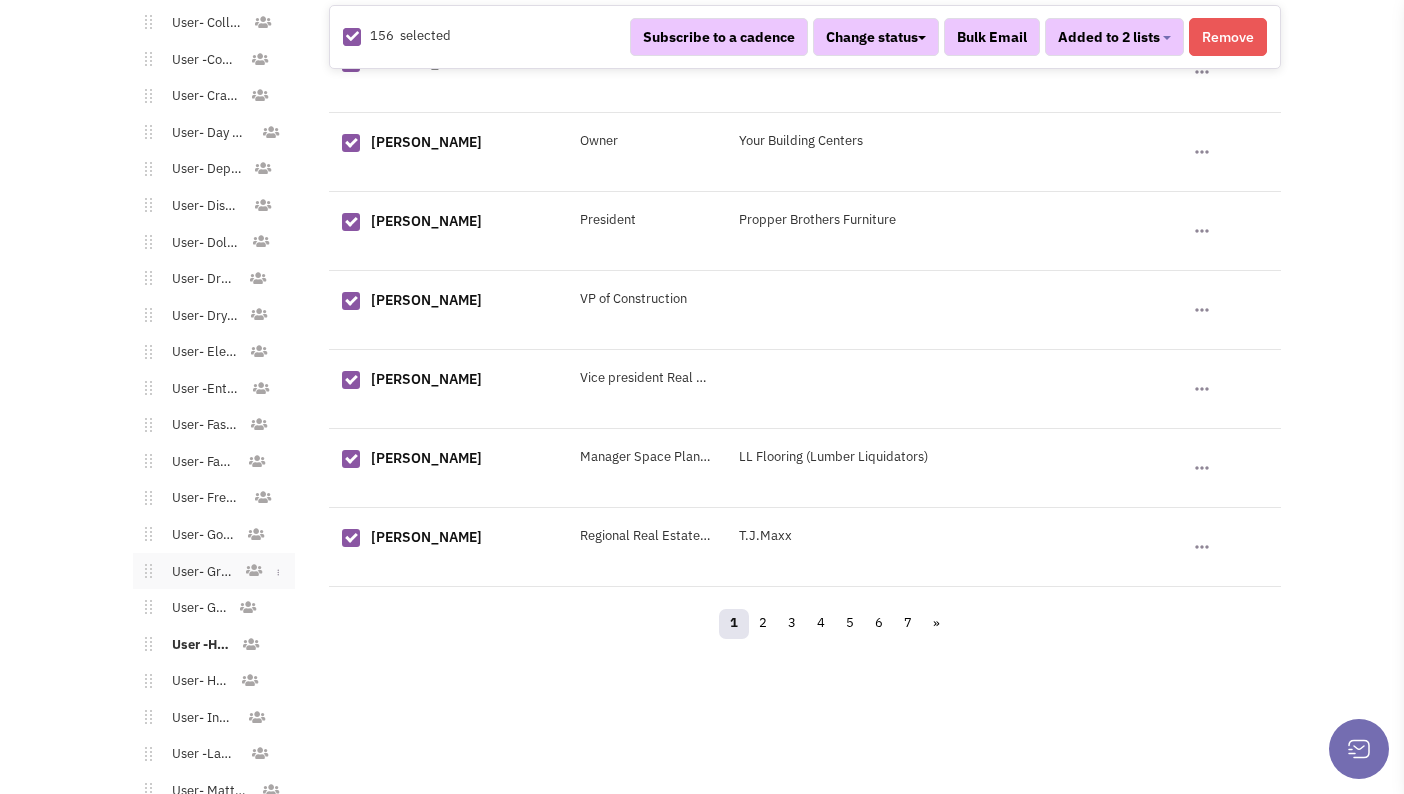 scroll, scrollTop: 1887, scrollLeft: 0, axis: vertical 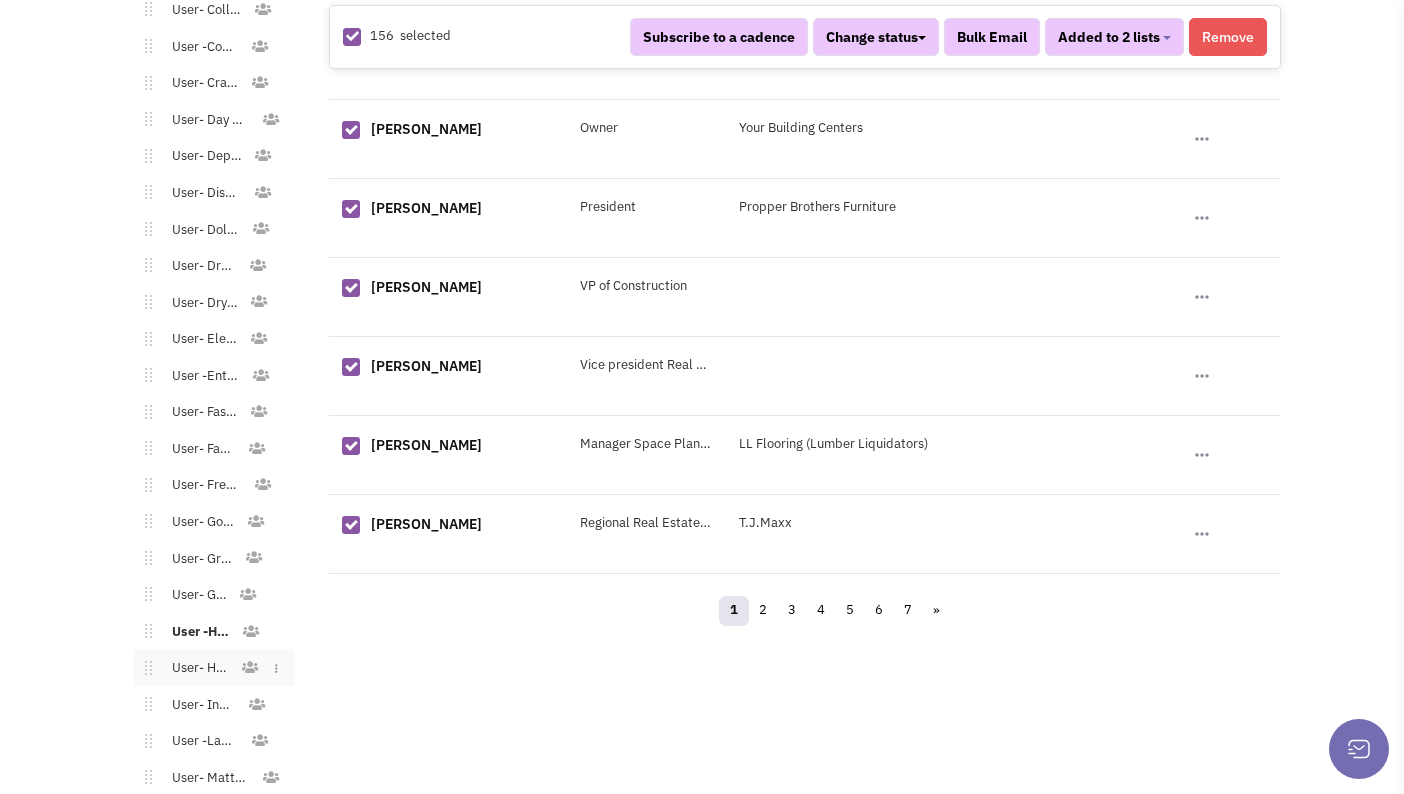 click on "User- Hotel" at bounding box center (196, 668) 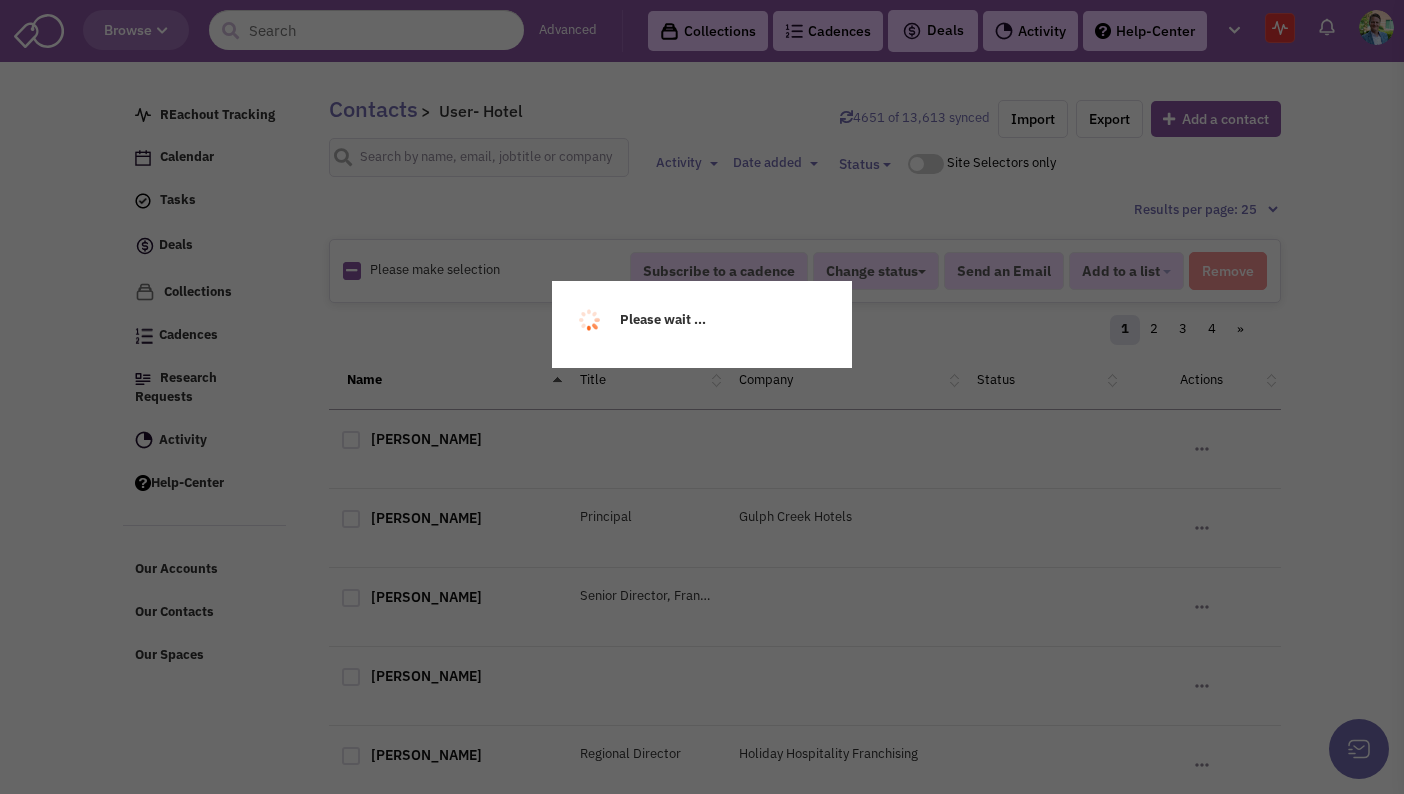 scroll, scrollTop: 0, scrollLeft: 0, axis: both 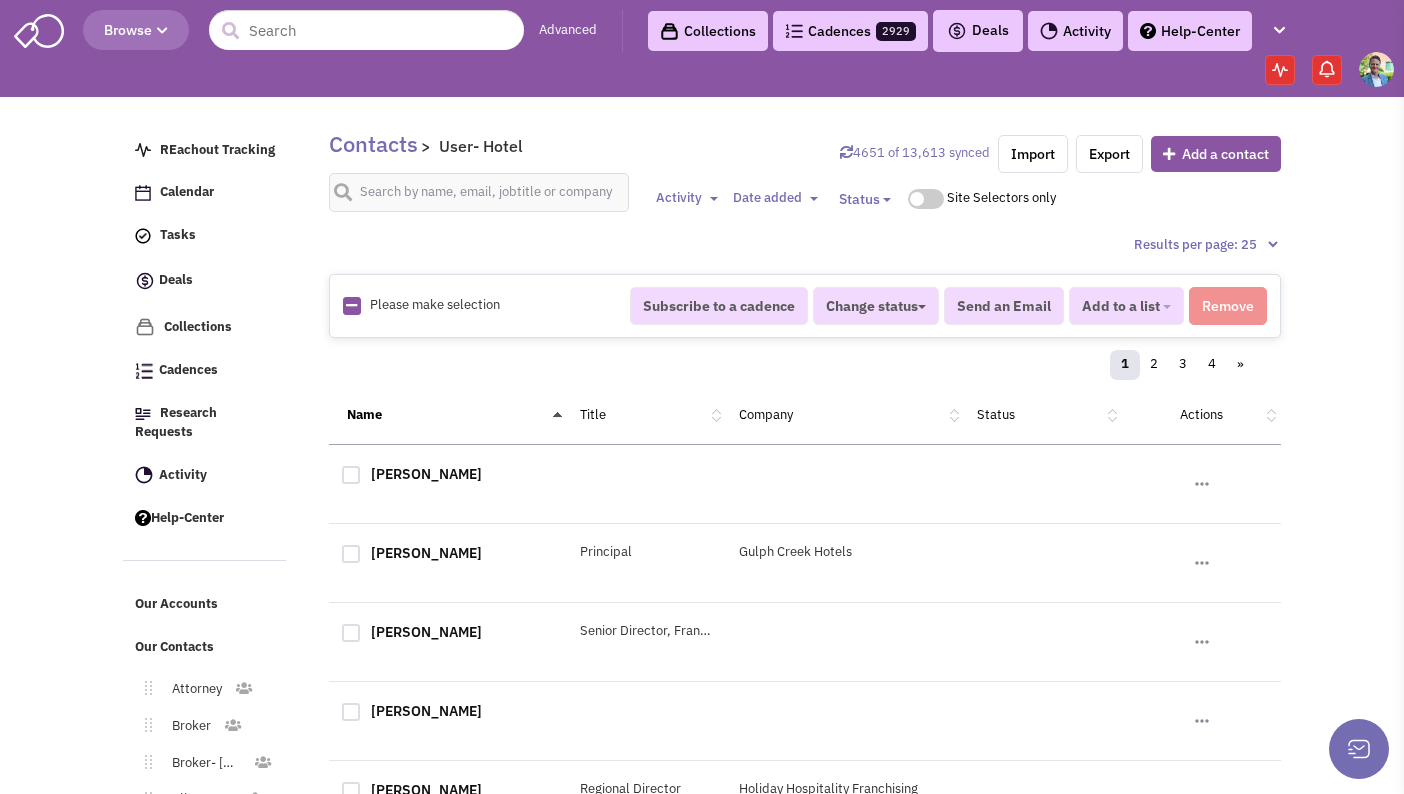 click at bounding box center [351, 305] 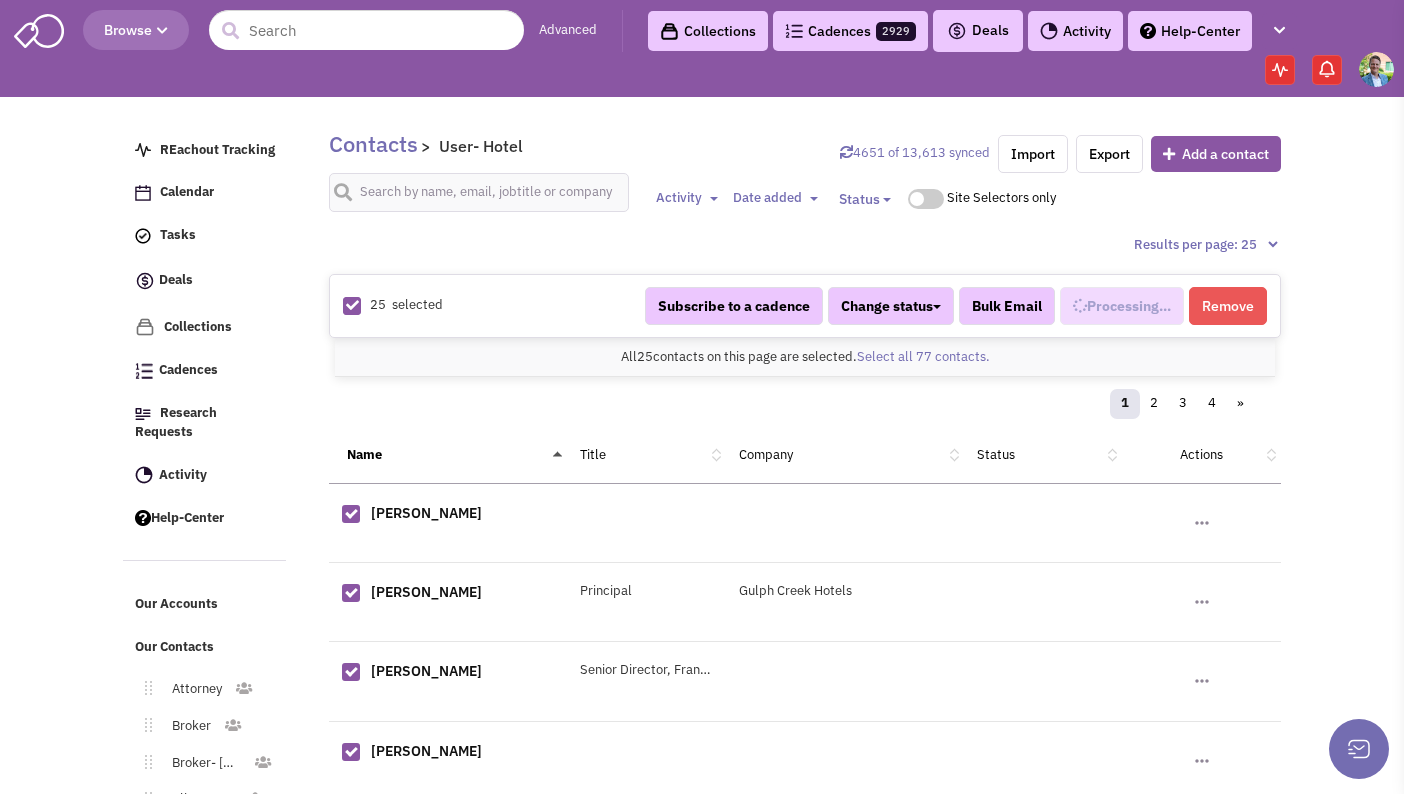 select on "677" 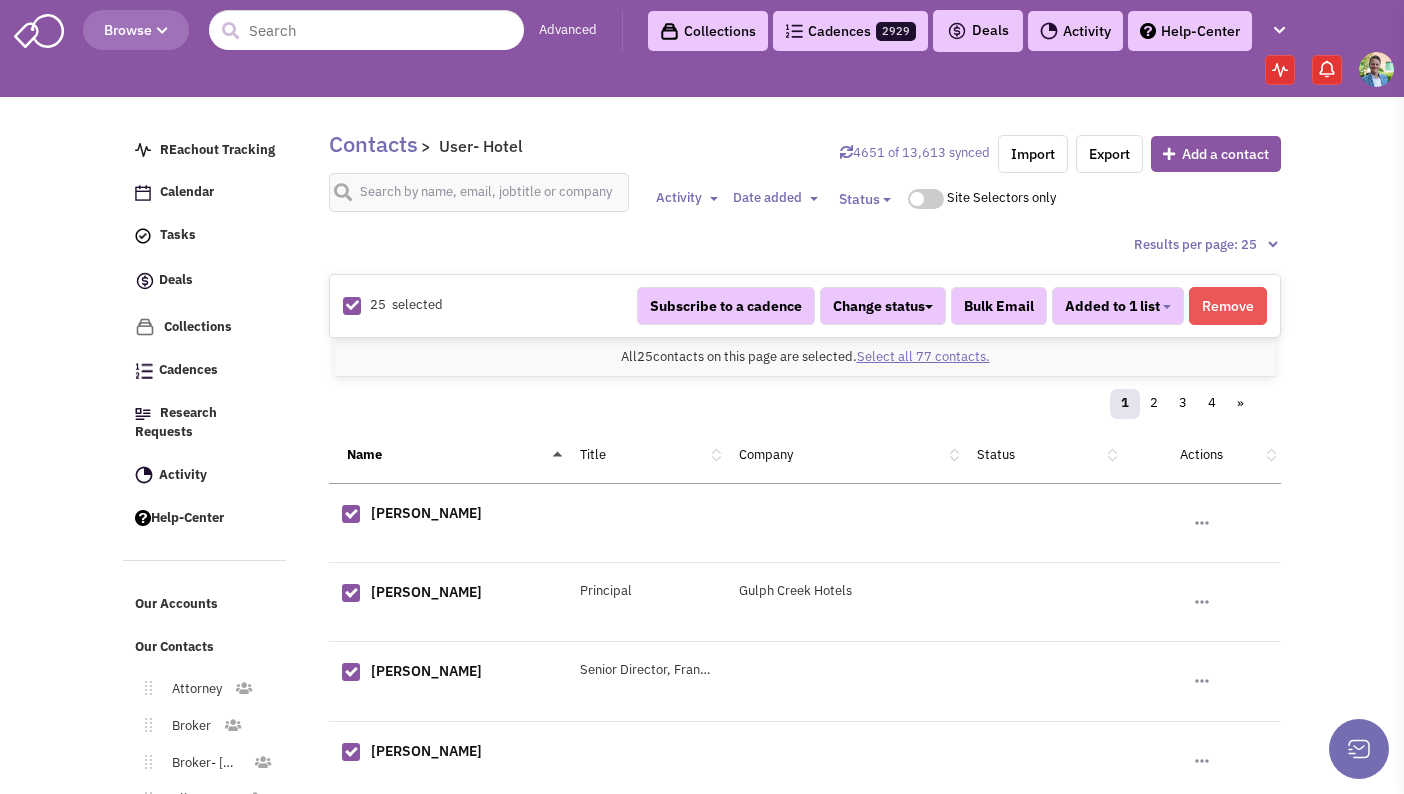 scroll, scrollTop: 977, scrollLeft: 0, axis: vertical 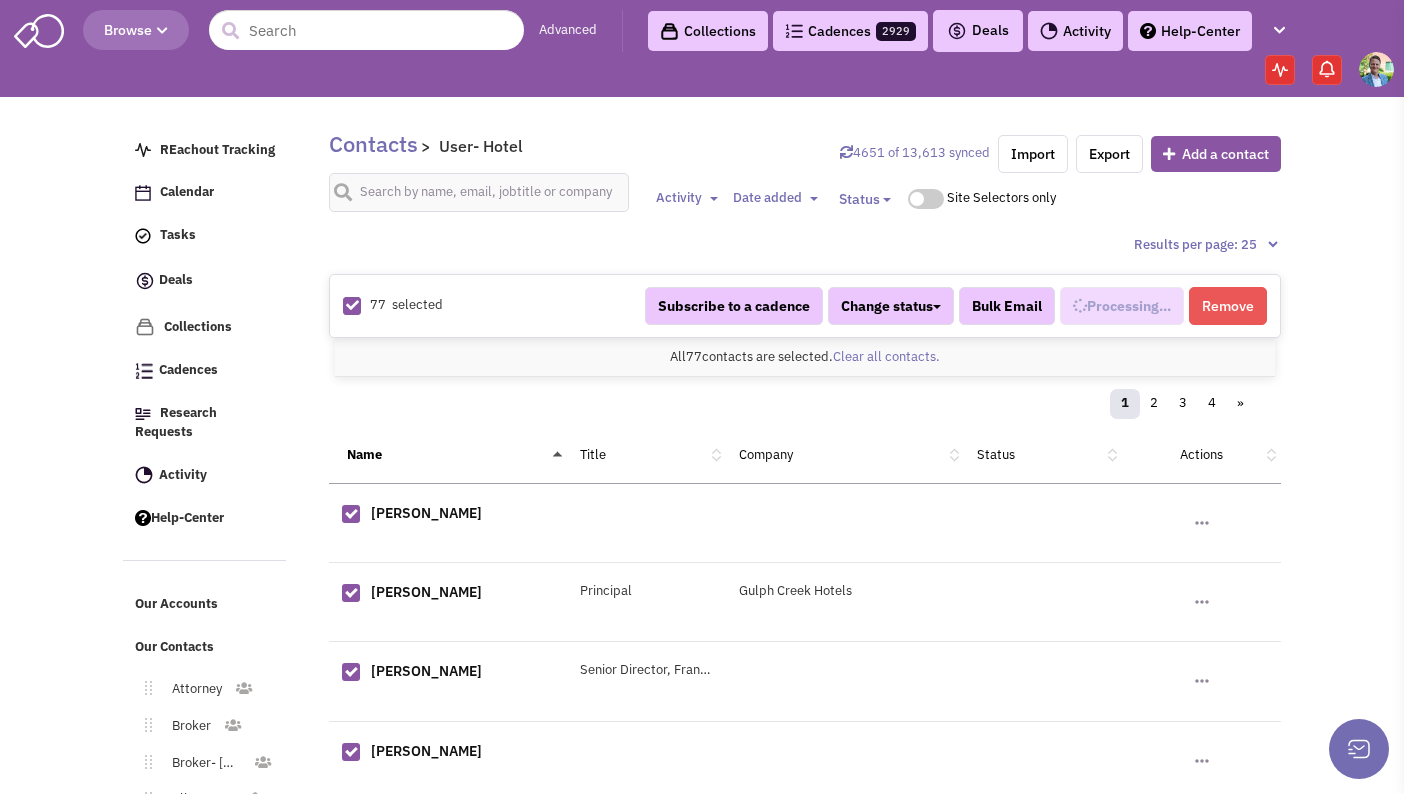 select on "677" 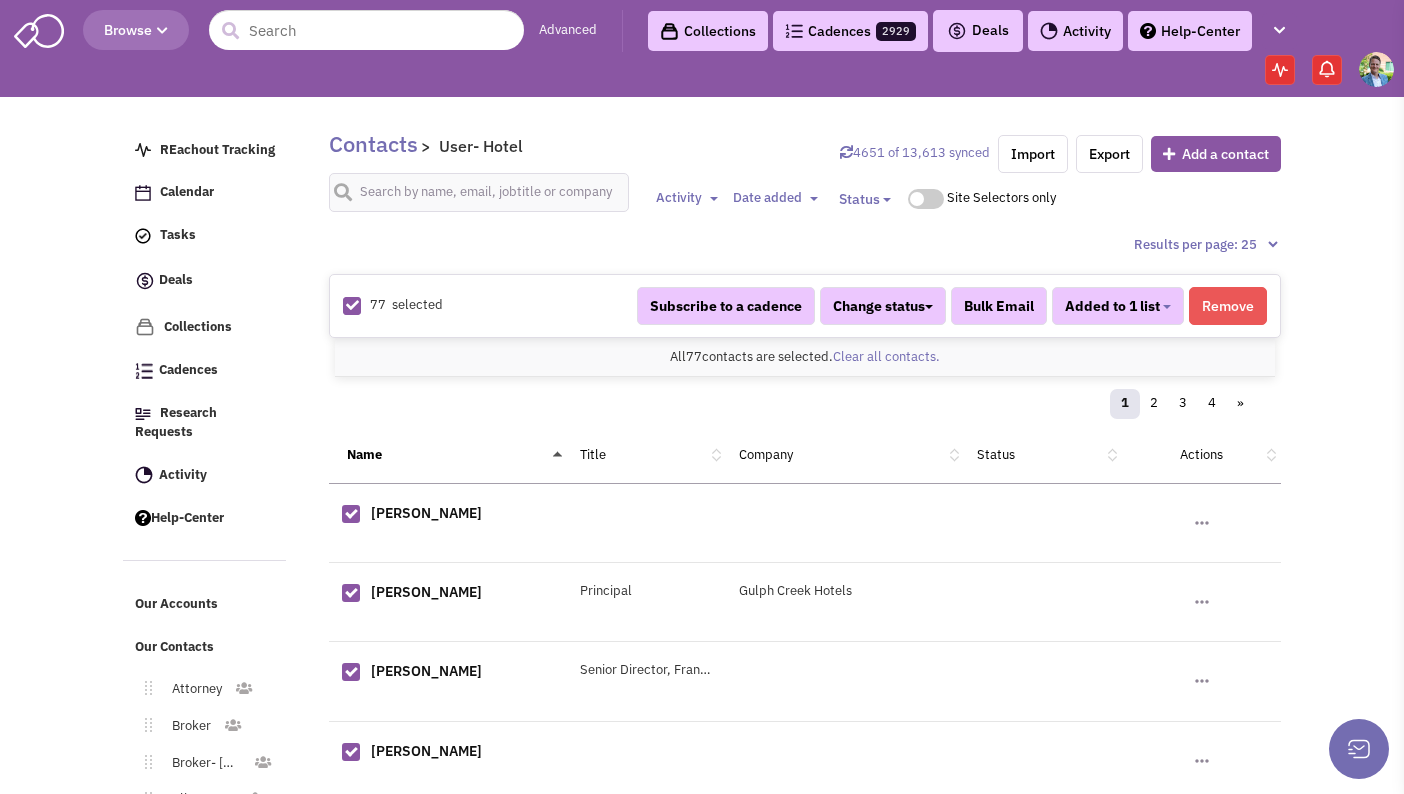 scroll, scrollTop: 977, scrollLeft: 0, axis: vertical 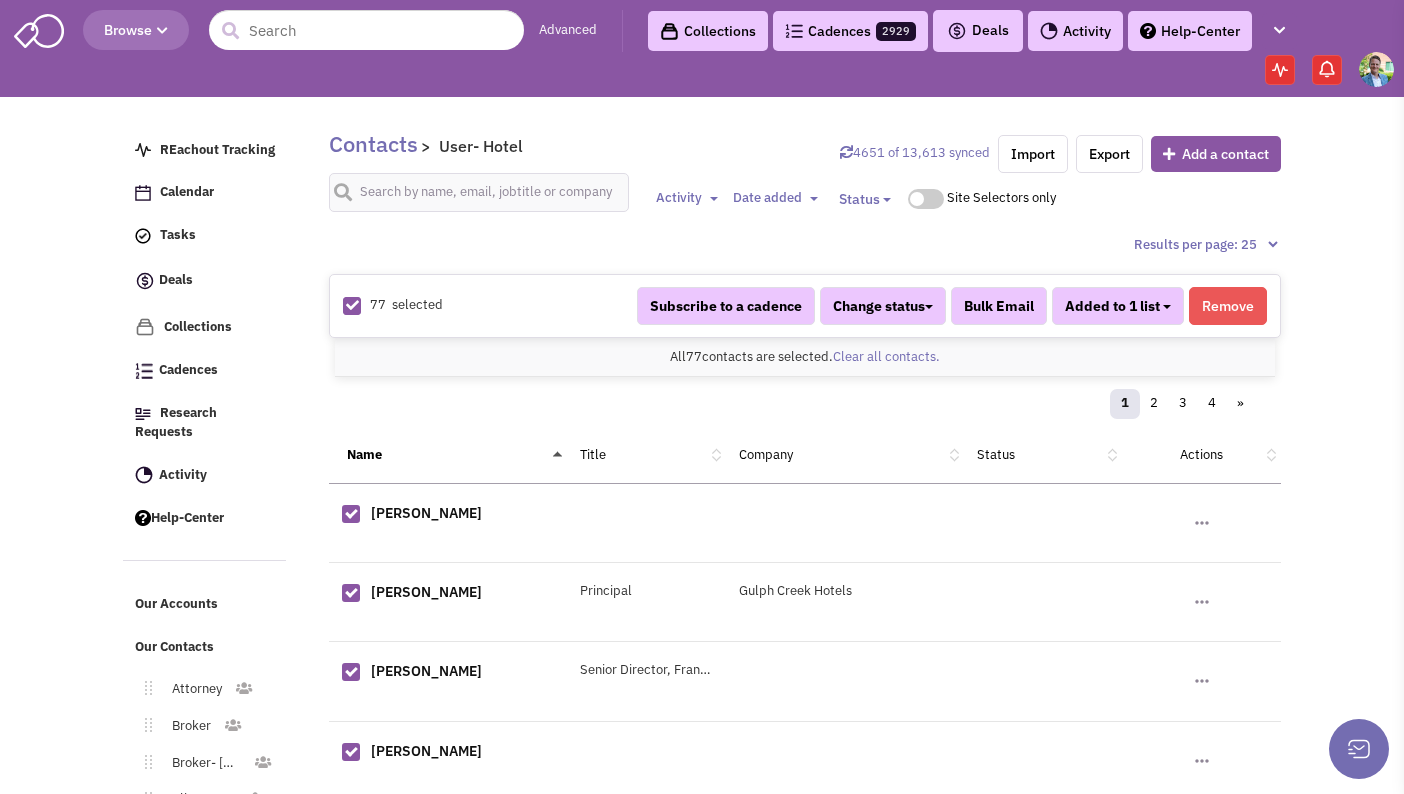 click on "Added to 1 list" at bounding box center [1118, 306] 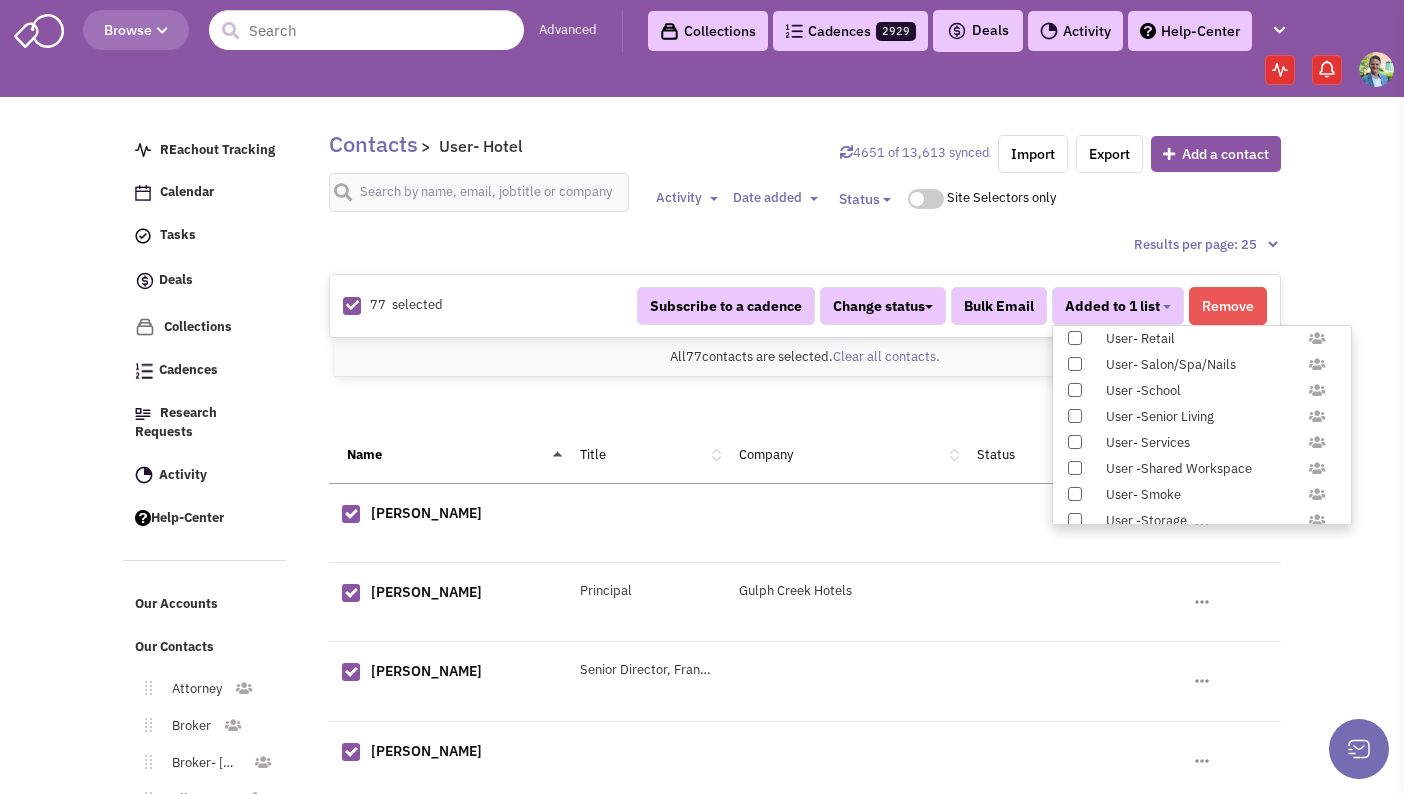 scroll, scrollTop: 1958, scrollLeft: 0, axis: vertical 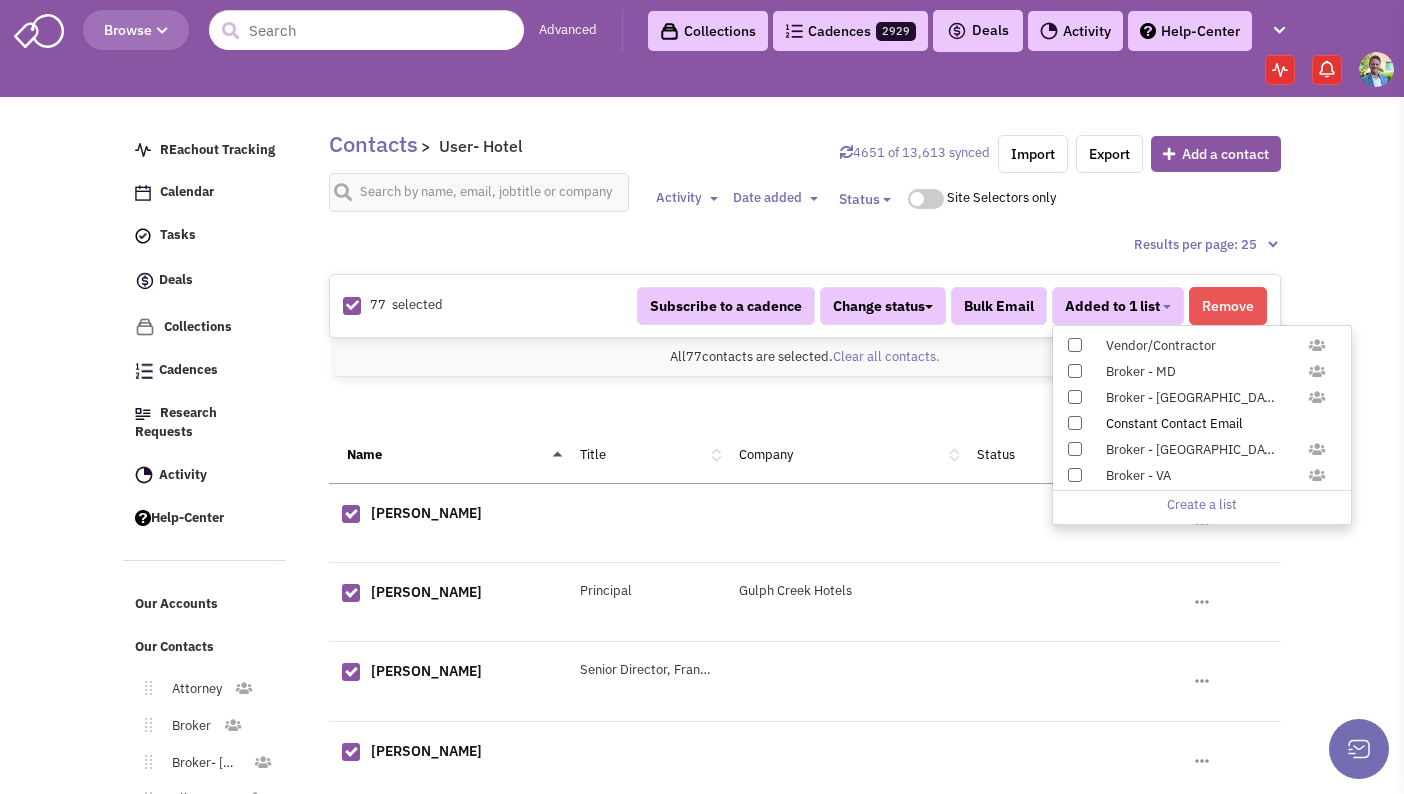 click at bounding box center (1075, 423) 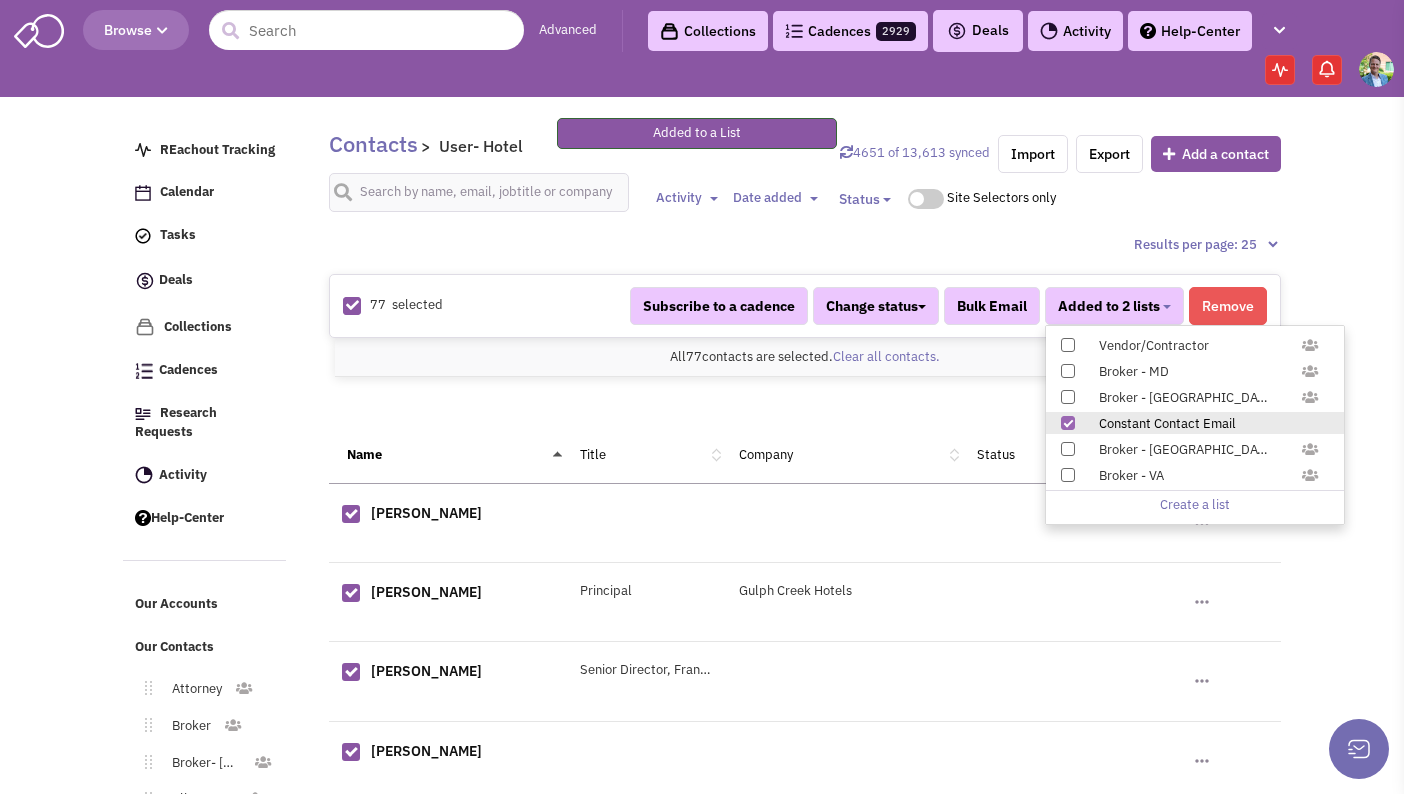 scroll, scrollTop: 515, scrollLeft: 0, axis: vertical 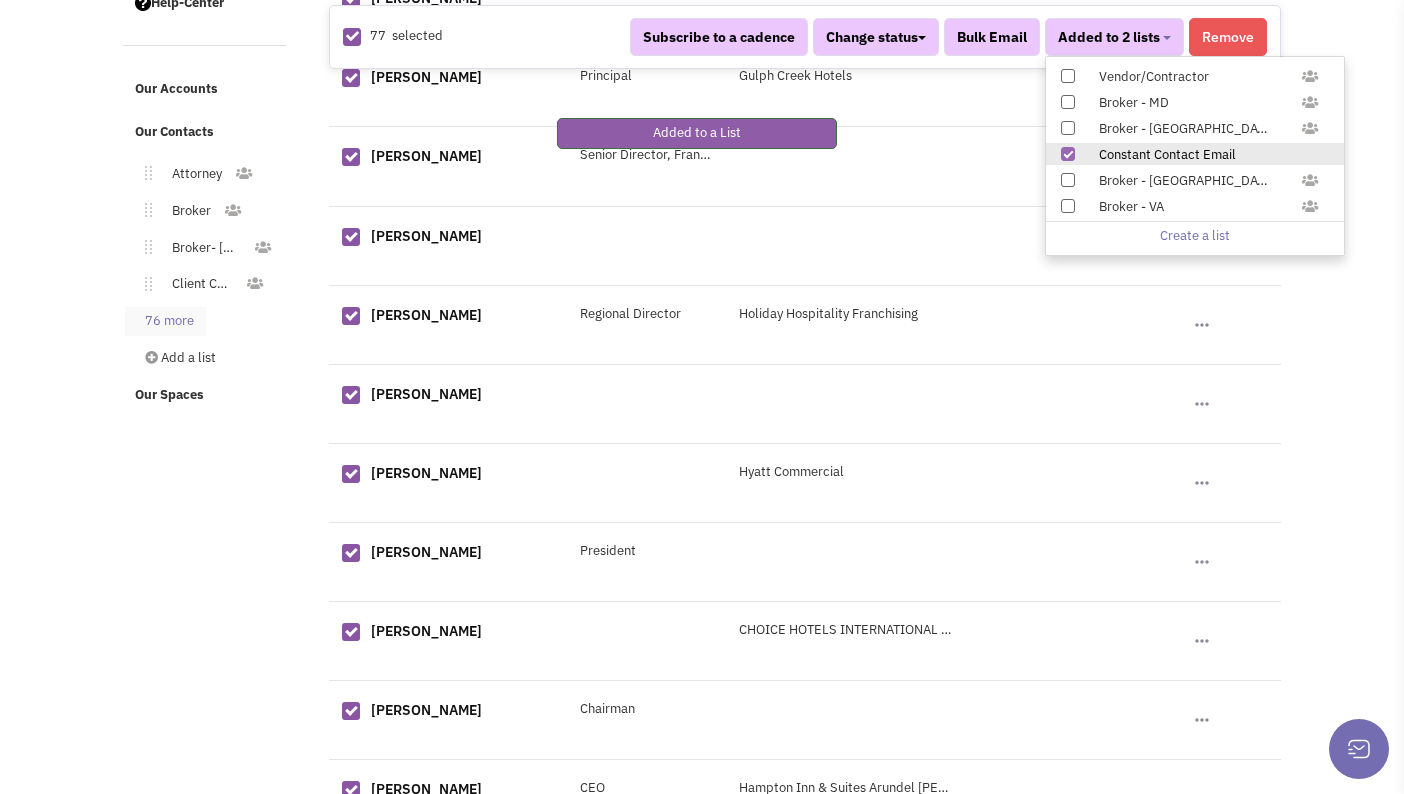 click on "76 more" at bounding box center [165, 321] 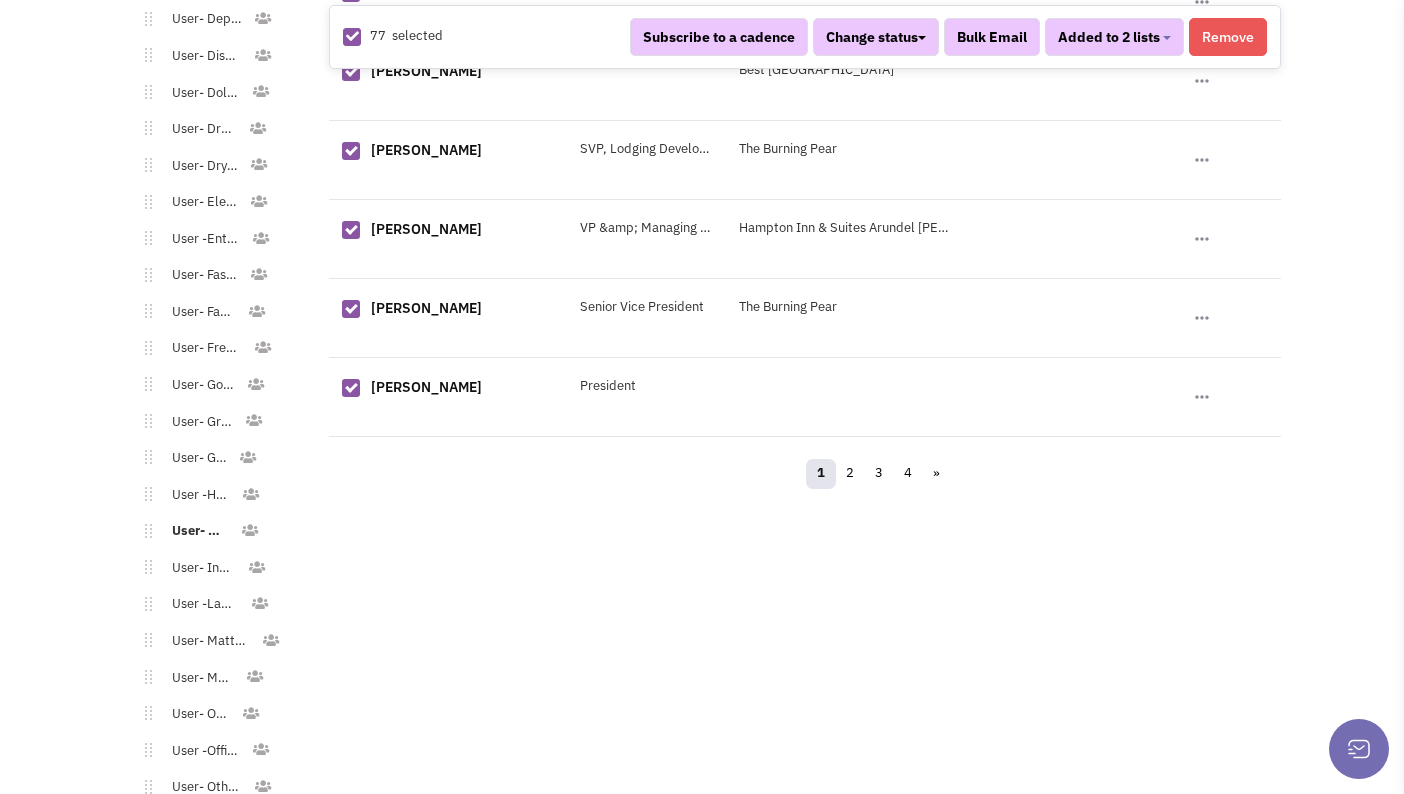 scroll, scrollTop: 2050, scrollLeft: 0, axis: vertical 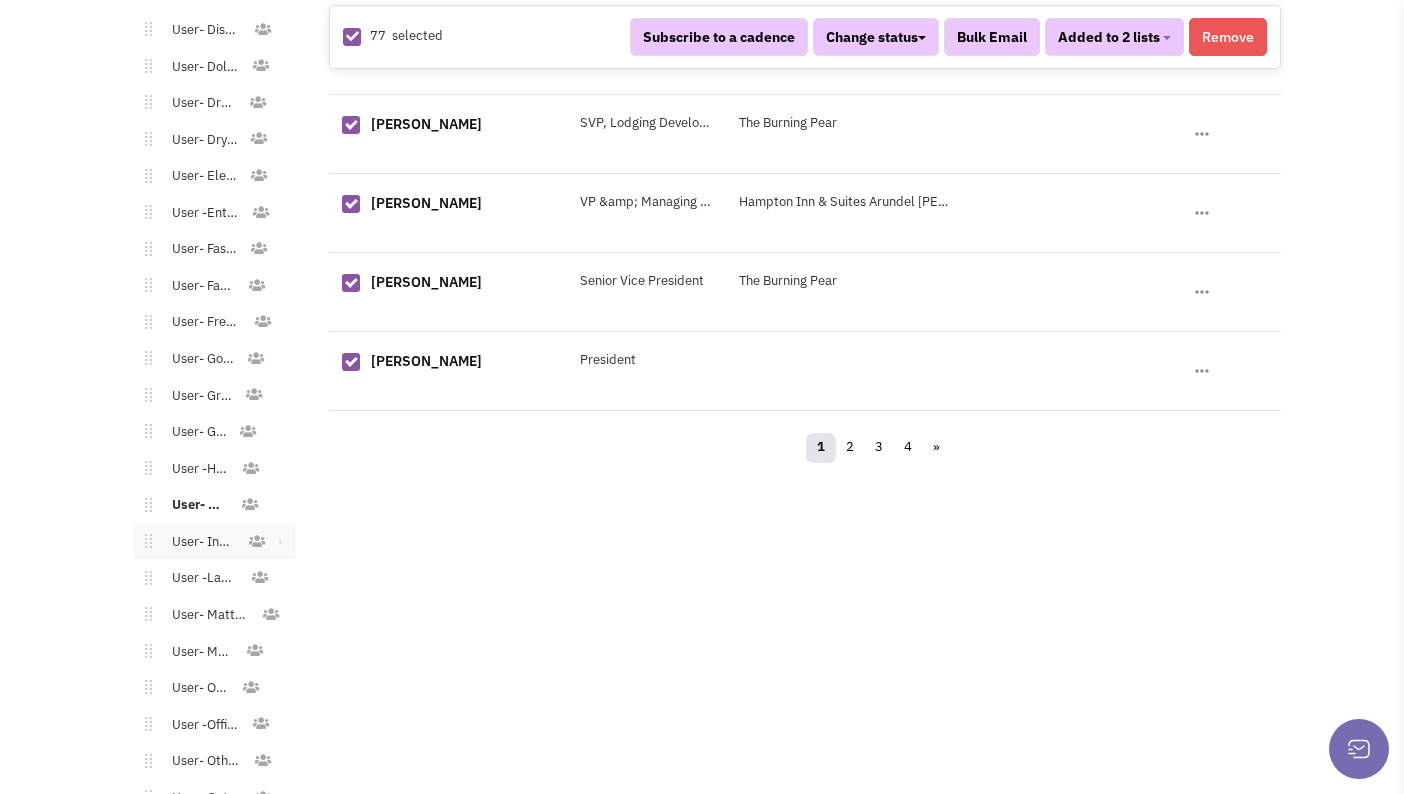 click on "User- Industrial" at bounding box center [199, 542] 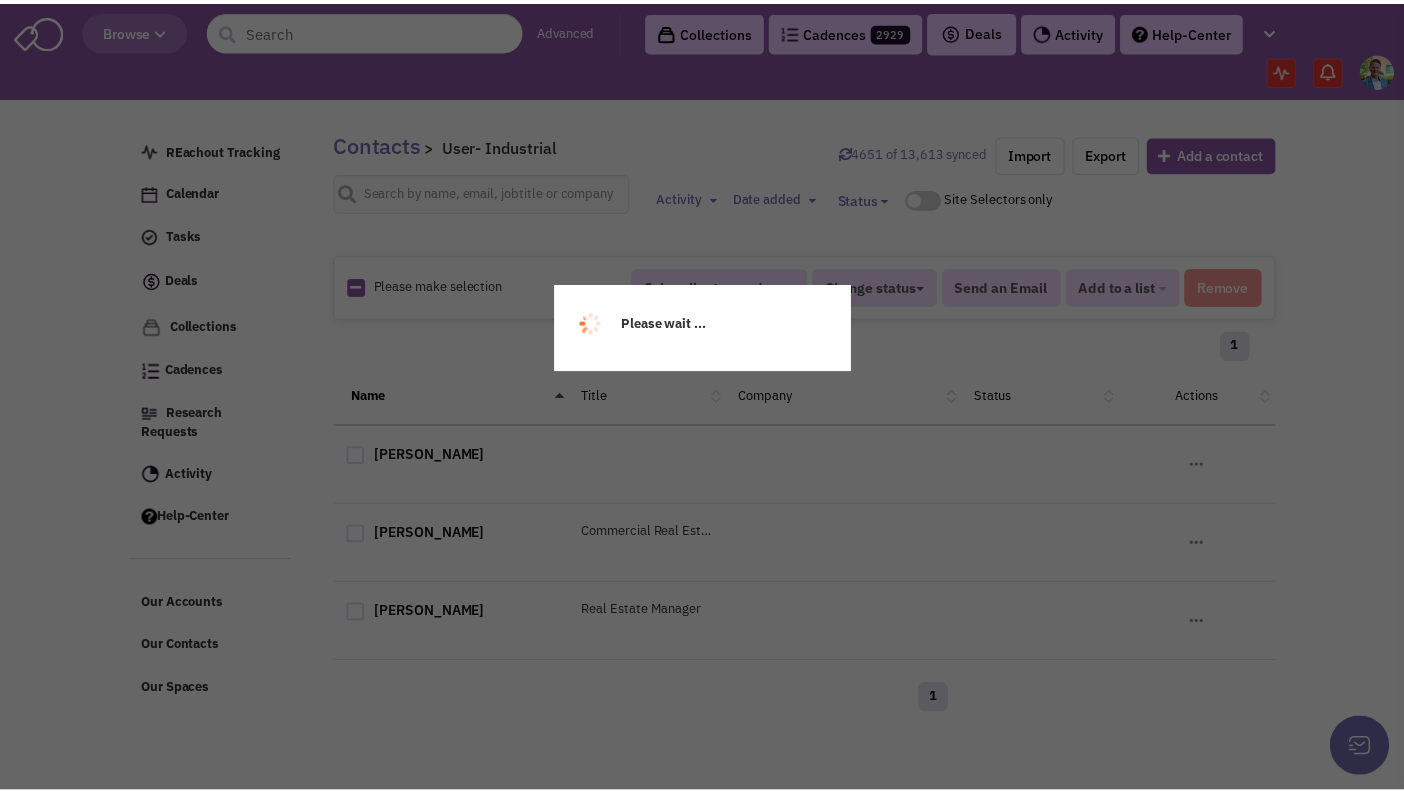 scroll, scrollTop: 0, scrollLeft: 0, axis: both 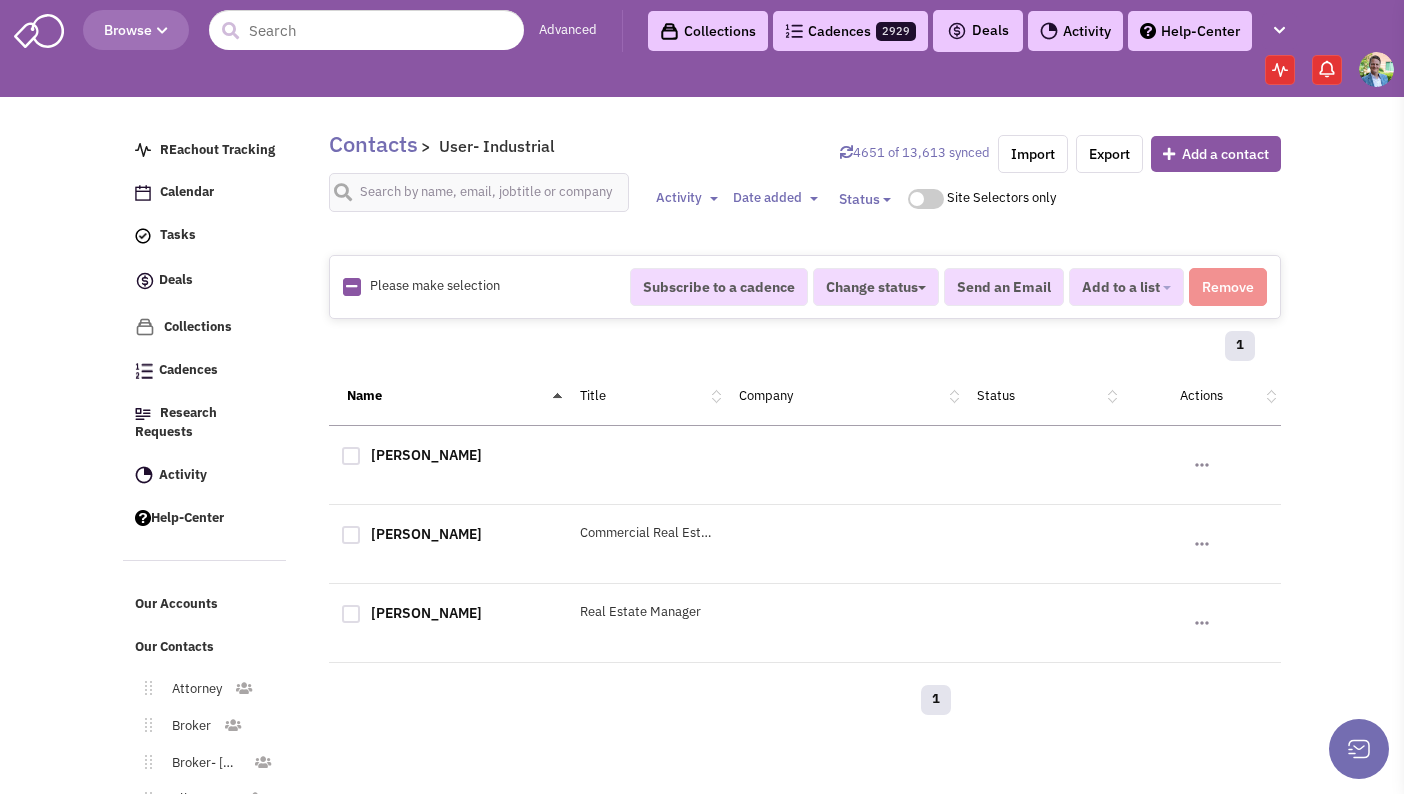 click at bounding box center [351, 286] 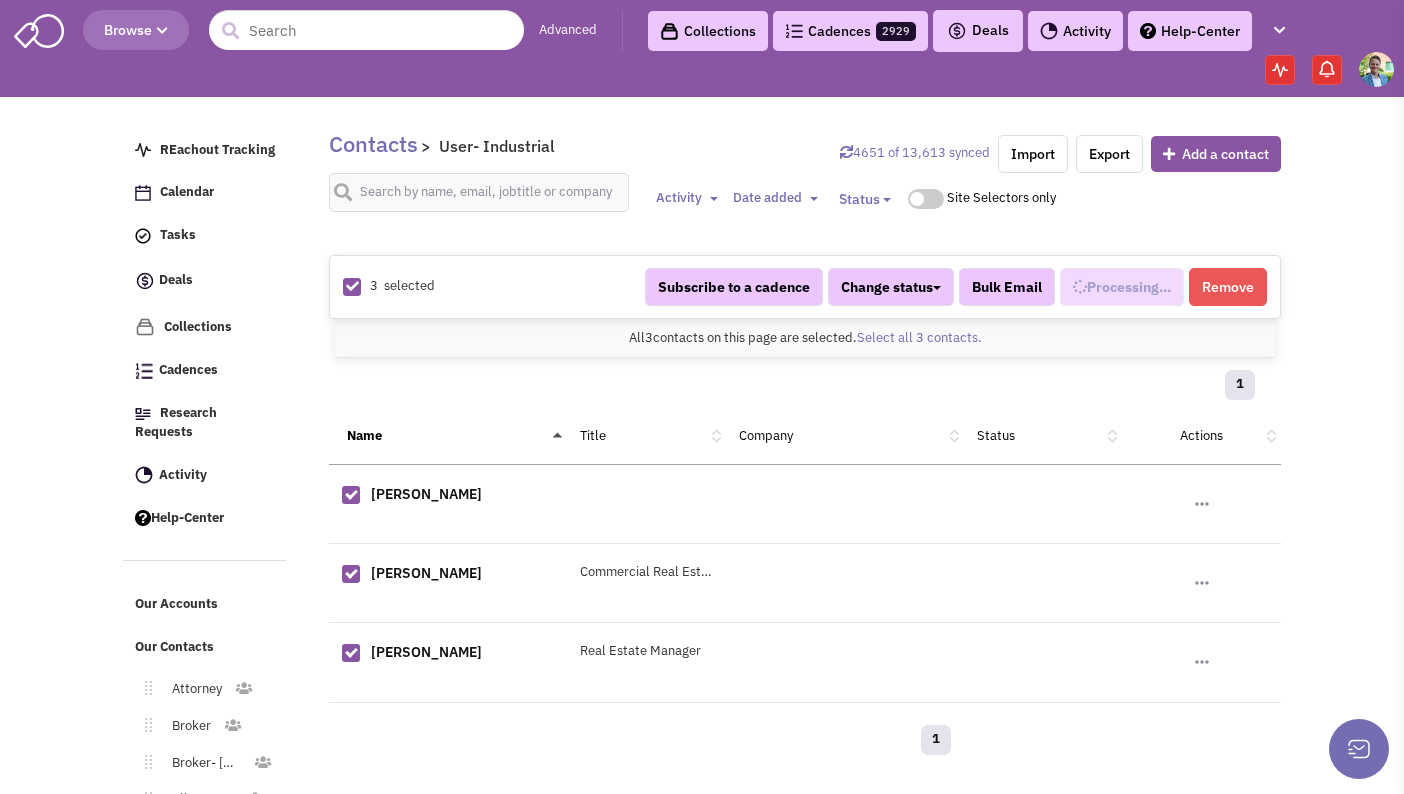 select on "704" 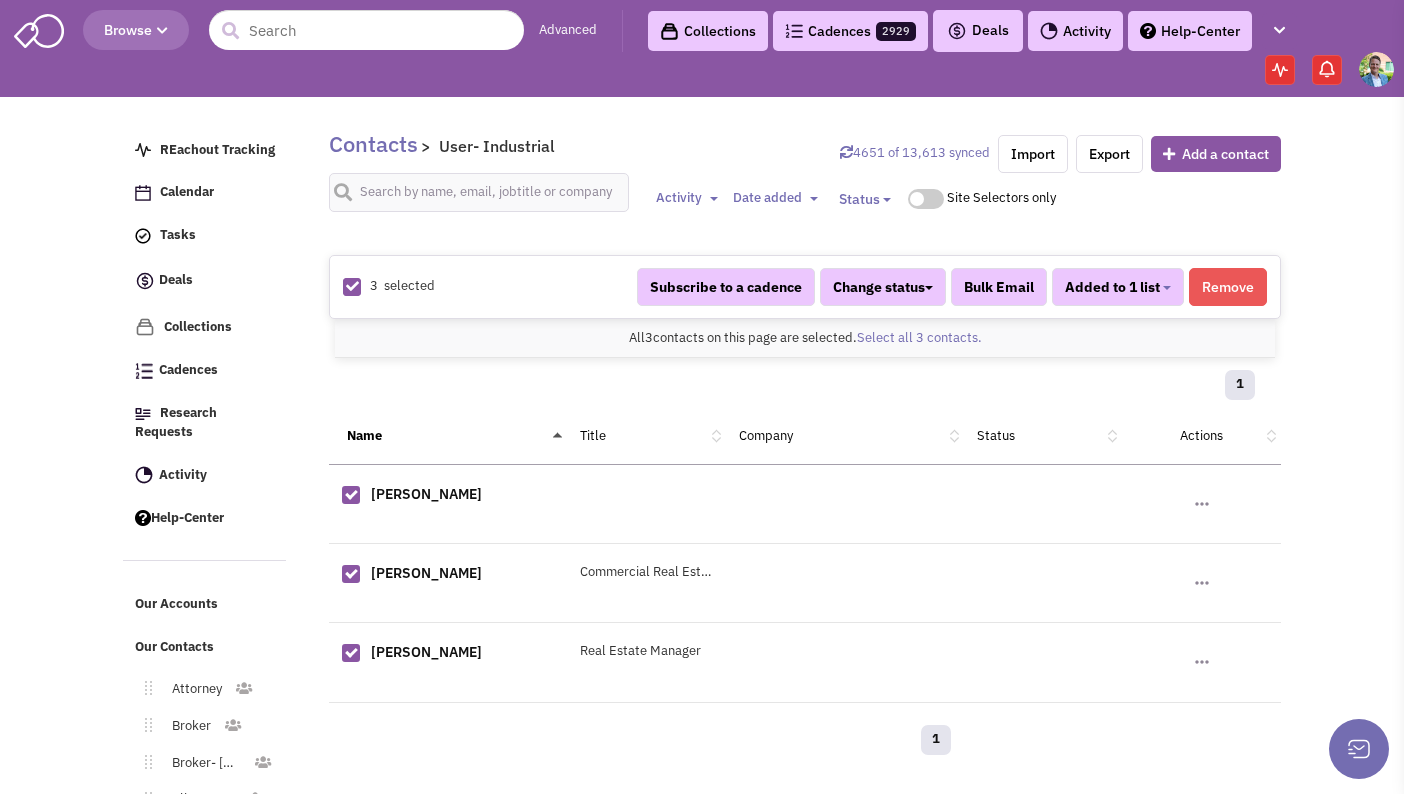 scroll, scrollTop: 996, scrollLeft: 0, axis: vertical 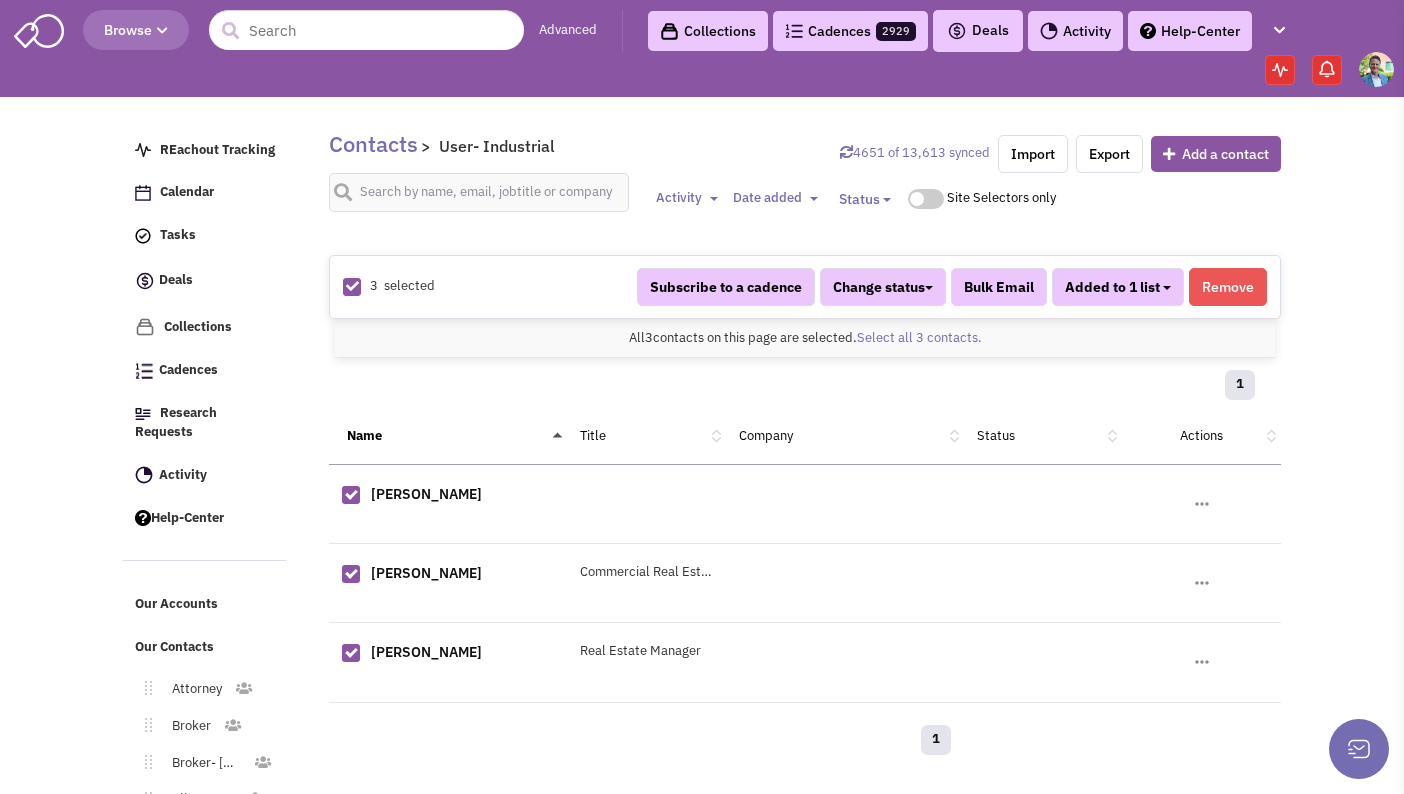 click on "Added to 1 list" at bounding box center [1118, 287] 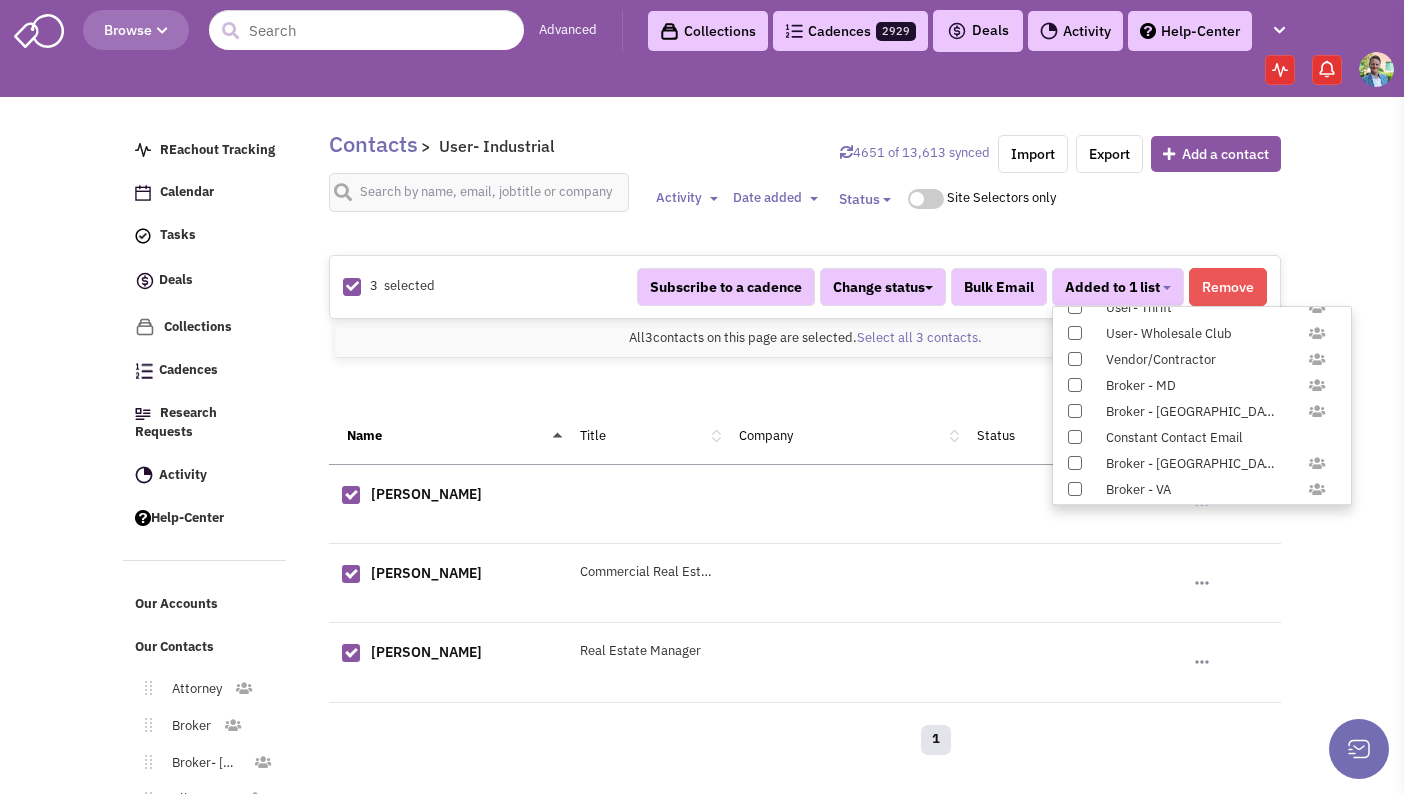 scroll, scrollTop: 1958, scrollLeft: 0, axis: vertical 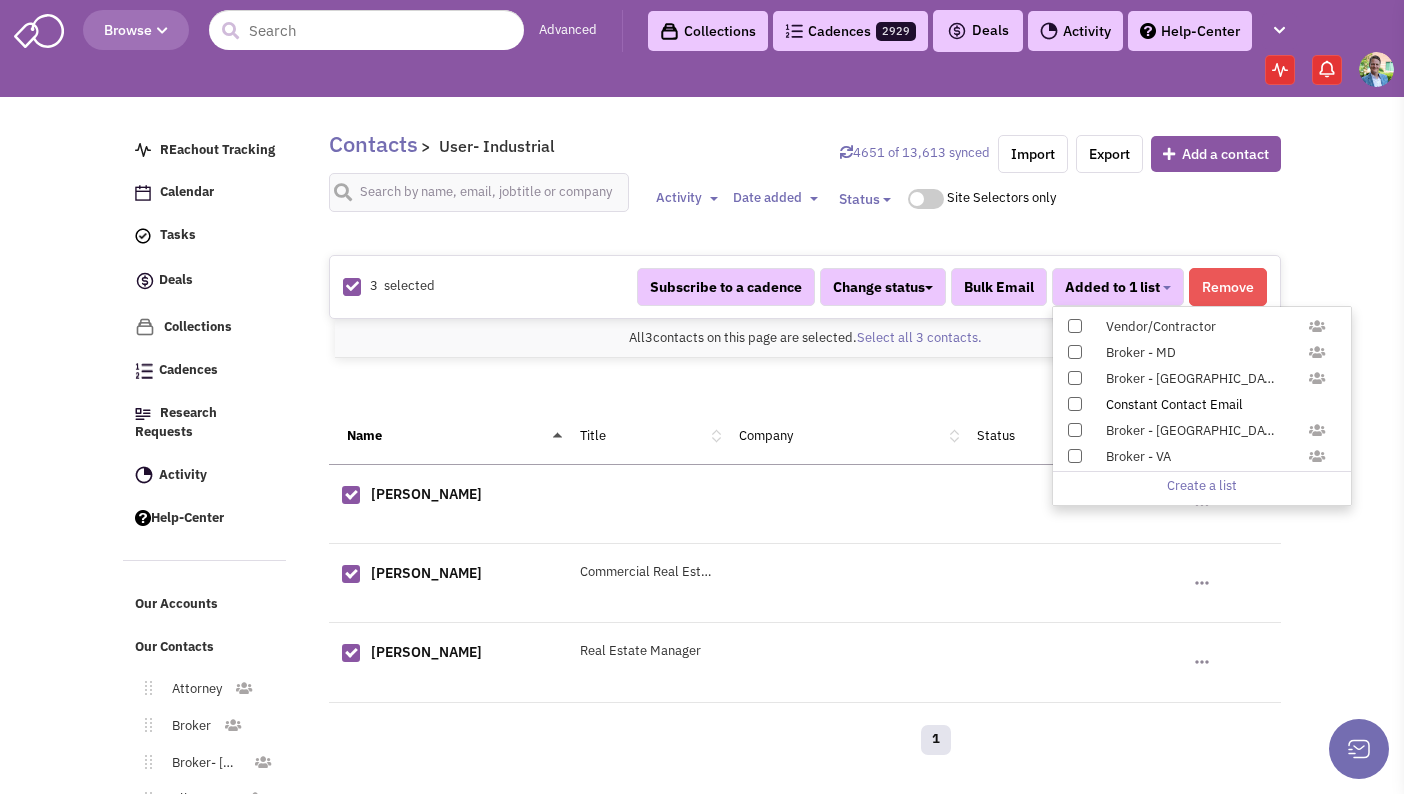 click at bounding box center (1075, 404) 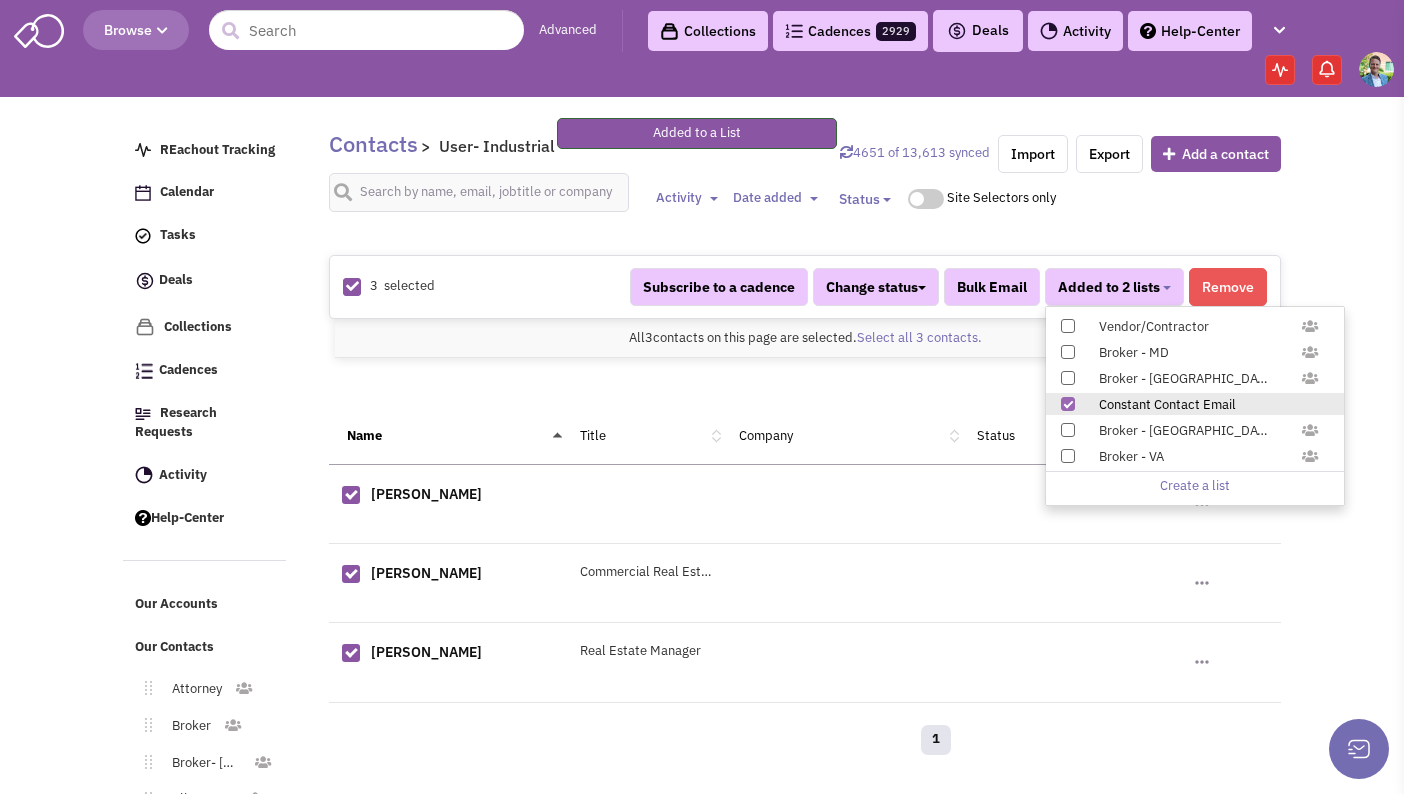 scroll, scrollTop: 120, scrollLeft: 0, axis: vertical 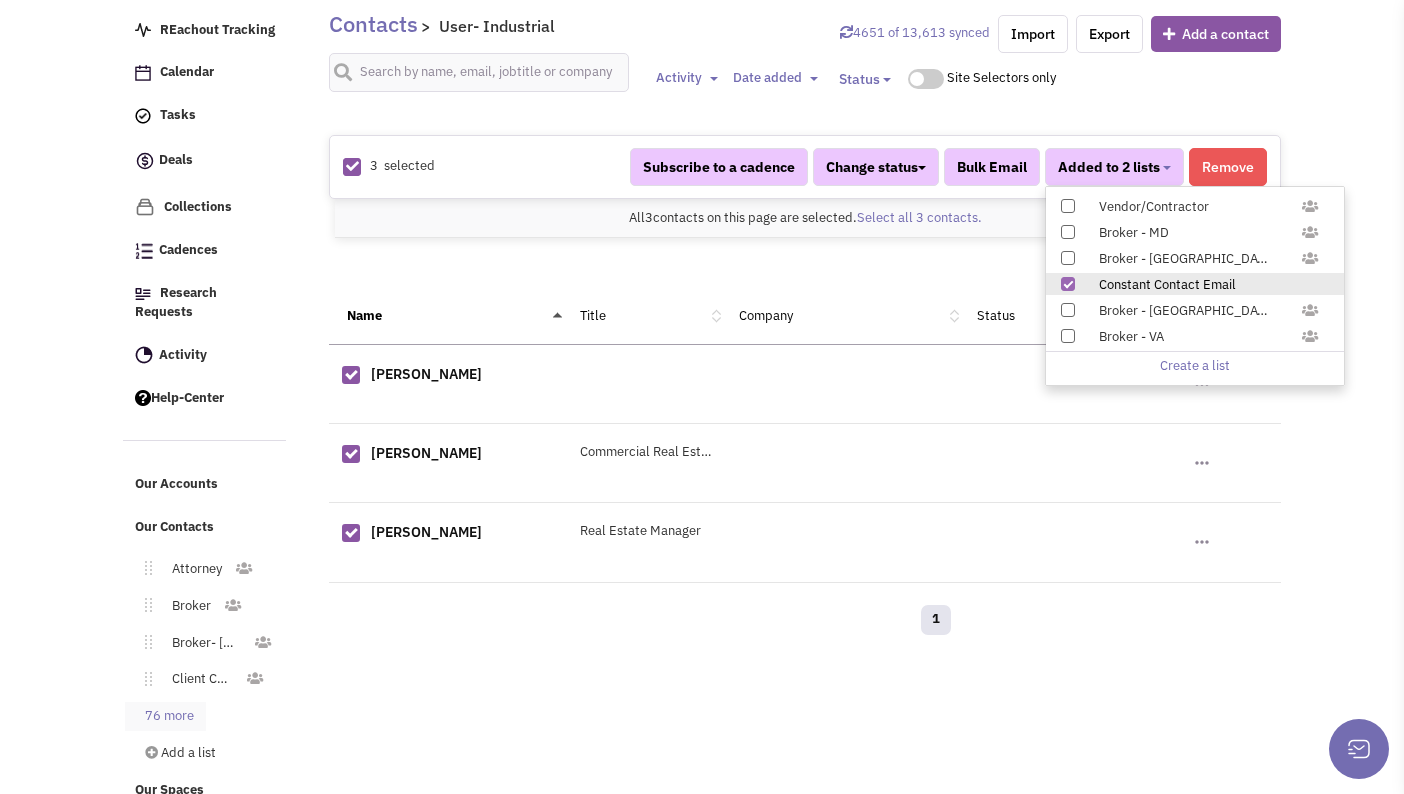 click on "76 more" at bounding box center [165, 716] 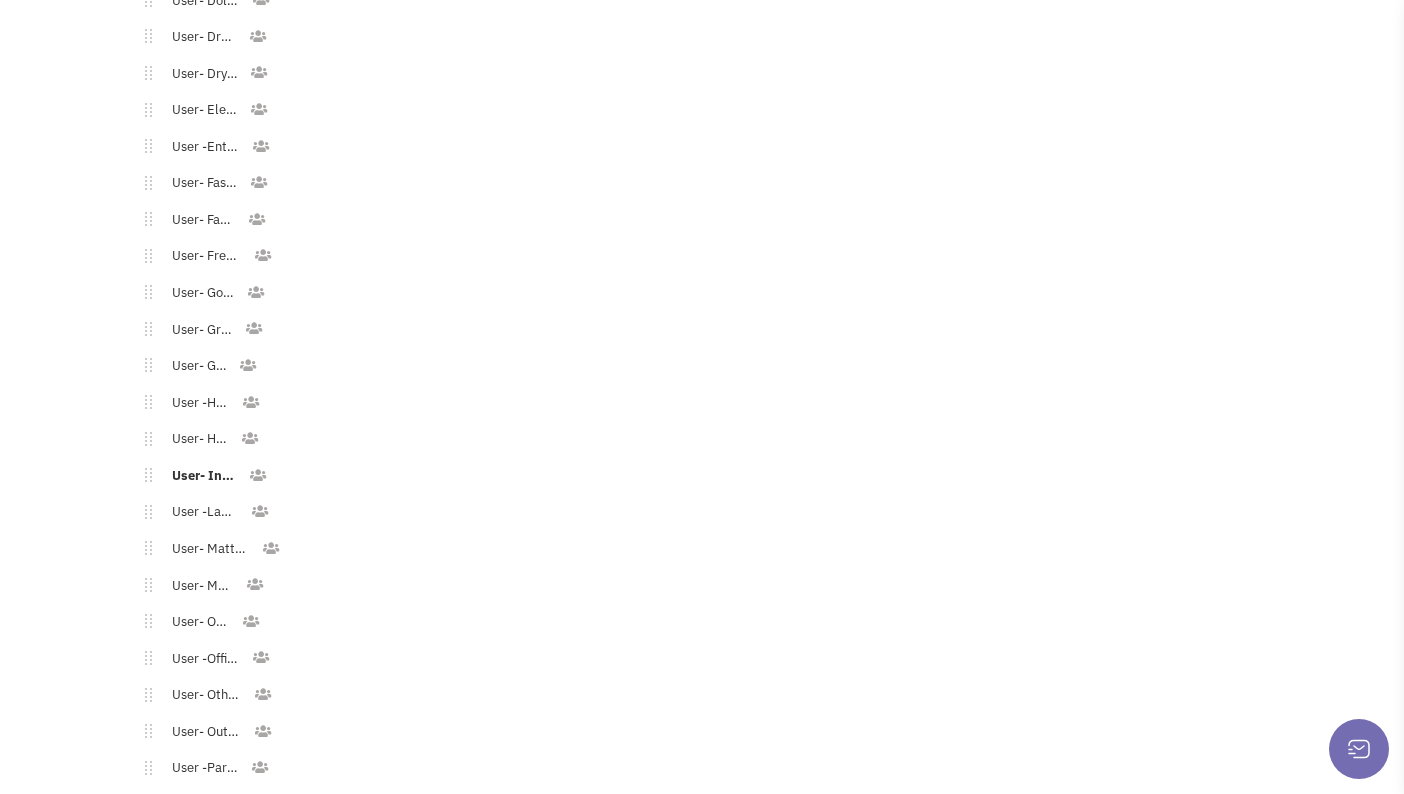scroll, scrollTop: 2254, scrollLeft: 0, axis: vertical 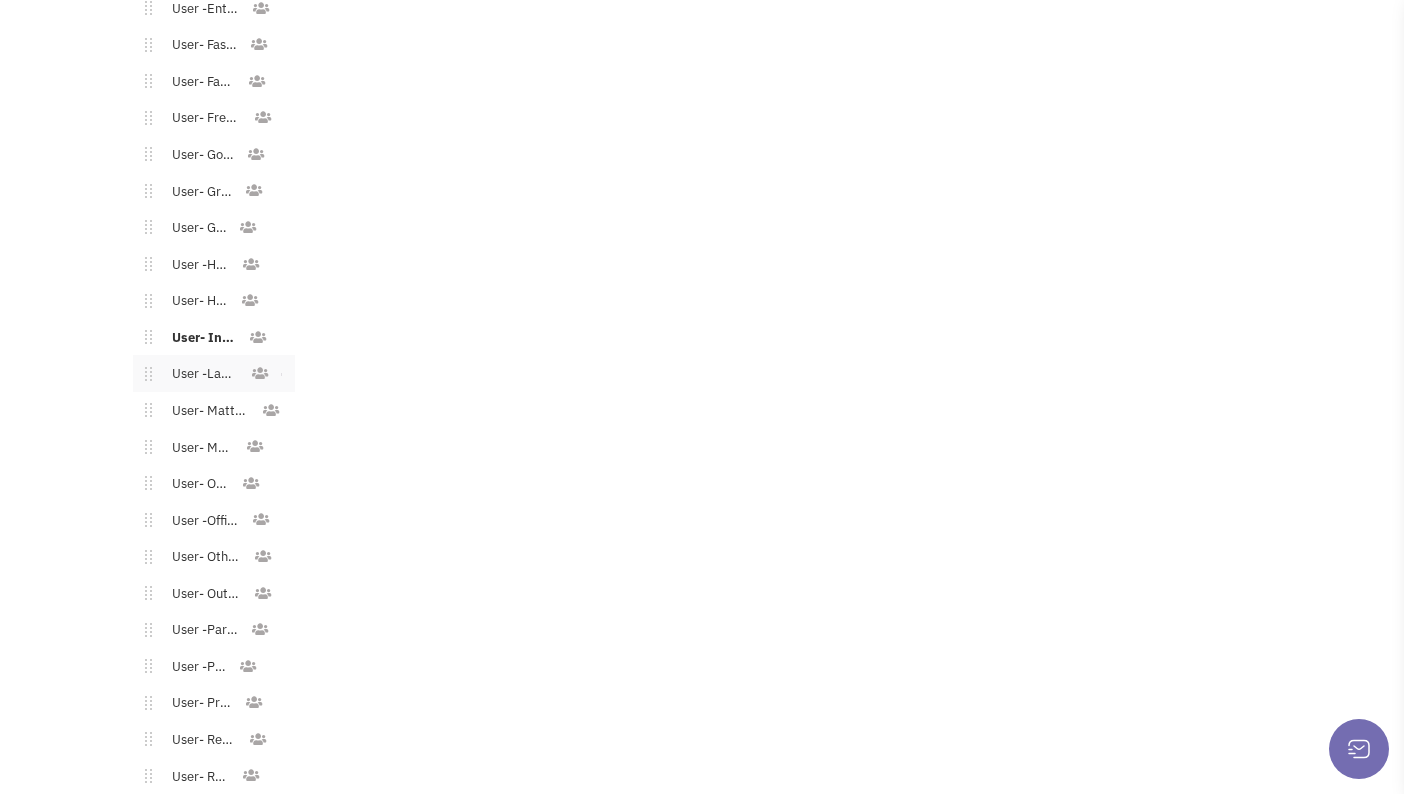 click on "User -Laundromat" at bounding box center [201, 374] 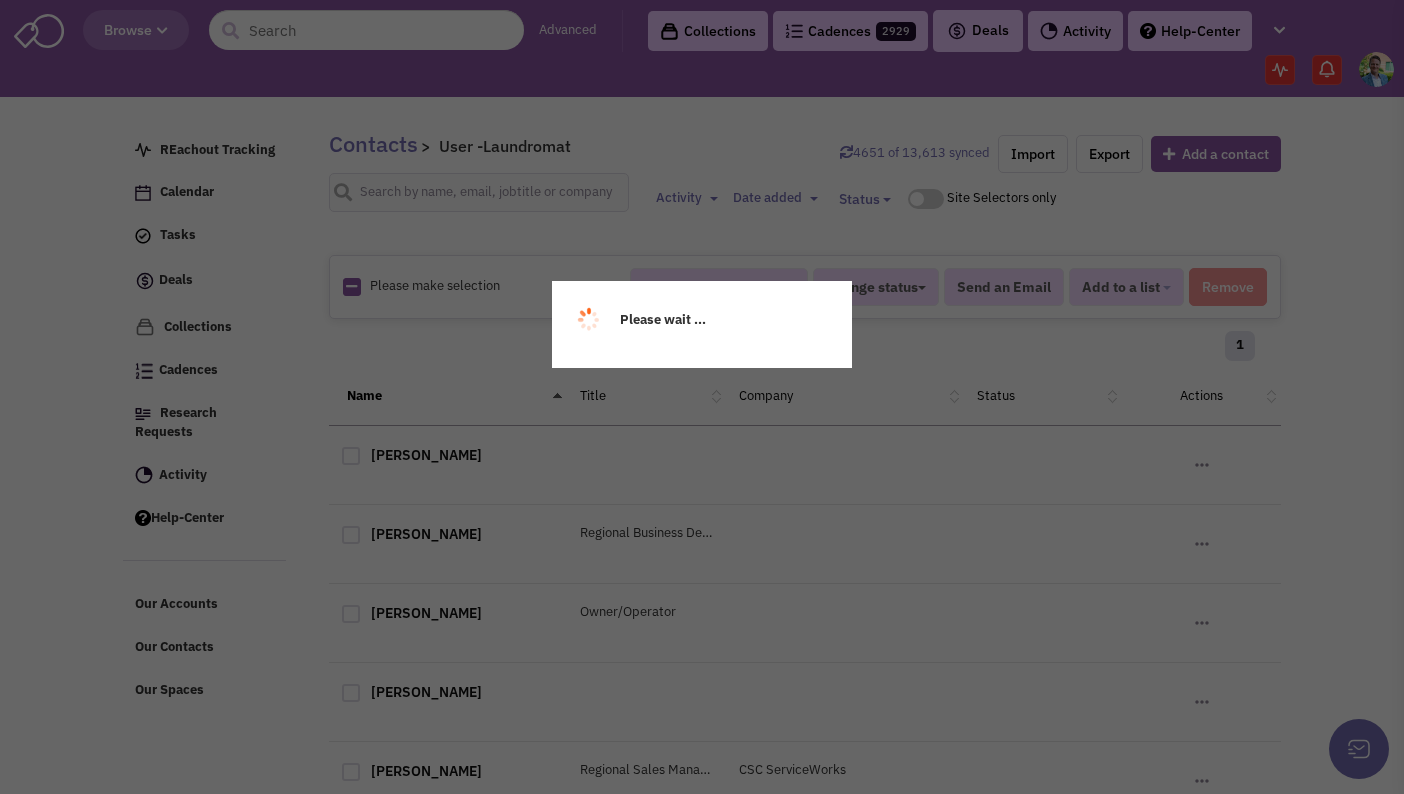 scroll, scrollTop: 0, scrollLeft: 0, axis: both 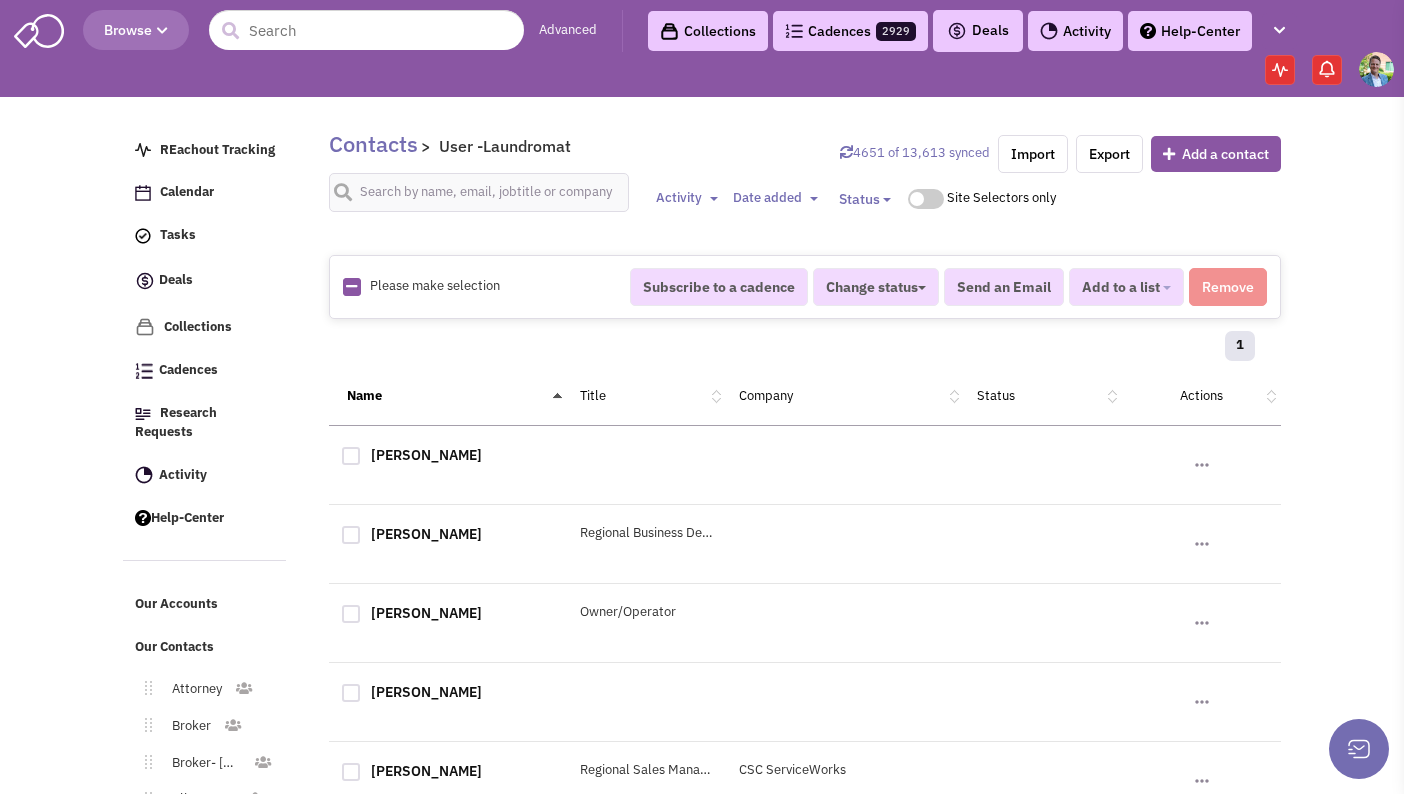 click at bounding box center [351, 286] 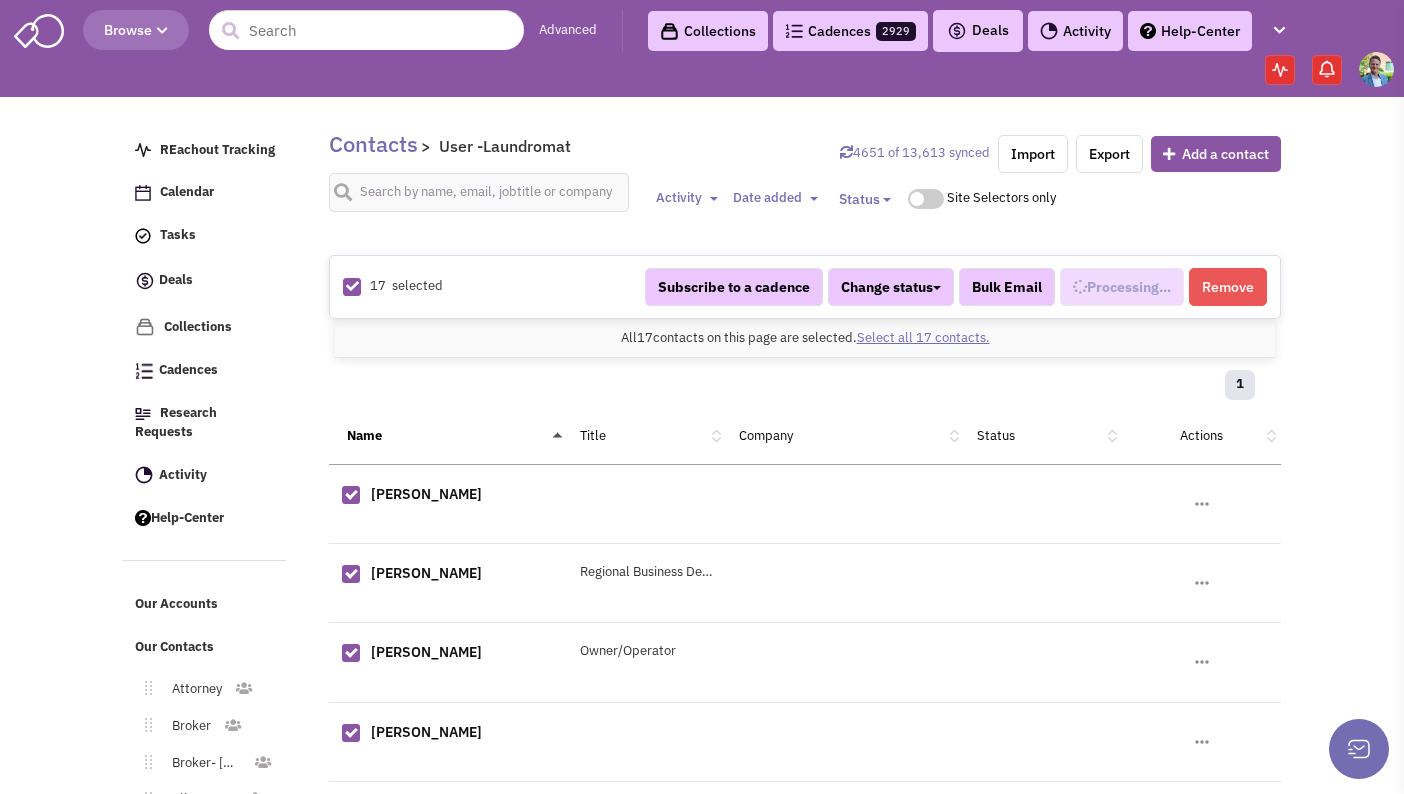 scroll, scrollTop: 1015, scrollLeft: 0, axis: vertical 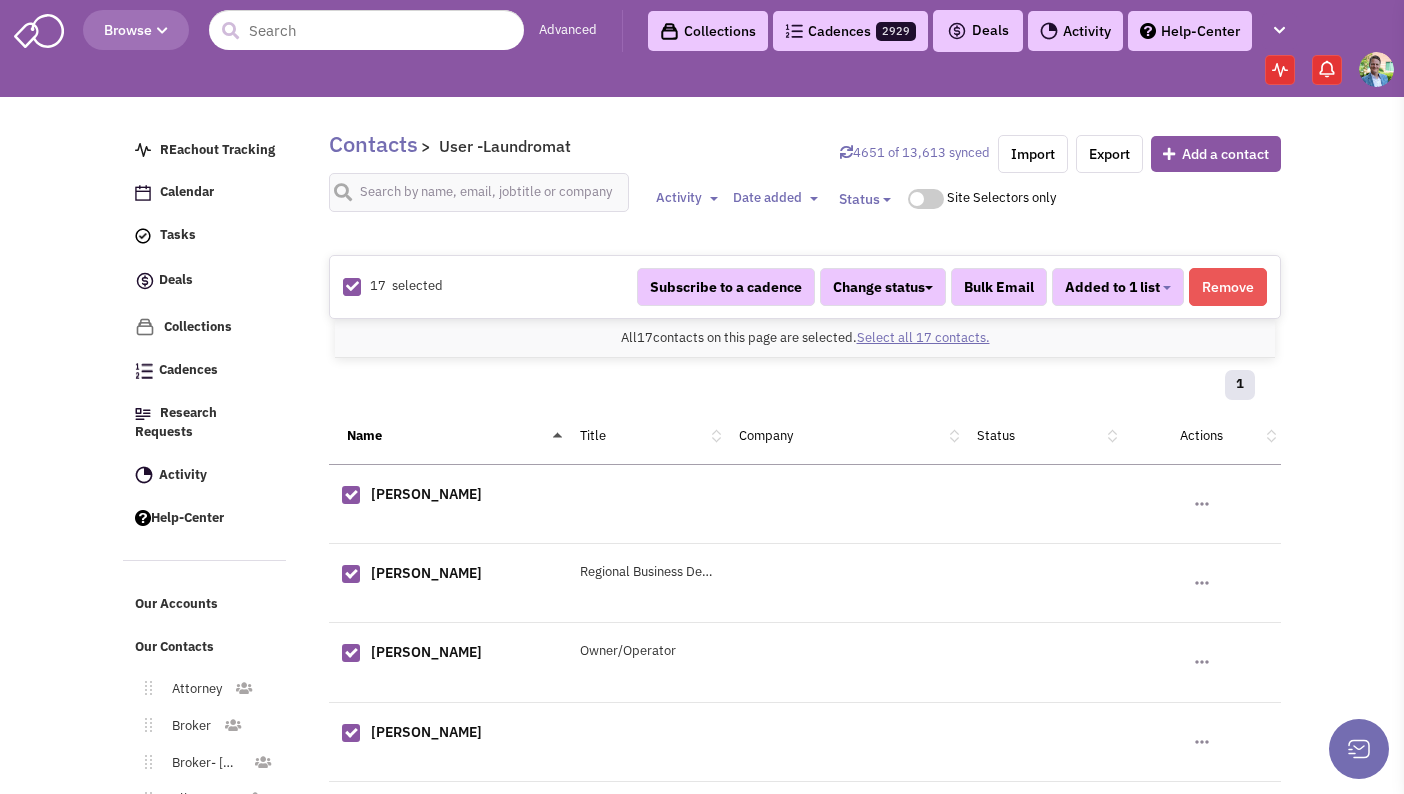 click on "Select all 17 contacts." at bounding box center [923, 337] 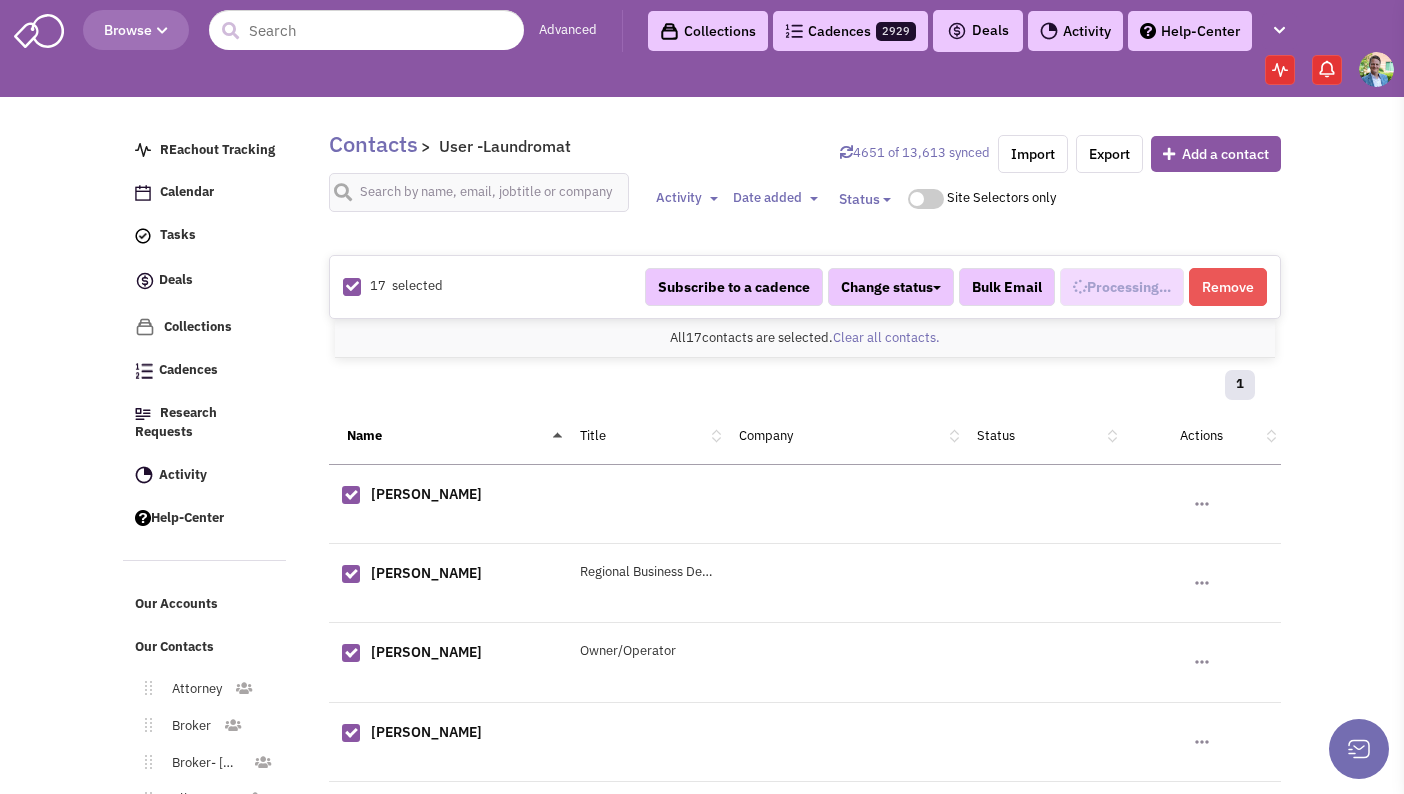 scroll, scrollTop: 1015, scrollLeft: 0, axis: vertical 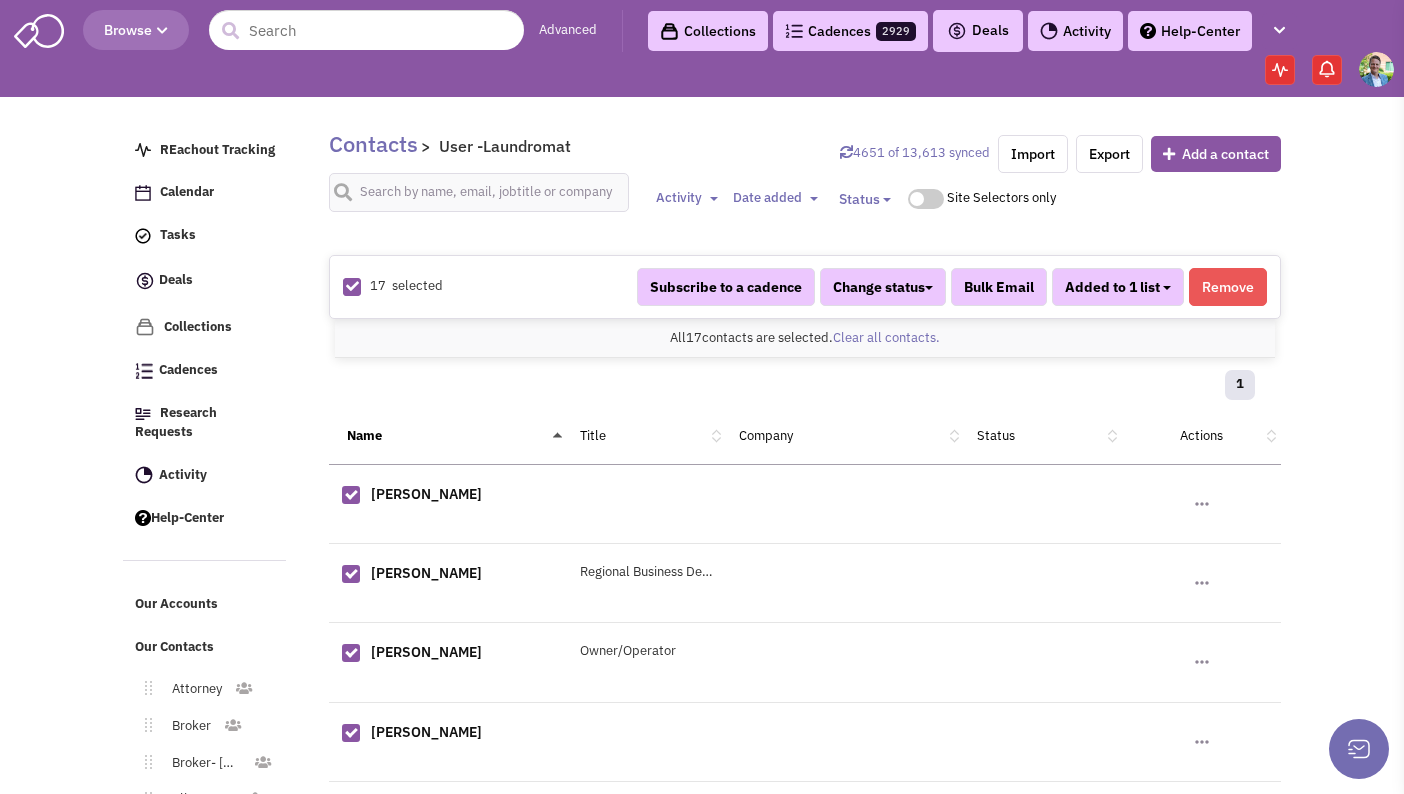 click on "Added to 1 list" at bounding box center [1118, 287] 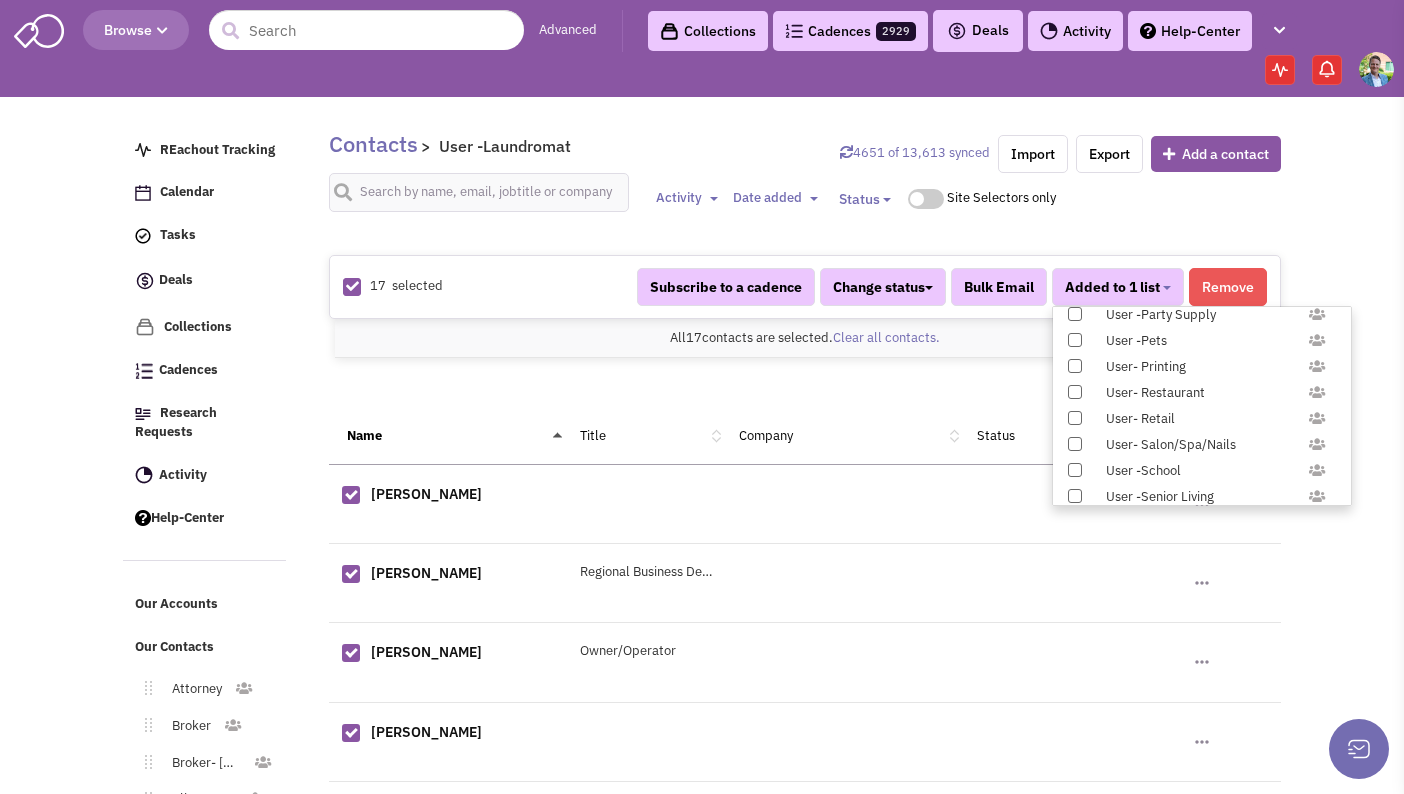 scroll, scrollTop: 1958, scrollLeft: 0, axis: vertical 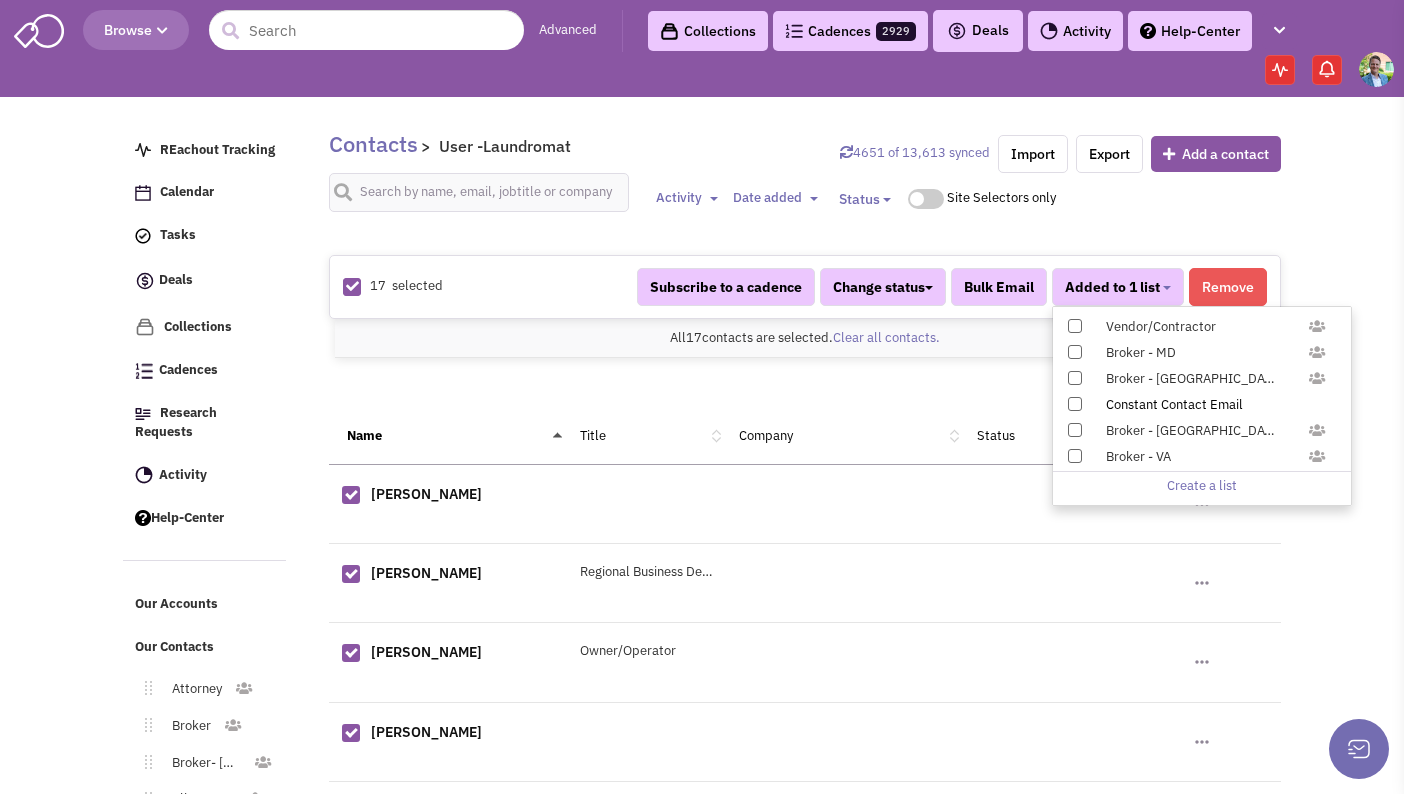 click at bounding box center (1075, 404) 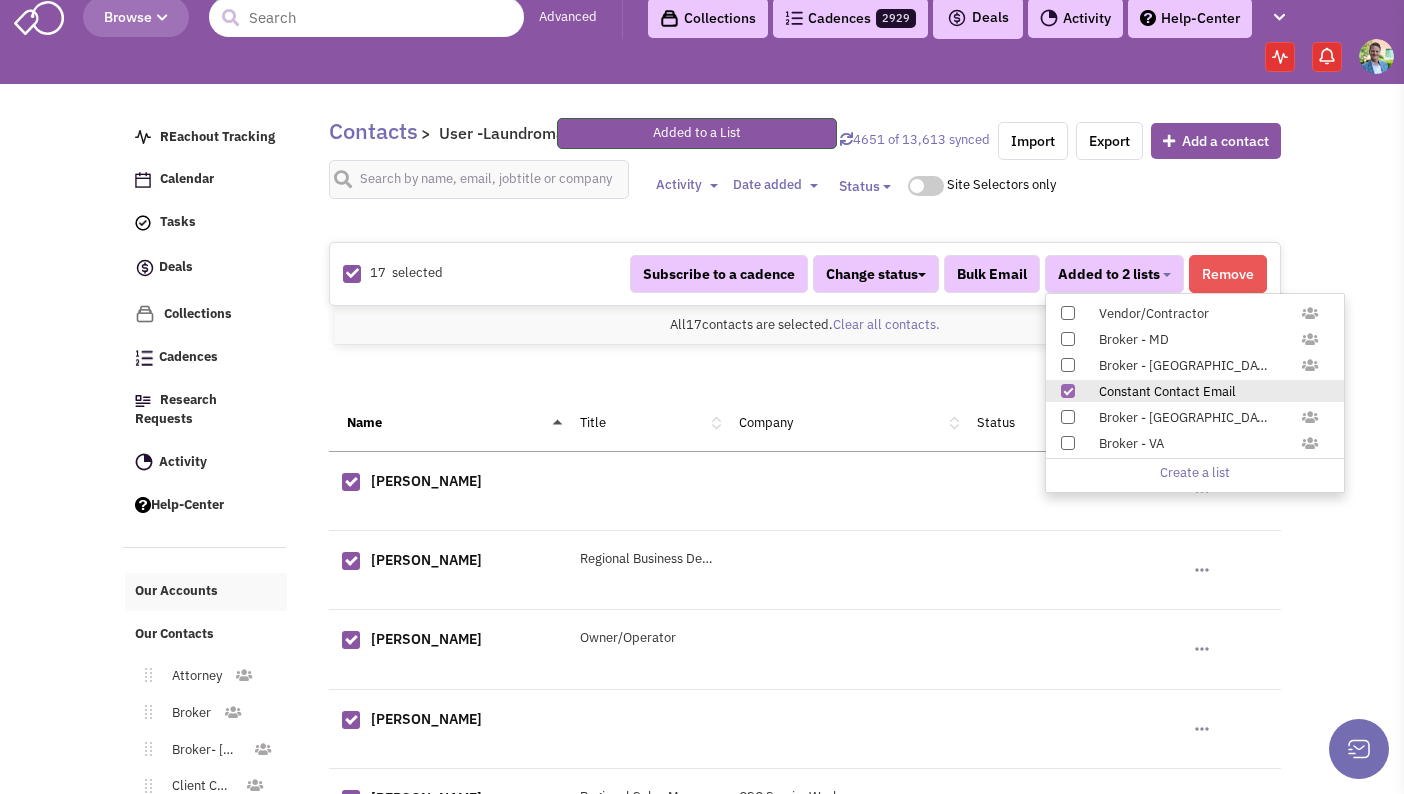scroll, scrollTop: 464, scrollLeft: 0, axis: vertical 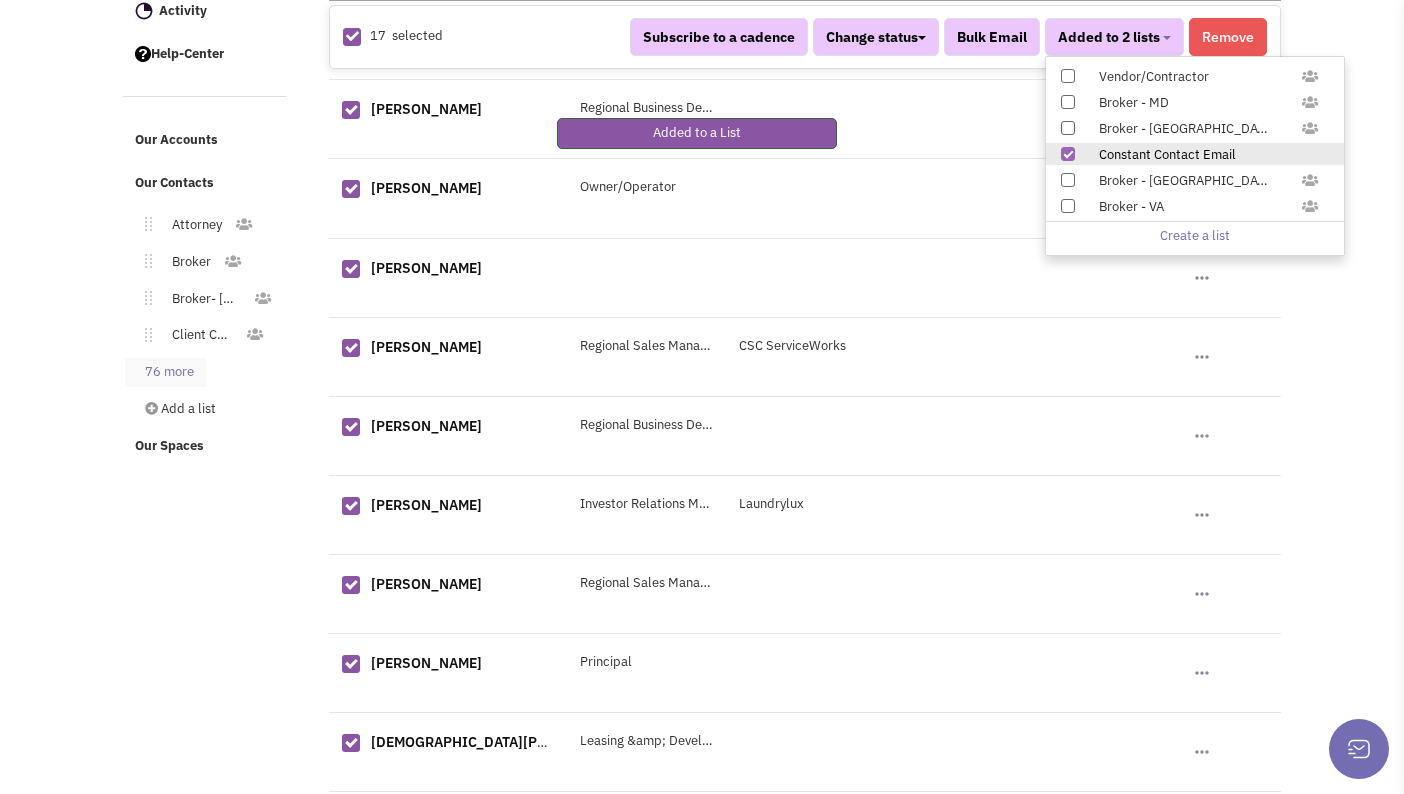 click on "76 more" at bounding box center (165, 372) 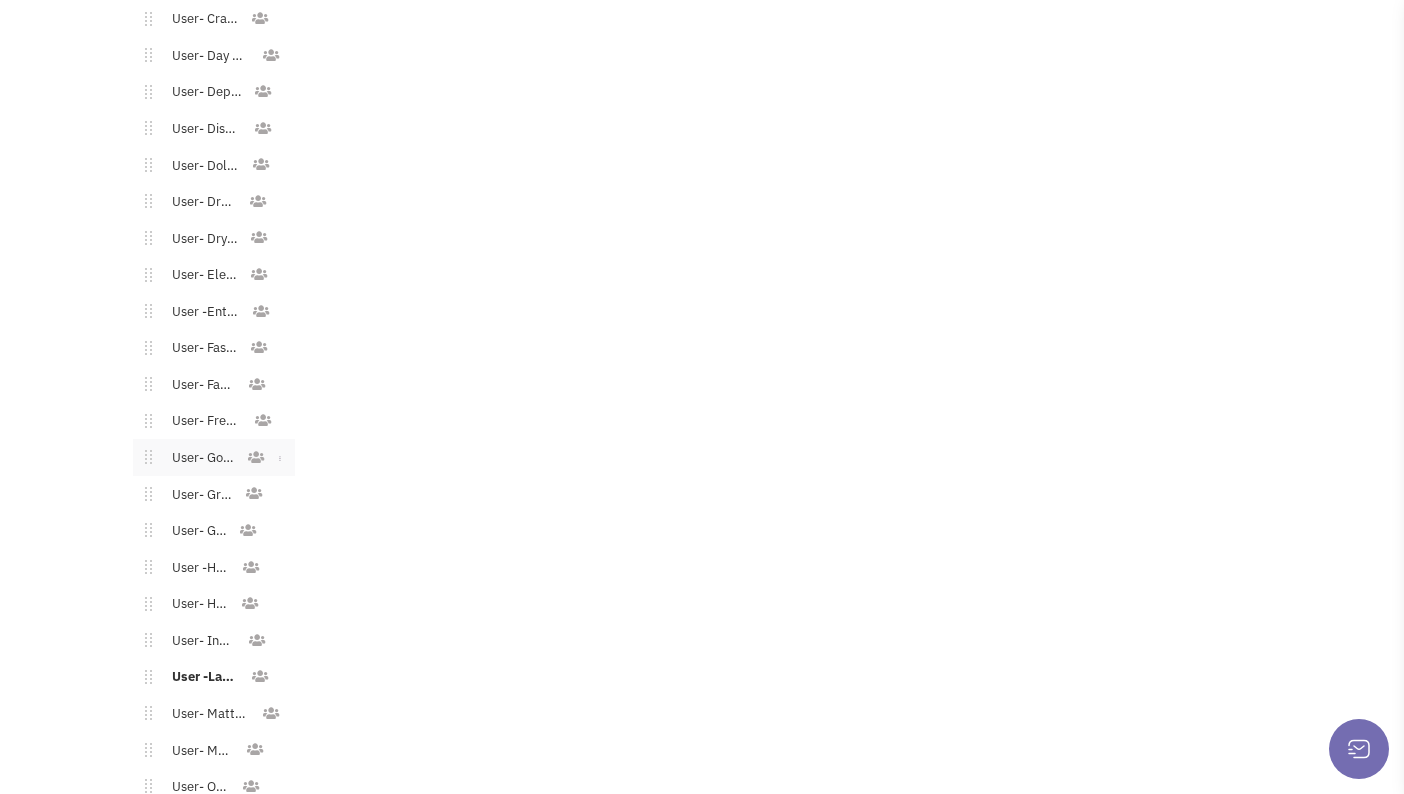 scroll, scrollTop: 1964, scrollLeft: 0, axis: vertical 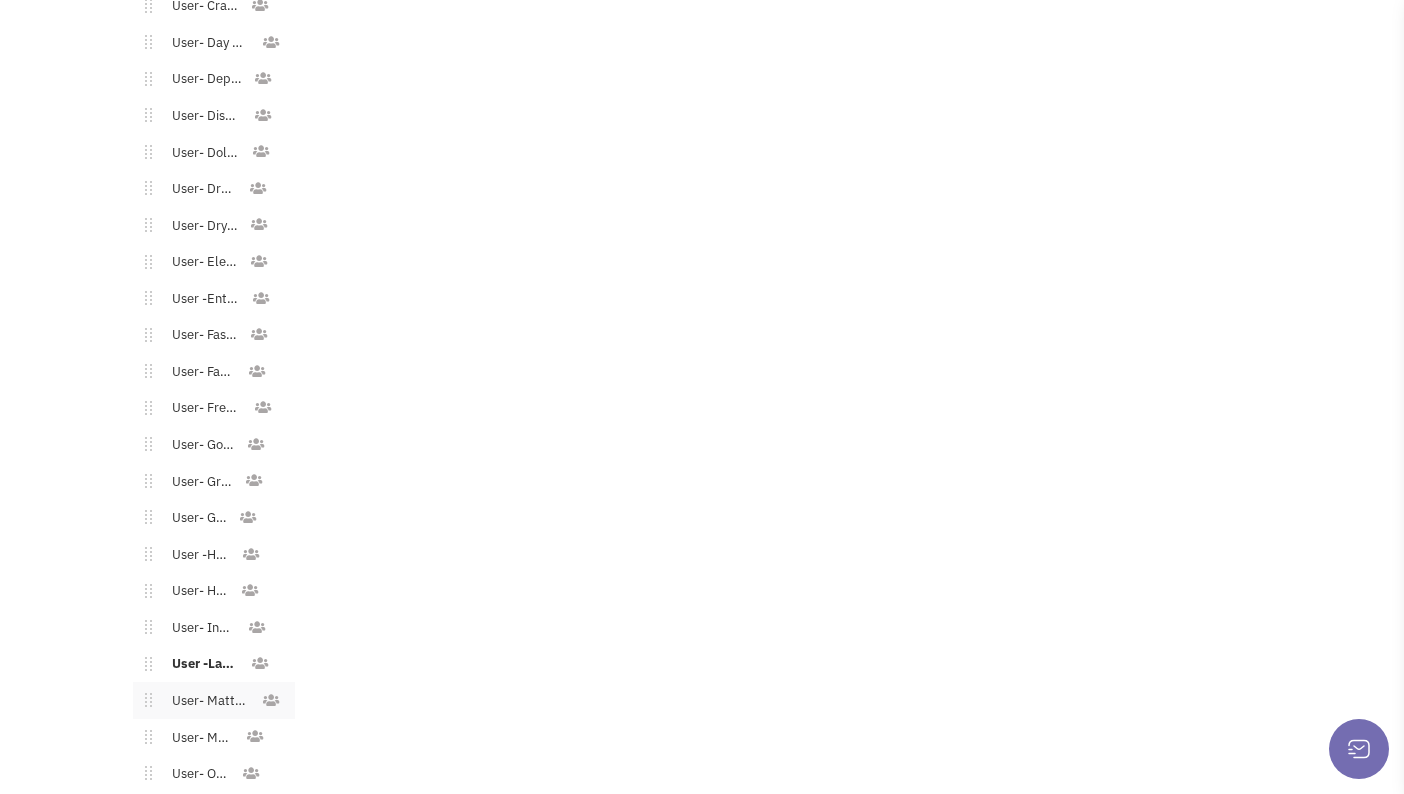 click on "User- Mattress" at bounding box center (206, 701) 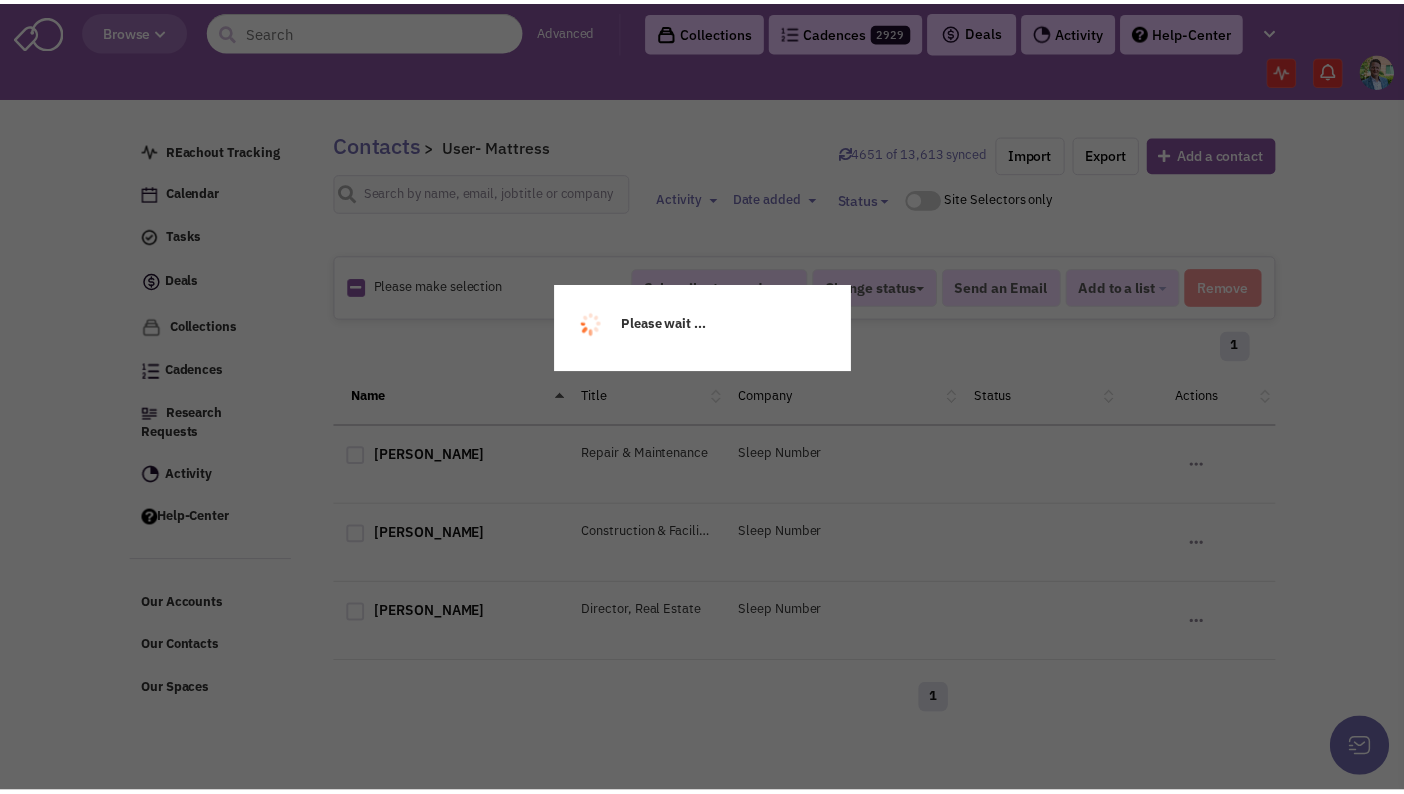 scroll, scrollTop: 0, scrollLeft: 0, axis: both 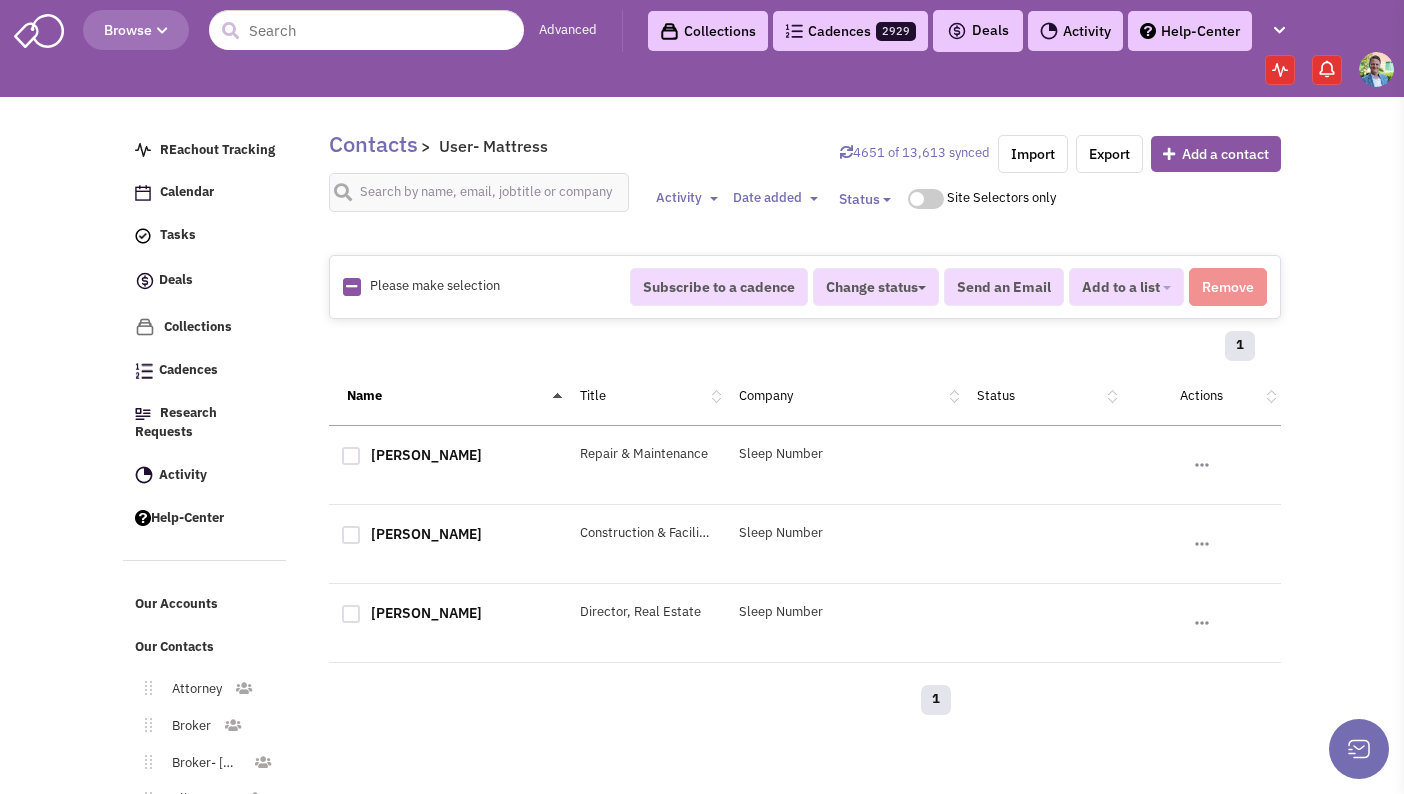 click at bounding box center (351, 286) 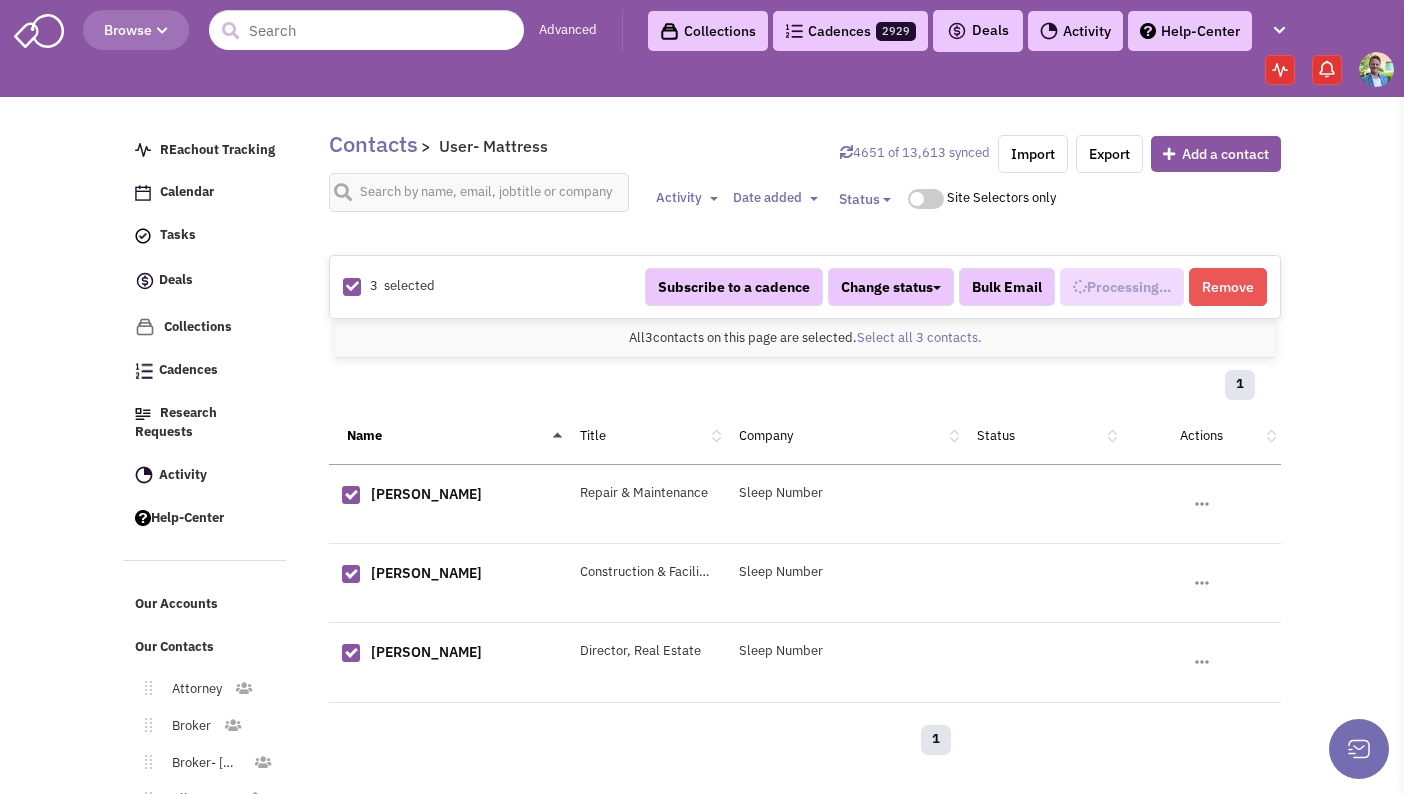 scroll, scrollTop: 1034, scrollLeft: 0, axis: vertical 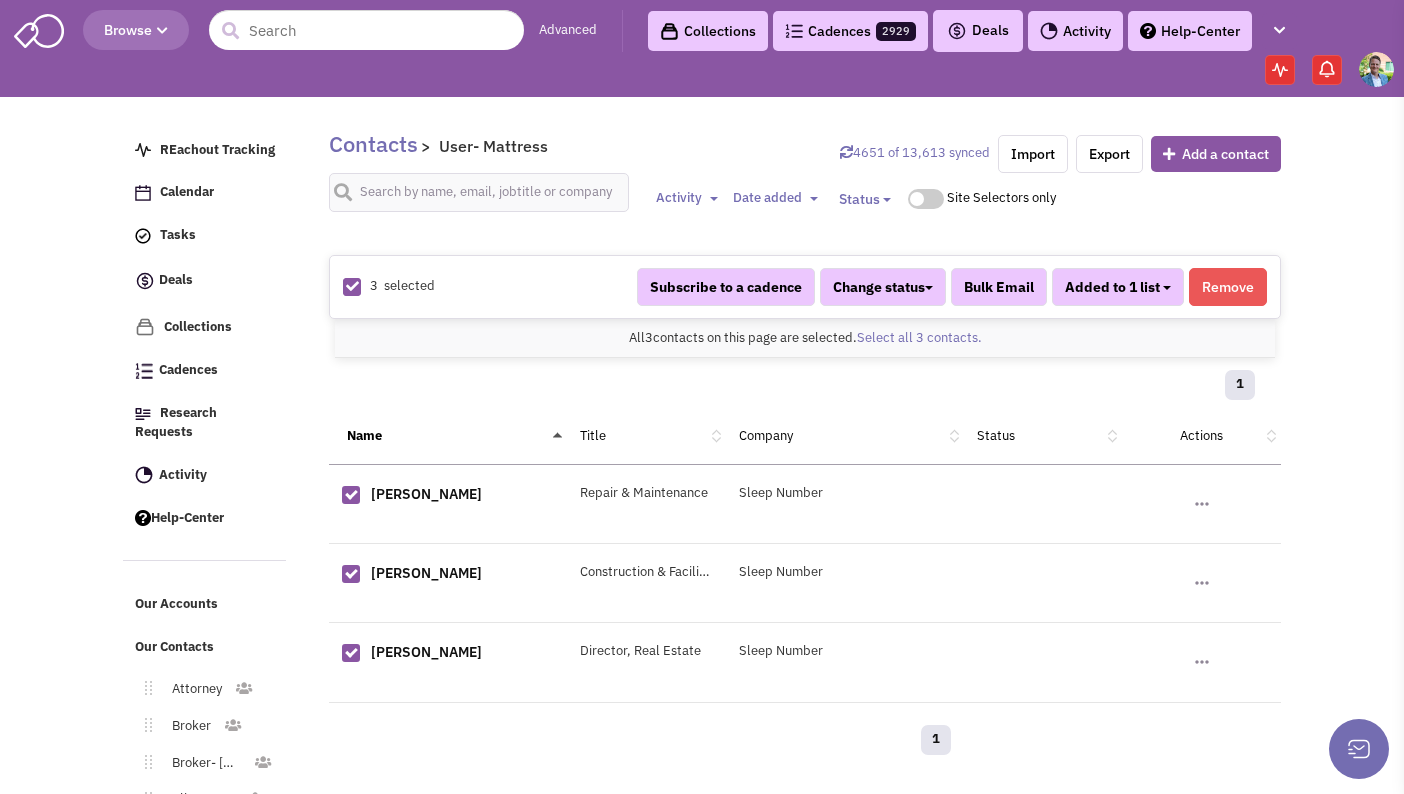 click on "Added to 1 list" at bounding box center (1118, 287) 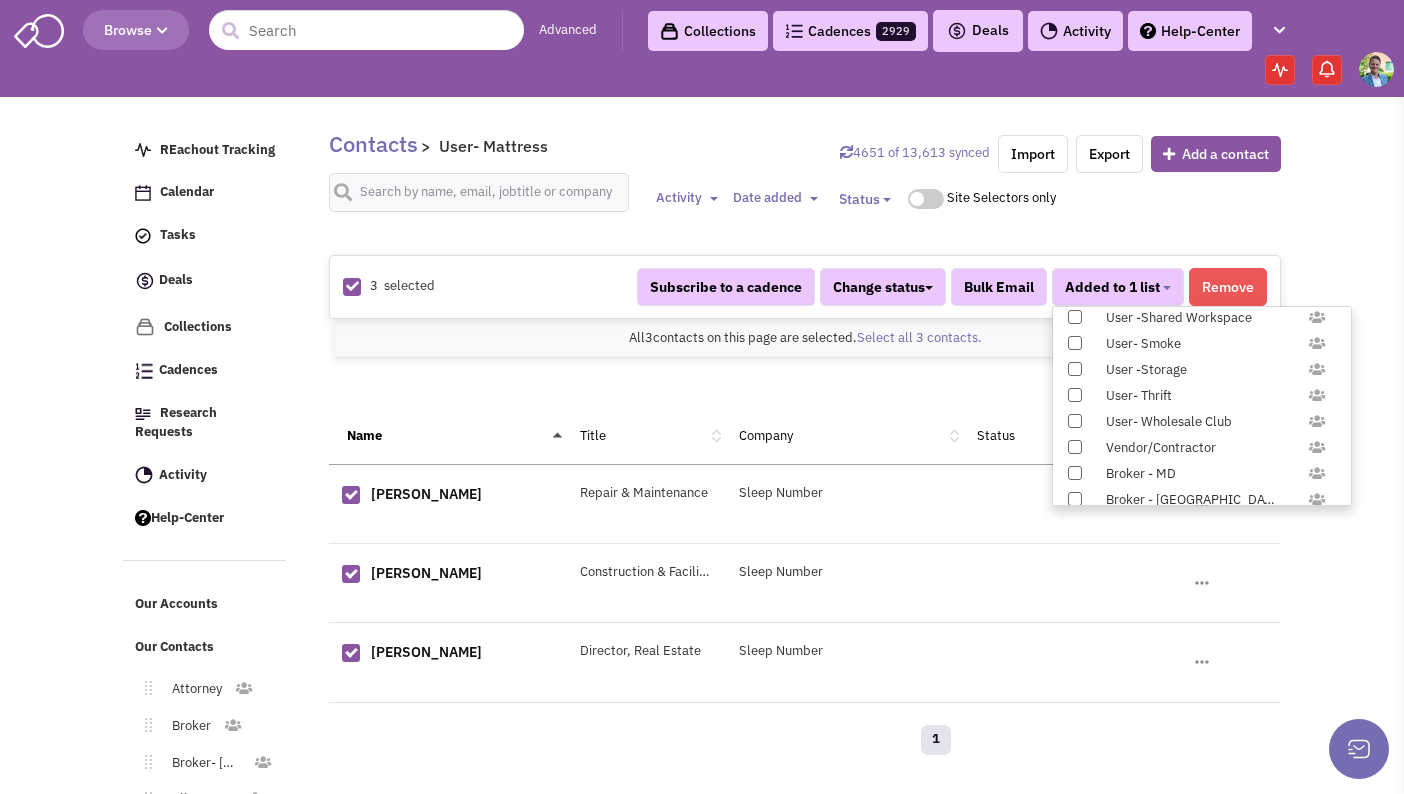 scroll, scrollTop: 1958, scrollLeft: 0, axis: vertical 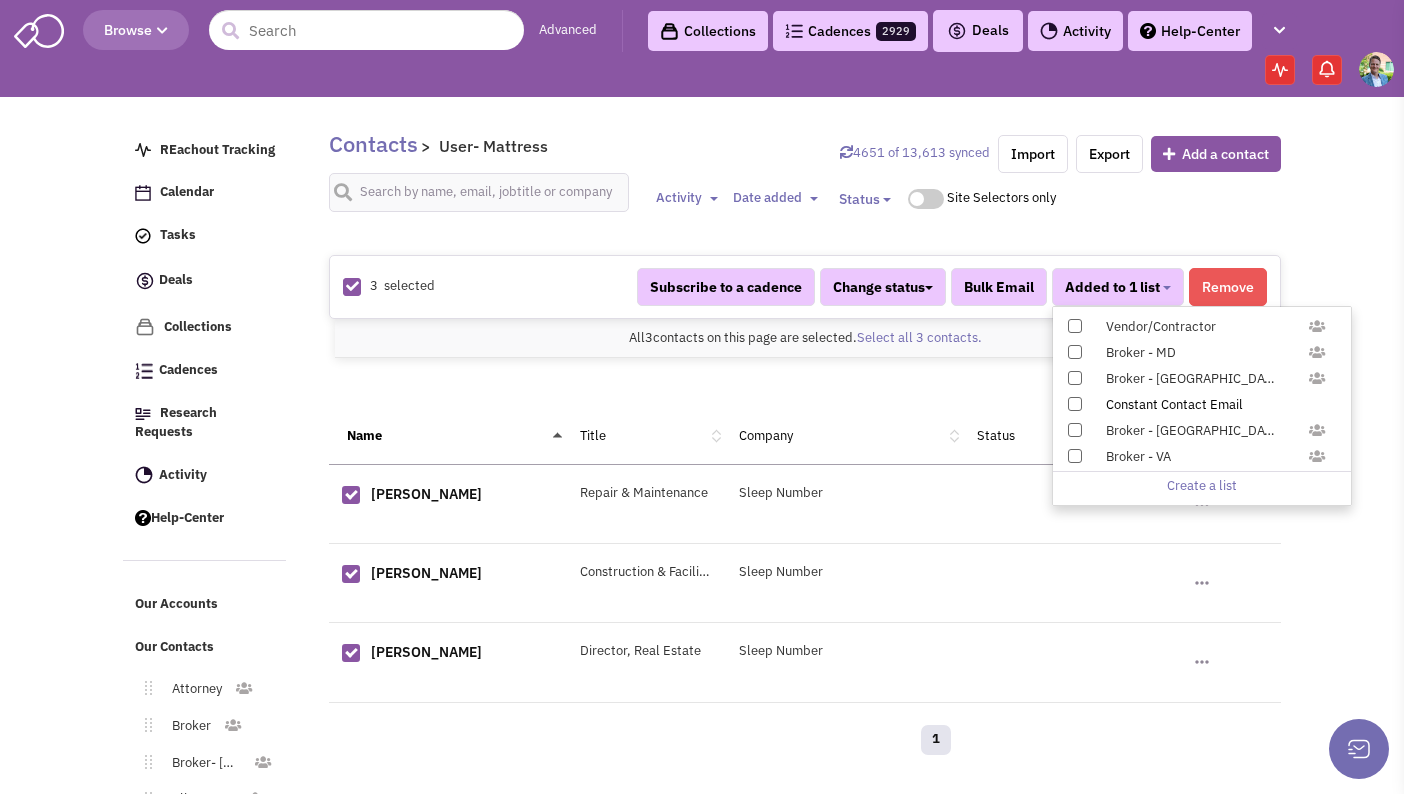 click at bounding box center [1075, 404] 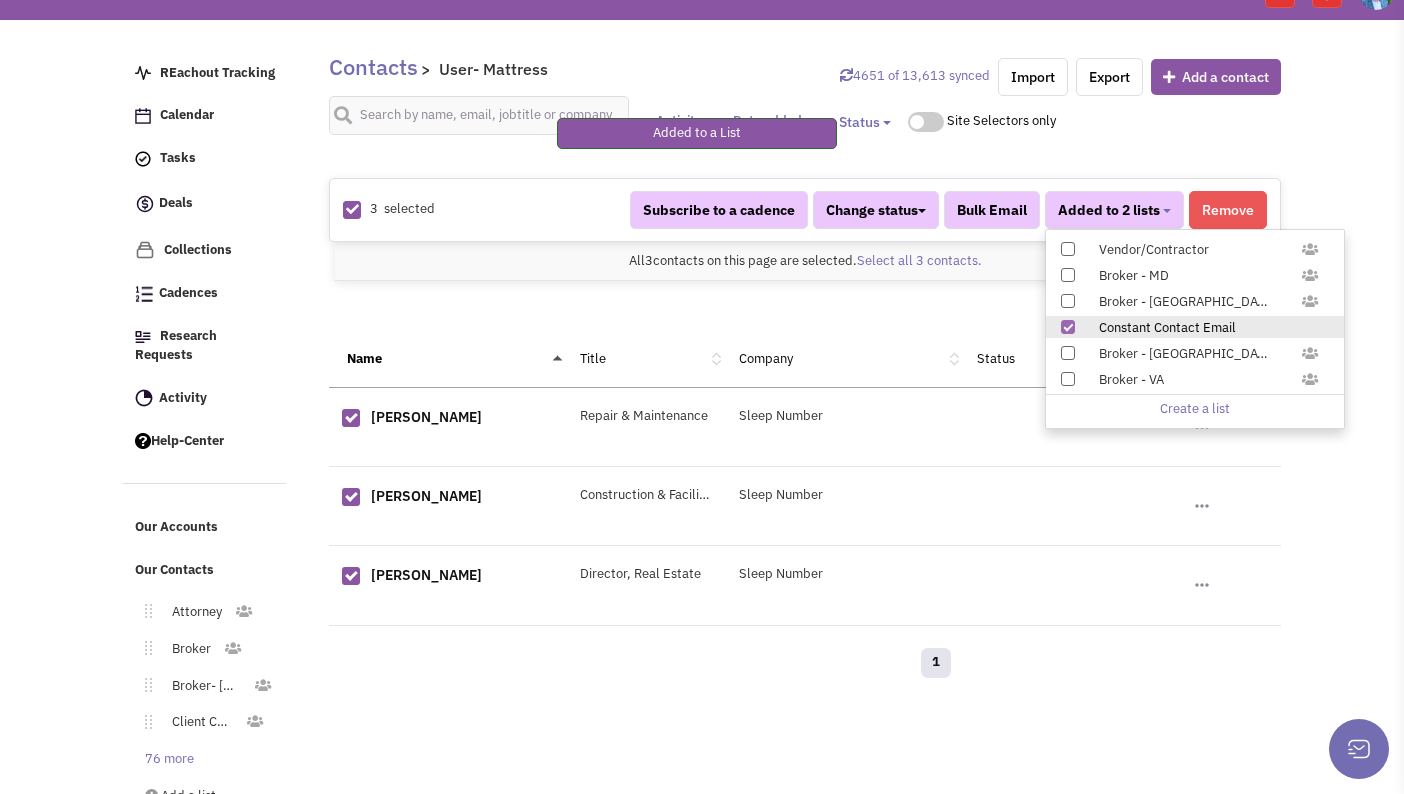 scroll, scrollTop: 120, scrollLeft: 0, axis: vertical 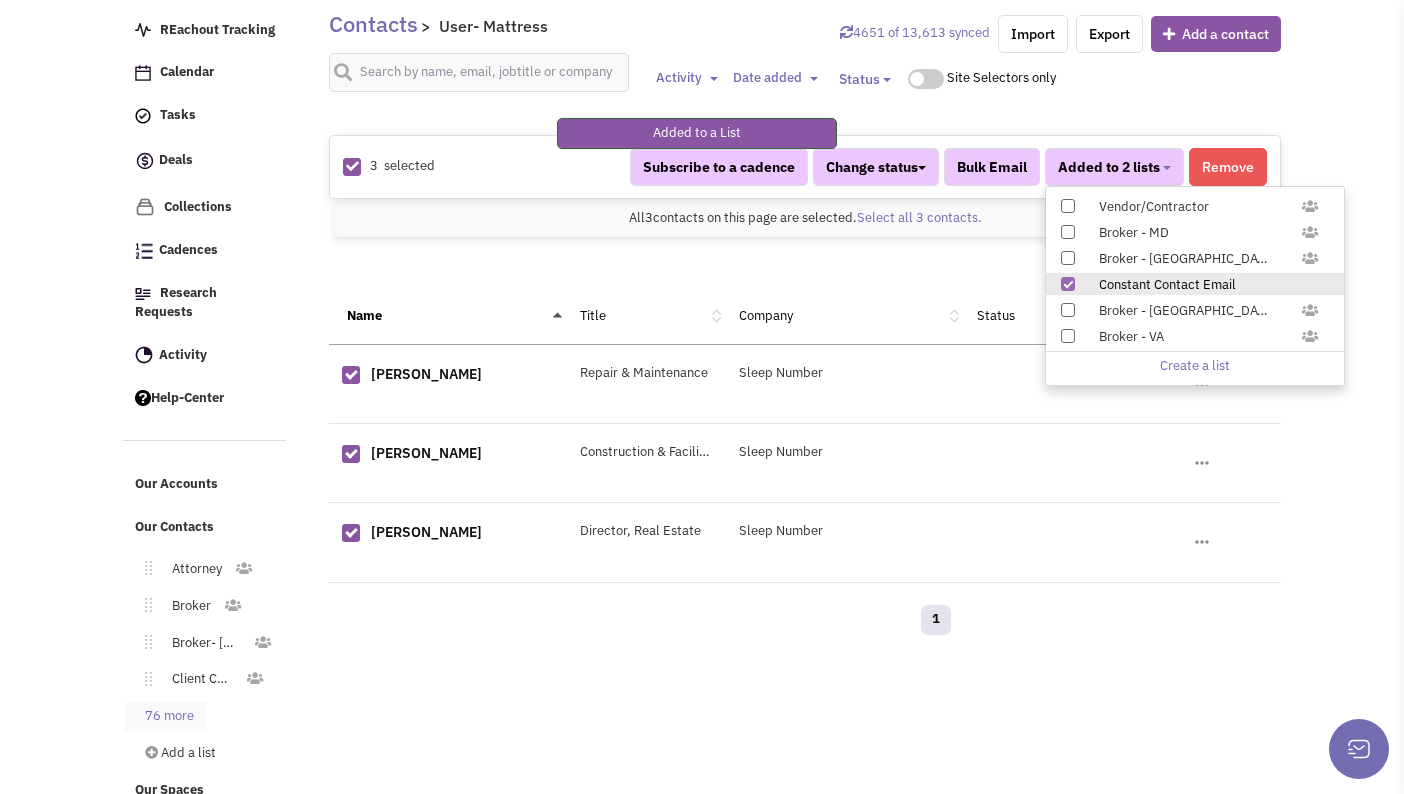 click on "76 more" at bounding box center [165, 716] 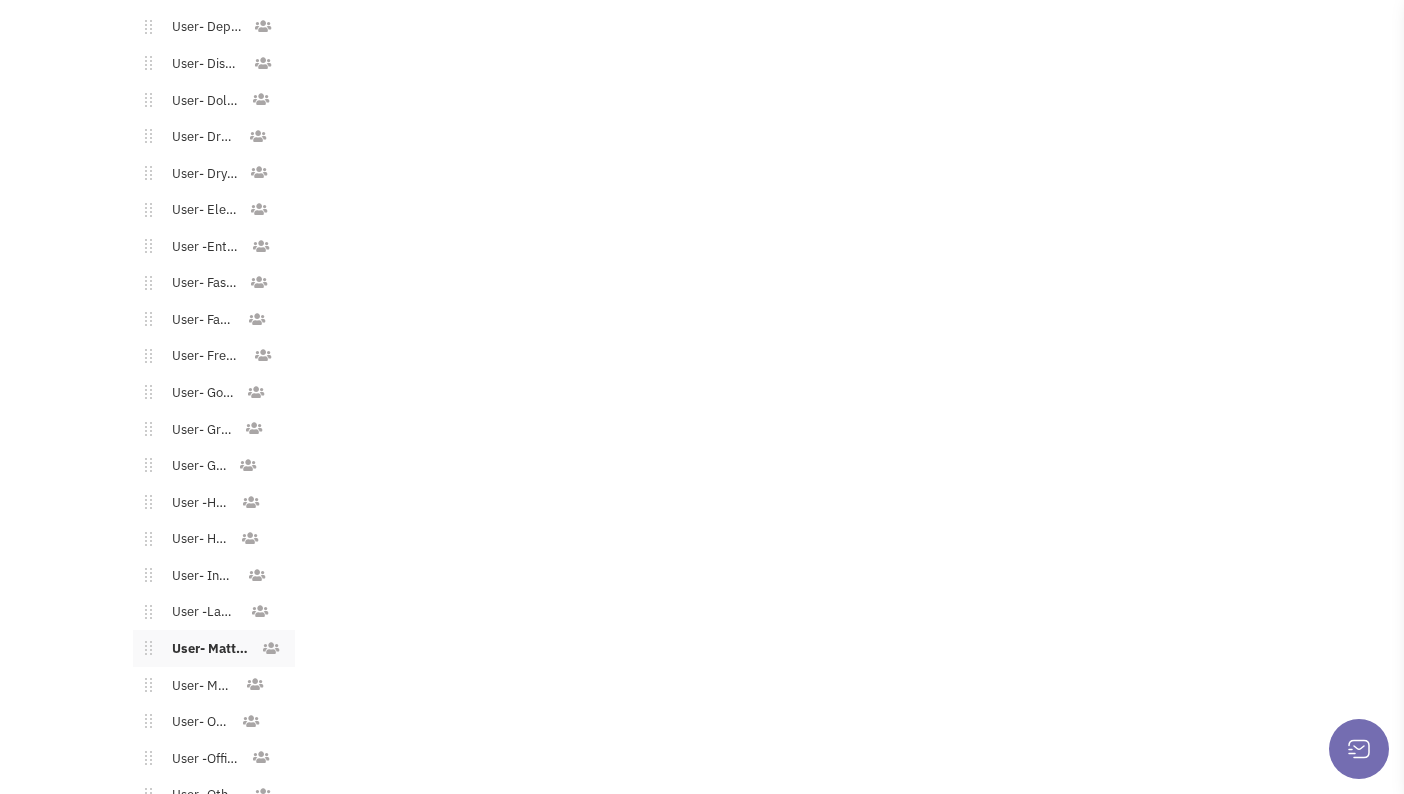 scroll, scrollTop: 2102, scrollLeft: 0, axis: vertical 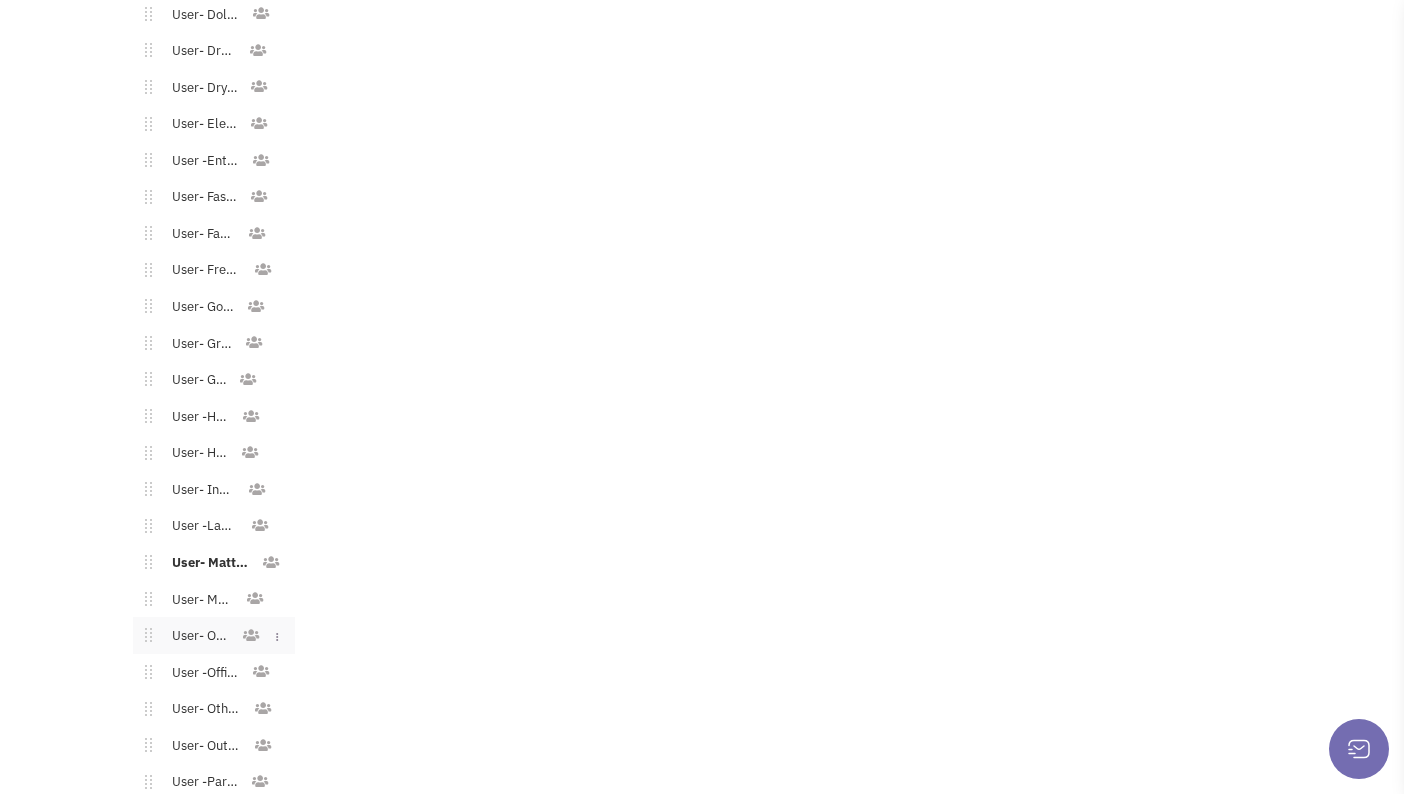 click on "User- Office" at bounding box center [196, 636] 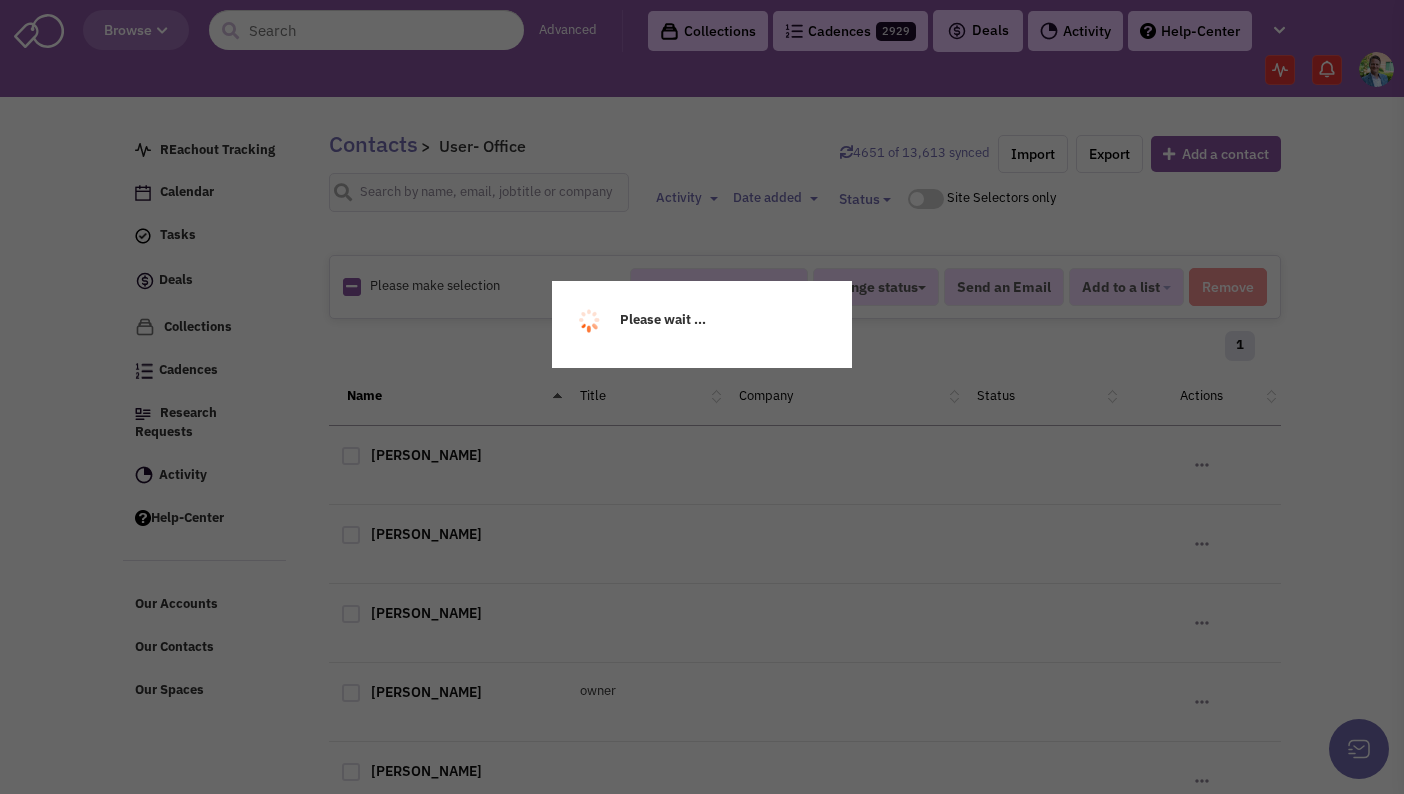 scroll, scrollTop: 0, scrollLeft: 0, axis: both 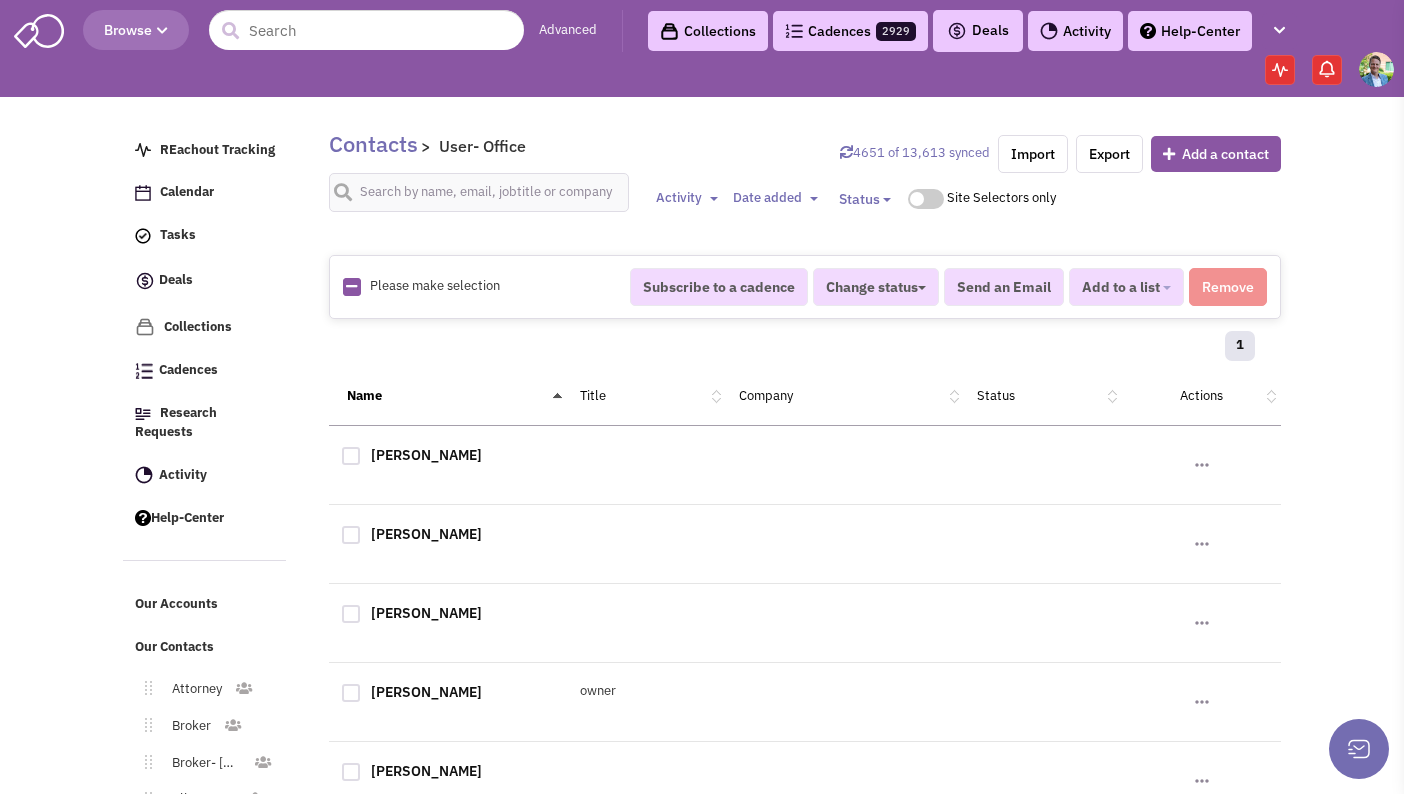 click at bounding box center (351, 286) 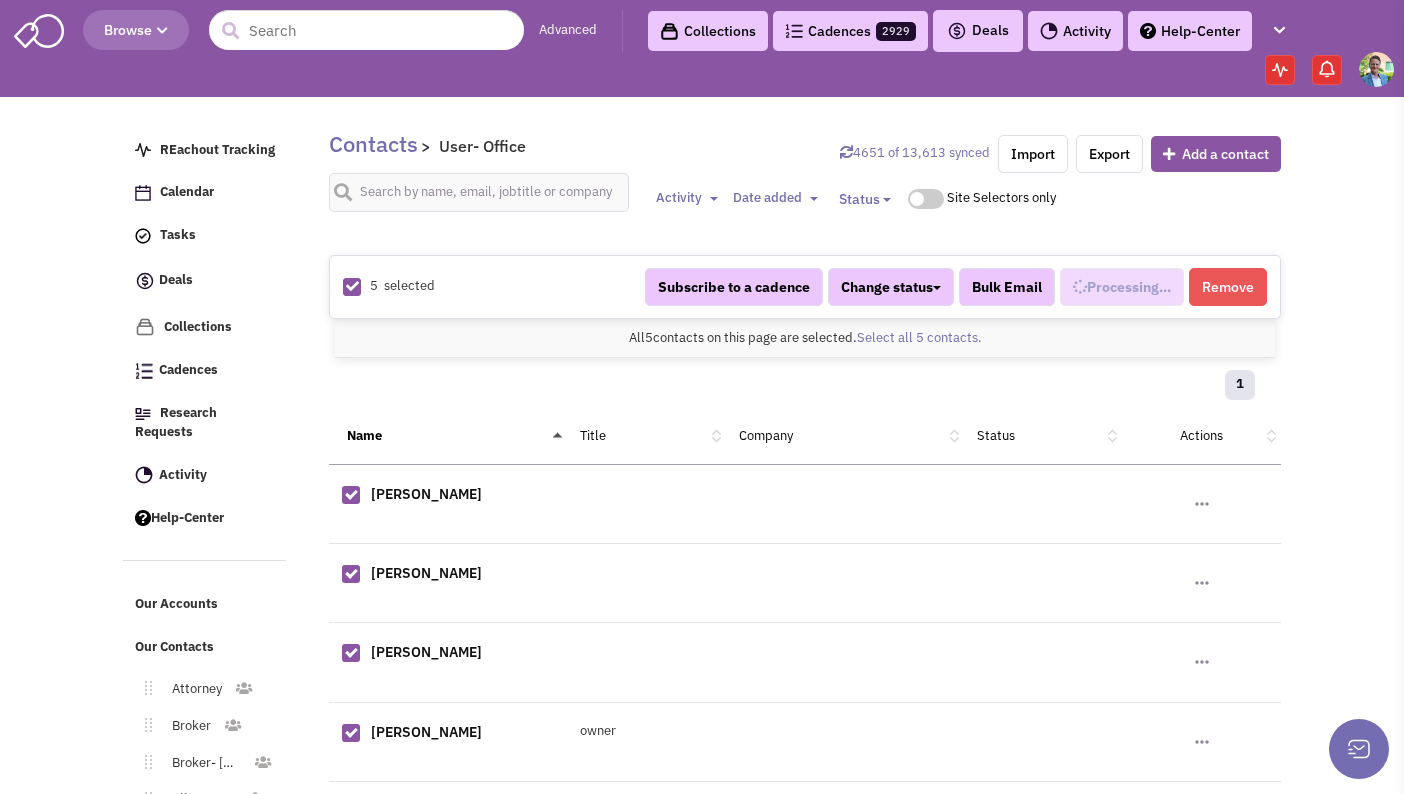 scroll, scrollTop: 1072, scrollLeft: 0, axis: vertical 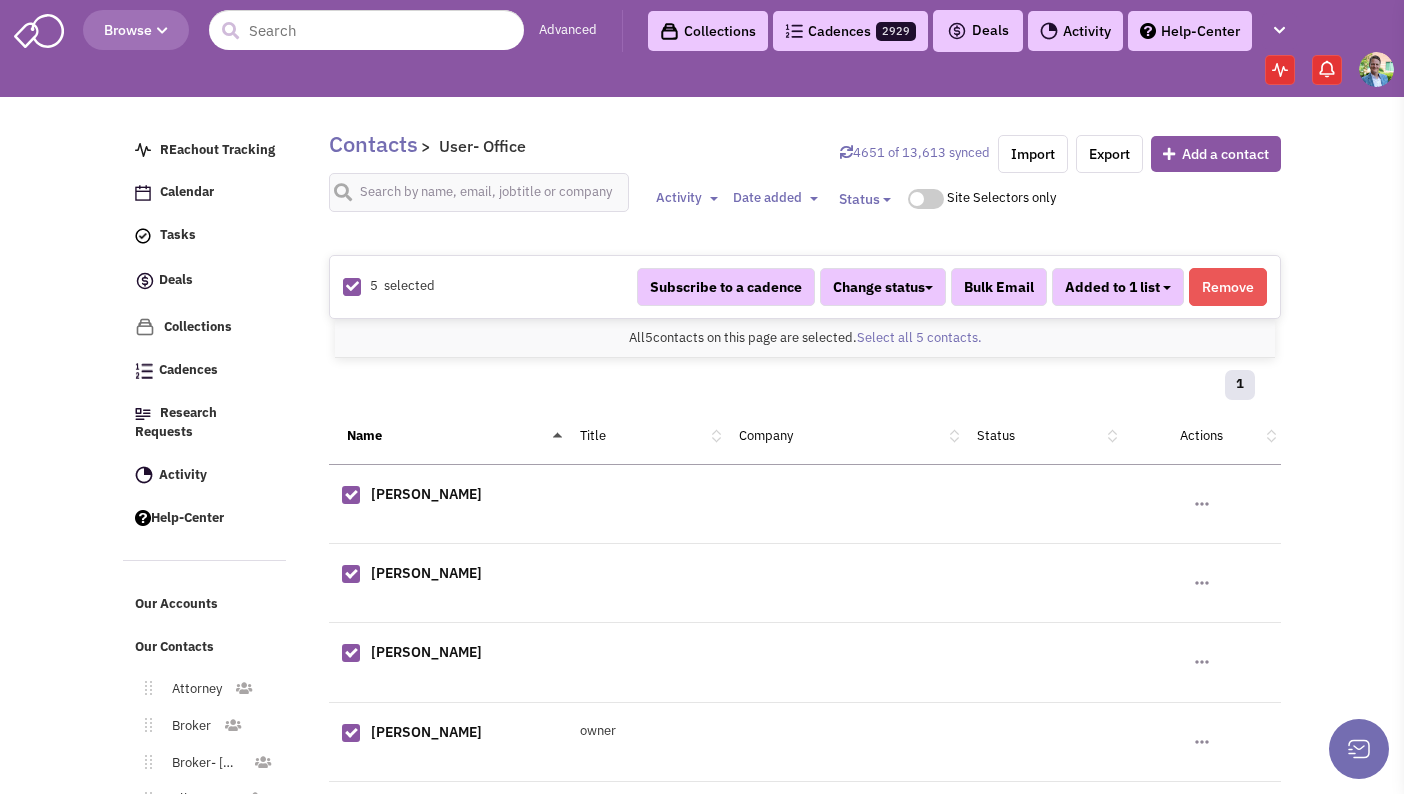 click at bounding box center (1167, 288) 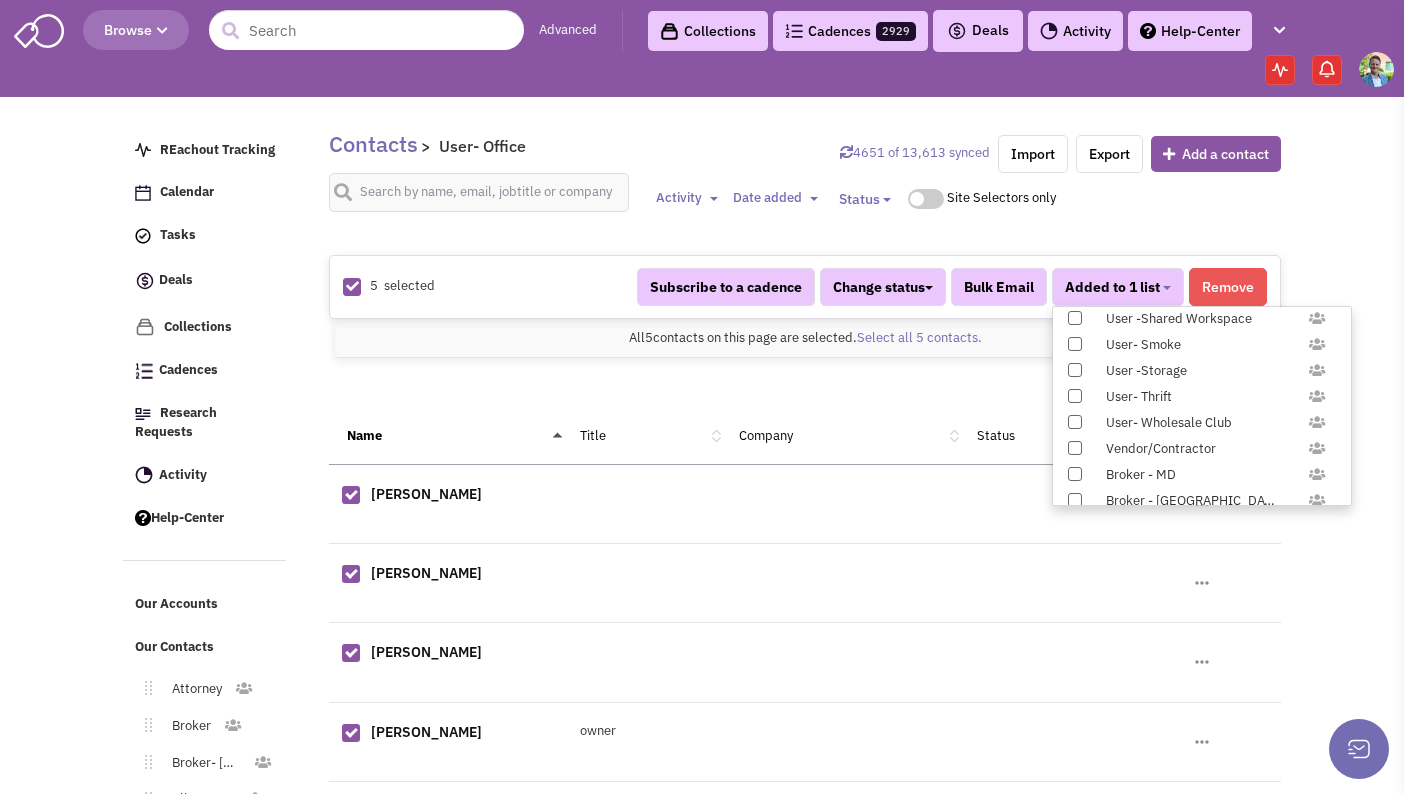 scroll, scrollTop: 1958, scrollLeft: 0, axis: vertical 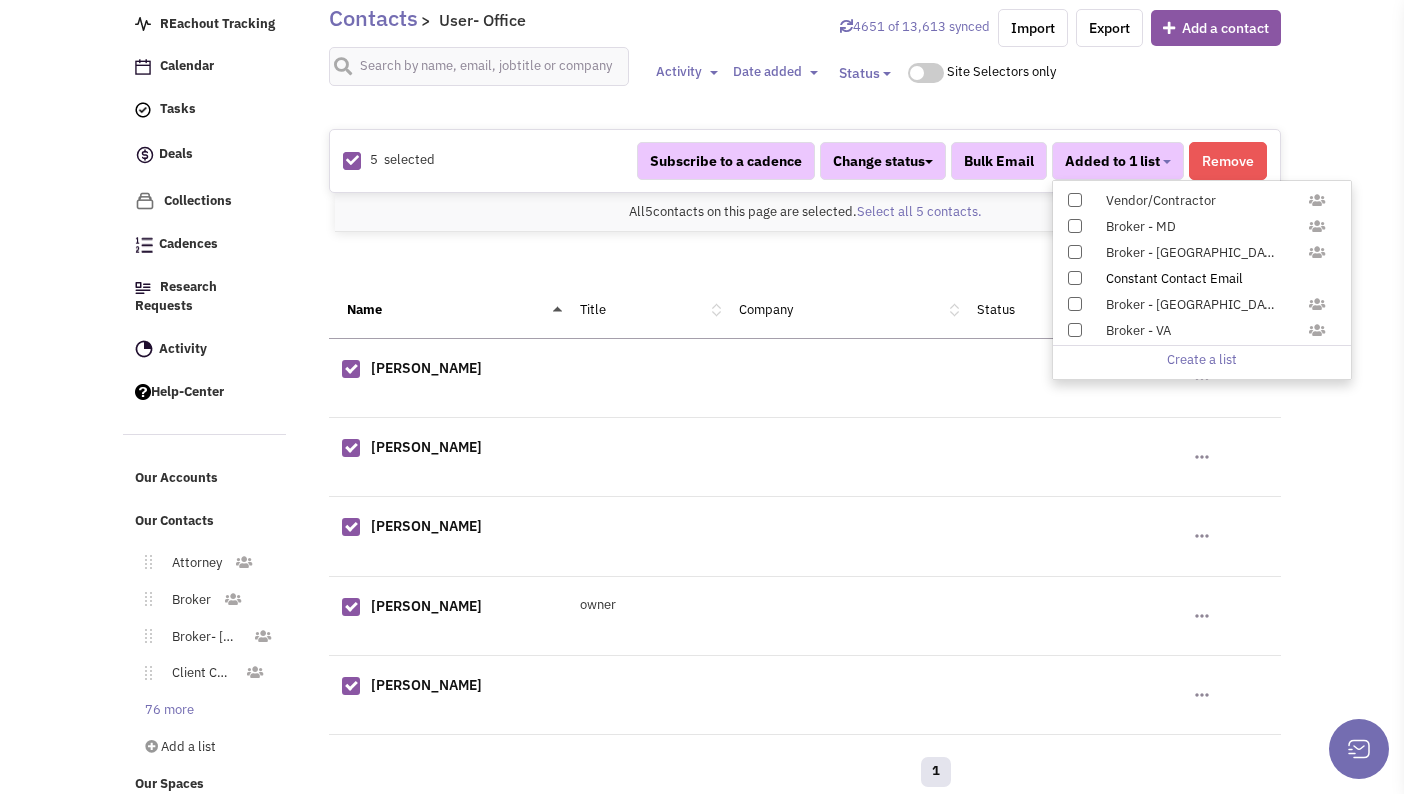 click at bounding box center [1075, 278] 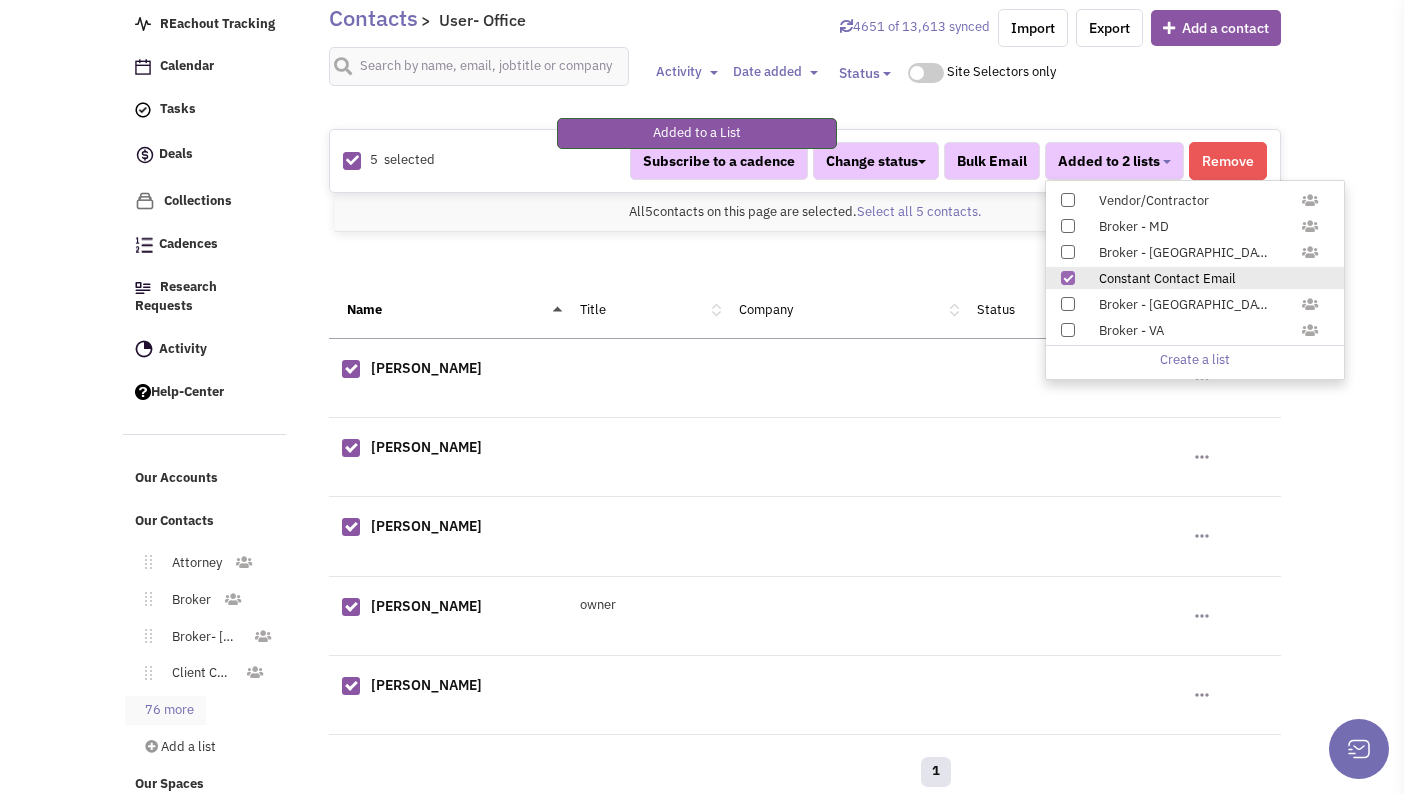 click on "76 more" at bounding box center (165, 710) 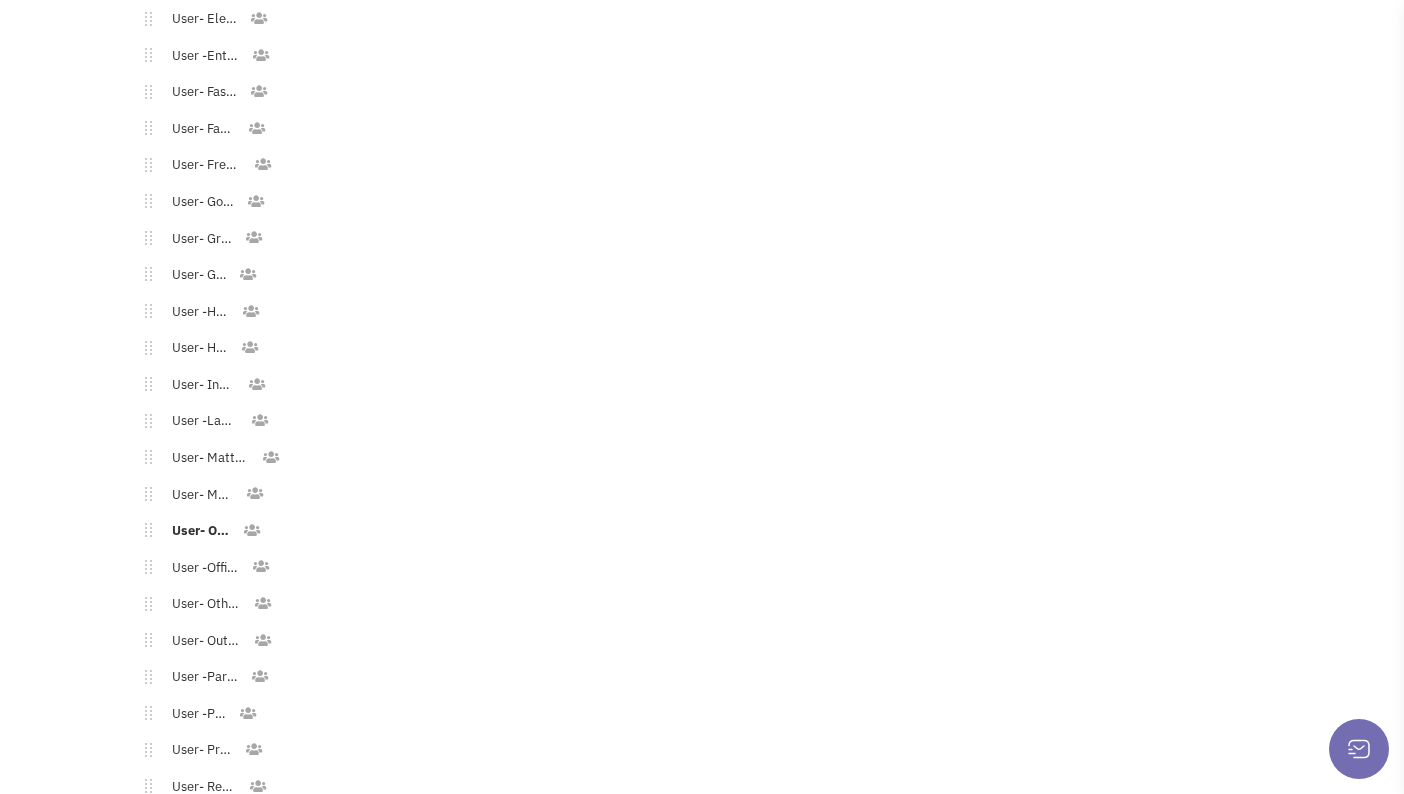 scroll, scrollTop: 2458, scrollLeft: 0, axis: vertical 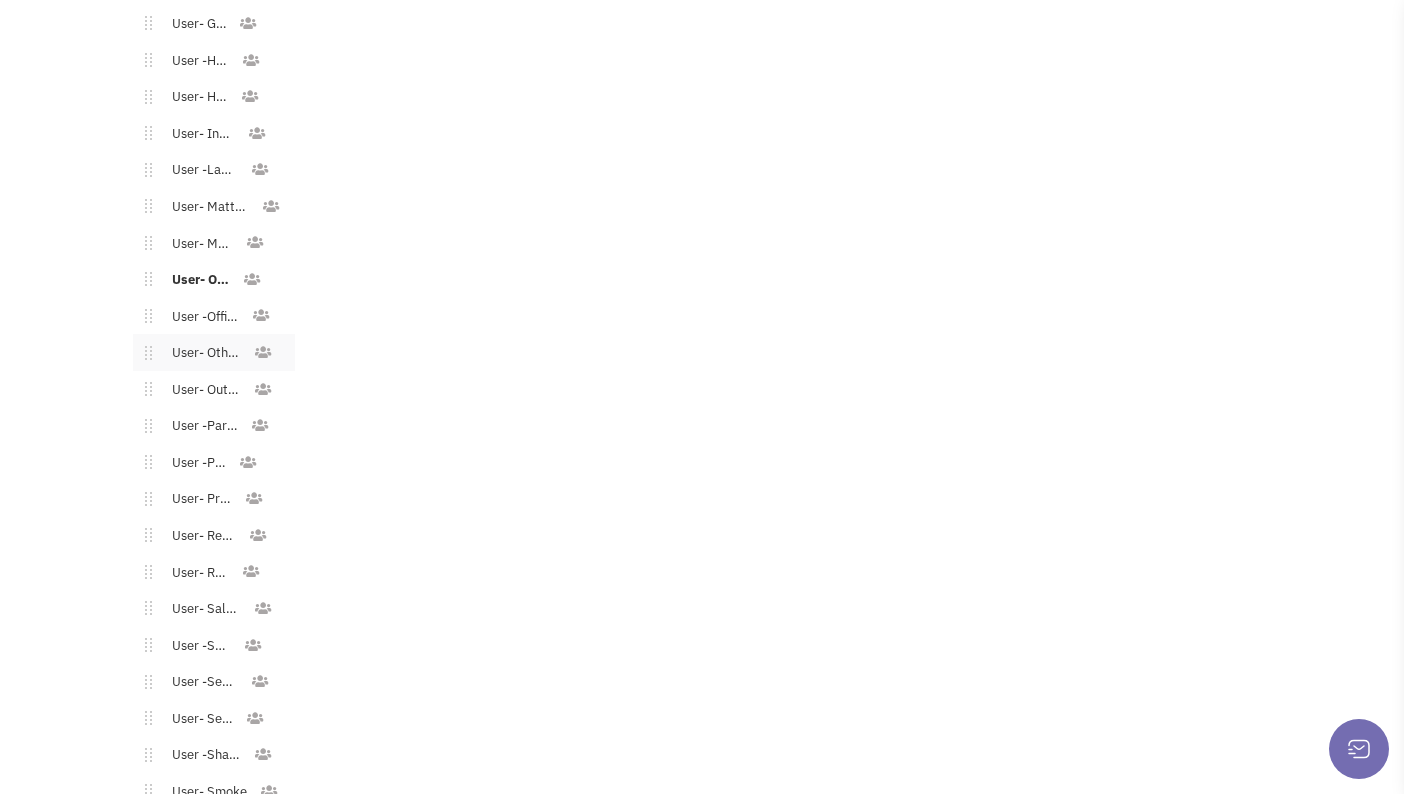 click on "User- Other Commercial" at bounding box center [202, 353] 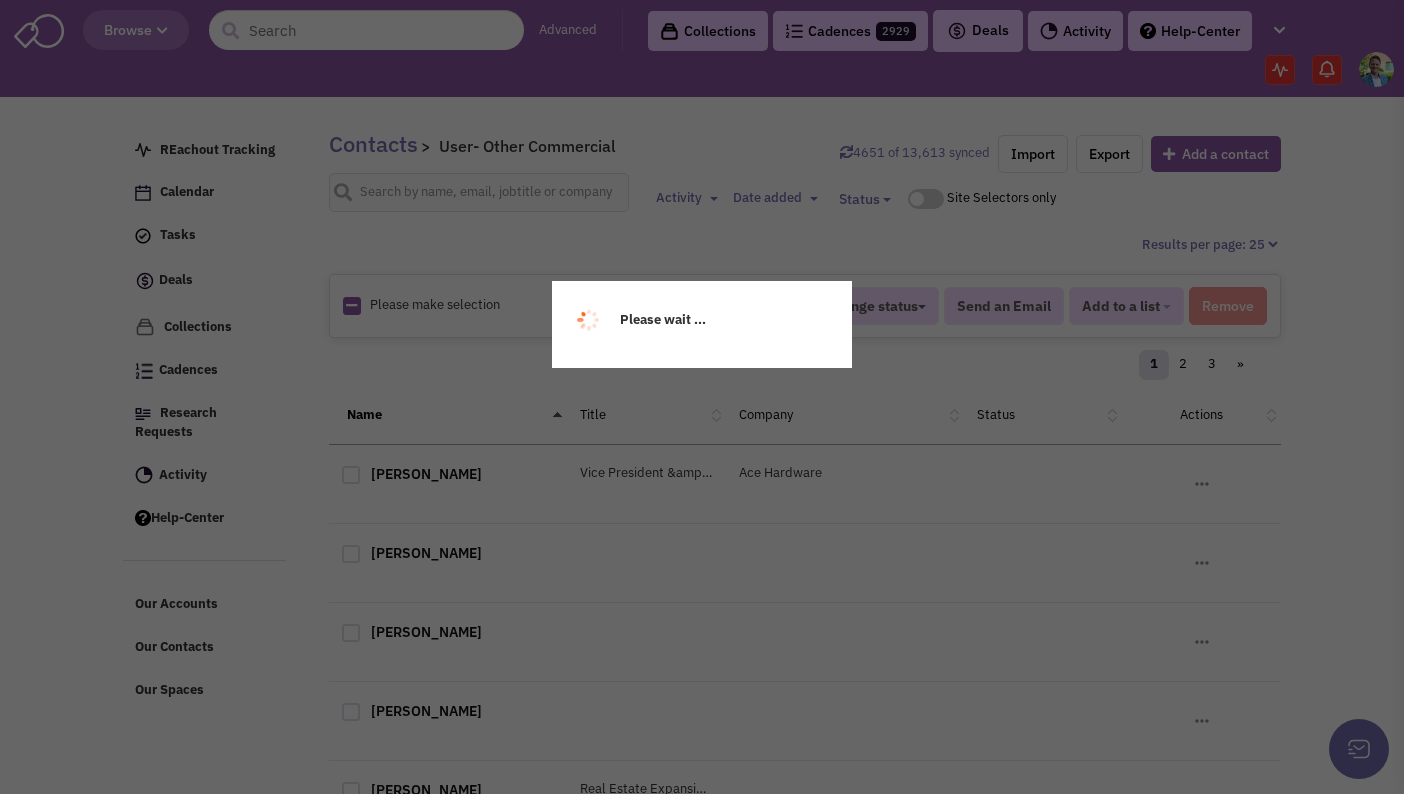 scroll, scrollTop: 0, scrollLeft: 0, axis: both 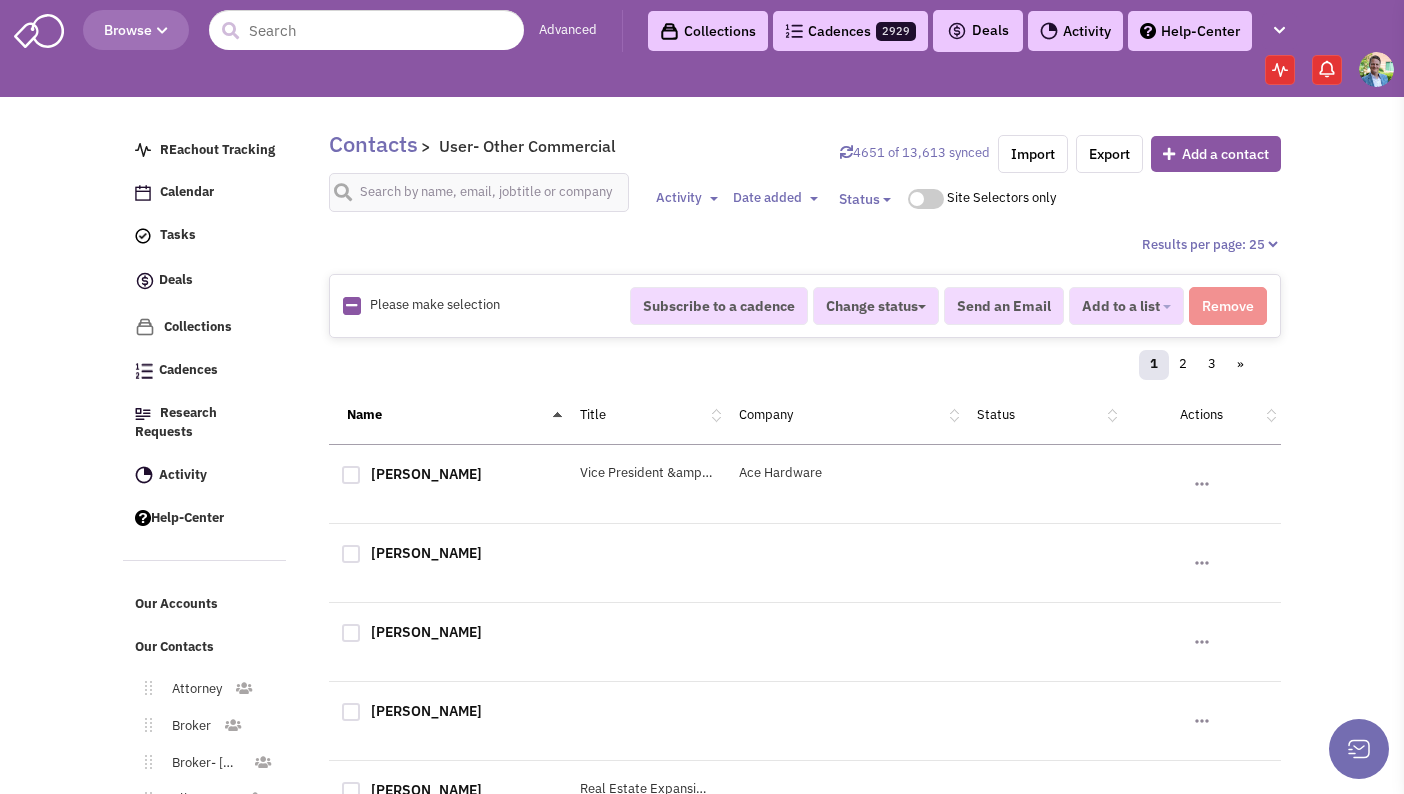 click at bounding box center (351, 306) 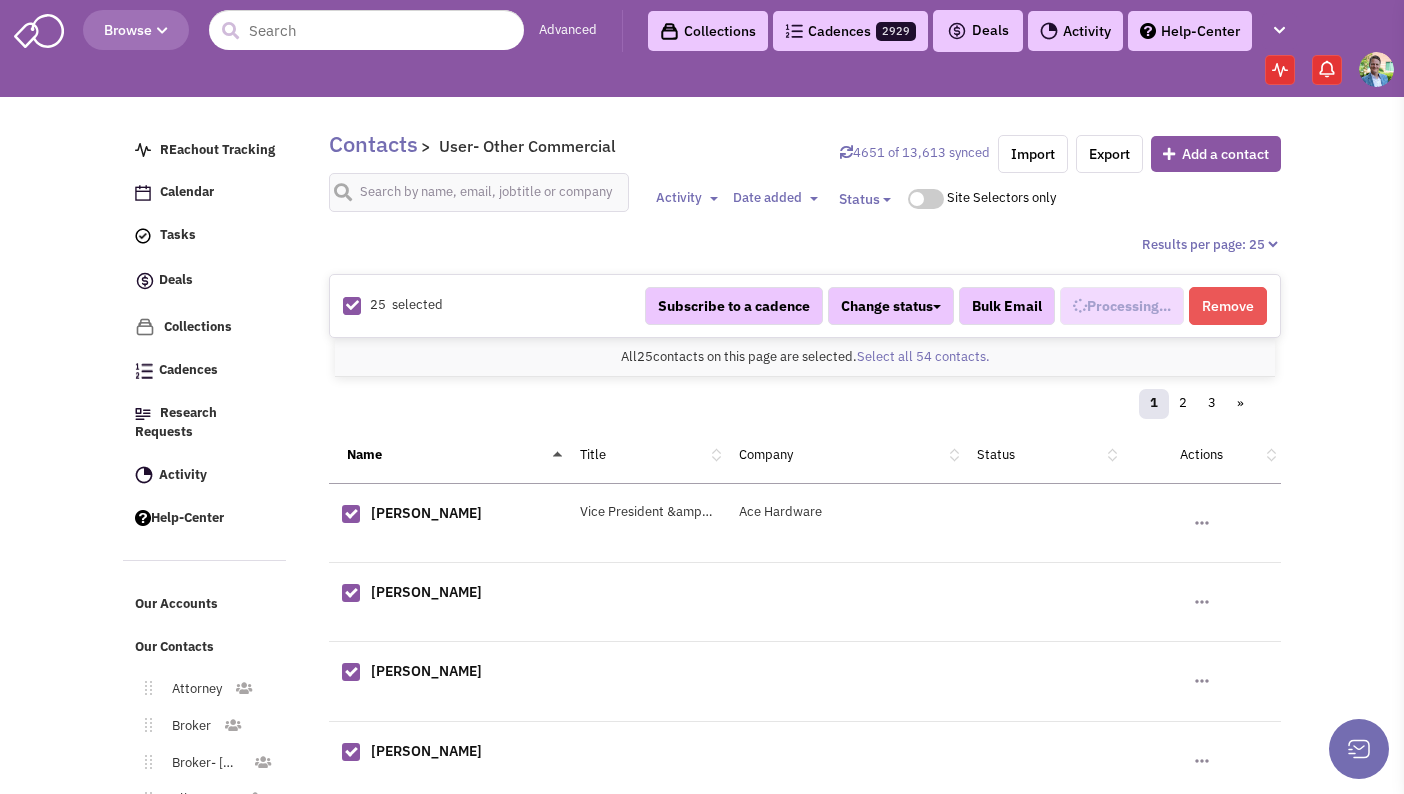 scroll, scrollTop: 1110, scrollLeft: 0, axis: vertical 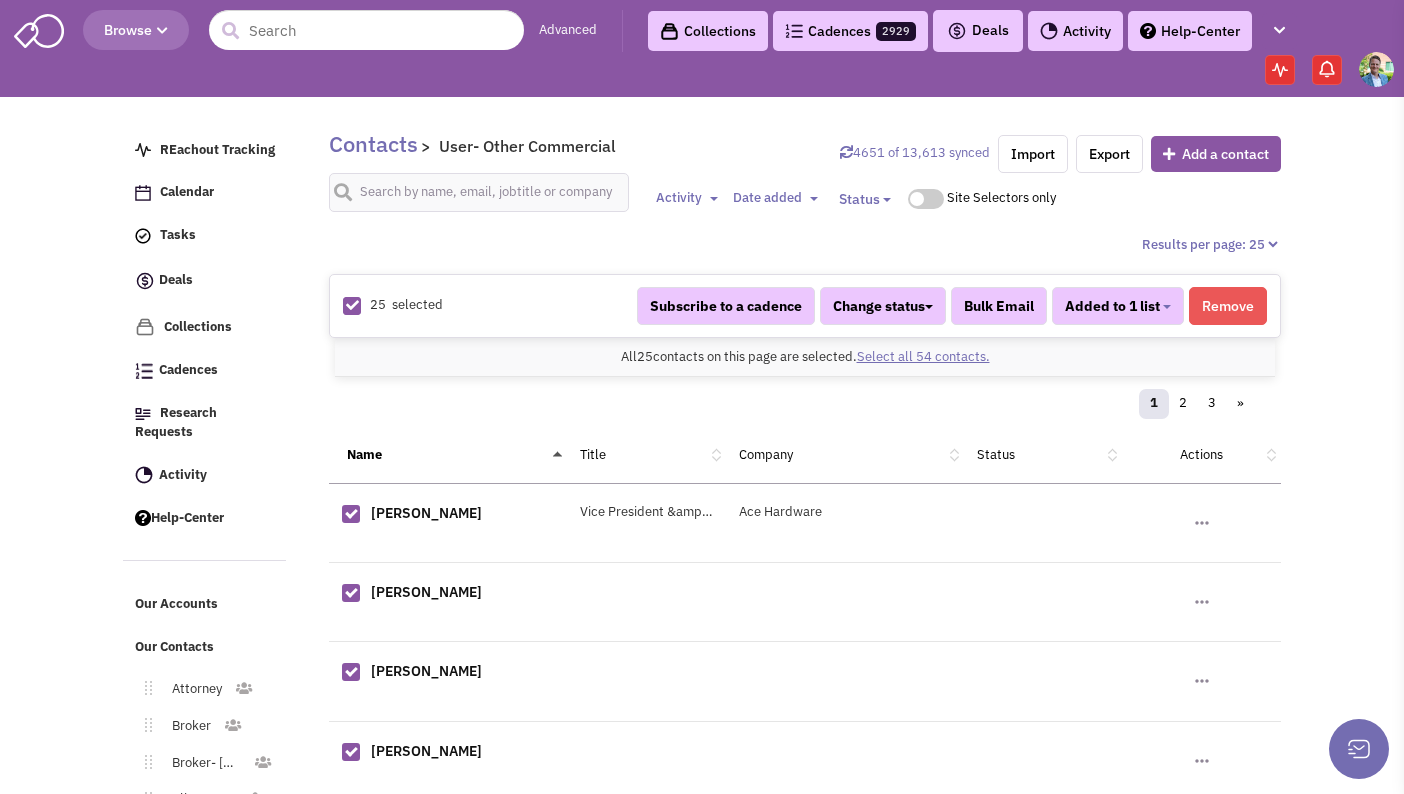 click on "Select all 54 contacts." at bounding box center (923, 356) 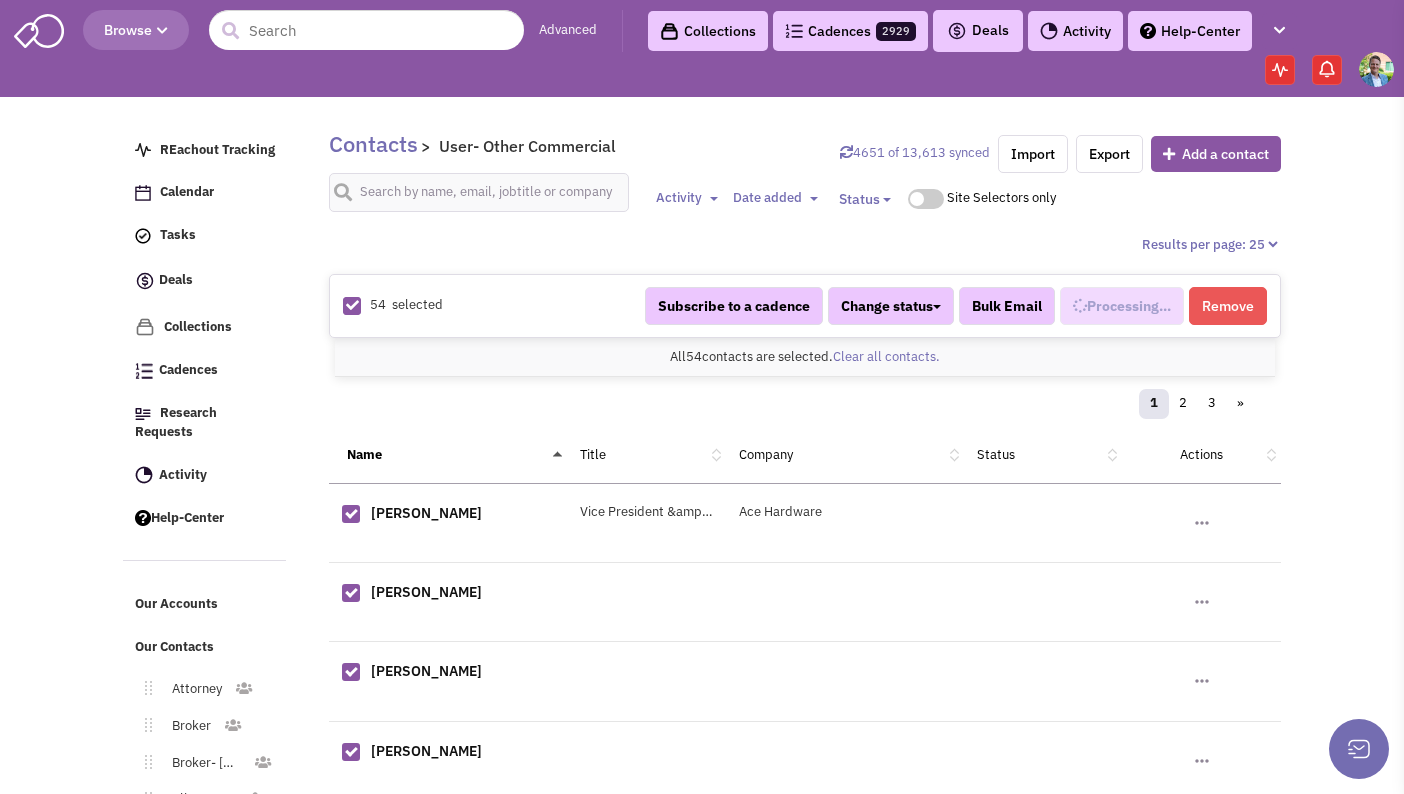 scroll, scrollTop: 1110, scrollLeft: 0, axis: vertical 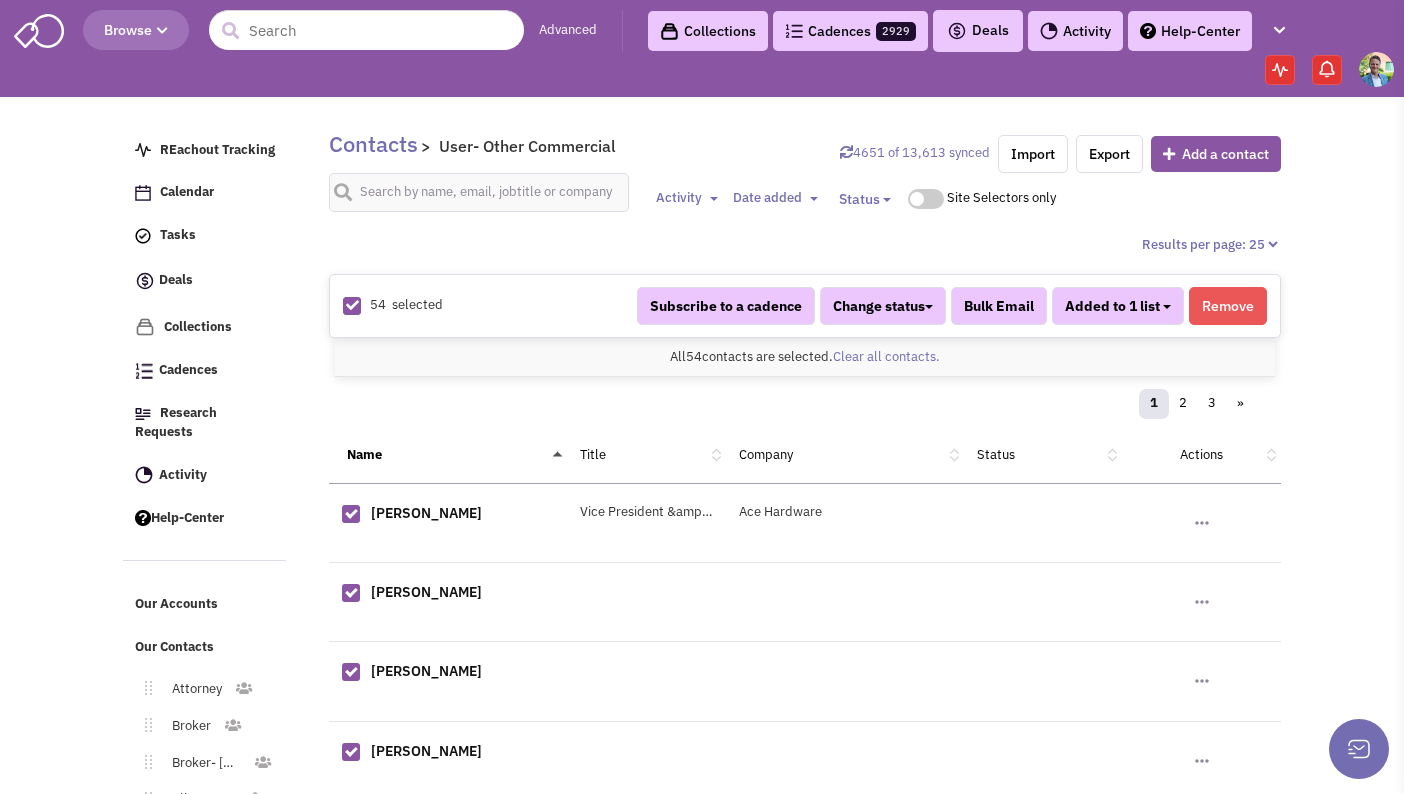 click on "Added to 1 list" at bounding box center [1118, 306] 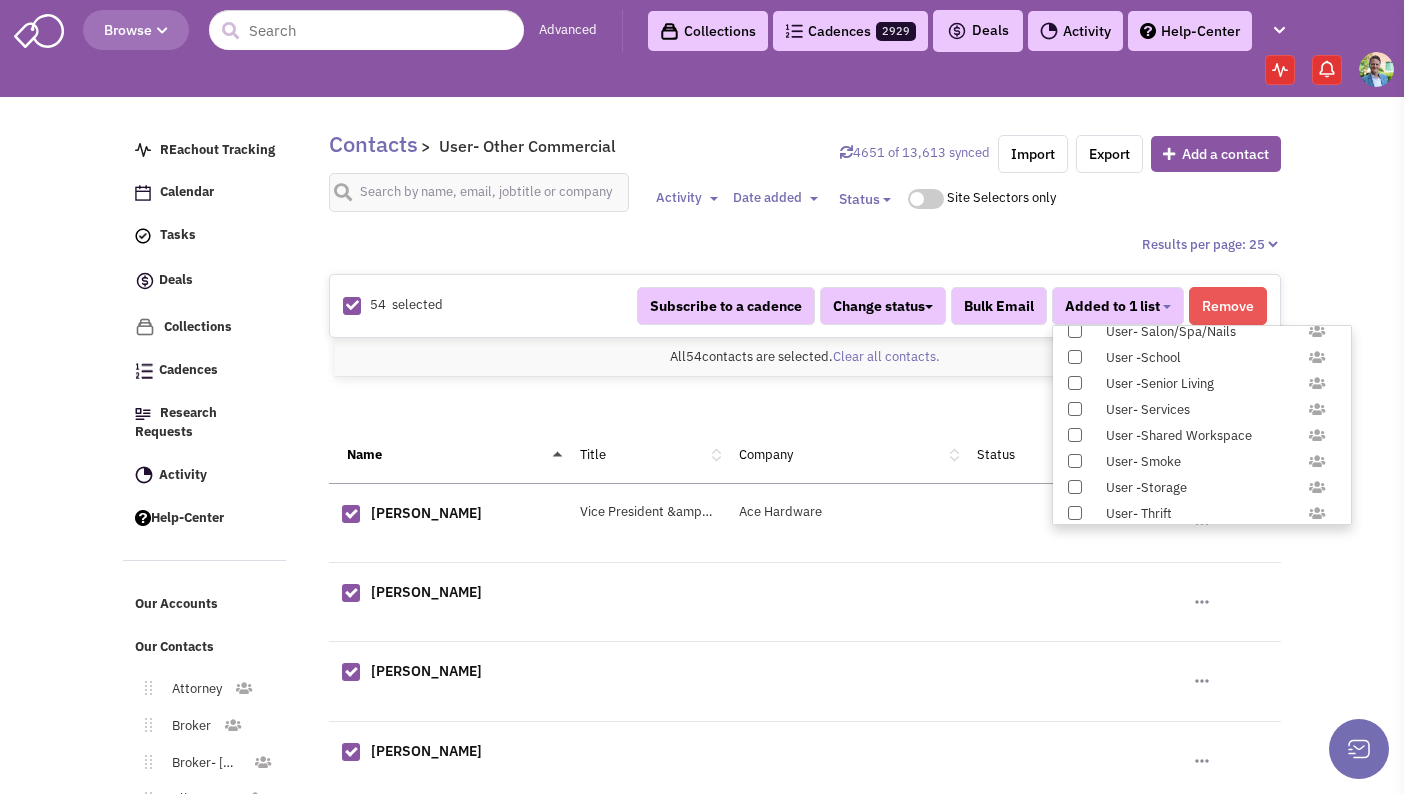 scroll, scrollTop: 1958, scrollLeft: 0, axis: vertical 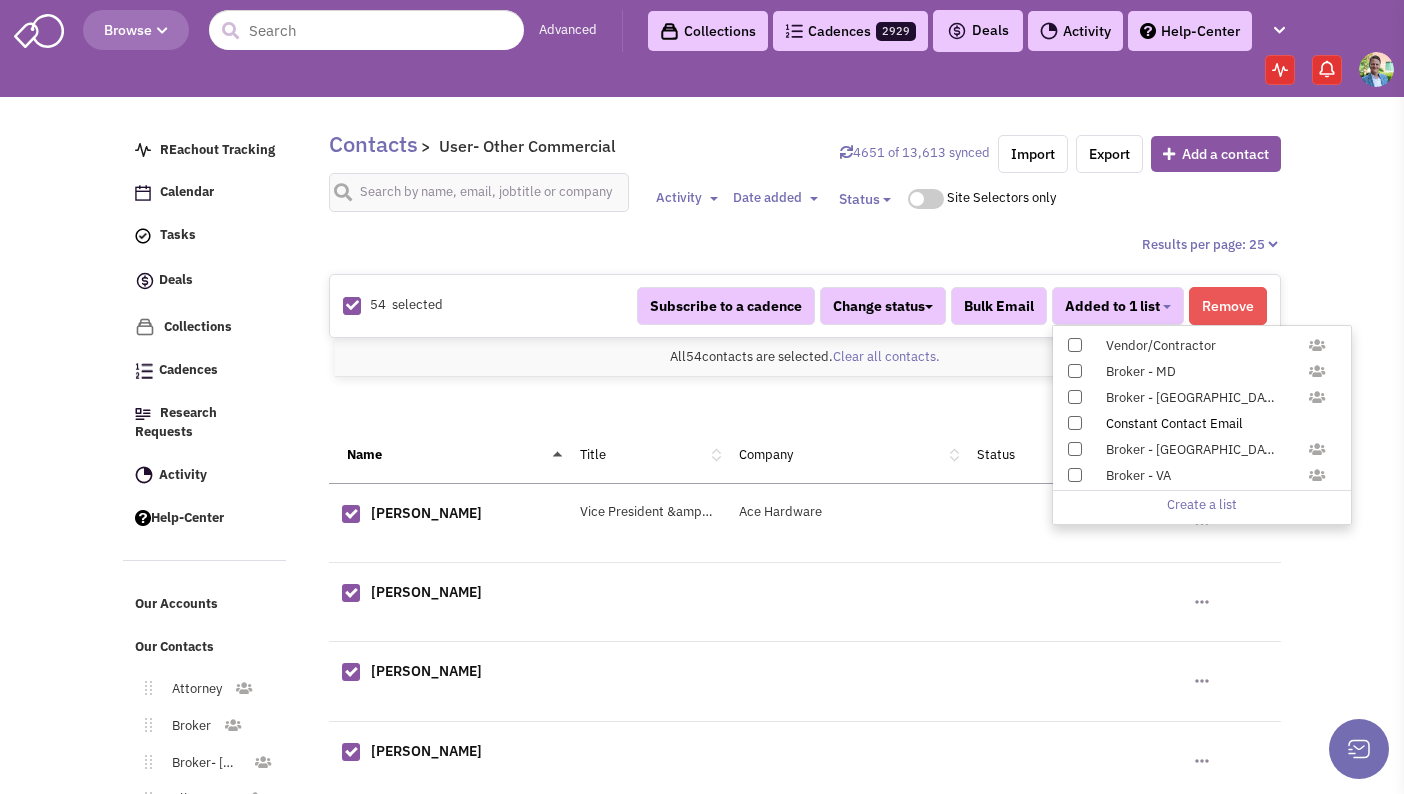 click at bounding box center [1075, 423] 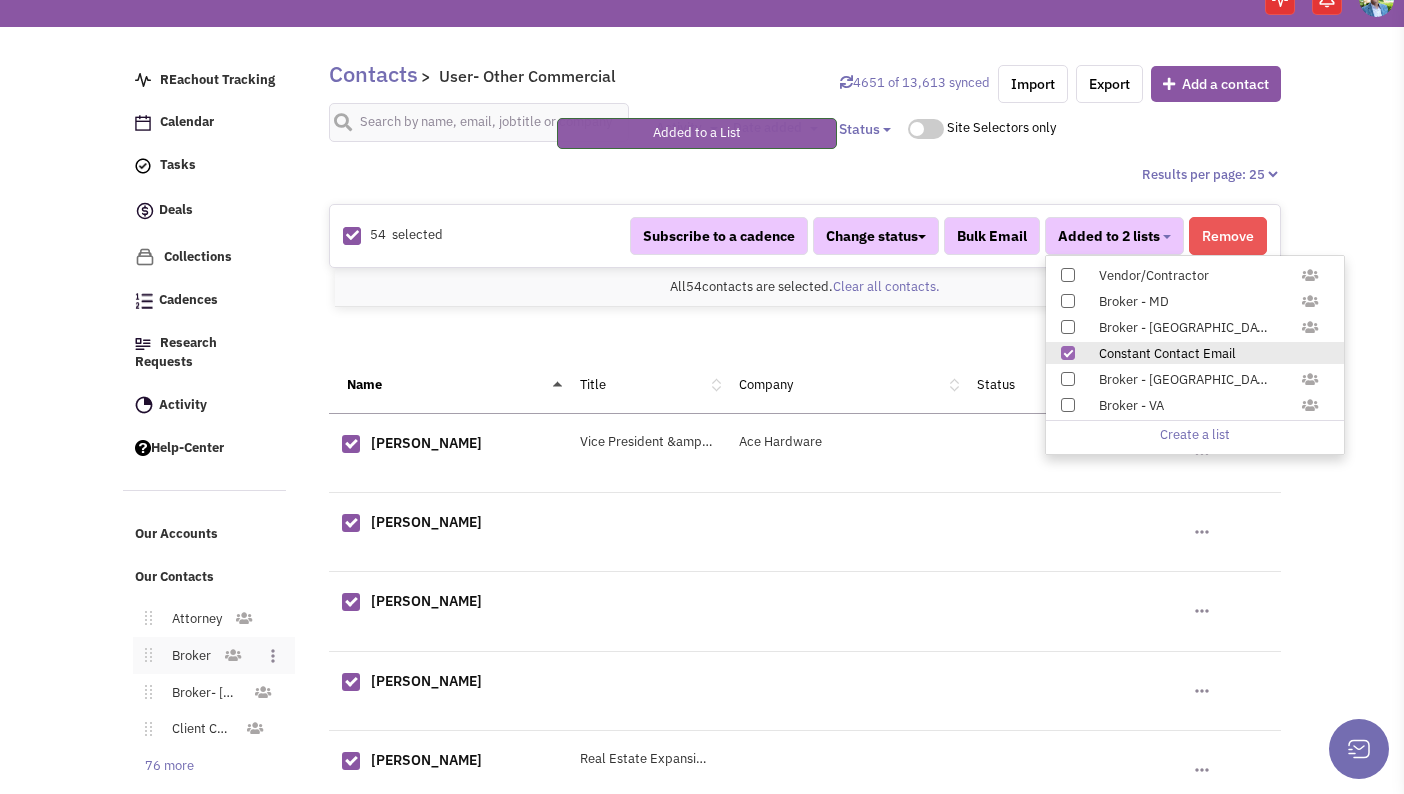 scroll, scrollTop: 181, scrollLeft: 0, axis: vertical 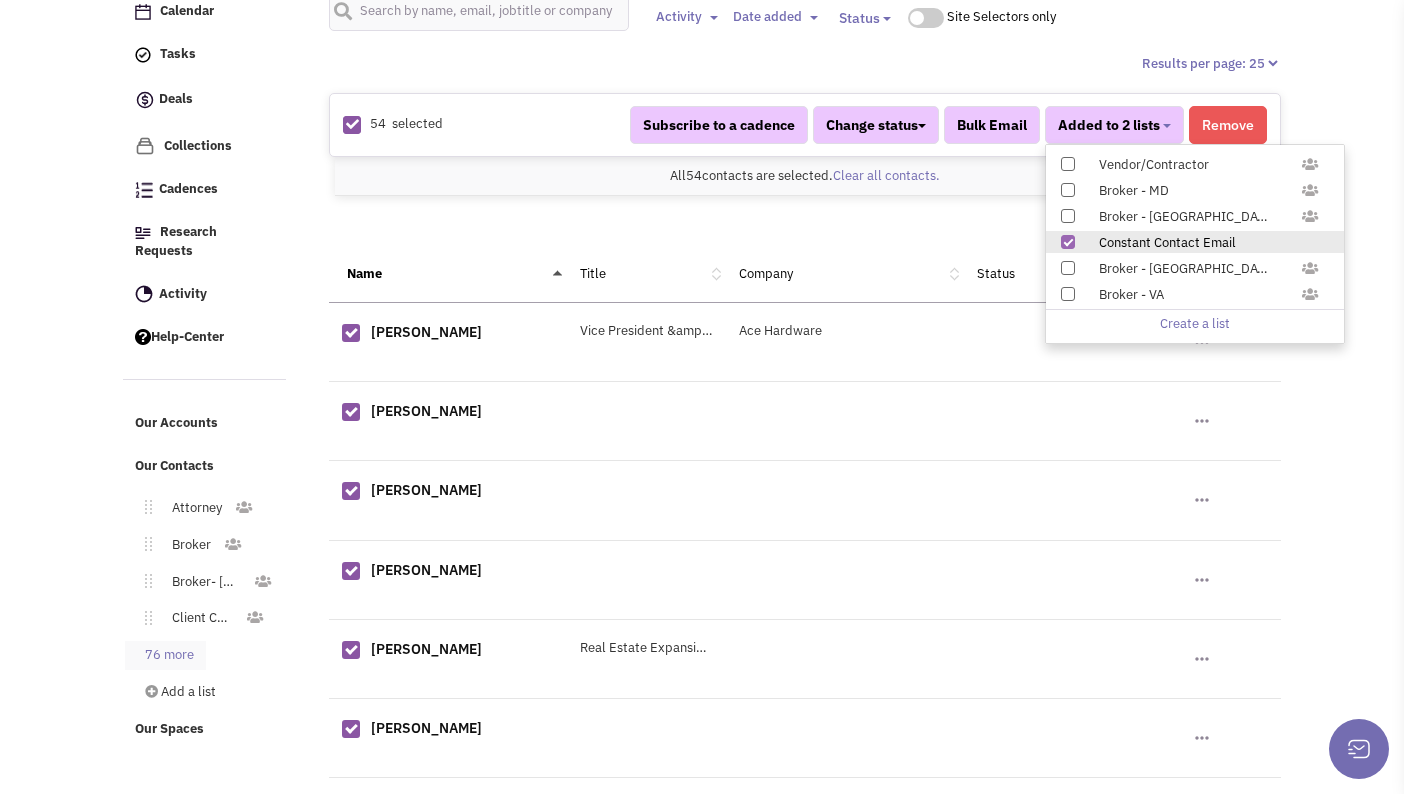 click on "76 more" at bounding box center (165, 655) 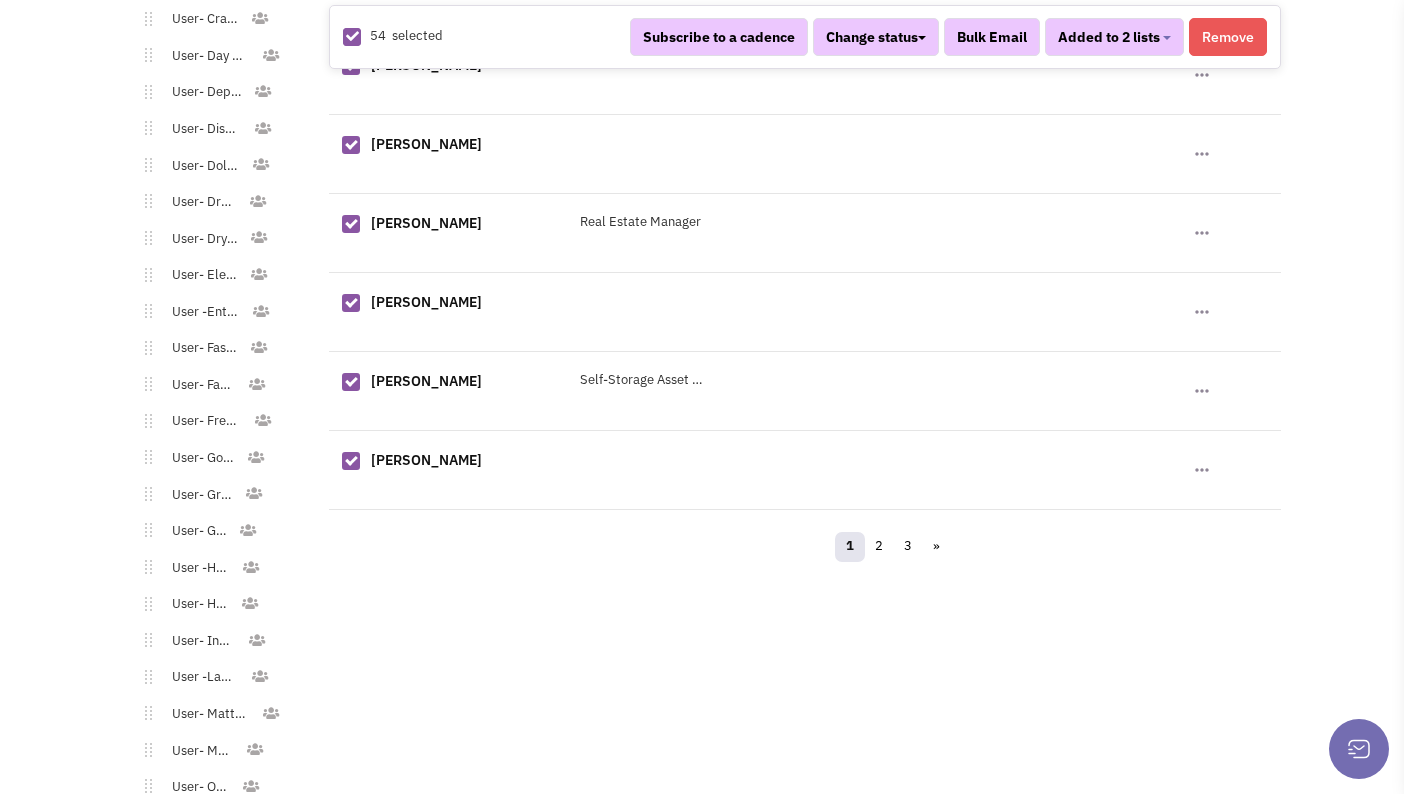 scroll, scrollTop: 2411, scrollLeft: 0, axis: vertical 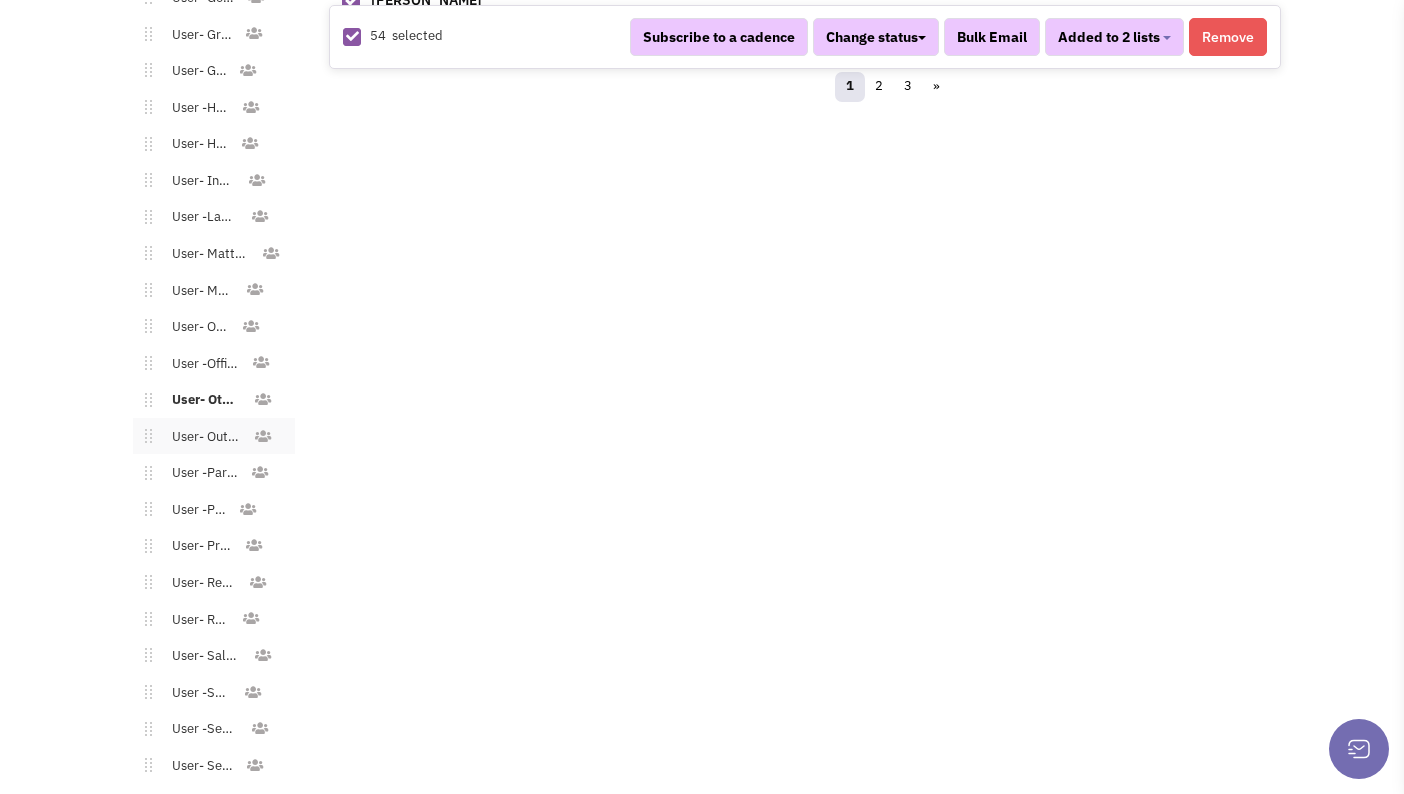 click on "User- Outdoor/Sports Gear" at bounding box center [202, 437] 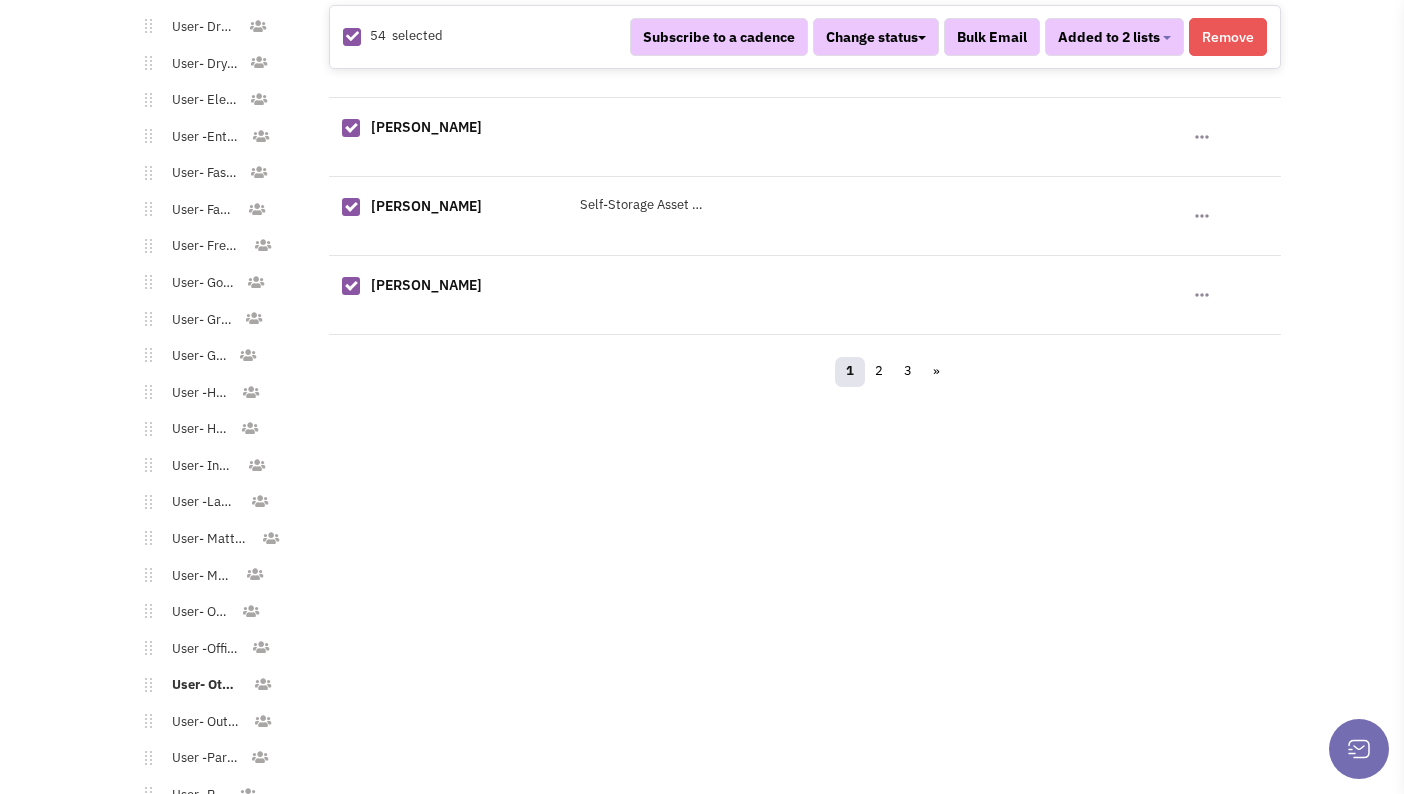 scroll, scrollTop: 1856, scrollLeft: 0, axis: vertical 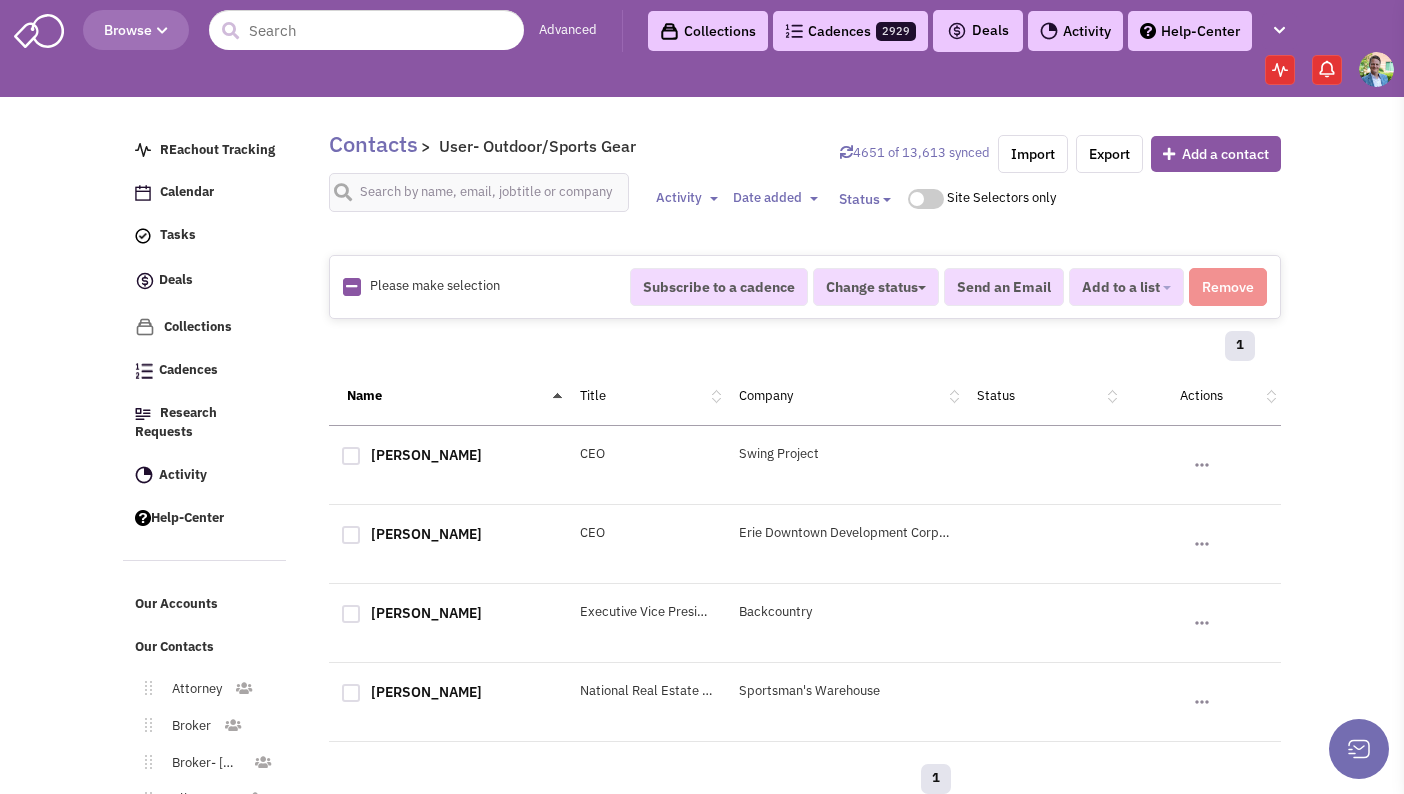 click at bounding box center (351, 286) 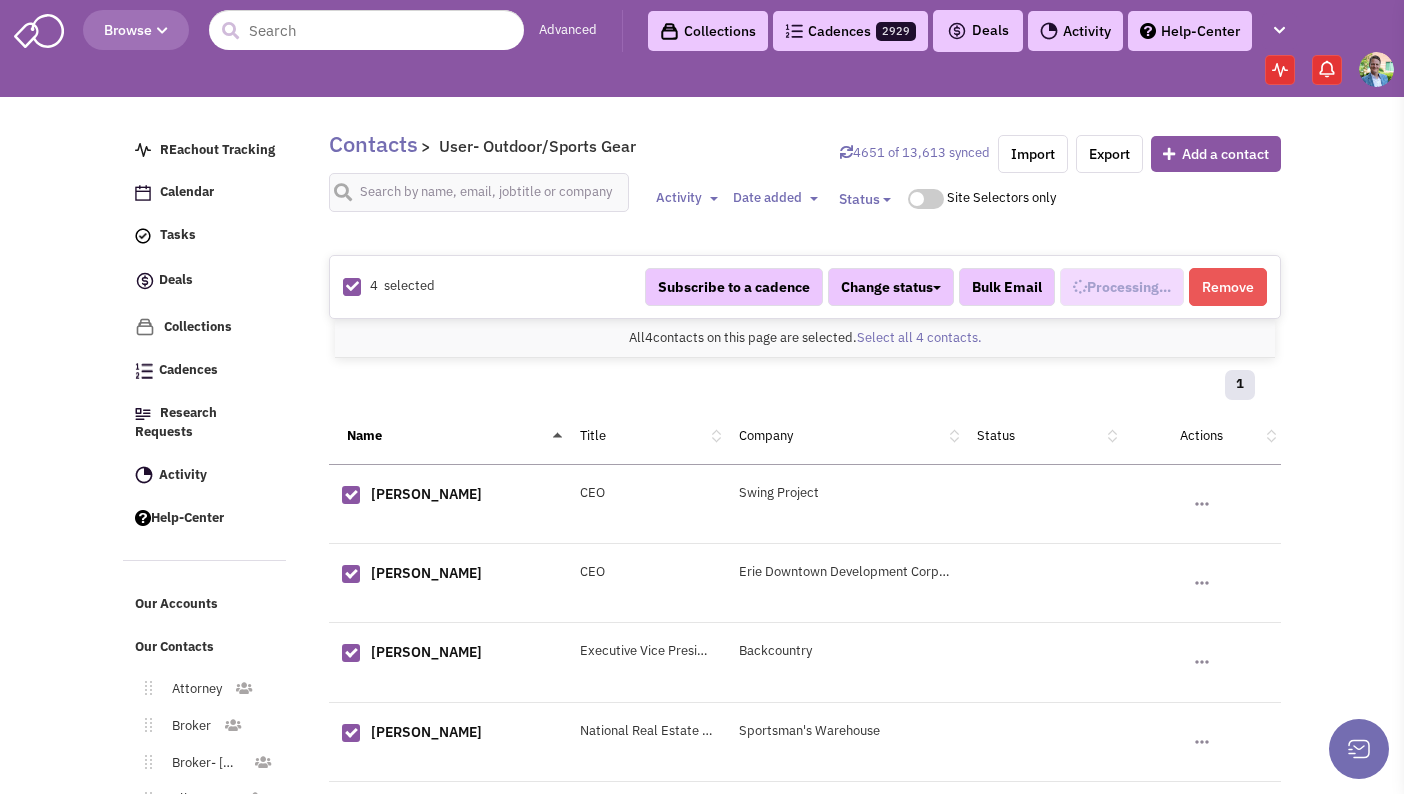 scroll, scrollTop: 1129, scrollLeft: 0, axis: vertical 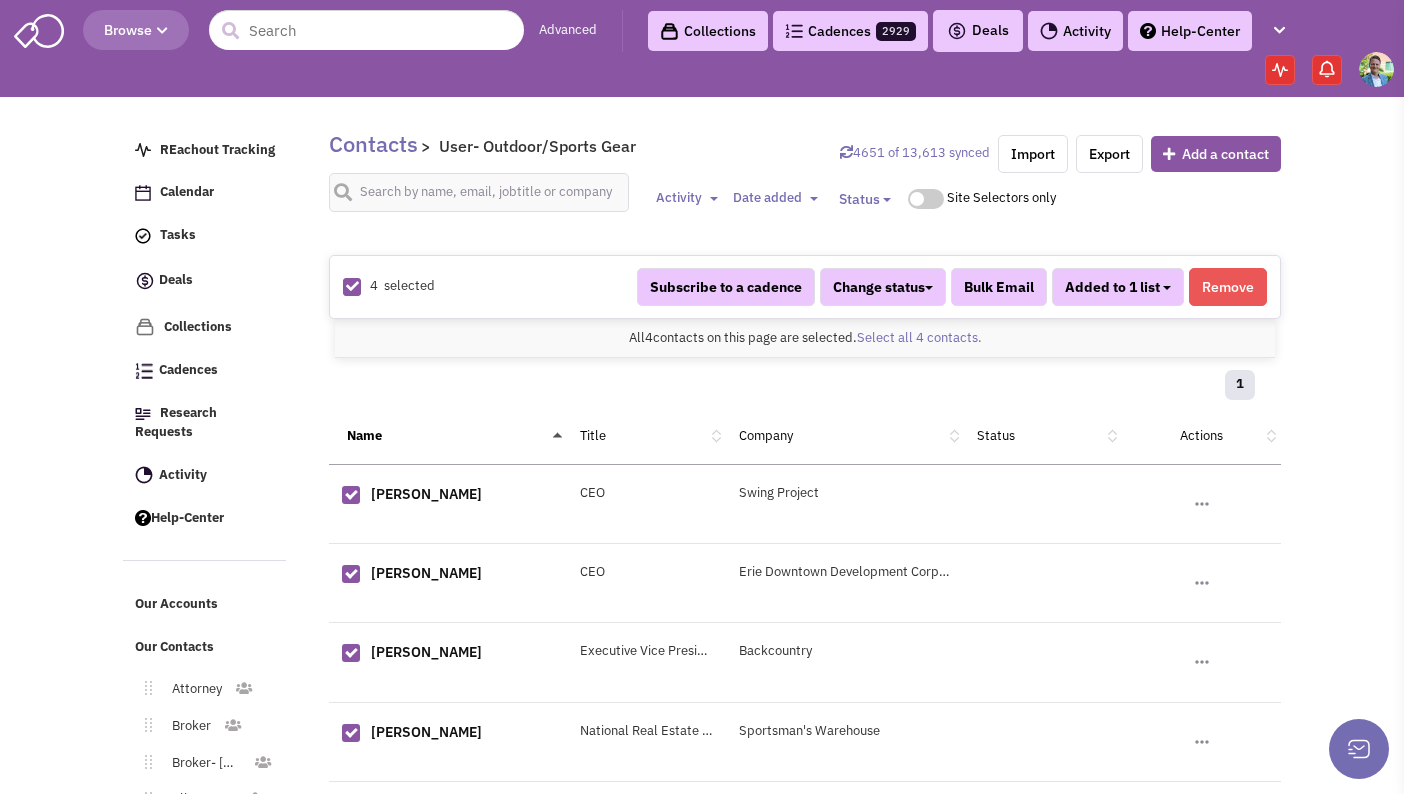 click at bounding box center (1167, 288) 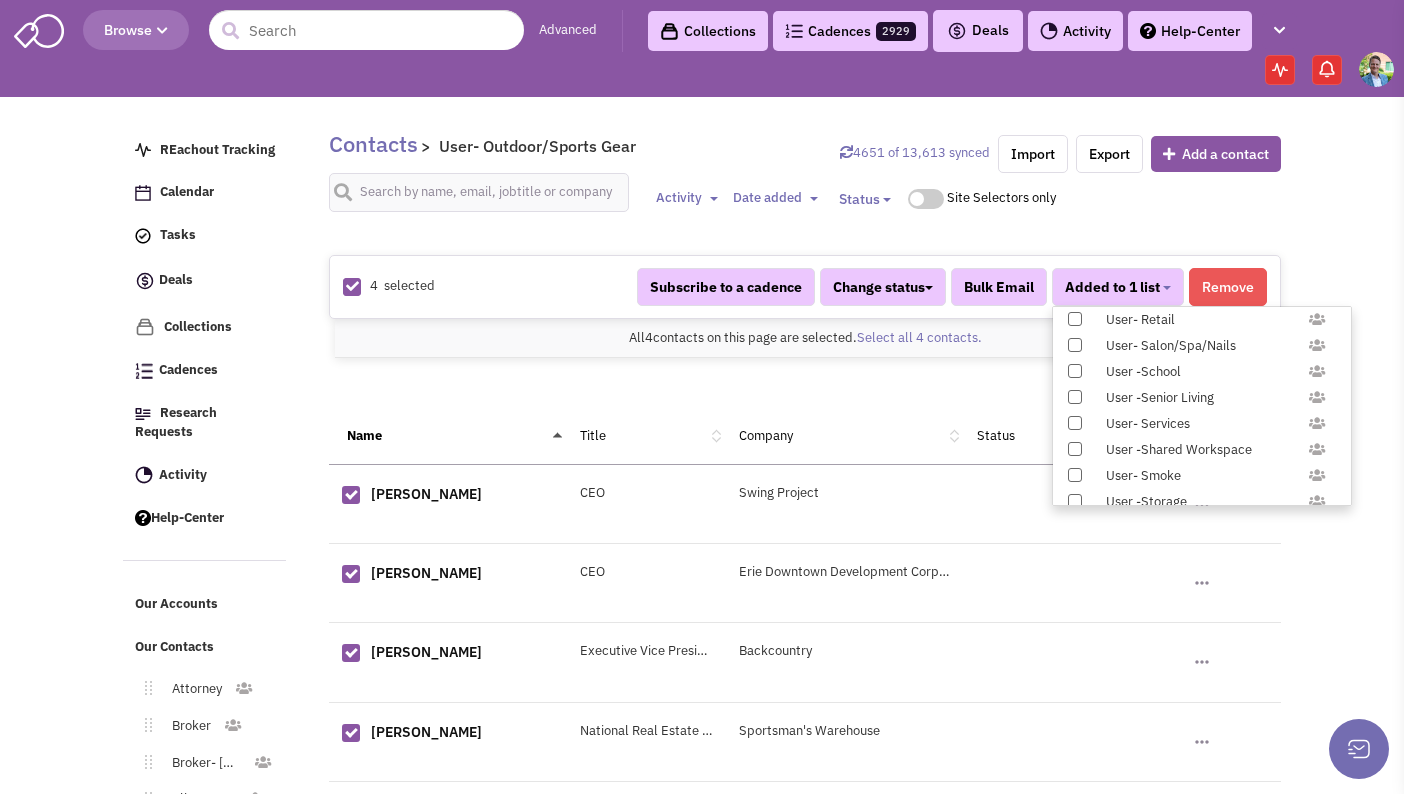 scroll, scrollTop: 1958, scrollLeft: 0, axis: vertical 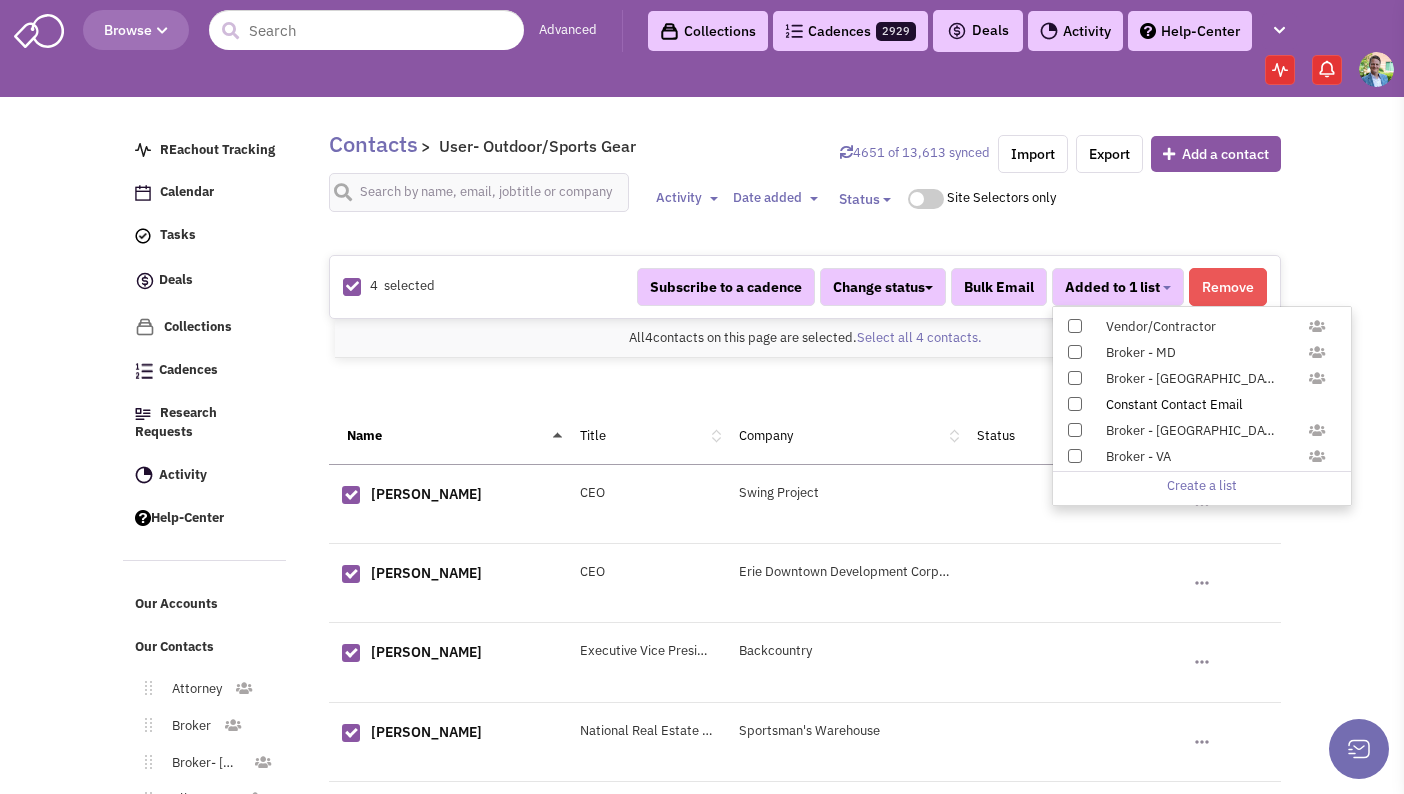 click at bounding box center [1075, 404] 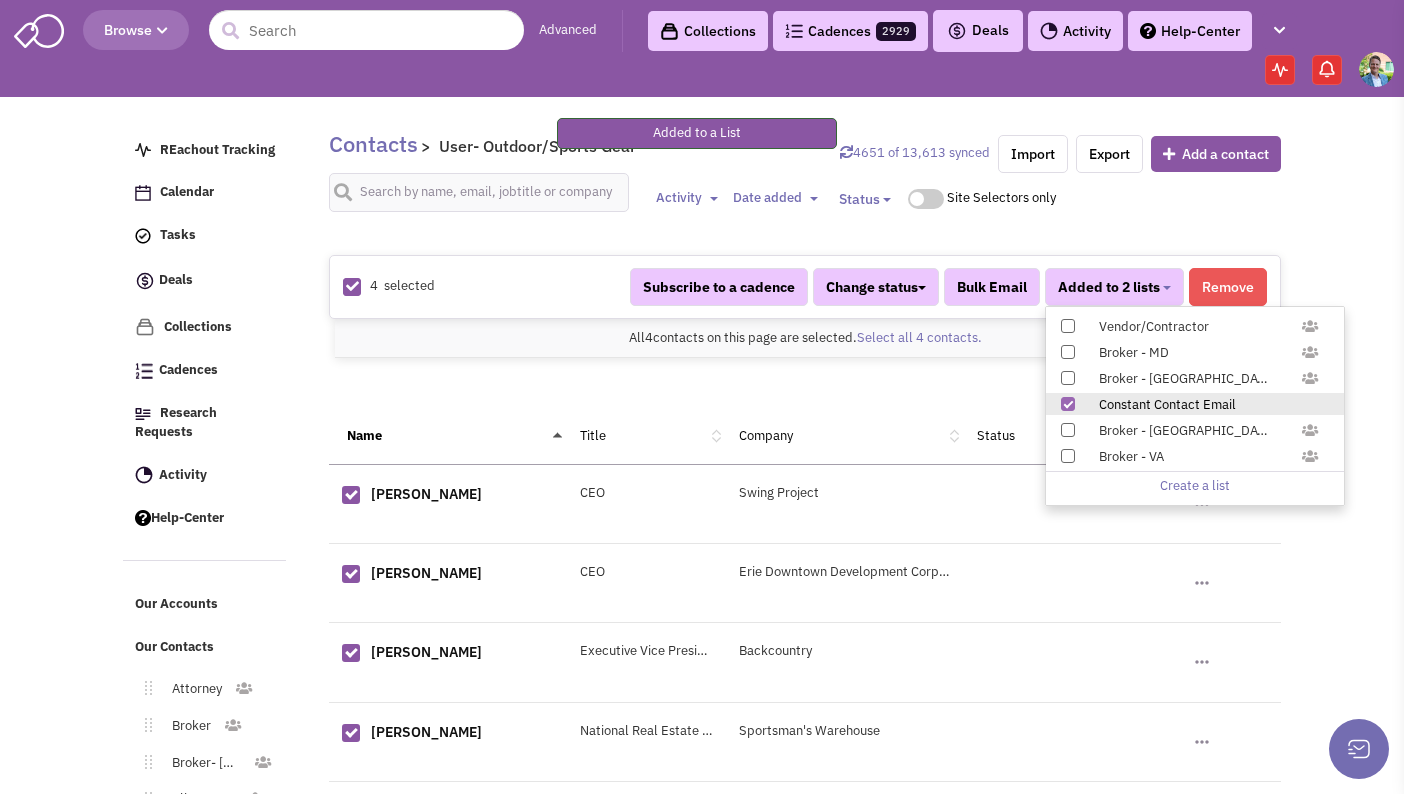 scroll, scrollTop: 120, scrollLeft: 0, axis: vertical 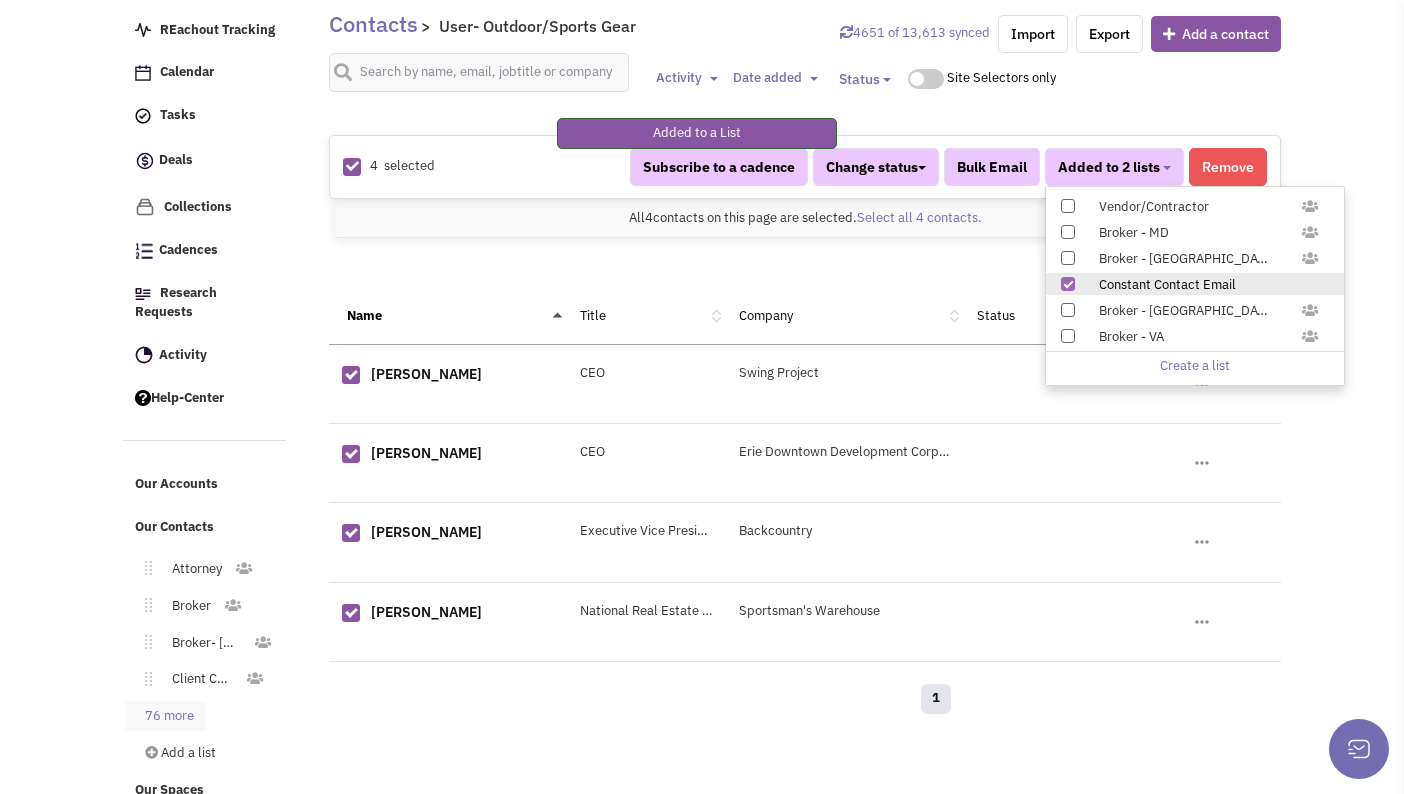 click on "76 more" at bounding box center [165, 716] 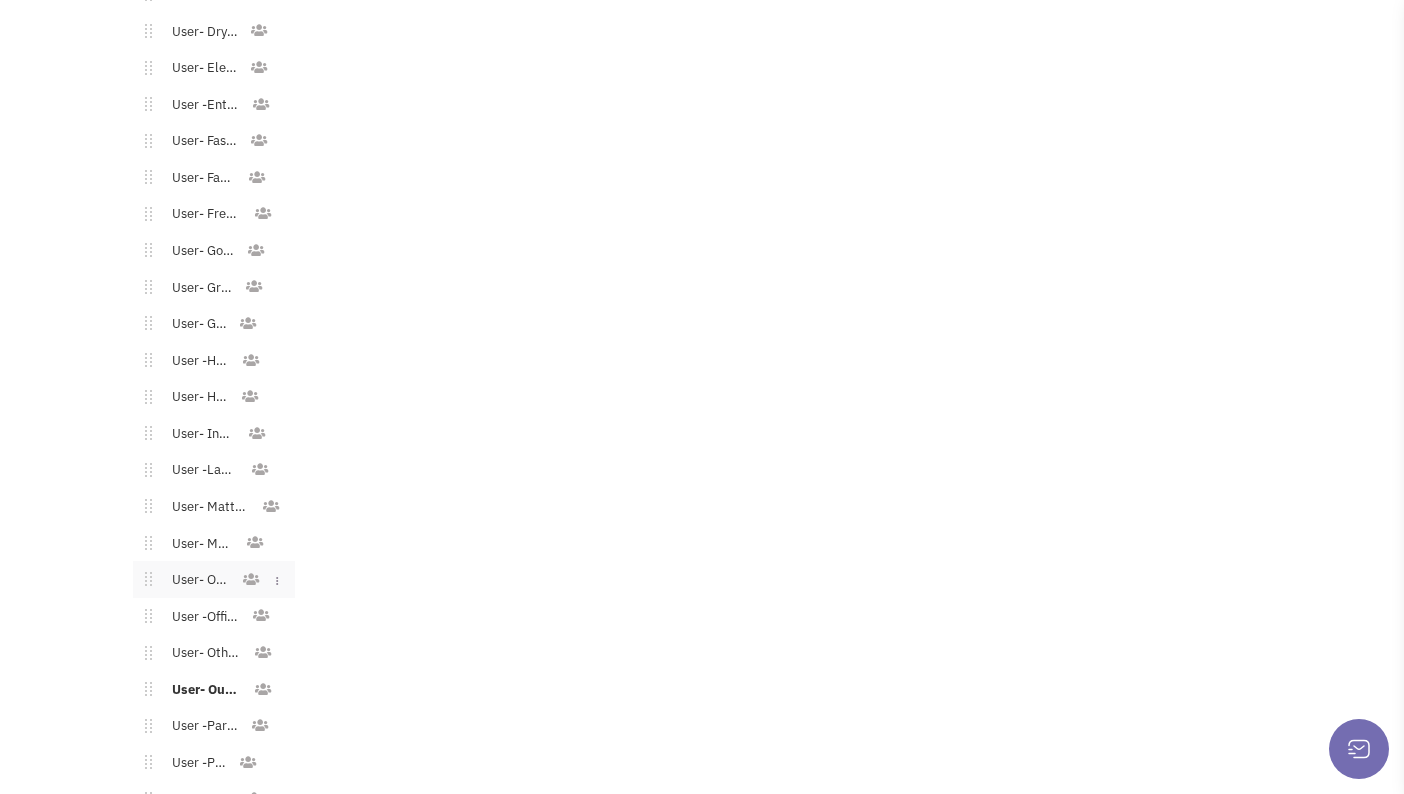 scroll, scrollTop: 2183, scrollLeft: 0, axis: vertical 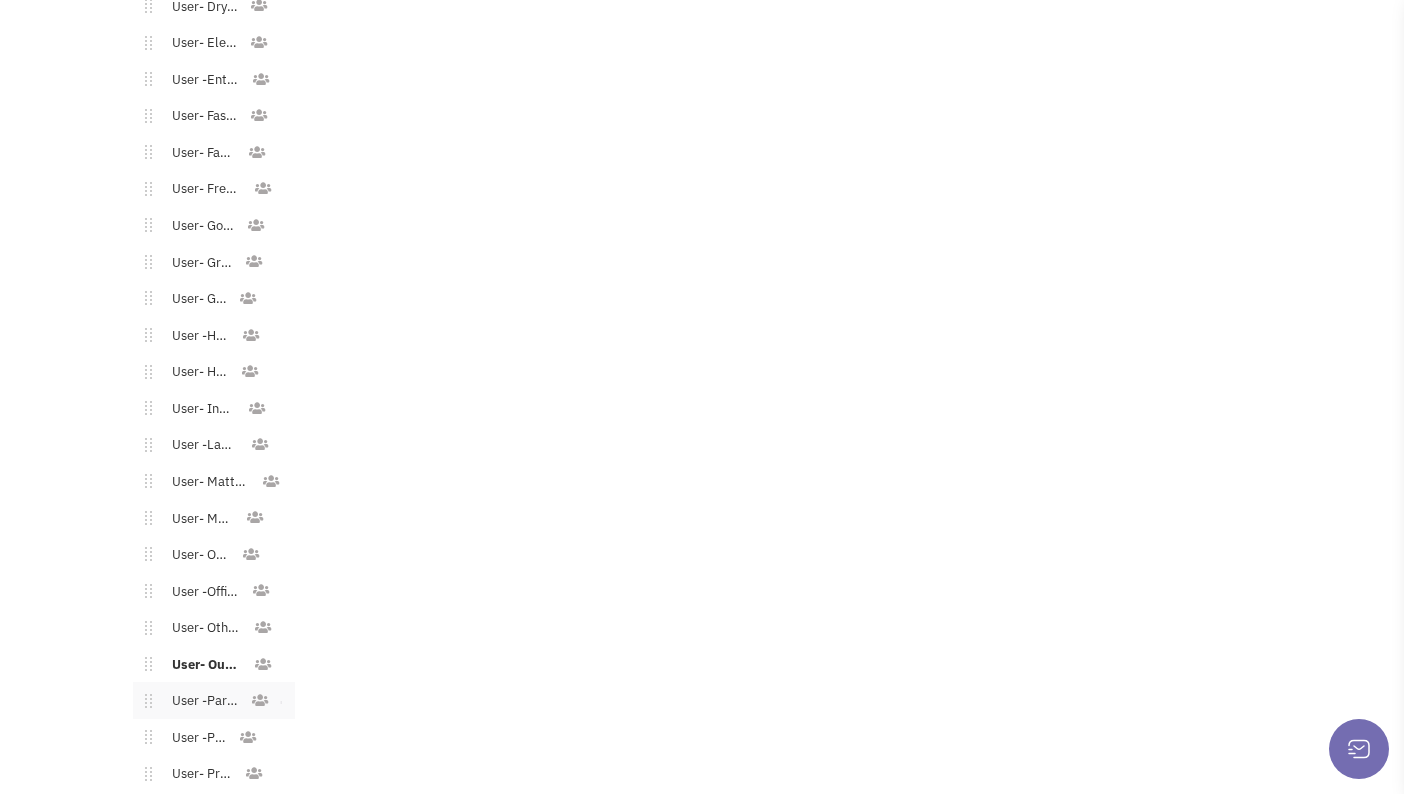 click on "User -Party Supply" at bounding box center (201, 701) 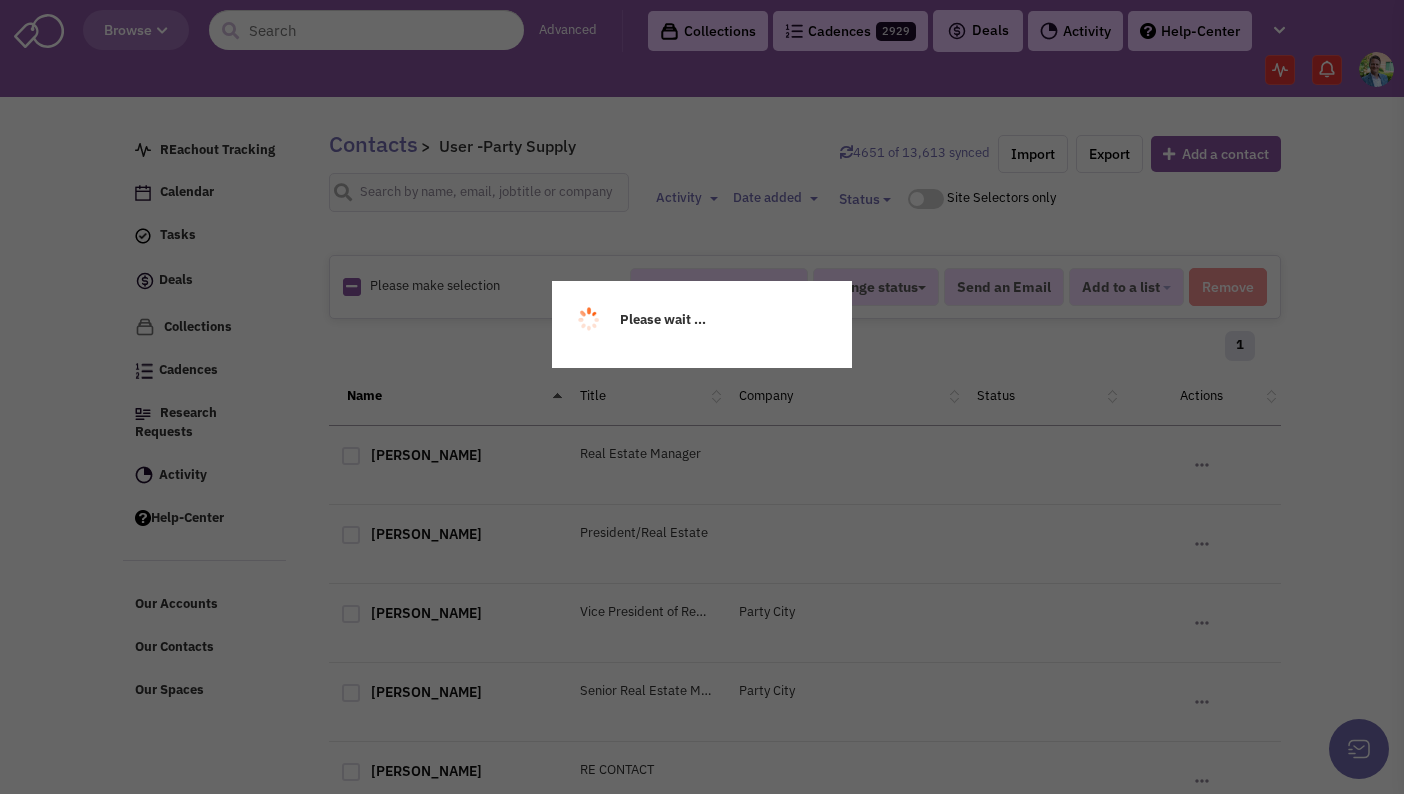 scroll, scrollTop: 0, scrollLeft: 0, axis: both 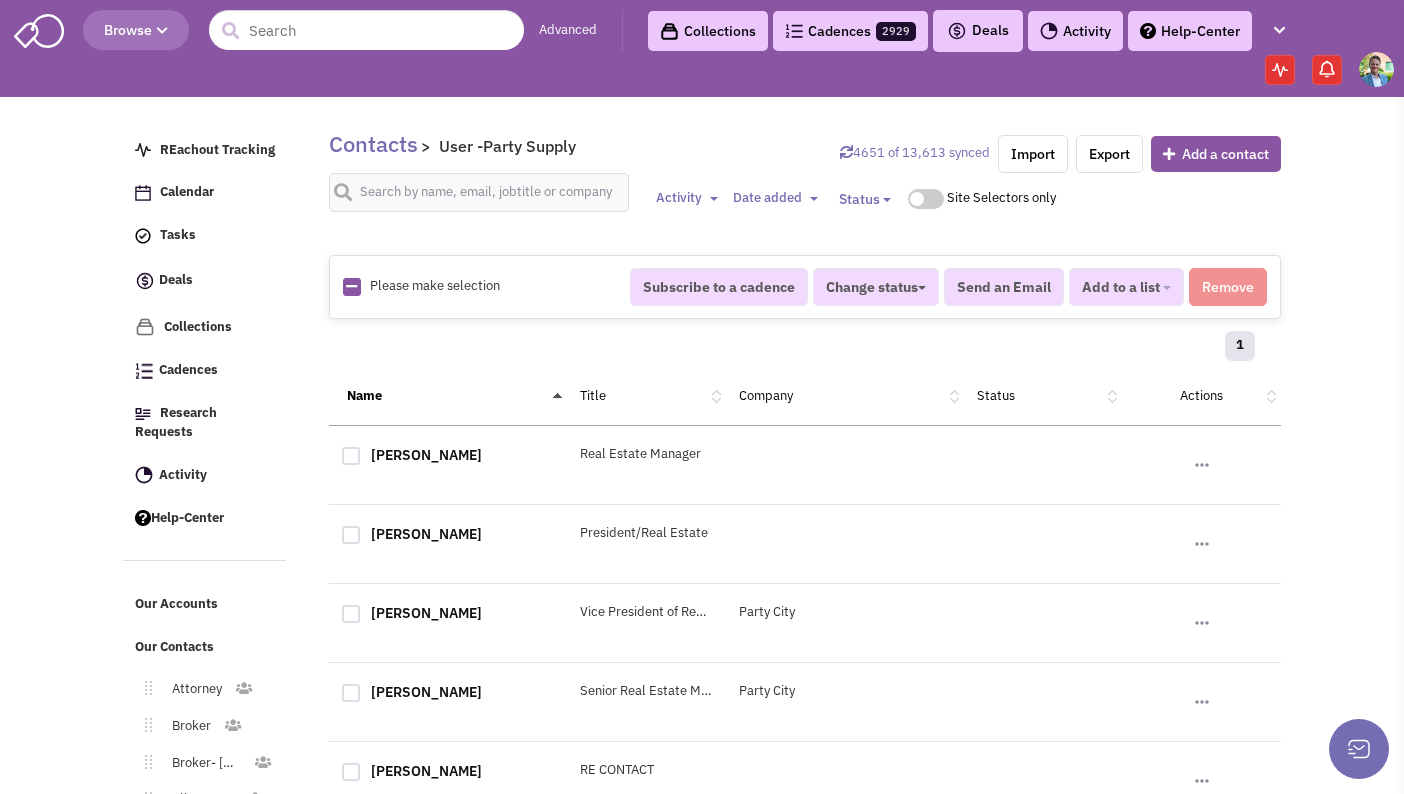 click on "Please make selection    selected" at bounding box center [473, 286] 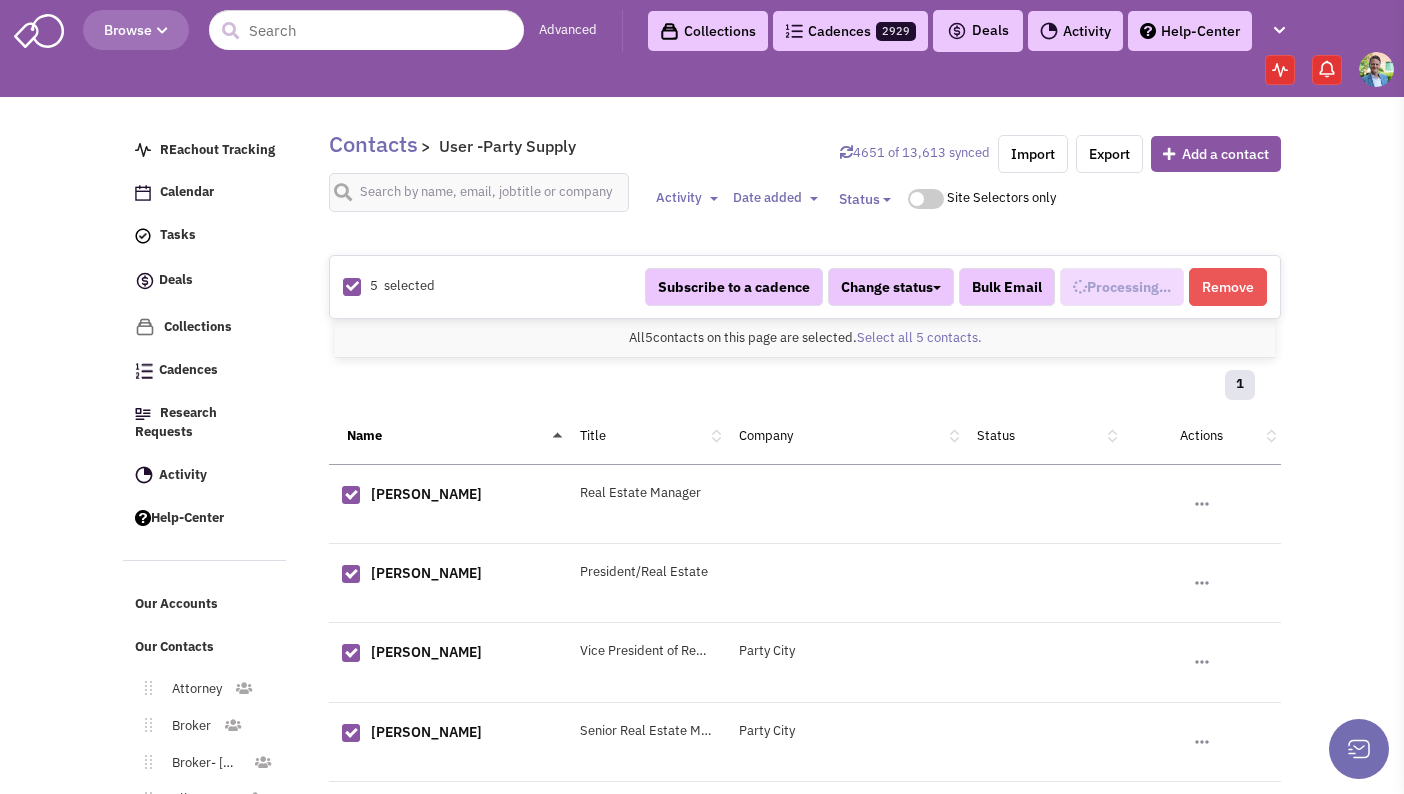 scroll, scrollTop: 1148, scrollLeft: 0, axis: vertical 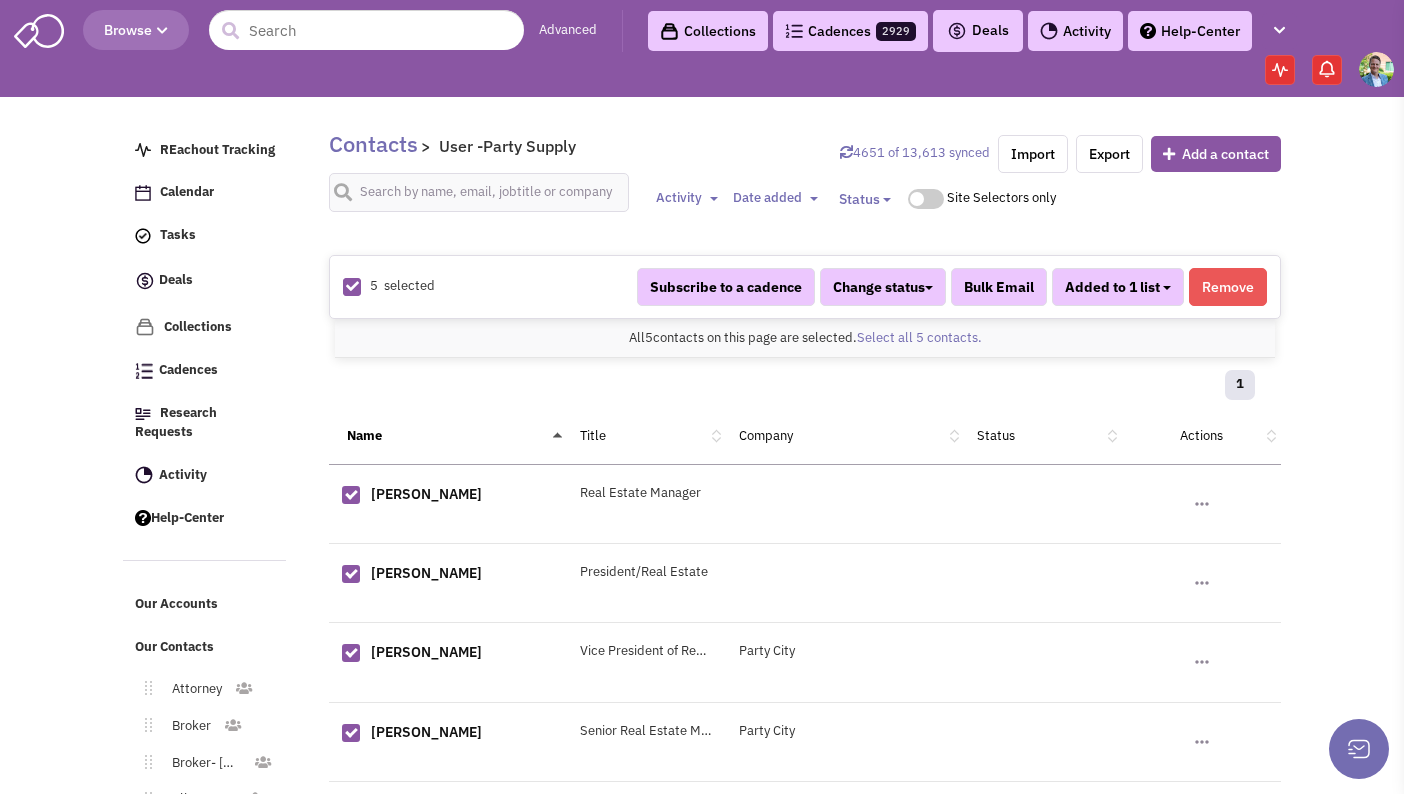 click on "Added to 1 list" at bounding box center (1118, 287) 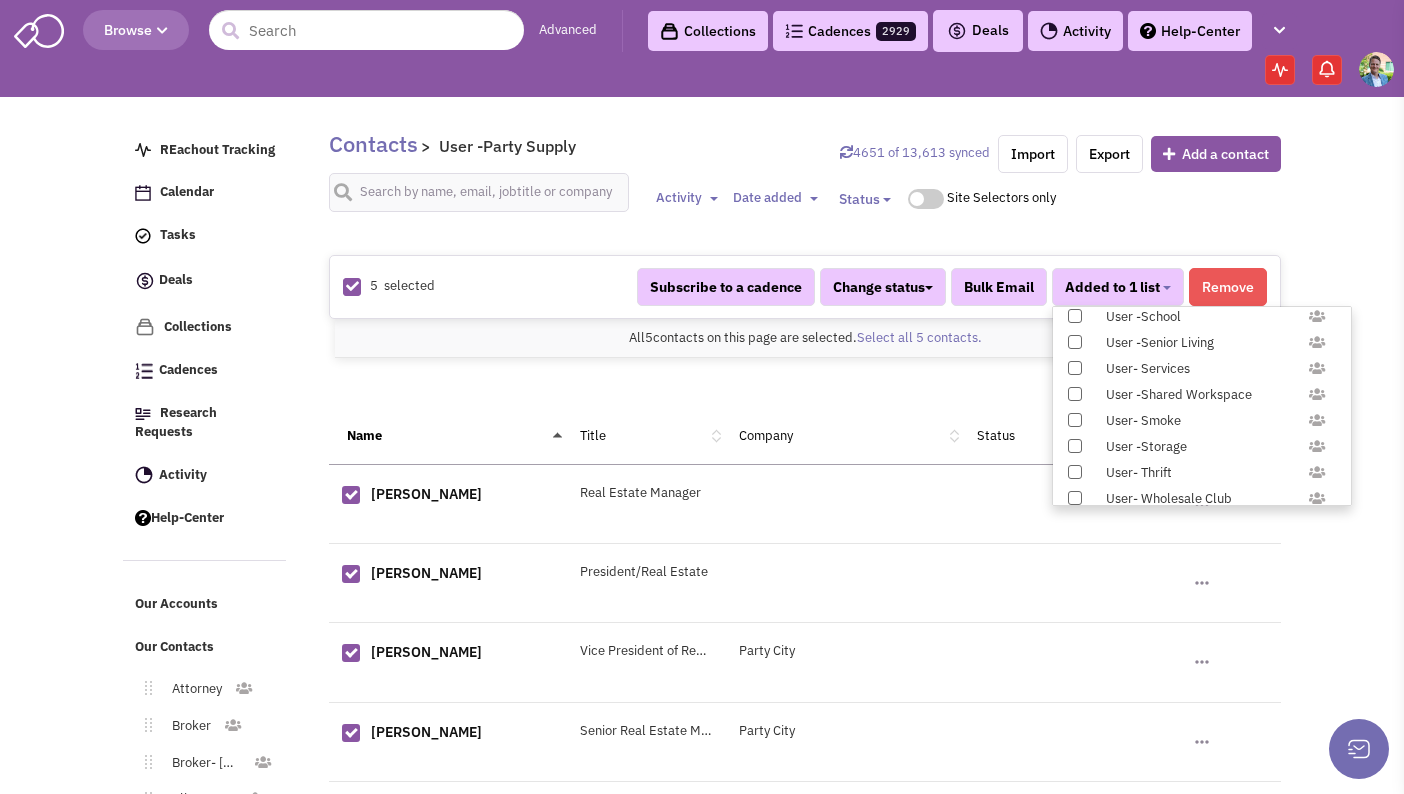 scroll, scrollTop: 1958, scrollLeft: 0, axis: vertical 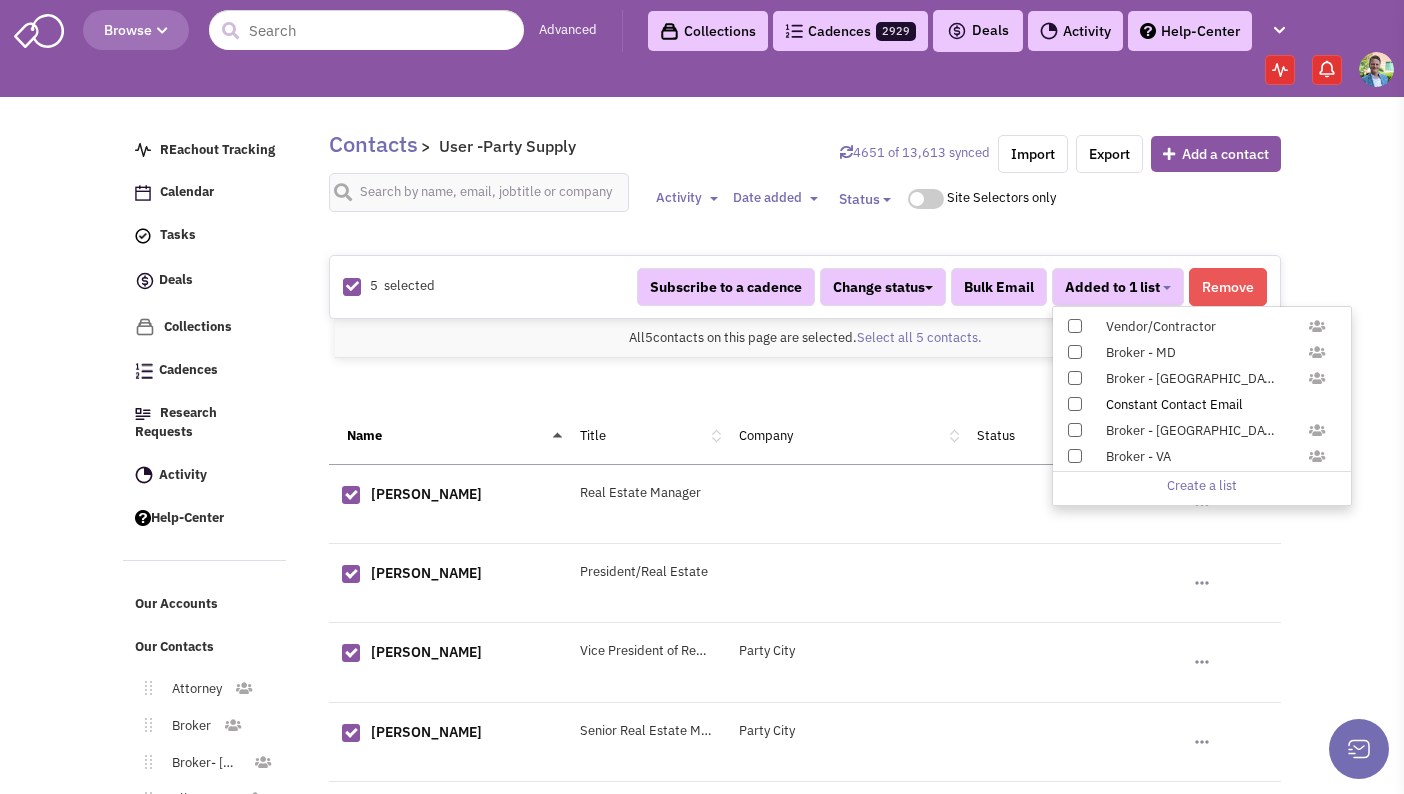 click at bounding box center (1075, 404) 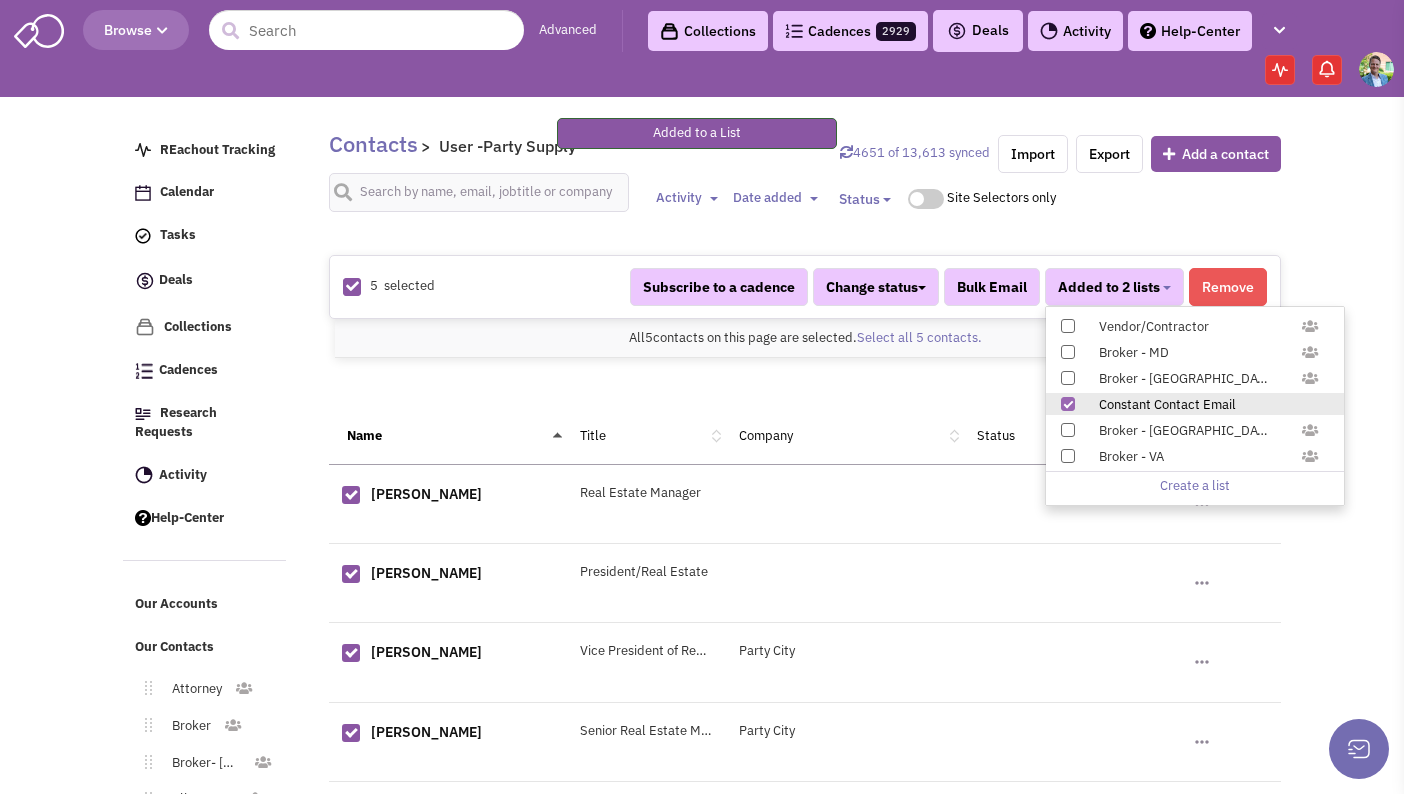 scroll, scrollTop: 126, scrollLeft: 0, axis: vertical 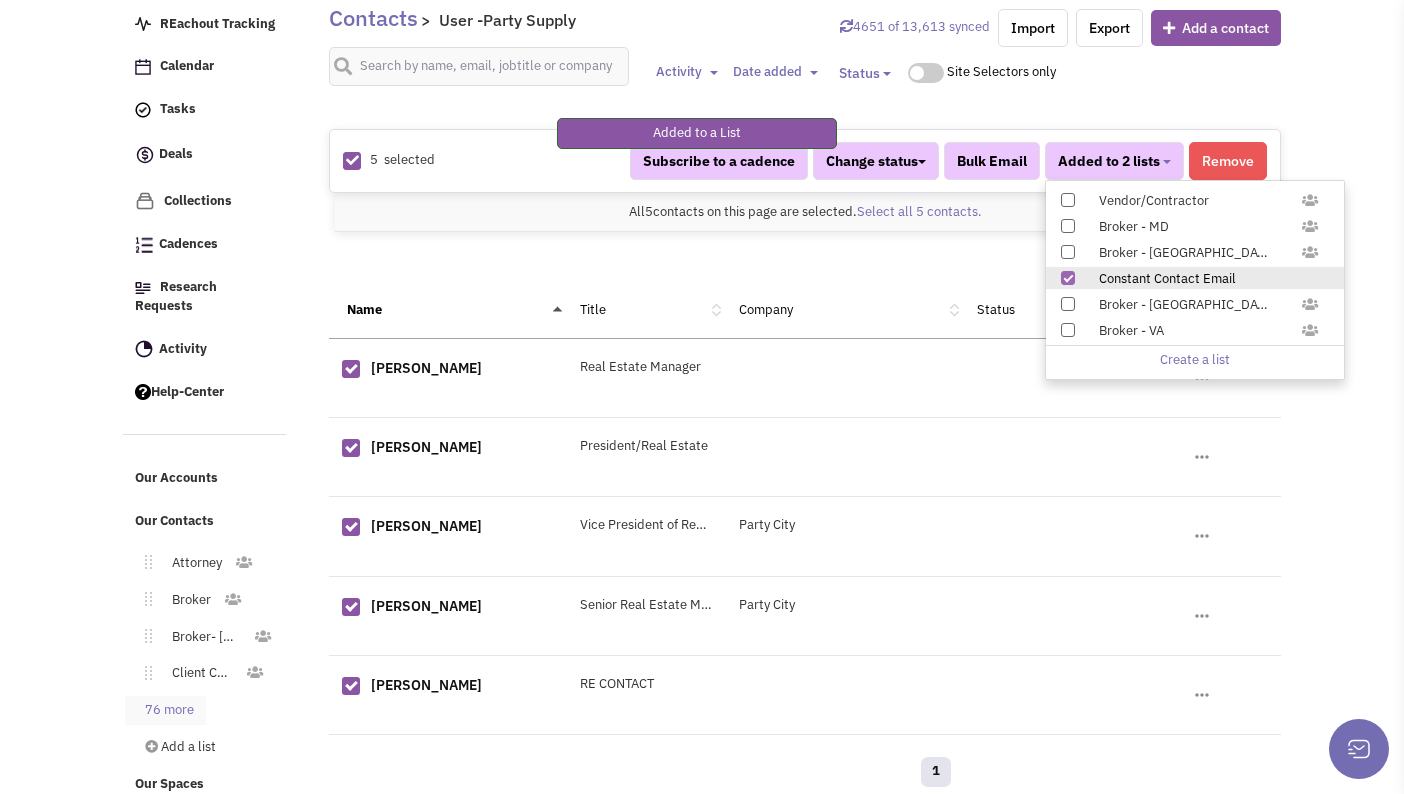 click on "76 more" at bounding box center (165, 710) 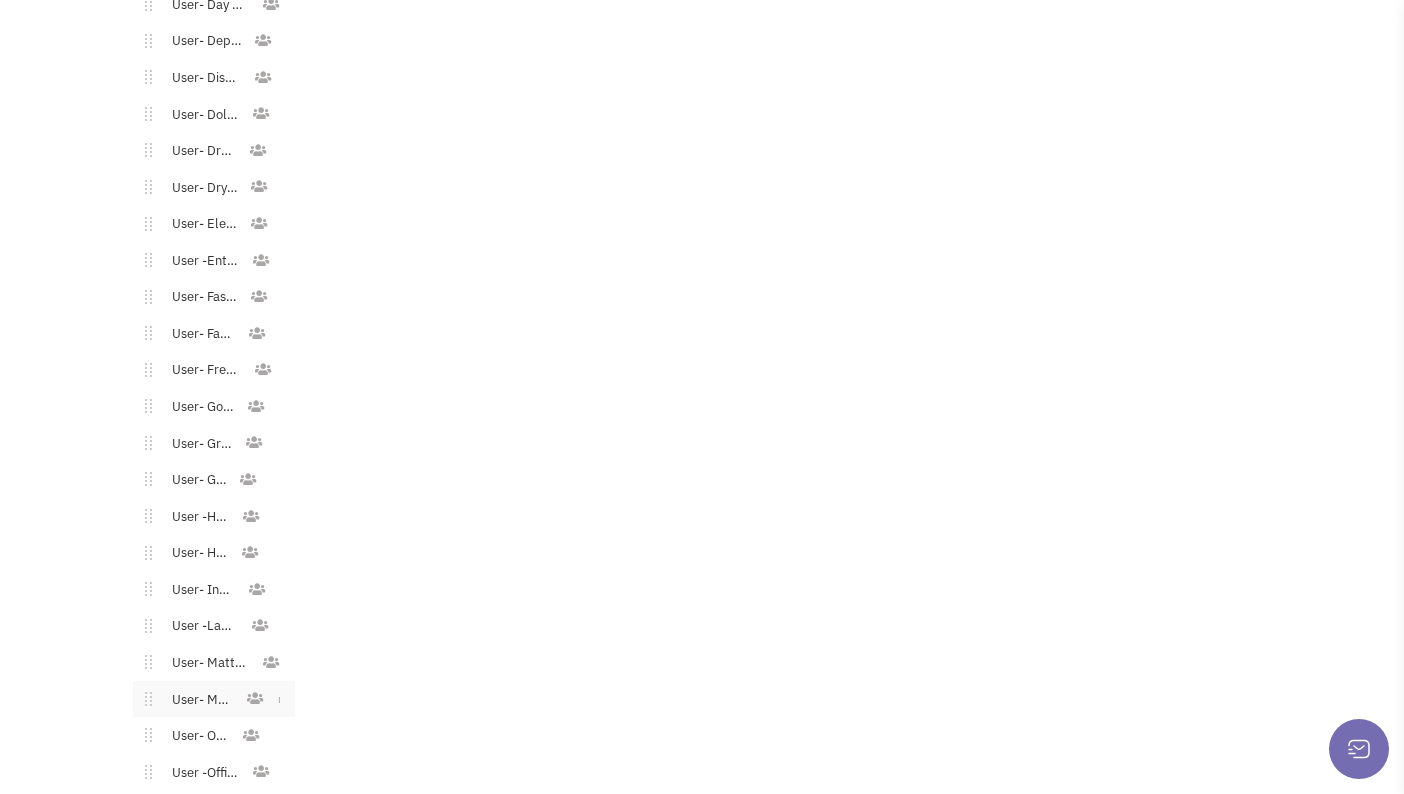 scroll, scrollTop: 2267, scrollLeft: 0, axis: vertical 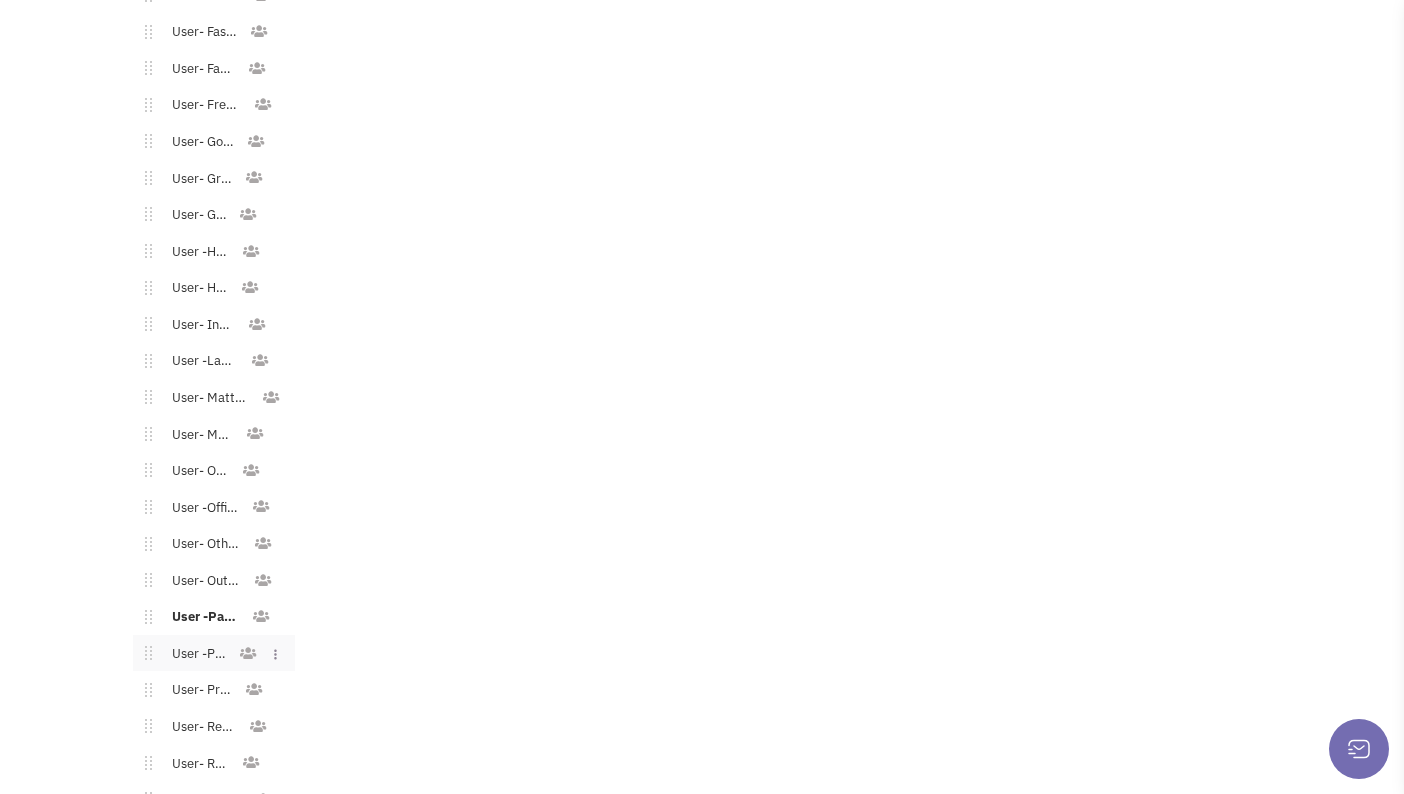 click on "User -Pets" at bounding box center (195, 654) 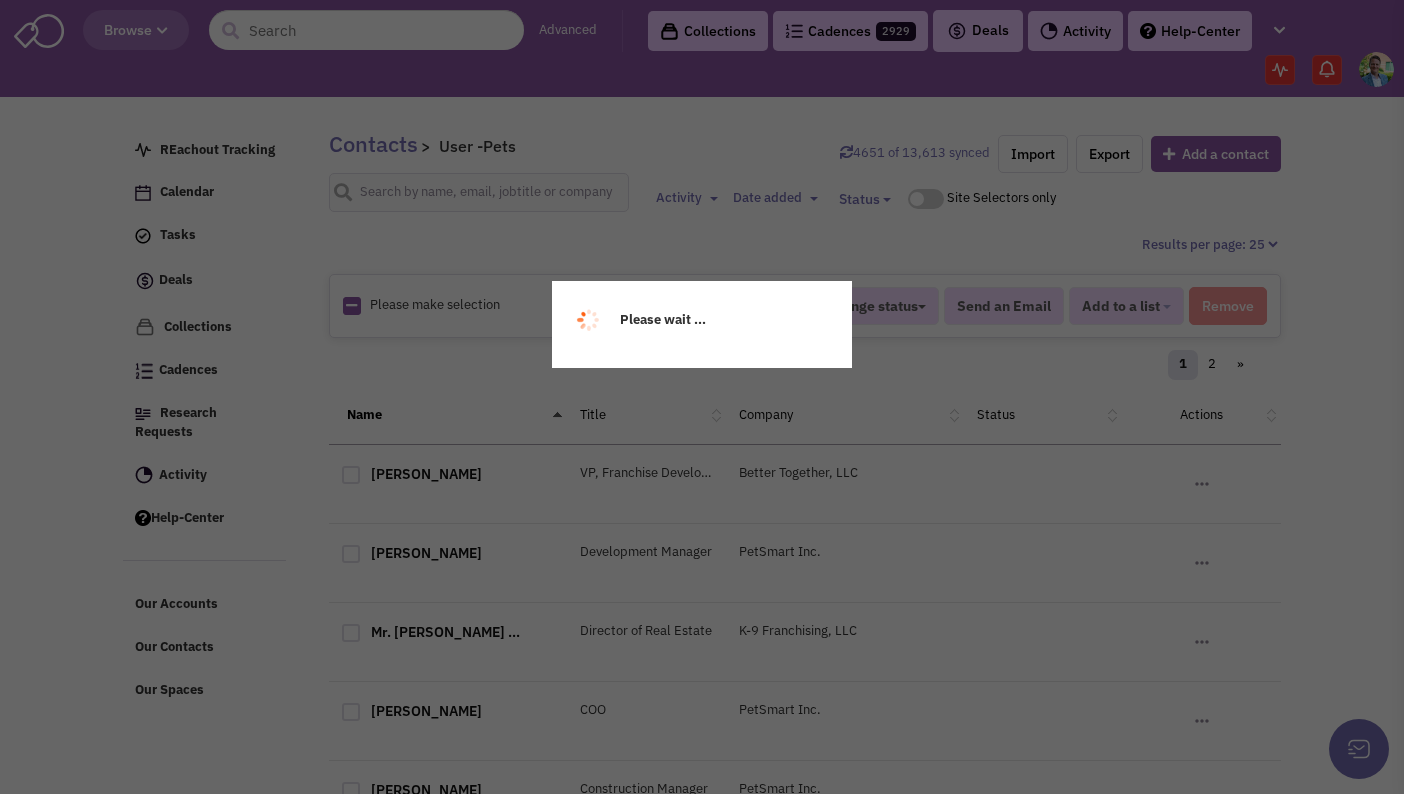 scroll, scrollTop: 0, scrollLeft: 0, axis: both 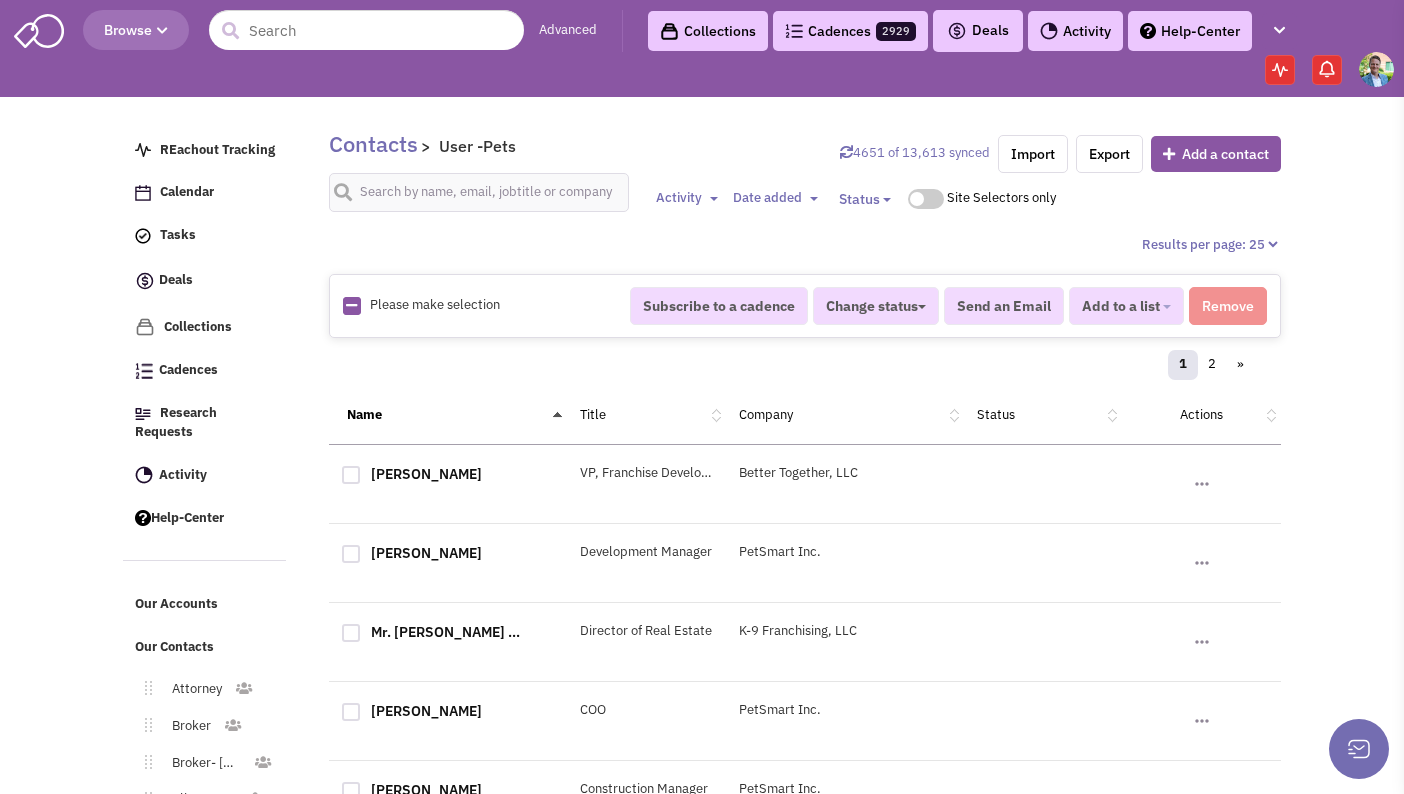 click at bounding box center (351, 305) 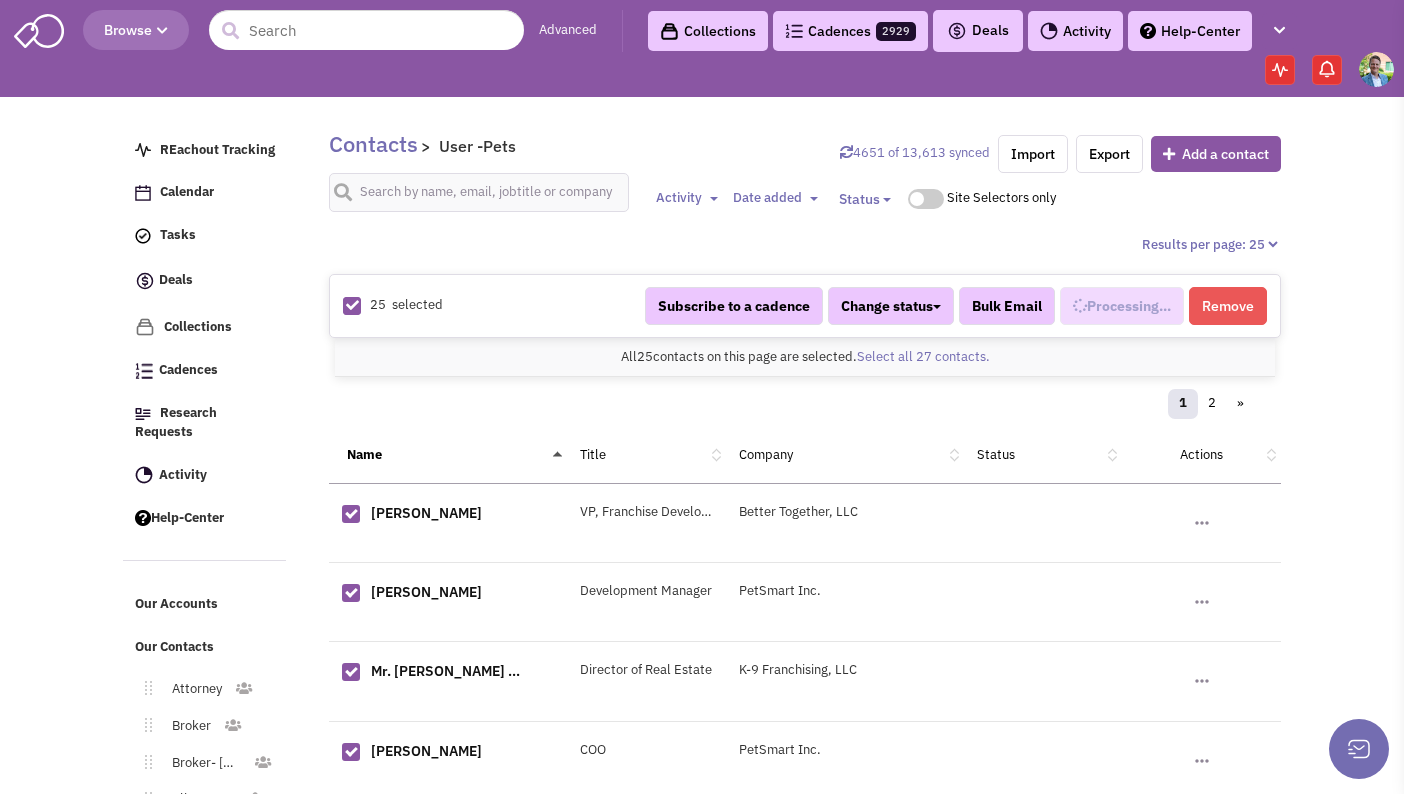 select on "685" 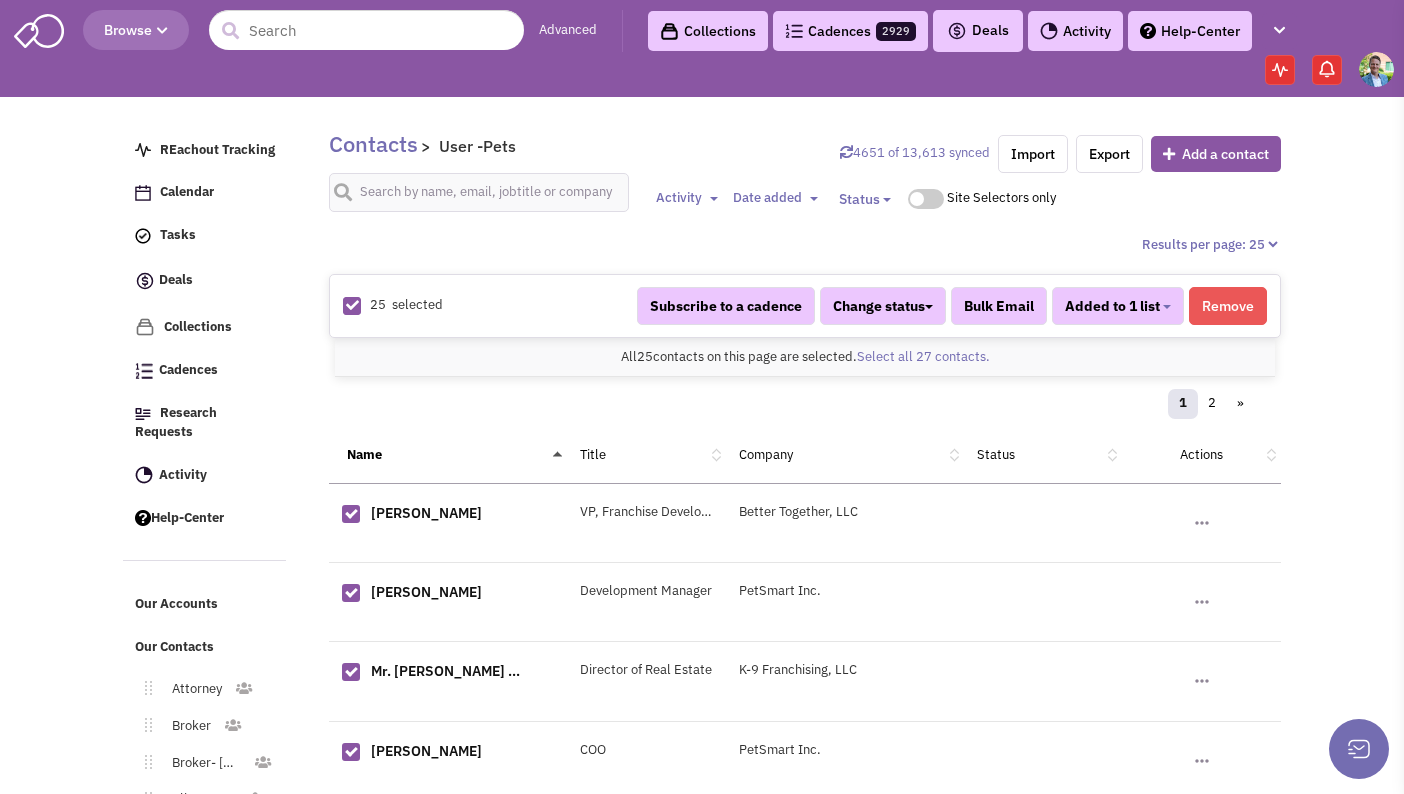 scroll, scrollTop: 1167, scrollLeft: 0, axis: vertical 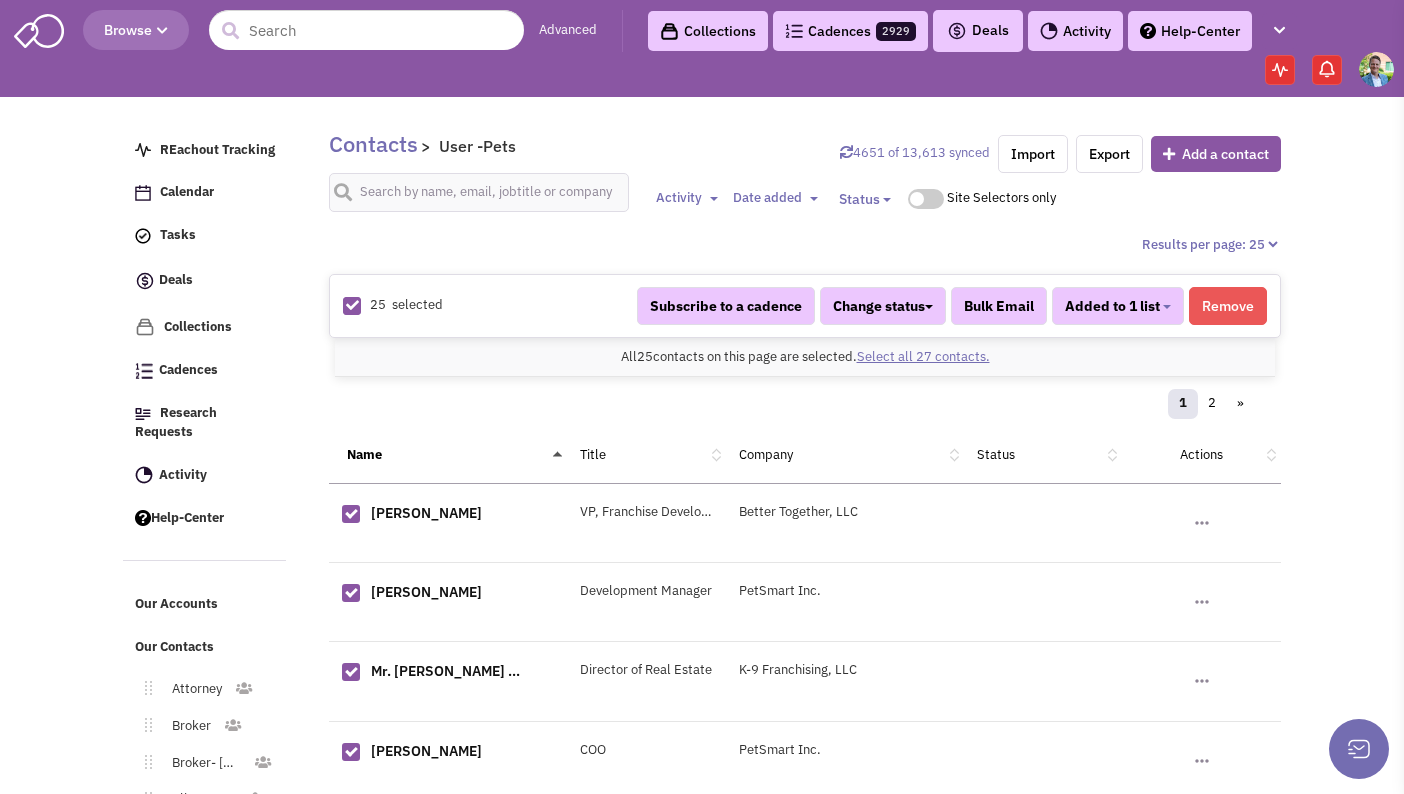 click on "Select all 27 contacts." at bounding box center [923, 356] 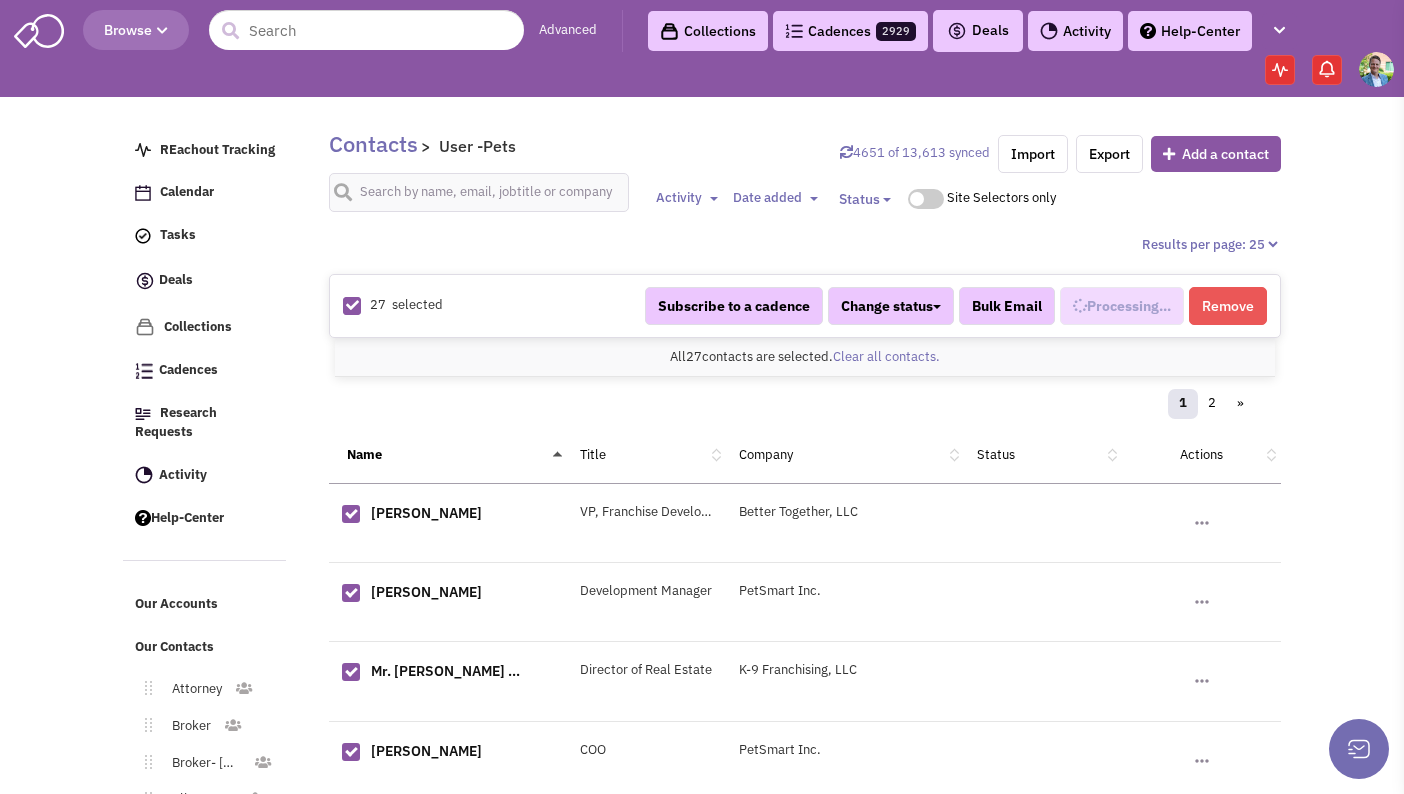 scroll, scrollTop: 1167, scrollLeft: 0, axis: vertical 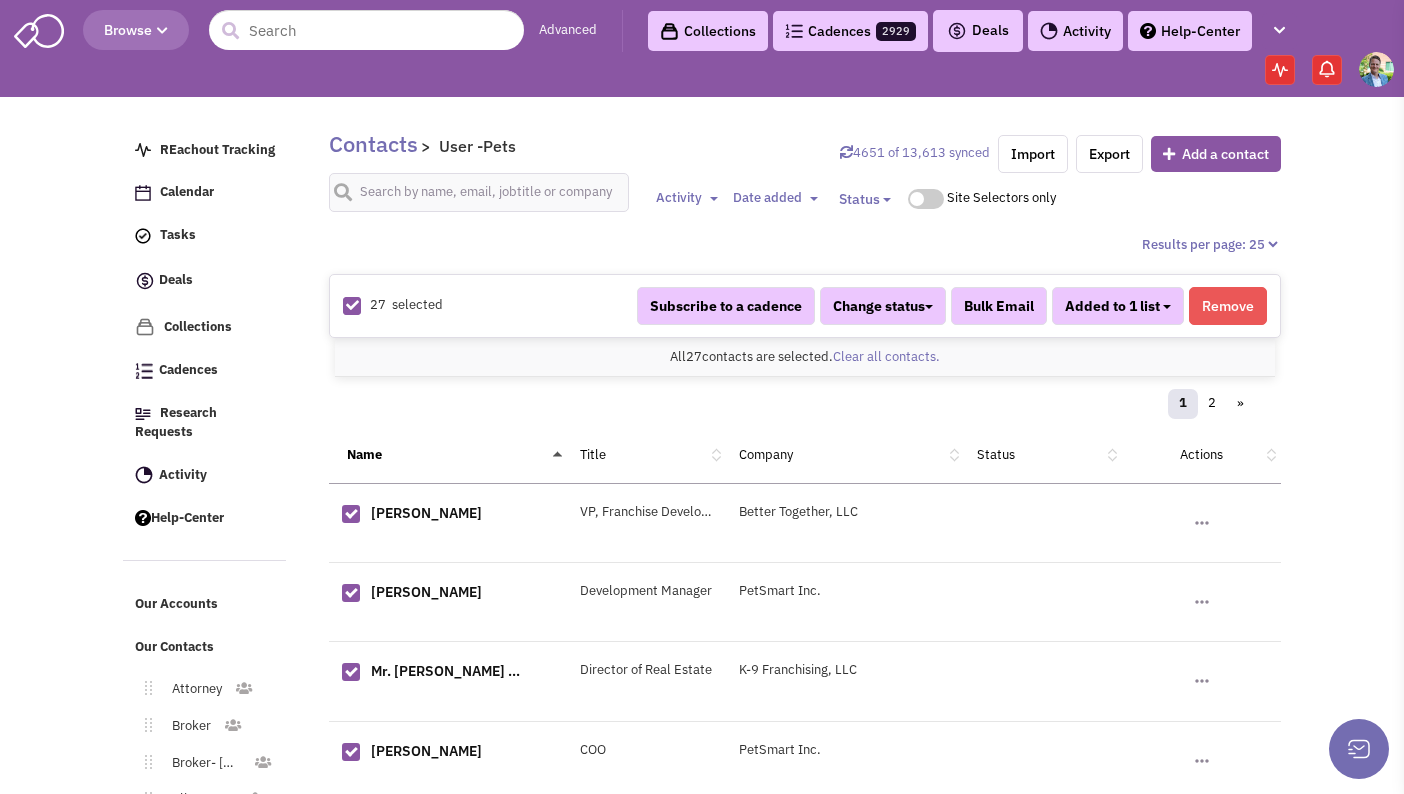 click on "Added to 1 list" at bounding box center [1112, 306] 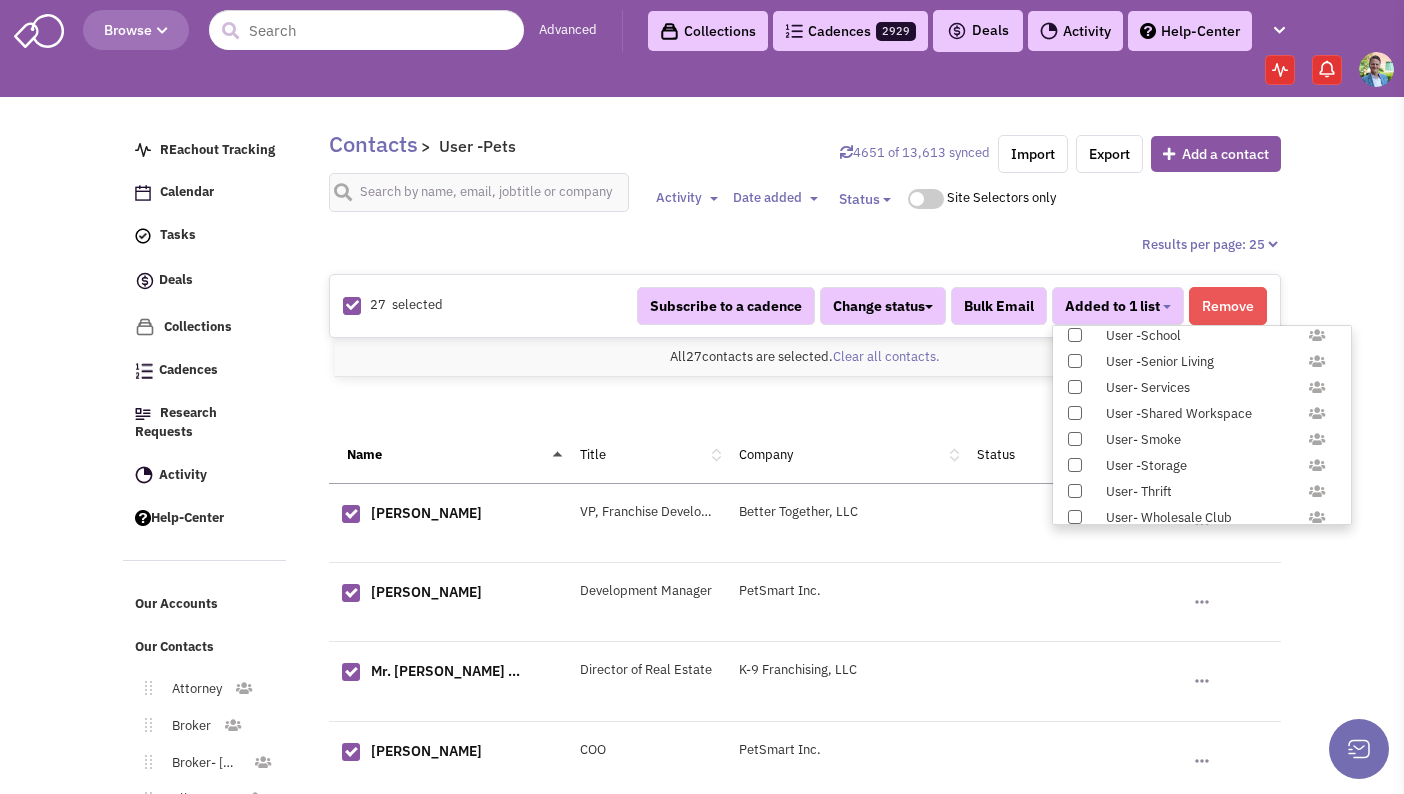 scroll, scrollTop: 1958, scrollLeft: 0, axis: vertical 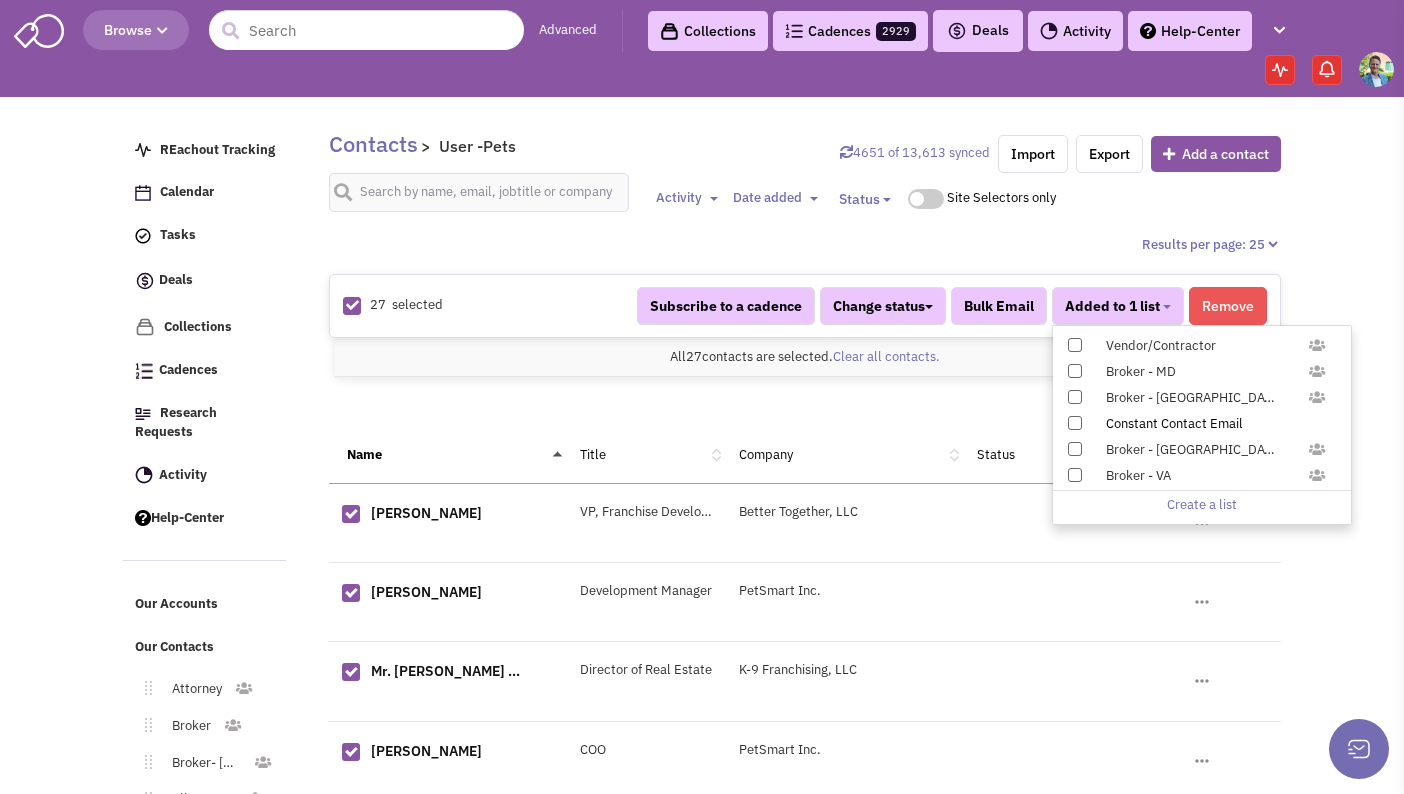 click at bounding box center [1075, 423] 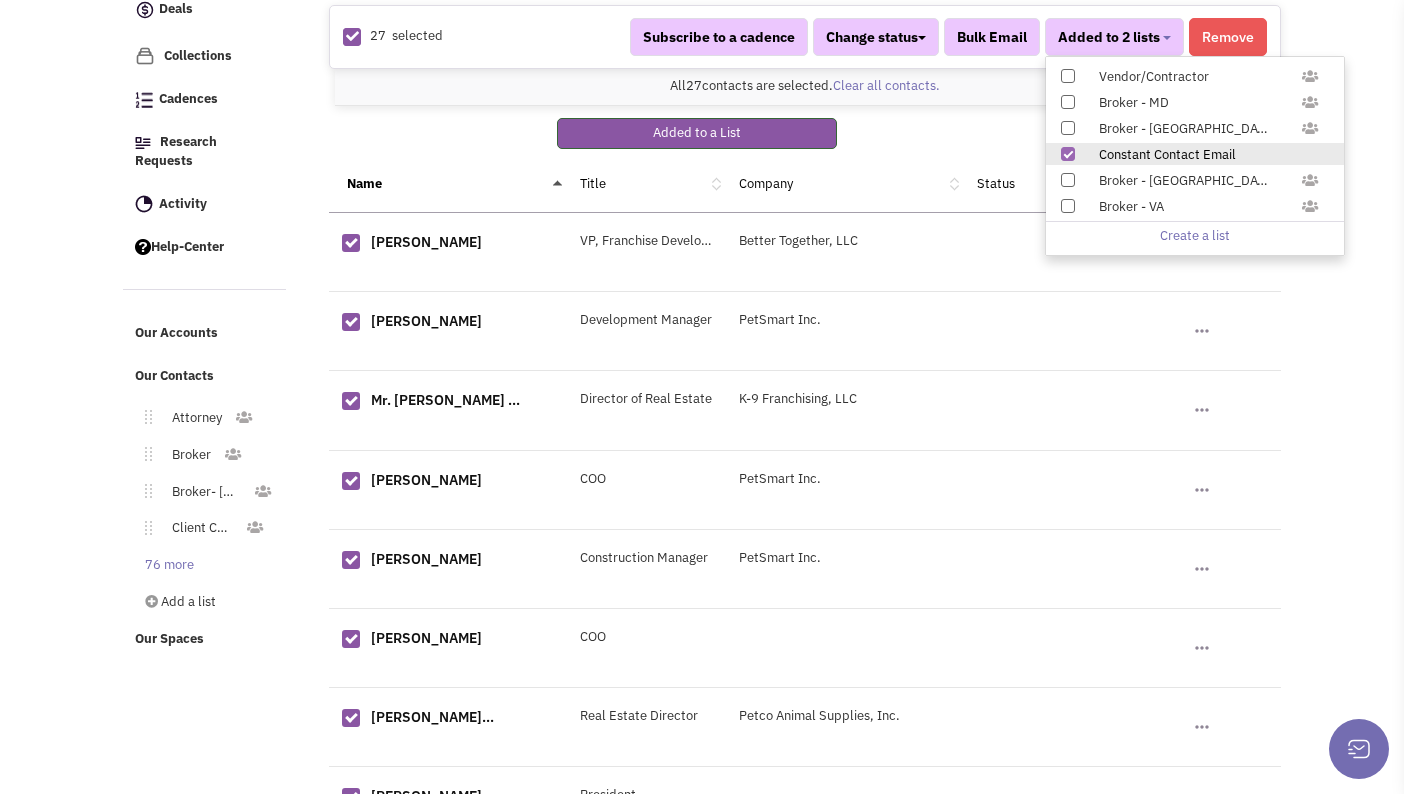 scroll, scrollTop: 547, scrollLeft: 0, axis: vertical 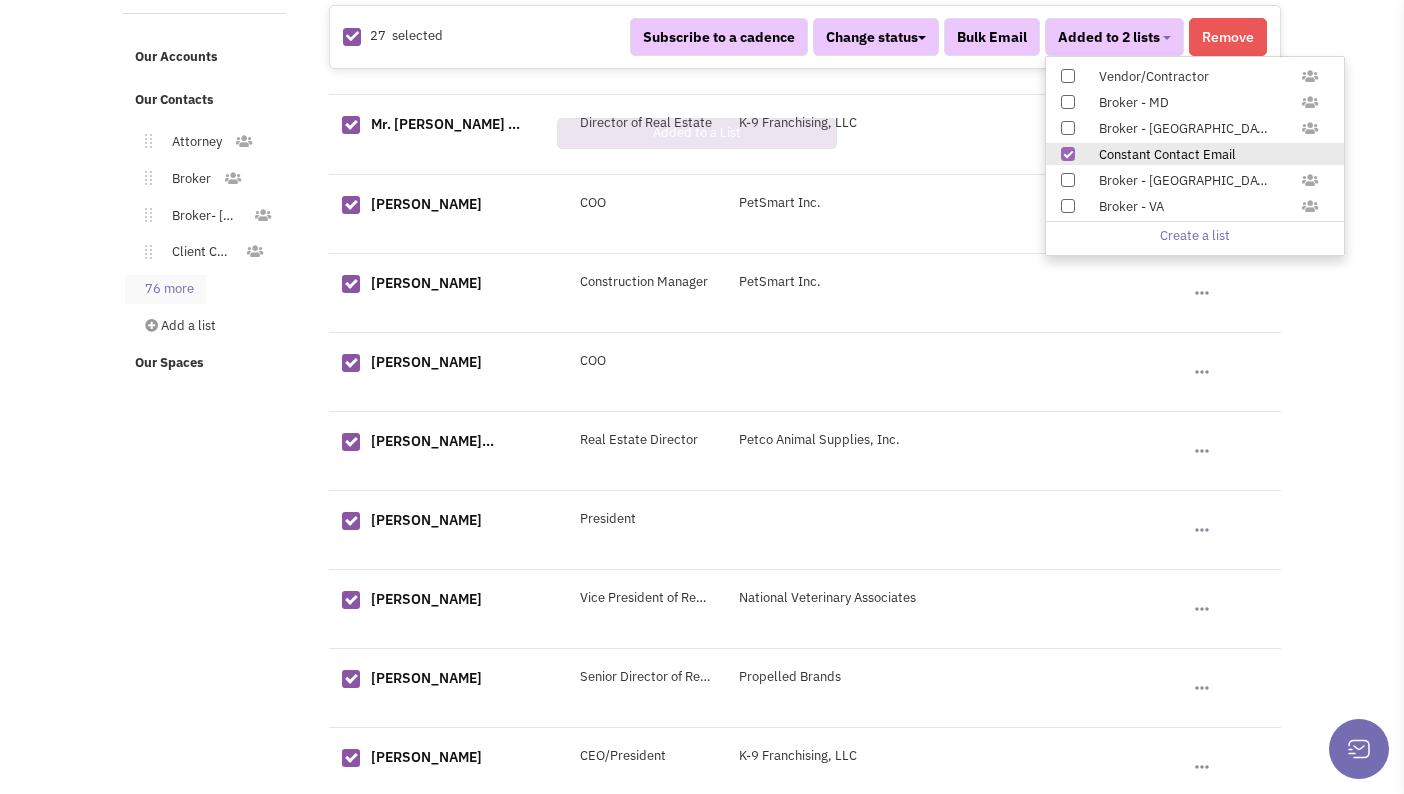 click on "76 more" at bounding box center (165, 289) 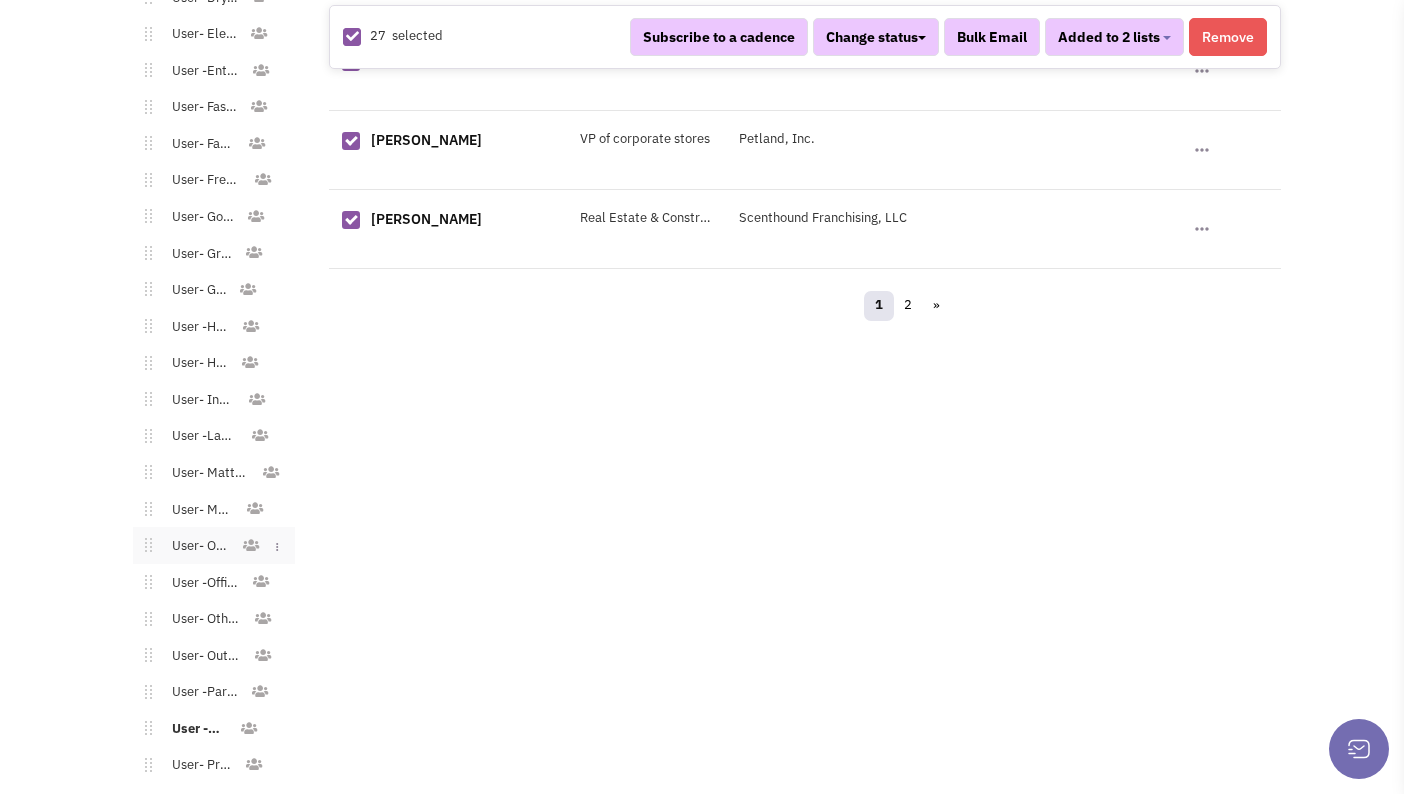 scroll, scrollTop: 2329, scrollLeft: 0, axis: vertical 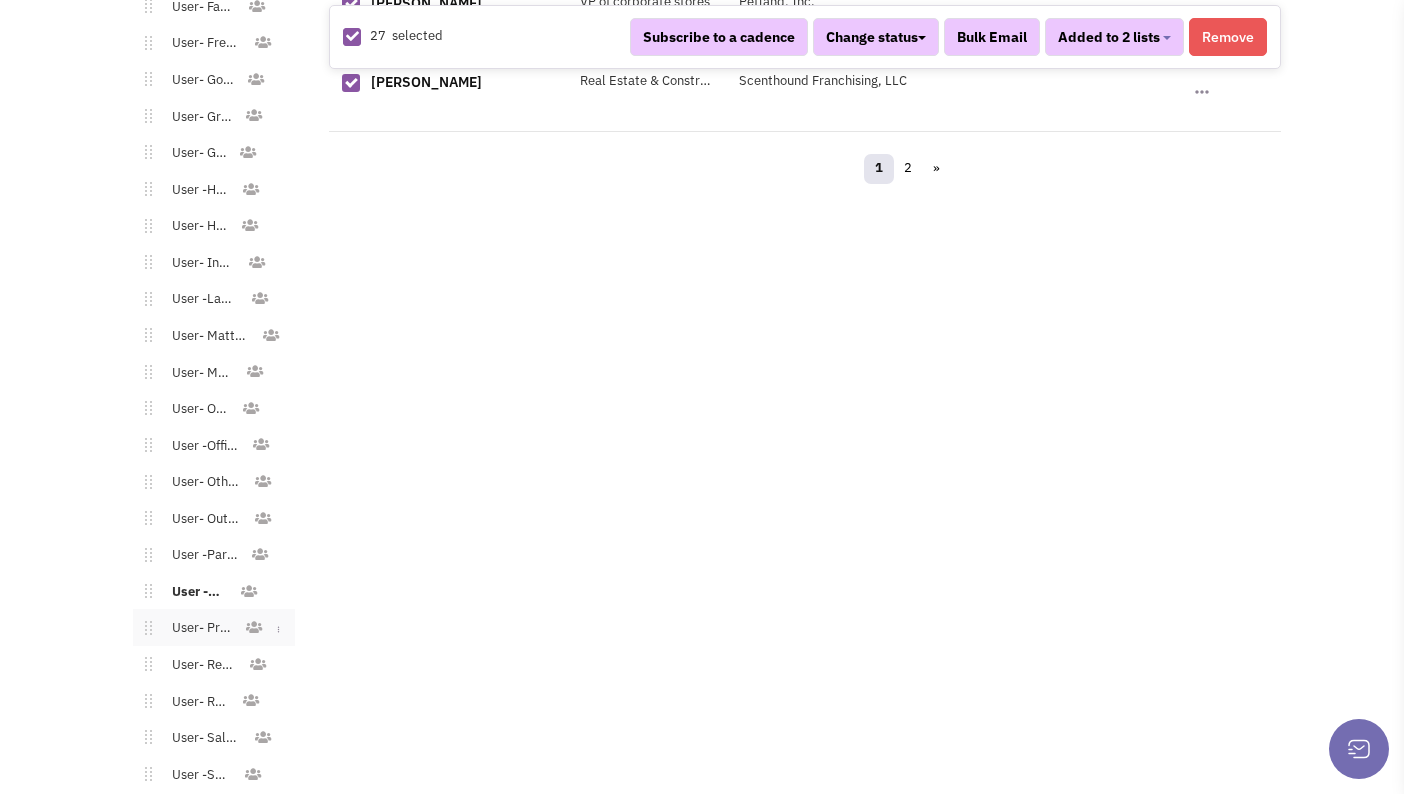 click on "User- Printing" at bounding box center (198, 628) 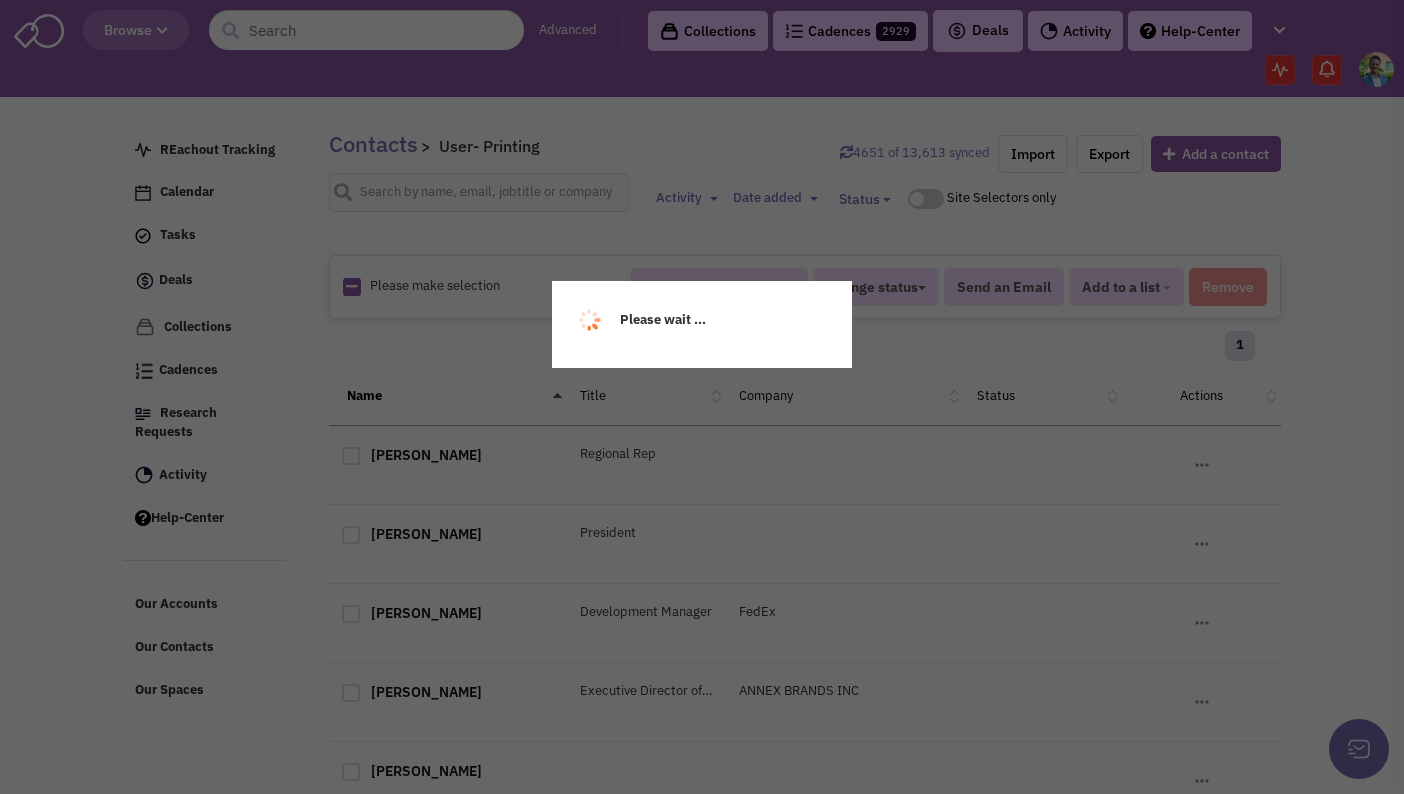 scroll, scrollTop: 0, scrollLeft: 0, axis: both 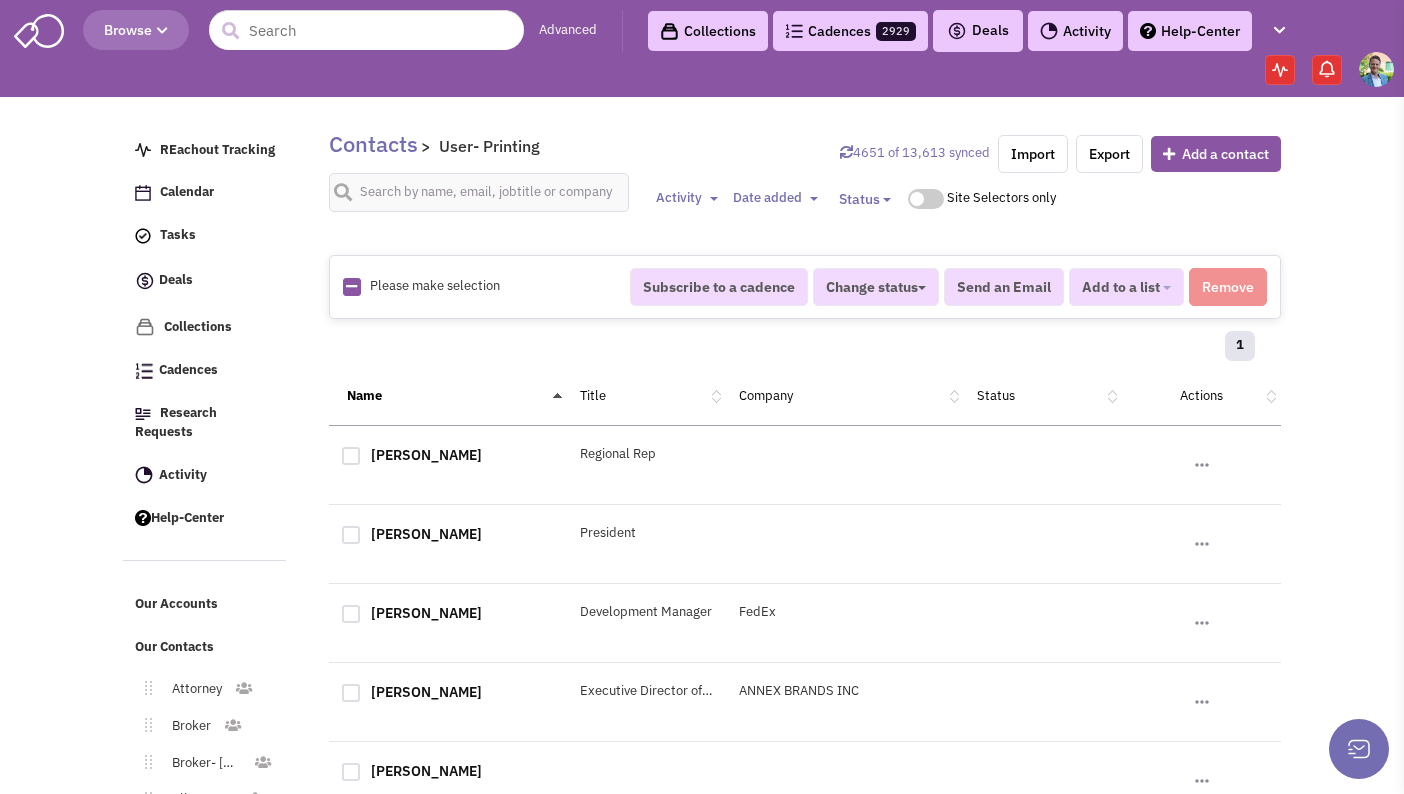 click on "Please make selection    selected" at bounding box center (473, 286) 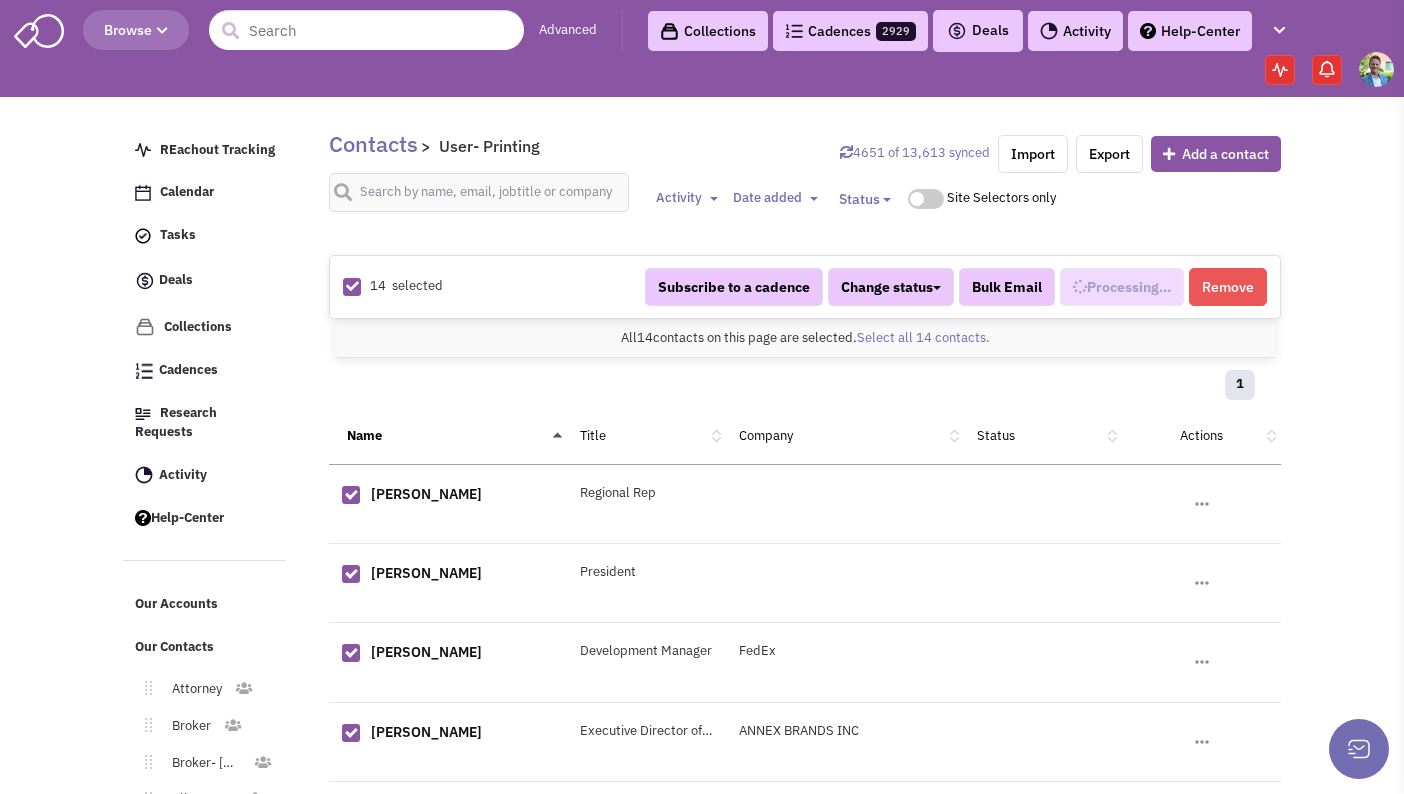 scroll, scrollTop: 1186, scrollLeft: 0, axis: vertical 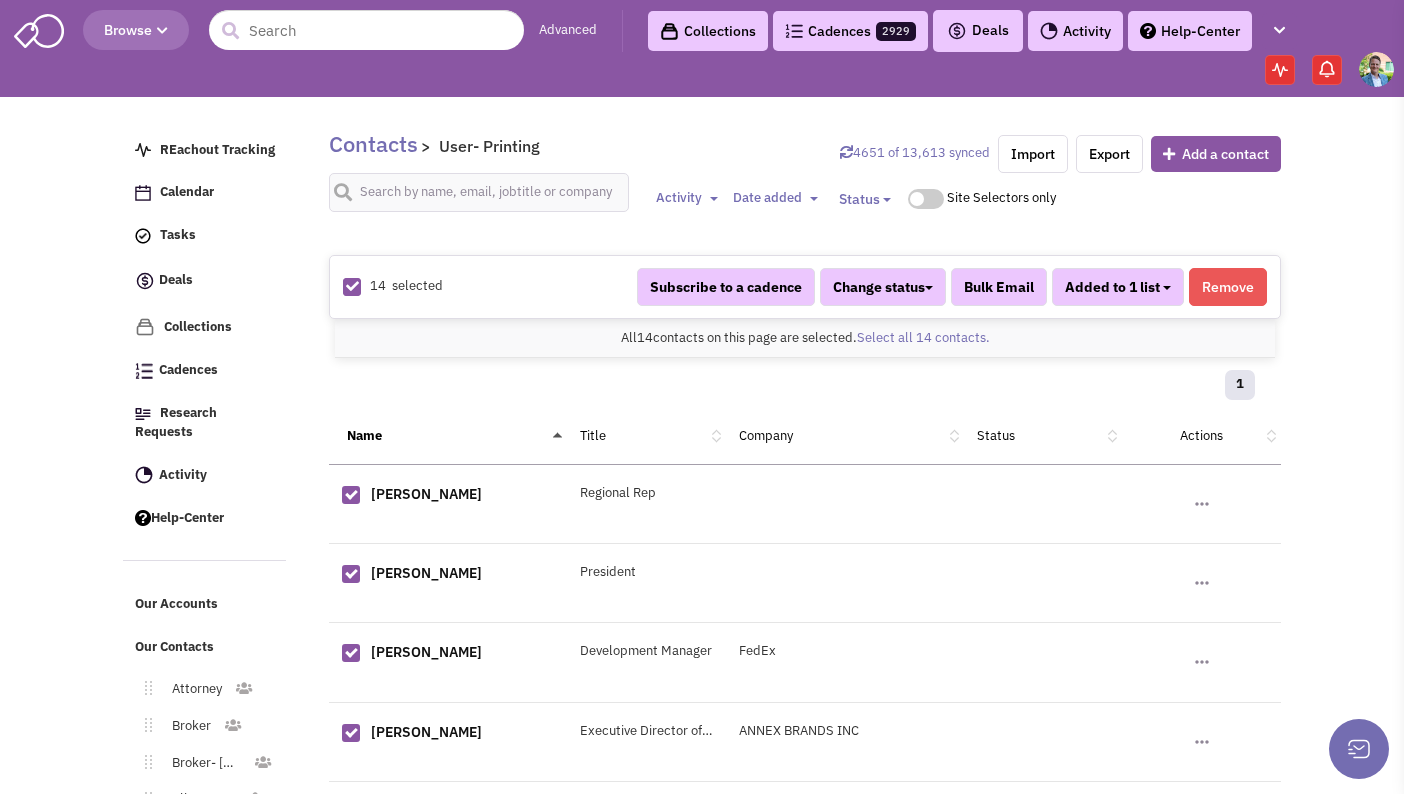 click on "Added to 1 list" at bounding box center (1118, 287) 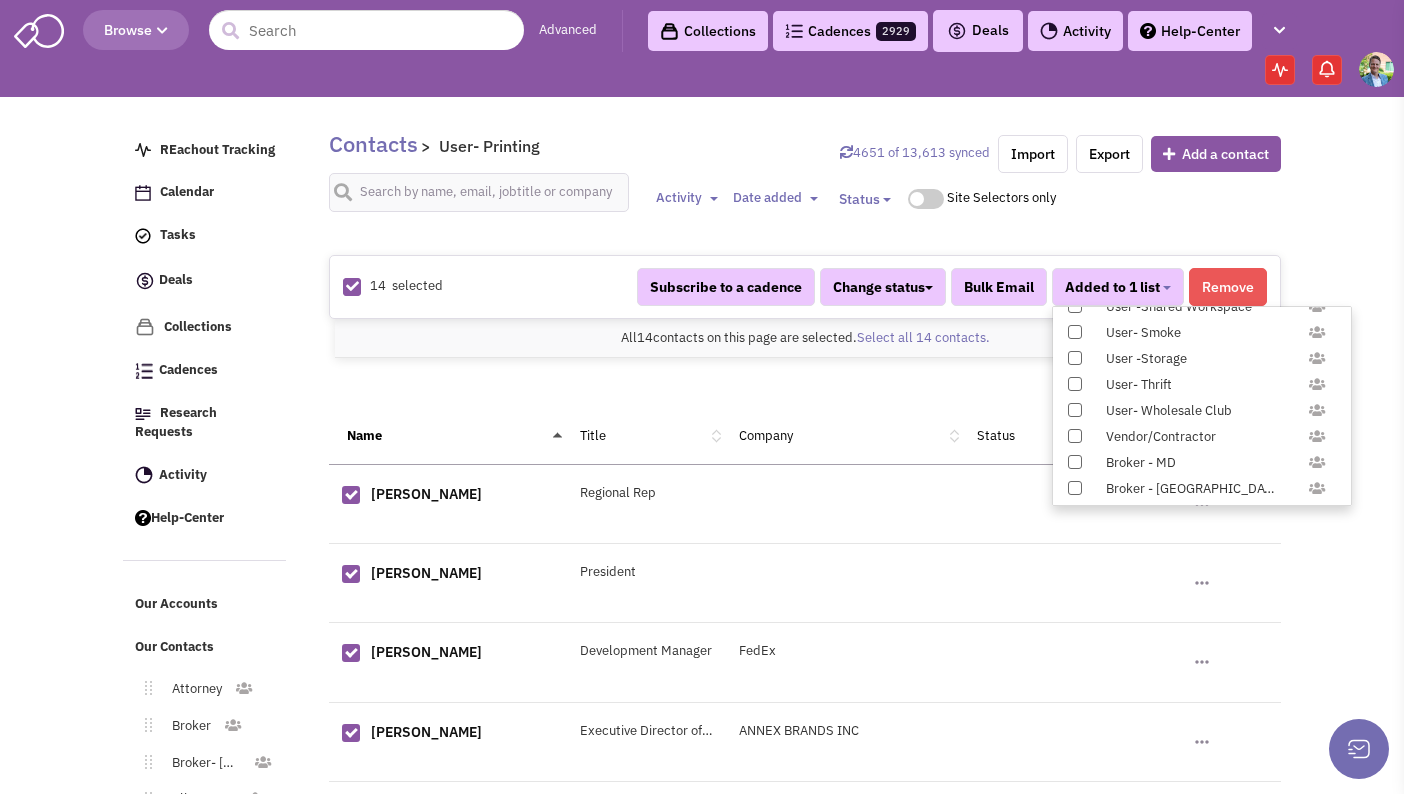 scroll, scrollTop: 1958, scrollLeft: 0, axis: vertical 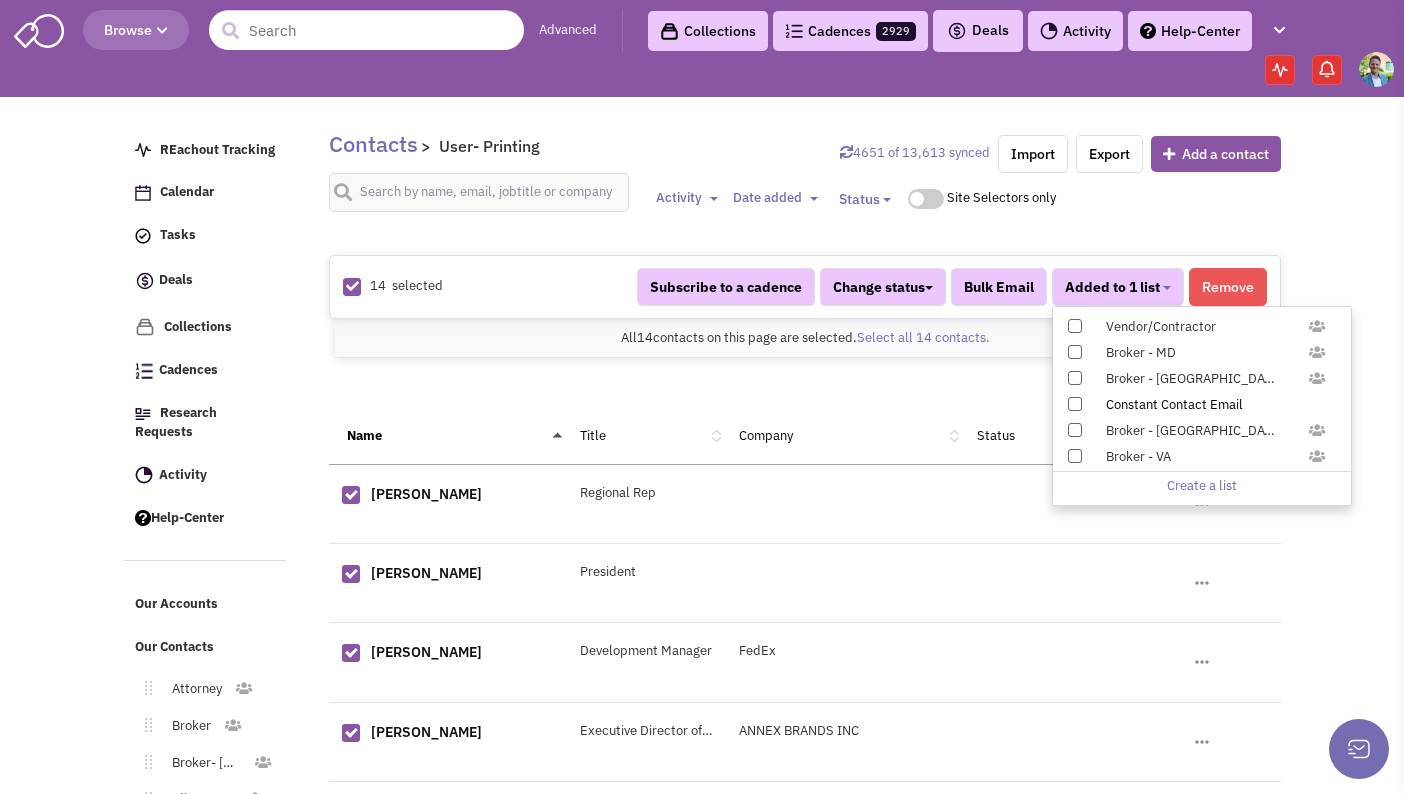 click at bounding box center (1075, 404) 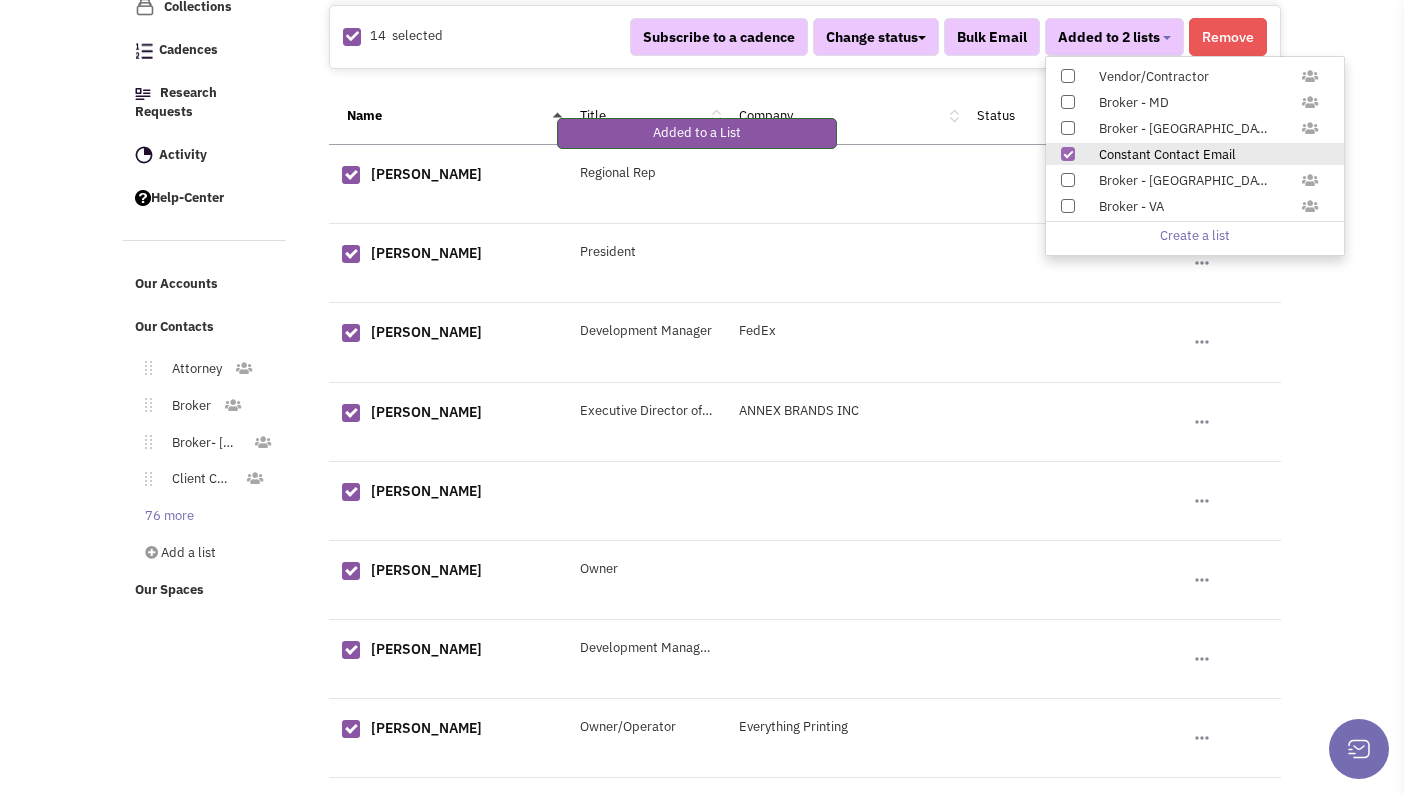 scroll, scrollTop: 457, scrollLeft: 0, axis: vertical 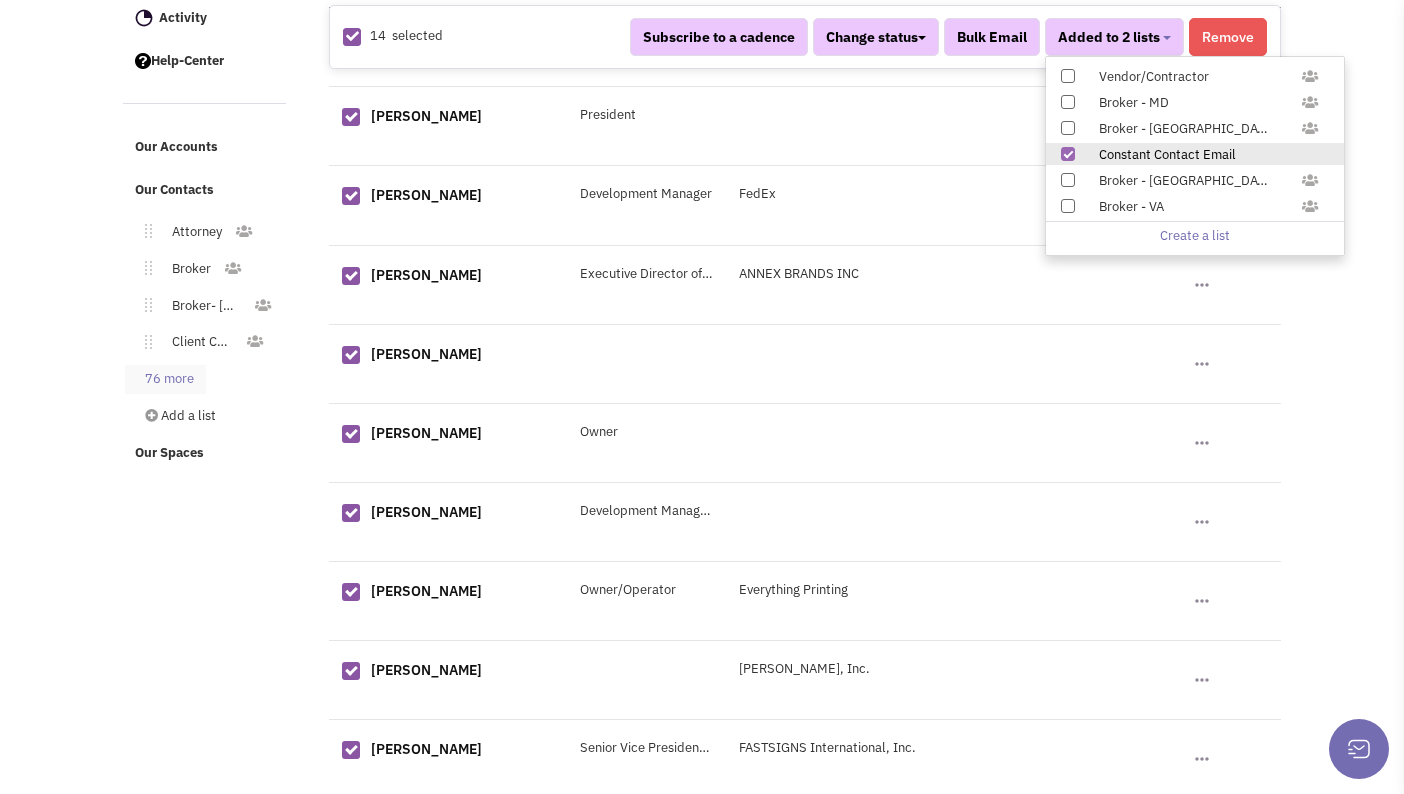click on "76 more" at bounding box center (165, 379) 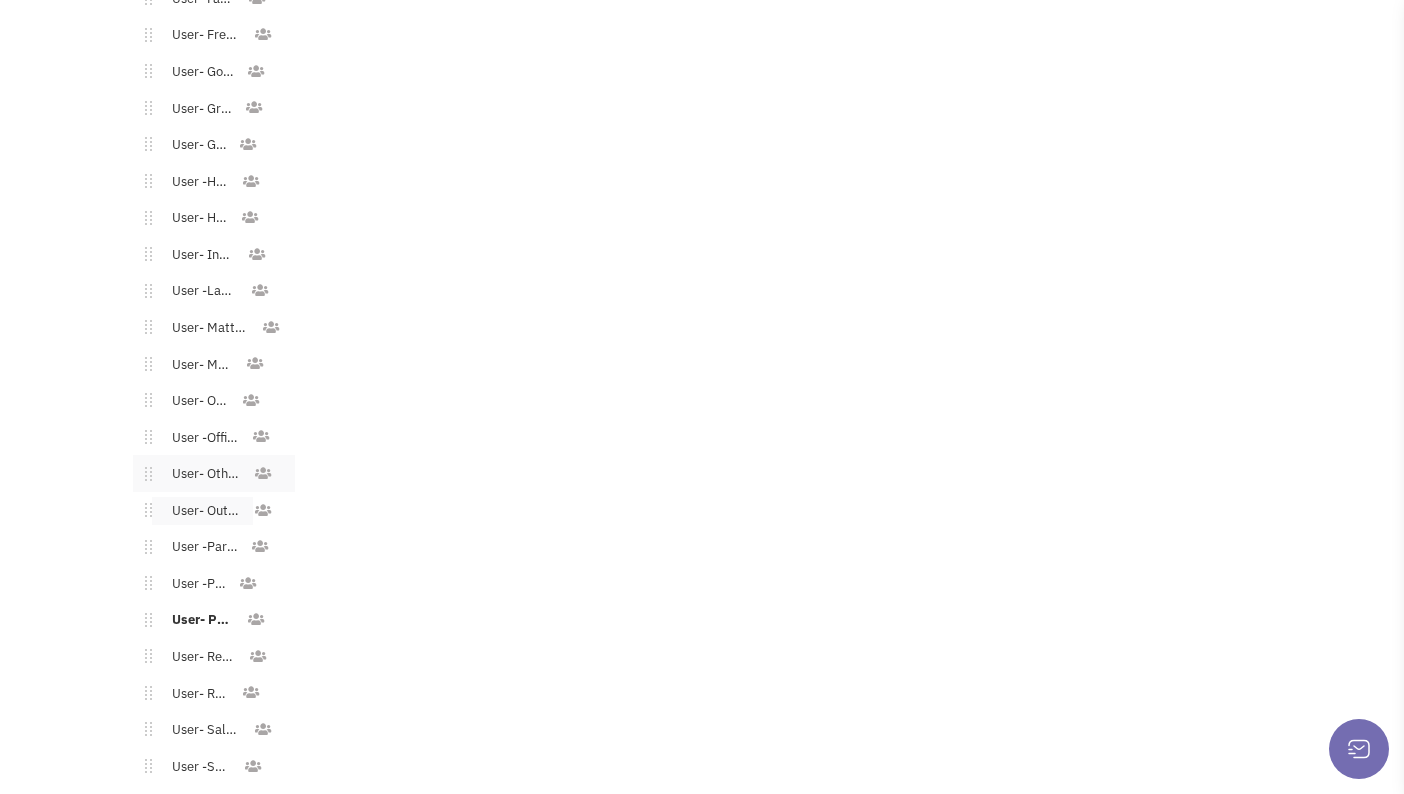 scroll, scrollTop: 2380, scrollLeft: 0, axis: vertical 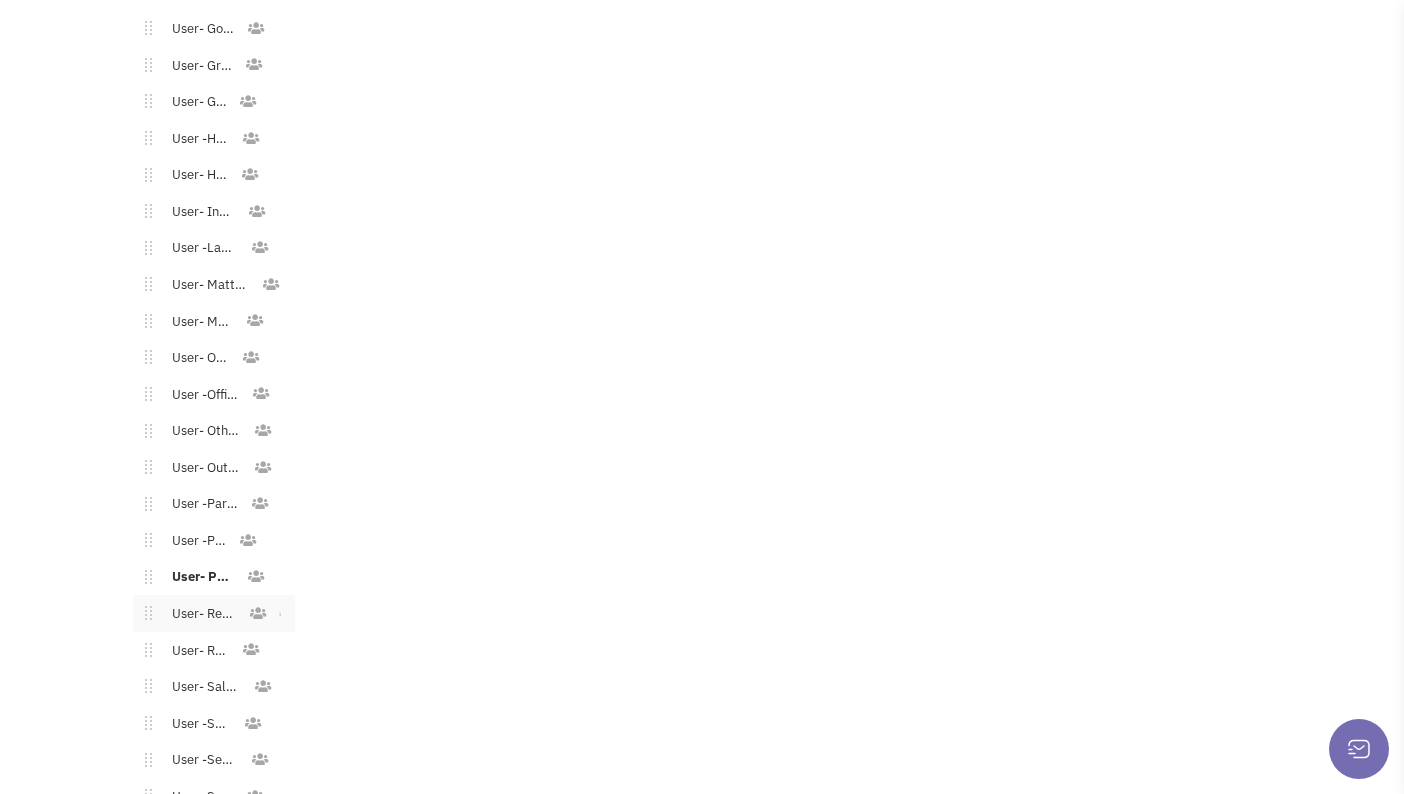 click on "User- Restaurant" at bounding box center [200, 614] 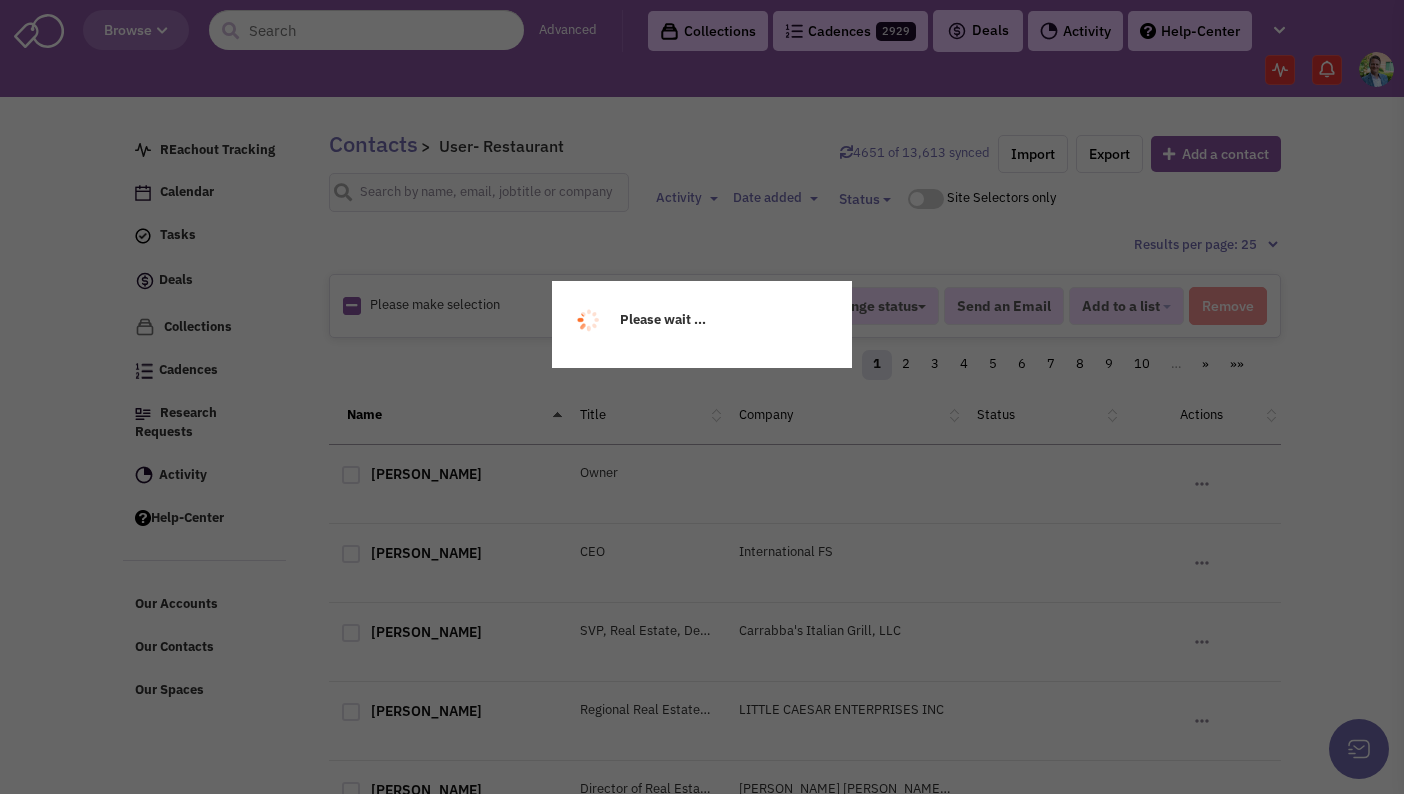 scroll, scrollTop: 0, scrollLeft: 0, axis: both 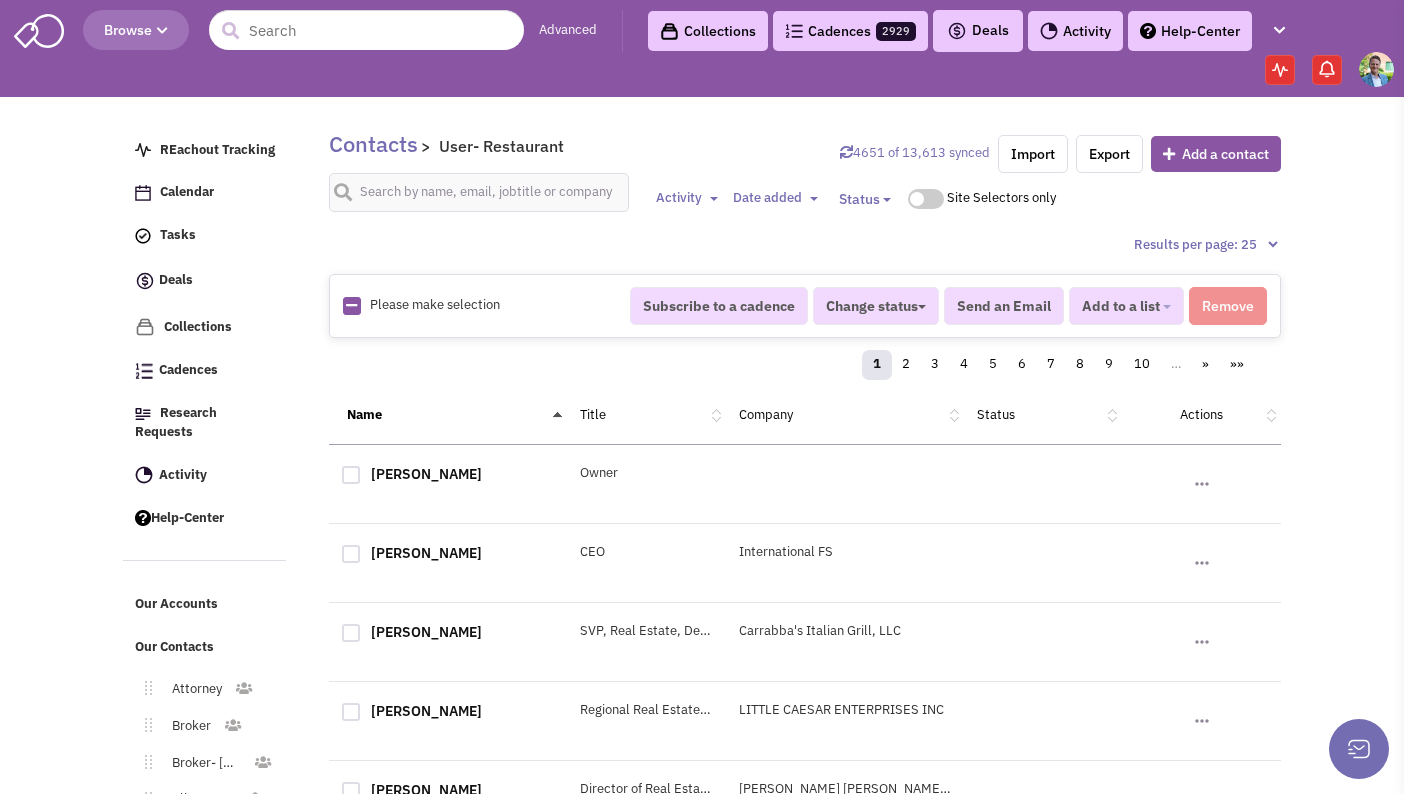 click at bounding box center [351, 305] 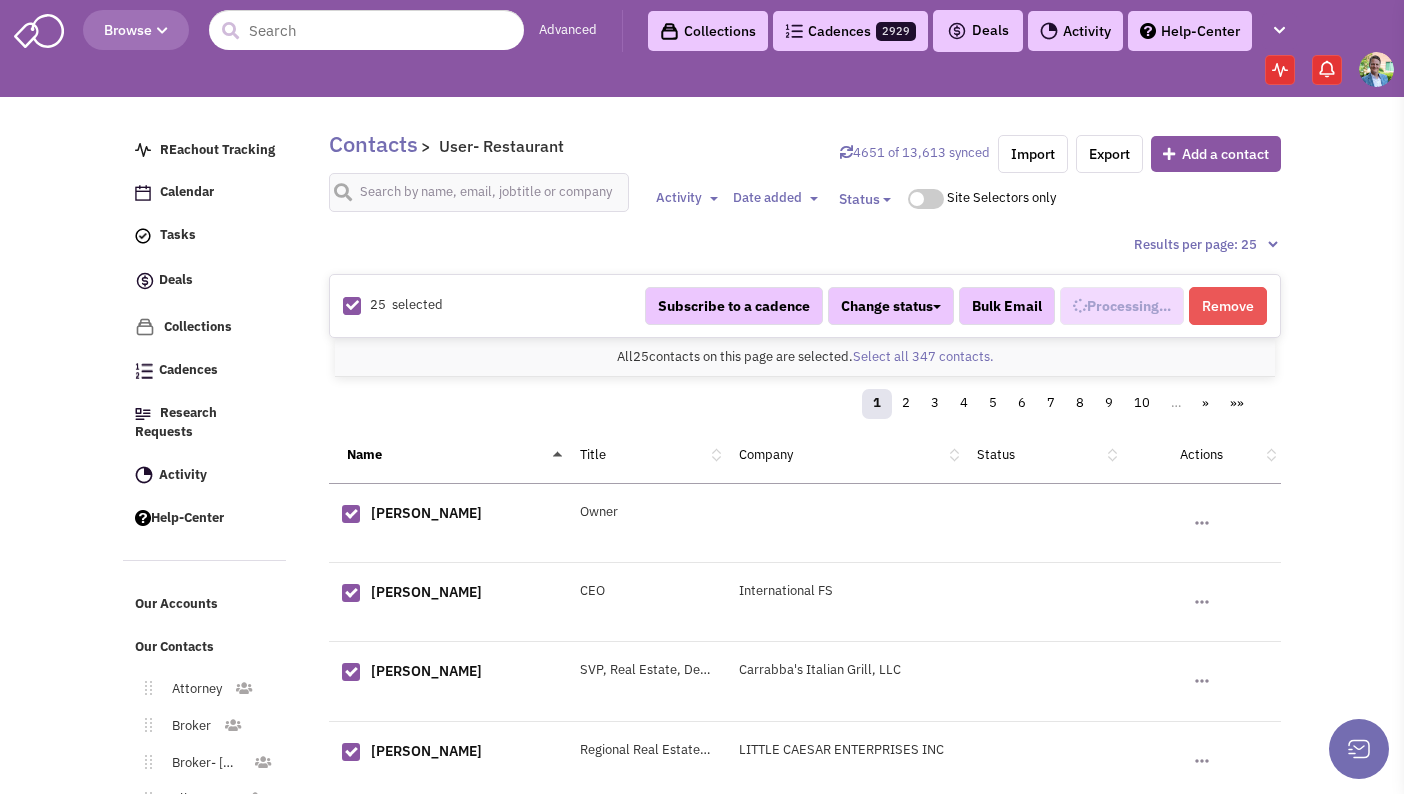 scroll, scrollTop: 1205, scrollLeft: 0, axis: vertical 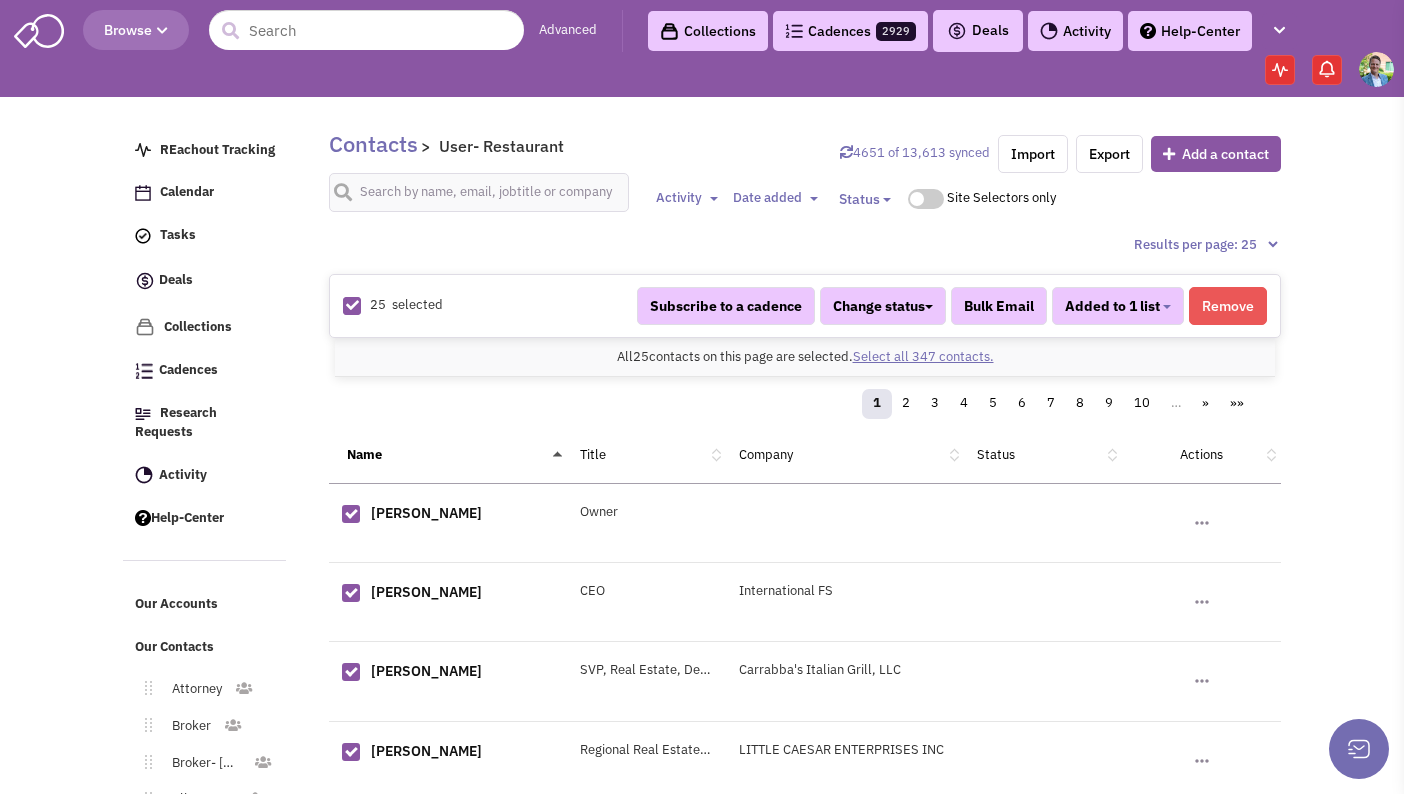 click on "Select all 347 contacts." at bounding box center (923, 356) 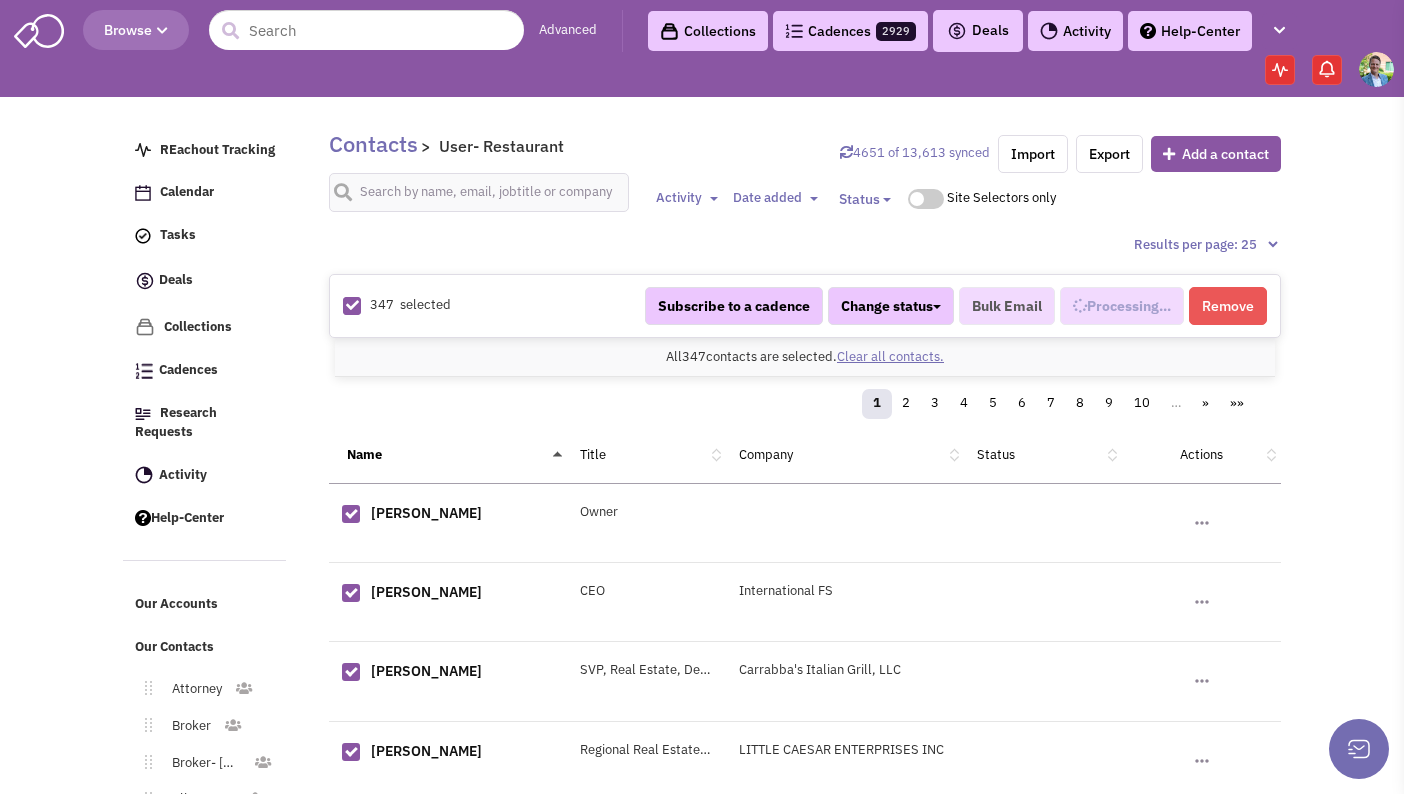 select on "590" 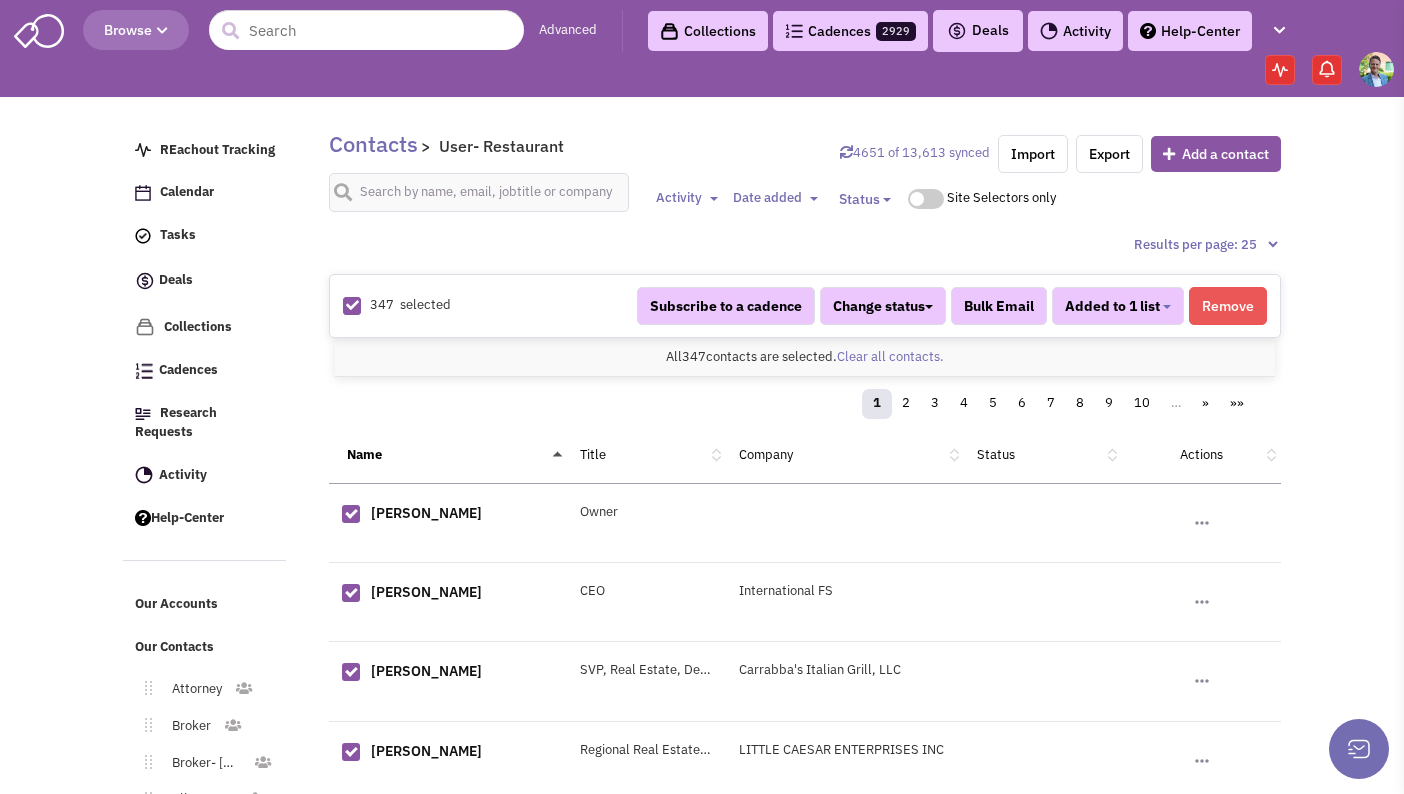 scroll, scrollTop: 1205, scrollLeft: 0, axis: vertical 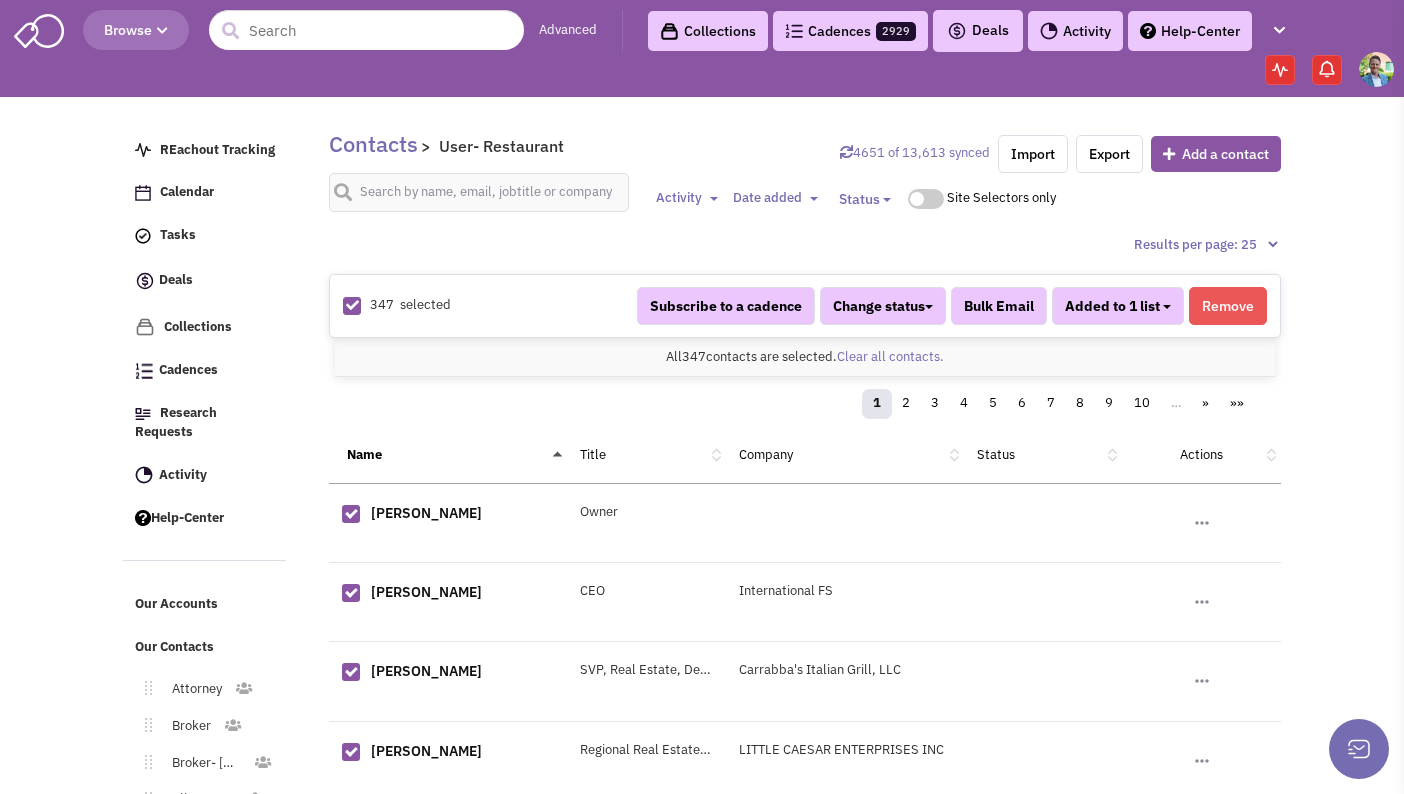 click on "Added to 1 list" at bounding box center [1118, 306] 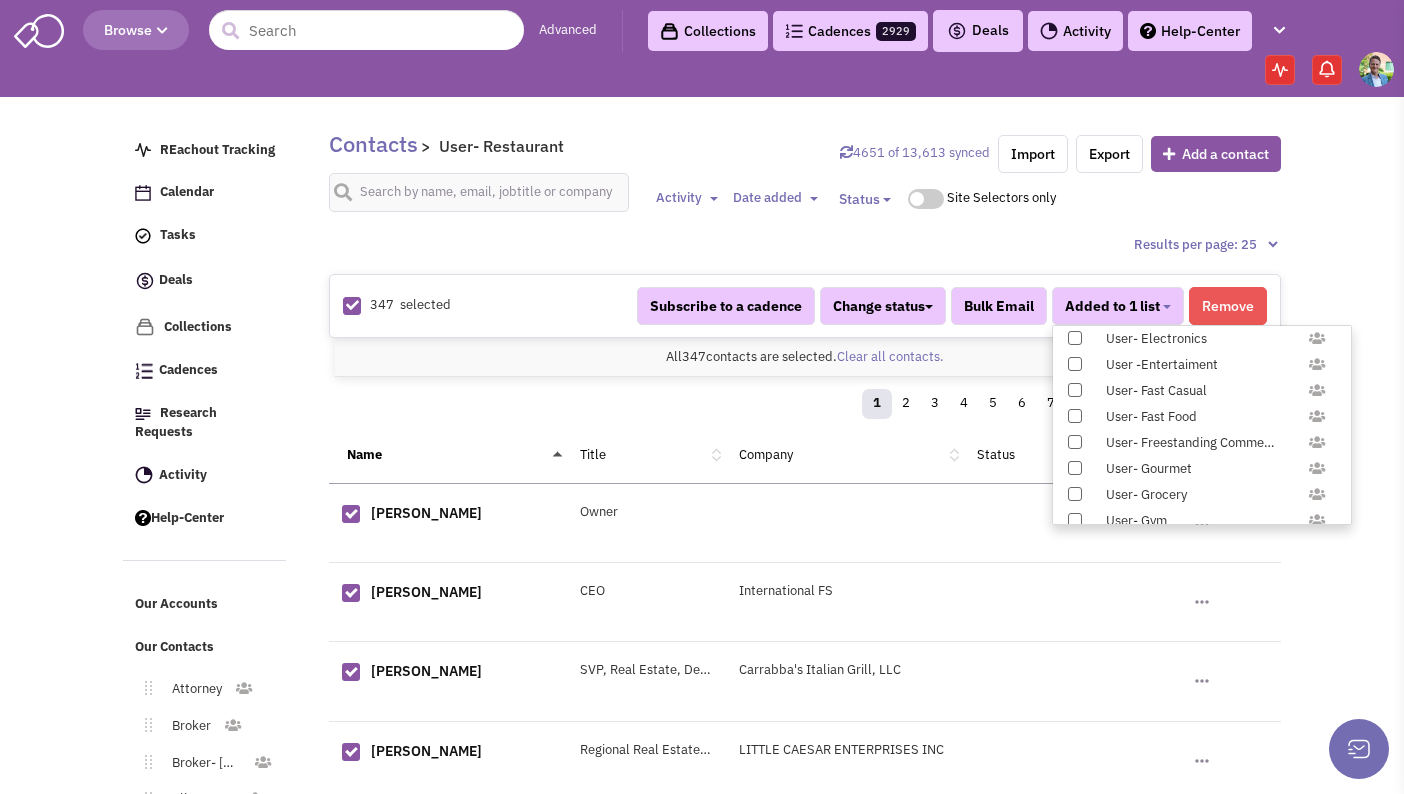scroll, scrollTop: 1958, scrollLeft: 0, axis: vertical 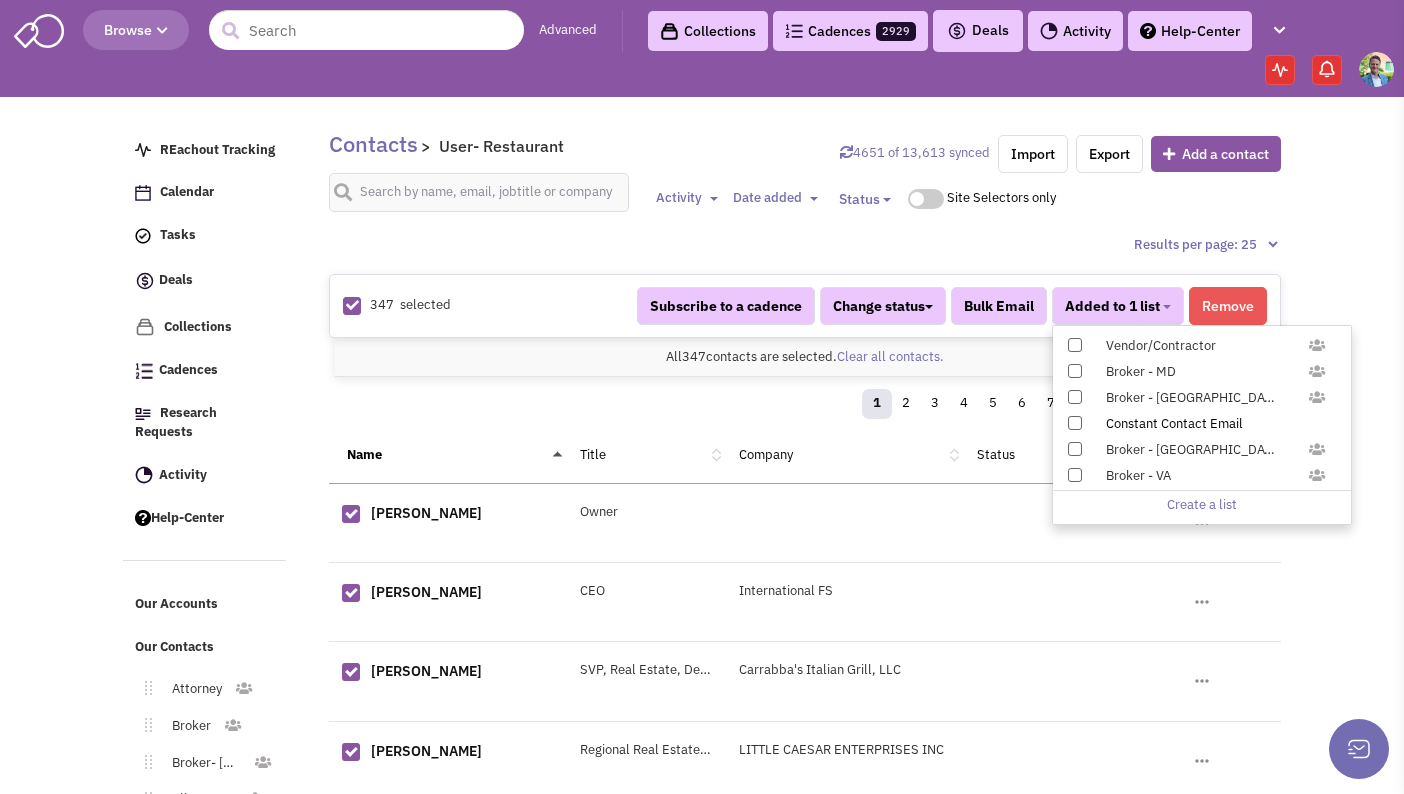 click at bounding box center (1075, 423) 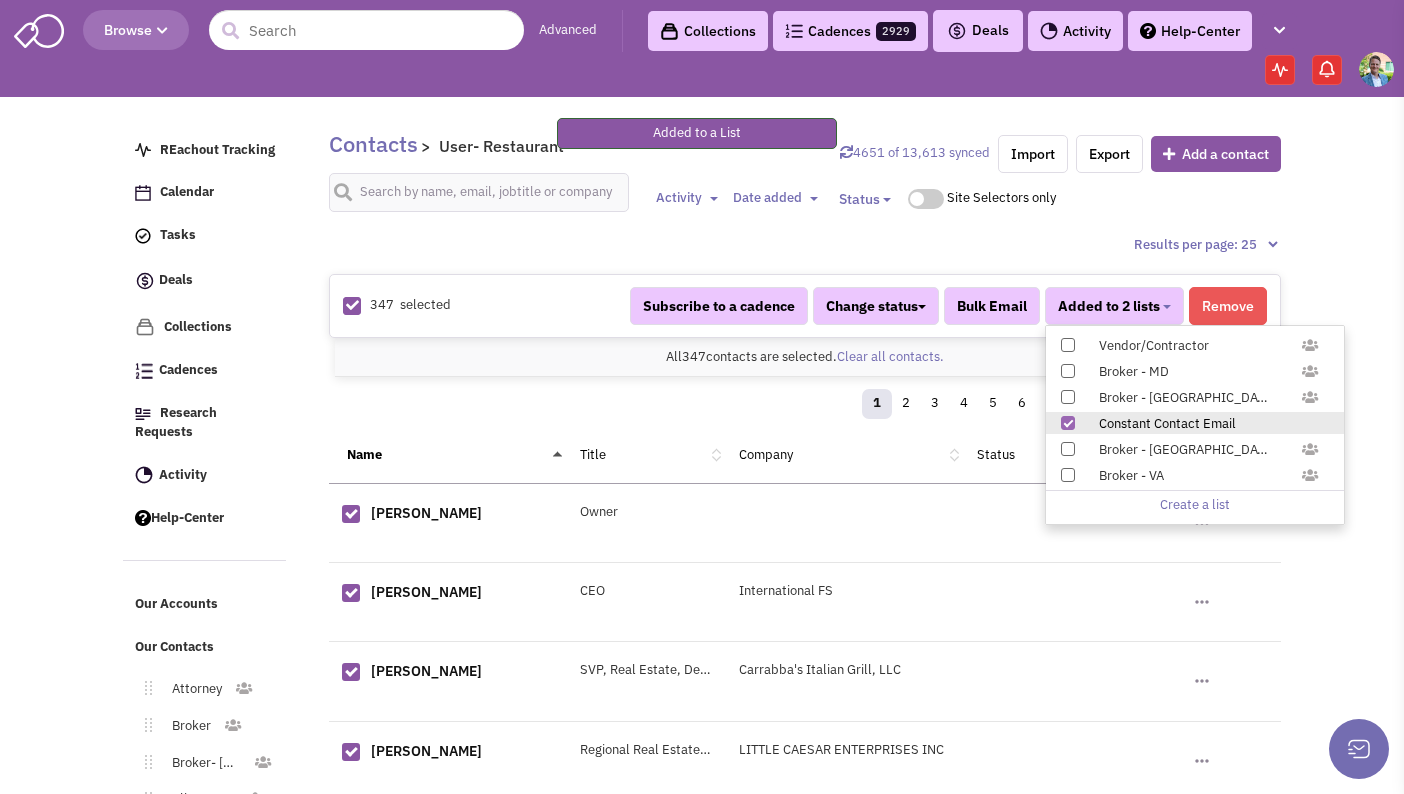 scroll, scrollTop: 414, scrollLeft: 0, axis: vertical 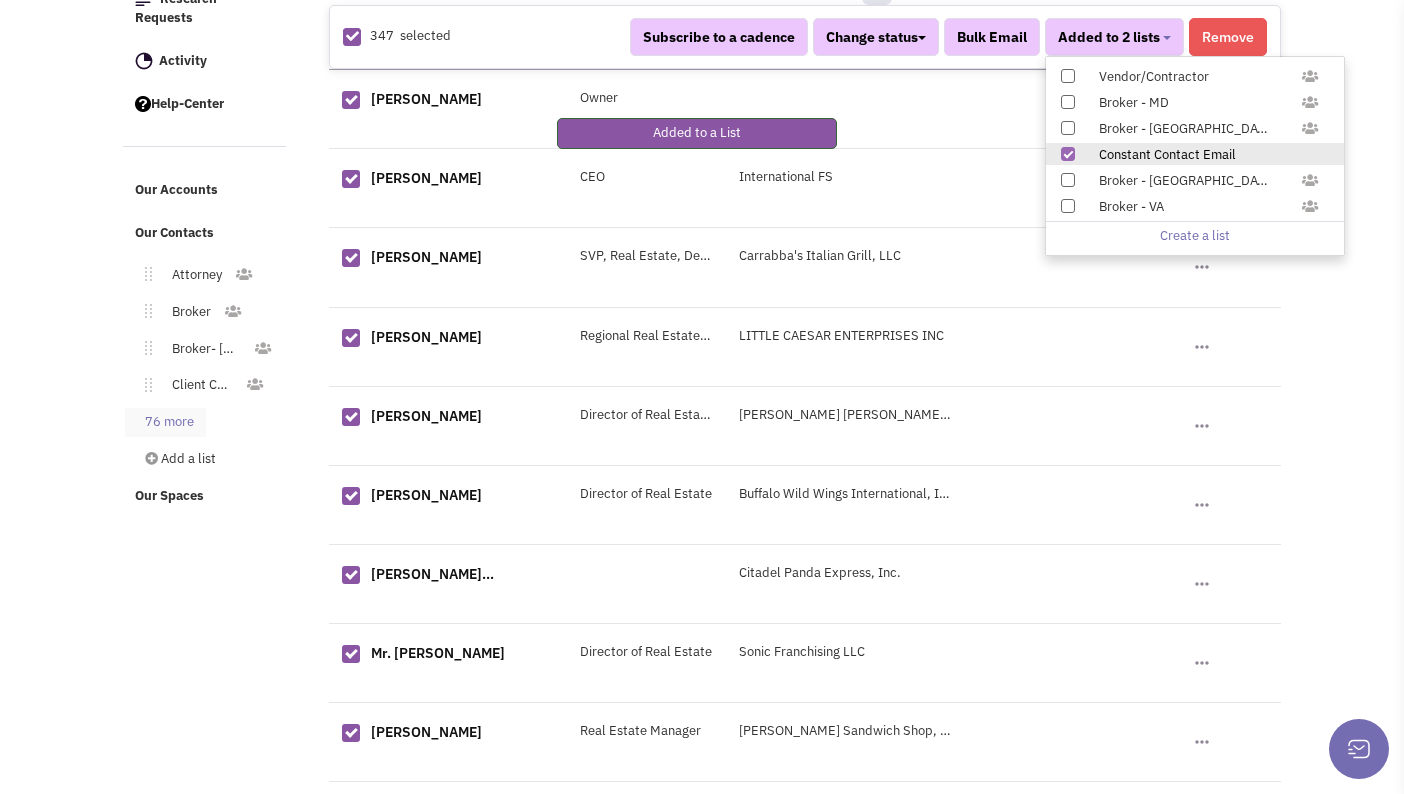 click on "76 more" at bounding box center [165, 422] 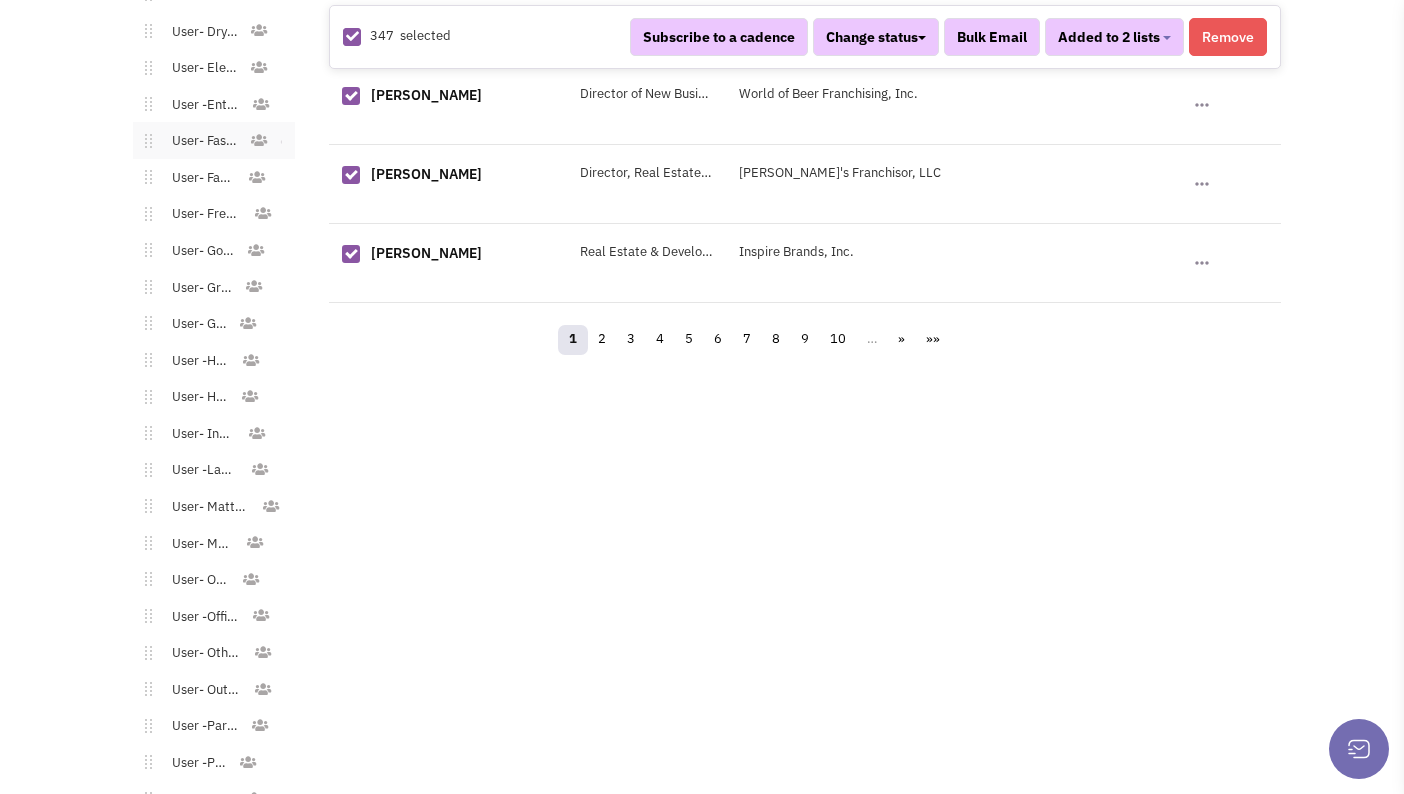 scroll, scrollTop: 2603, scrollLeft: 0, axis: vertical 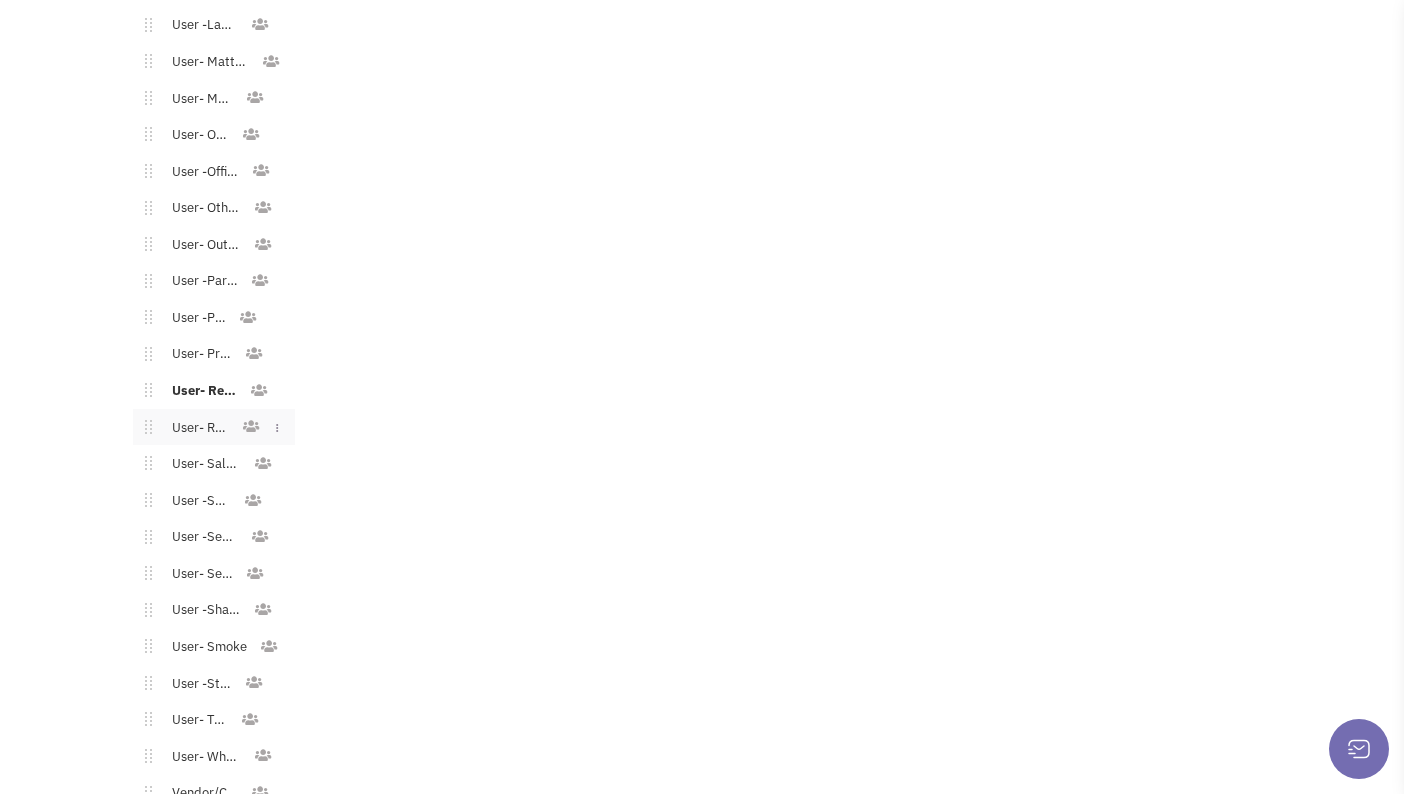 click on "User- Retail" at bounding box center [196, 428] 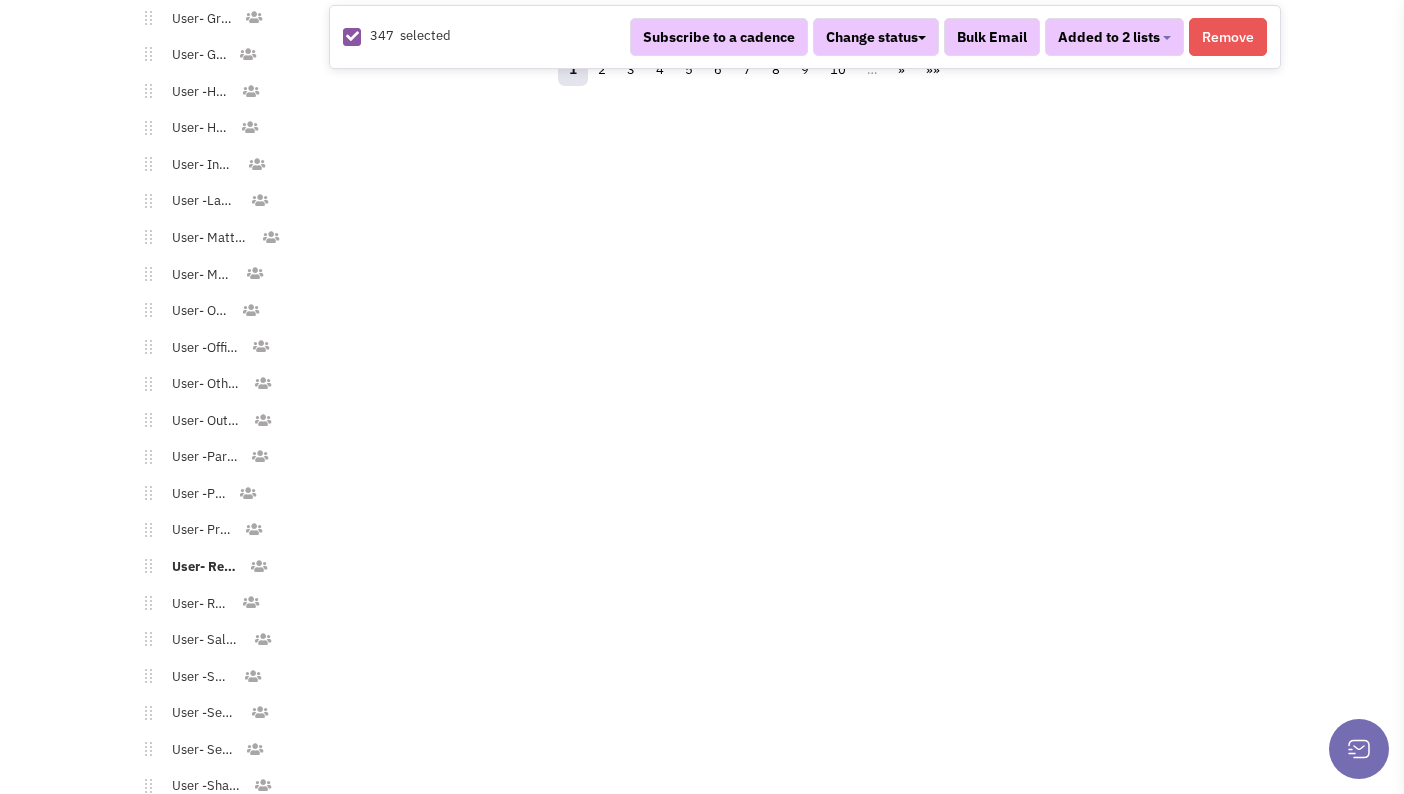 scroll, scrollTop: 1738, scrollLeft: 0, axis: vertical 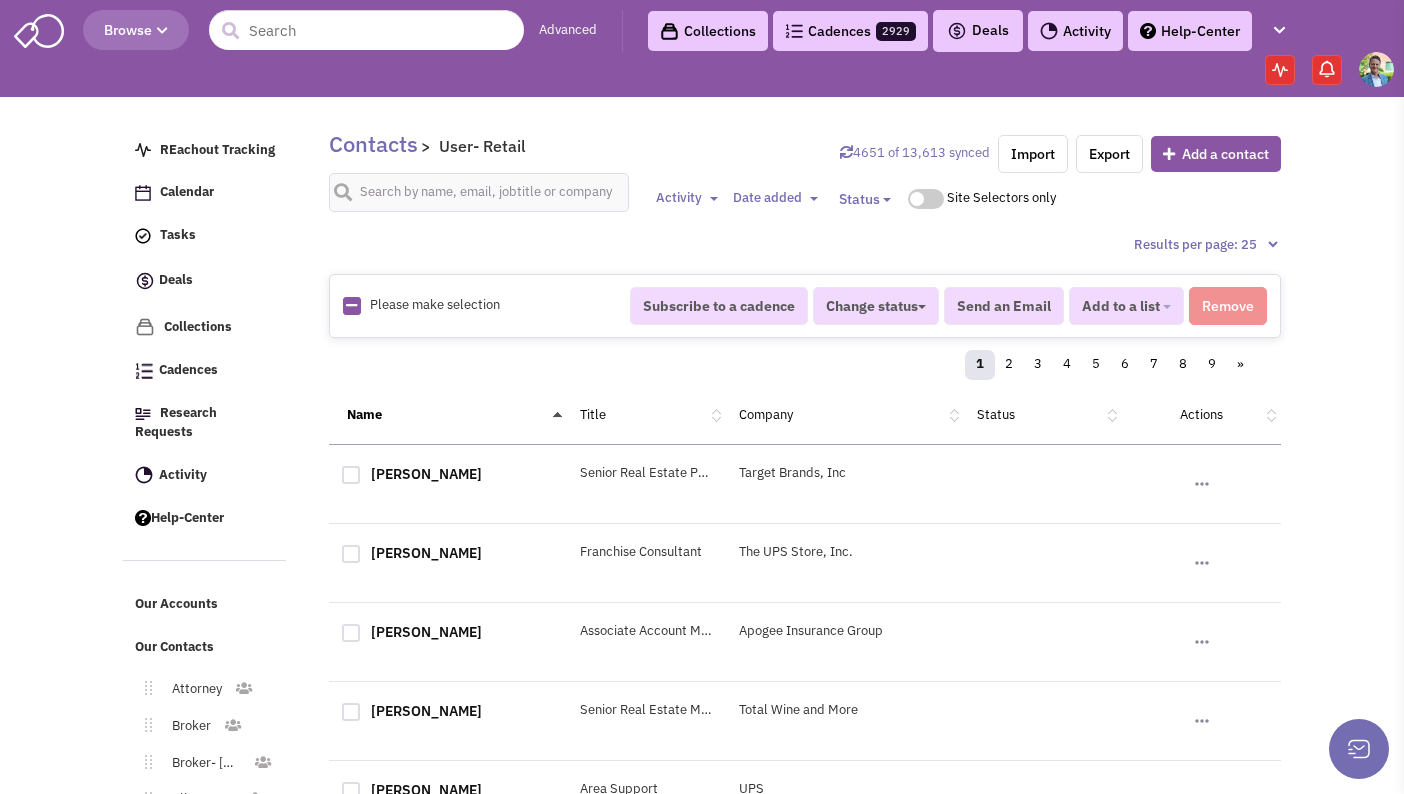 click at bounding box center (351, 305) 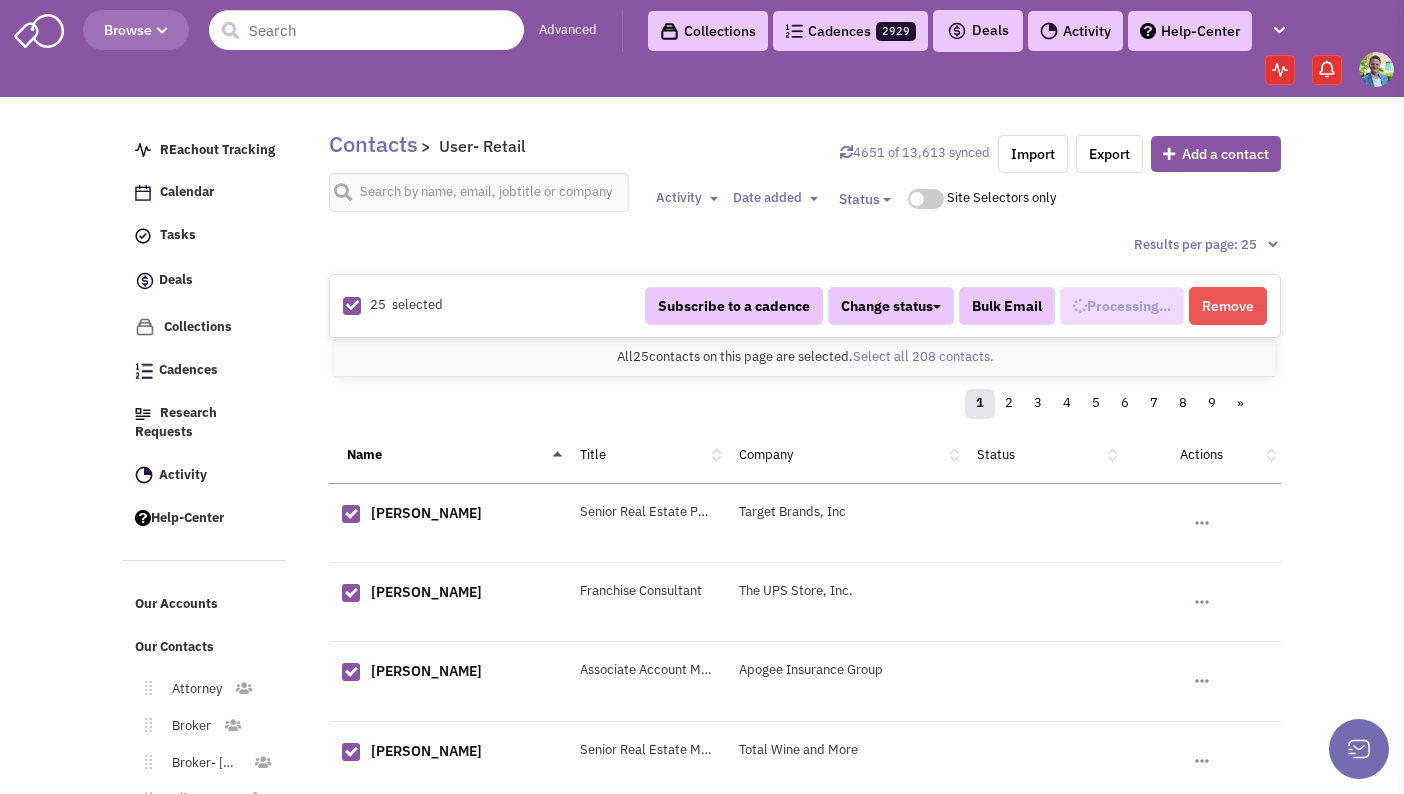 scroll, scrollTop: 1224, scrollLeft: 0, axis: vertical 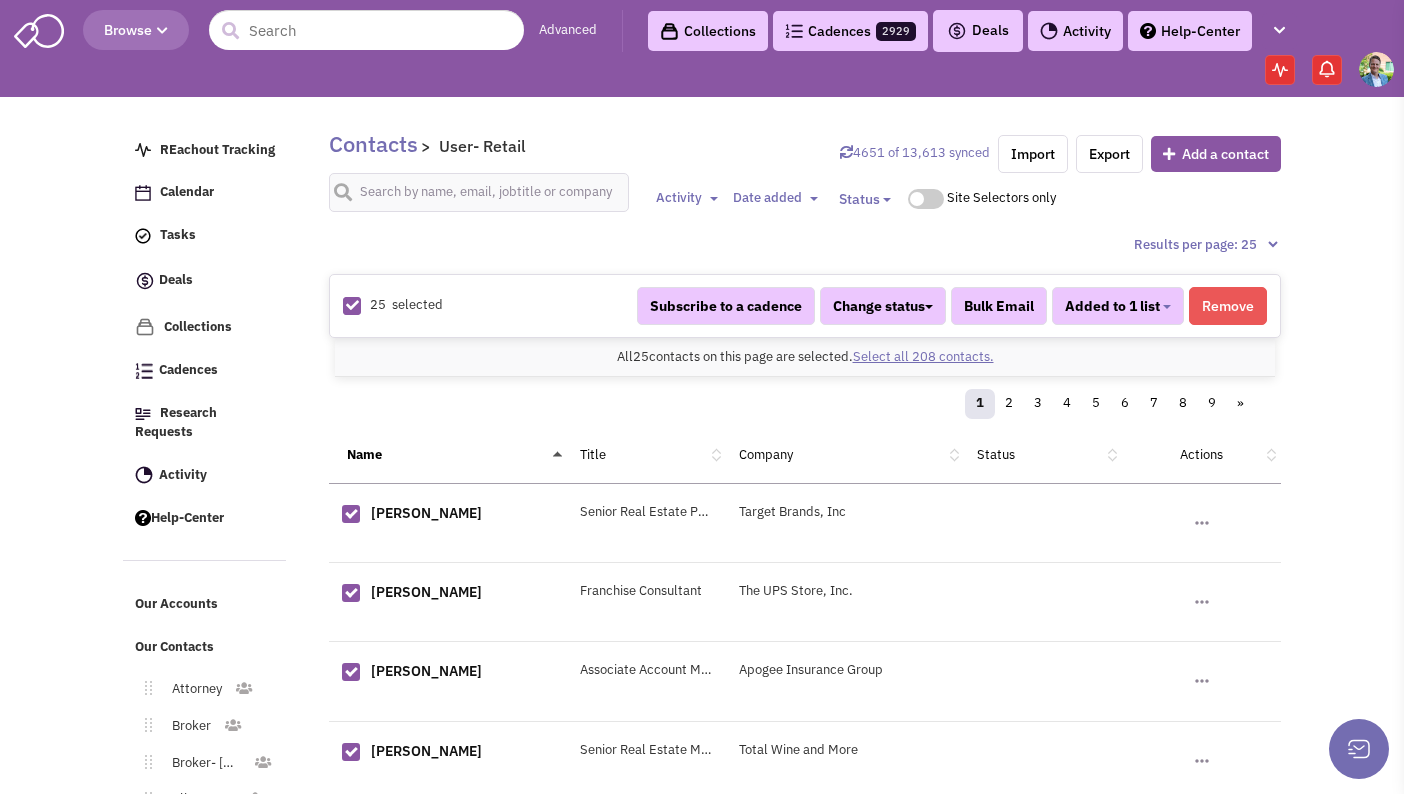 click on "Select all 208 contacts." at bounding box center (923, 356) 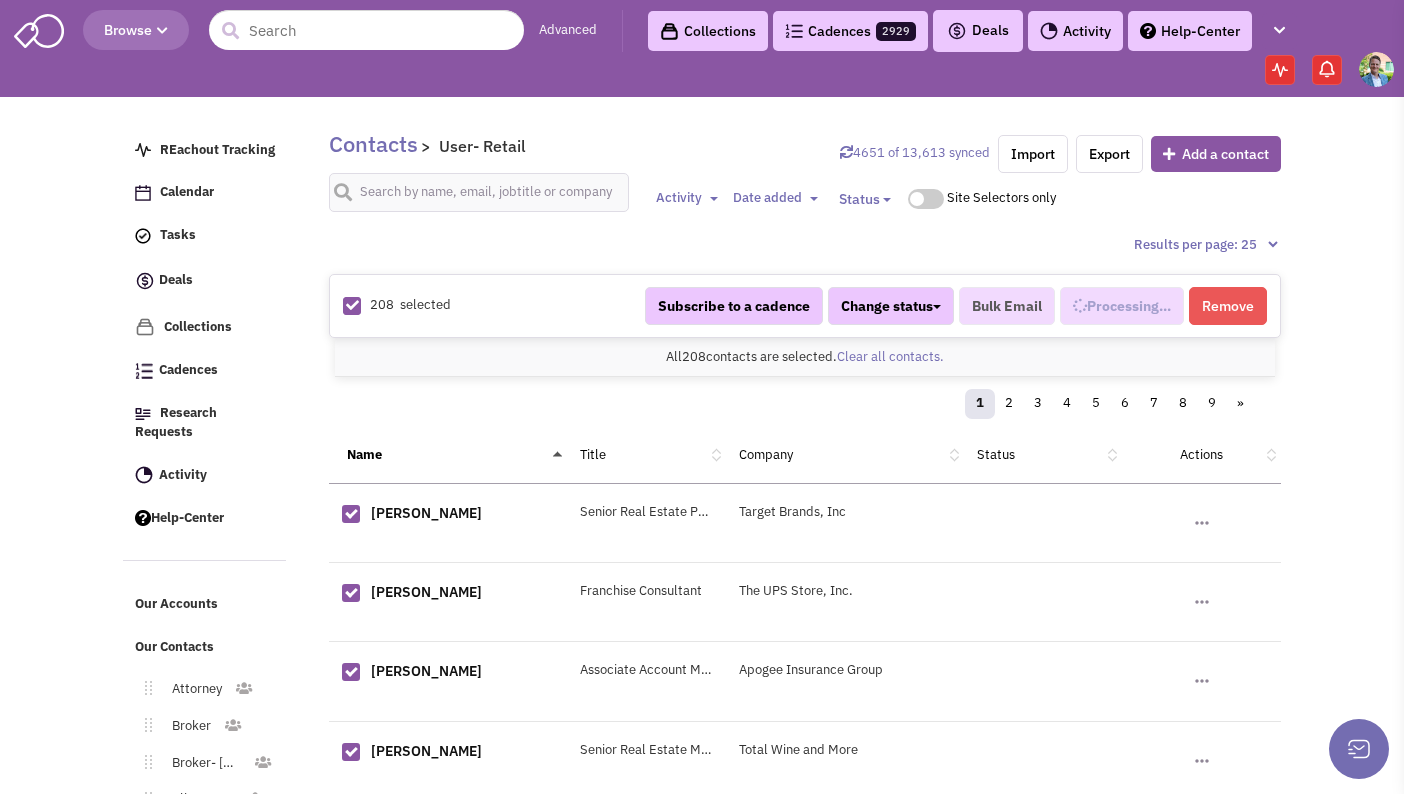 scroll, scrollTop: 1224, scrollLeft: 0, axis: vertical 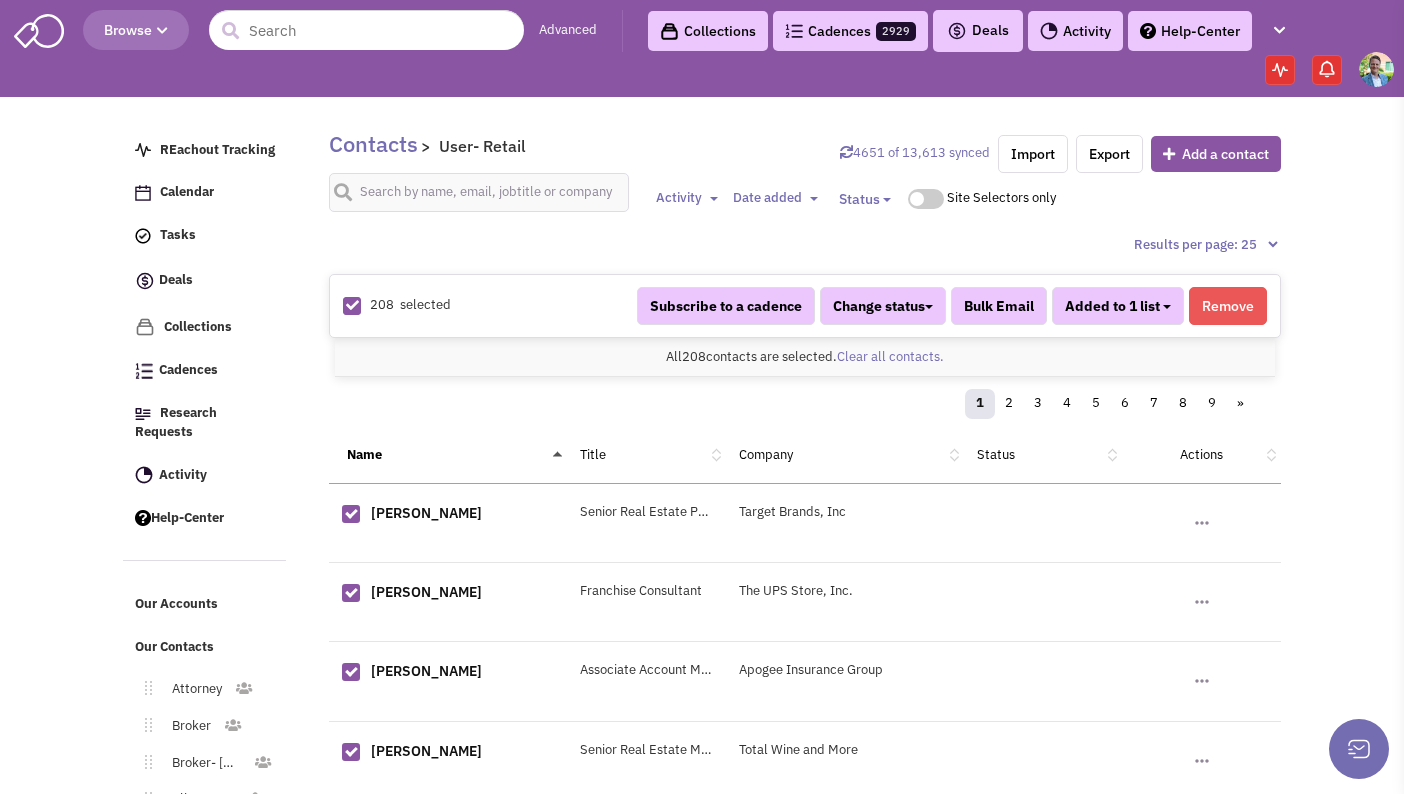 click on "Added to 1 list" at bounding box center (1118, 306) 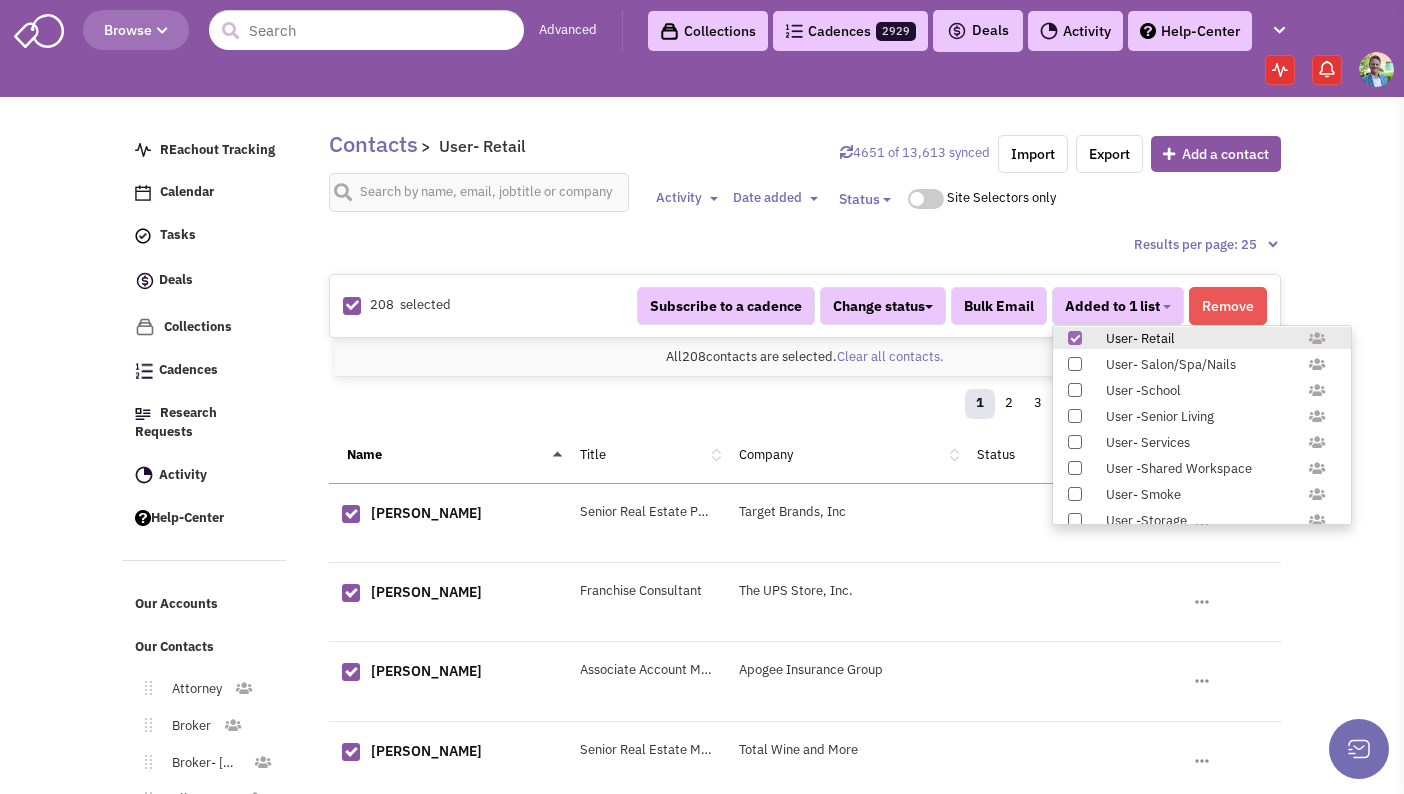 scroll, scrollTop: 1958, scrollLeft: 0, axis: vertical 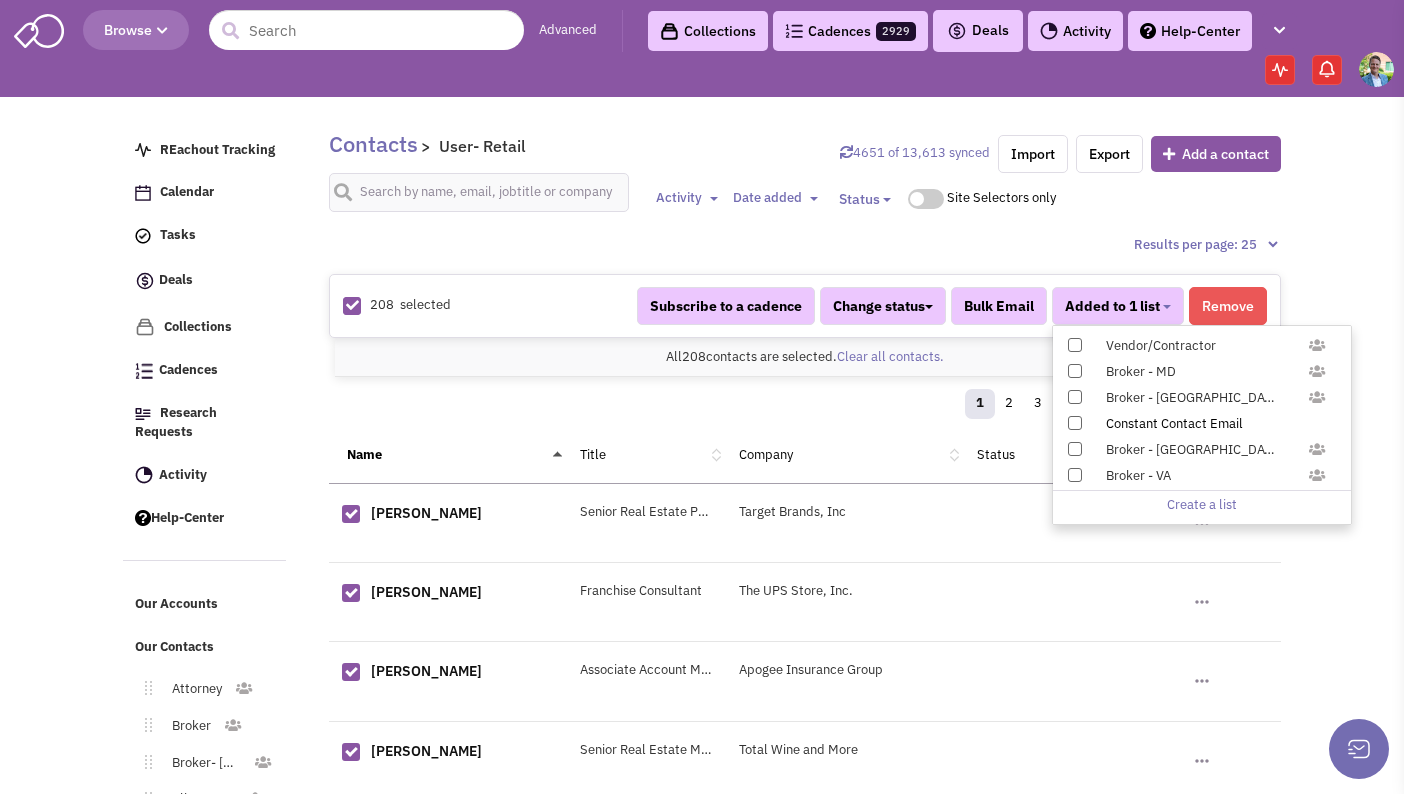 click at bounding box center [1075, 423] 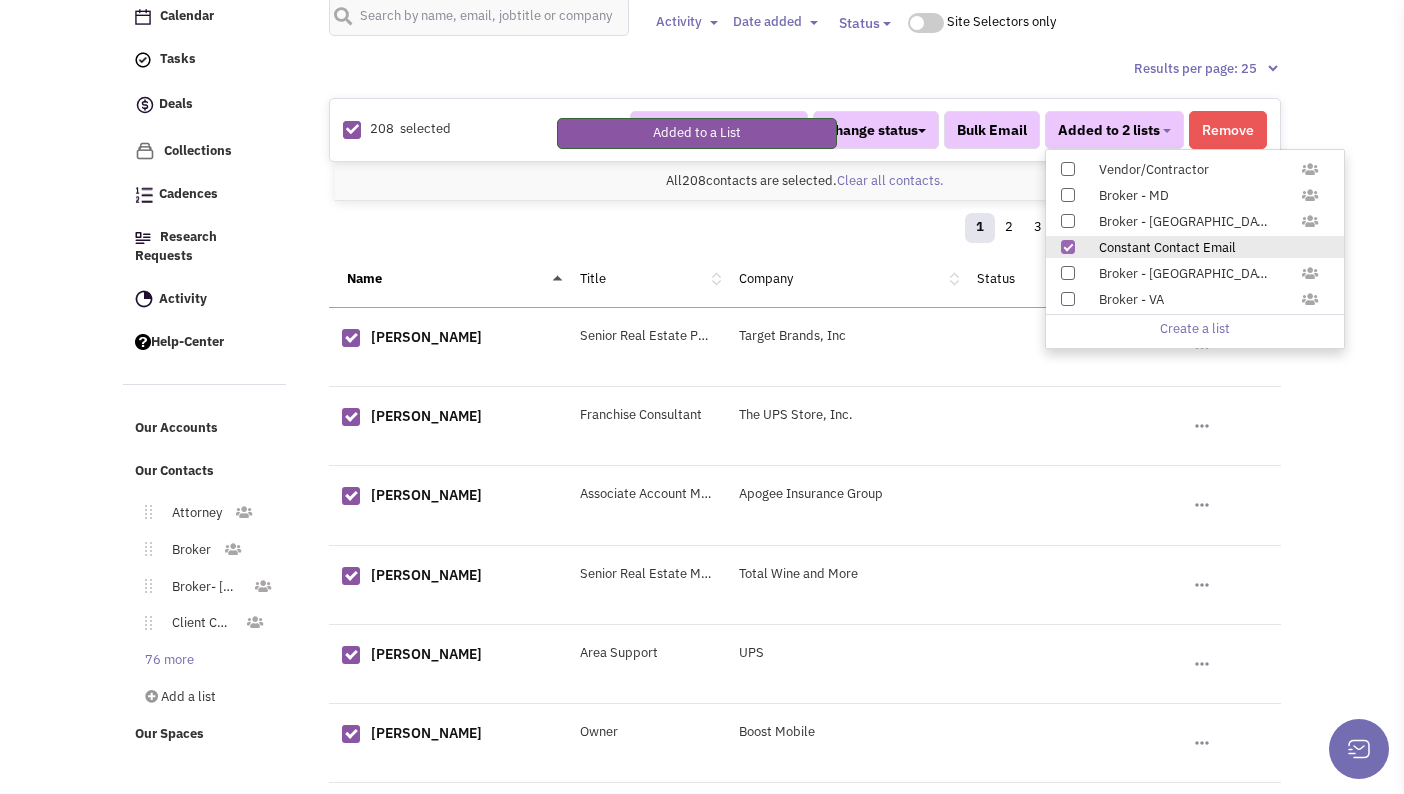 scroll, scrollTop: 202, scrollLeft: 0, axis: vertical 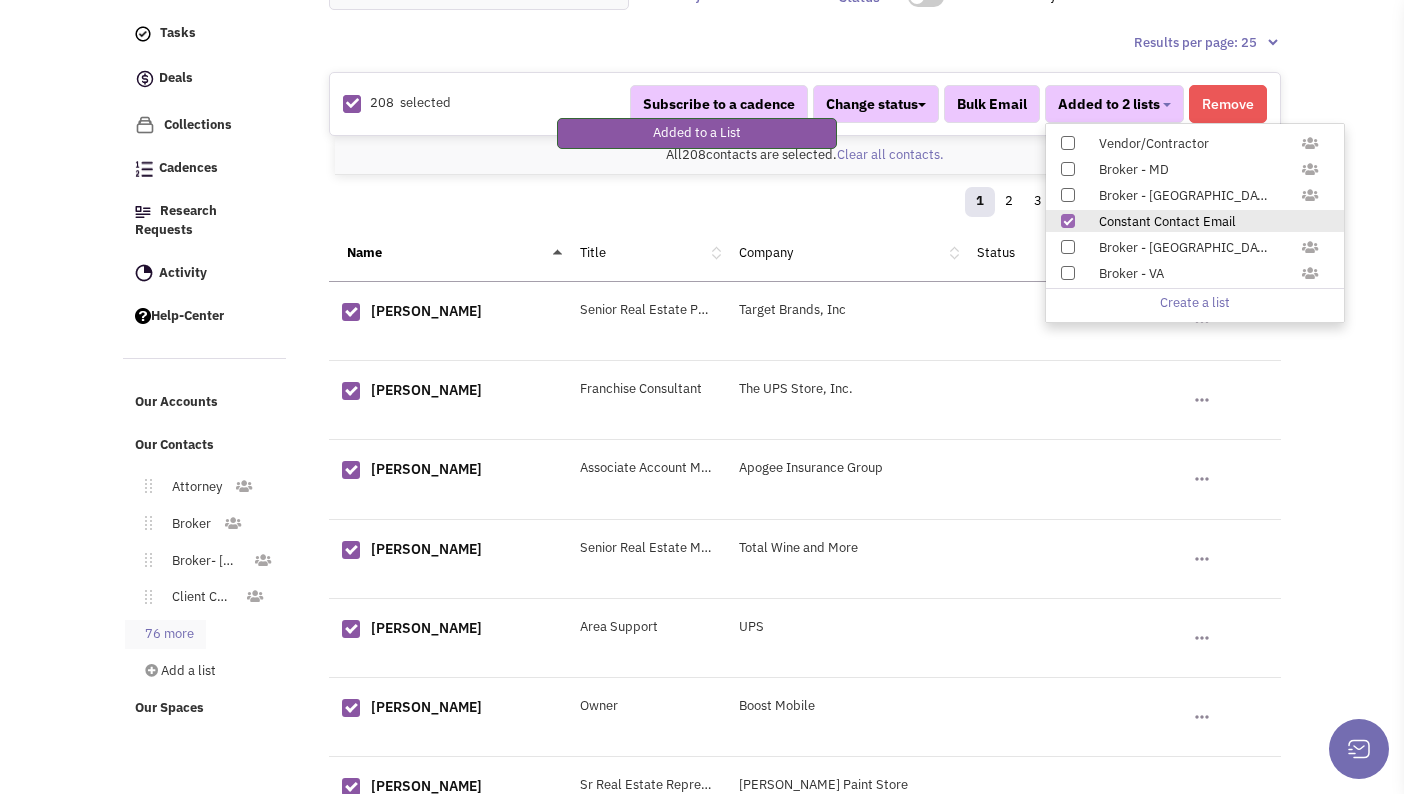 click on "76 more" at bounding box center [165, 634] 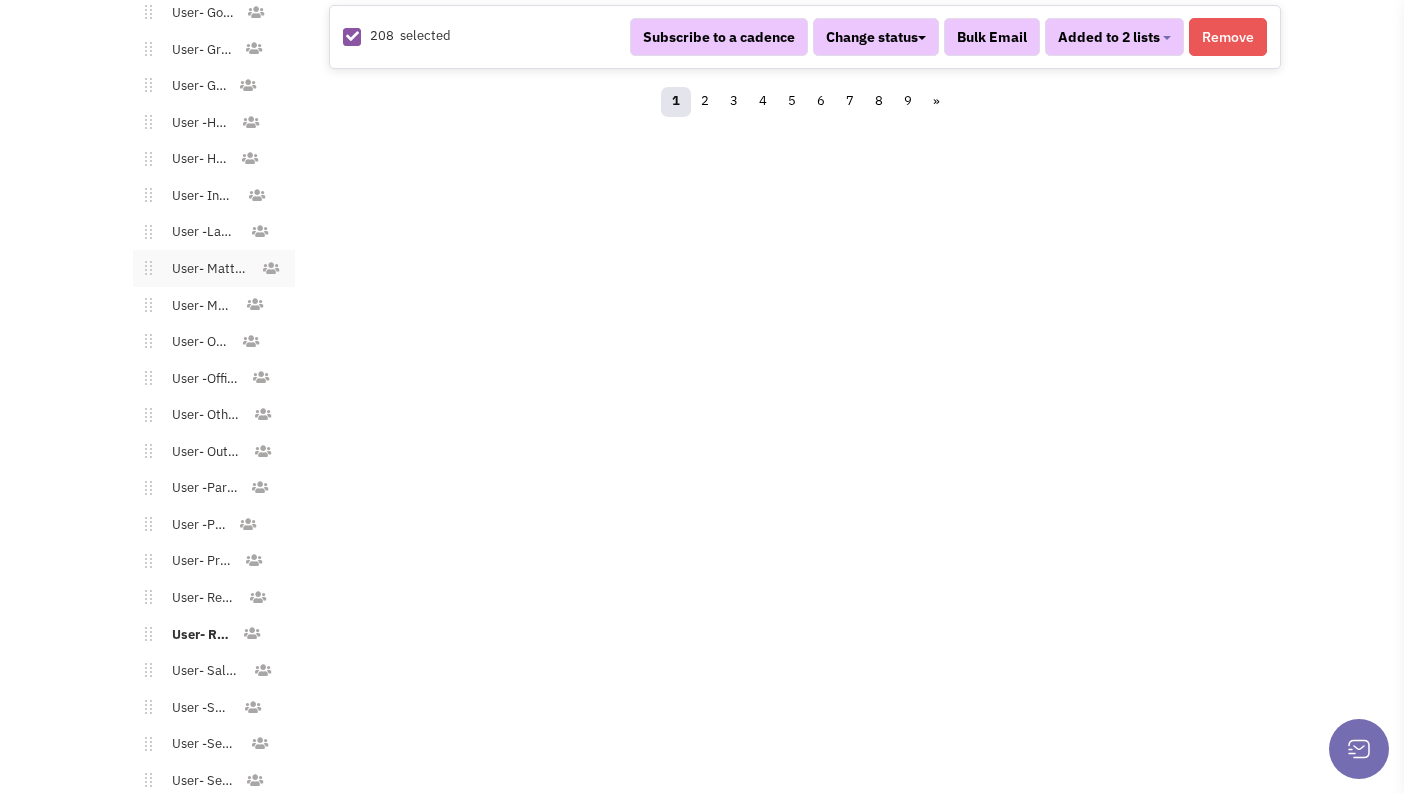scroll, scrollTop: 2409, scrollLeft: 0, axis: vertical 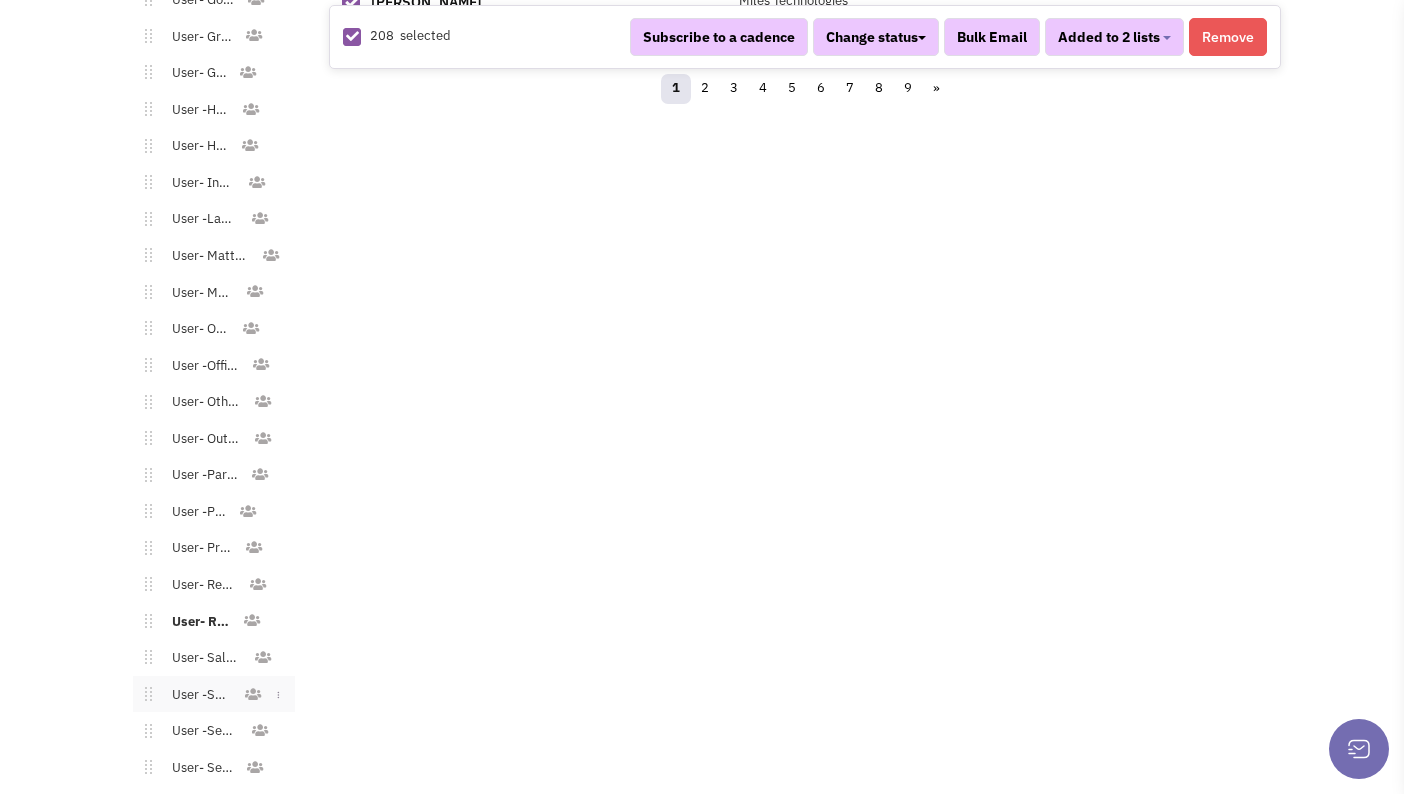 click on "User -School" at bounding box center [197, 695] 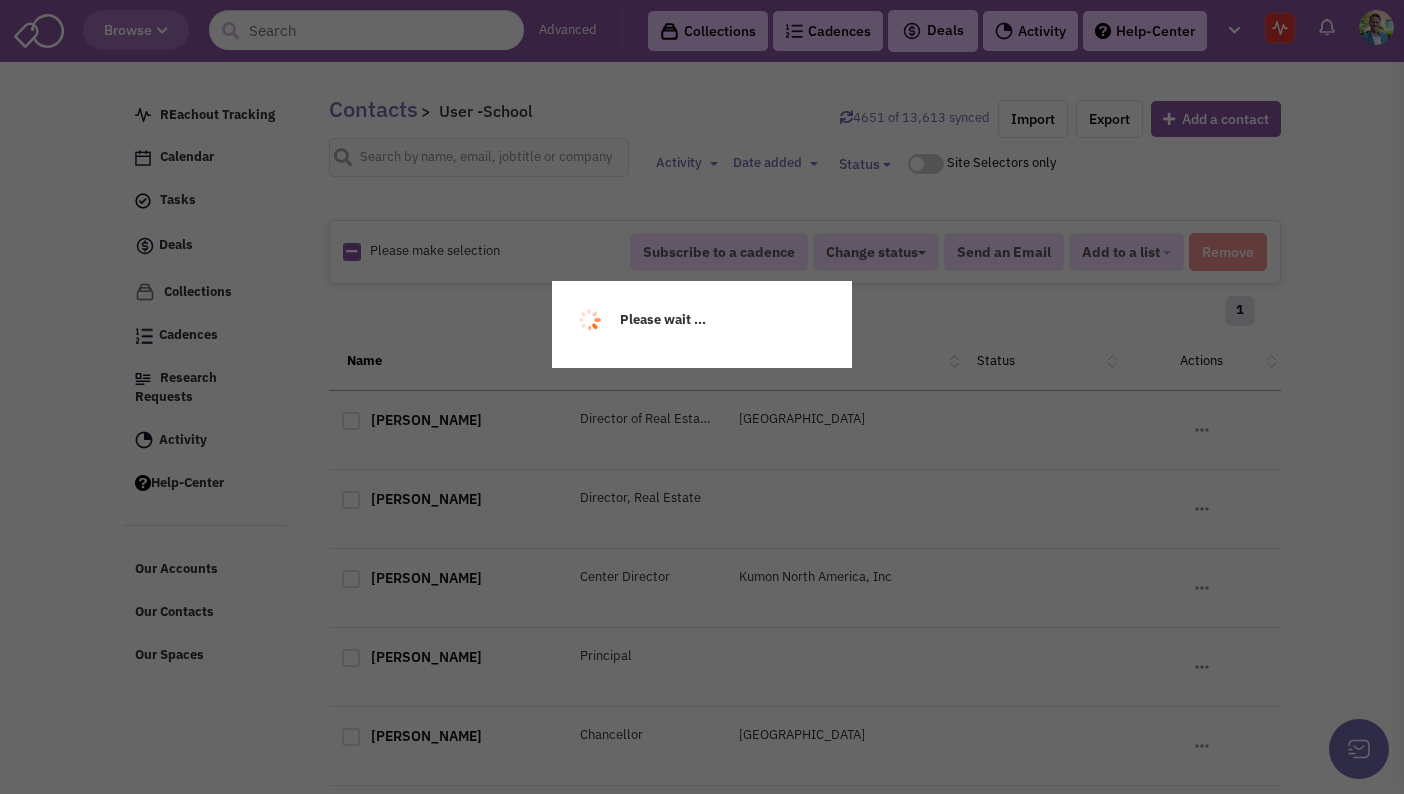 scroll, scrollTop: 0, scrollLeft: 0, axis: both 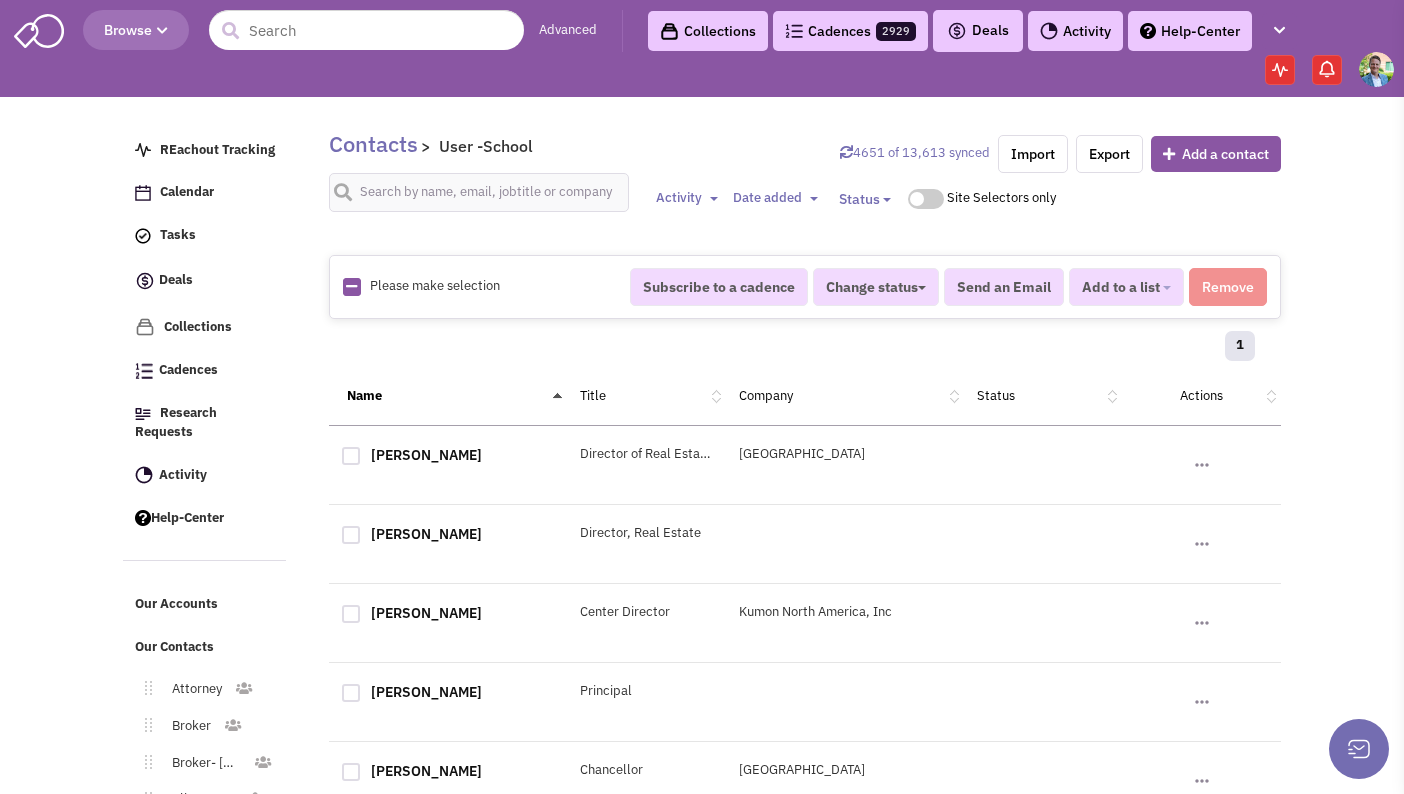 click at bounding box center (351, 287) 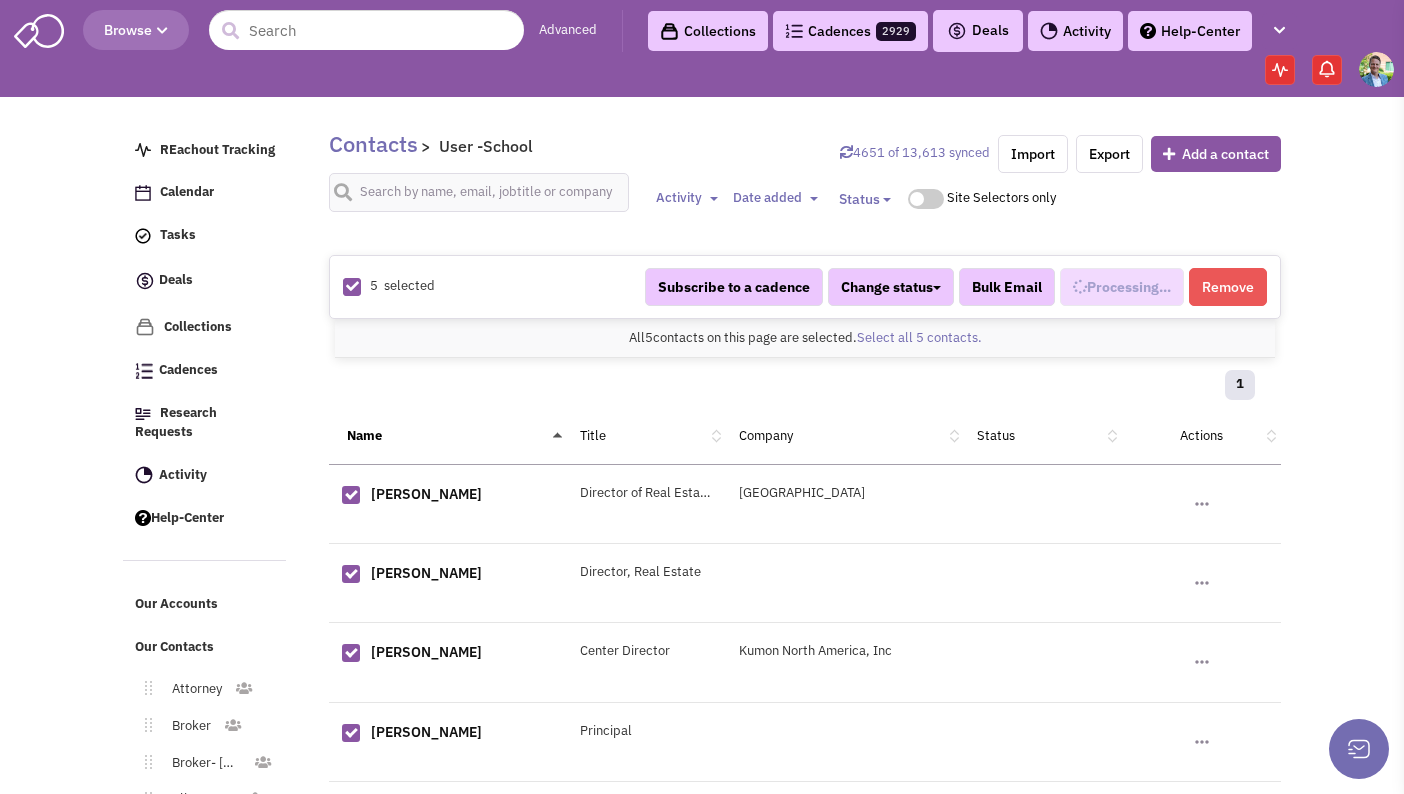 scroll, scrollTop: 1262, scrollLeft: 0, axis: vertical 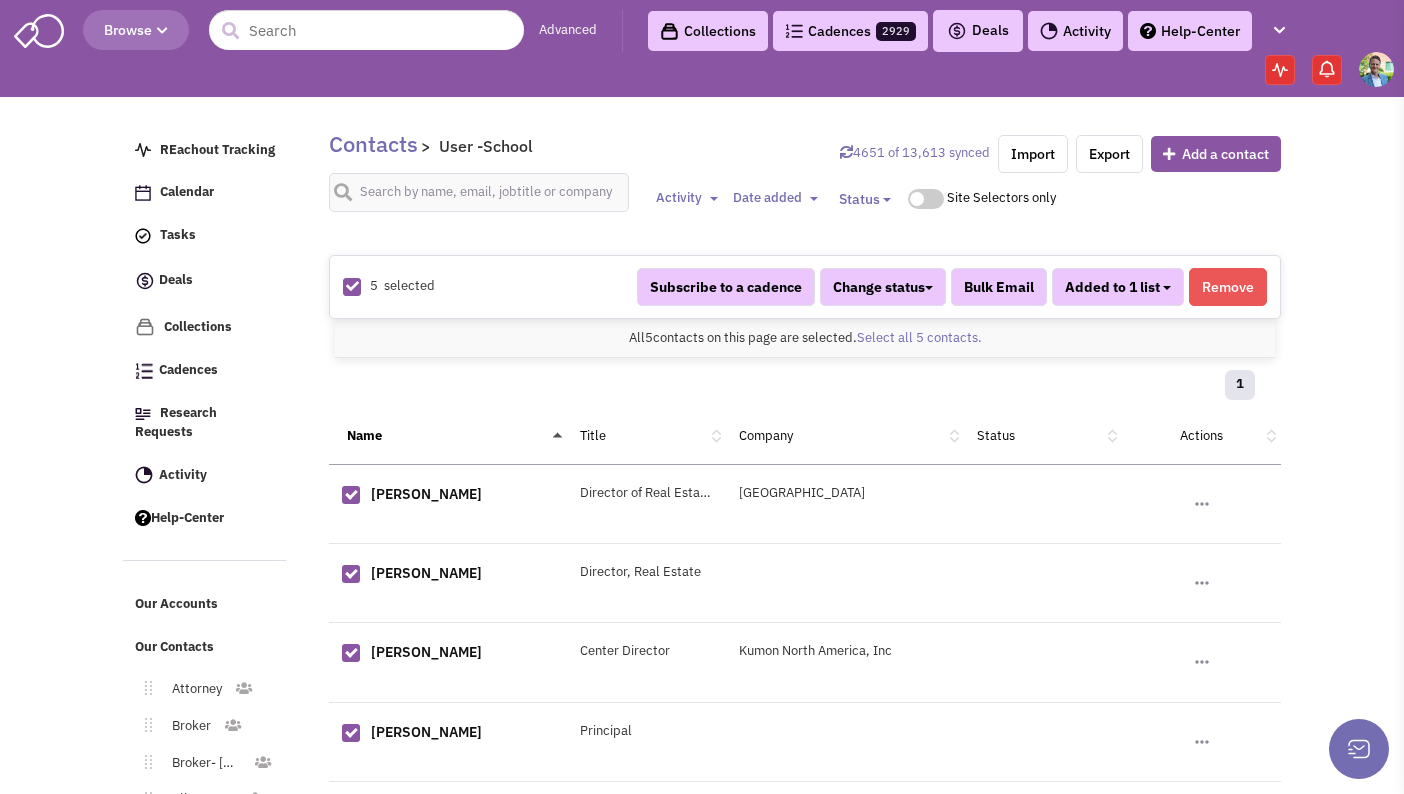 click on "Added to 1 list" at bounding box center [1118, 287] 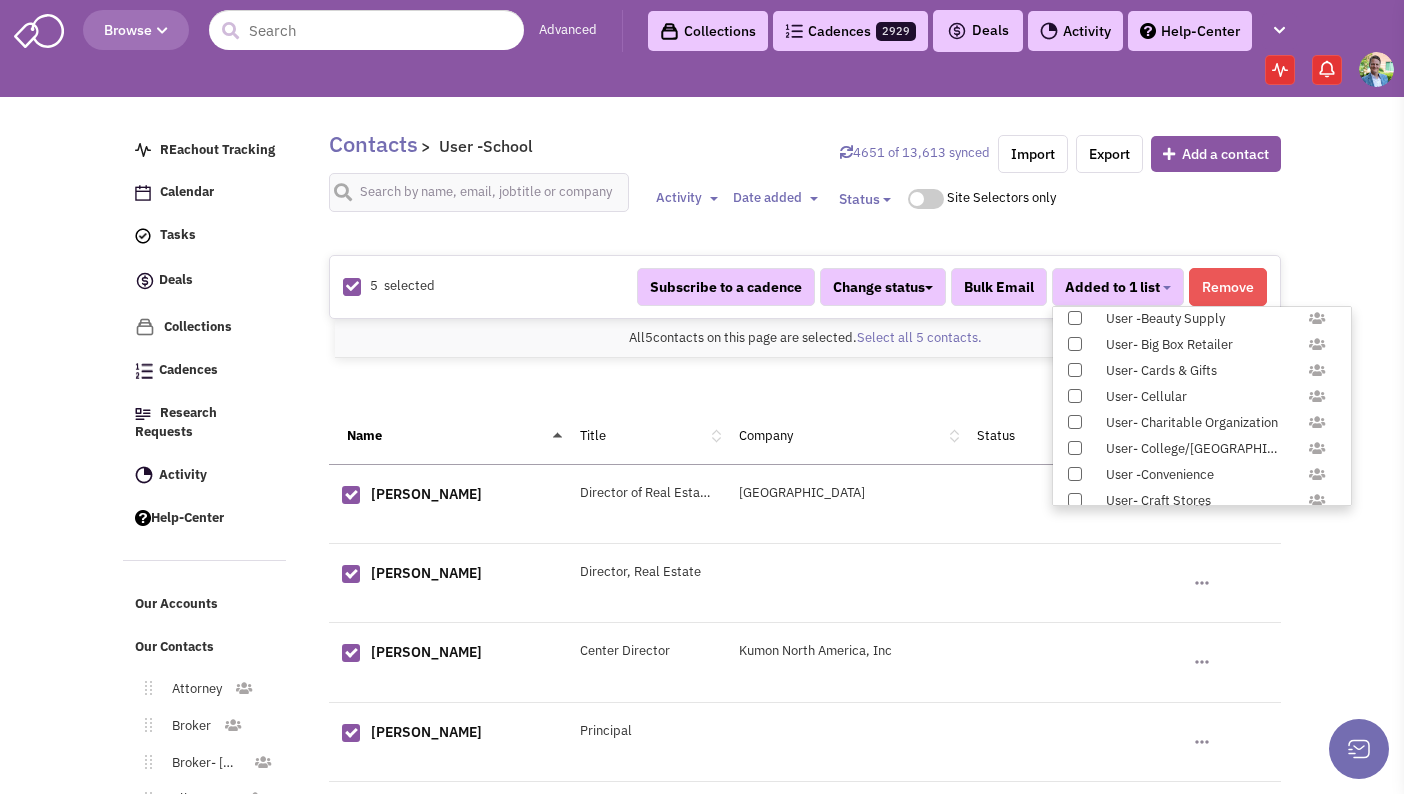 scroll, scrollTop: 1958, scrollLeft: 0, axis: vertical 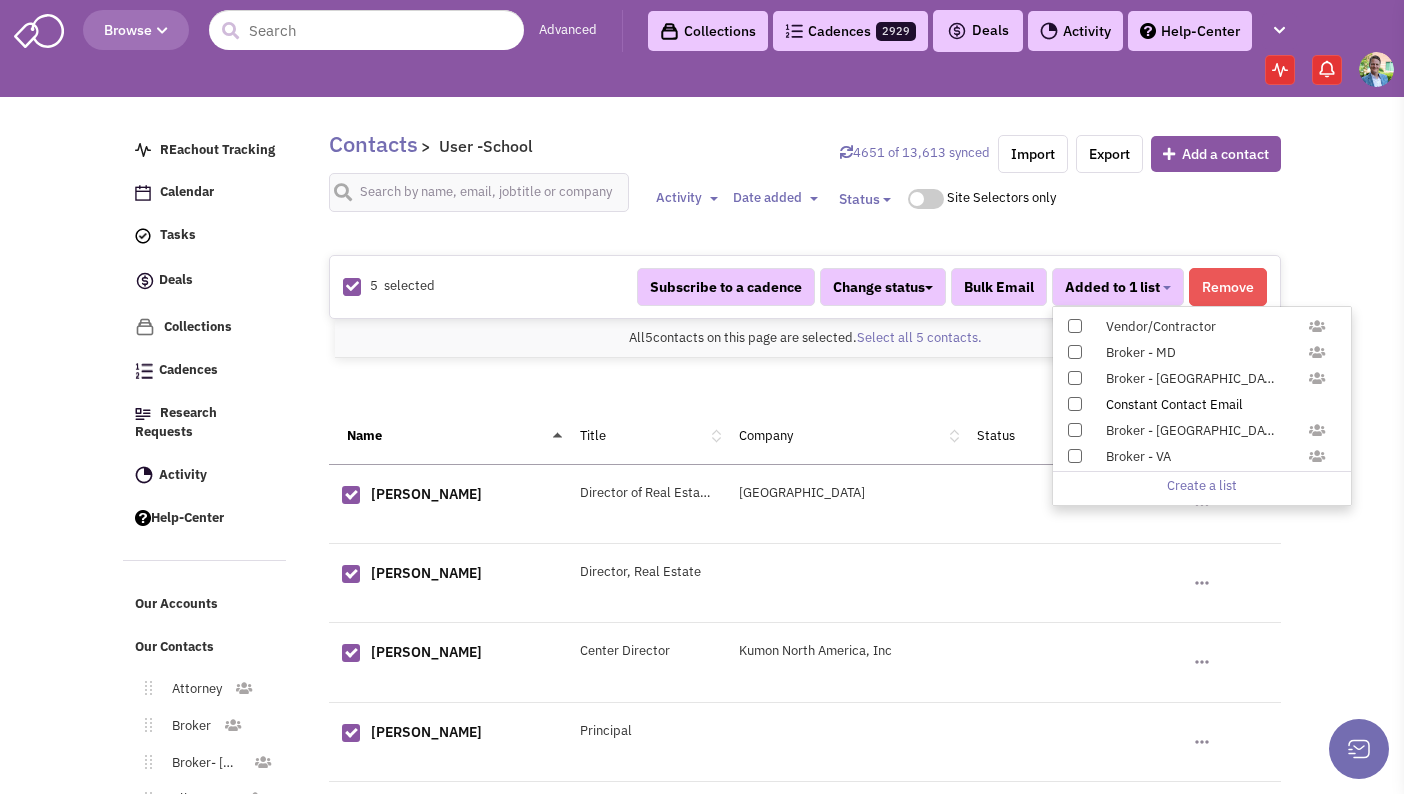 click at bounding box center (1075, 404) 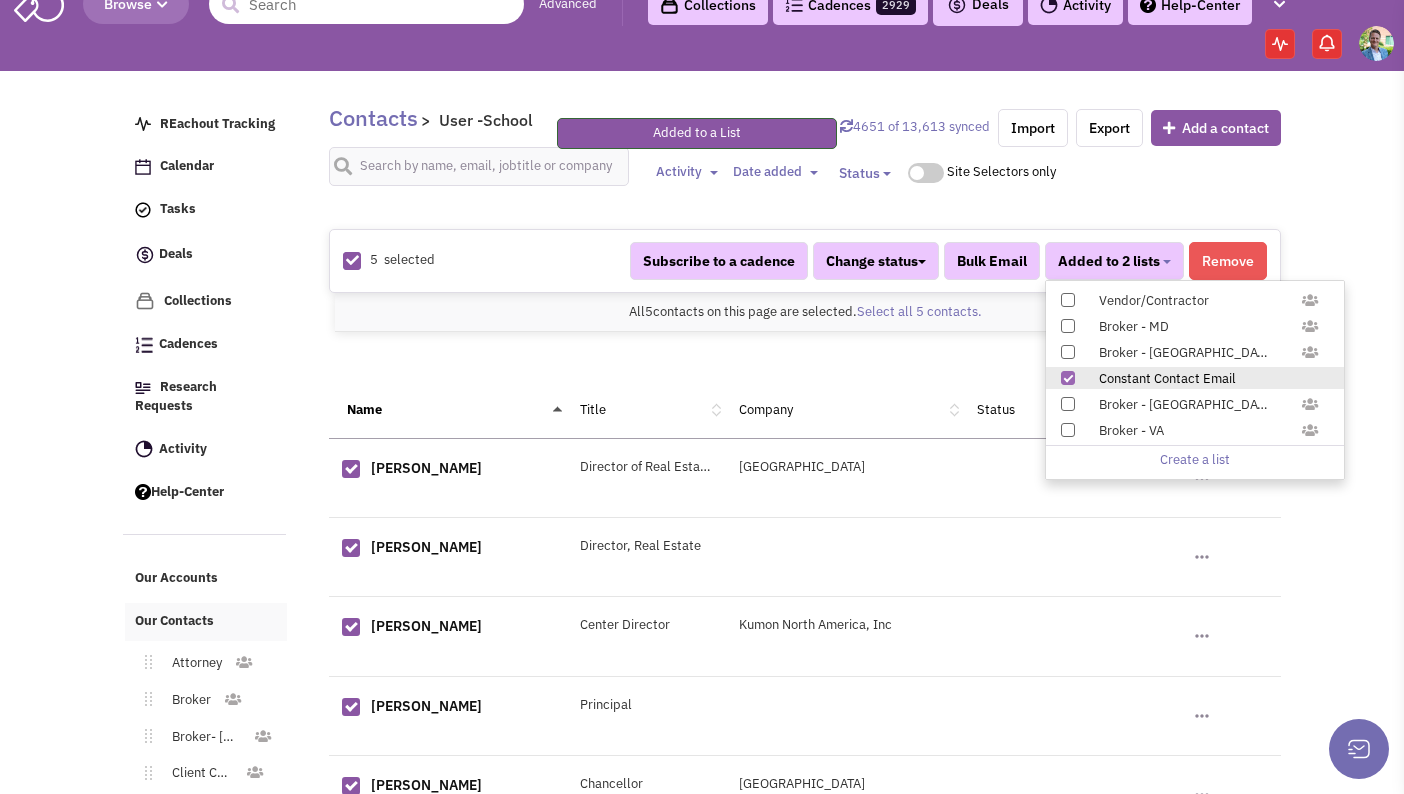 scroll, scrollTop: 126, scrollLeft: 0, axis: vertical 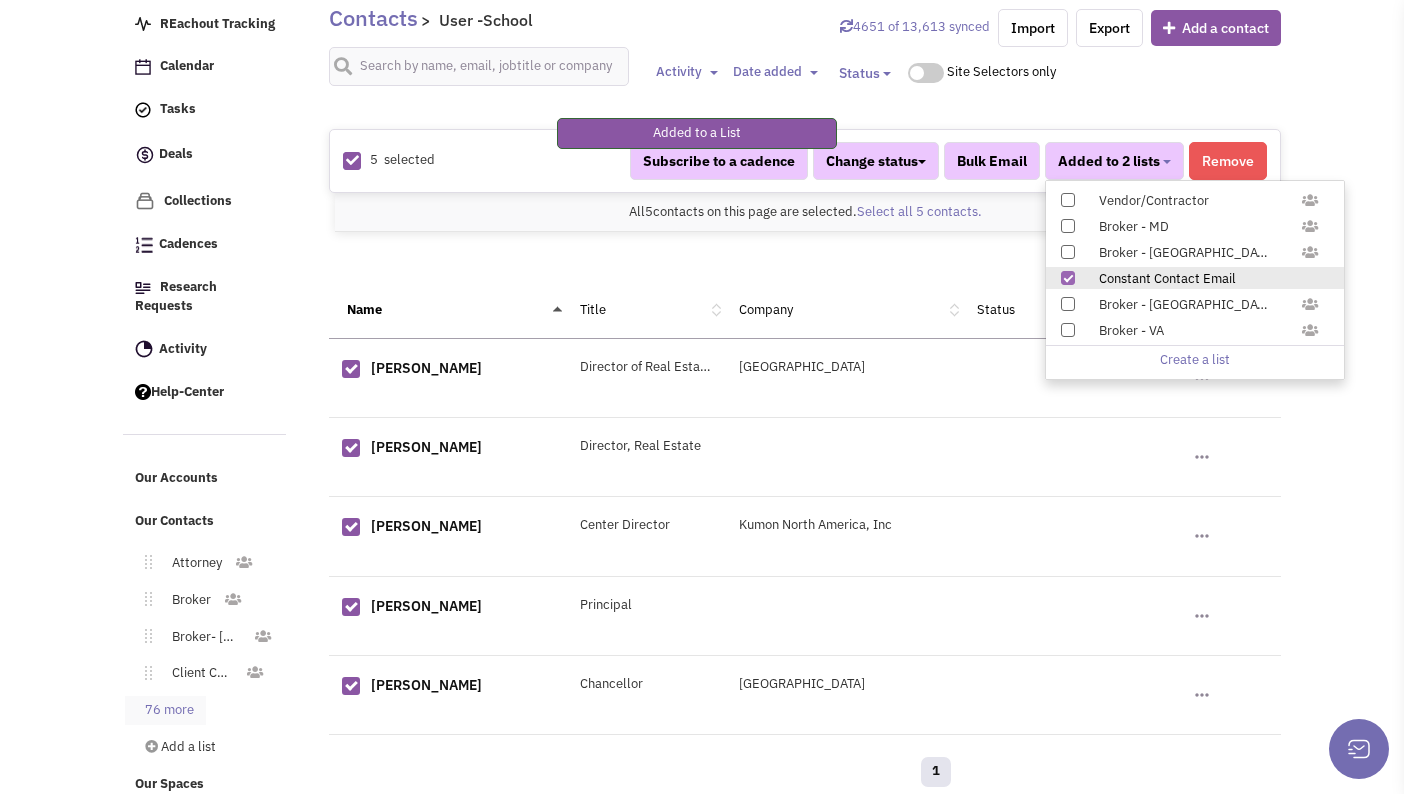 click on "76 more" at bounding box center (165, 710) 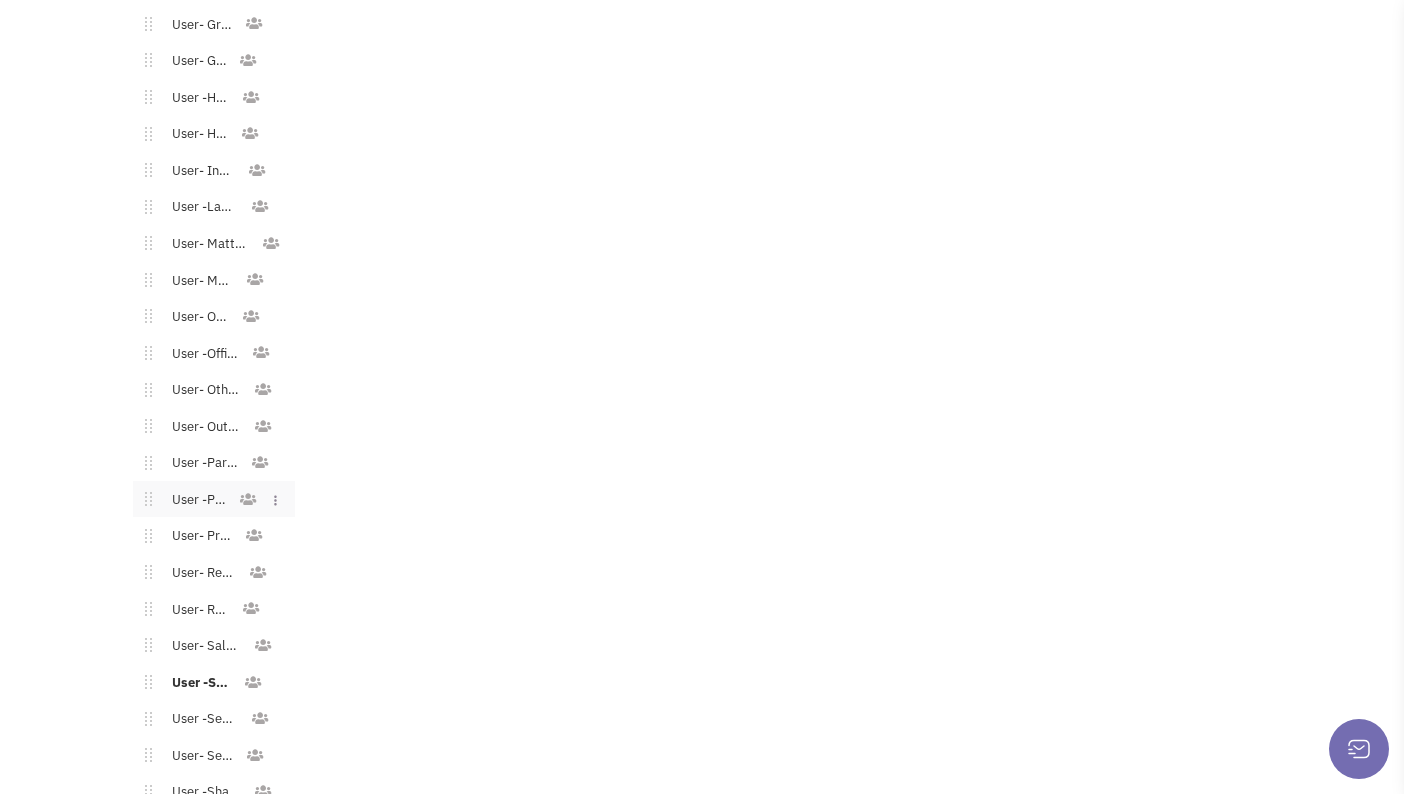 scroll, scrollTop: 2434, scrollLeft: 0, axis: vertical 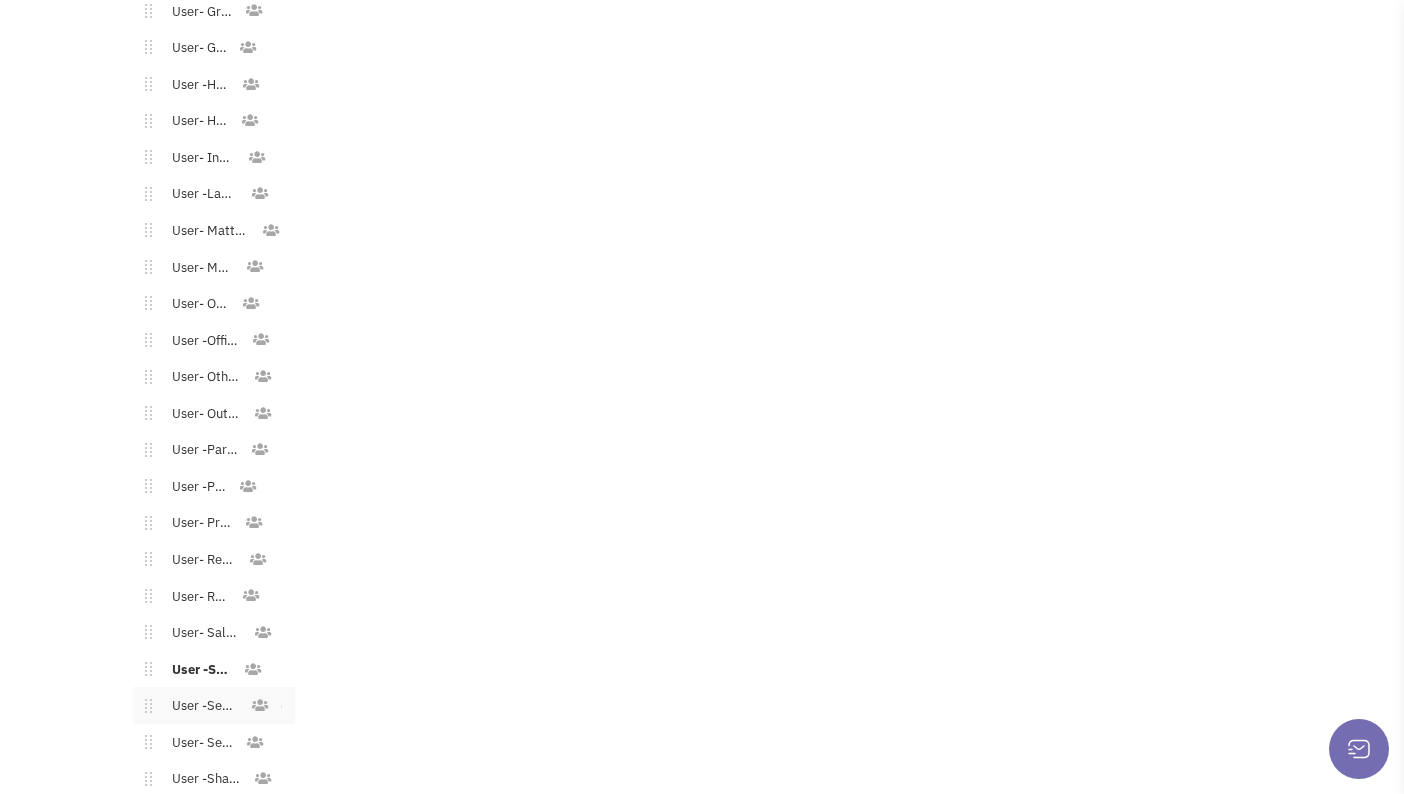 click on "User -Senior Living" at bounding box center [201, 706] 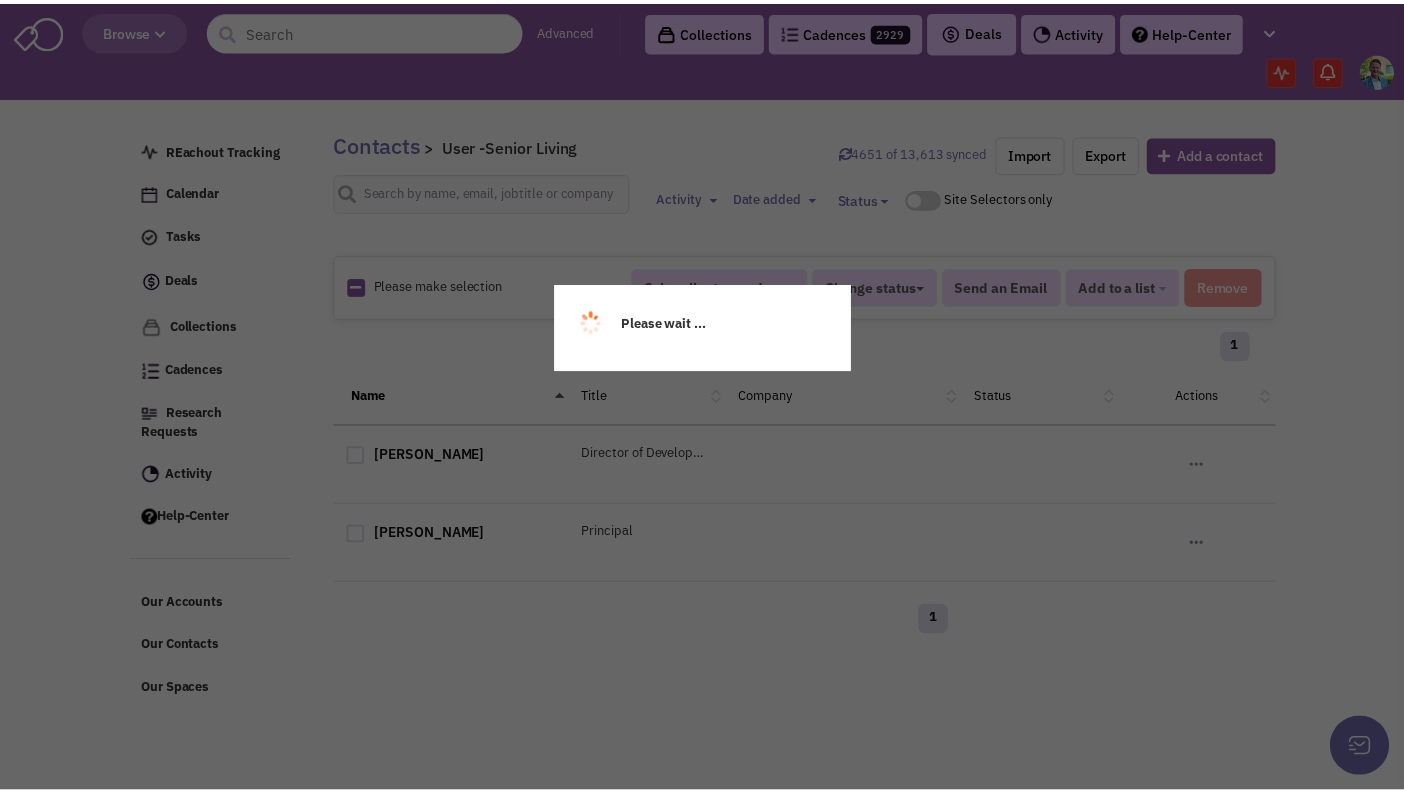 scroll, scrollTop: 0, scrollLeft: 0, axis: both 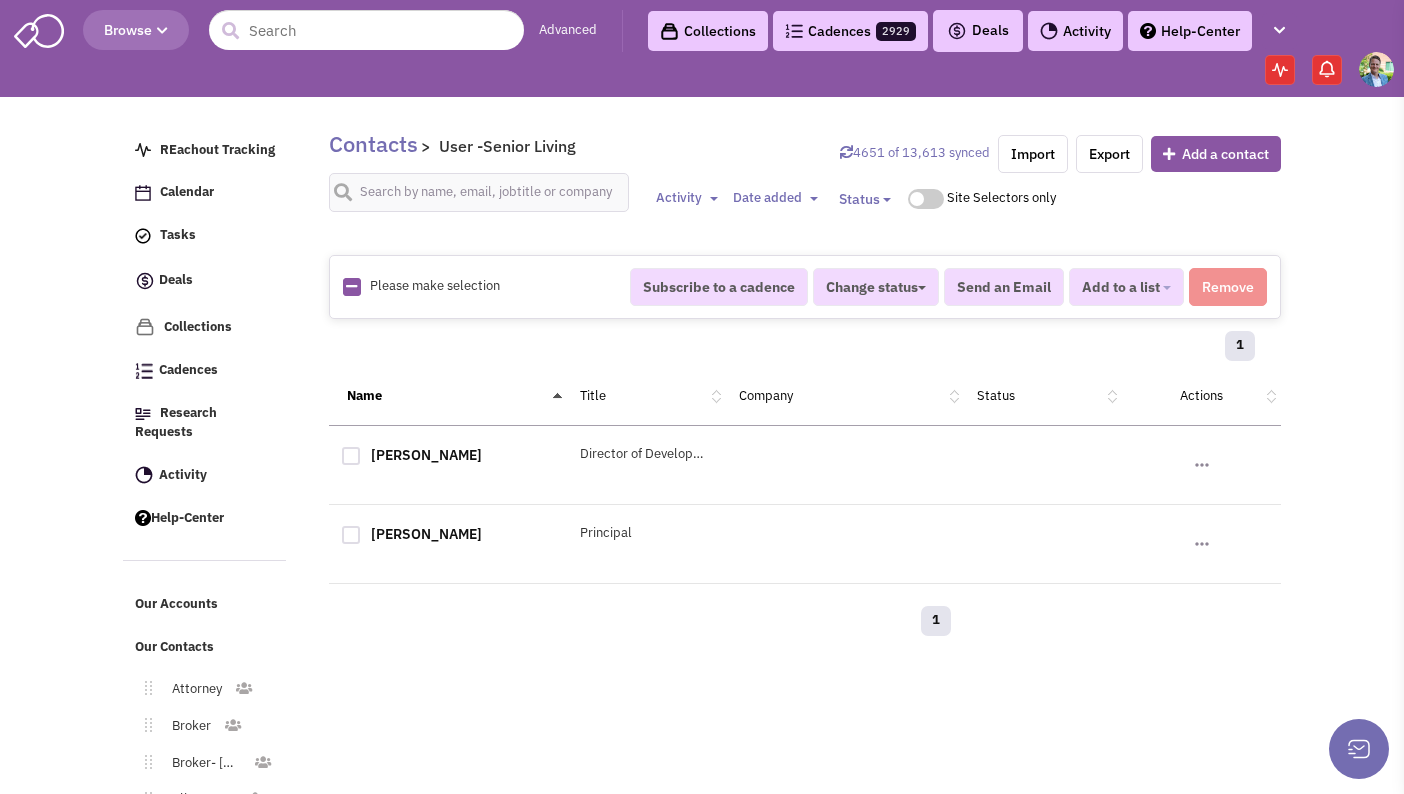click at bounding box center [351, 286] 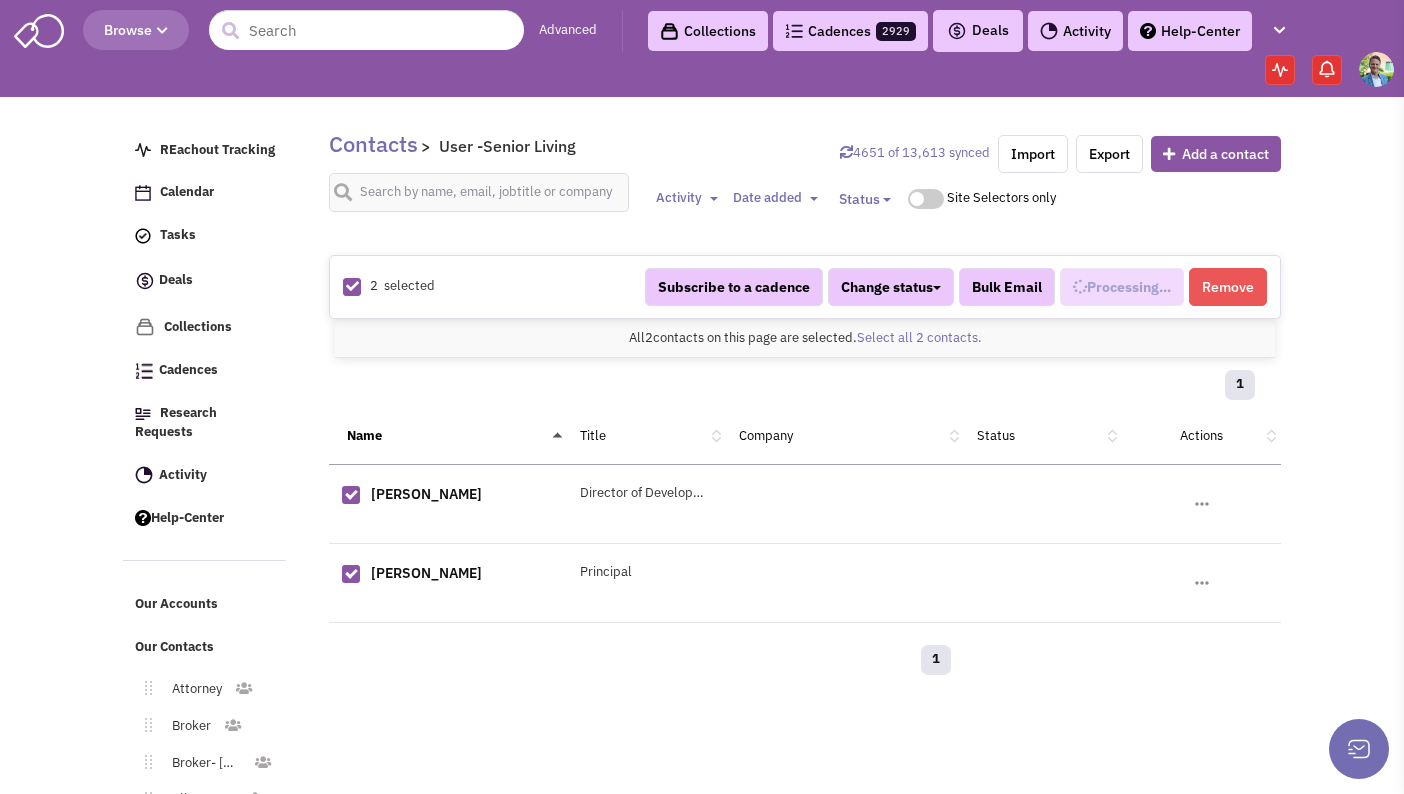 select on "692" 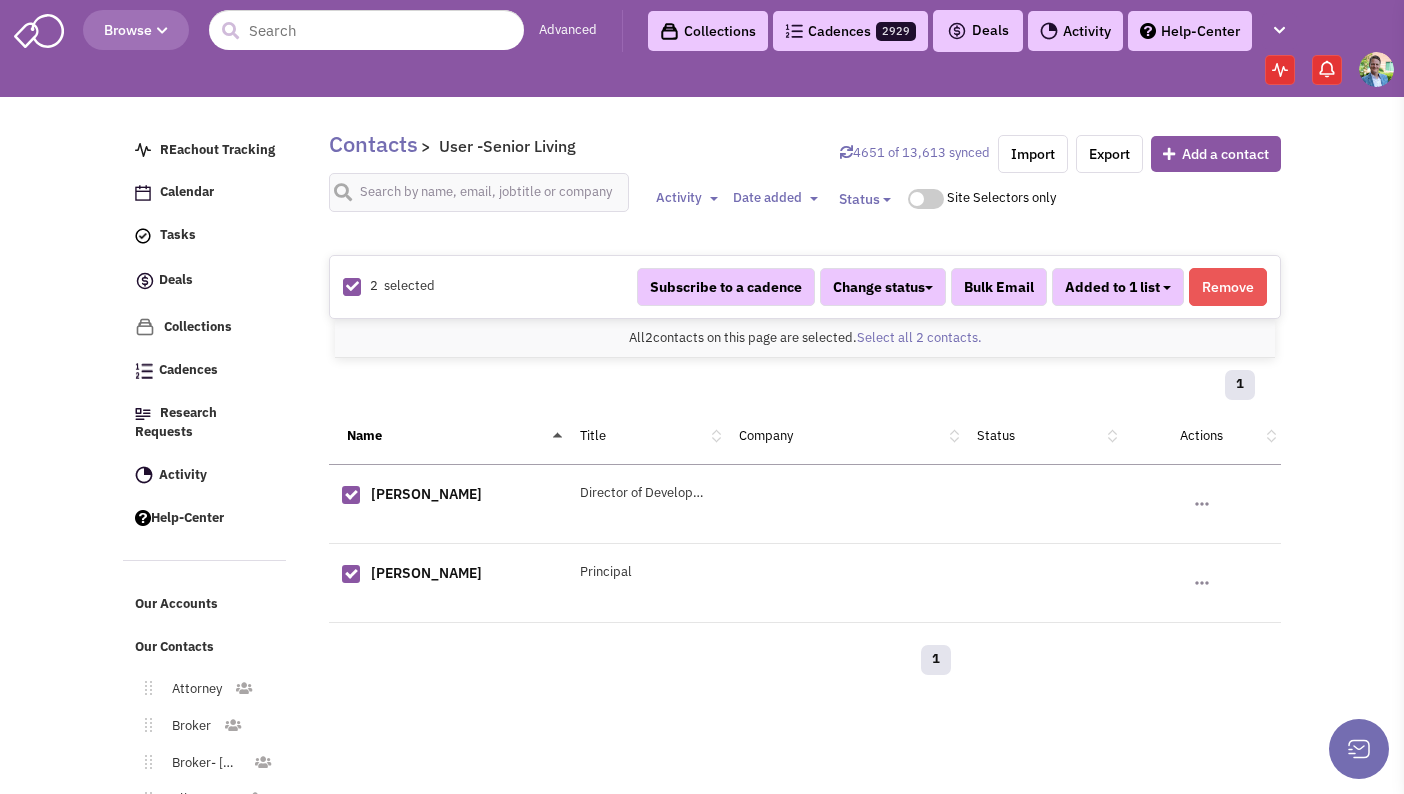 scroll, scrollTop: 1281, scrollLeft: 0, axis: vertical 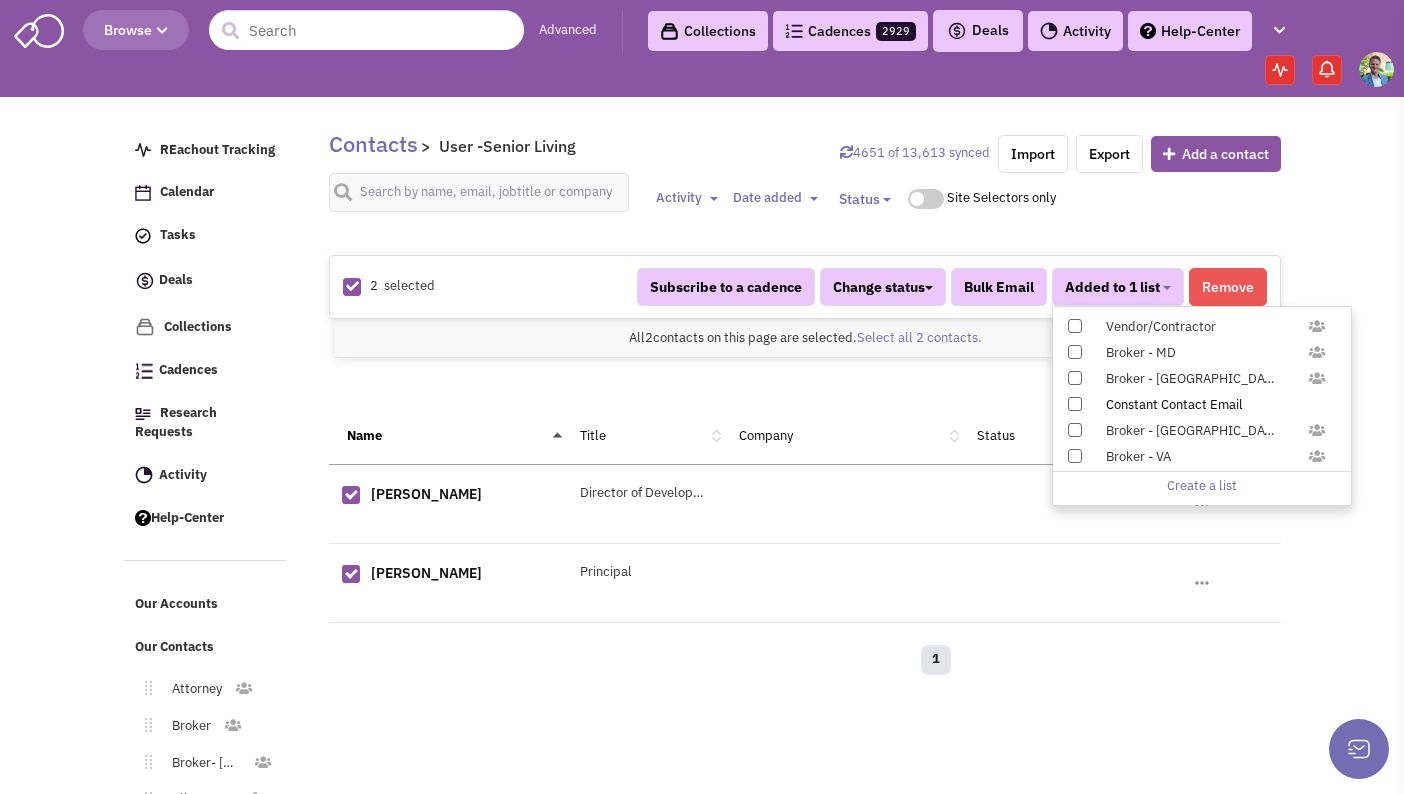 click at bounding box center [1075, 404] 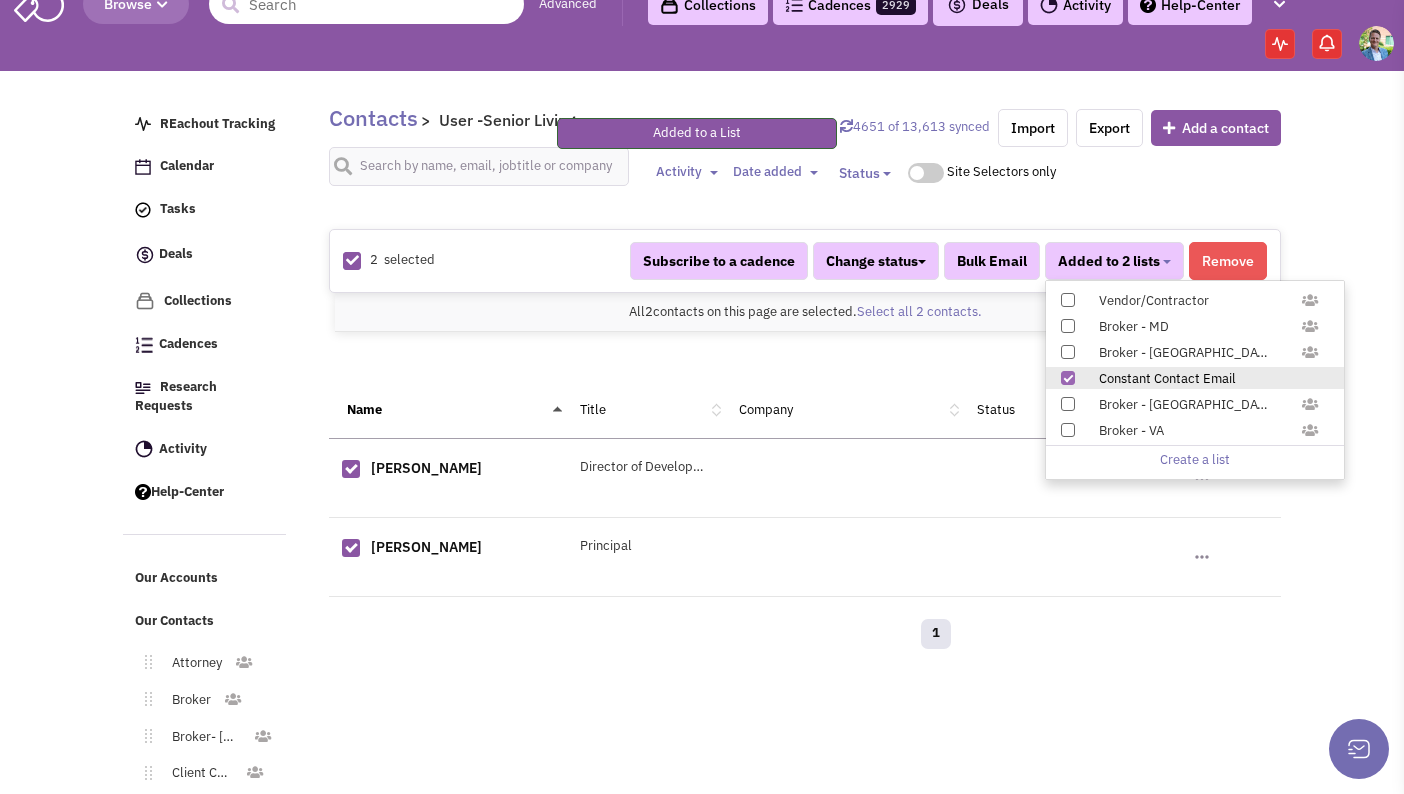 scroll, scrollTop: 120, scrollLeft: 0, axis: vertical 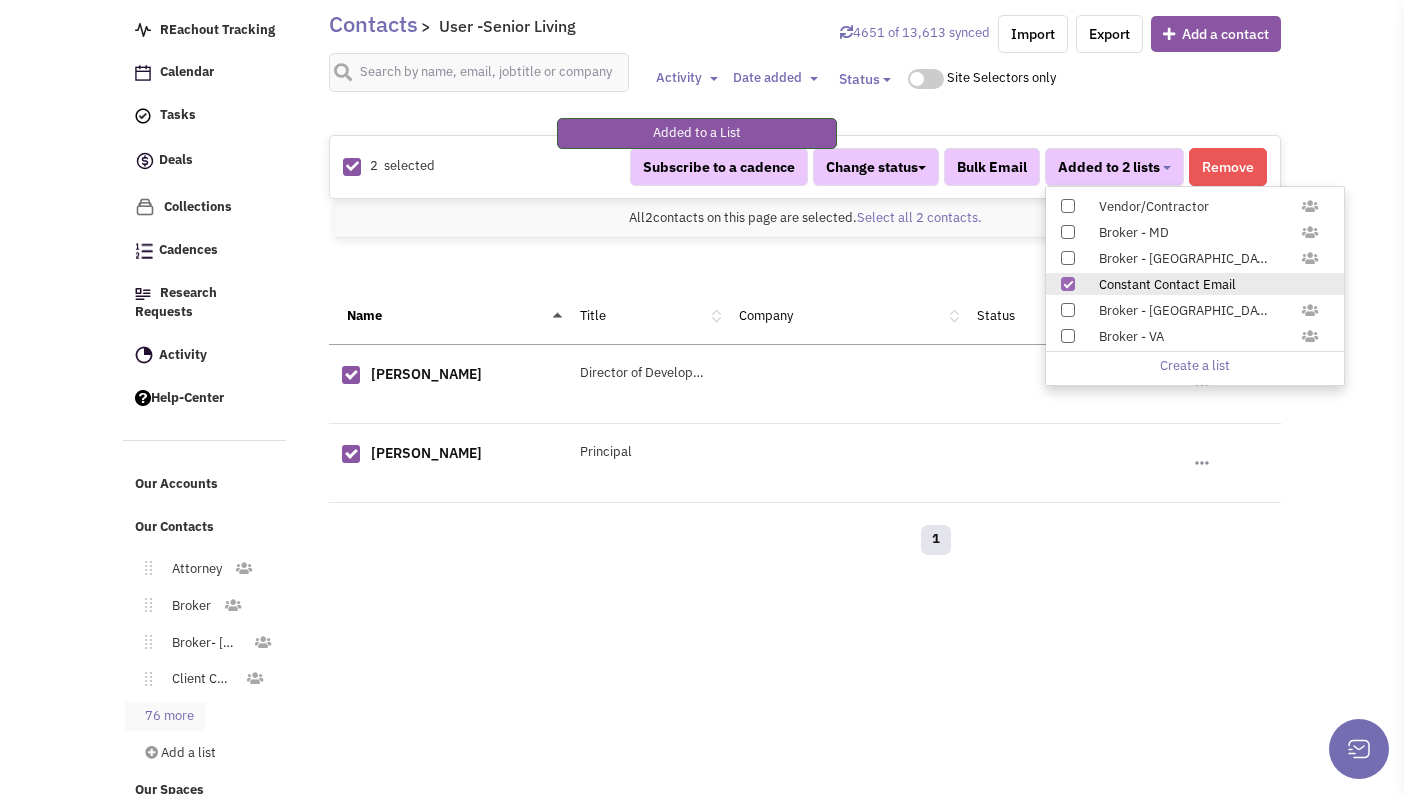 click on "76 more" at bounding box center (165, 716) 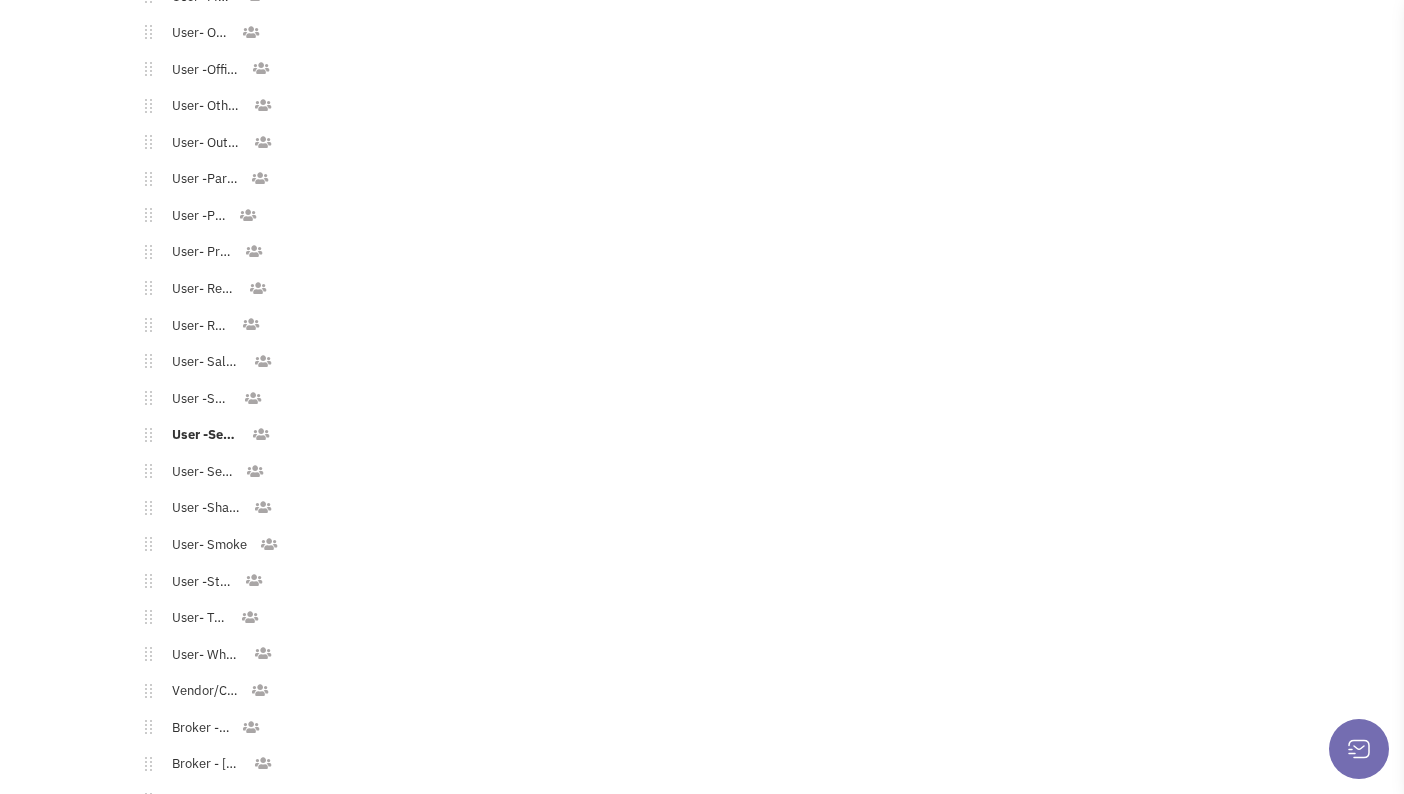 scroll, scrollTop: 2731, scrollLeft: 0, axis: vertical 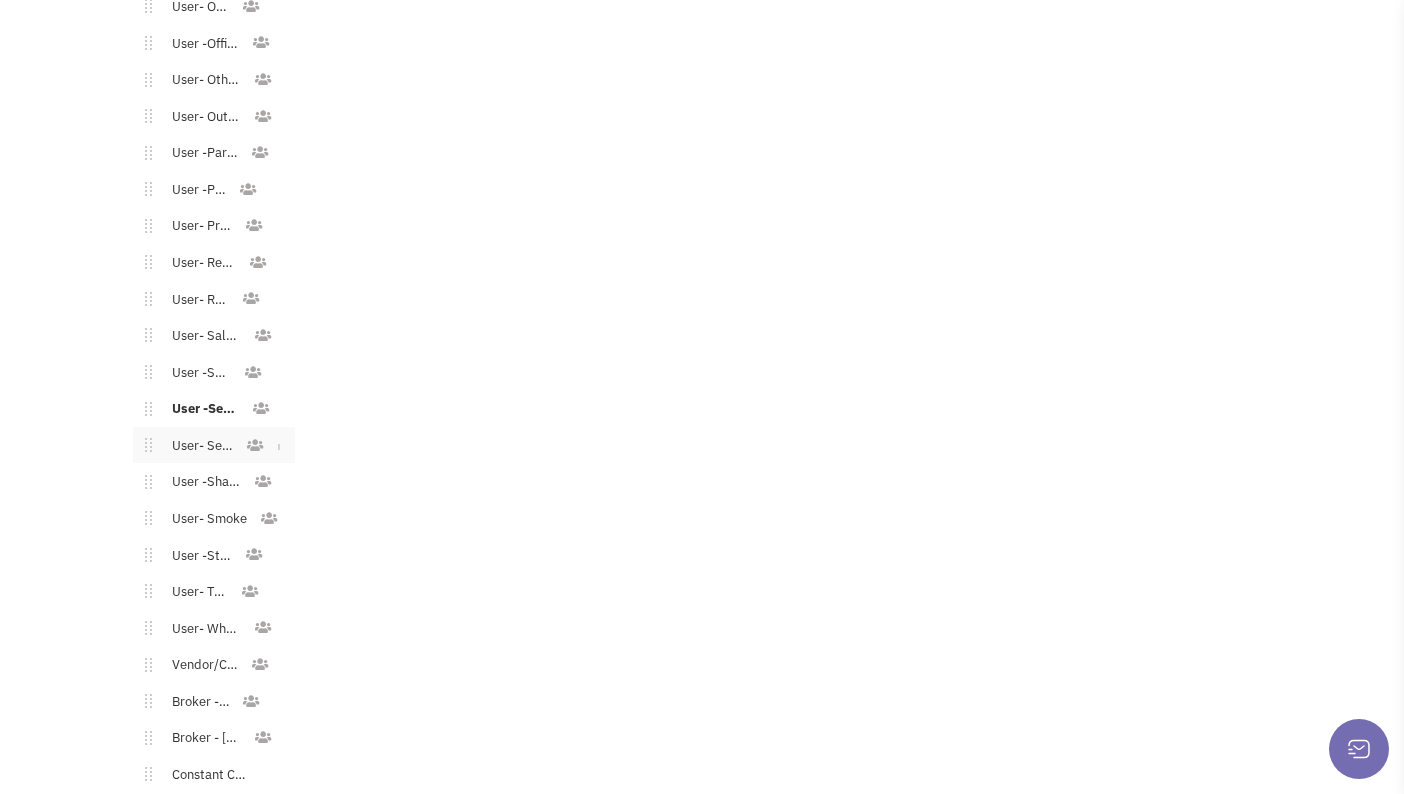 click on "User- Services" at bounding box center (198, 446) 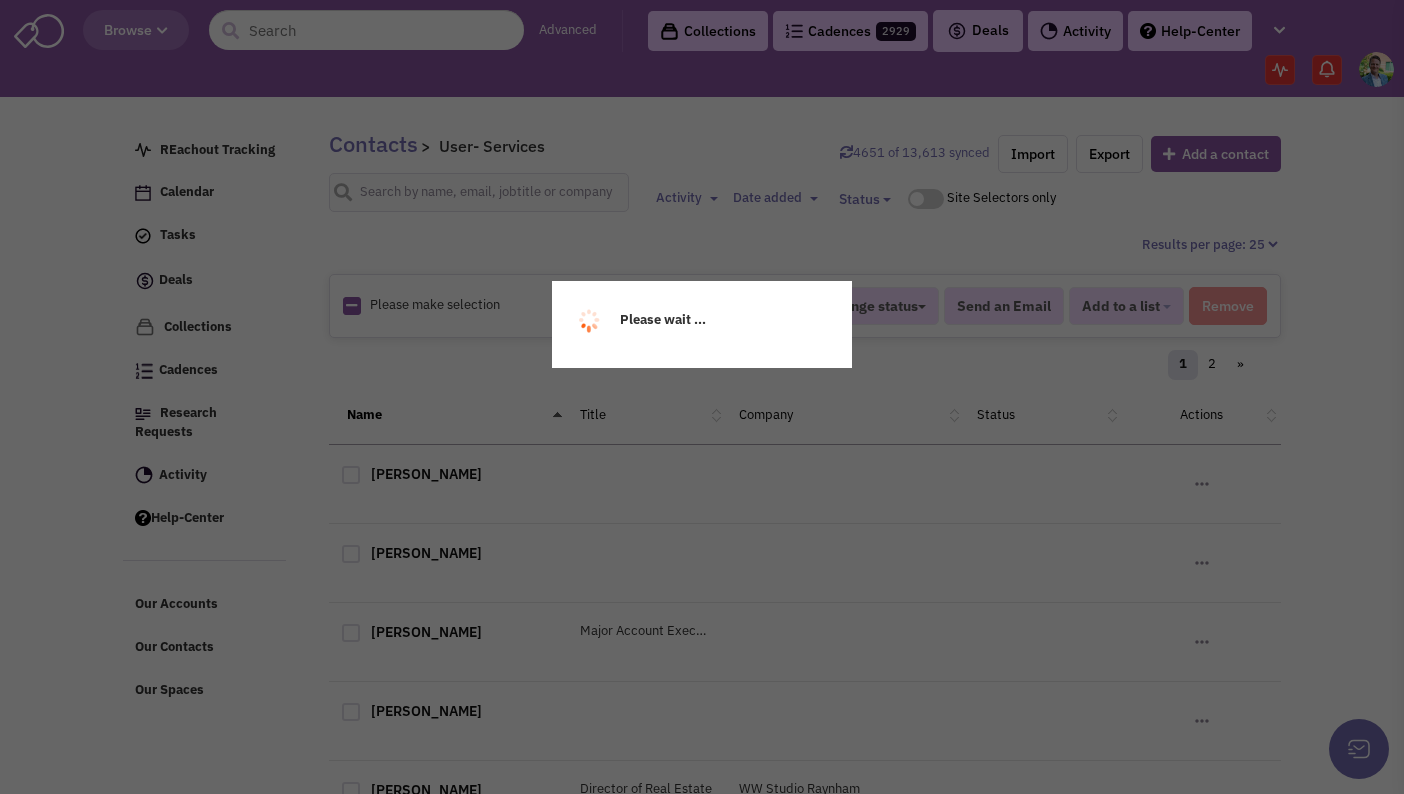 scroll, scrollTop: 0, scrollLeft: 0, axis: both 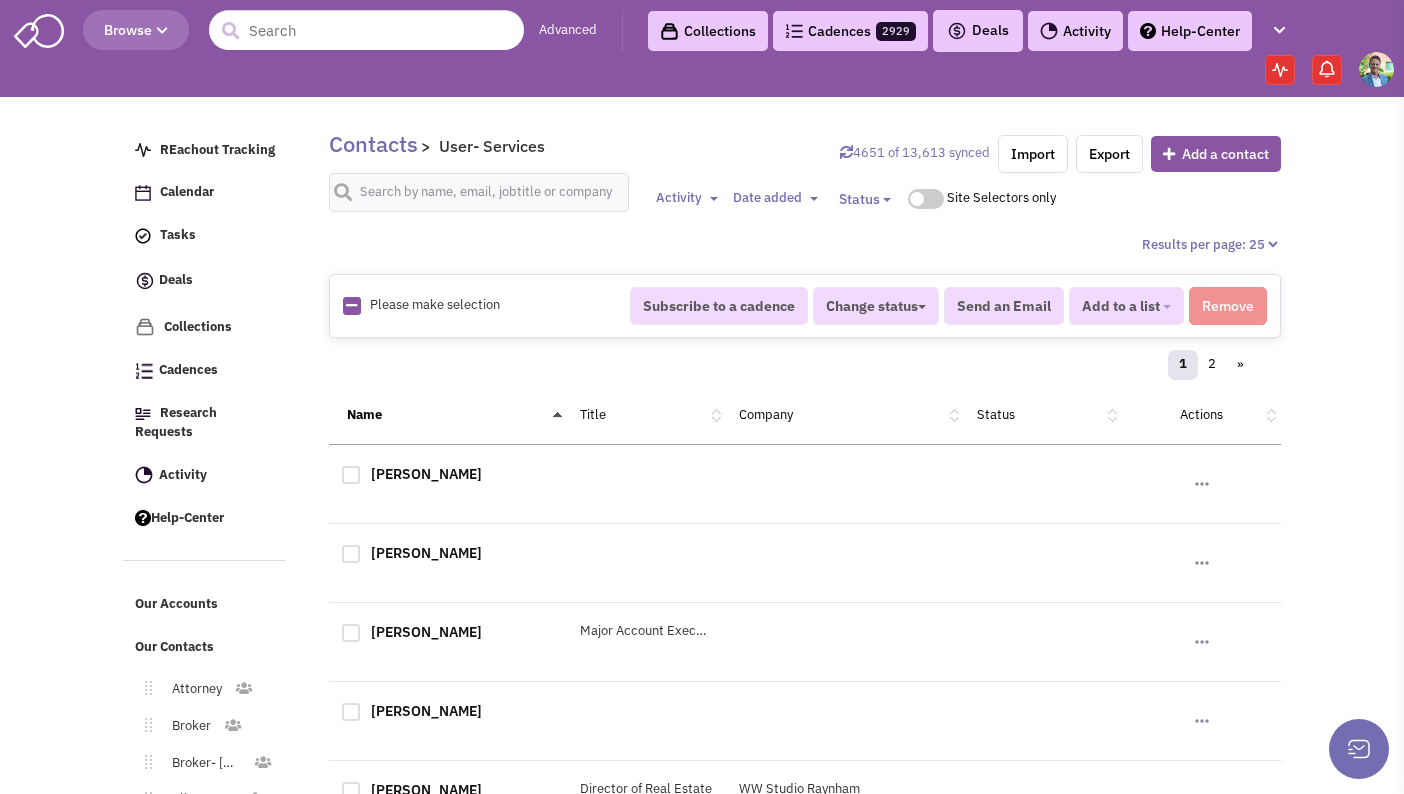 click at bounding box center (351, 305) 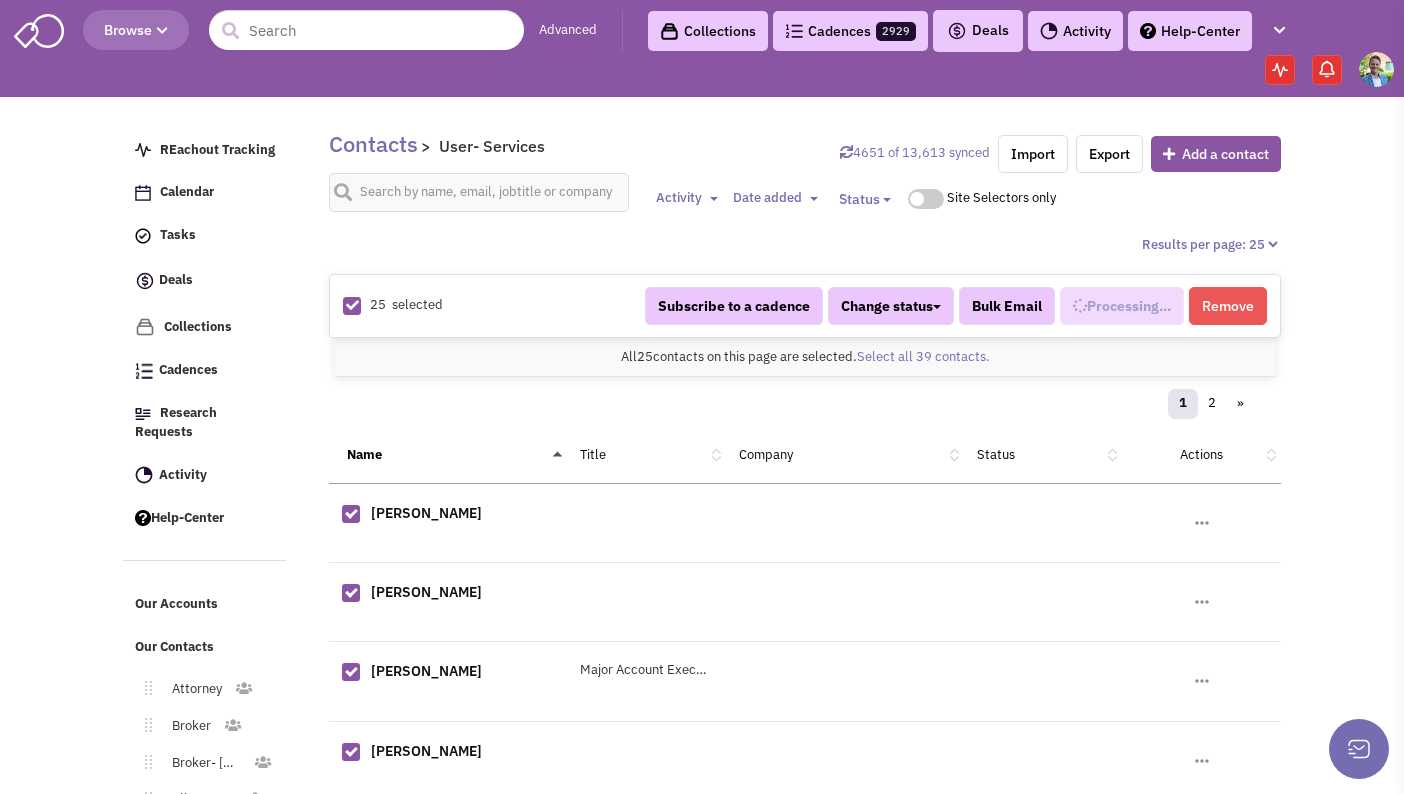 select on "680" 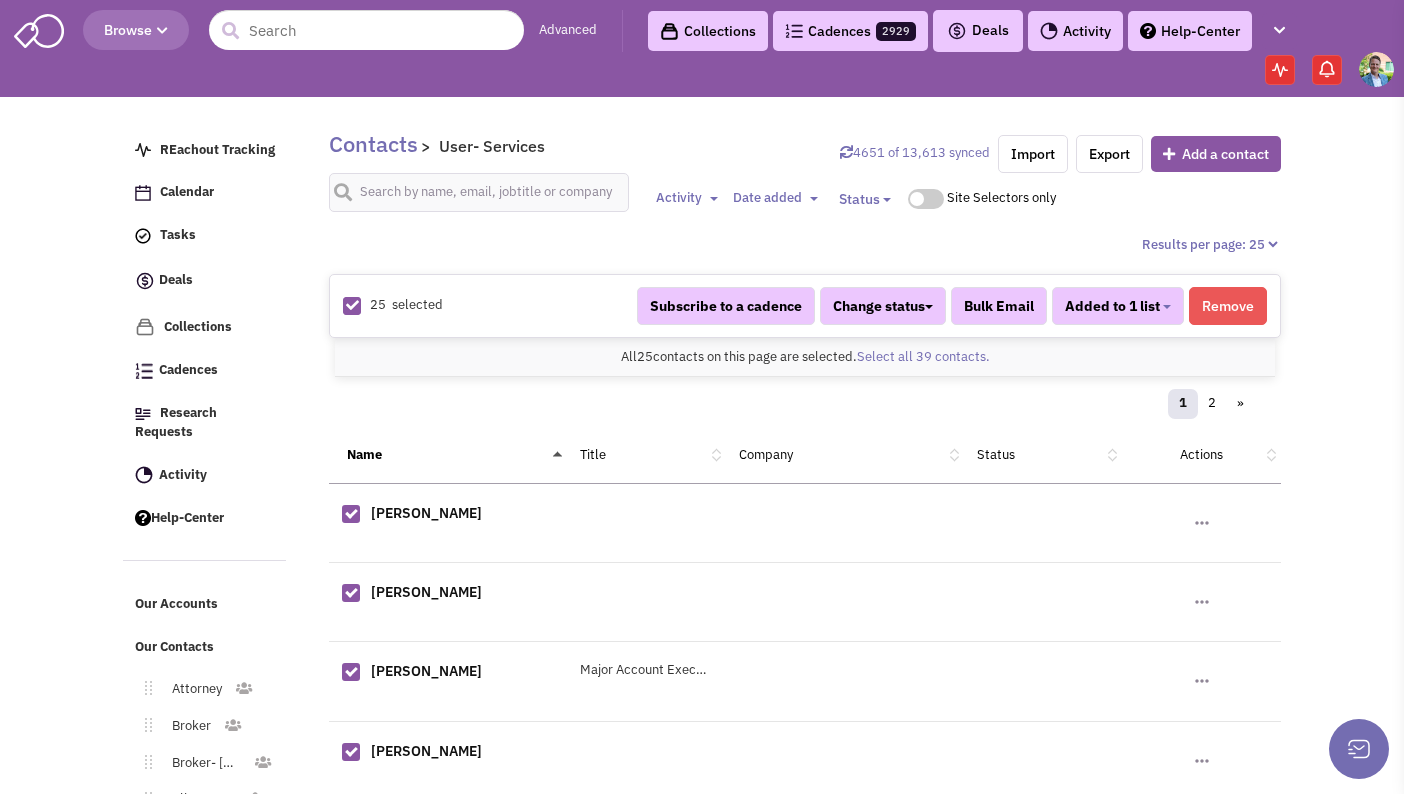 scroll, scrollTop: 1300, scrollLeft: 0, axis: vertical 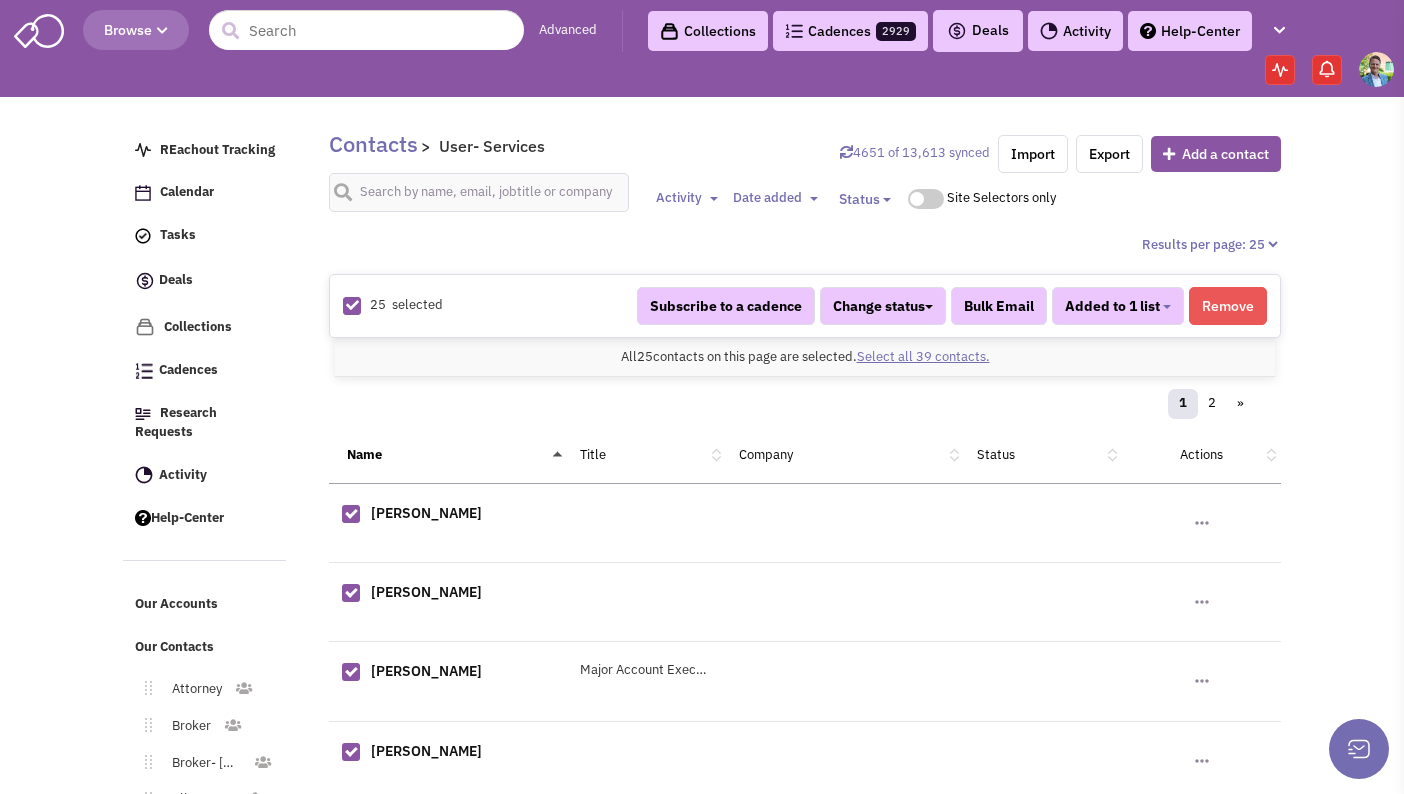 click on "Select all 39 contacts." at bounding box center [923, 356] 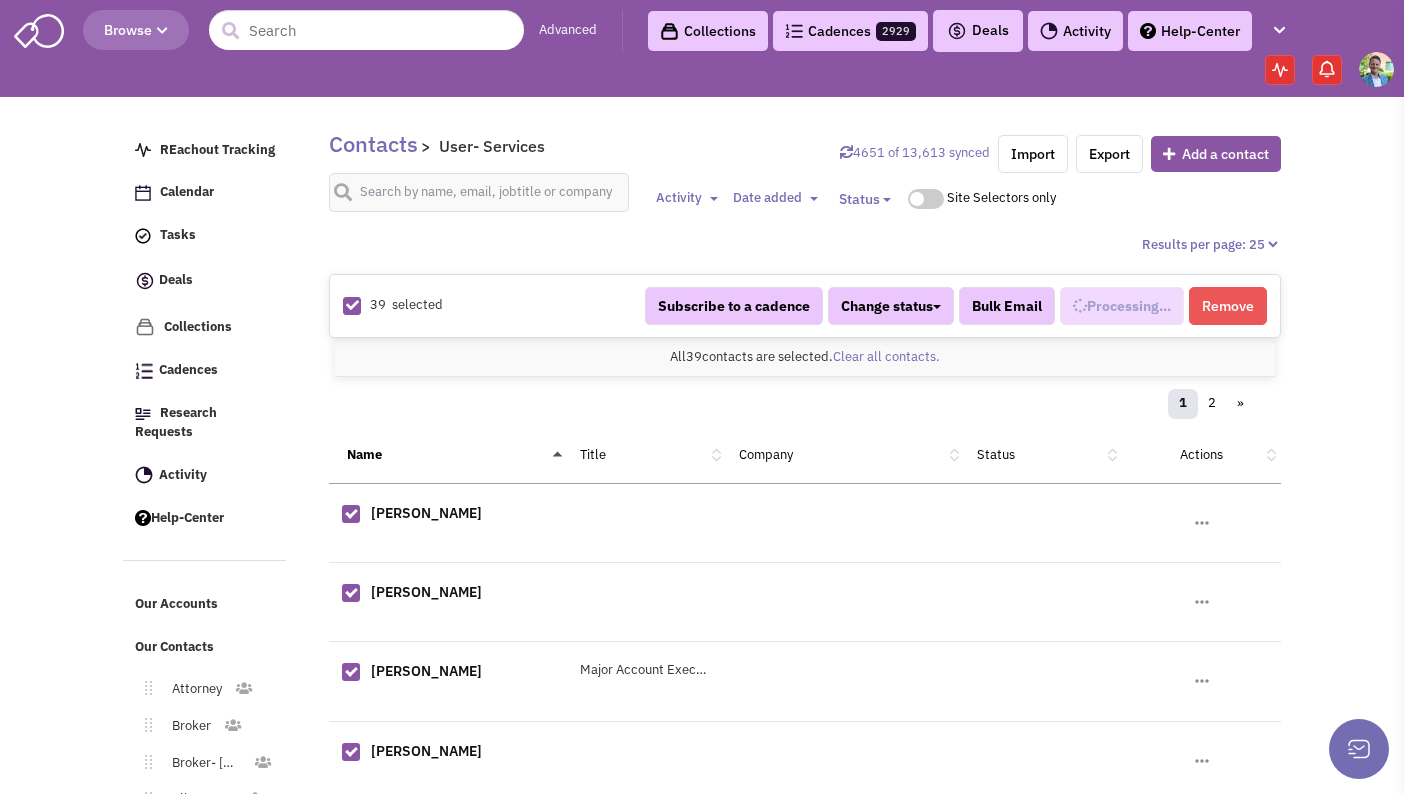 scroll, scrollTop: 1300, scrollLeft: 0, axis: vertical 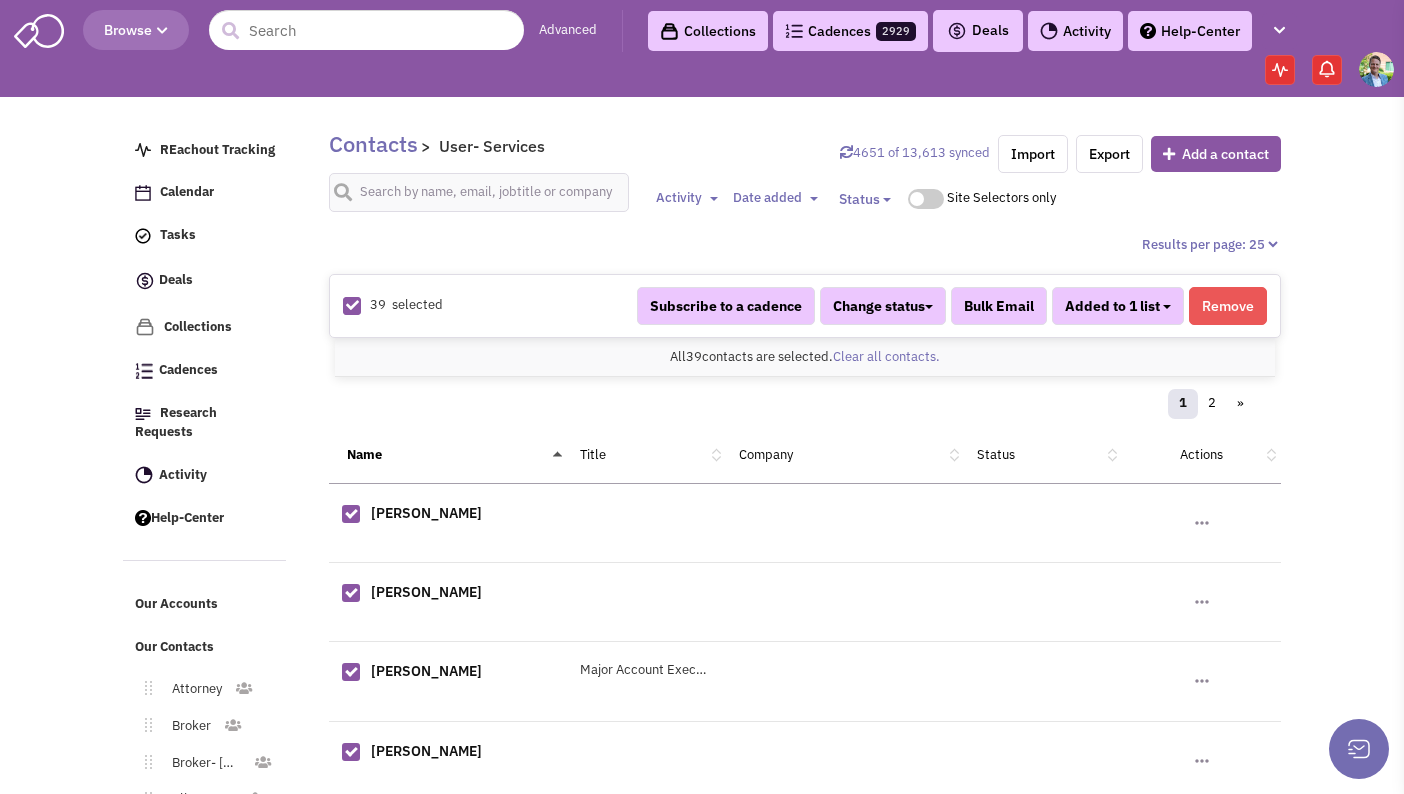 click on "Added to 1 list" at bounding box center [1118, 306] 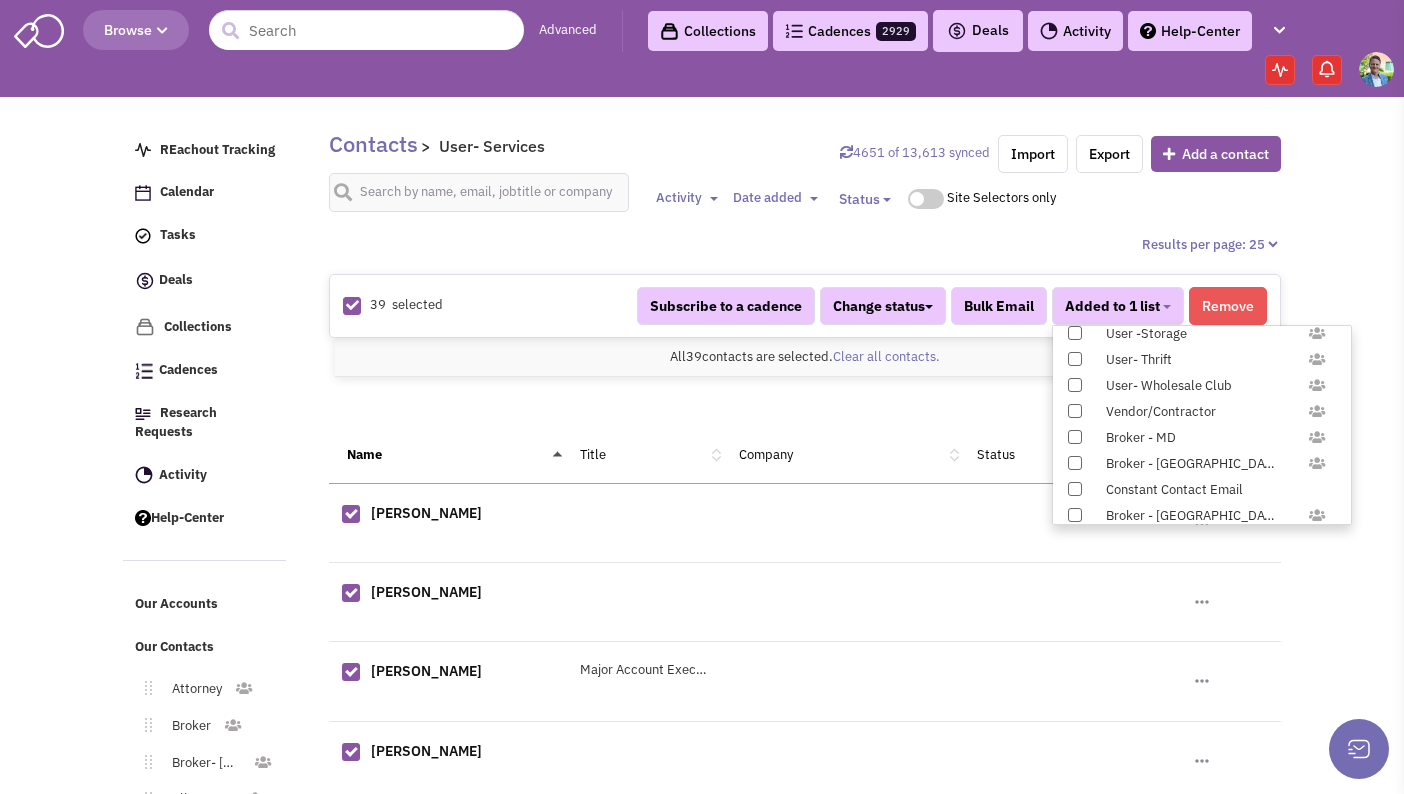 scroll, scrollTop: 1958, scrollLeft: 0, axis: vertical 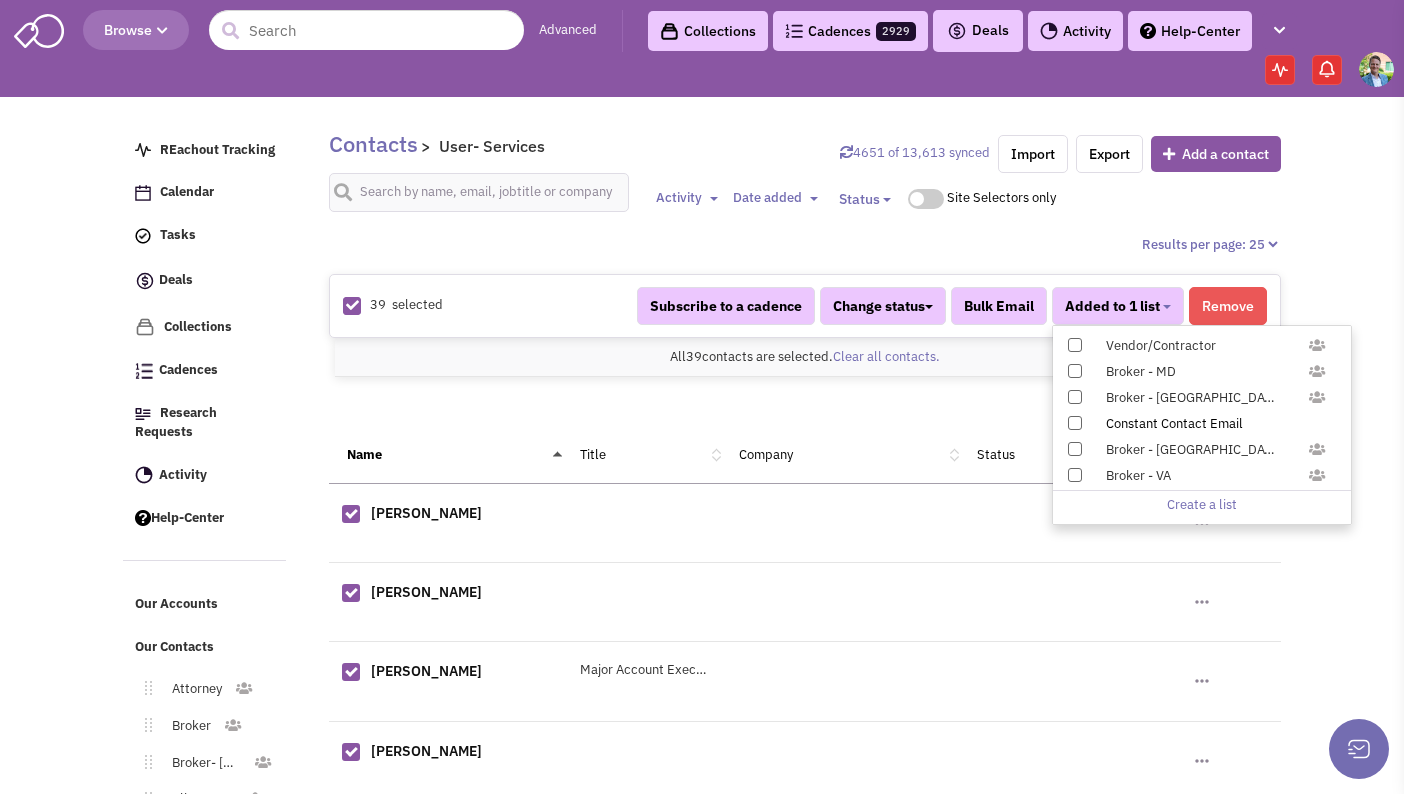 click at bounding box center [1075, 423] 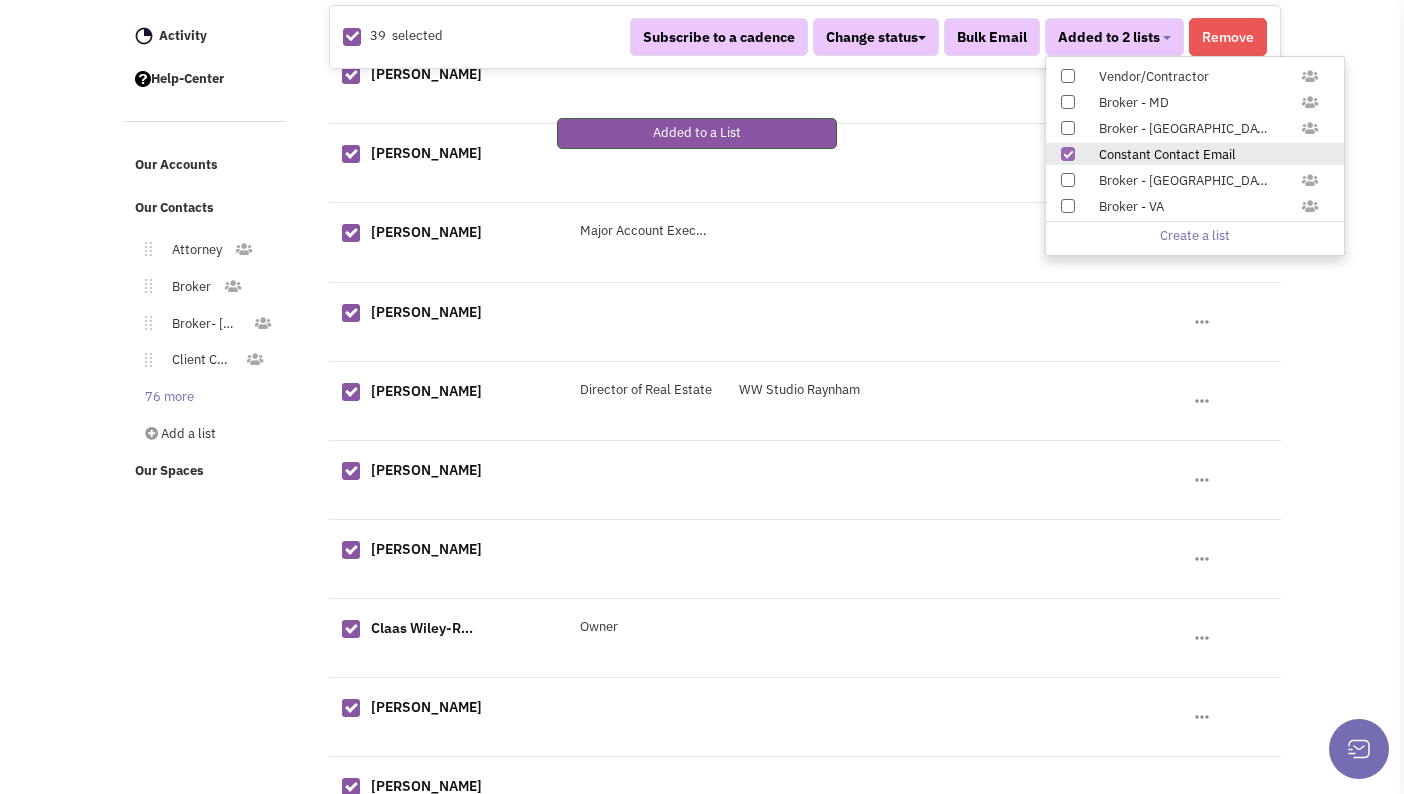scroll, scrollTop: 577, scrollLeft: 0, axis: vertical 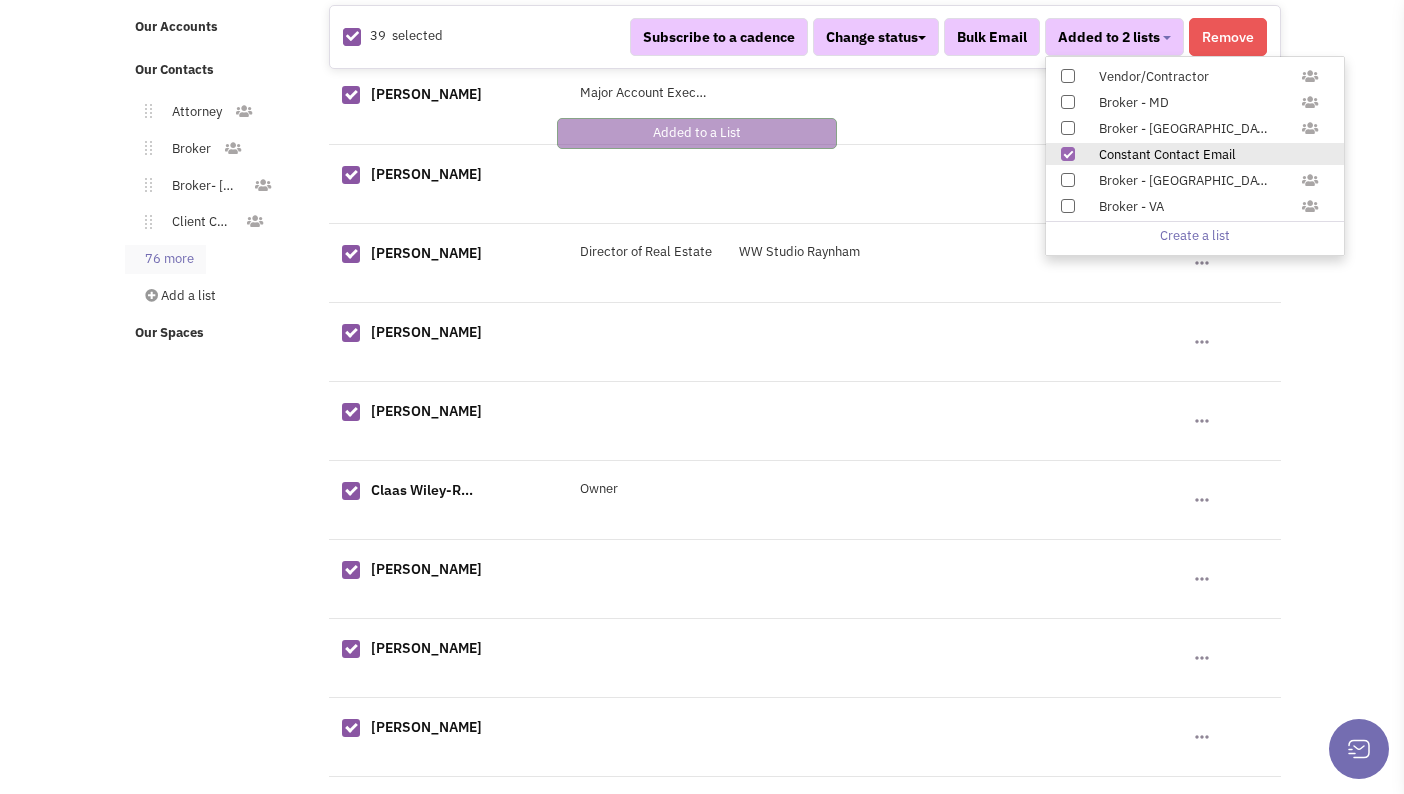 click on "76 more" at bounding box center [165, 259] 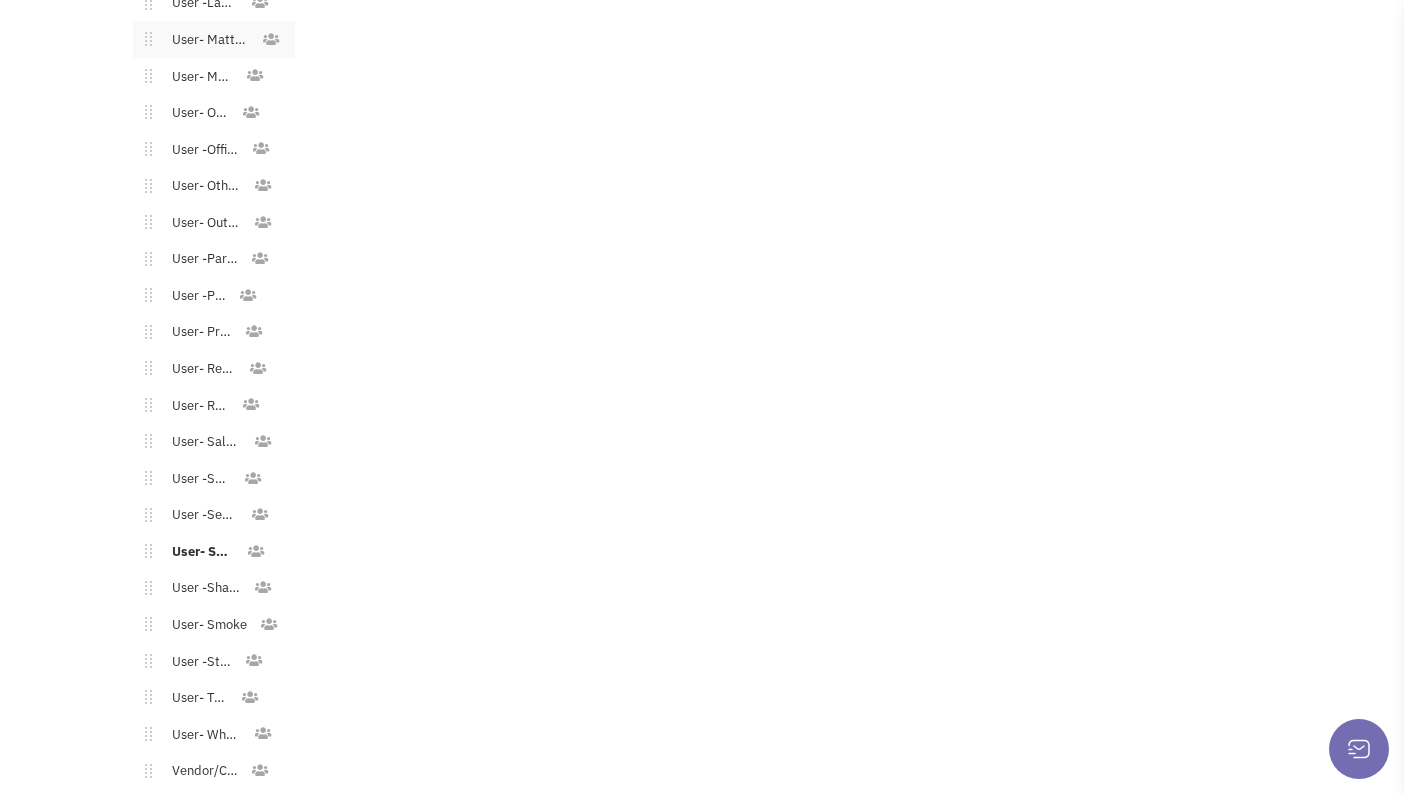 scroll, scrollTop: 2900, scrollLeft: 0, axis: vertical 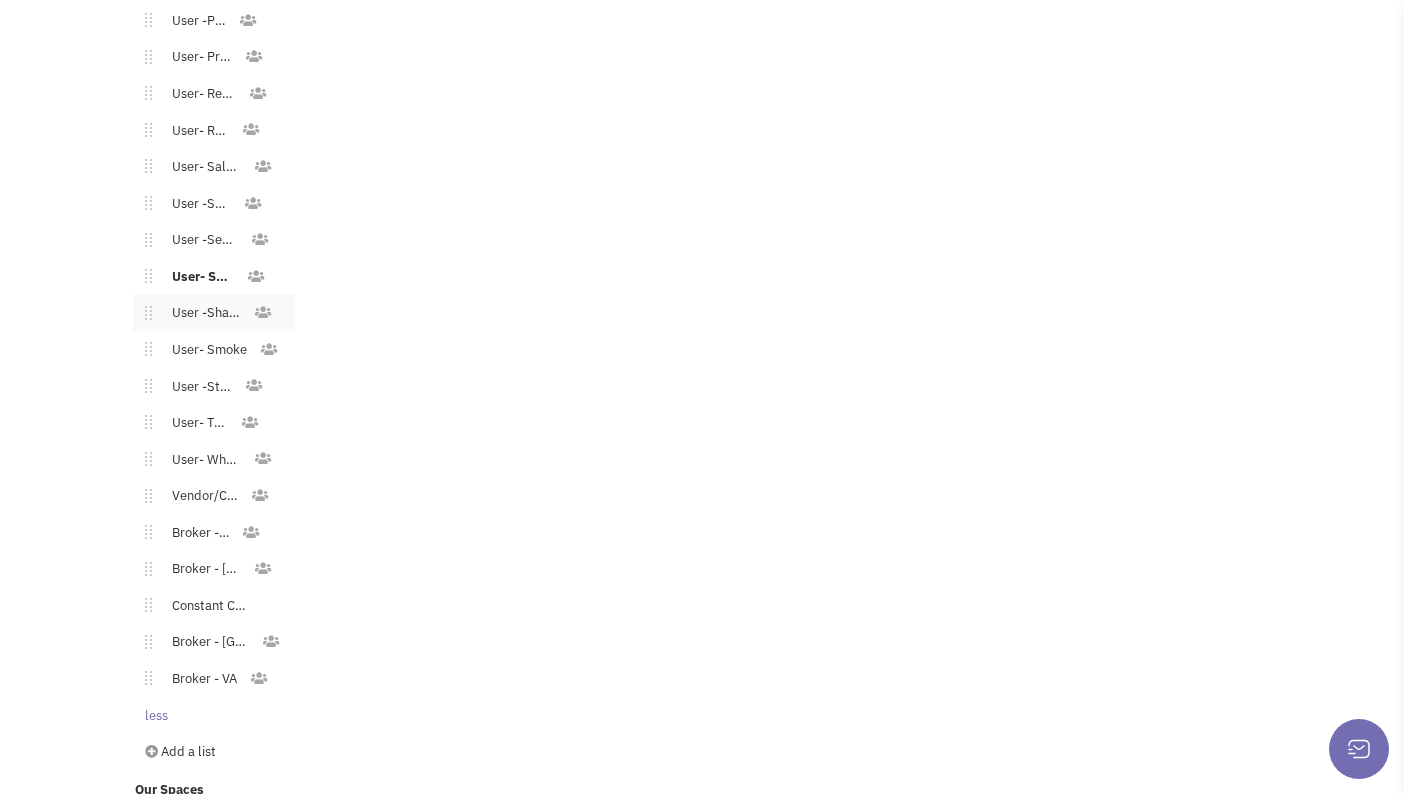 click on "User -Shared Workspace" at bounding box center [202, 313] 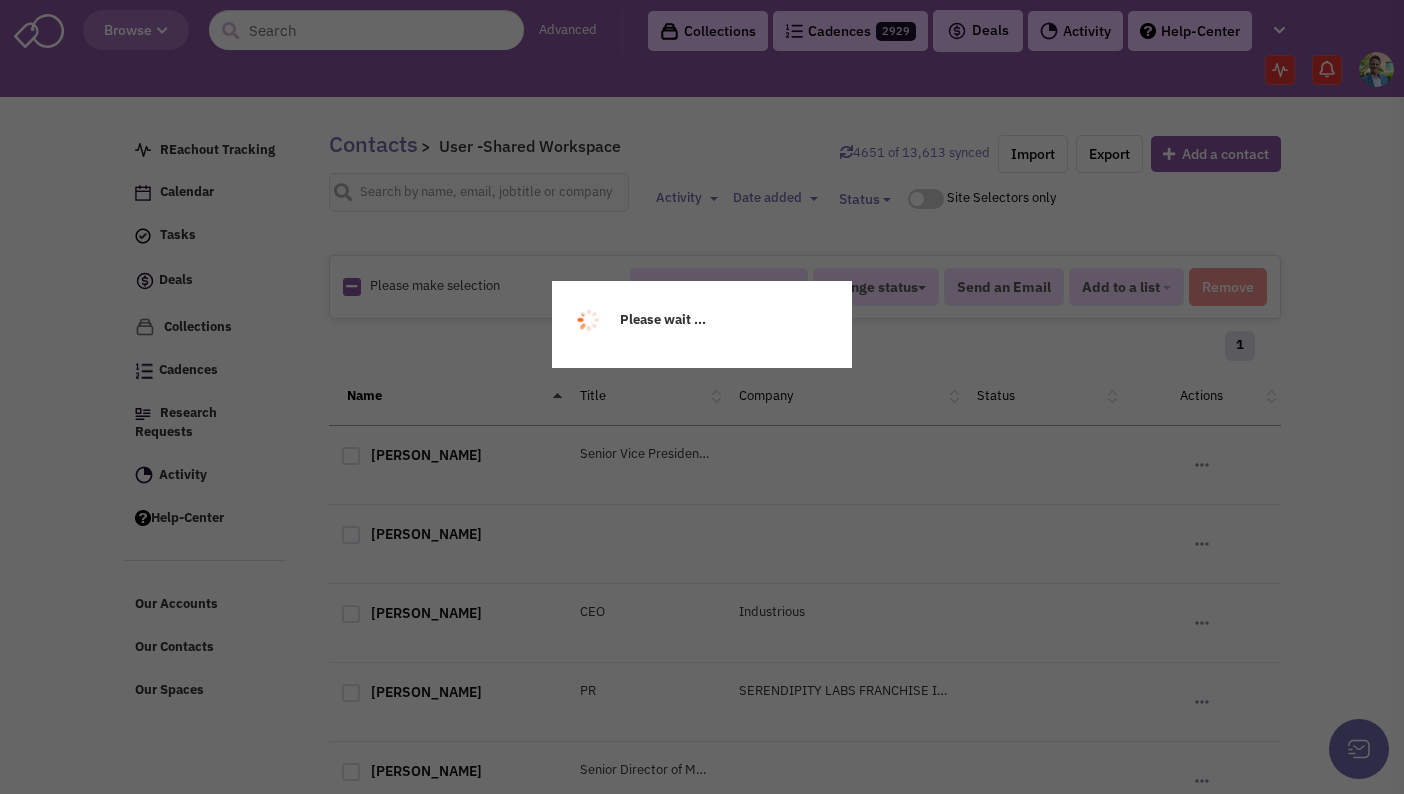 scroll, scrollTop: 0, scrollLeft: 0, axis: both 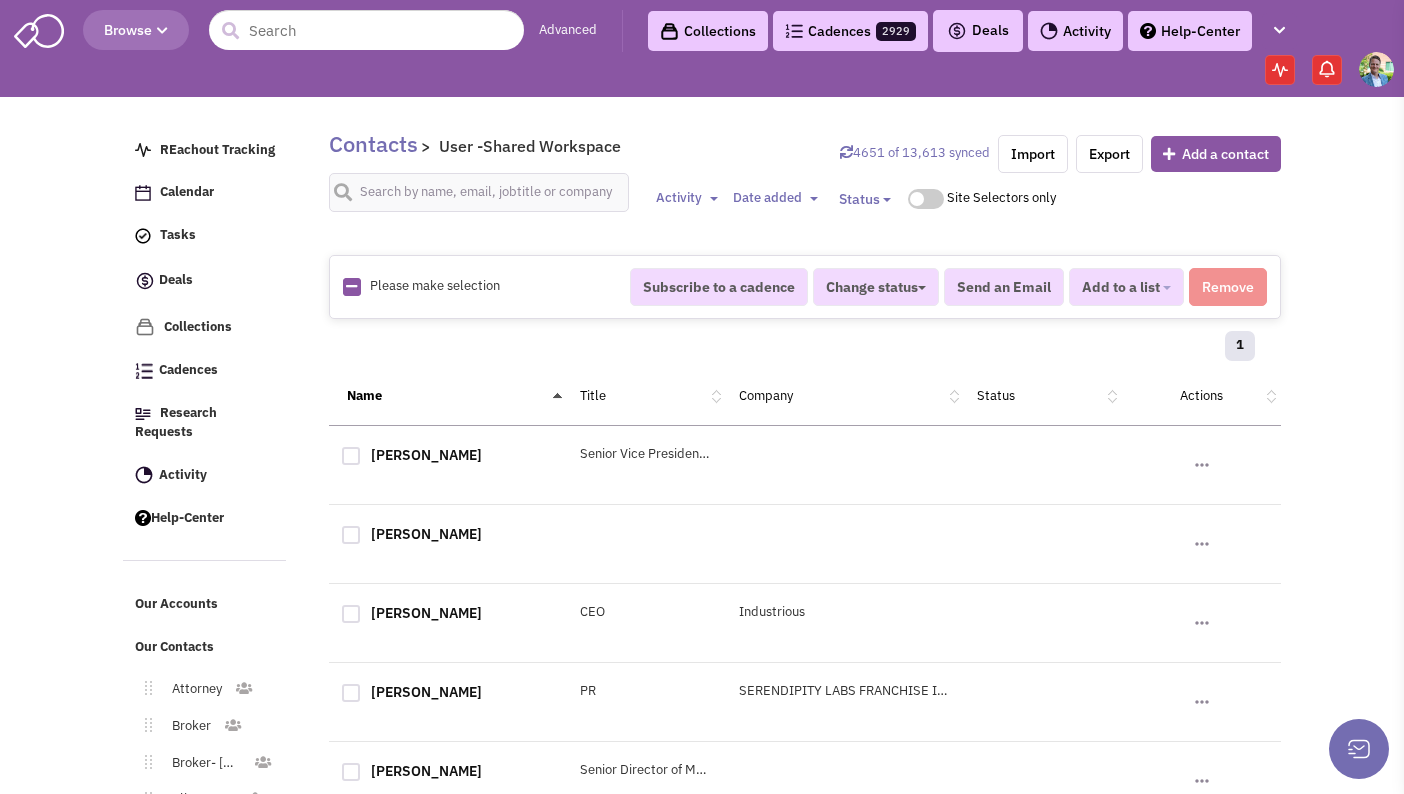 click at bounding box center [351, 286] 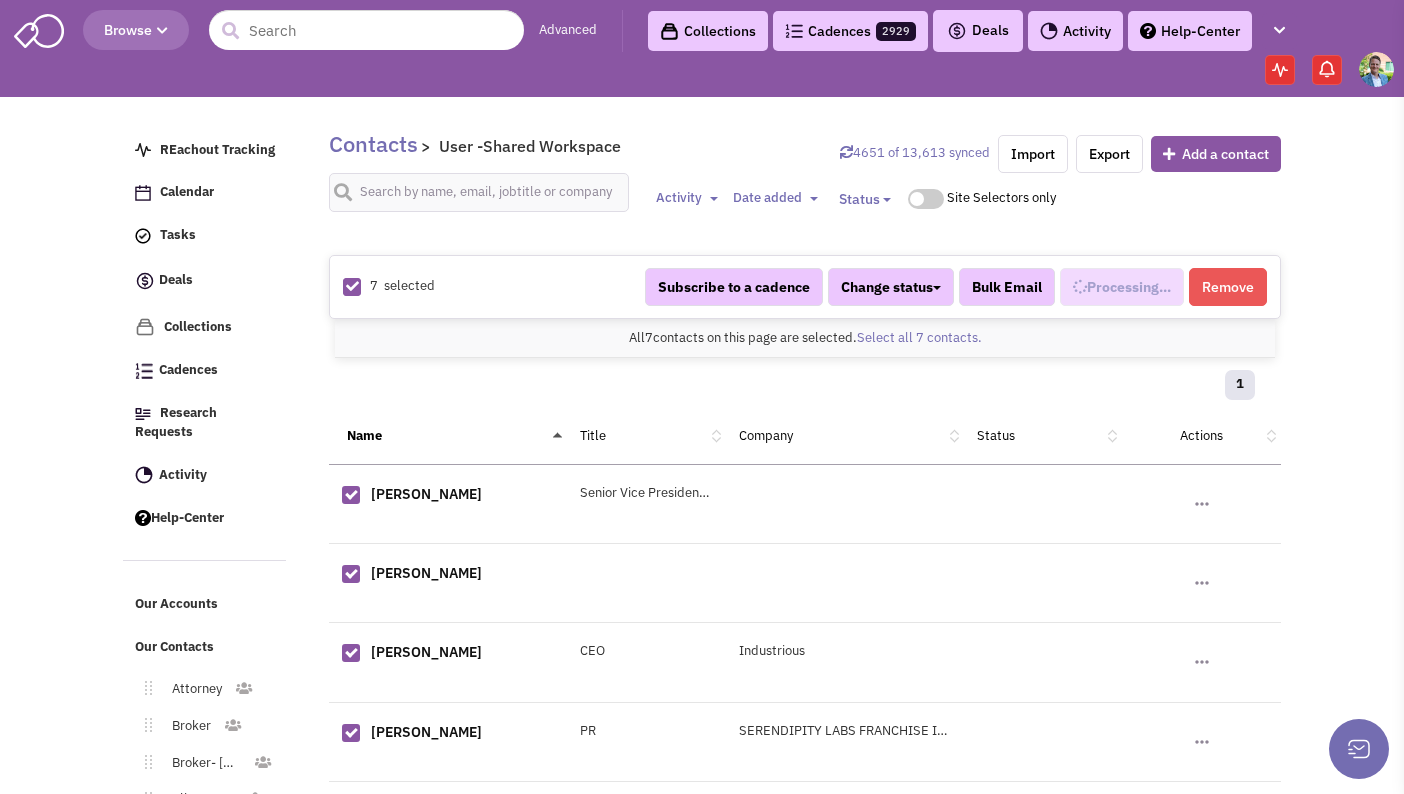 scroll, scrollTop: 1319, scrollLeft: 0, axis: vertical 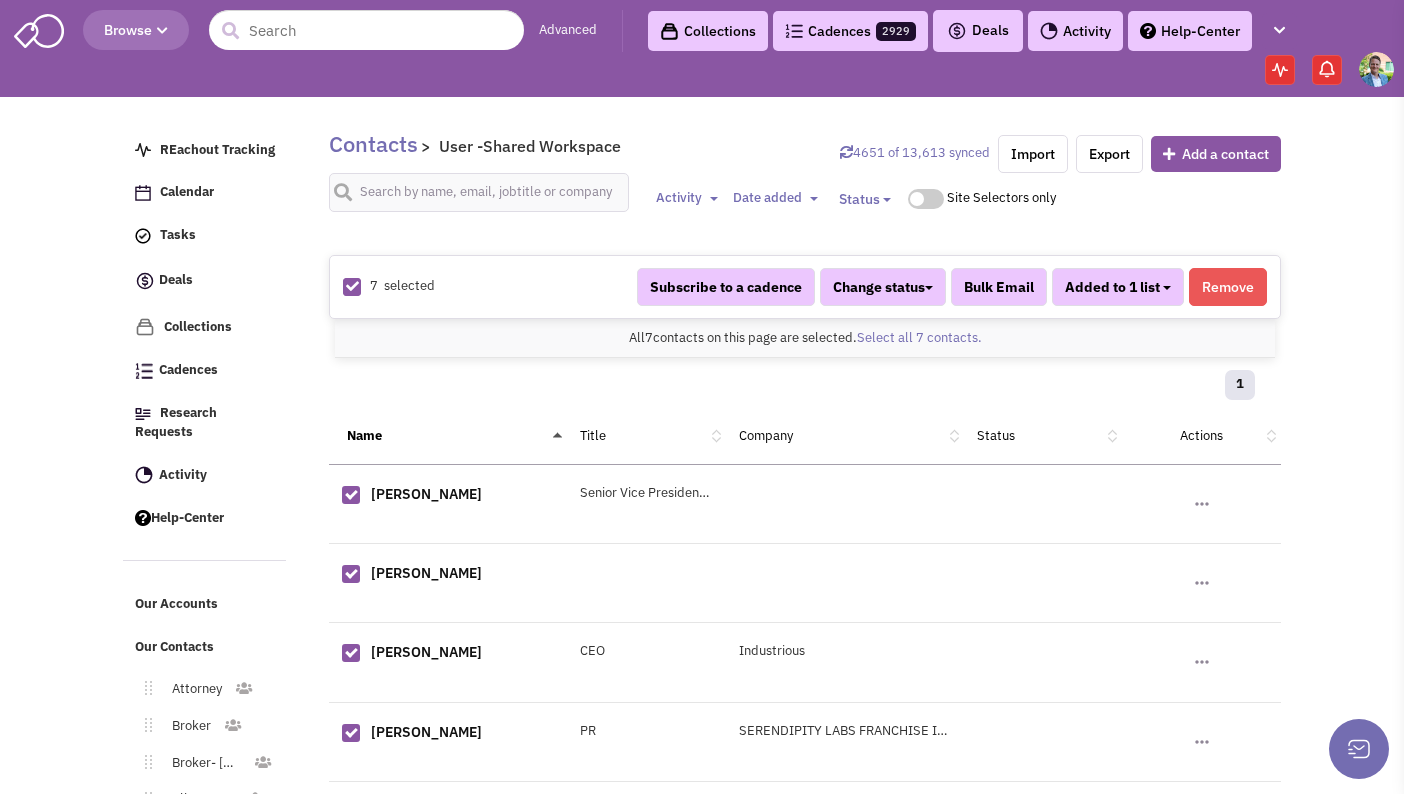 click at bounding box center (1167, 288) 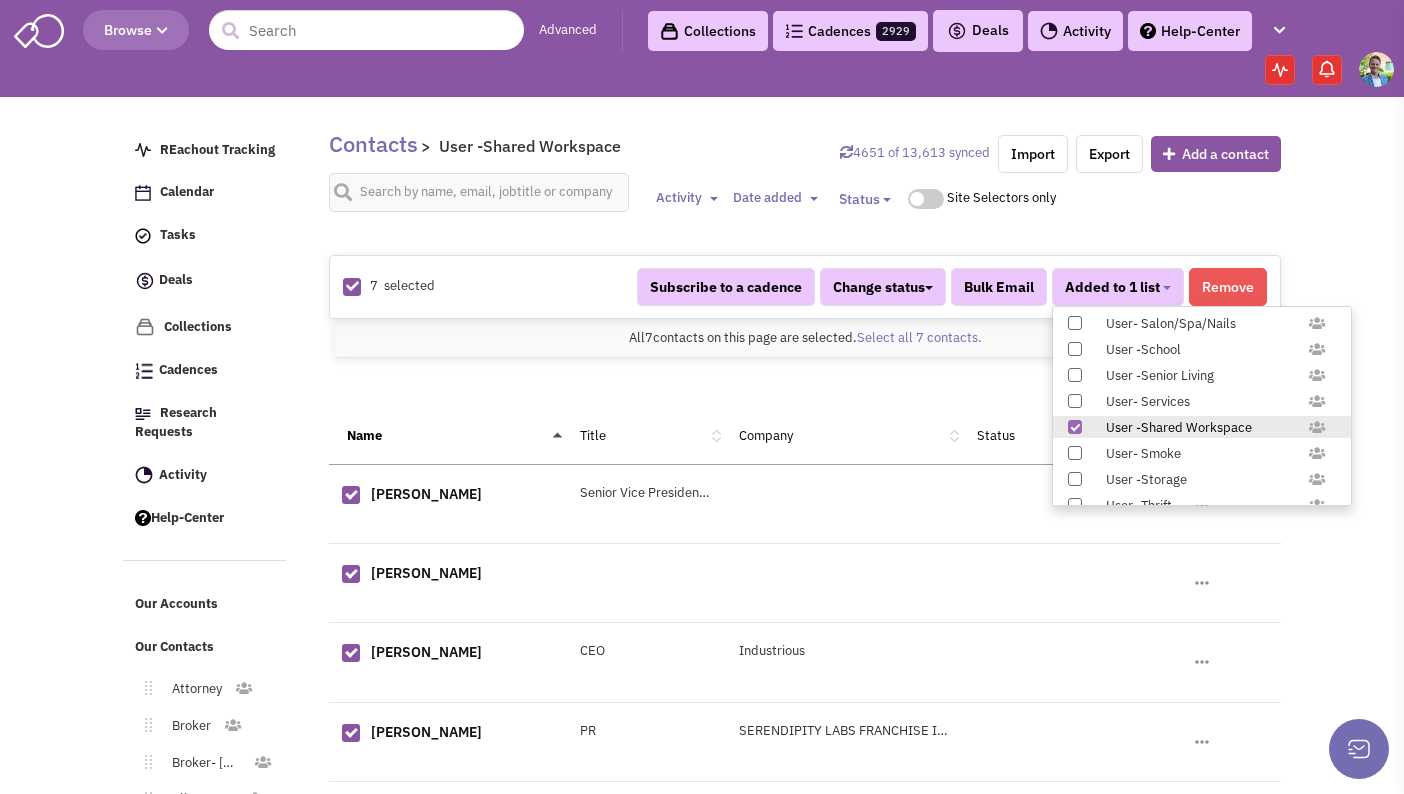 scroll, scrollTop: 1958, scrollLeft: 0, axis: vertical 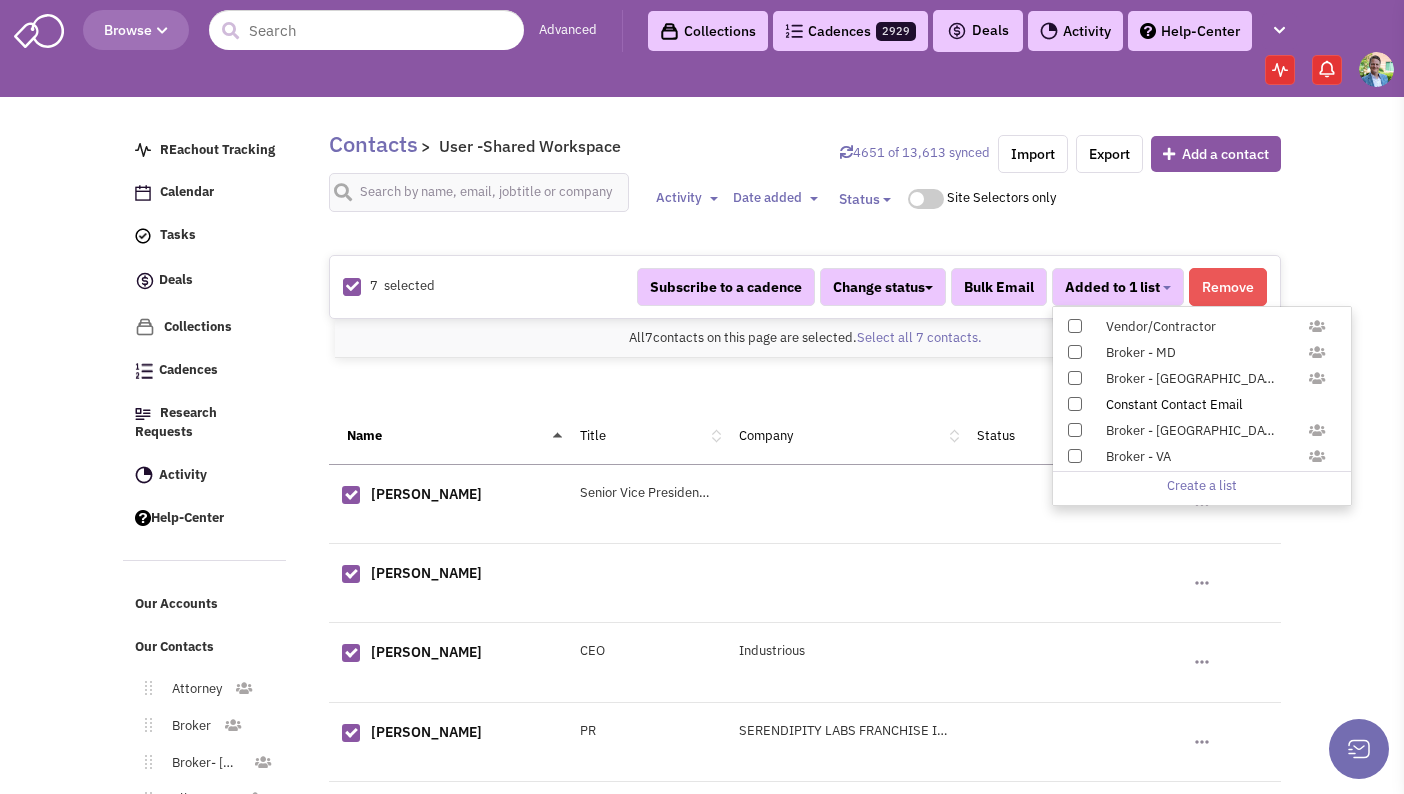 click at bounding box center [1075, 404] 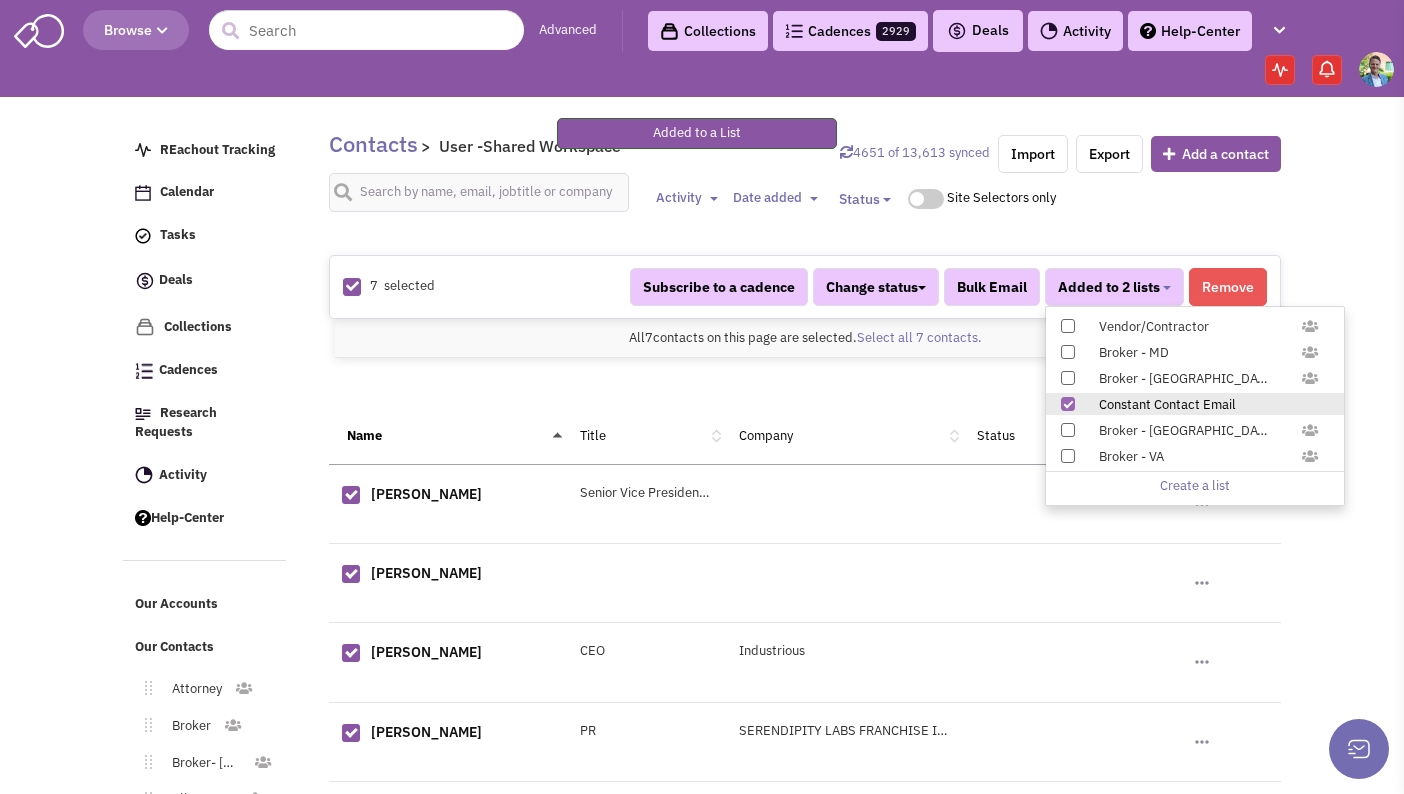 scroll, scrollTop: 284, scrollLeft: 0, axis: vertical 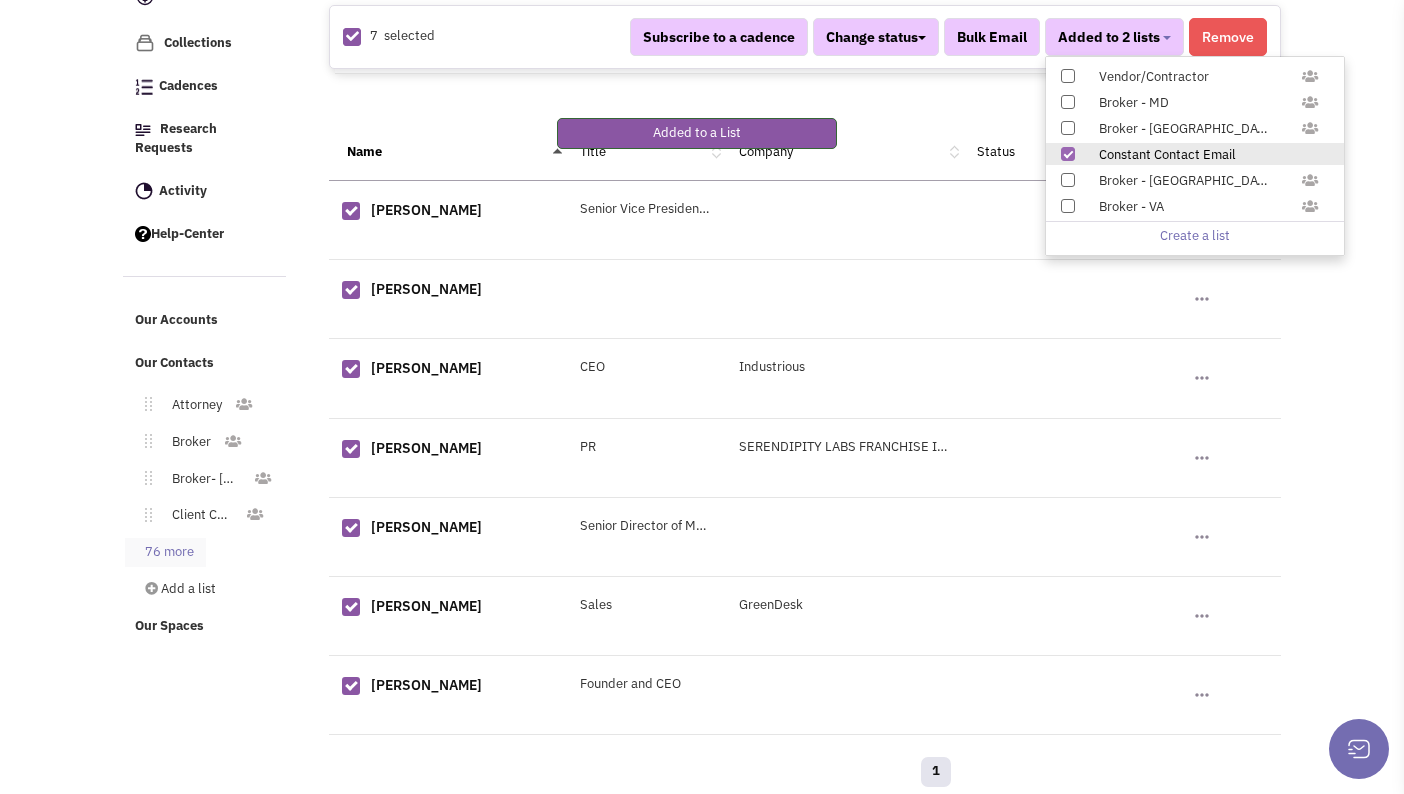 click on "76 more" at bounding box center (165, 552) 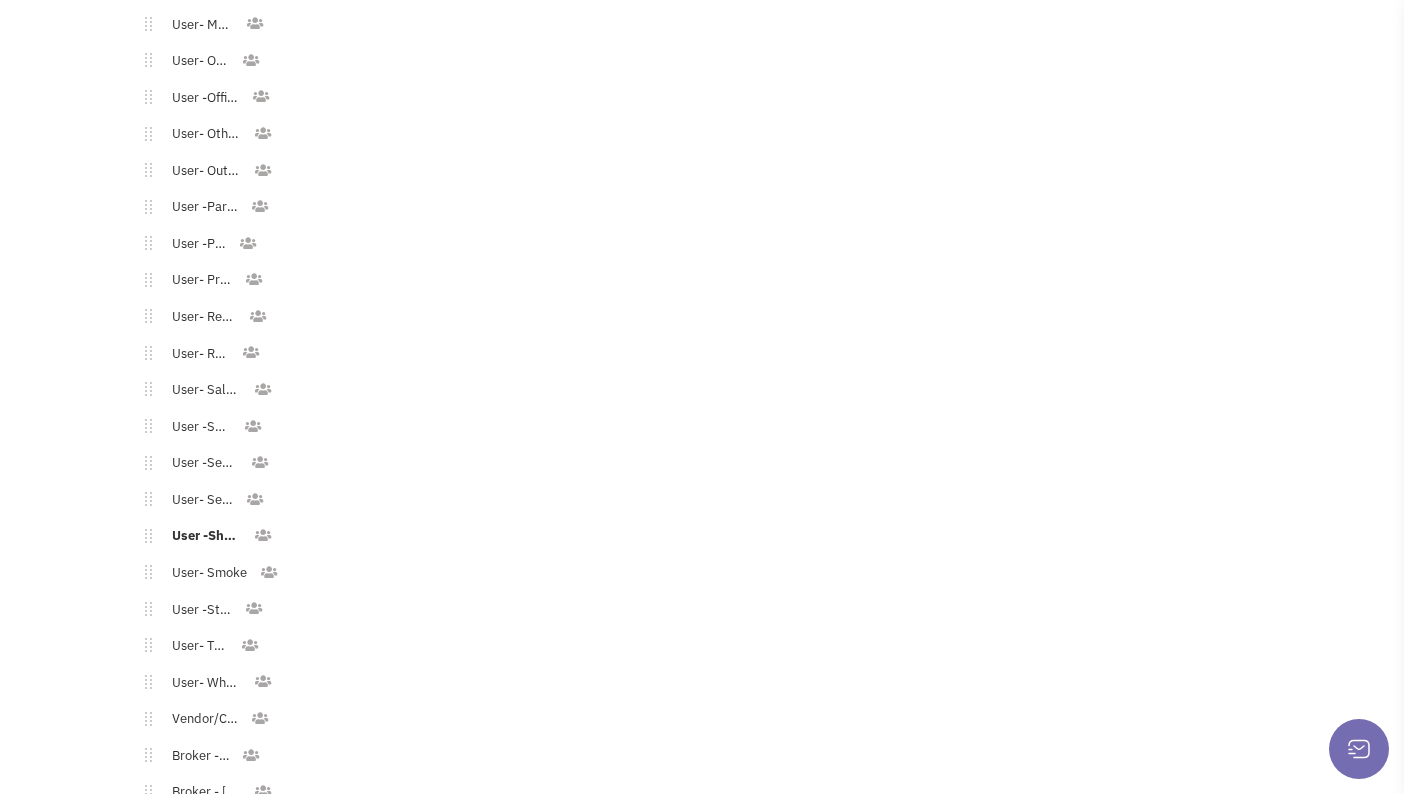 scroll, scrollTop: 2900, scrollLeft: 0, axis: vertical 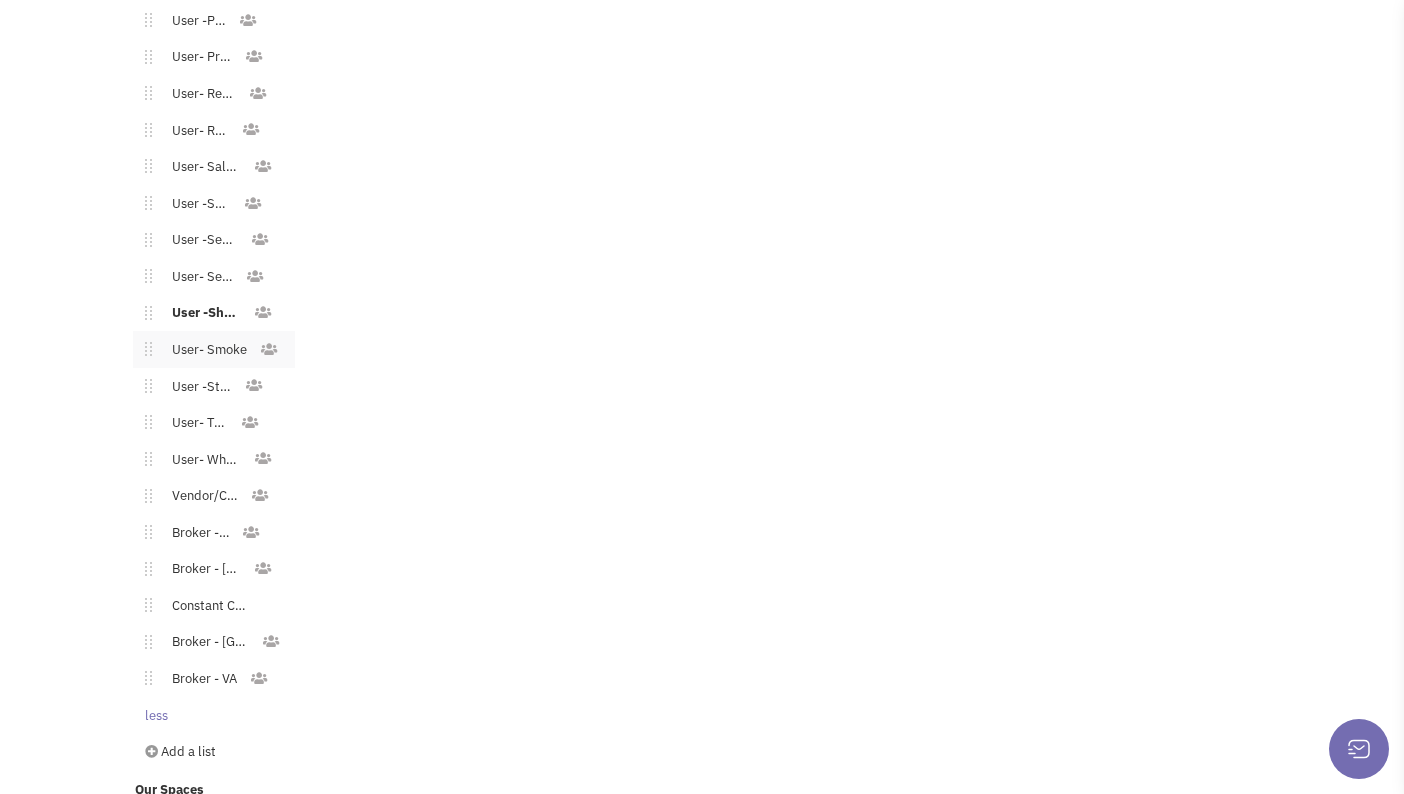 click on "User- Smoke" at bounding box center (205, 350) 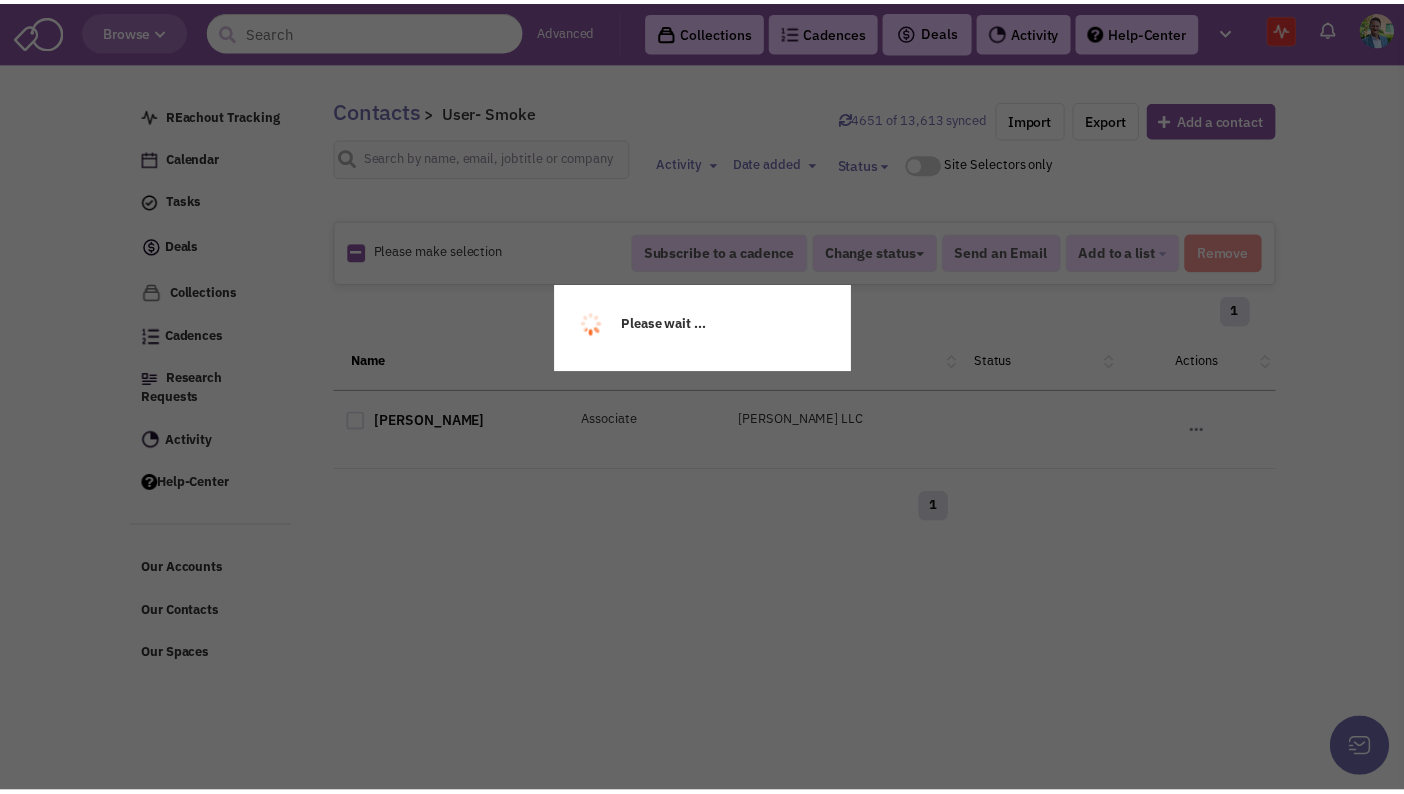 scroll, scrollTop: 0, scrollLeft: 0, axis: both 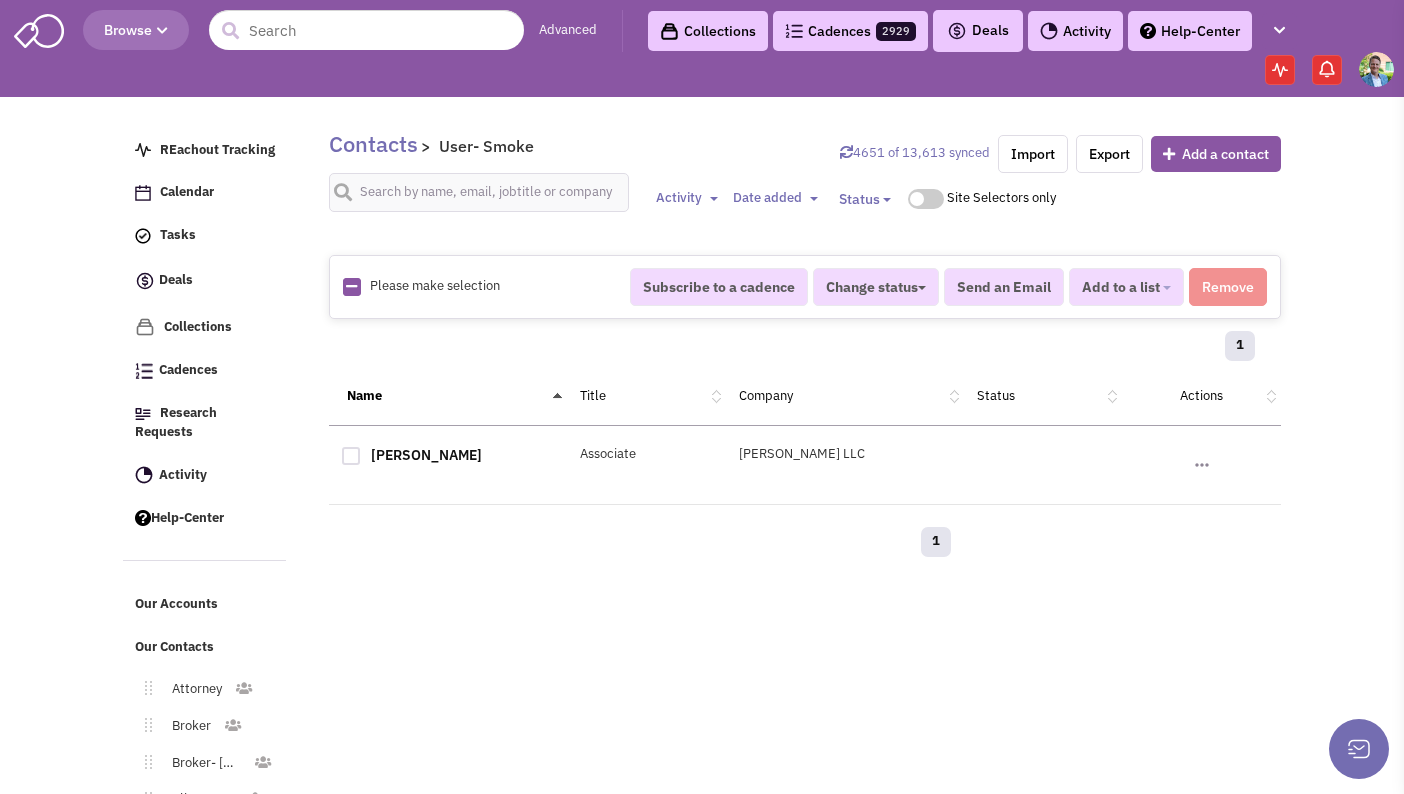 click at bounding box center [351, 286] 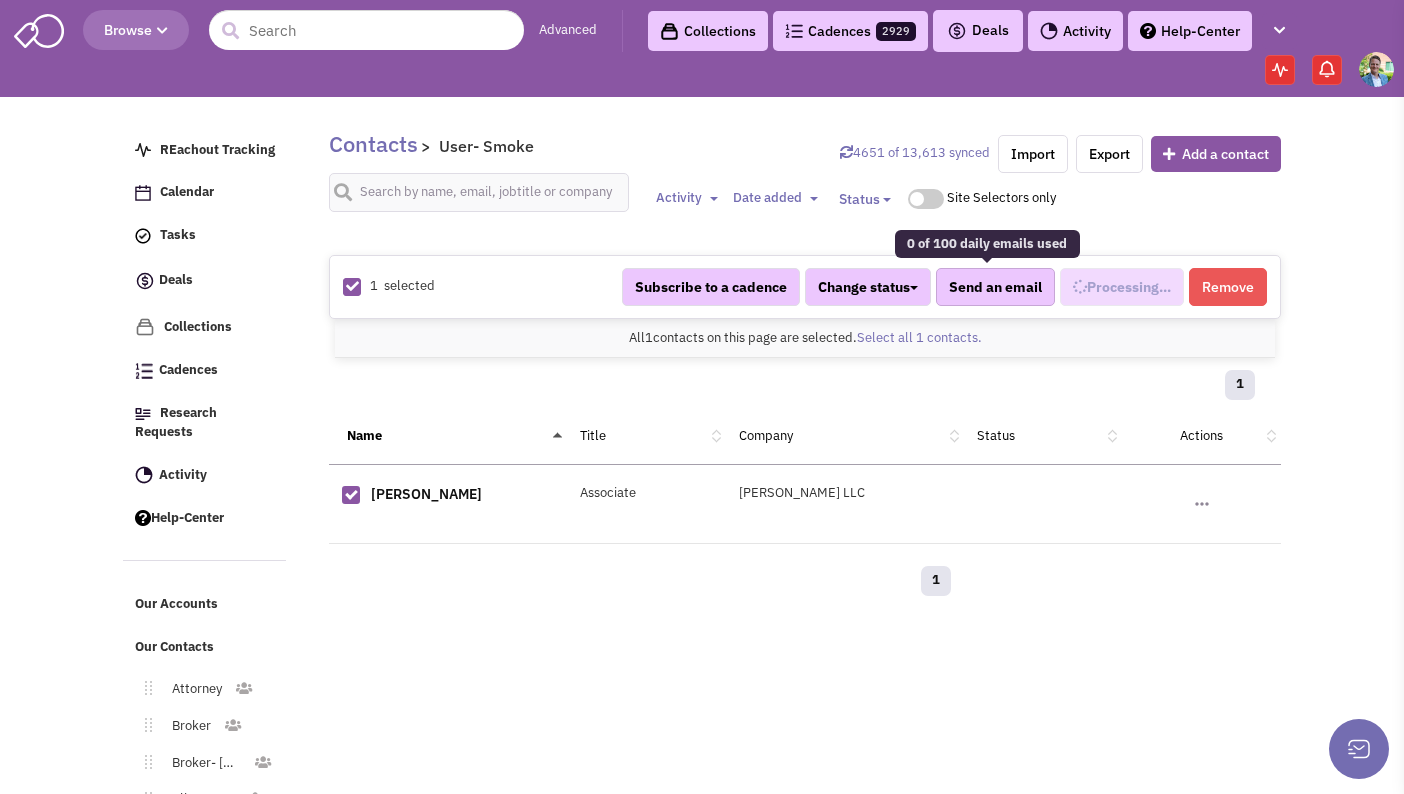 scroll, scrollTop: 1224, scrollLeft: 0, axis: vertical 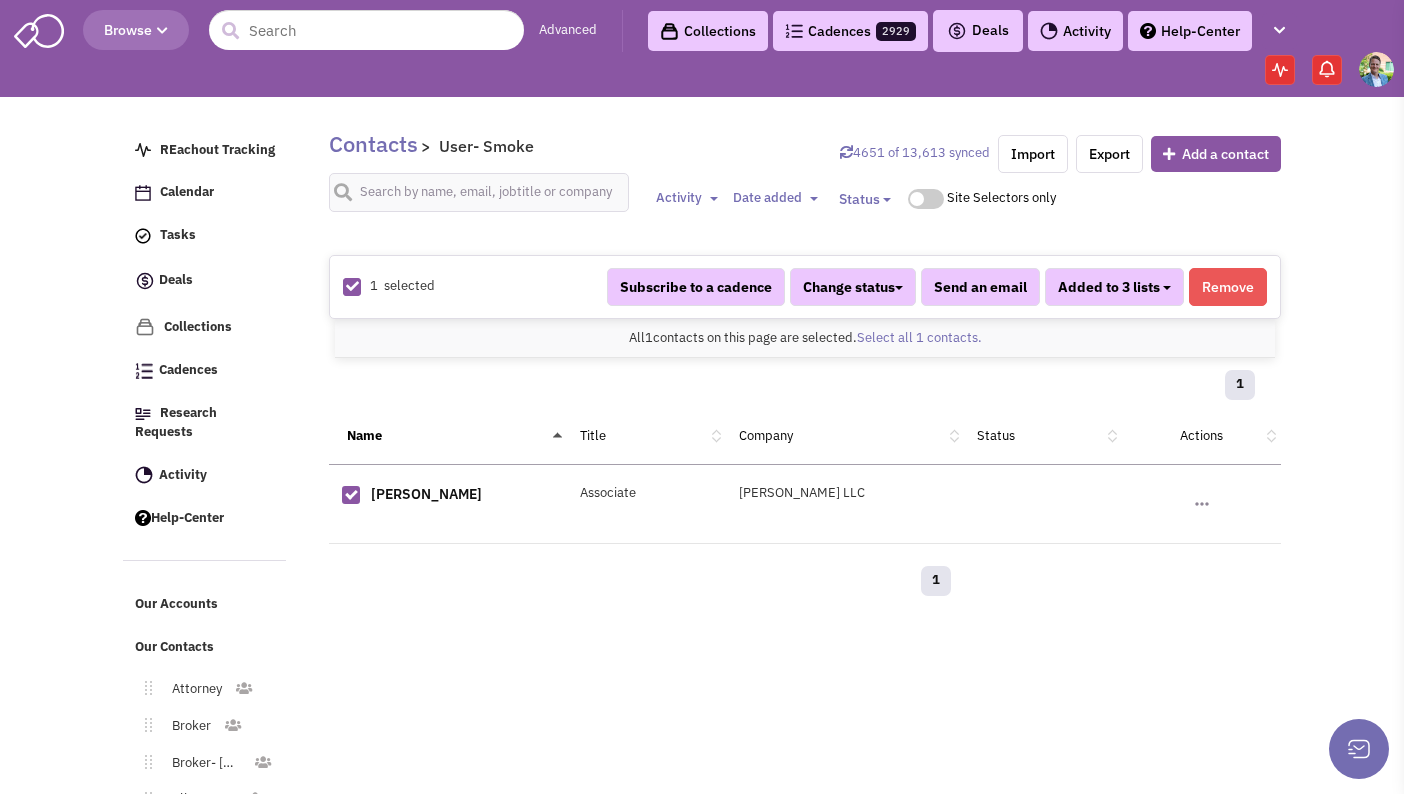 click on "Added to 3 lists" at bounding box center [1114, 287] 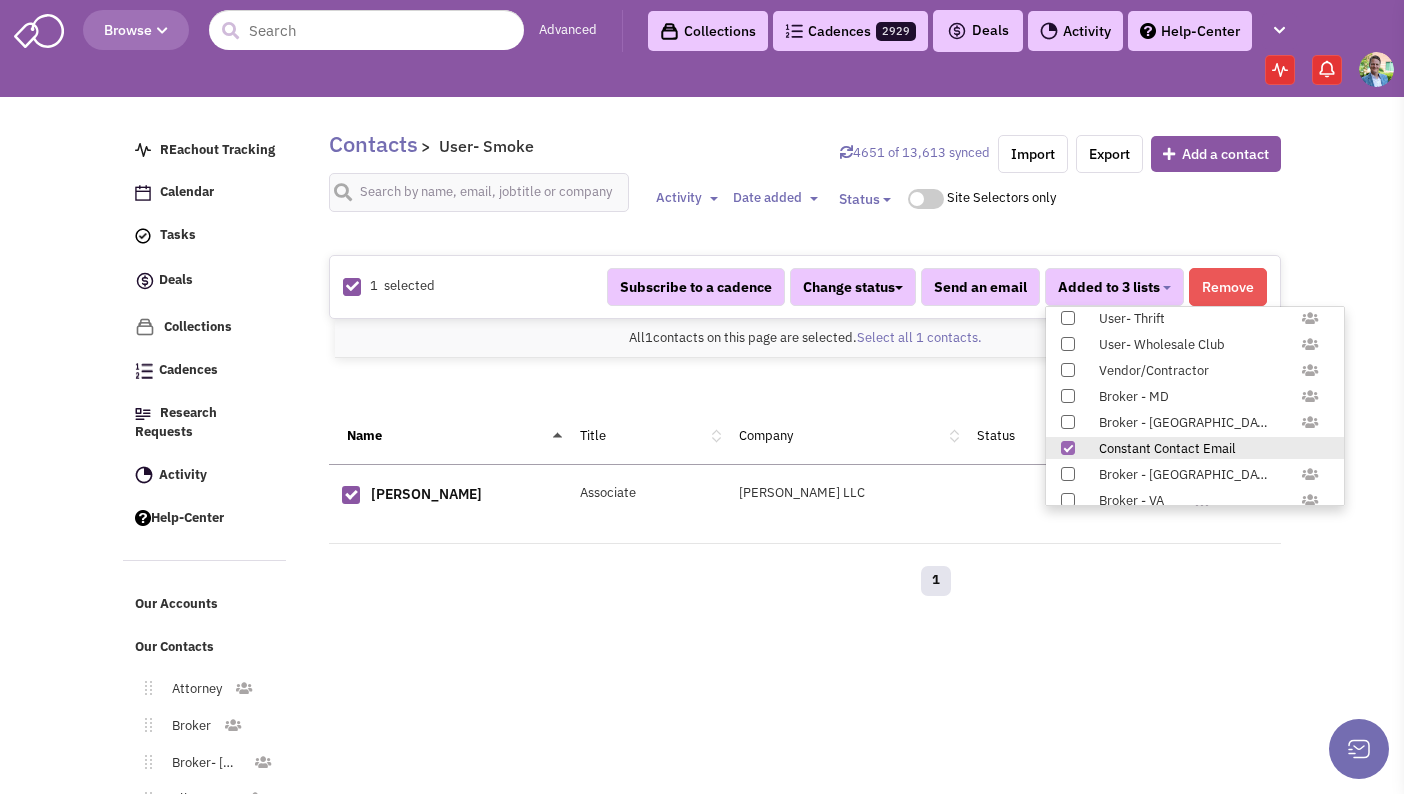 scroll, scrollTop: 1958, scrollLeft: 0, axis: vertical 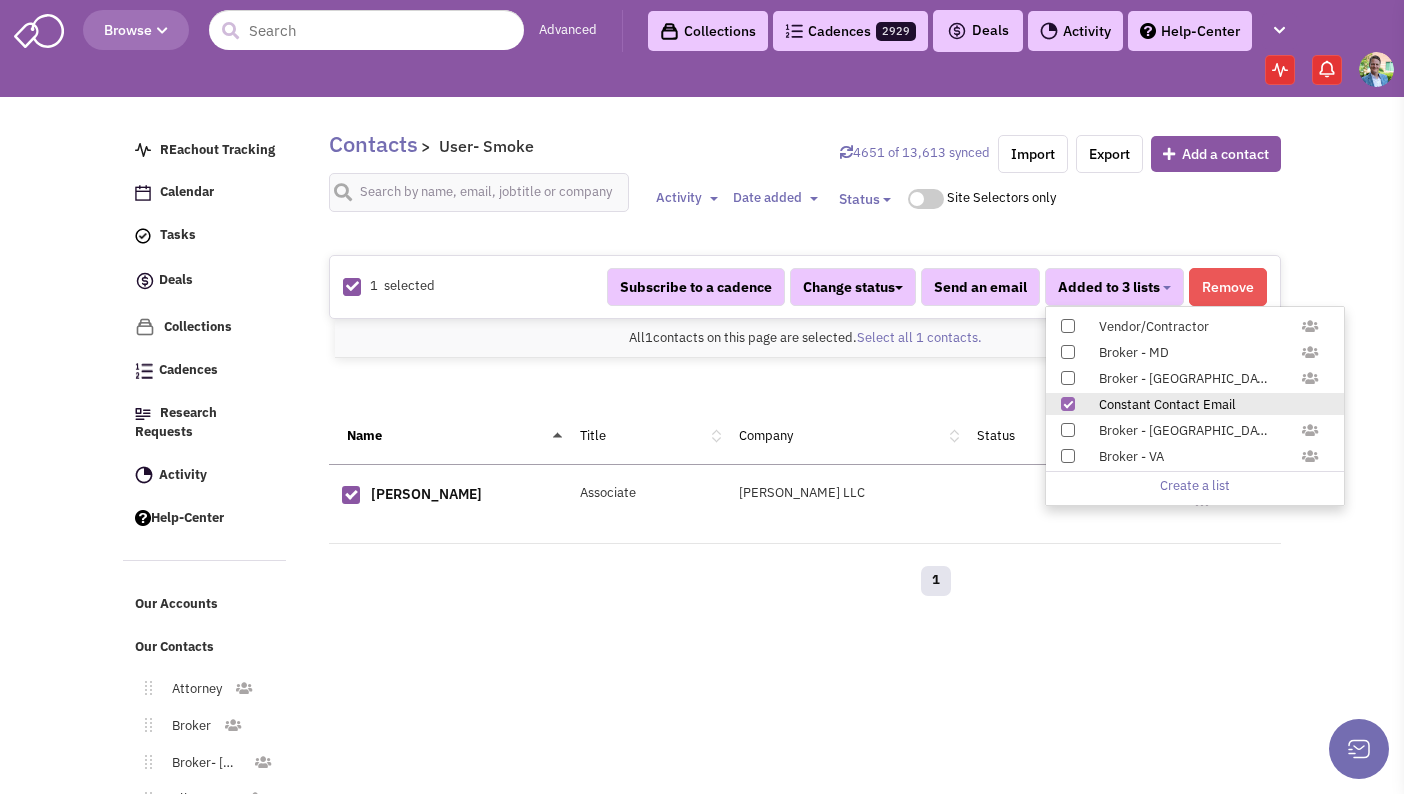 click on "Browse
Advanced
Collections
Cadences  2929
Deals
Activity" at bounding box center [702, 466] 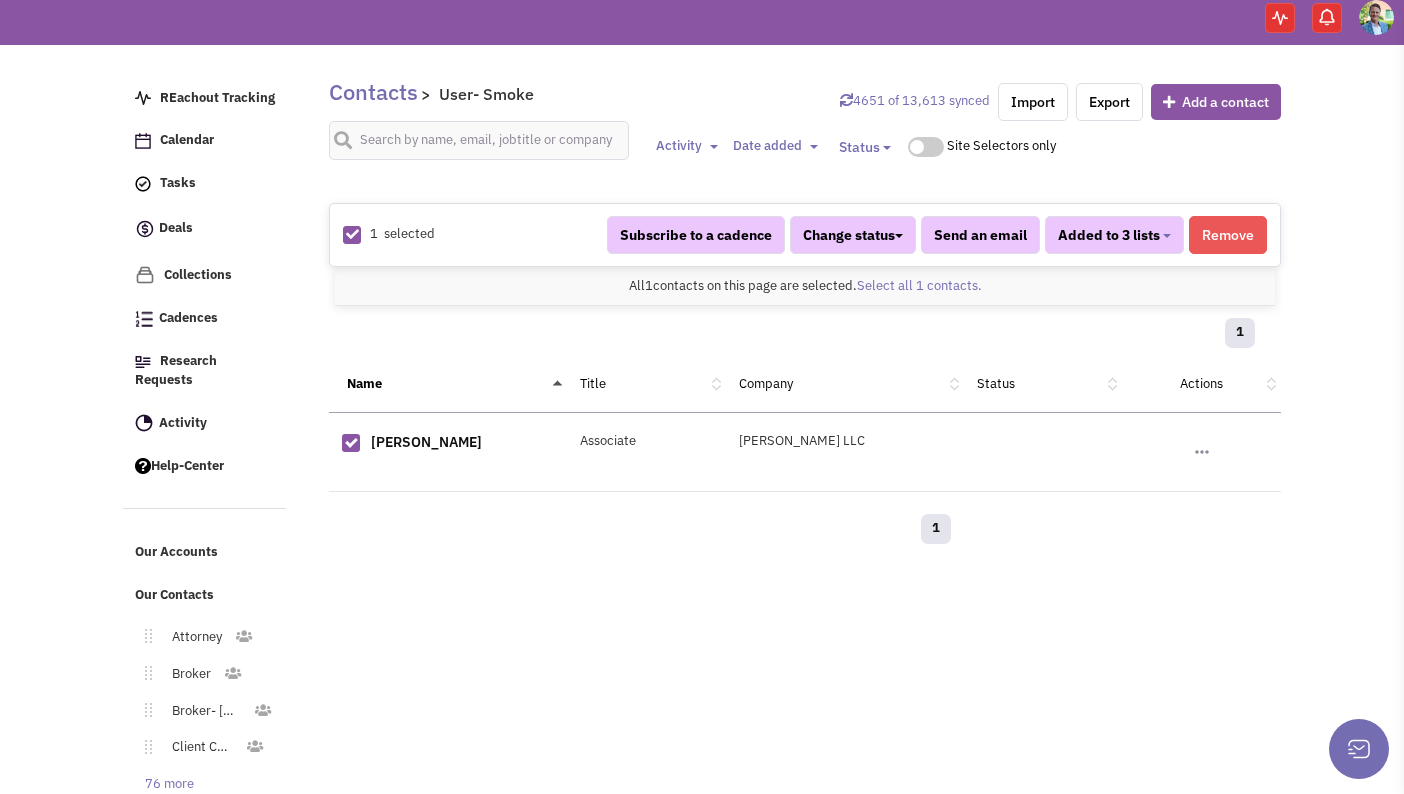 scroll, scrollTop: 120, scrollLeft: 0, axis: vertical 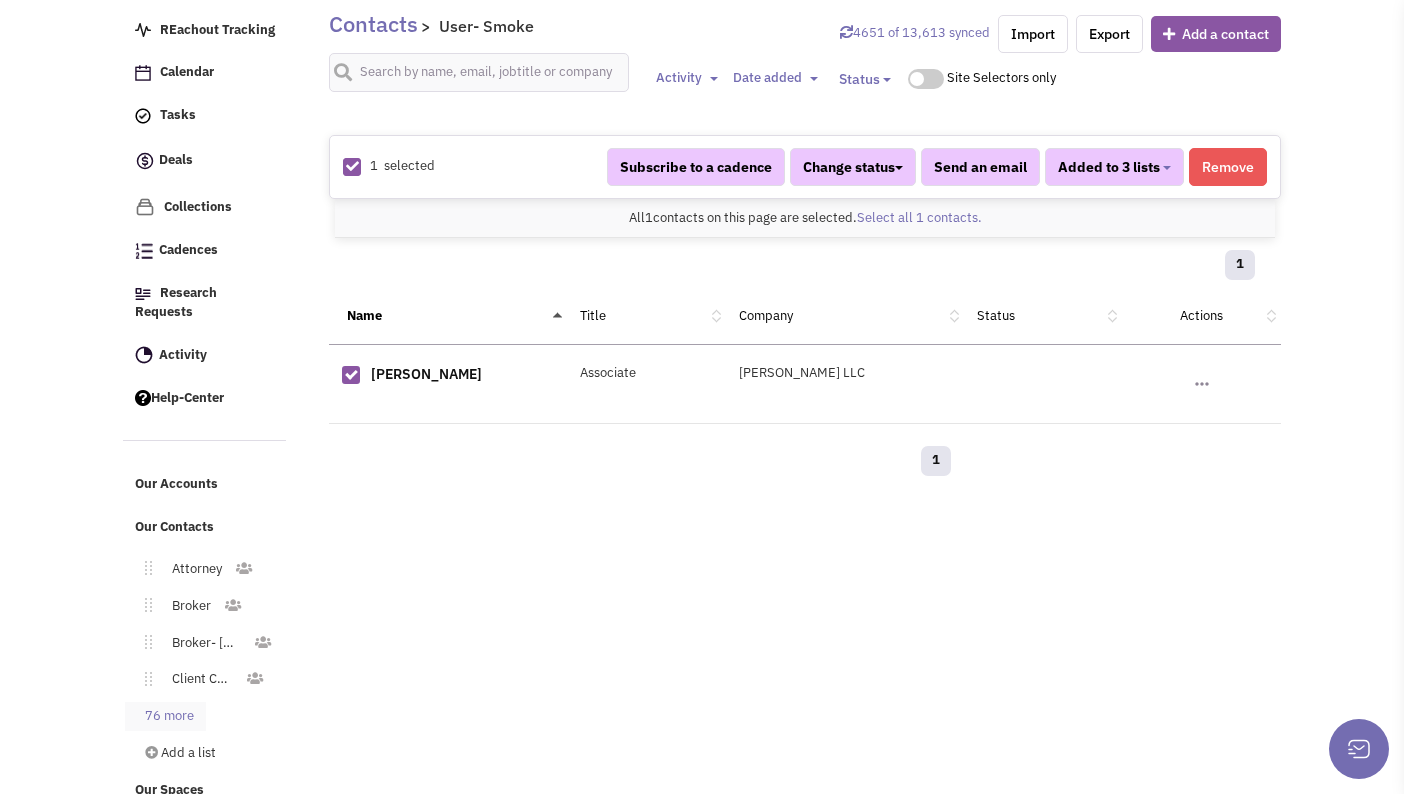 click on "76 more" at bounding box center [165, 716] 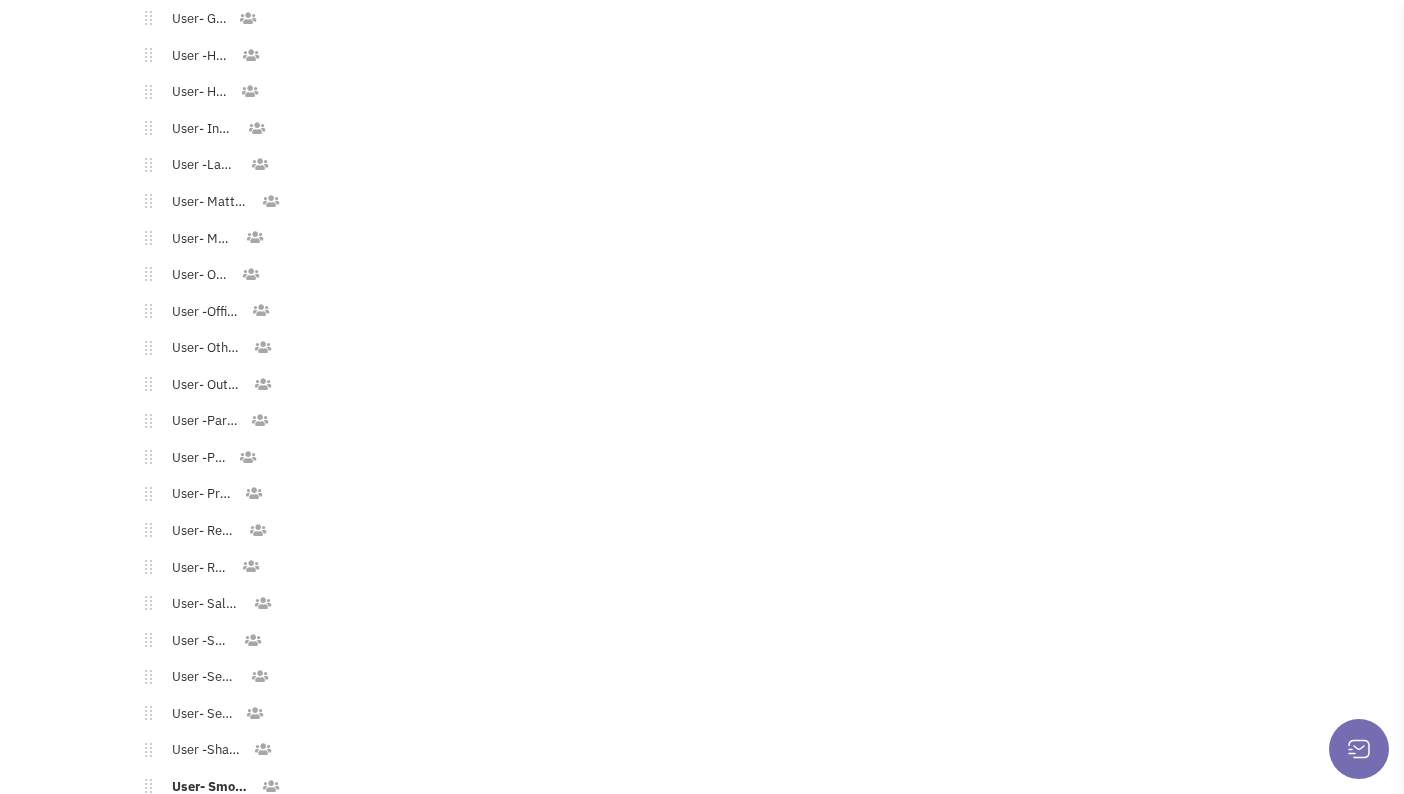 scroll, scrollTop: 2900, scrollLeft: 0, axis: vertical 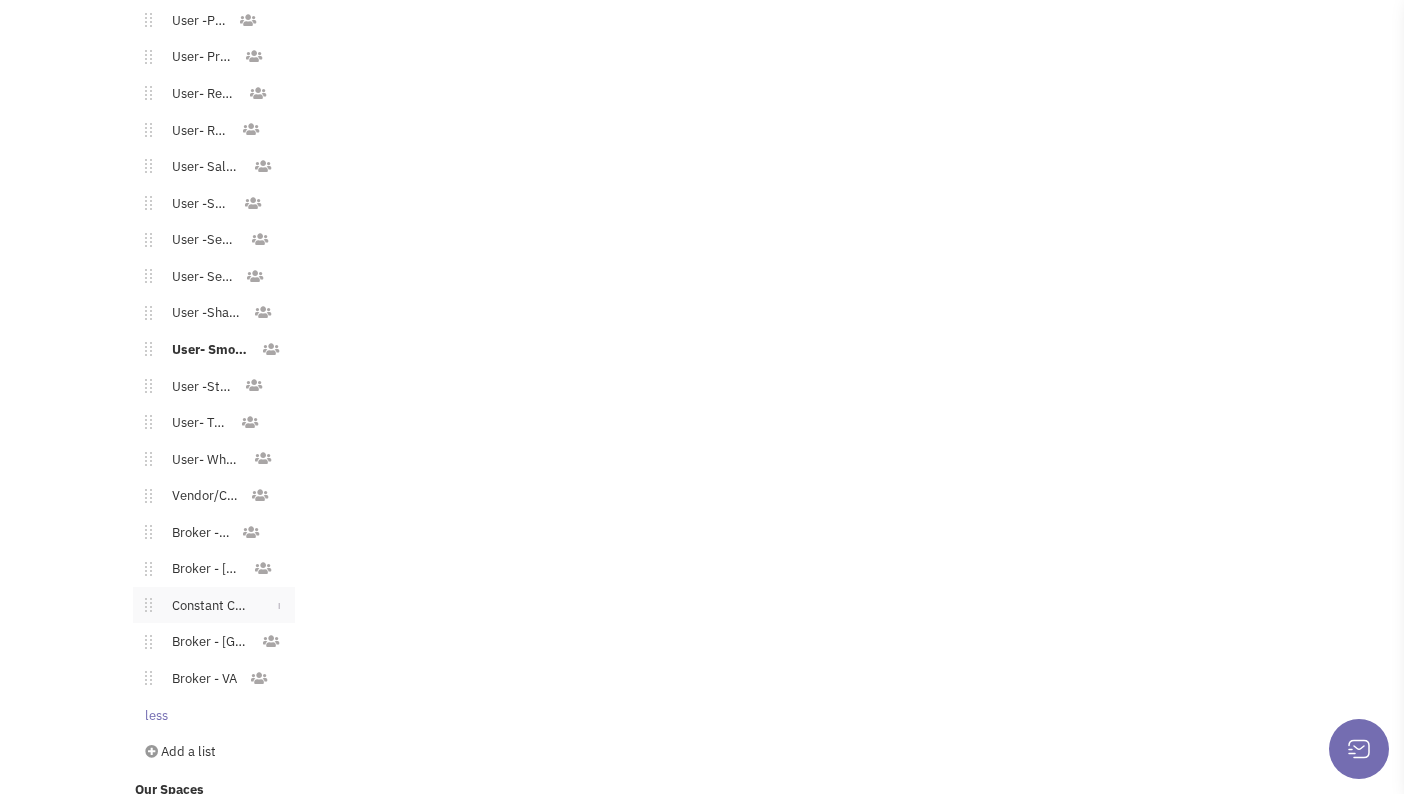 click on "Constant Contact Email" at bounding box center (206, 606) 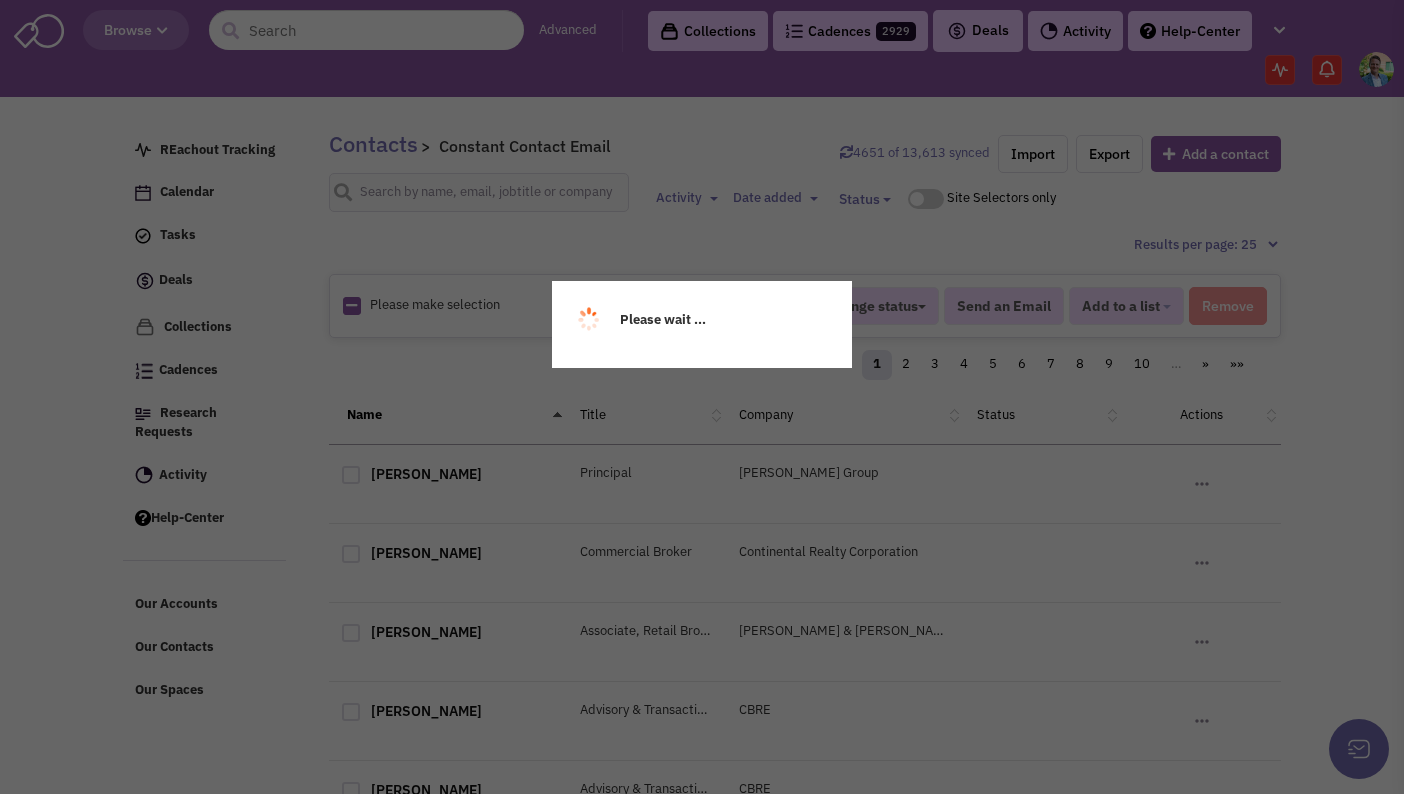 scroll, scrollTop: 0, scrollLeft: 0, axis: both 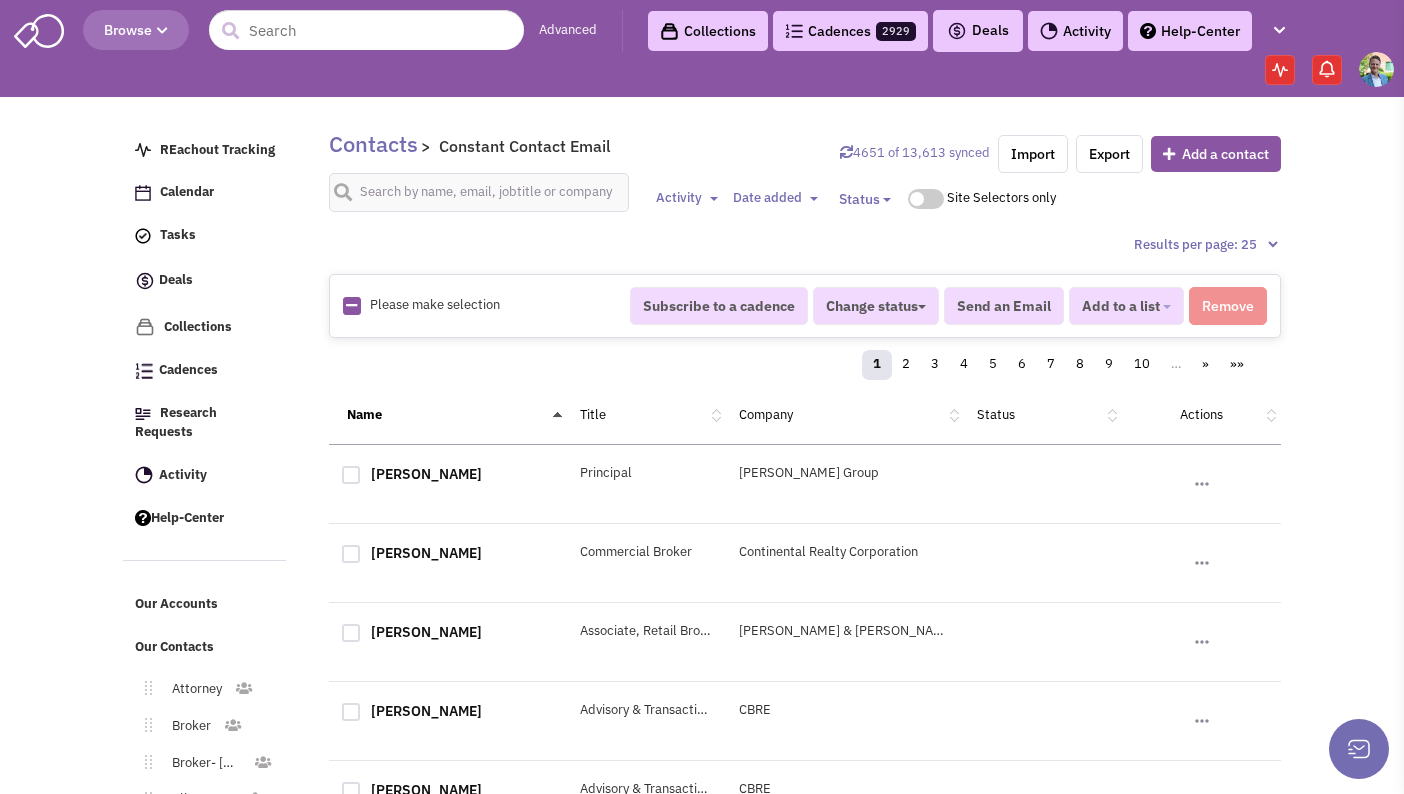 click at bounding box center (351, 305) 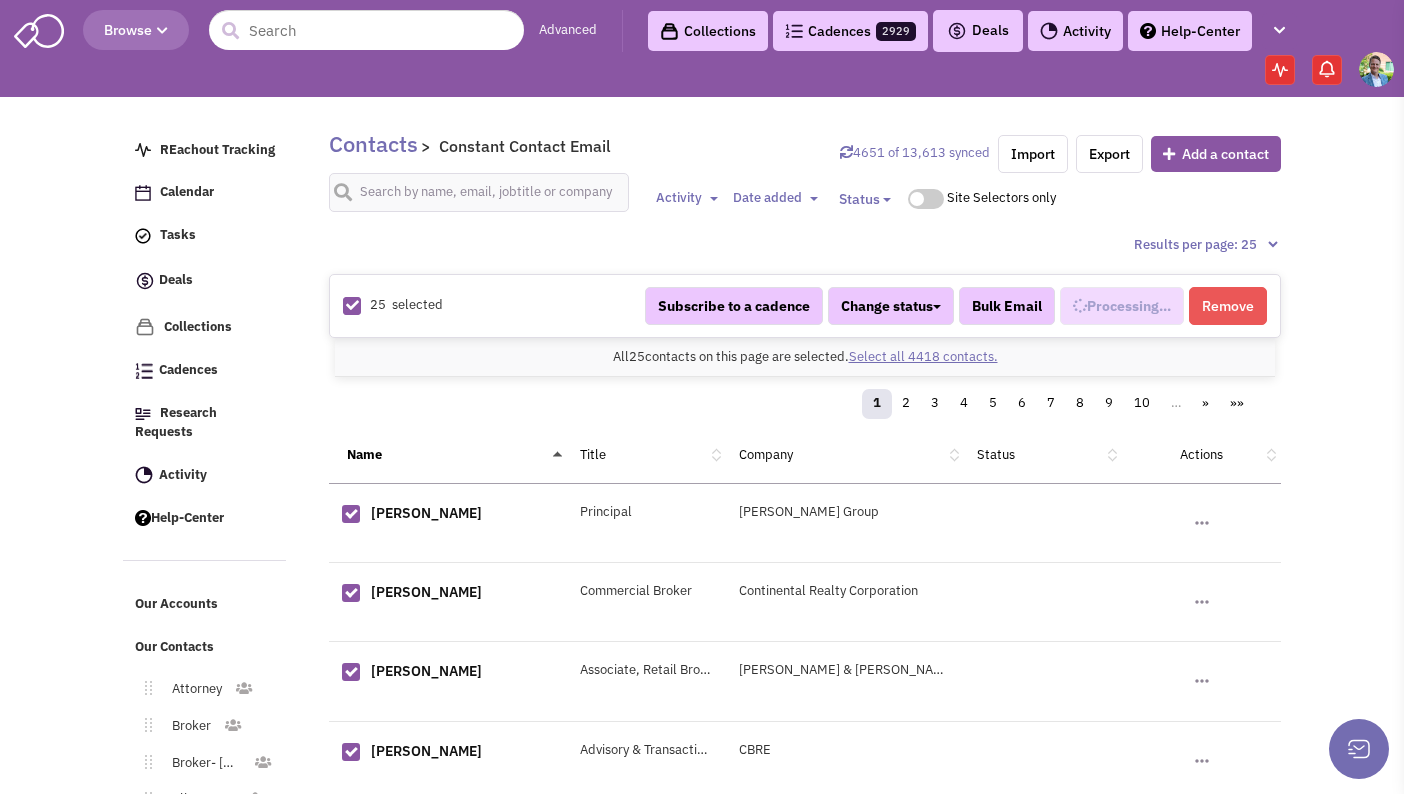 select on "740" 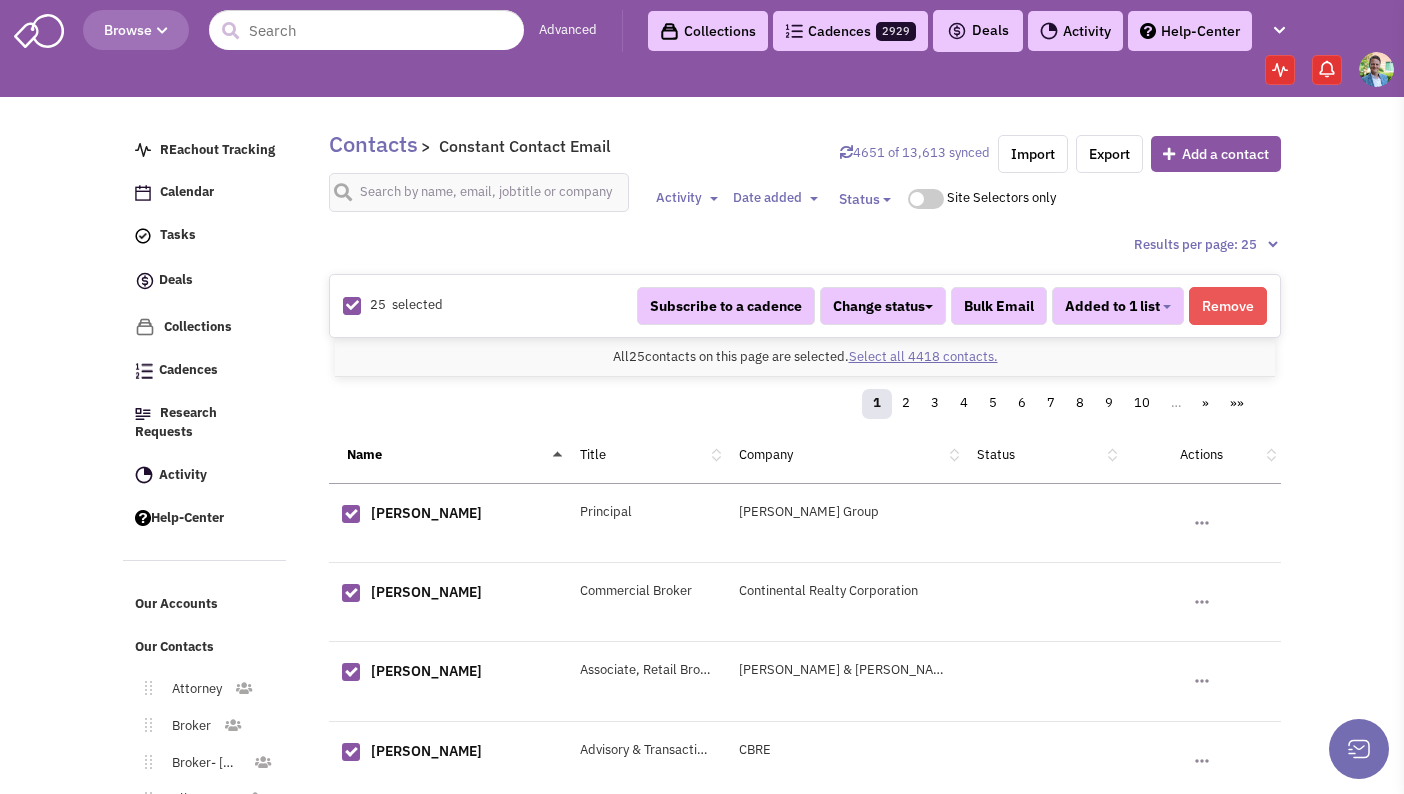 scroll, scrollTop: 1471, scrollLeft: 0, axis: vertical 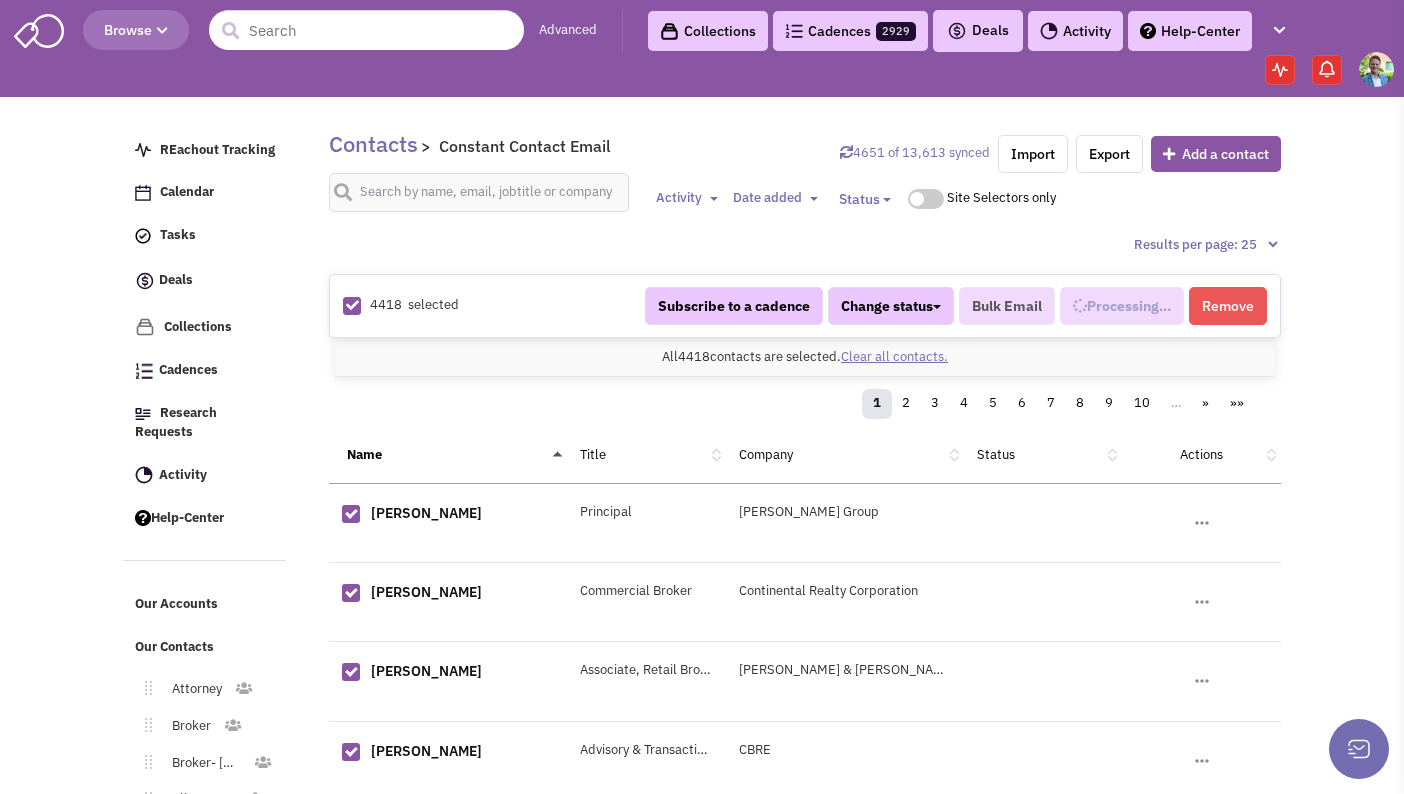 select on "740" 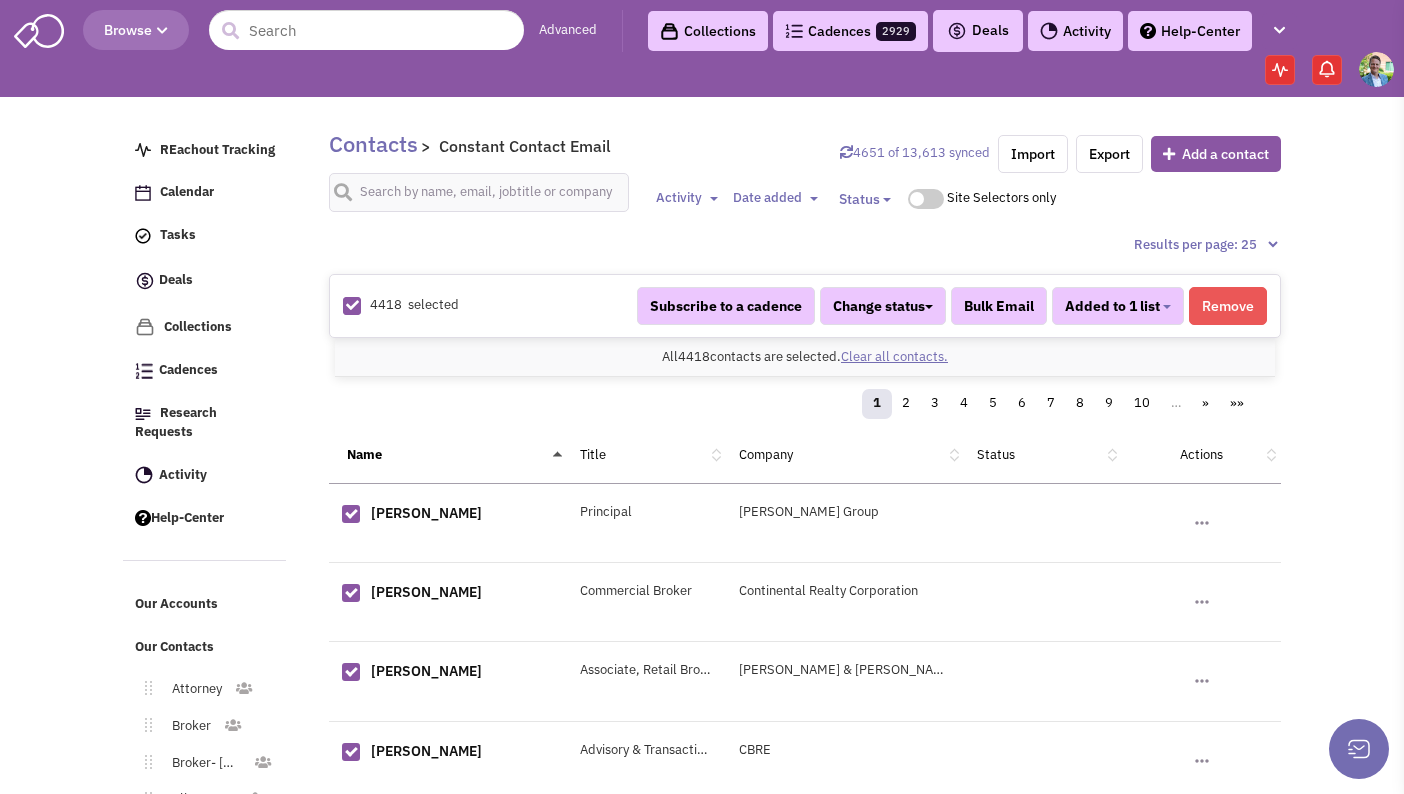 scroll, scrollTop: 1471, scrollLeft: 0, axis: vertical 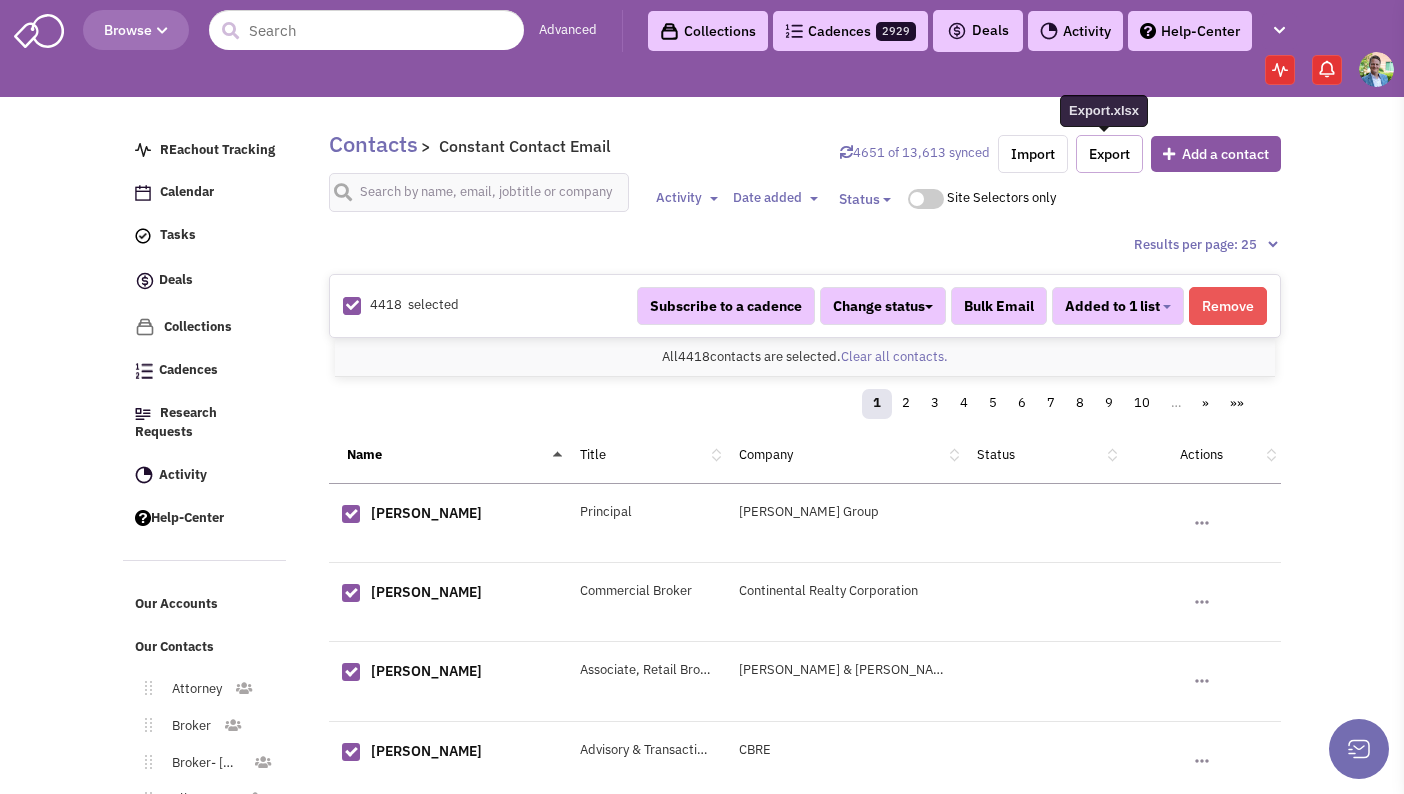 click on "Export" at bounding box center (1109, 154) 